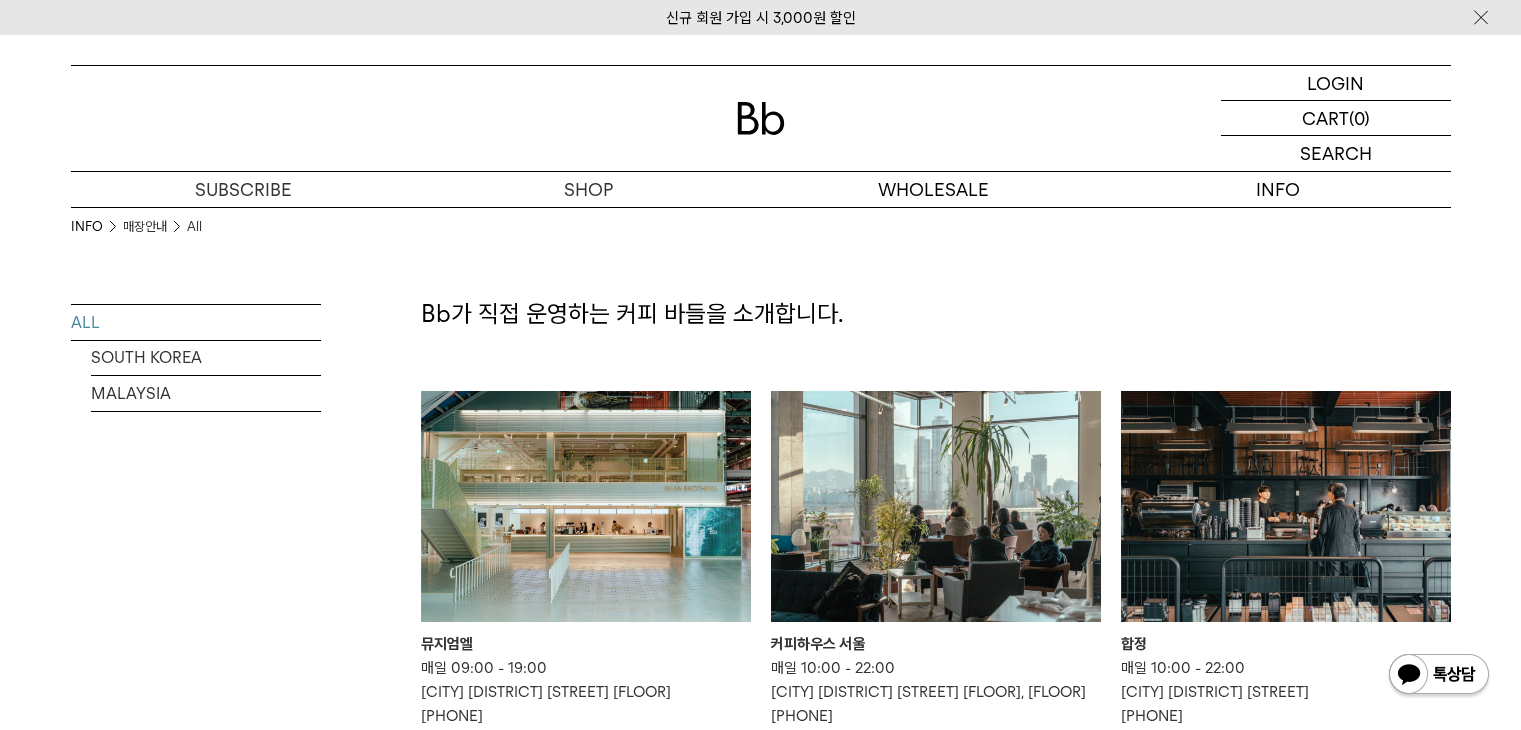 scroll, scrollTop: 200, scrollLeft: 0, axis: vertical 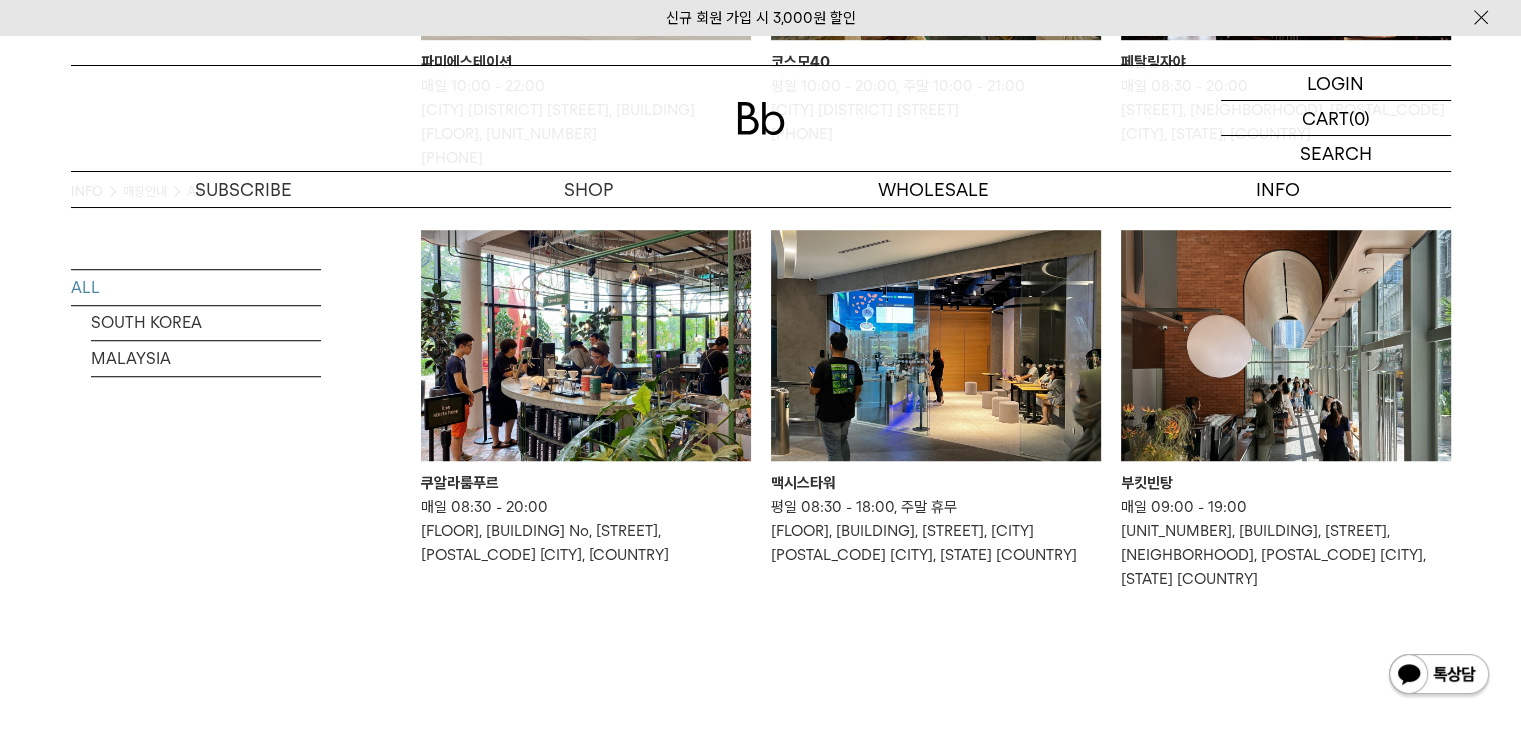 click at bounding box center (1286, 345) 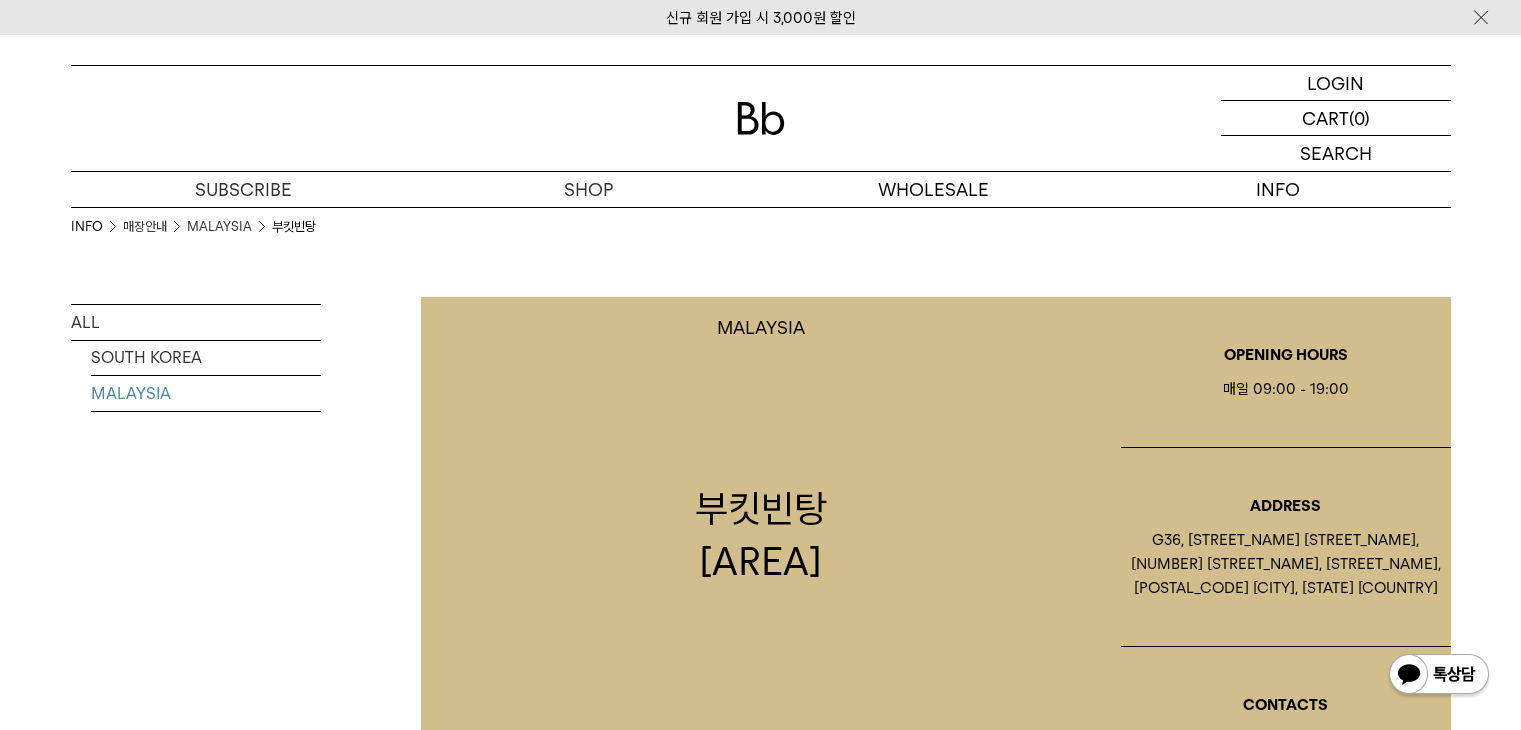 scroll, scrollTop: 0, scrollLeft: 0, axis: both 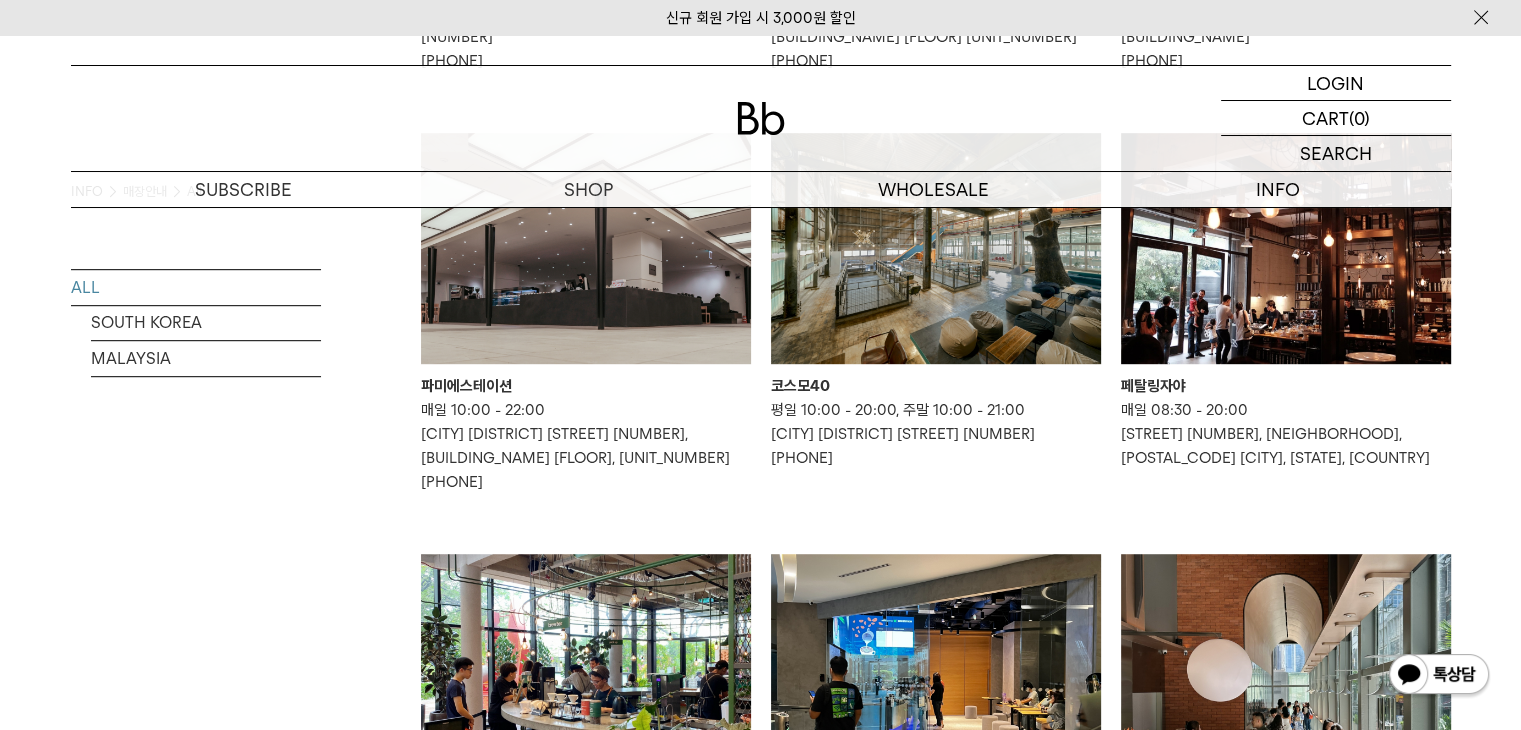 click at bounding box center (1286, 248) 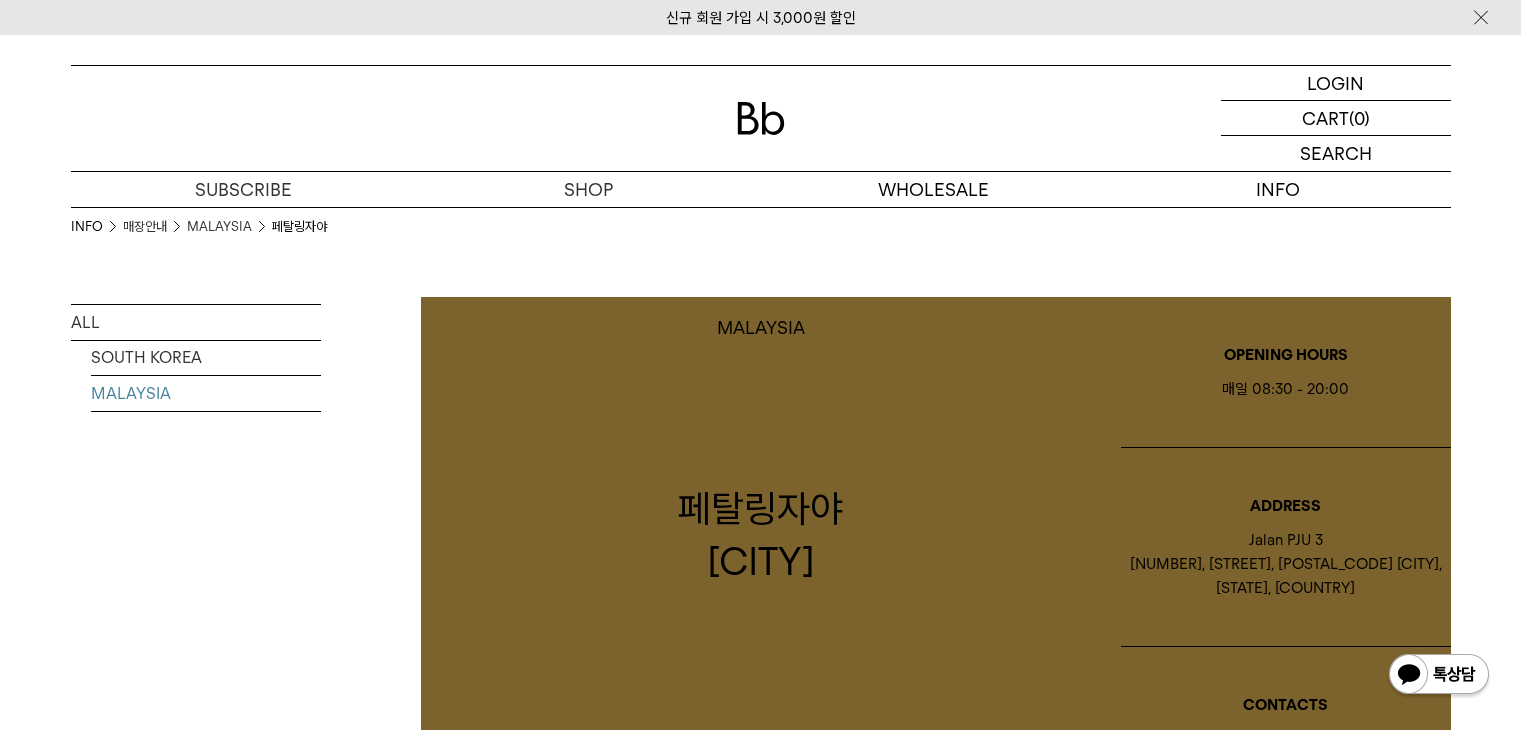 scroll, scrollTop: 0, scrollLeft: 0, axis: both 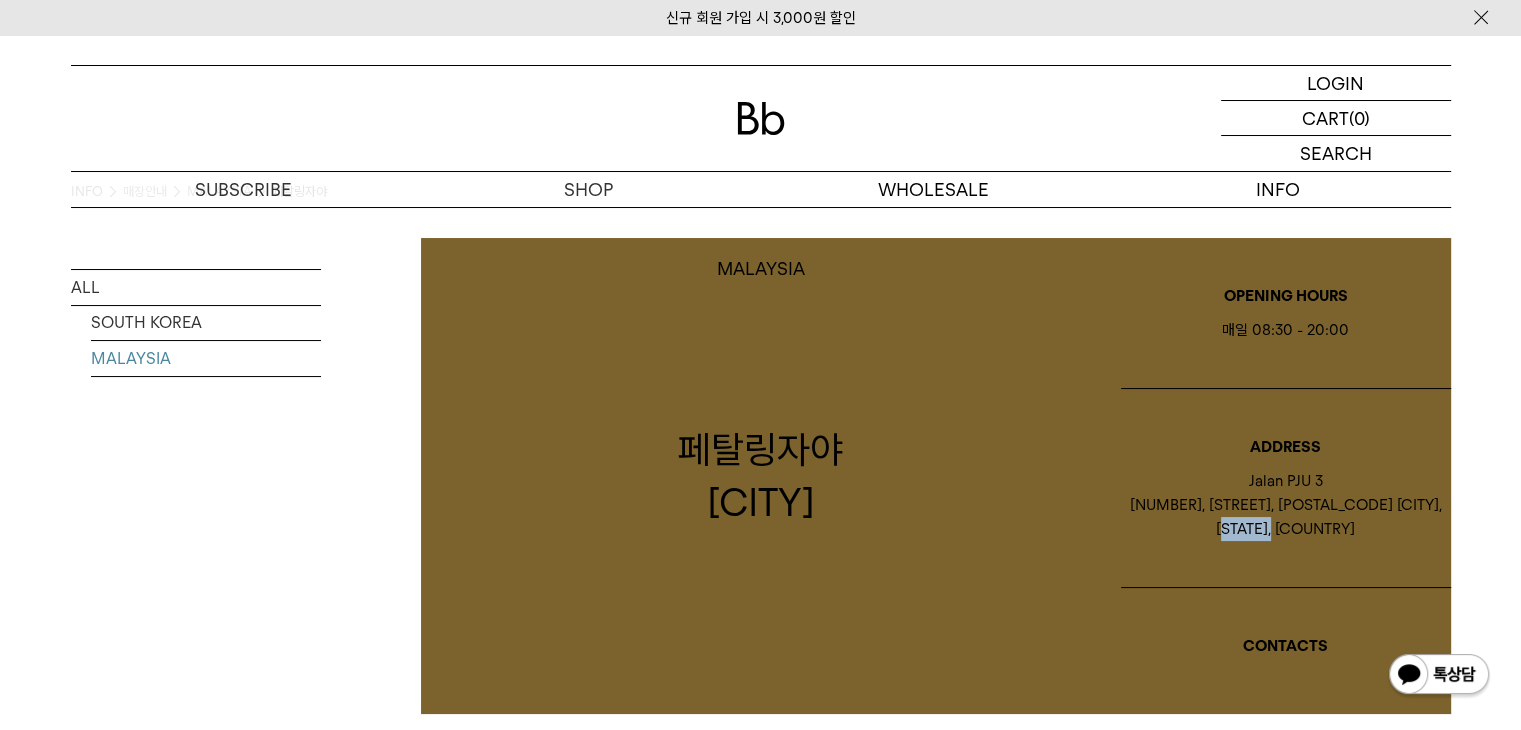 drag, startPoint x: 1214, startPoint y: 533, endPoint x: 1292, endPoint y: 542, distance: 78.51752 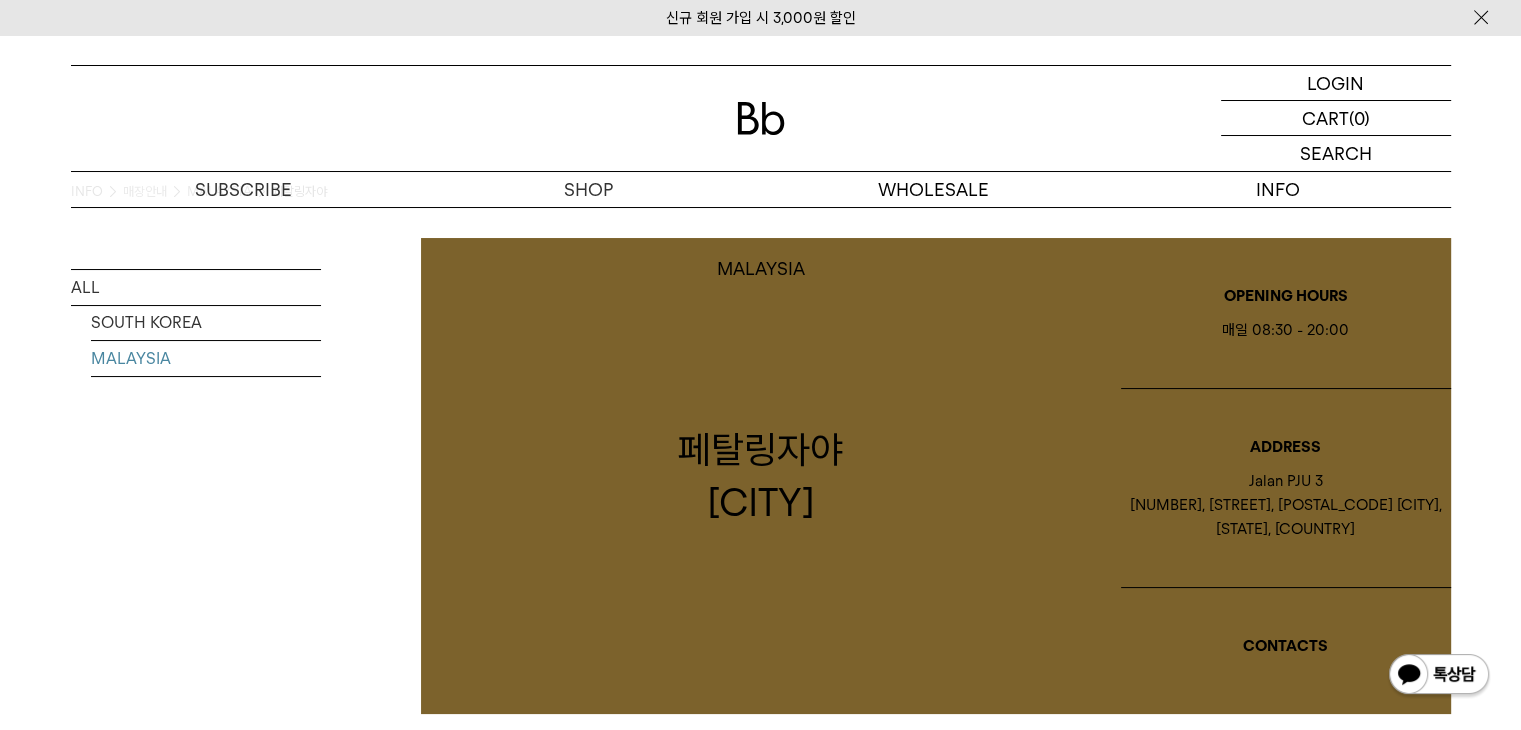 click on "ADDRESS
Jalan PJU 3 50, Sunway Damansara, 47810 Petaling Jaya, Selangor, Malaysia" at bounding box center (1286, 488) 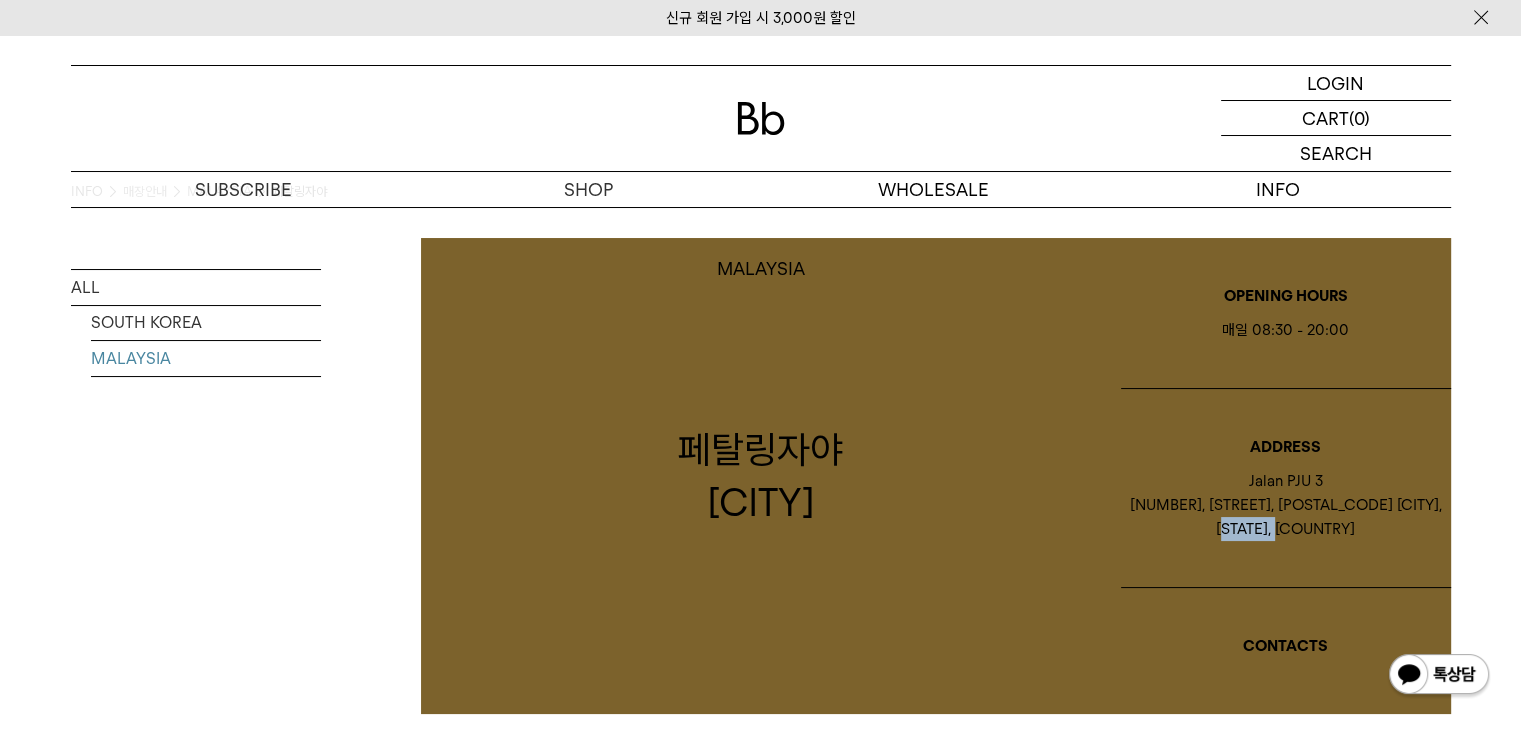 drag, startPoint x: 1282, startPoint y: 531, endPoint x: 1224, endPoint y: 533, distance: 58.034473 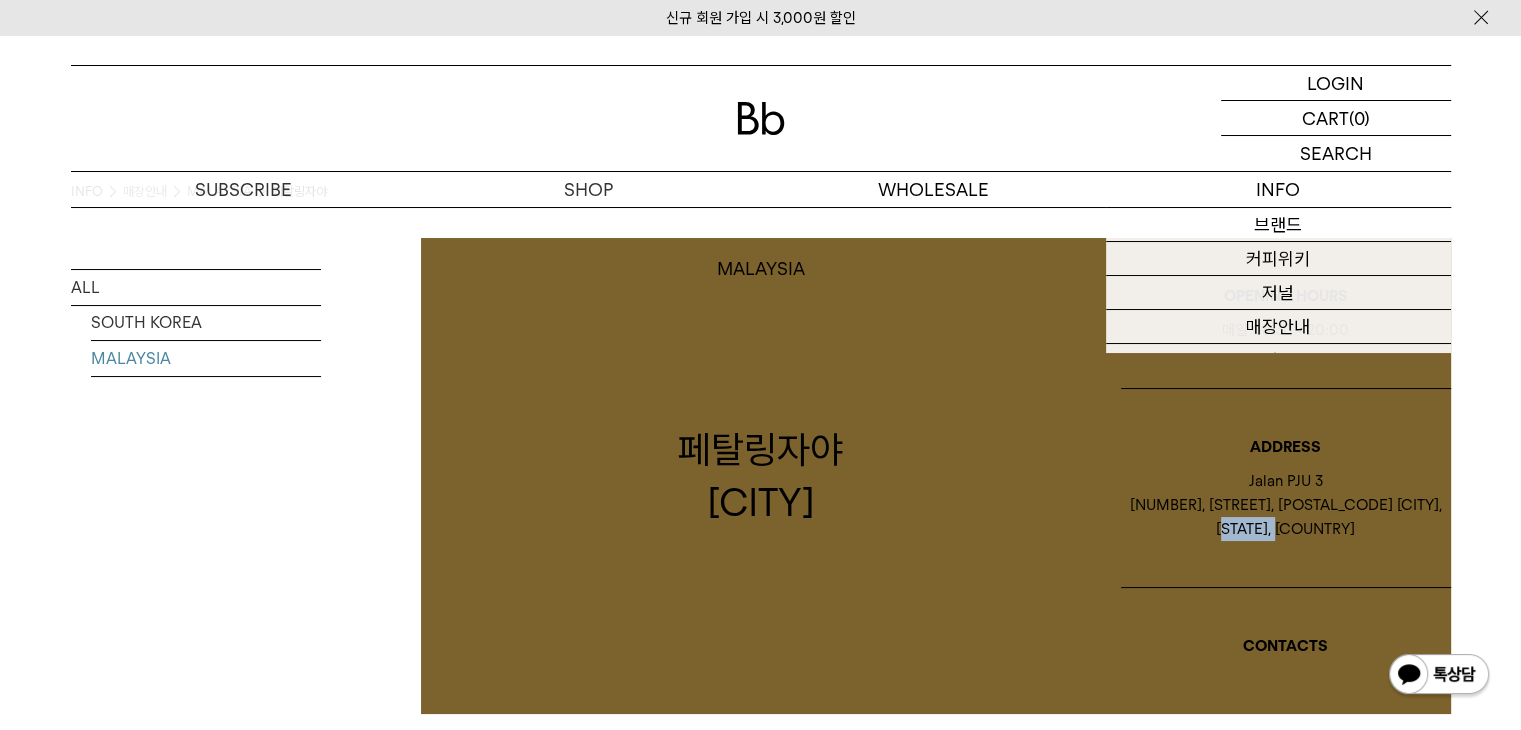 copy on "Selangor" 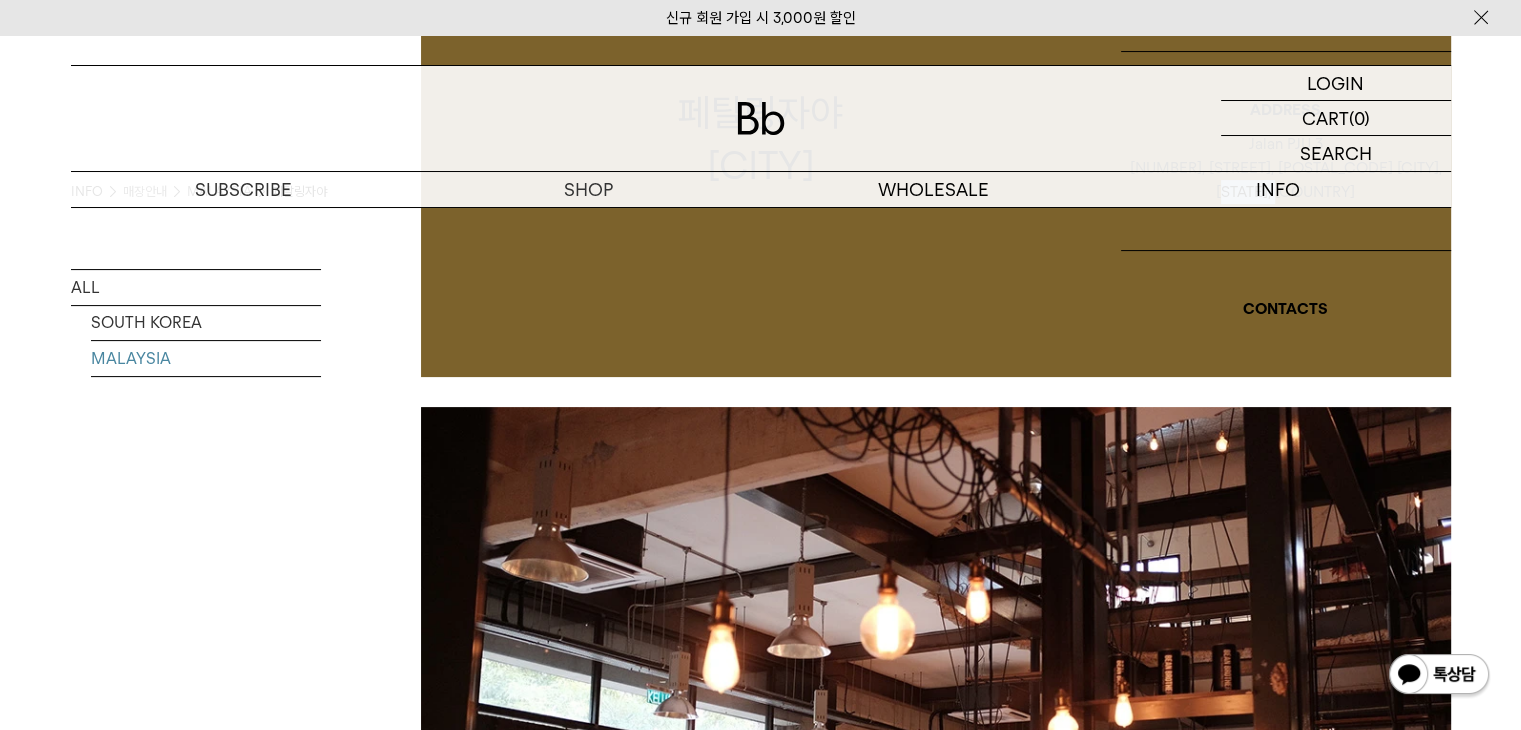 scroll, scrollTop: 759, scrollLeft: 0, axis: vertical 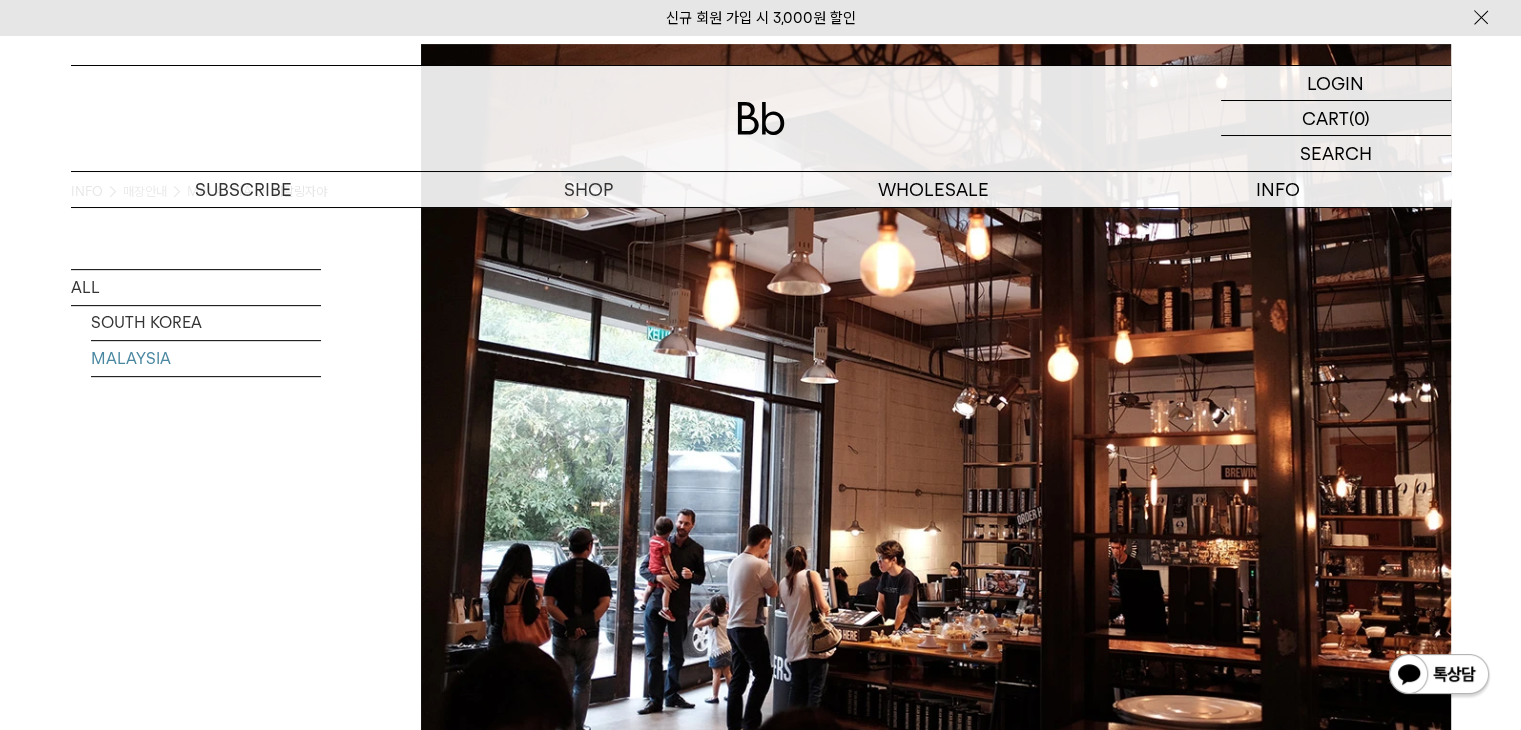 click on "INFO
매장안내
MALAYSIA
페탈링자야
ALL
SOUTH KOREA
MALAYSIA
# 7c622c
MALAYSIA ADDRESS" at bounding box center (761, 1542) 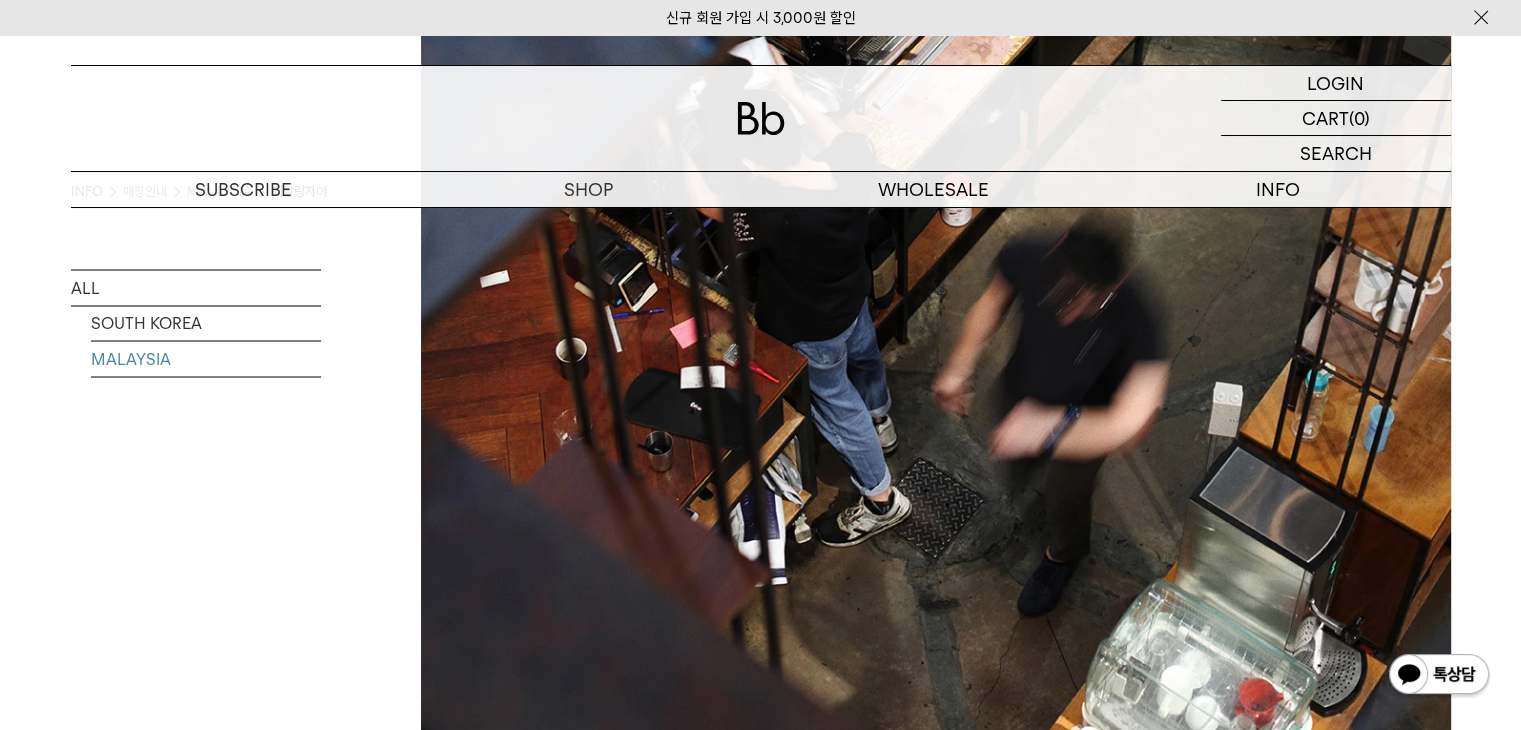 scroll, scrollTop: 4247, scrollLeft: 0, axis: vertical 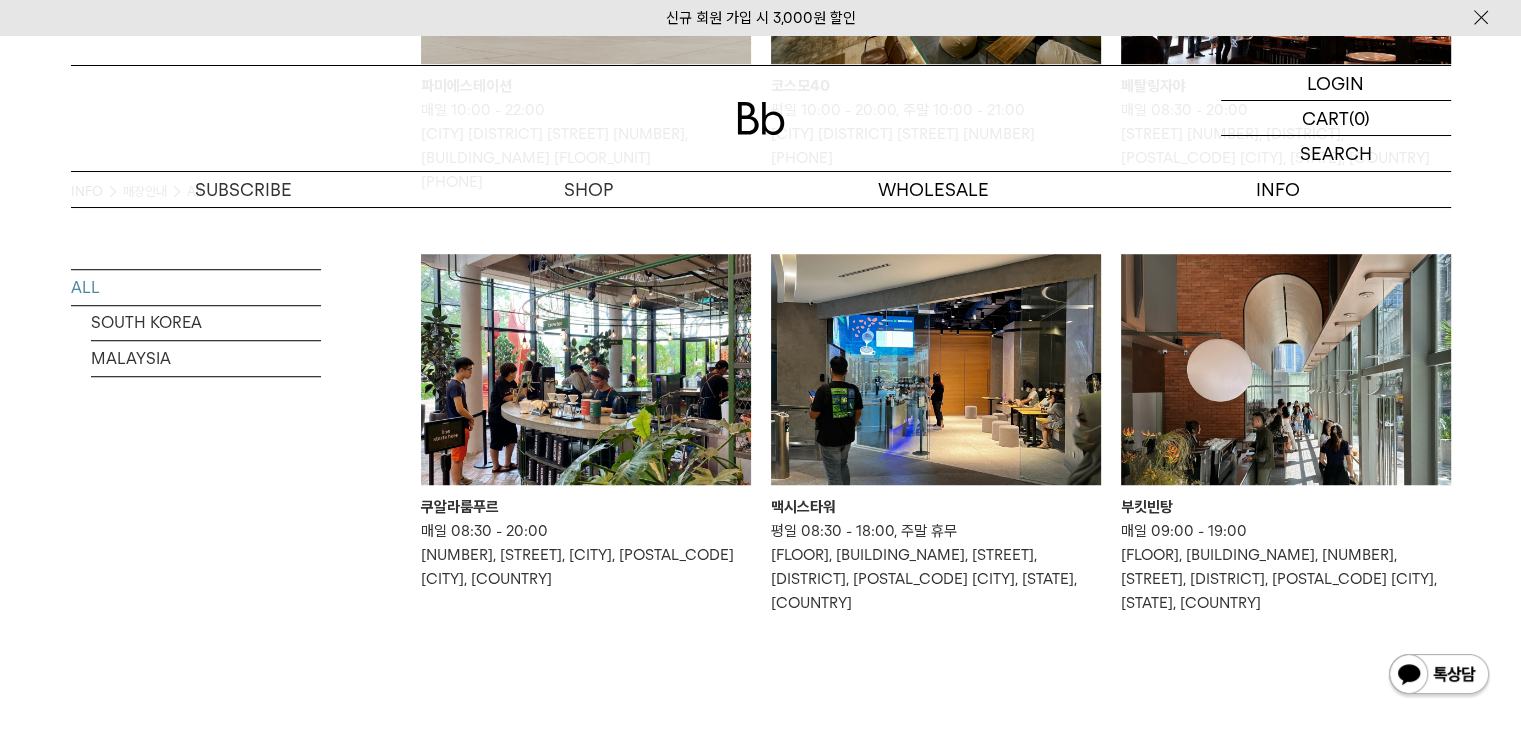 click at bounding box center [586, 369] 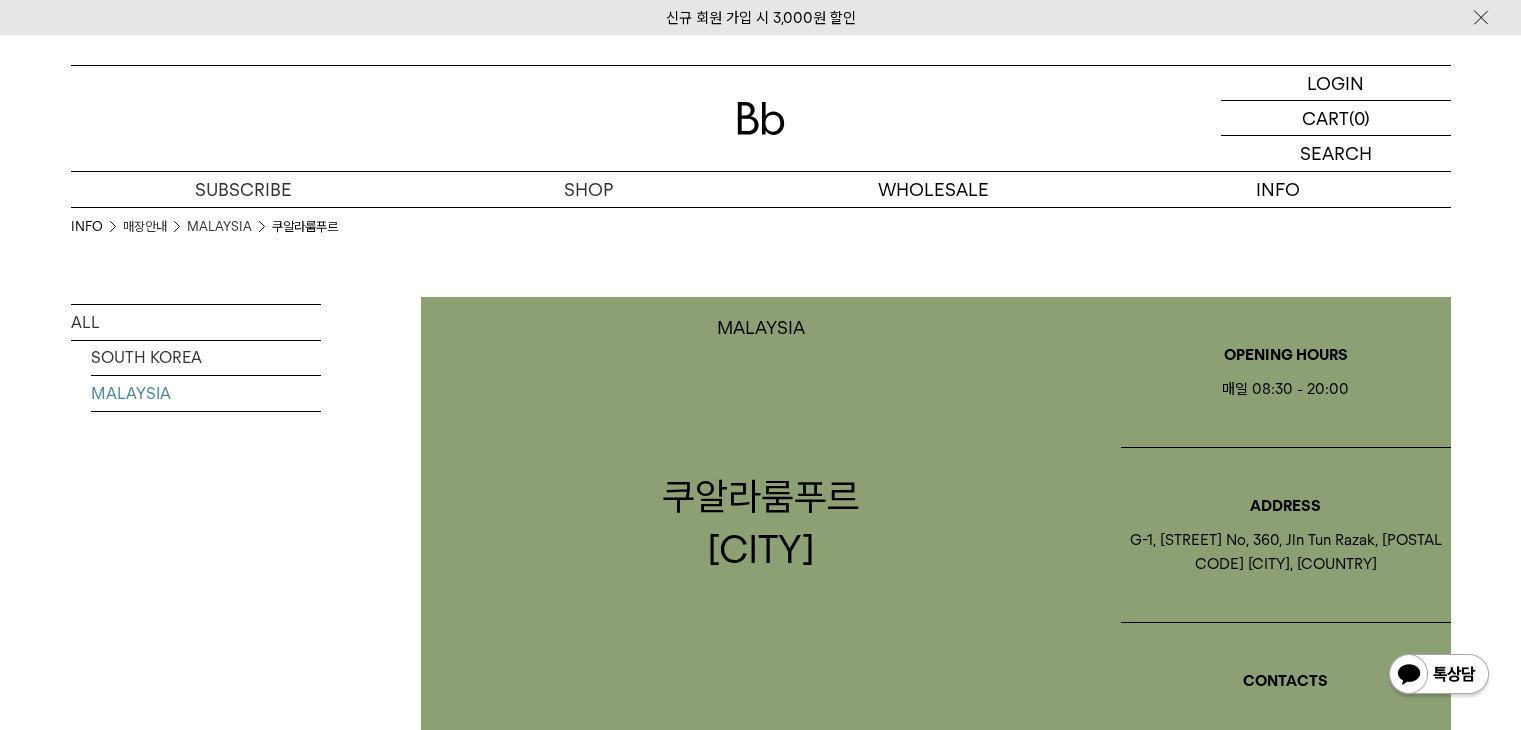 scroll, scrollTop: 567, scrollLeft: 0, axis: vertical 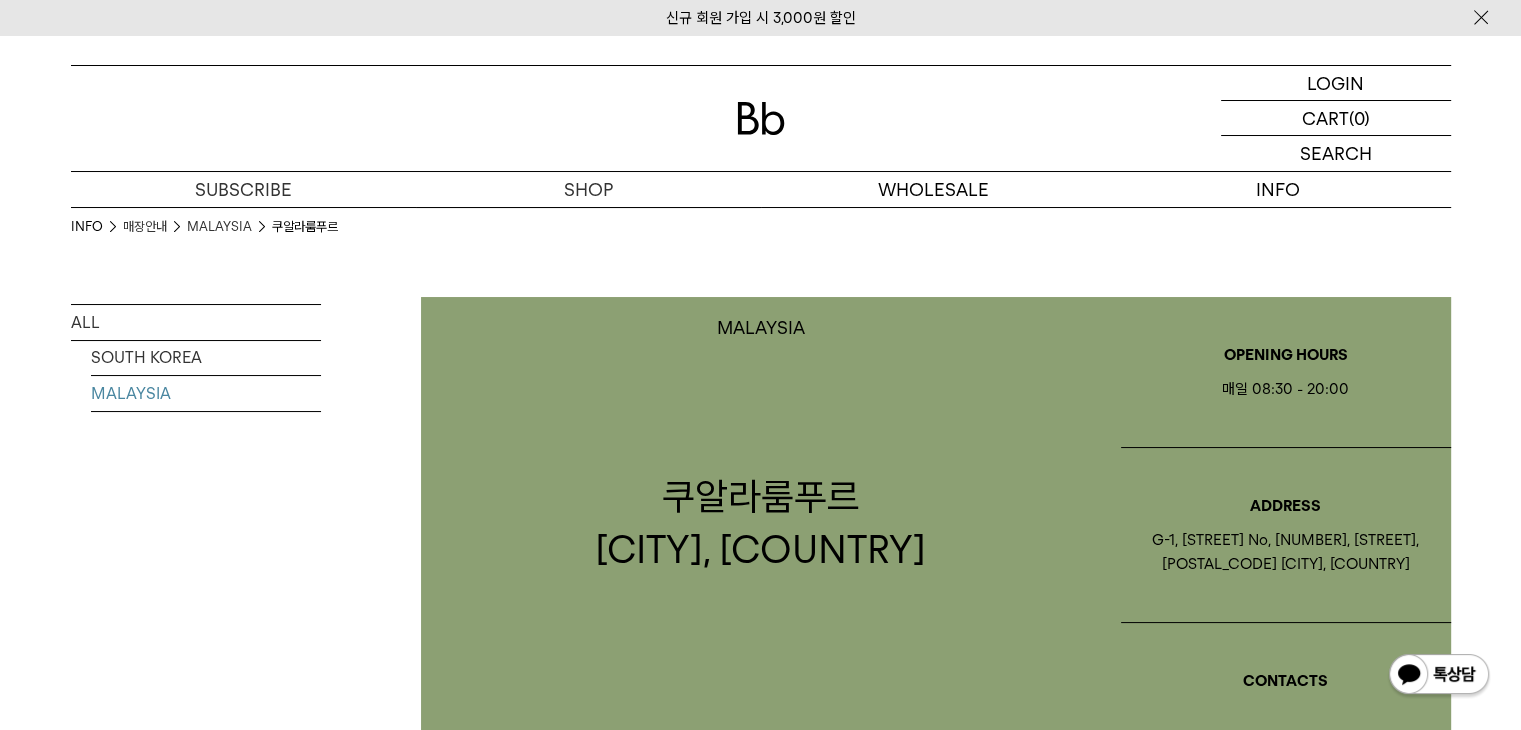 click on "G-1, [STREET] No, [NUMBER], [STREET], [POSTAL_CODE] [CITY], [COUNTRY]" at bounding box center [936, 2632] 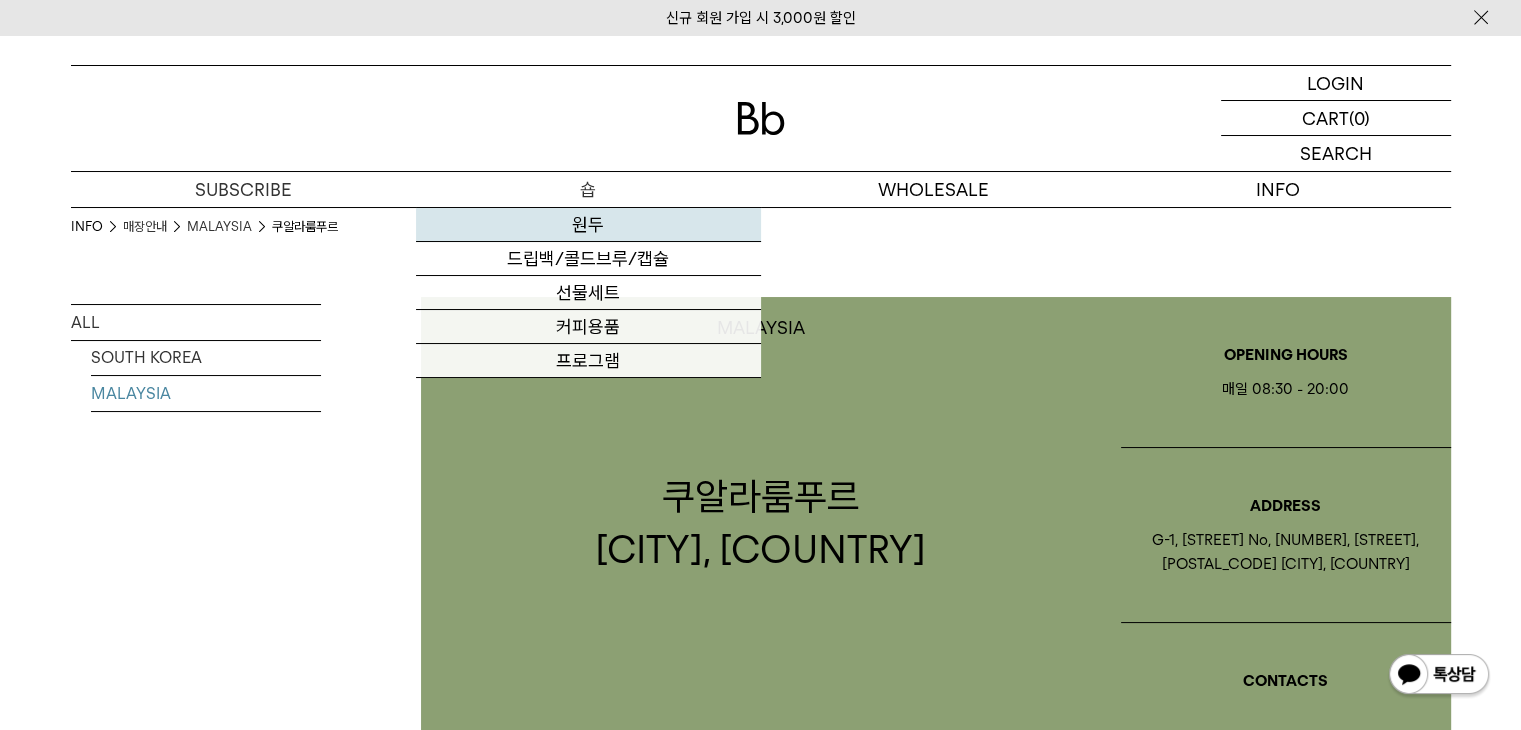 click on "원두" at bounding box center [588, 225] 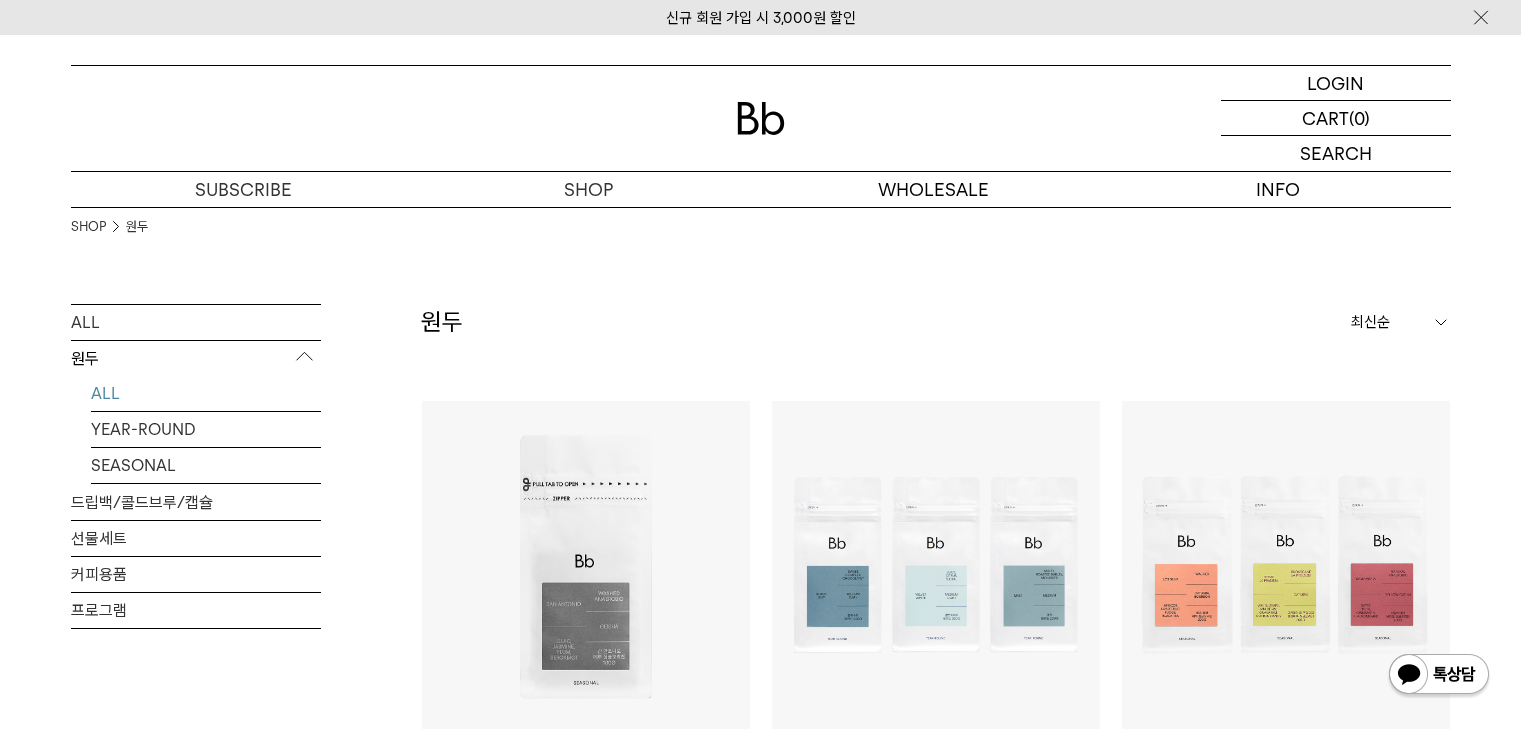 scroll, scrollTop: 0, scrollLeft: 0, axis: both 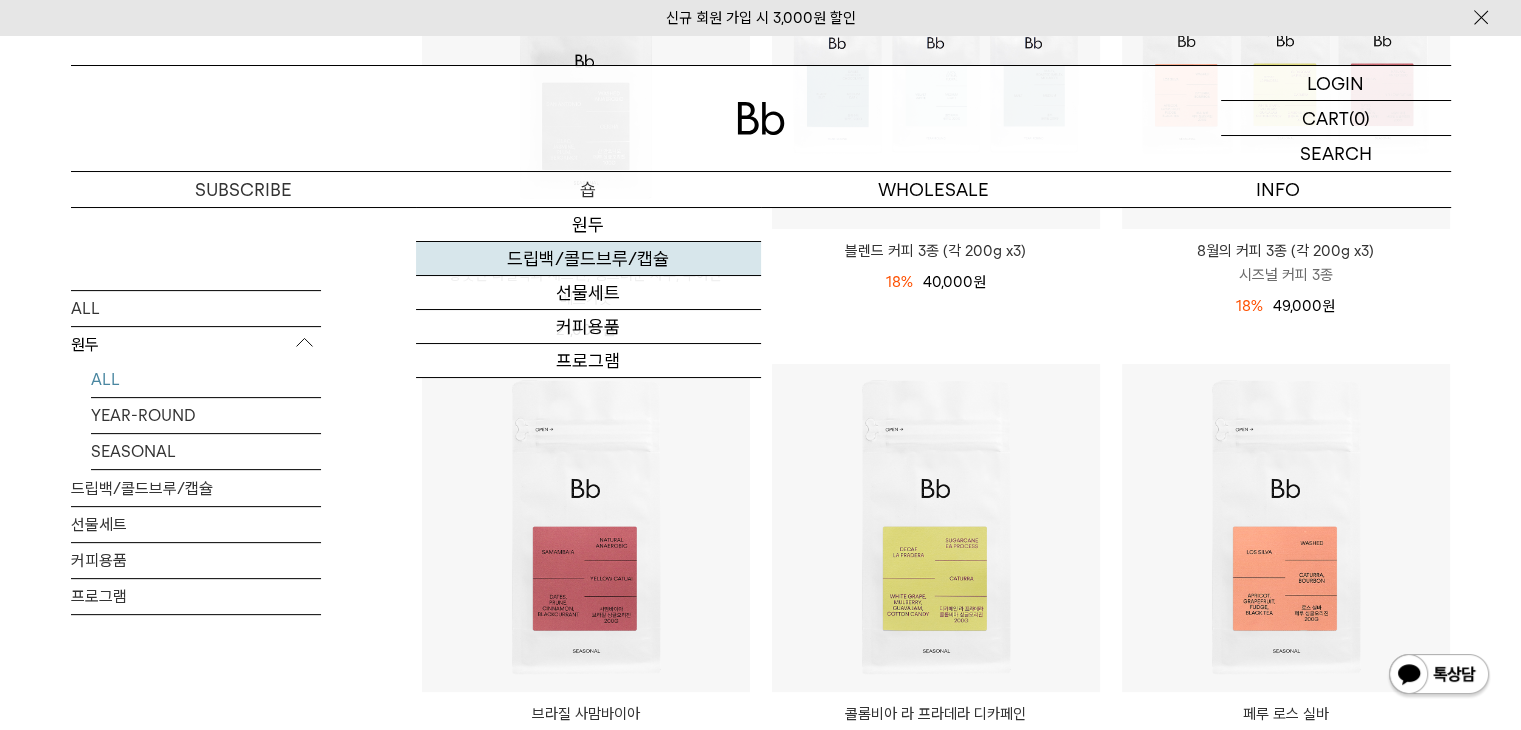 click on "드립백/콜드브루/캡슐" at bounding box center [588, 259] 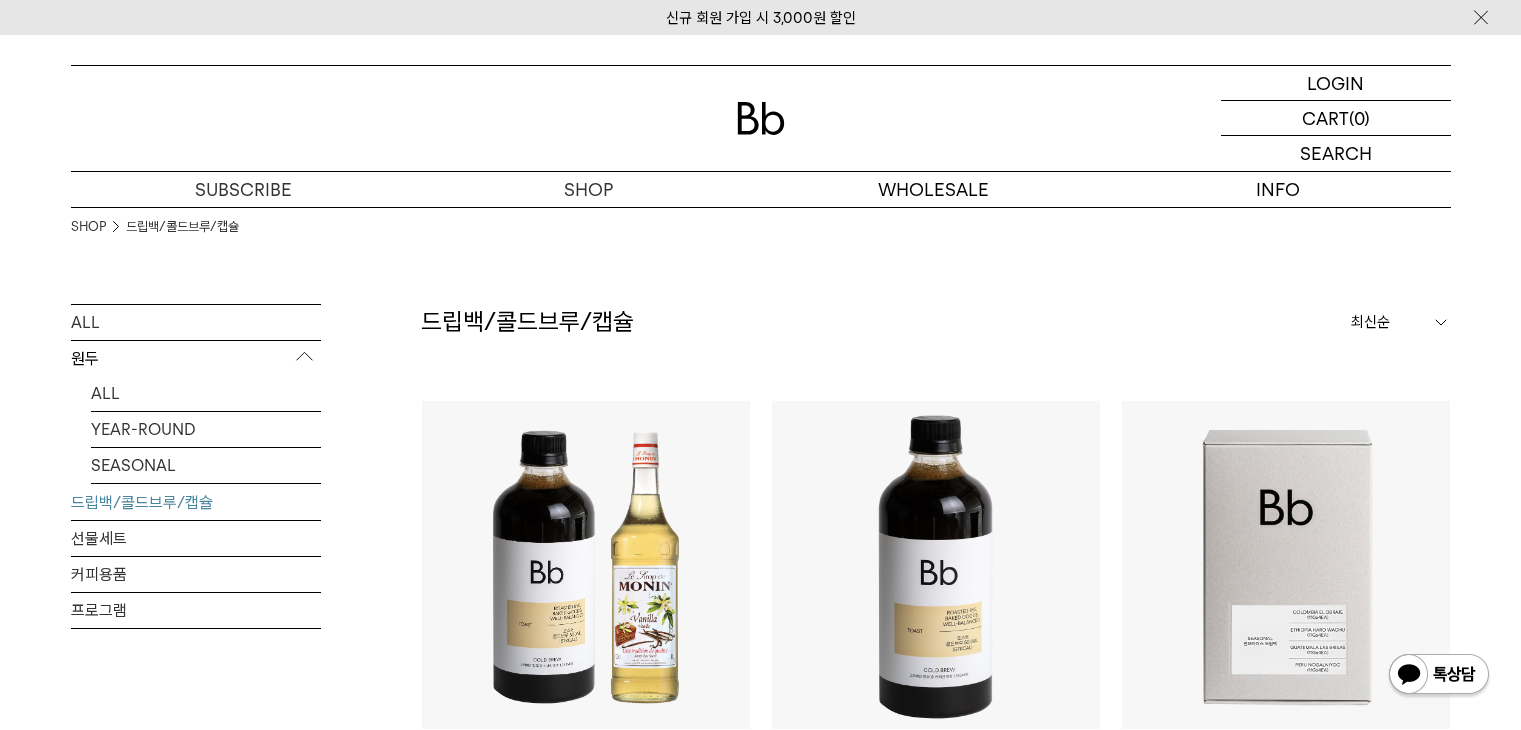 scroll, scrollTop: 0, scrollLeft: 0, axis: both 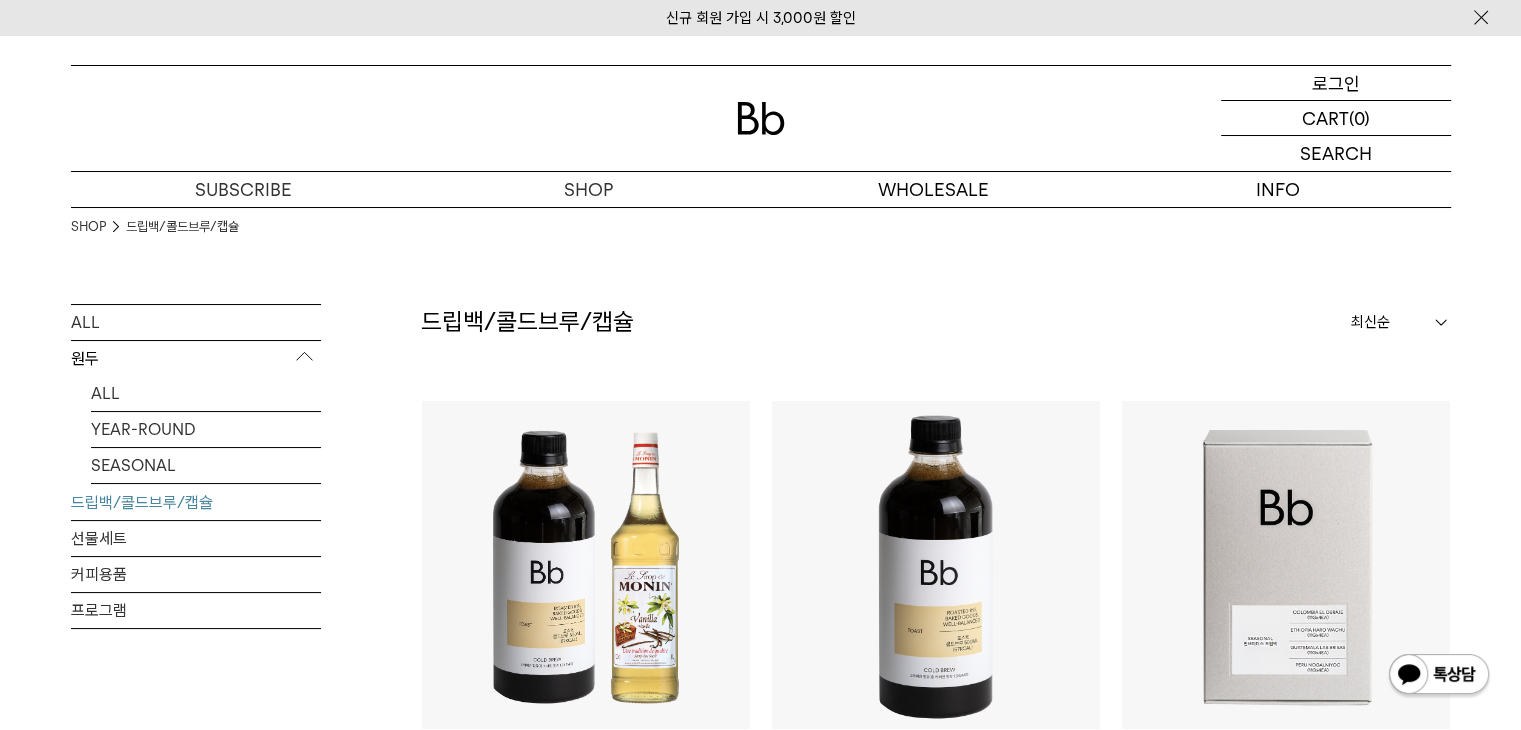 drag, startPoint x: 1484, startPoint y: 569, endPoint x: 1253, endPoint y: 69, distance: 550.78217 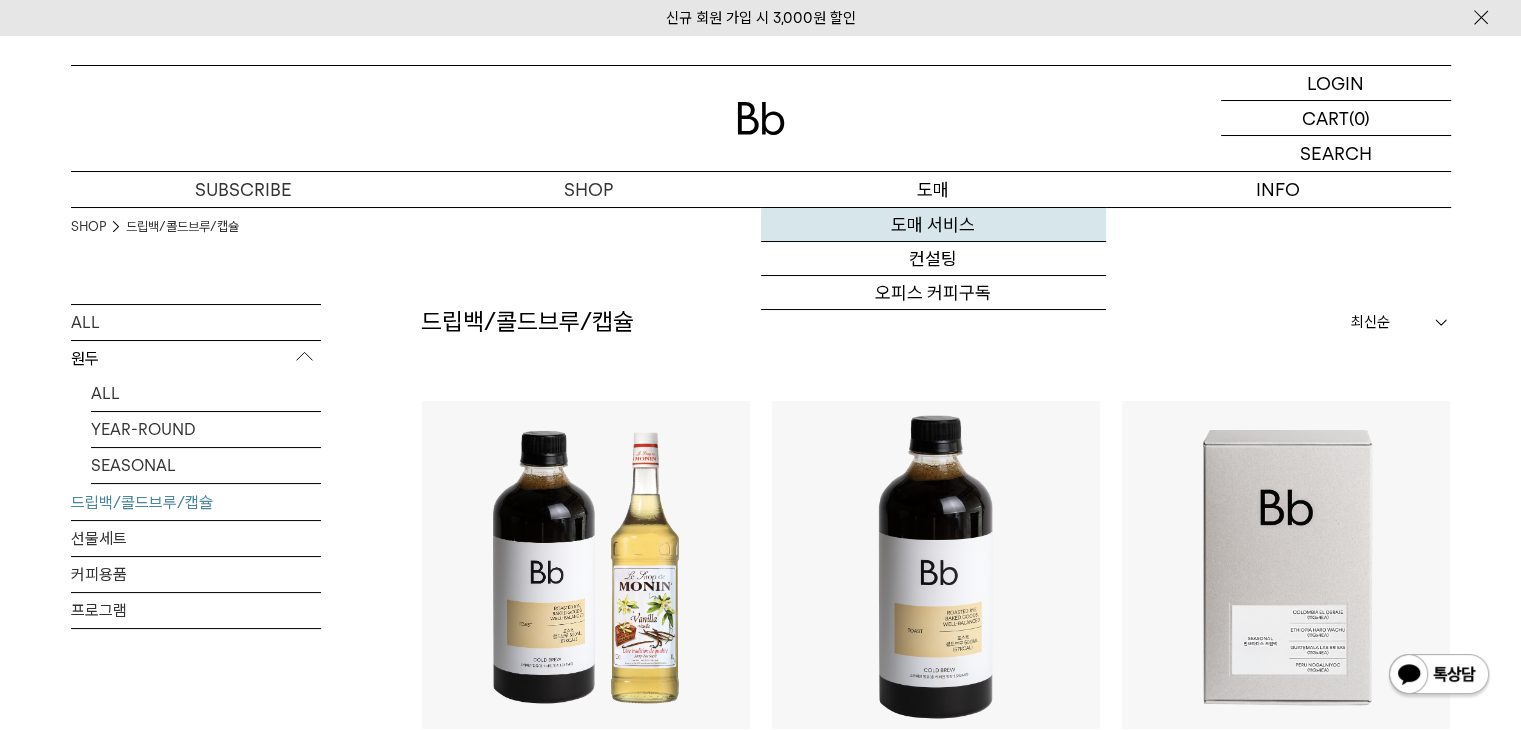 click on "도매 서비스" at bounding box center (933, 225) 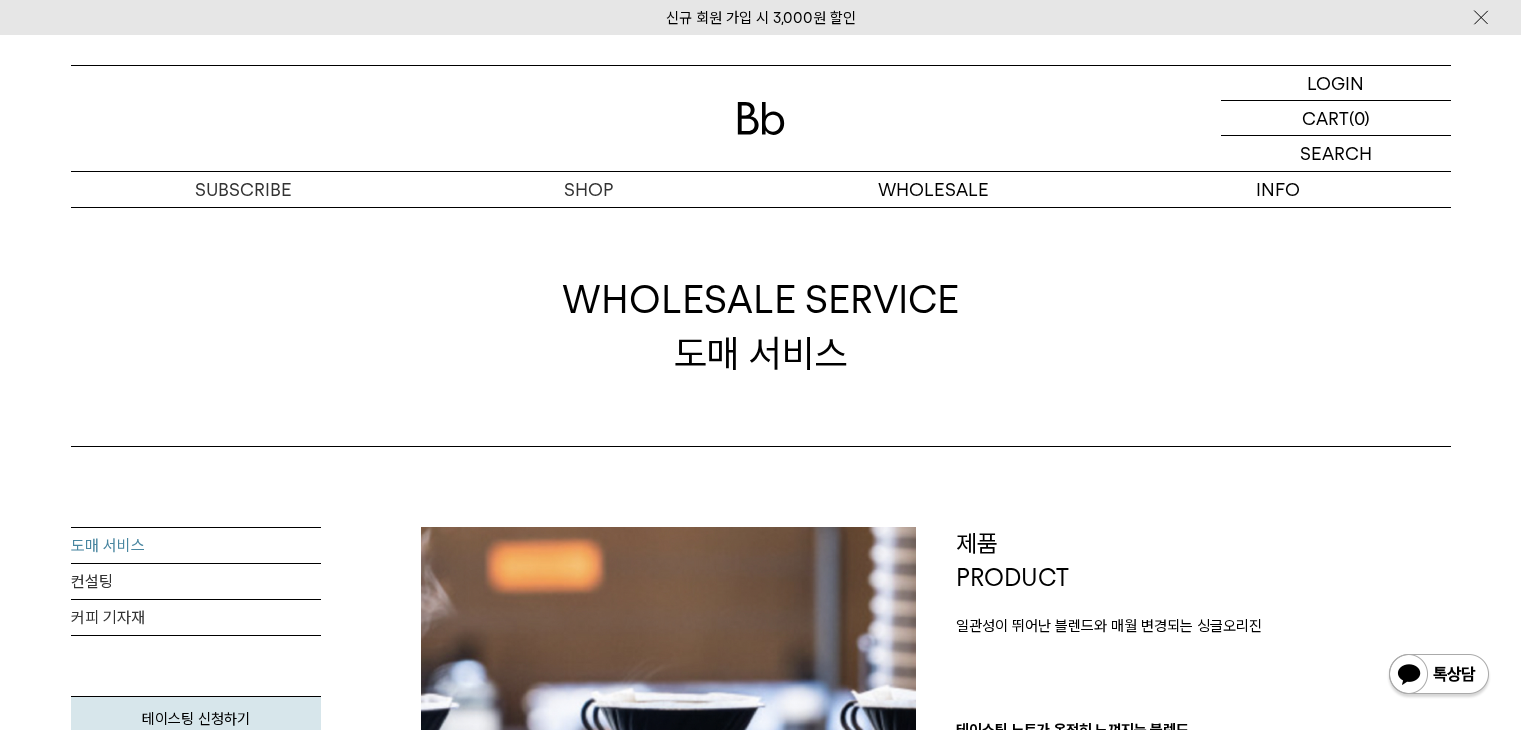 scroll, scrollTop: 190, scrollLeft: 0, axis: vertical 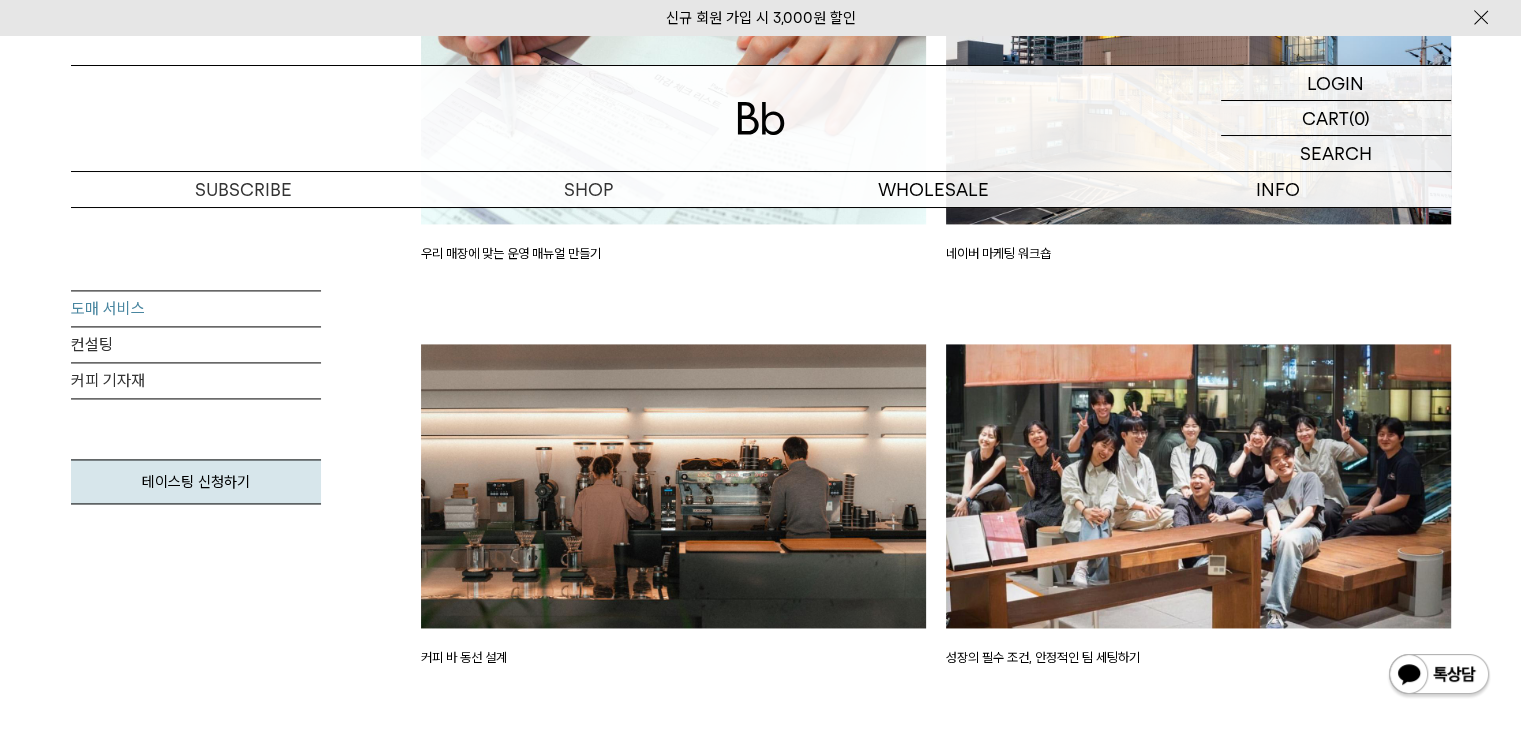 click at bounding box center [1198, 486] 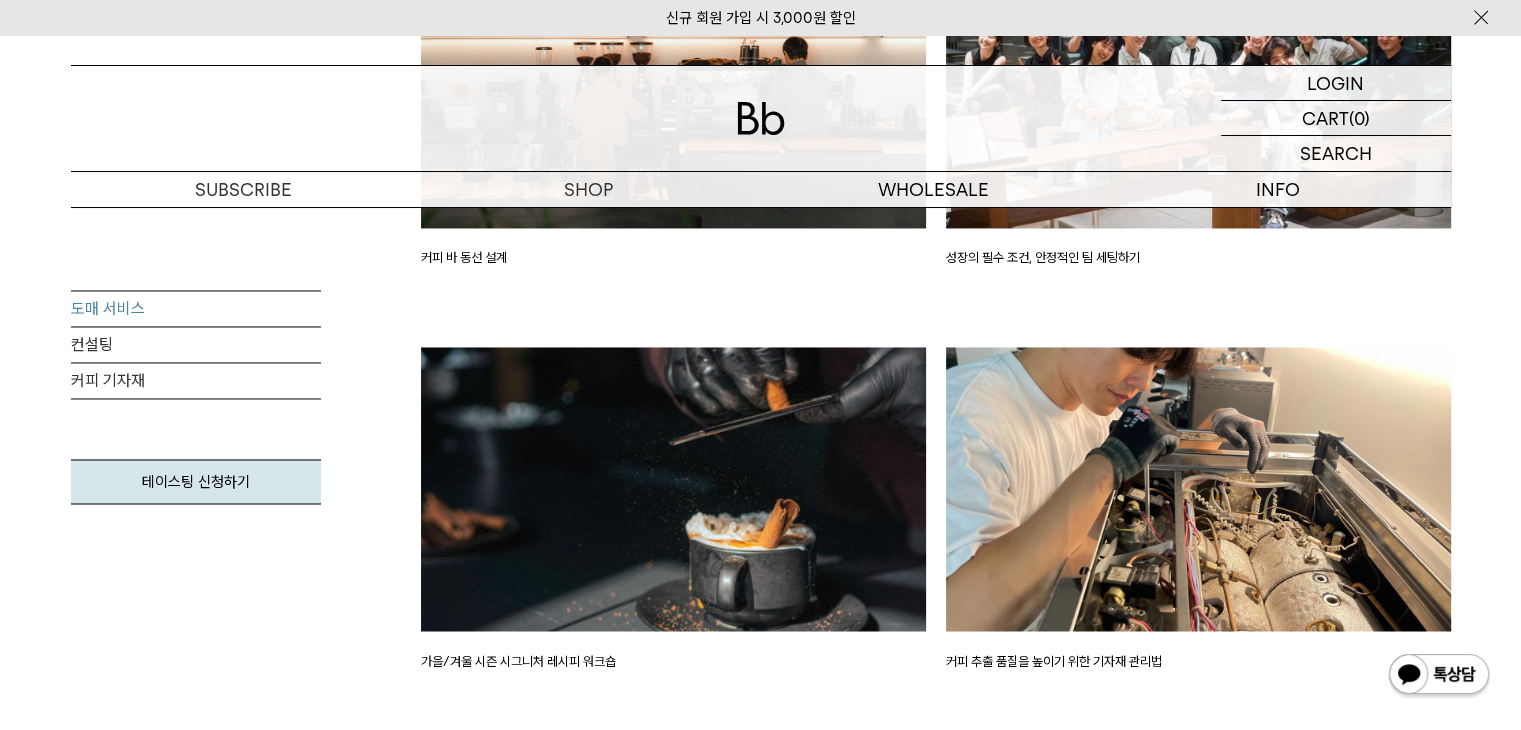 scroll, scrollTop: 2900, scrollLeft: 0, axis: vertical 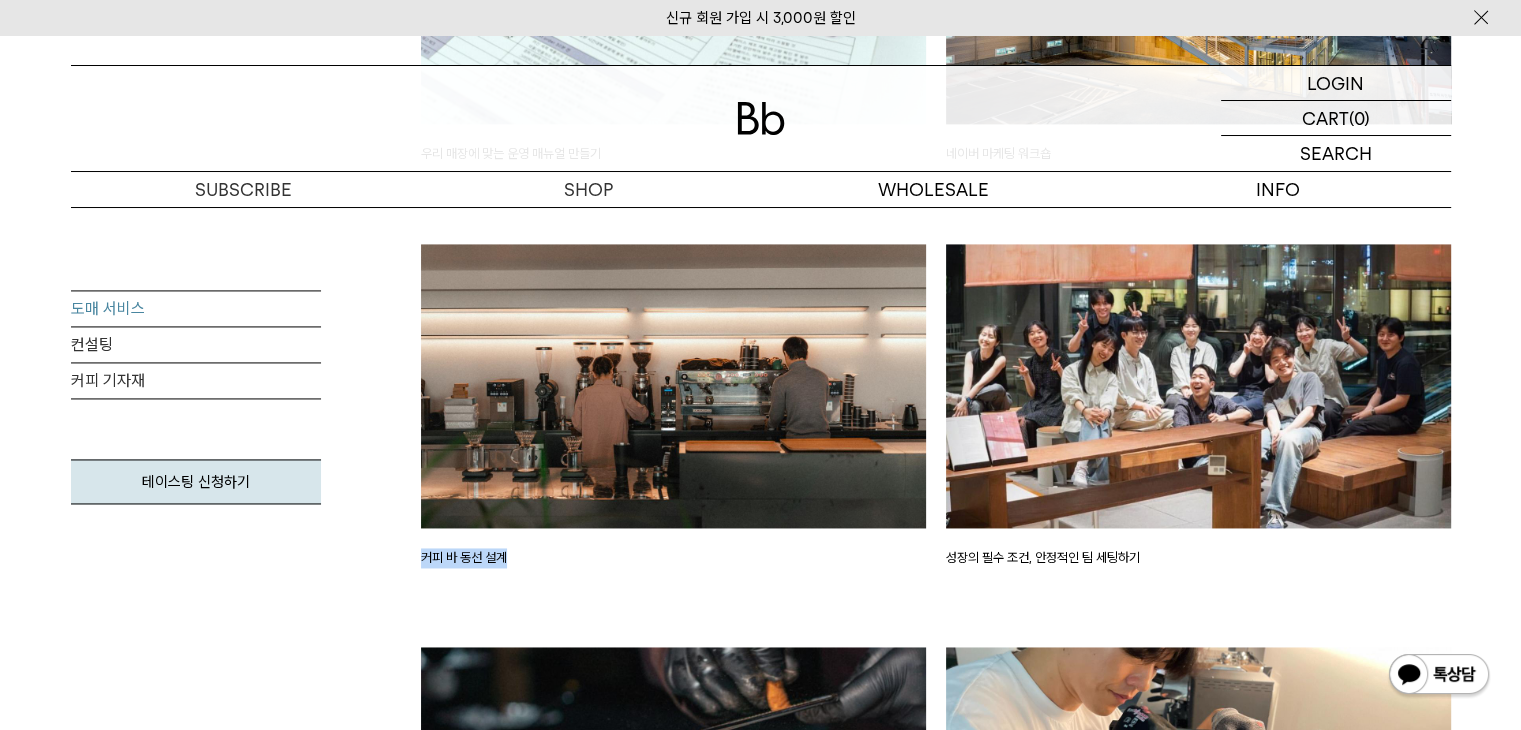 drag, startPoint x: 396, startPoint y: 557, endPoint x: 580, endPoint y: 562, distance: 184.06792 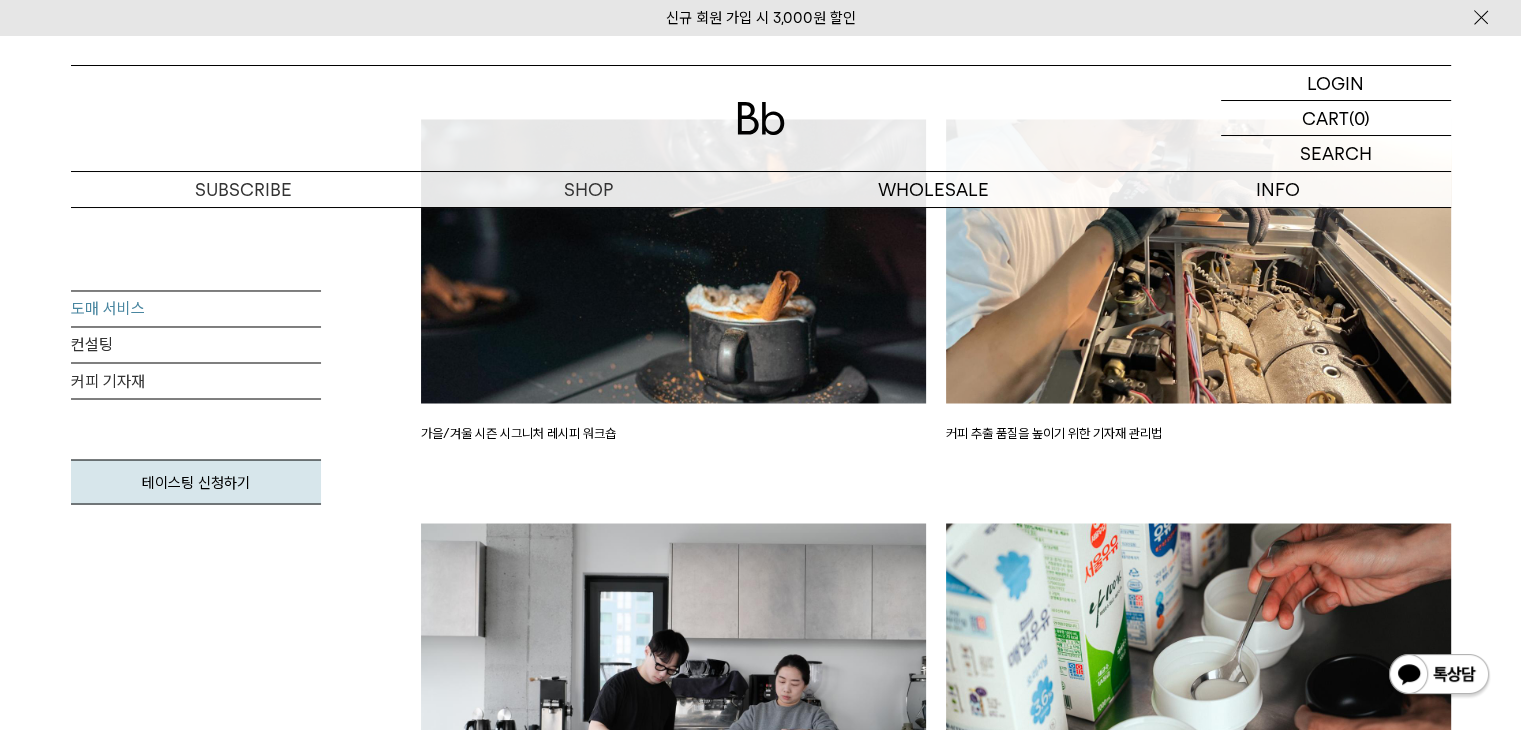 scroll, scrollTop: 3700, scrollLeft: 0, axis: vertical 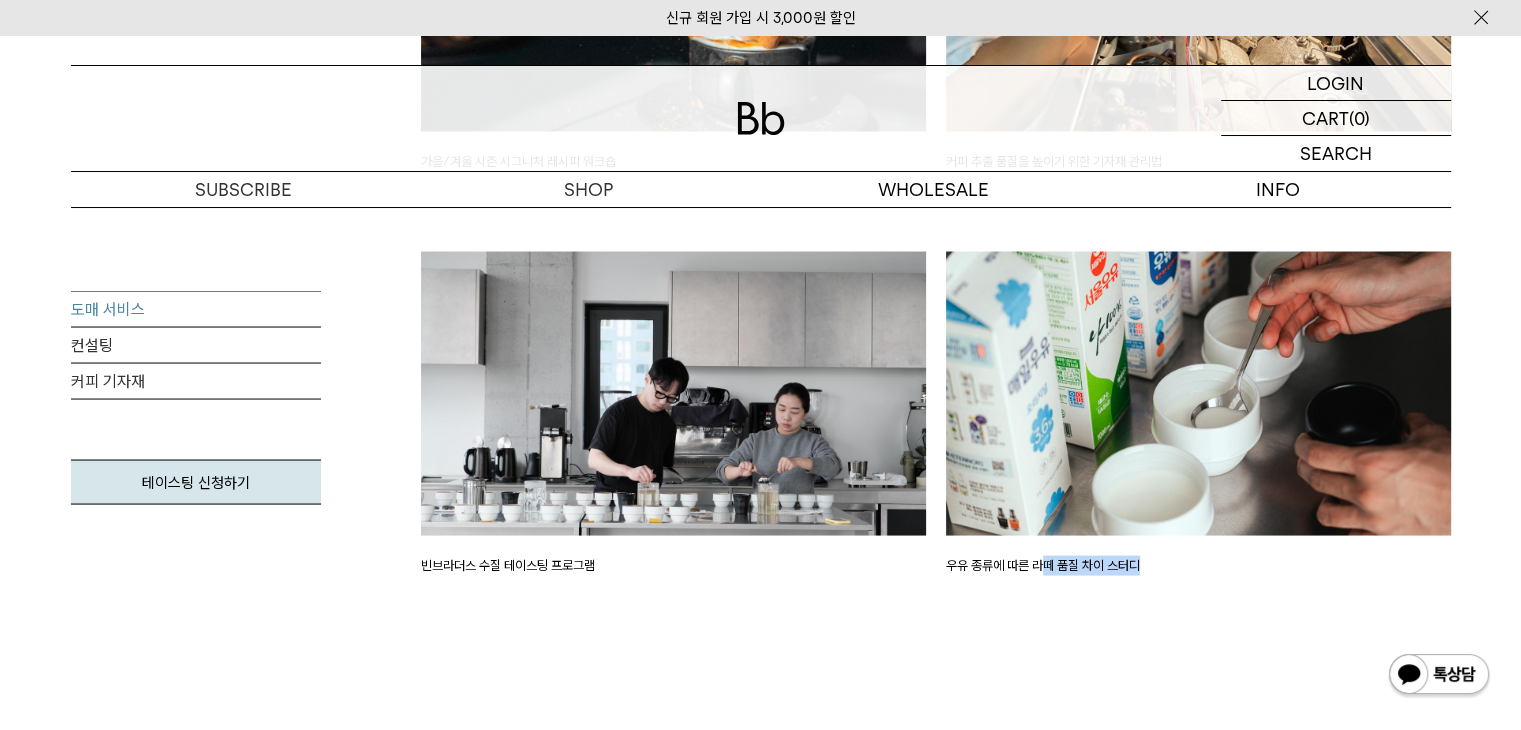 click on "스튜디오 프로그램 아카이브
우리 매장에 맞는 운영 매뉴얼 만들기
네이버 마케팅 워크숍
커피 바 동선 설계
성장의 필수 조건, 안정적인 팀 세팅하기" at bounding box center (936, -185) 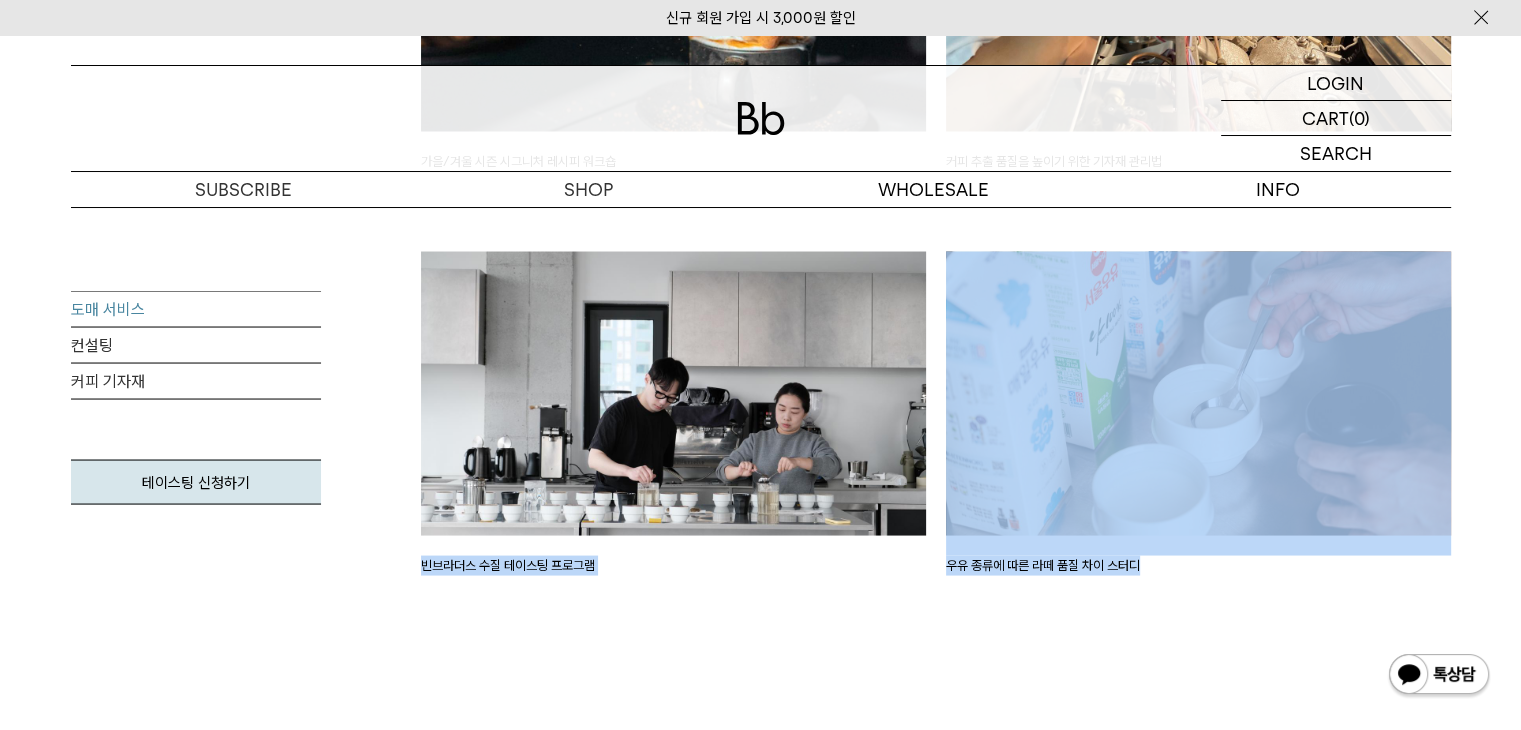 click on "우유 종류에 따른 라떼 품질 차이 스터디" at bounding box center (1198, 453) 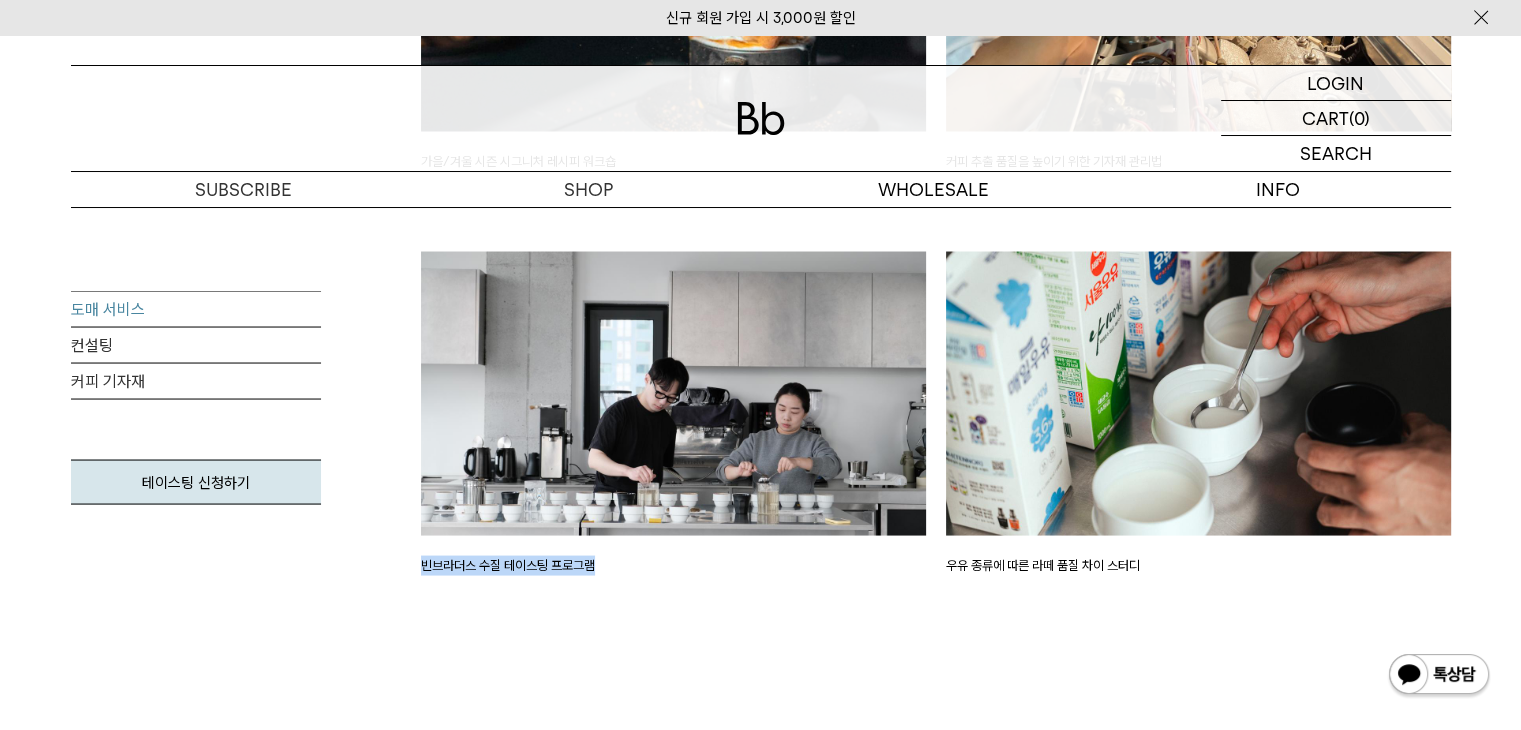 click on "빈브라더스 수질 테이스팅 프로그램" at bounding box center [673, 453] 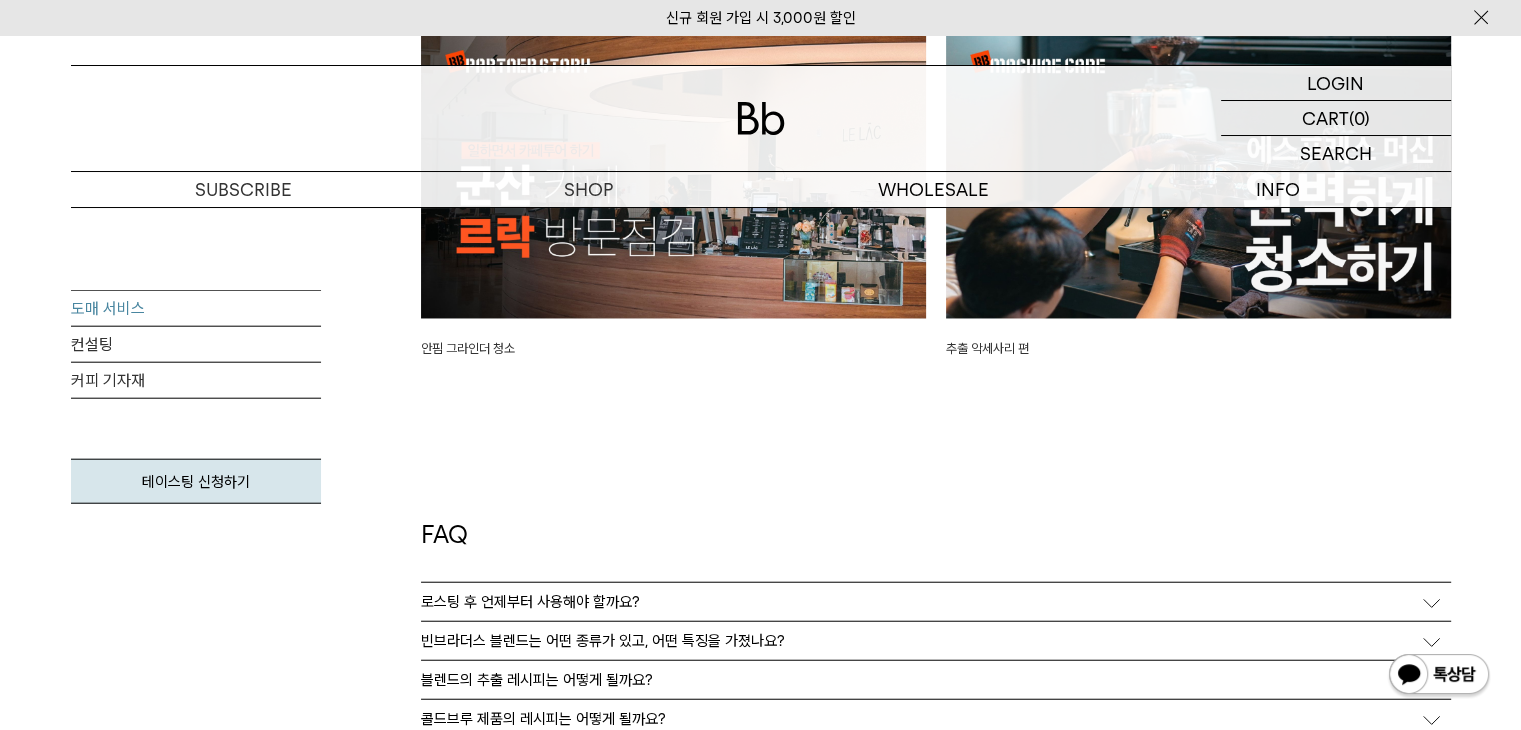 scroll, scrollTop: 5100, scrollLeft: 0, axis: vertical 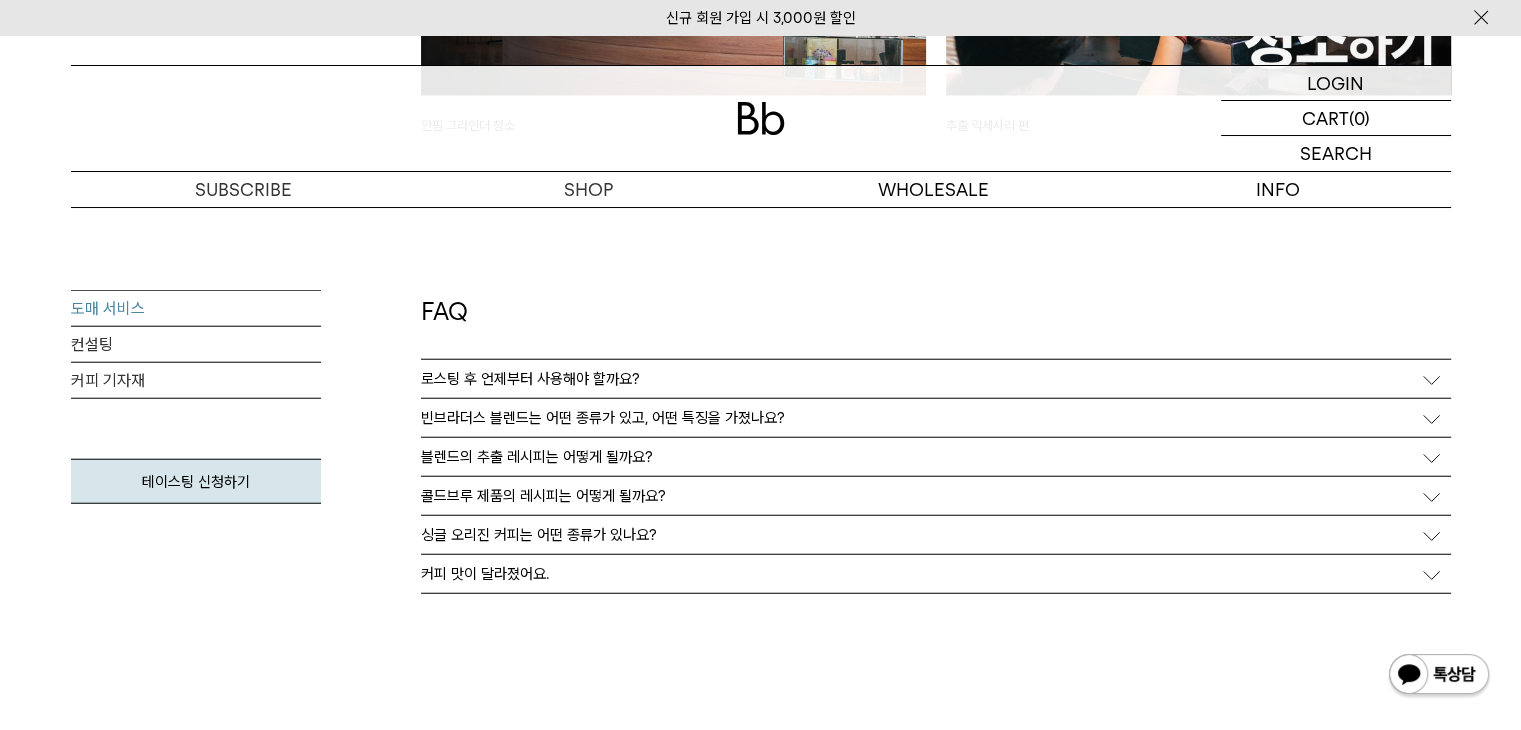 drag, startPoint x: 924, startPoint y: 640, endPoint x: 928, endPoint y: 602, distance: 38.209946 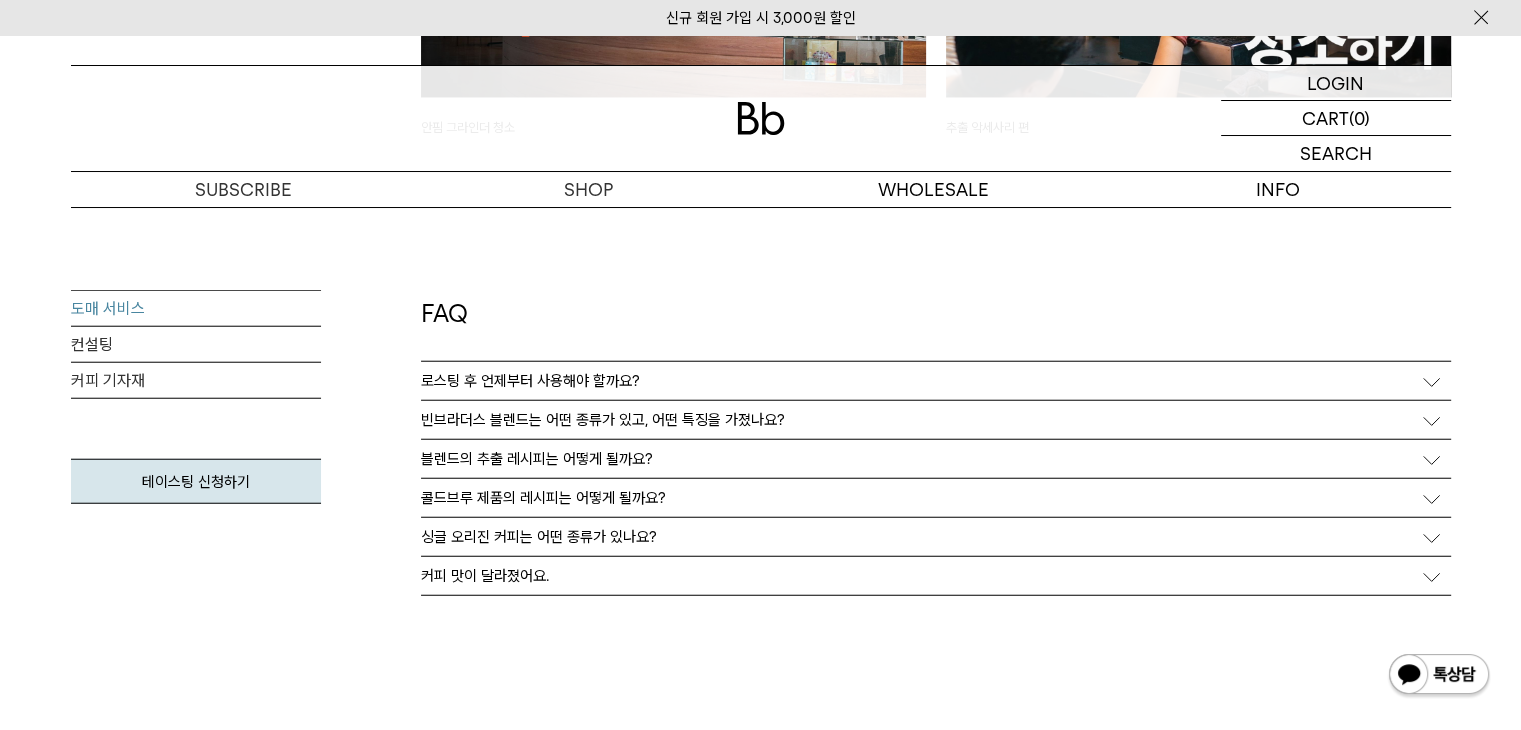 click on "빈브라더스 블렌드는 어떤 종류가 있고, 어떤 특징을 가졌나요?" at bounding box center [936, 420] 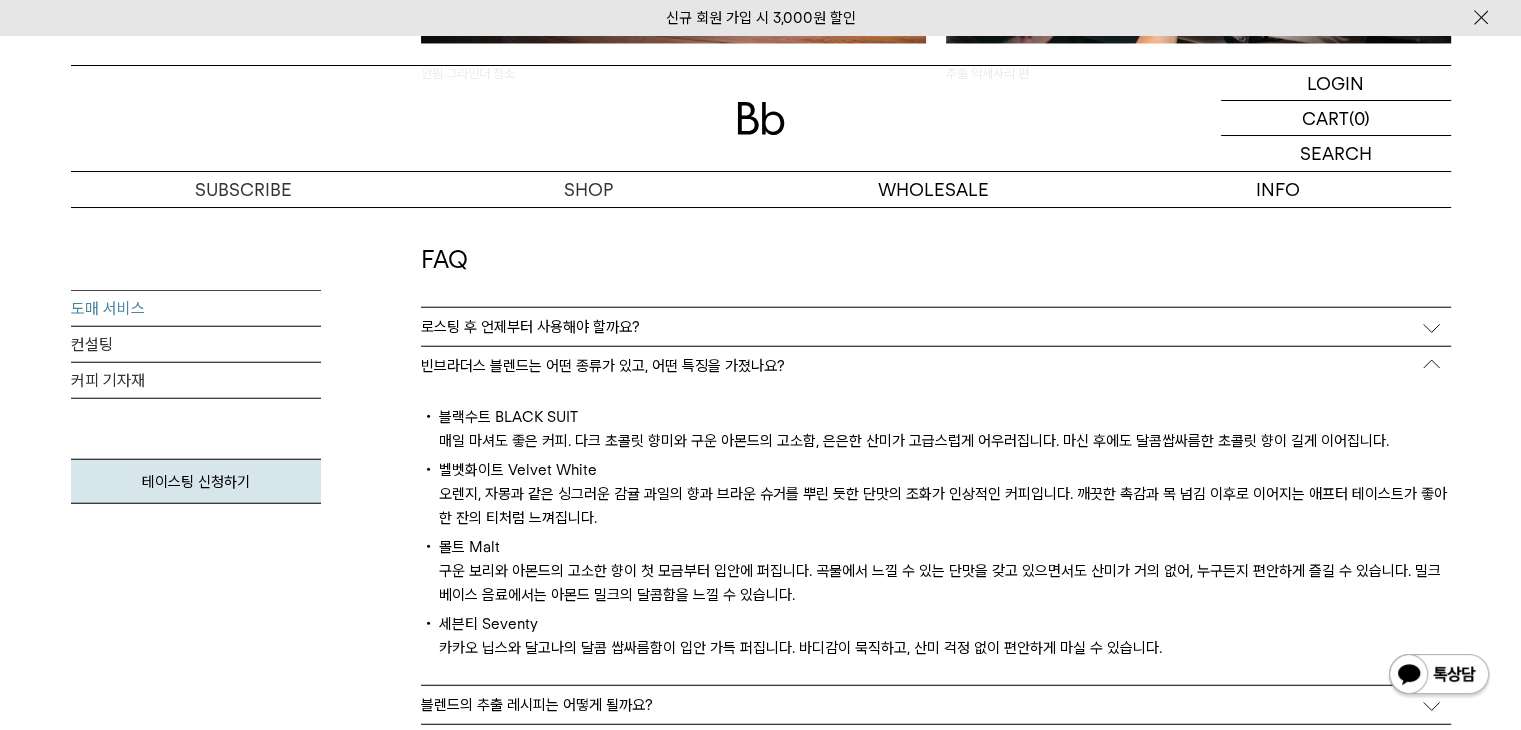 scroll, scrollTop: 5188, scrollLeft: 0, axis: vertical 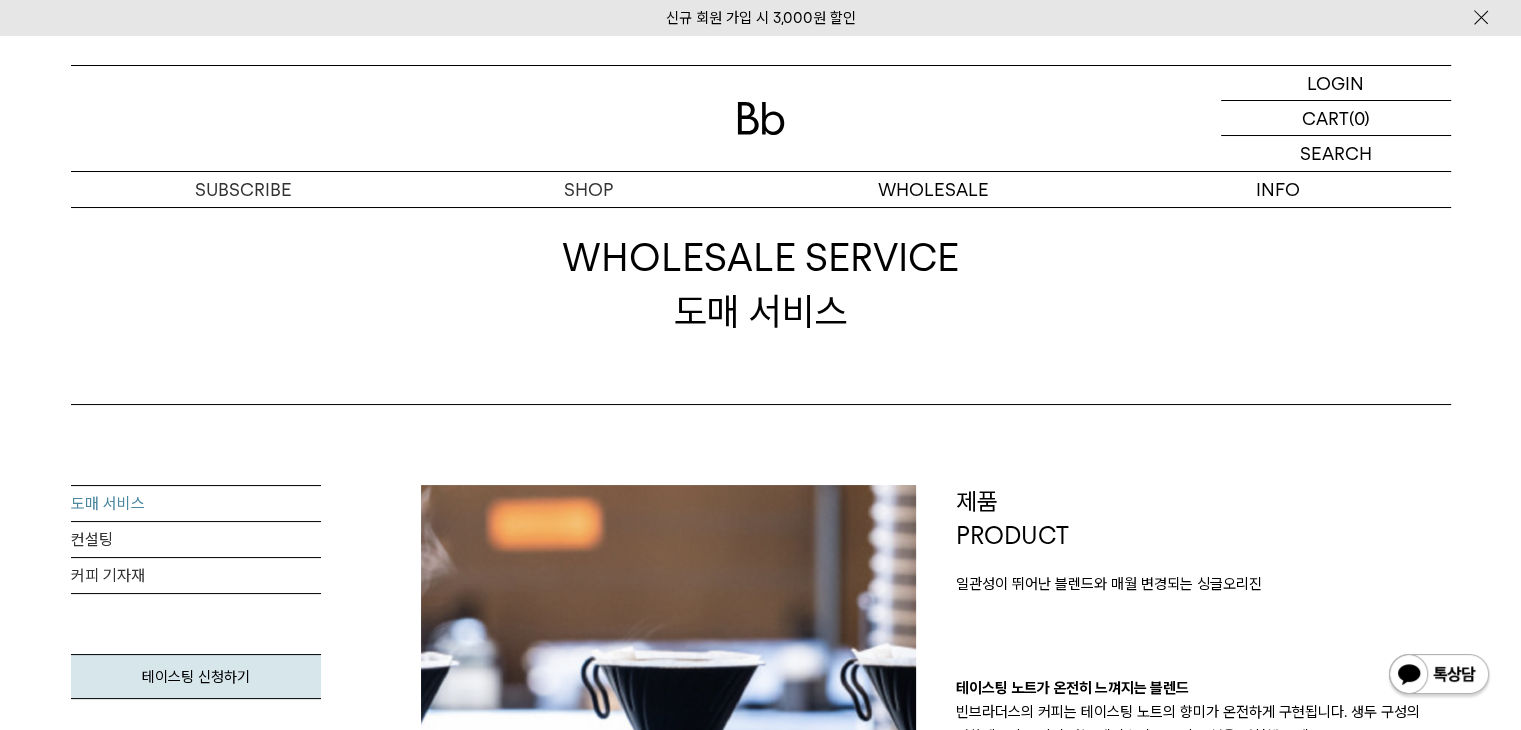 drag, startPoint x: 987, startPoint y: 486, endPoint x: 945, endPoint y: -87, distance: 574.53723 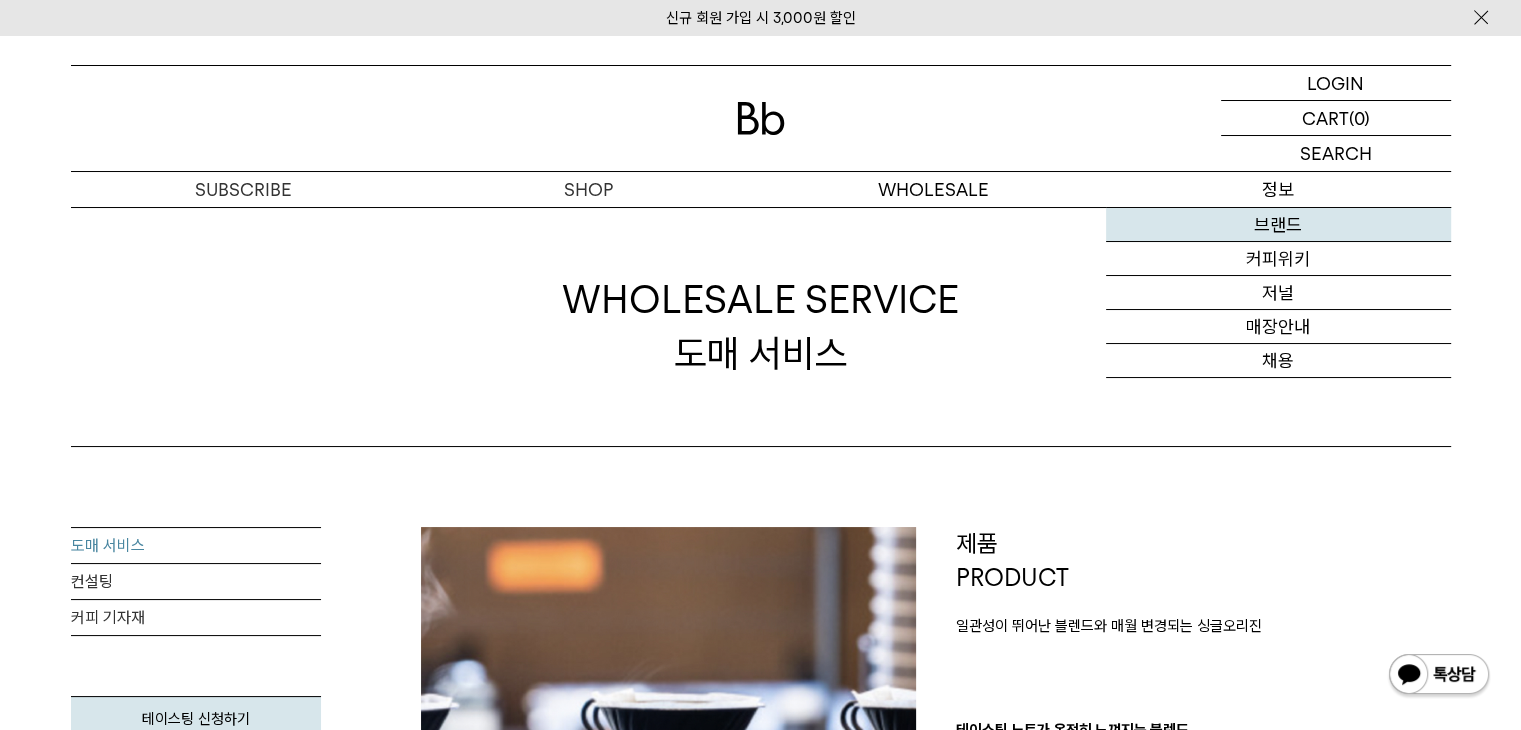 click on "브랜드" at bounding box center [1278, 225] 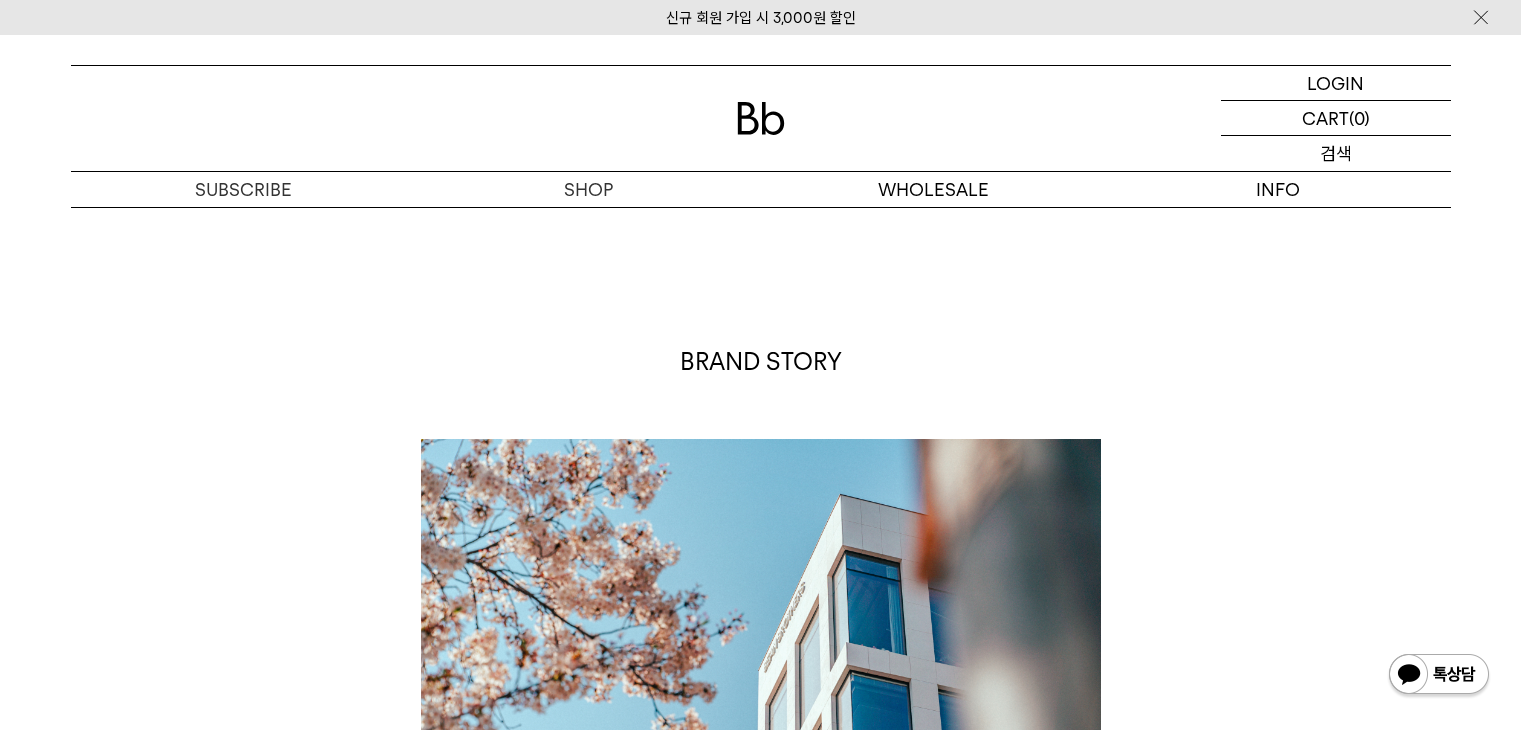 scroll, scrollTop: 0, scrollLeft: 0, axis: both 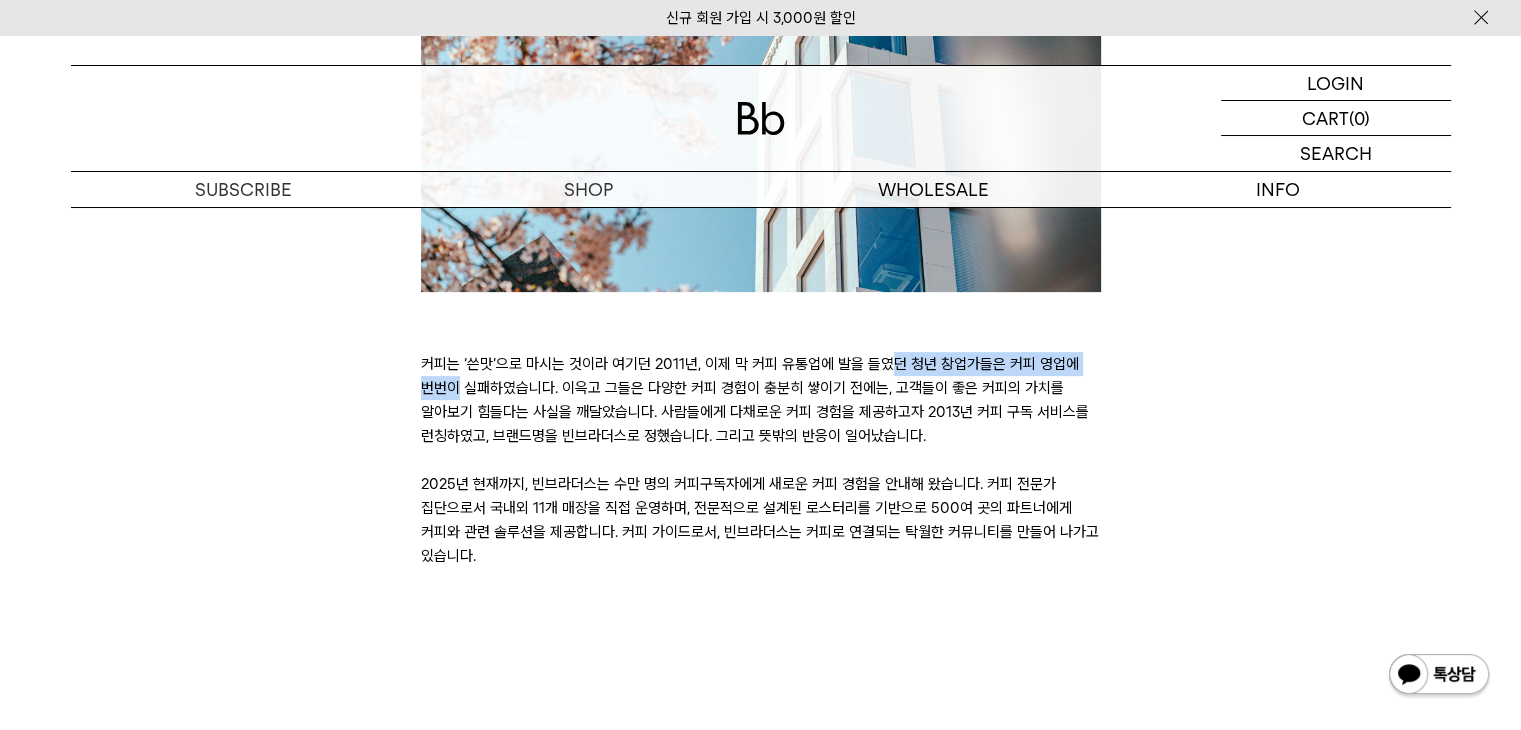 drag, startPoint x: 613, startPoint y: 366, endPoint x: 951, endPoint y: 377, distance: 338.17896 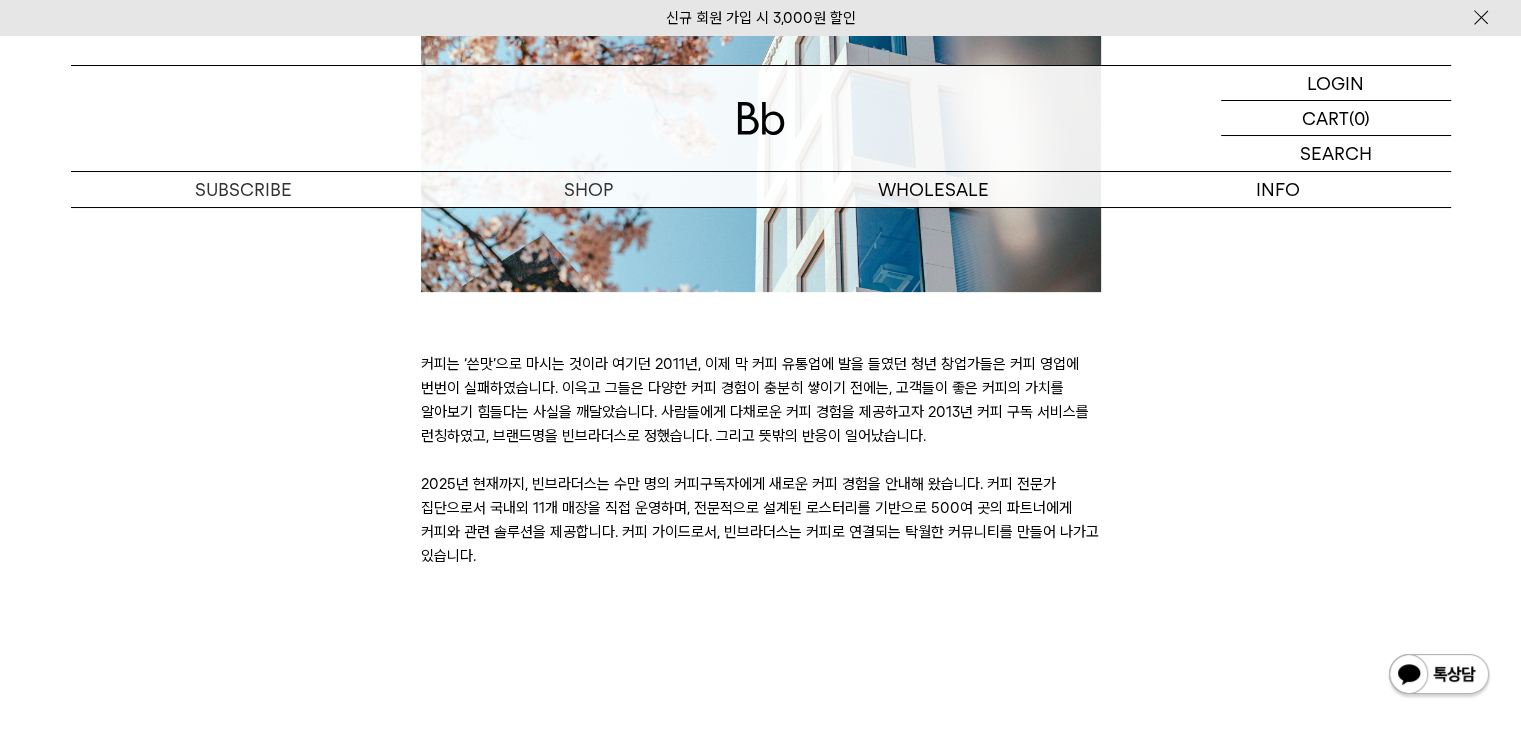 click on "커피는 ‘쓴맛’으로 마시는 것이라 여기던 2011년, 이제 막 커피 유통업에 발을 들였던 청년 창업가들은 커피 영업에 번번이 실패하였습니다. 이윽고 그들은 다양한 커피 경험이 충분히 쌓이기 전에는, 고객들이 좋은 커피의 가치를 알아보기 힘들다는 사실을 깨달았습니다. 사람들에게 다채로운 커피 경험을 제공하고자 2013년 커피 구독 서비스를 런칭하였고, 브랜드명을 빈브라더스로 정했습니다. 그리고 뜻밖의 반응이 일어났습니다." at bounding box center (761, 460) 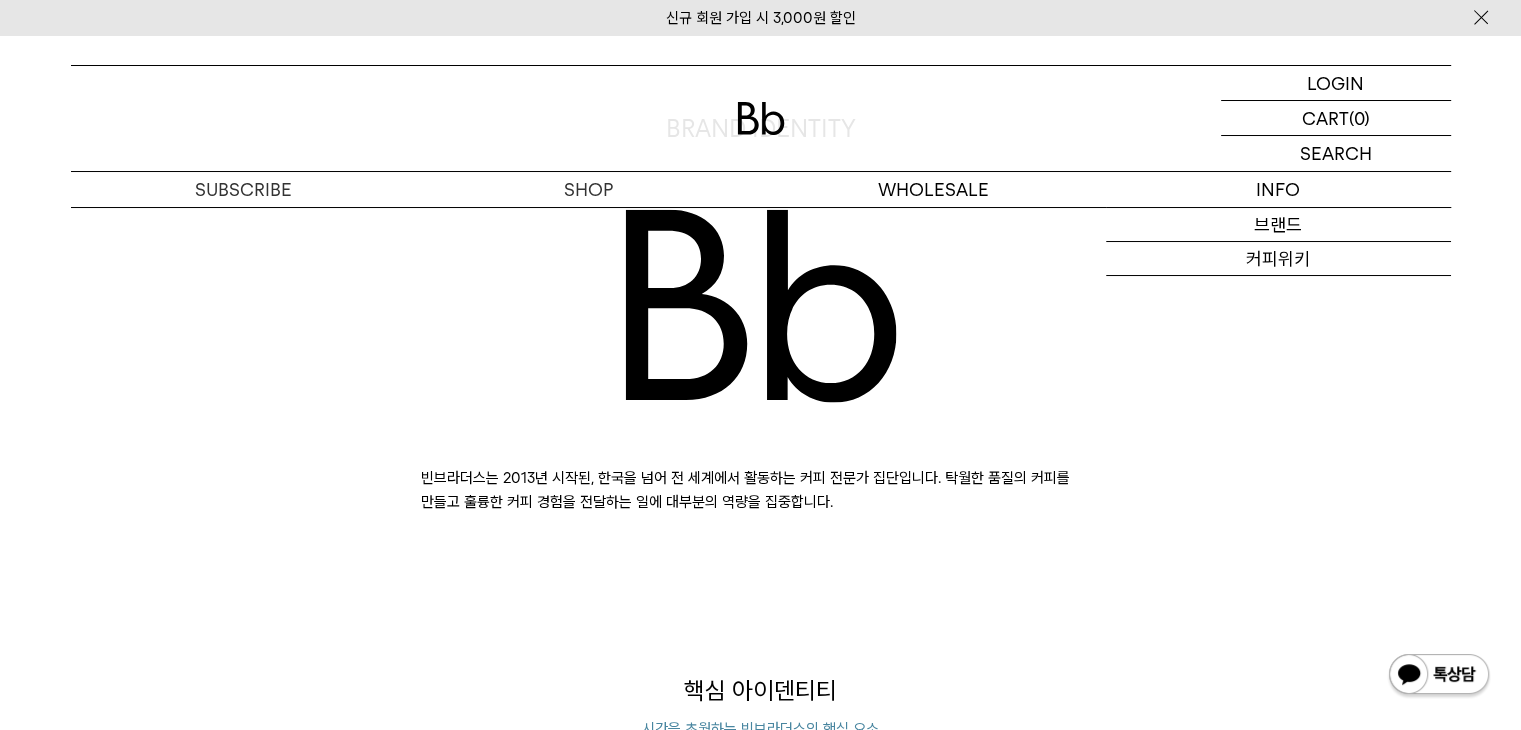 scroll, scrollTop: 0, scrollLeft: 0, axis: both 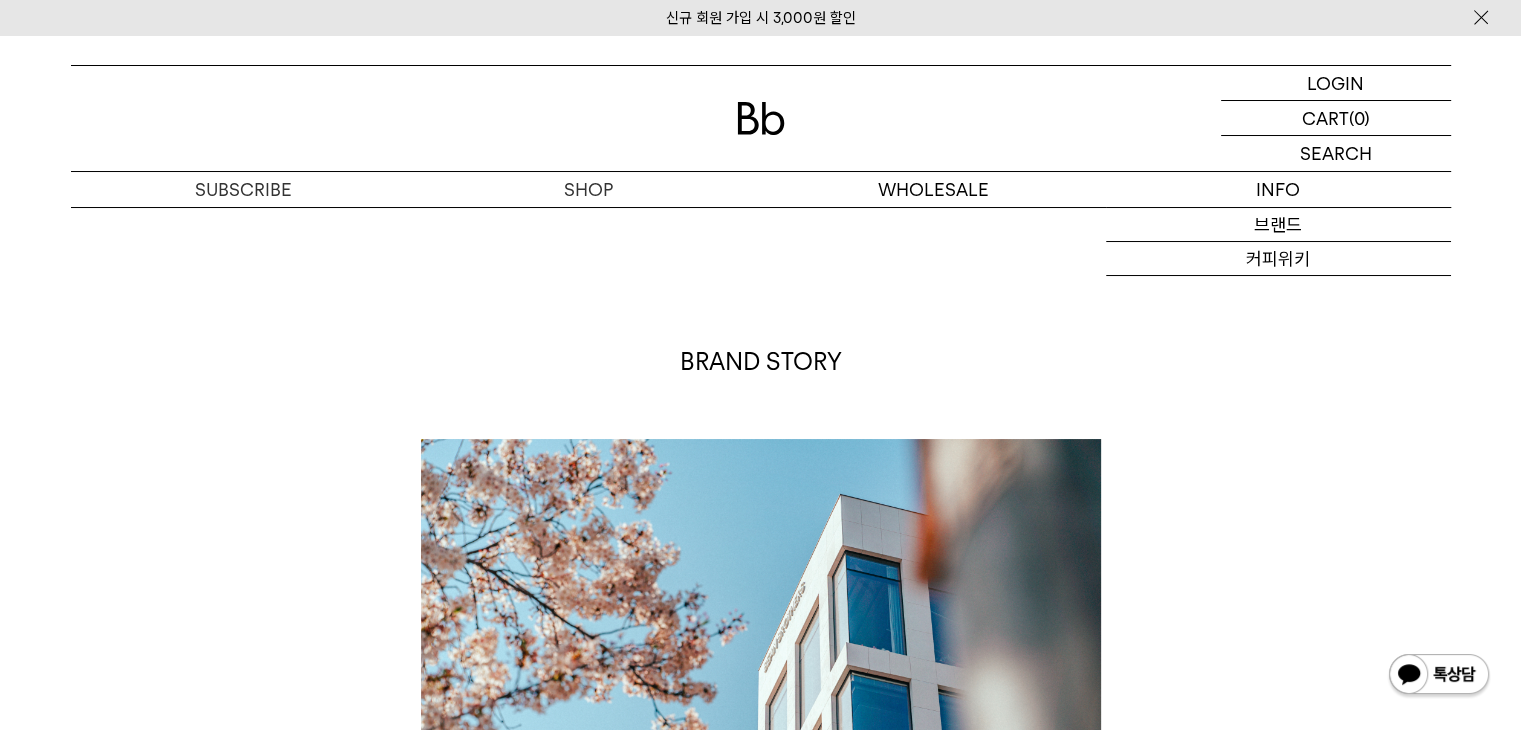 drag, startPoint x: 1255, startPoint y: 555, endPoint x: 1160, endPoint y: 9, distance: 554.203 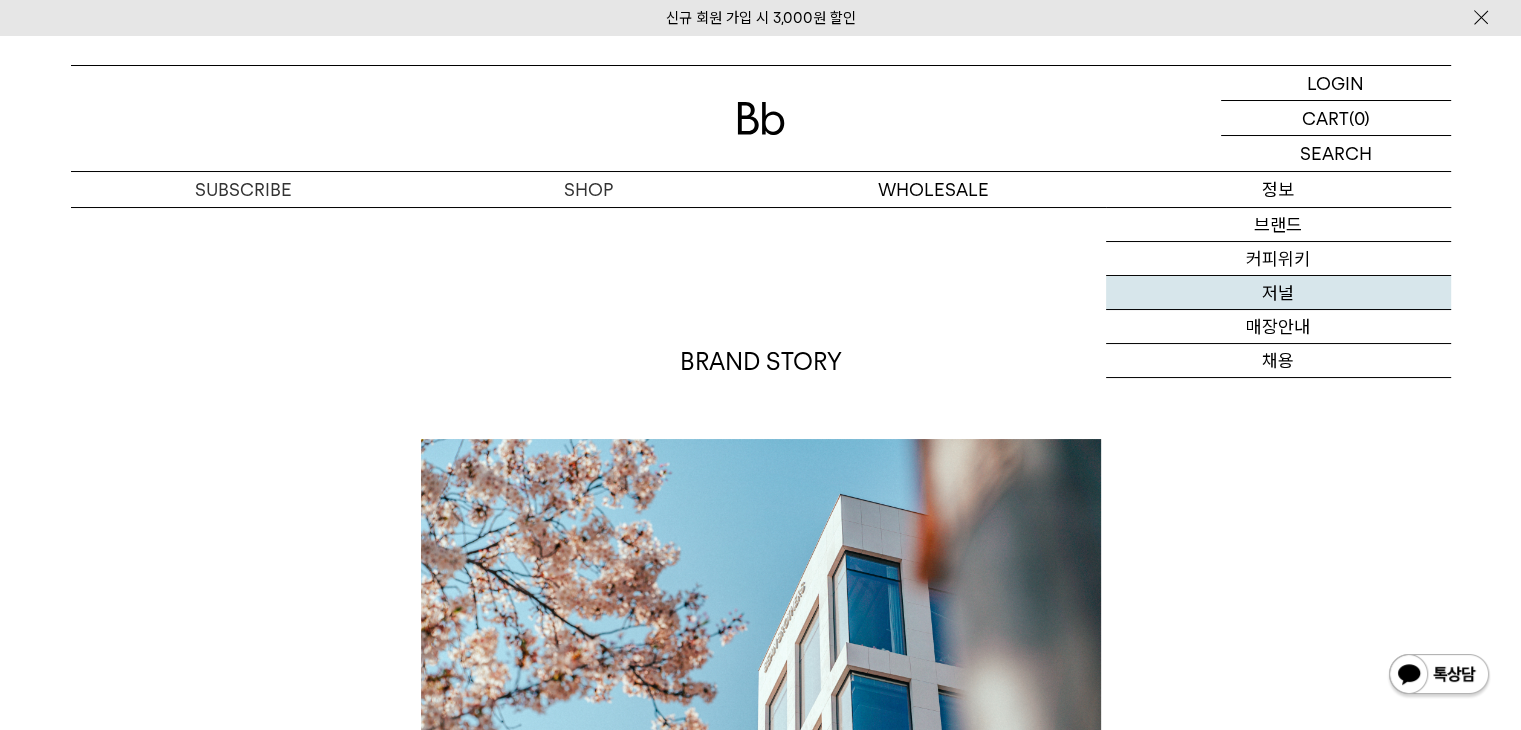 click on "저널" at bounding box center (1278, 293) 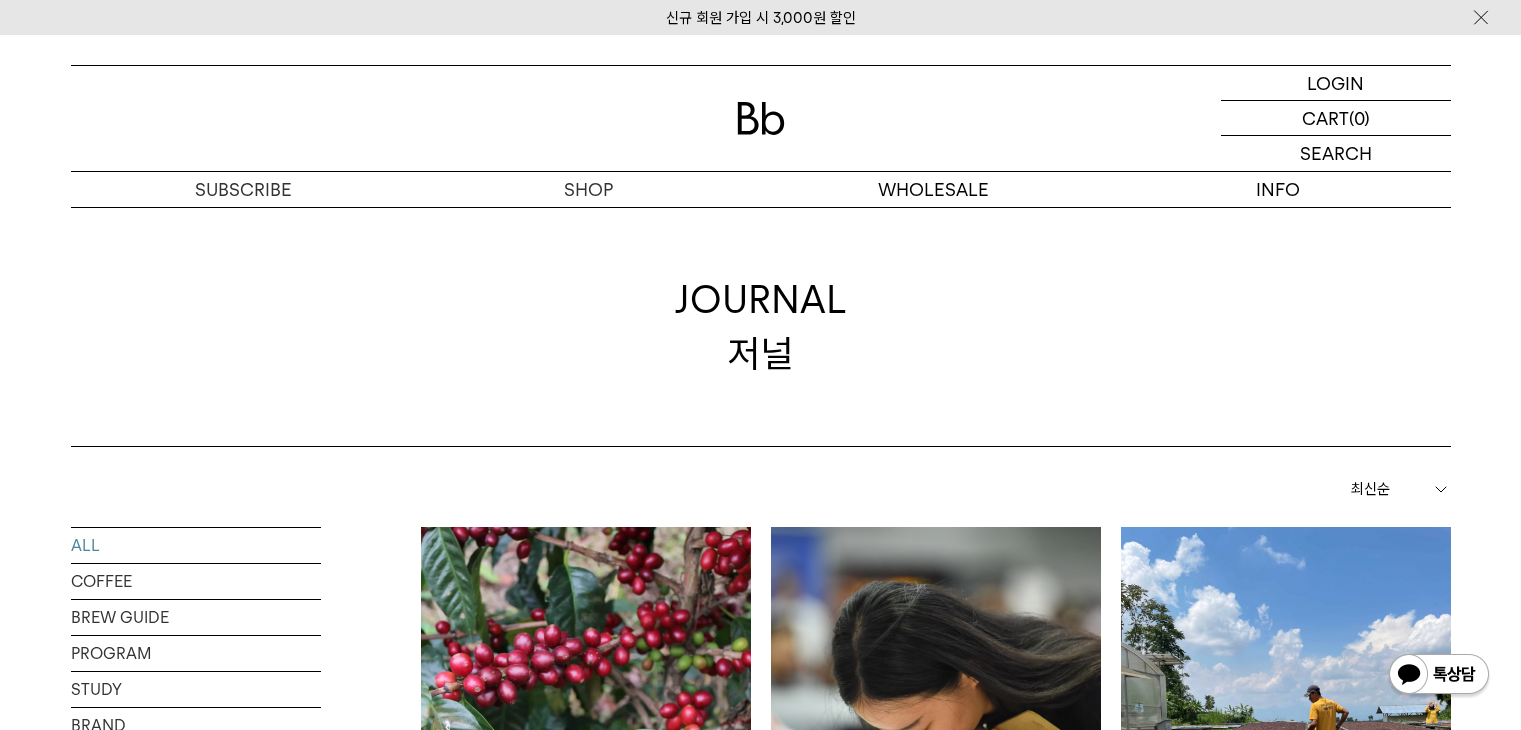 scroll, scrollTop: 0, scrollLeft: 0, axis: both 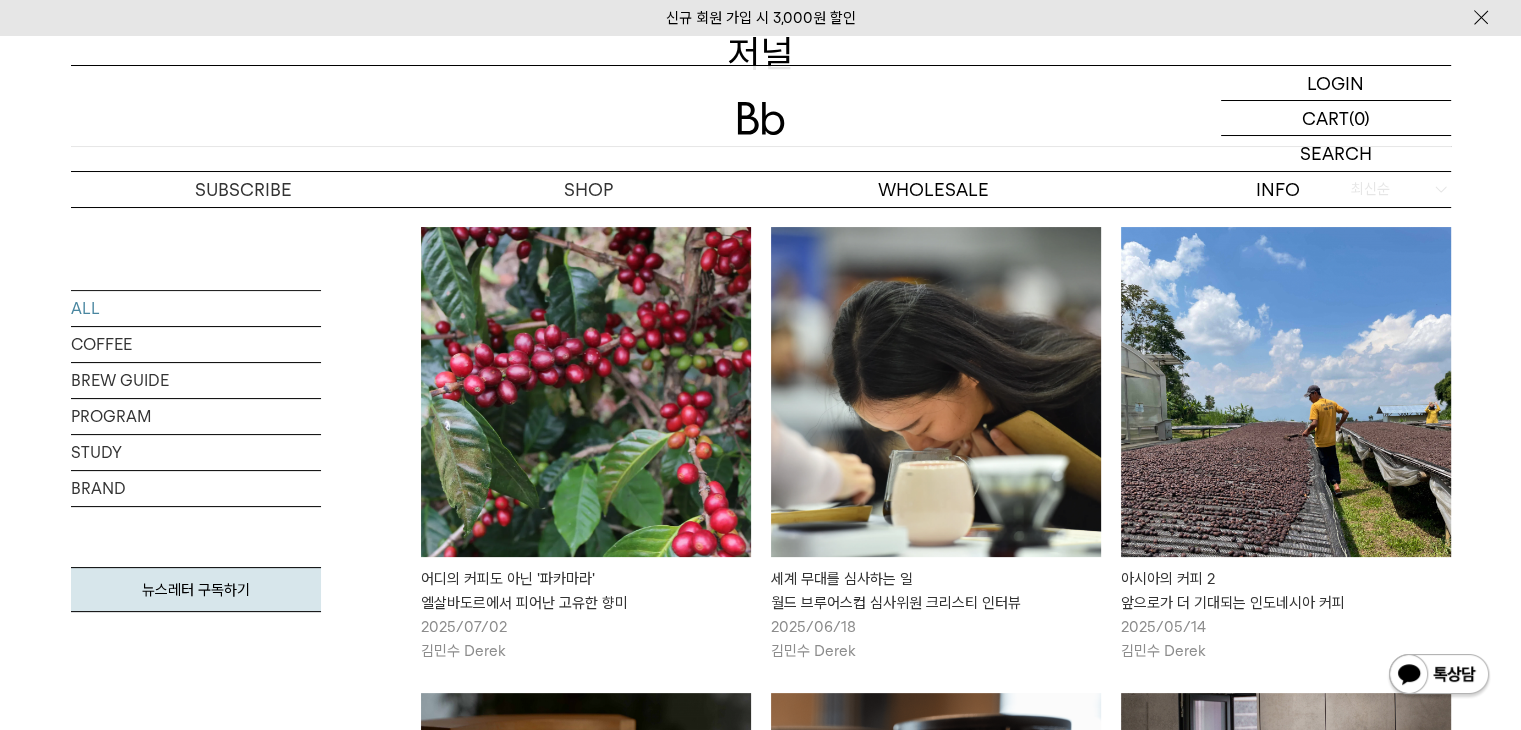 click at bounding box center (586, 392) 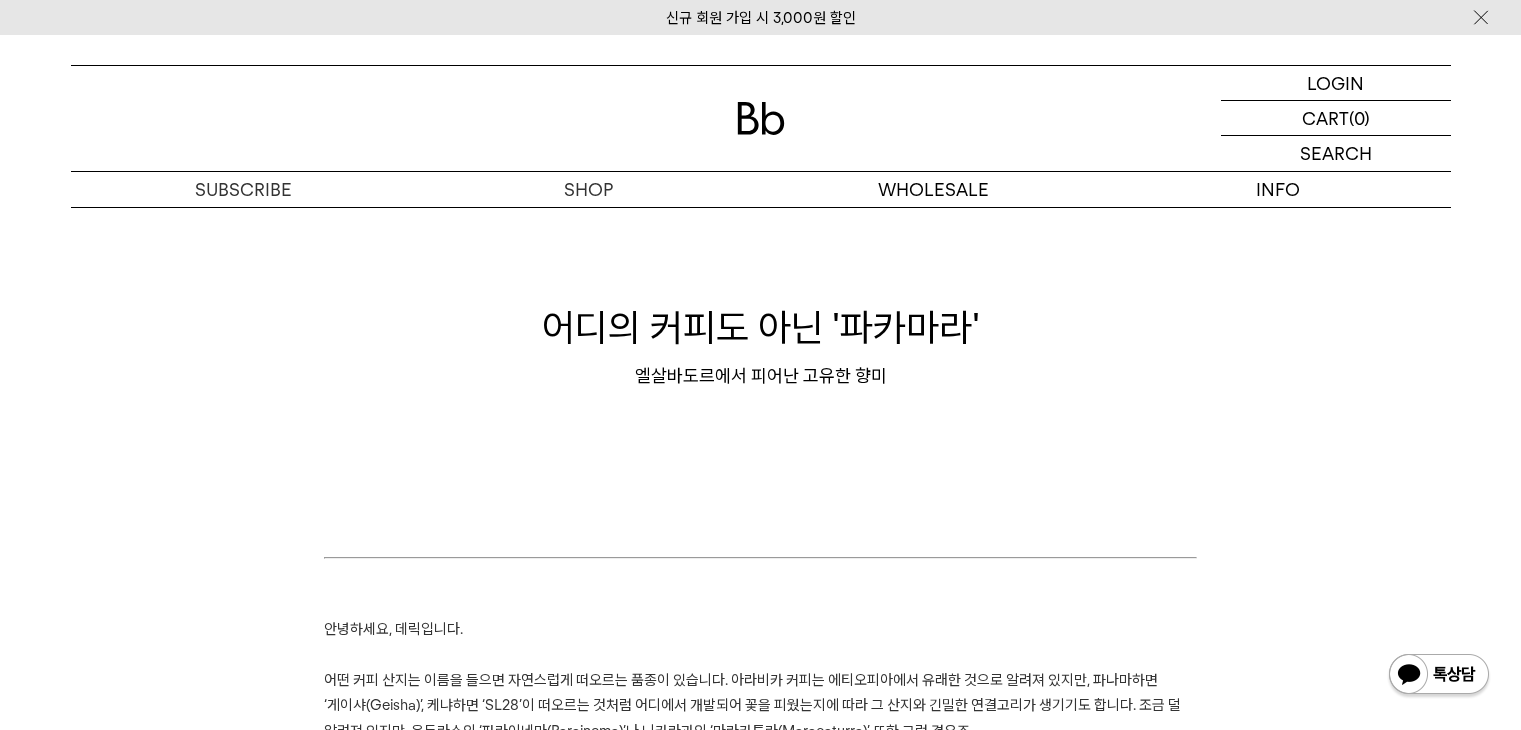 scroll, scrollTop: 0, scrollLeft: 0, axis: both 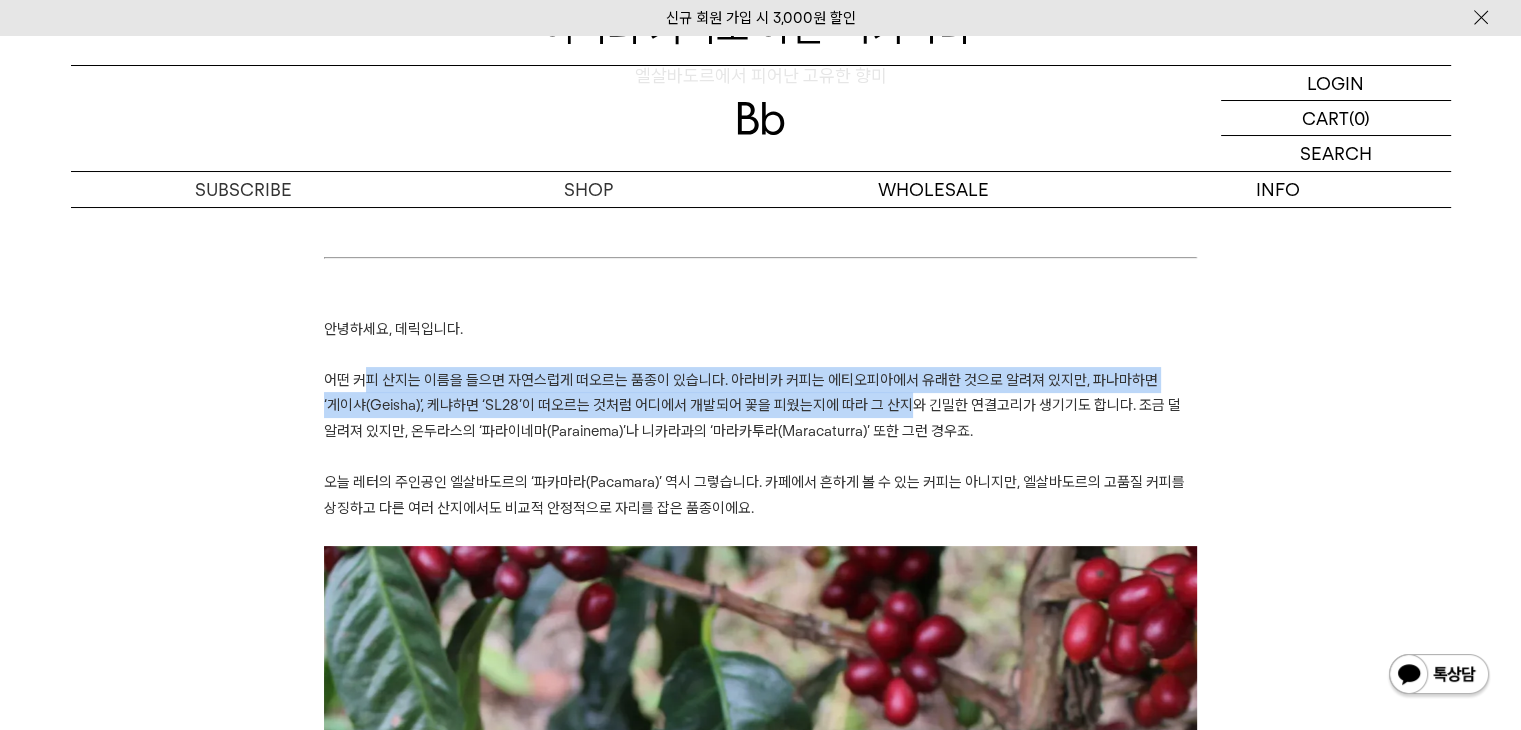 drag, startPoint x: 368, startPoint y: 381, endPoint x: 961, endPoint y: 406, distance: 593.52673 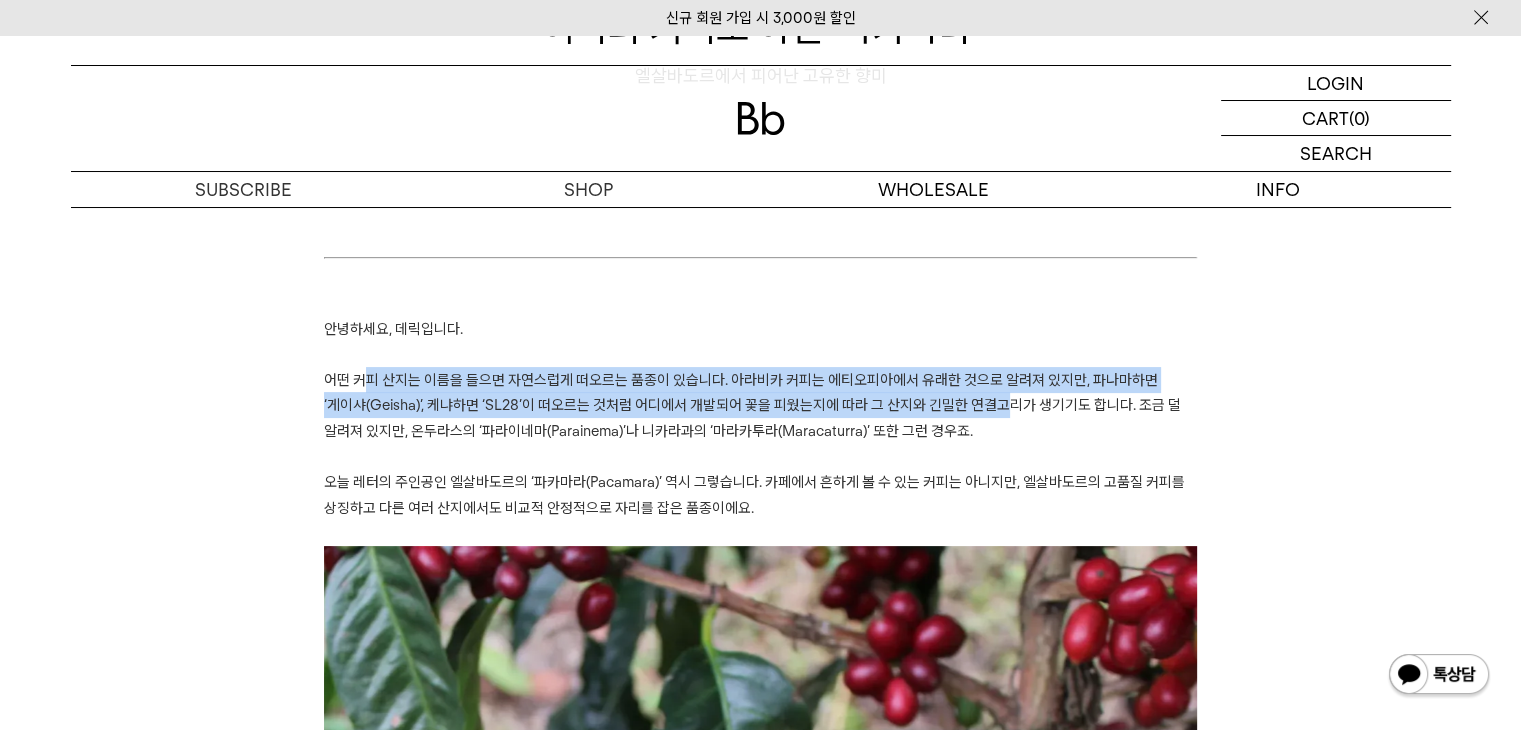 click on "어떤 커피 산지는 이름을 들으면 자연스럽게 떠오르는 품종이 있습니다. 아라비카 커피는 에티오피아에서 유래한 것으로 알려져 있지만, 파나마하면 ‘게이샤(Geisha)’, 케냐하면 ‘SL28’이 떠오르는 것처럼 어디에서 개발되어 꽃을 피웠는지에 따라 그 산지와 긴밀한 연결고리가 생기기도 합니다. 조금 덜 알려져 있지만, 온두라스의 ‘파라이네마(Parainema)’나 니카라과의 ‘마라카투라(Maracaturra)’ 또한 그런 경우죠." at bounding box center (752, 405) 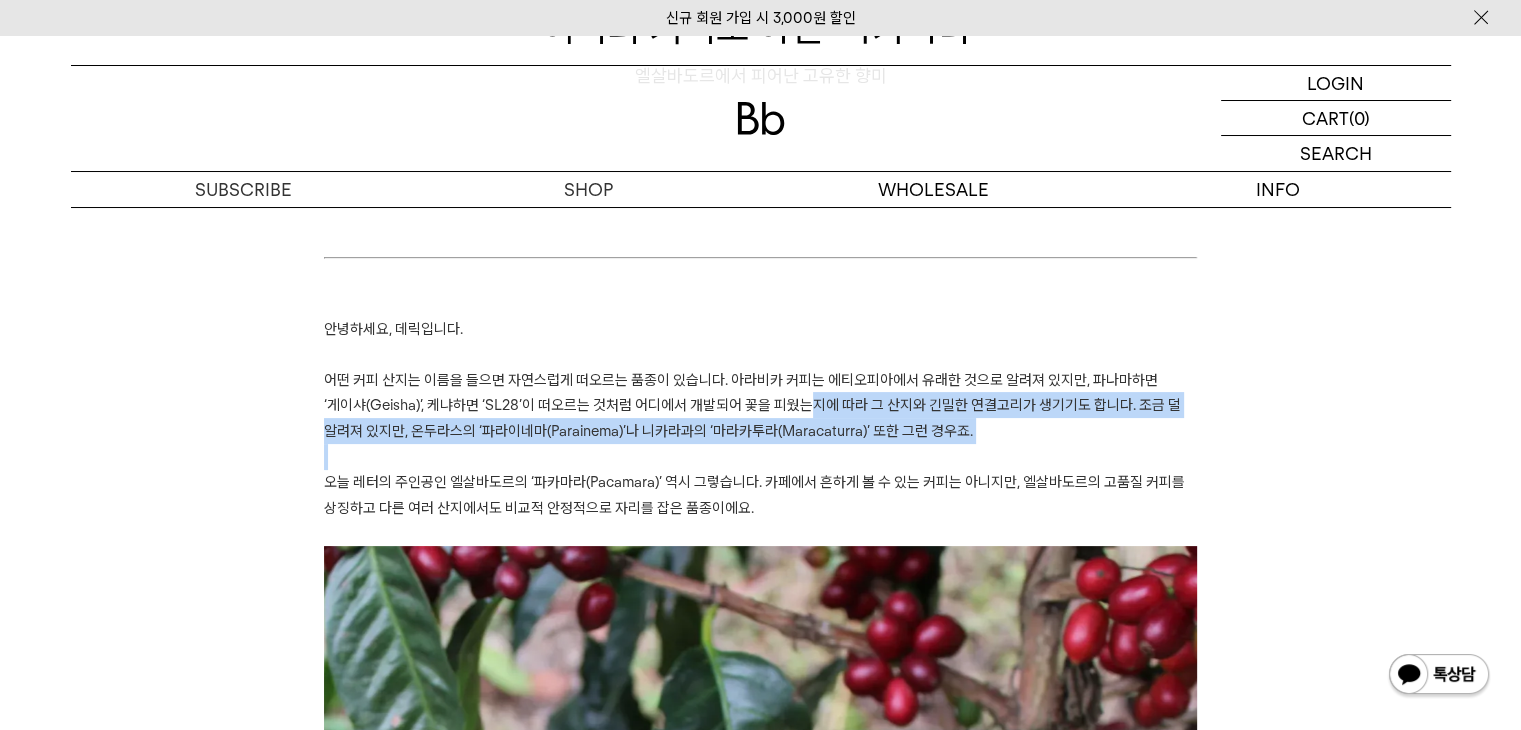 click on "﻿   안녕하세요, 데릭입니다. 어떤 커피 산지는 이름을 들으면 자연스럽게 떠오르는 품종이 있습니다. 아라비카 커피는 에티오피아에서 유래한 것으로 알려져 있지만, 파나마하면 ‘게이샤(Geisha)’, 케냐하면 ‘SL28’이 떠오르는 것처럼 어디에서 개발되어 꽃을 피웠는지에 따라 그 산지와 긴밀한 연결고리가 생기기도 합니다. 조금 덜 알려져 있지만, 온두라스의 ‘파라이네마(Parainema)’나 니카라과의 ‘마라카투라(Maracaturra)’ 또한 그런 경우죠. 오늘 레터의 주인공인 엘살바도르의 ‘파카마라(Pacamara)’ 역시 그렇습니다. 카페에서 흔하게 볼 수 있는 커피는 아니지만, 엘살바도르의 고품질 커피를 상징하고 다른 여러 산지에서도 비교적 안정적으로 자리를 잡은 품종이에요.   ﻿파카마라 커피 열매. ©World Coffee Research   ﻿       ﻿©Maryam Sicard" at bounding box center (760, 3796) 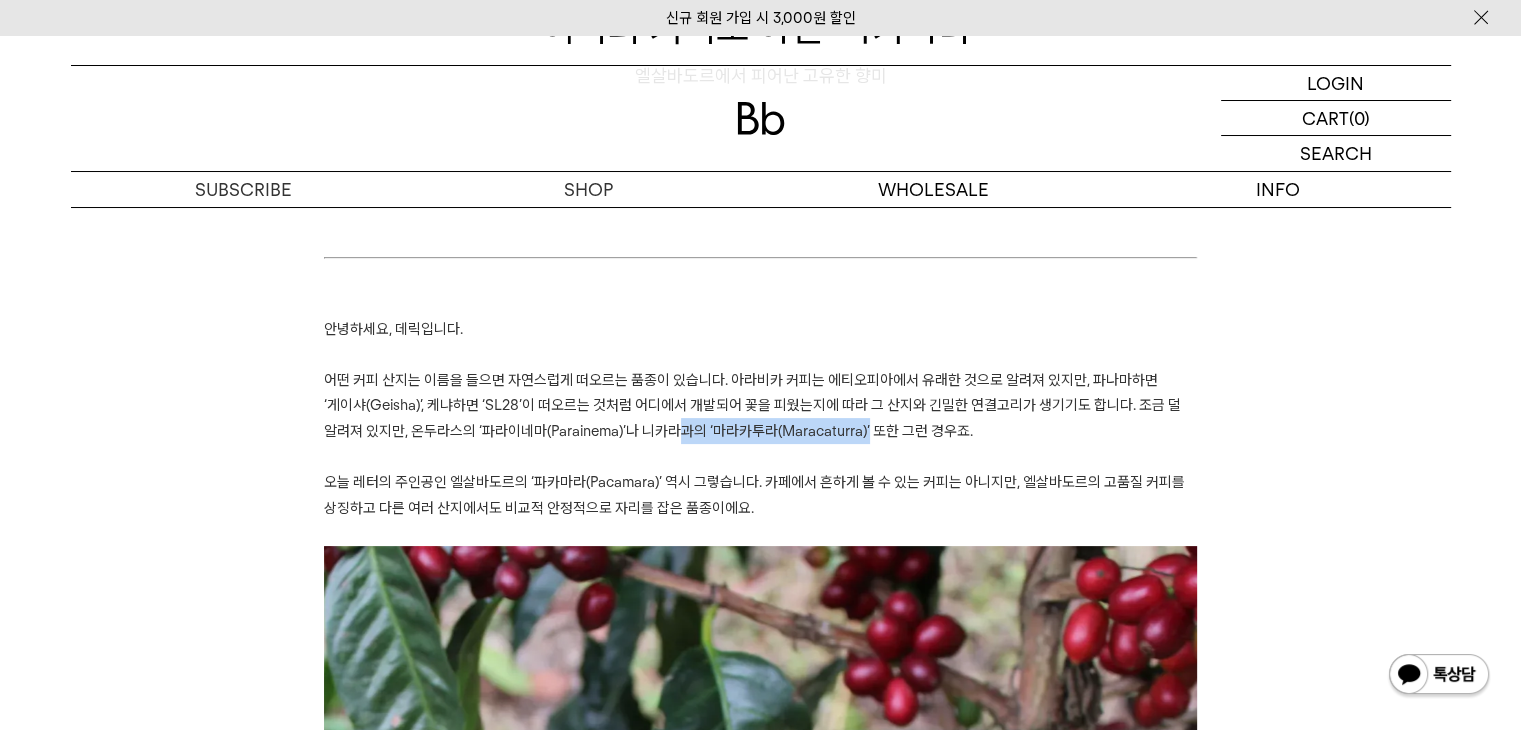 drag, startPoint x: 636, startPoint y: 433, endPoint x: 891, endPoint y: 437, distance: 255.03137 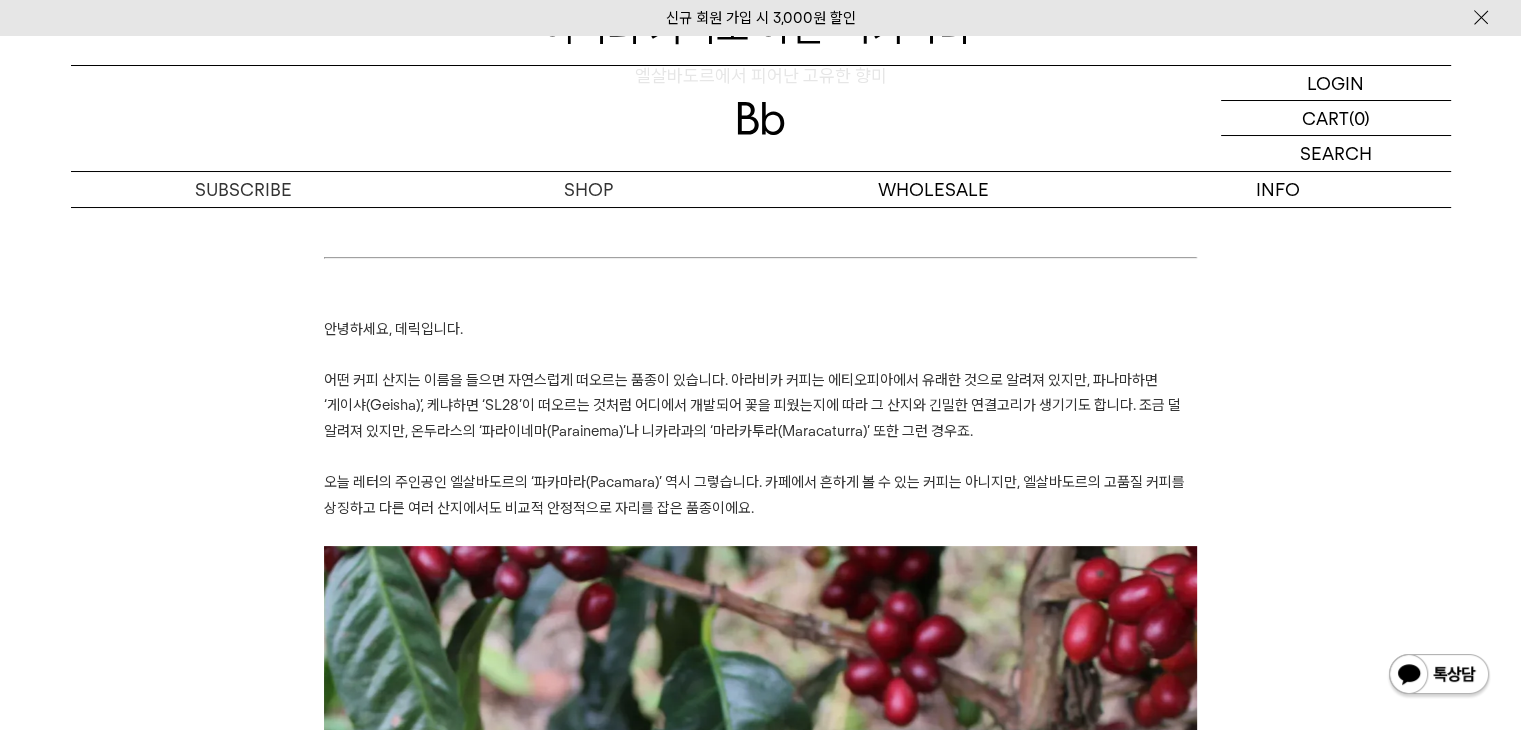 click on "어떤 커피 산지는 이름을 들으면 자연스럽게 떠오르는 품종이 있습니다. 아라비카 커피는 에티오피아에서 유래한 것으로 알려져 있지만, 파나마하면 ‘게이샤(Geisha)’, 케냐하면 ‘SL28’이 떠오르는 것처럼 어디에서 개발되어 꽃을 피웠는지에 따라 그 산지와 긴밀한 연결고리가 생기기도 합니다. 조금 덜 알려져 있지만, 온두라스의 ‘파라이네마(Parainema)’나 니카라과의 ‘마라카투라(Maracaturra)’ 또한 그런 경우죠." at bounding box center [752, 405] 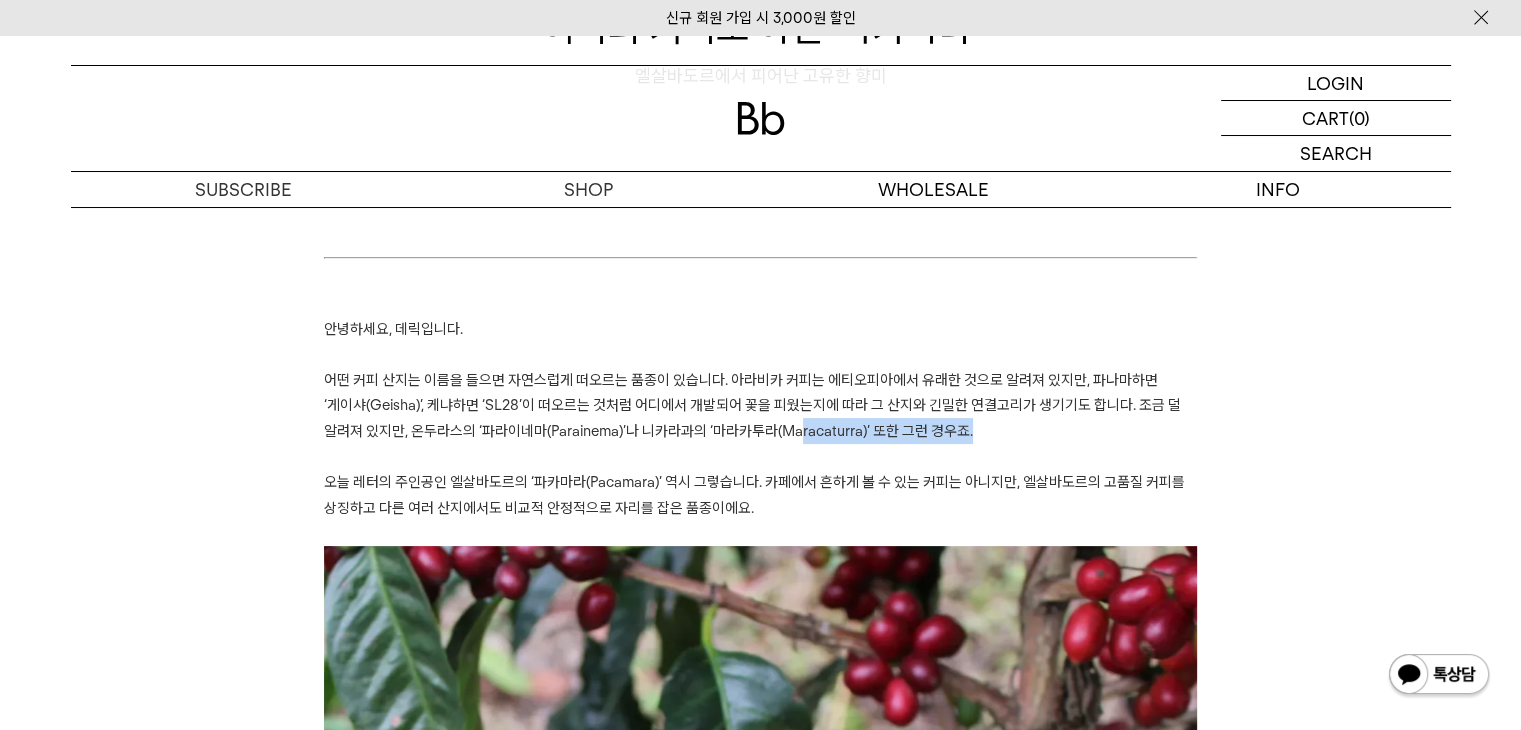 click on "어떤 커피 산지는 이름을 들으면 자연스럽게 떠오르는 품종이 있습니다. 아라비카 커피는 에티오피아에서 유래한 것으로 알려져 있지만, 파나마하면 ‘게이샤(Geisha)’, 케냐하면 ‘SL28’이 떠오르는 것처럼 어디에서 개발되어 꽃을 피웠는지에 따라 그 산지와 긴밀한 연결고리가 생기기도 합니다. 조금 덜 알려져 있지만, 온두라스의 ‘파라이네마(Parainema)’나 니카라과의 ‘마라카투라(Maracaturra)’ 또한 그런 경우죠." at bounding box center [760, 405] 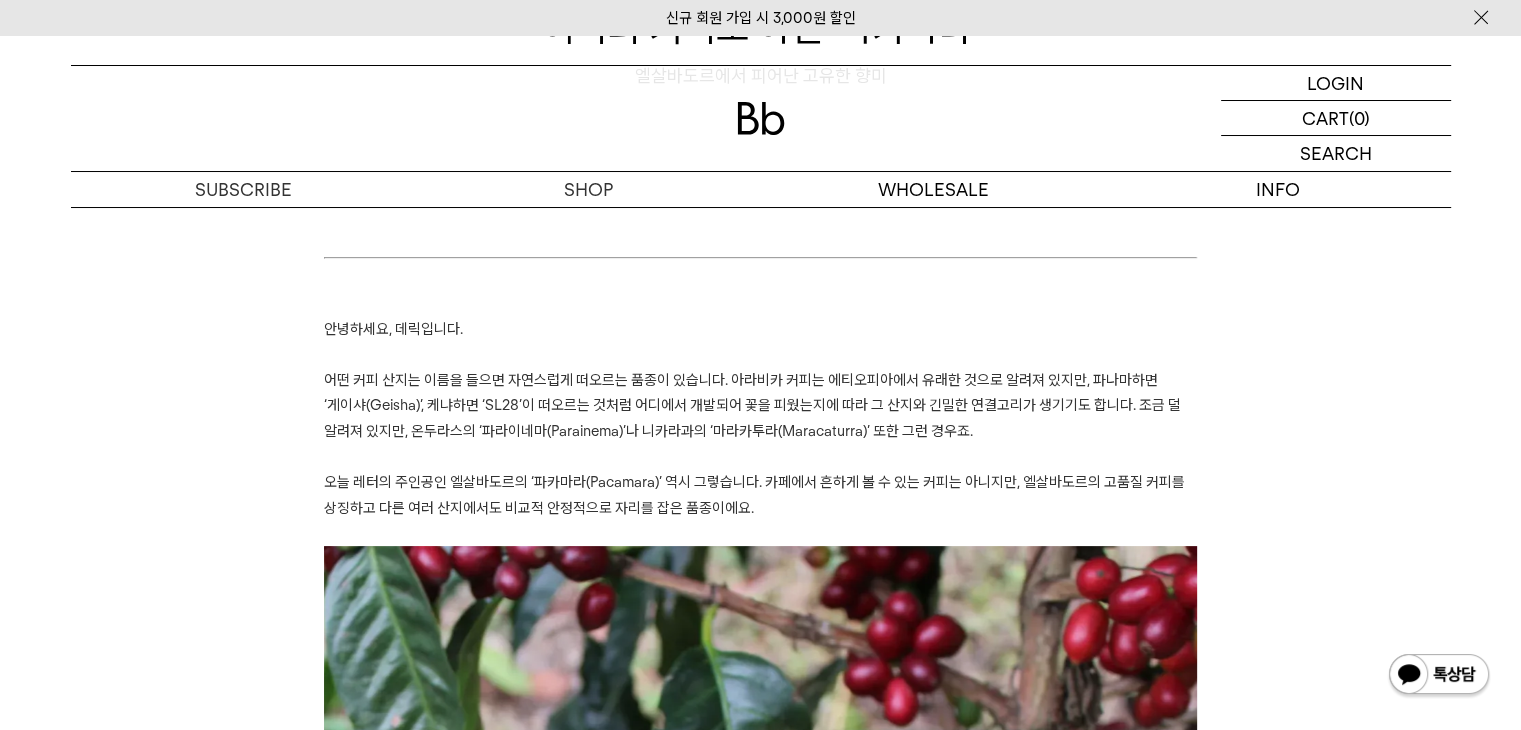click at bounding box center (760, 457) 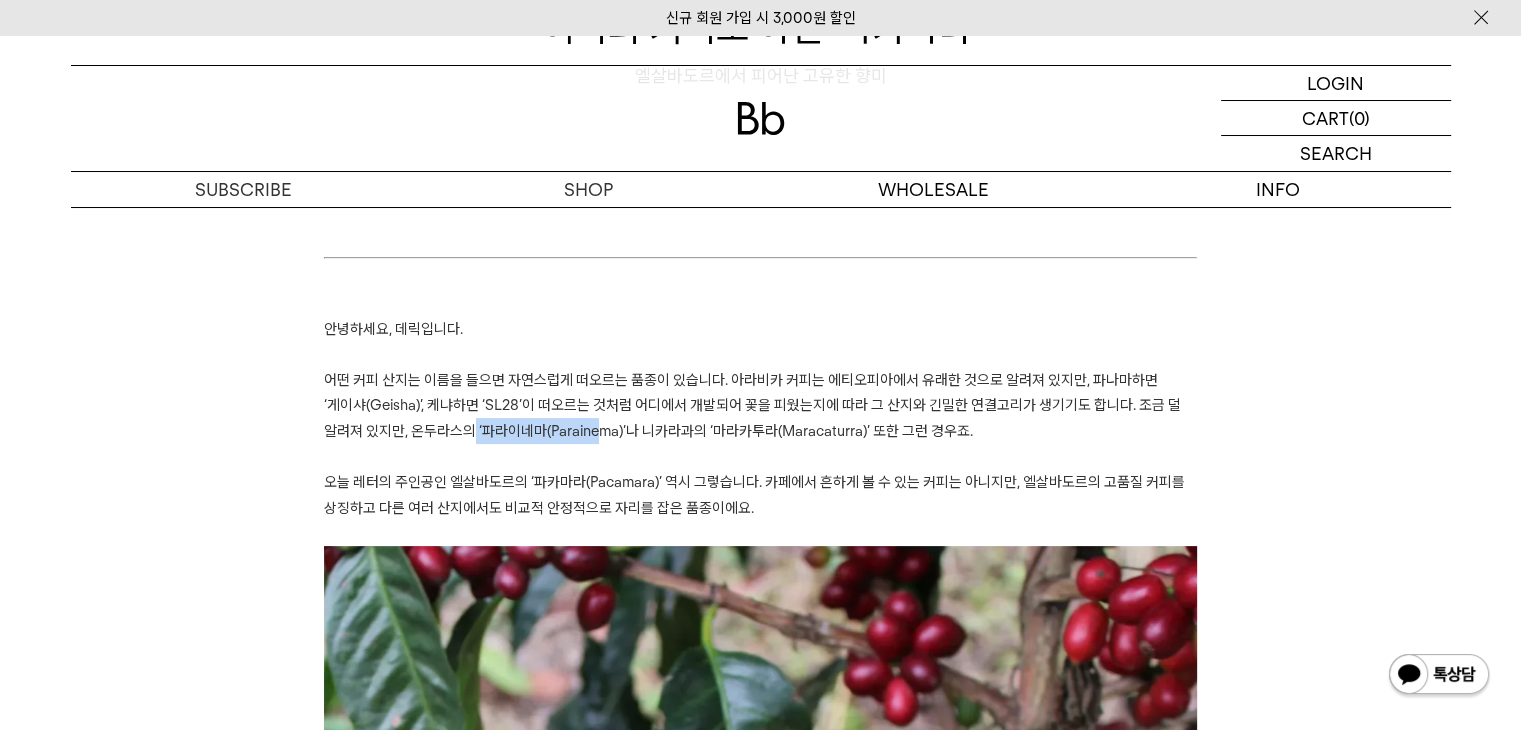 drag, startPoint x: 428, startPoint y: 429, endPoint x: 736, endPoint y: 429, distance: 308 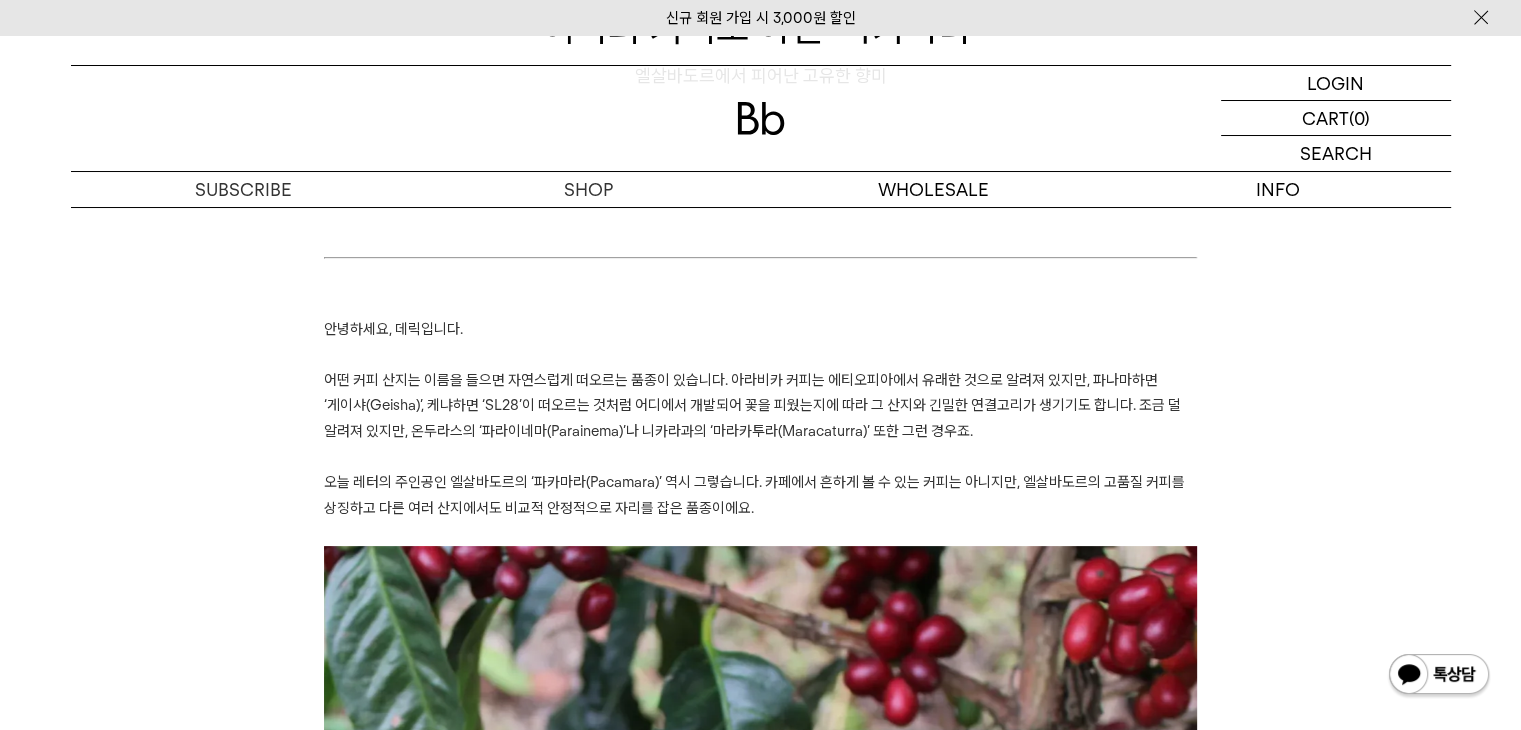 click on "어떤 커피 산지는 이름을 들으면 자연스럽게 떠오르는 품종이 있습니다. 아라비카 커피는 에티오피아에서 유래한 것으로 알려져 있지만, 파나마하면 ‘게이샤(Geisha)’, 케냐하면 ‘SL28’이 떠오르는 것처럼 어디에서 개발되어 꽃을 피웠는지에 따라 그 산지와 긴밀한 연결고리가 생기기도 합니다. 조금 덜 알려져 있지만, 온두라스의 ‘파라이네마(Parainema)’나 니카라과의 ‘마라카투라(Maracaturra)’ 또한 그런 경우죠." at bounding box center [752, 405] 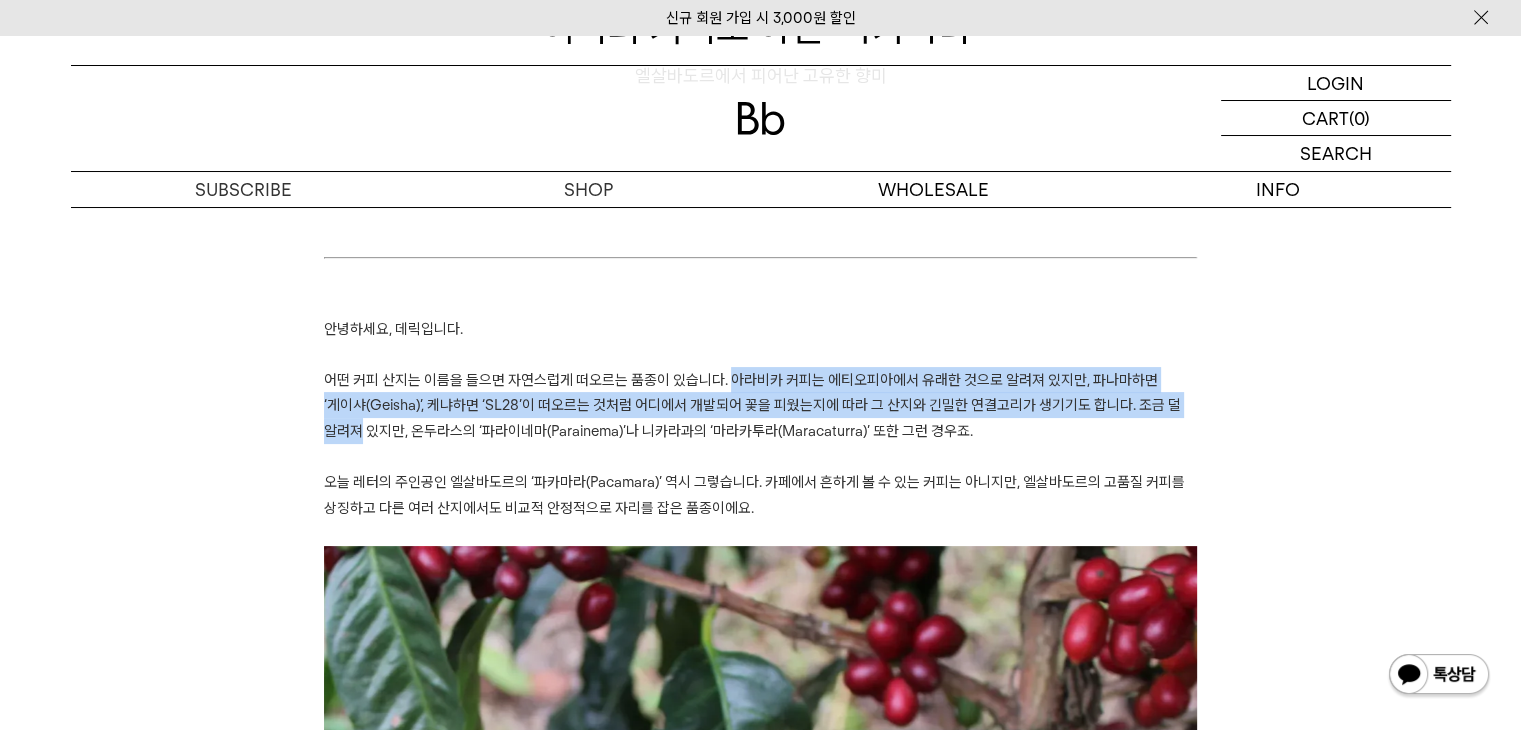 drag, startPoint x: 918, startPoint y: 388, endPoint x: 670, endPoint y: 383, distance: 248.0504 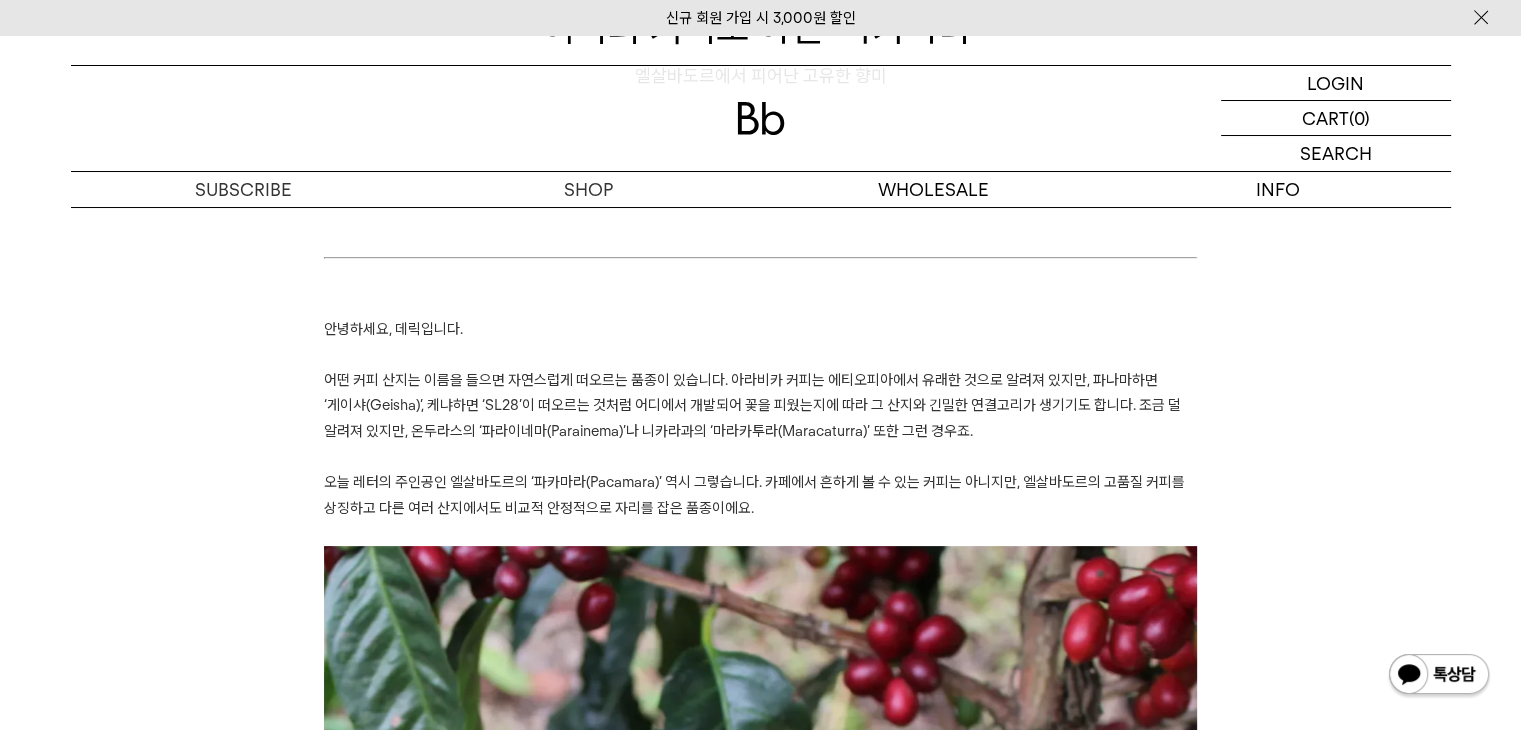 click on "어떤 커피 산지는 이름을 들으면 자연스럽게 떠오르는 품종이 있습니다. 아라비카 커피는 에티오피아에서 유래한 것으로 알려져 있지만, 파나마하면 ‘게이샤(Geisha)’, 케냐하면 ‘SL28’이 떠오르는 것처럼 어디에서 개발되어 꽃을 피웠는지에 따라 그 산지와 긴밀한 연결고리가 생기기도 합니다. 조금 덜 알려져 있지만, 온두라스의 ‘파라이네마(Parainema)’나 니카라과의 ‘마라카투라(Maracaturra)’ 또한 그런 경우죠." at bounding box center [760, 405] 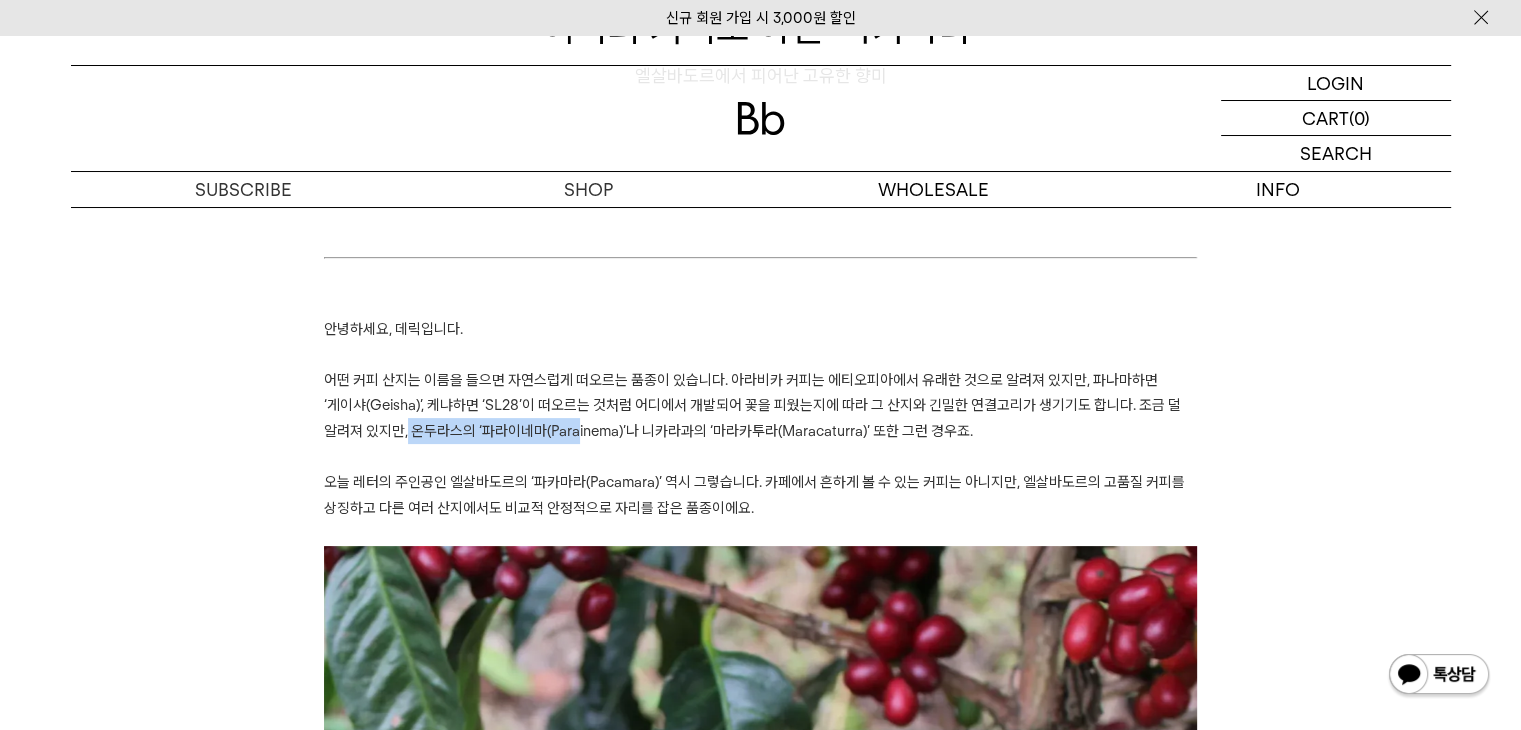 drag, startPoint x: 363, startPoint y: 437, endPoint x: 568, endPoint y: 446, distance: 205.19746 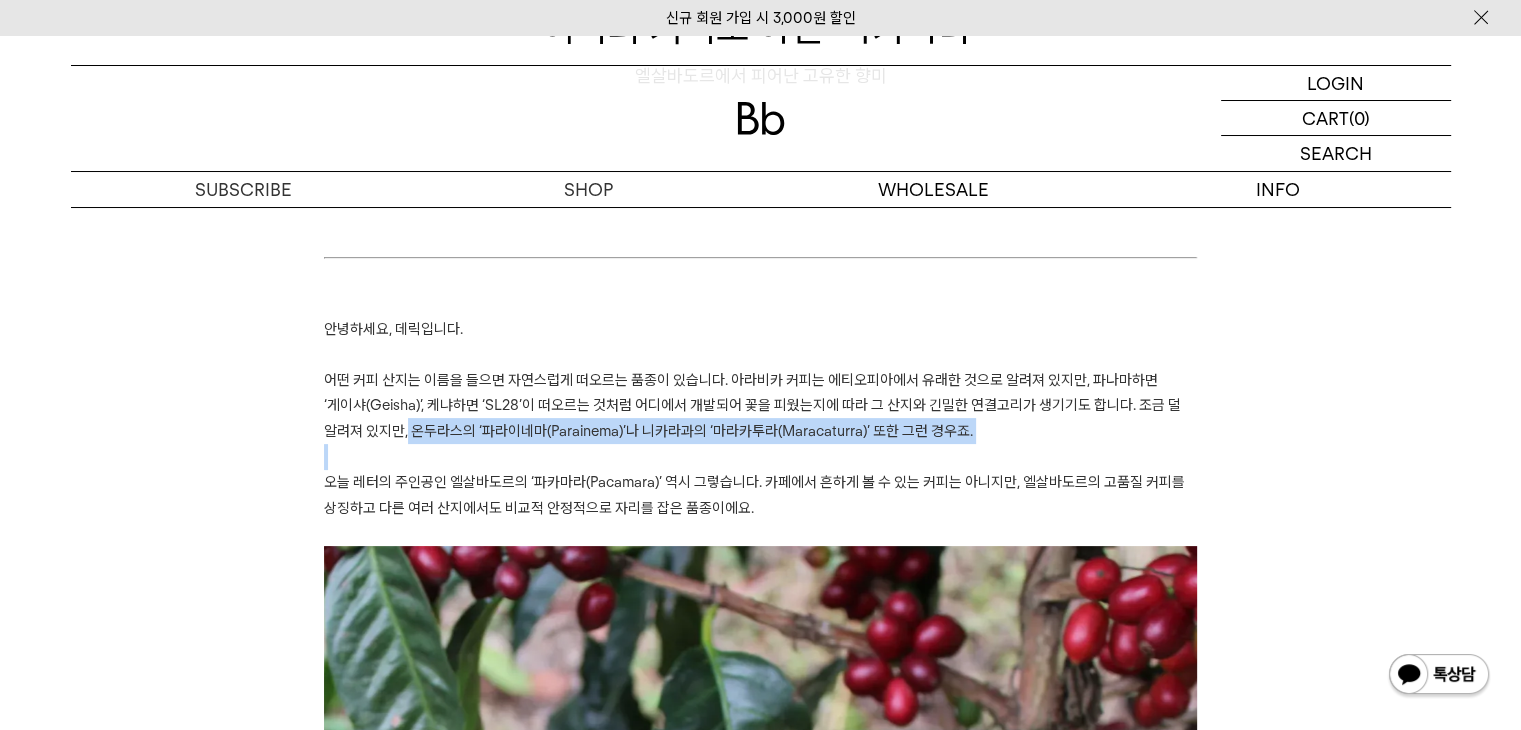 click at bounding box center [760, 457] 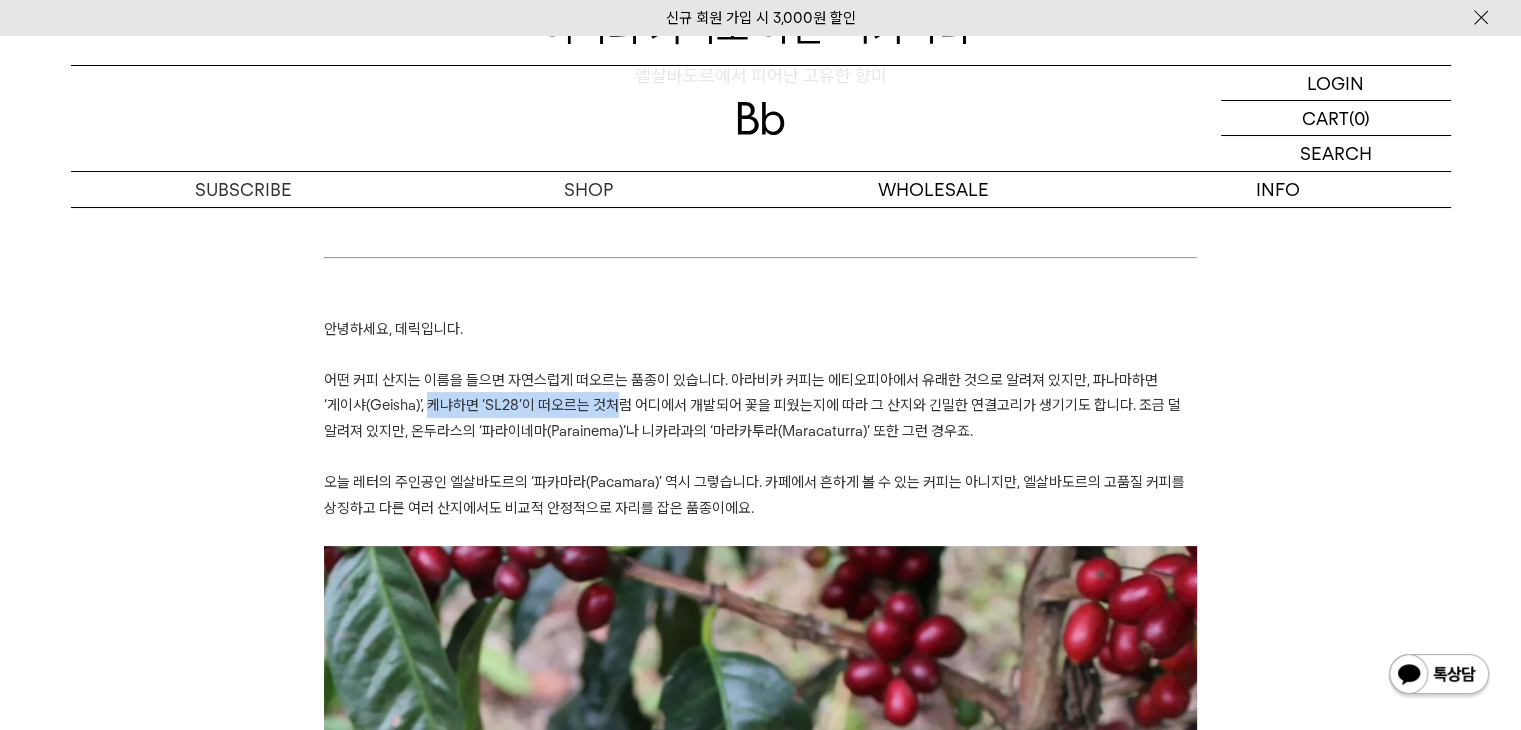 drag, startPoint x: 385, startPoint y: 403, endPoint x: 923, endPoint y: 413, distance: 538.09296 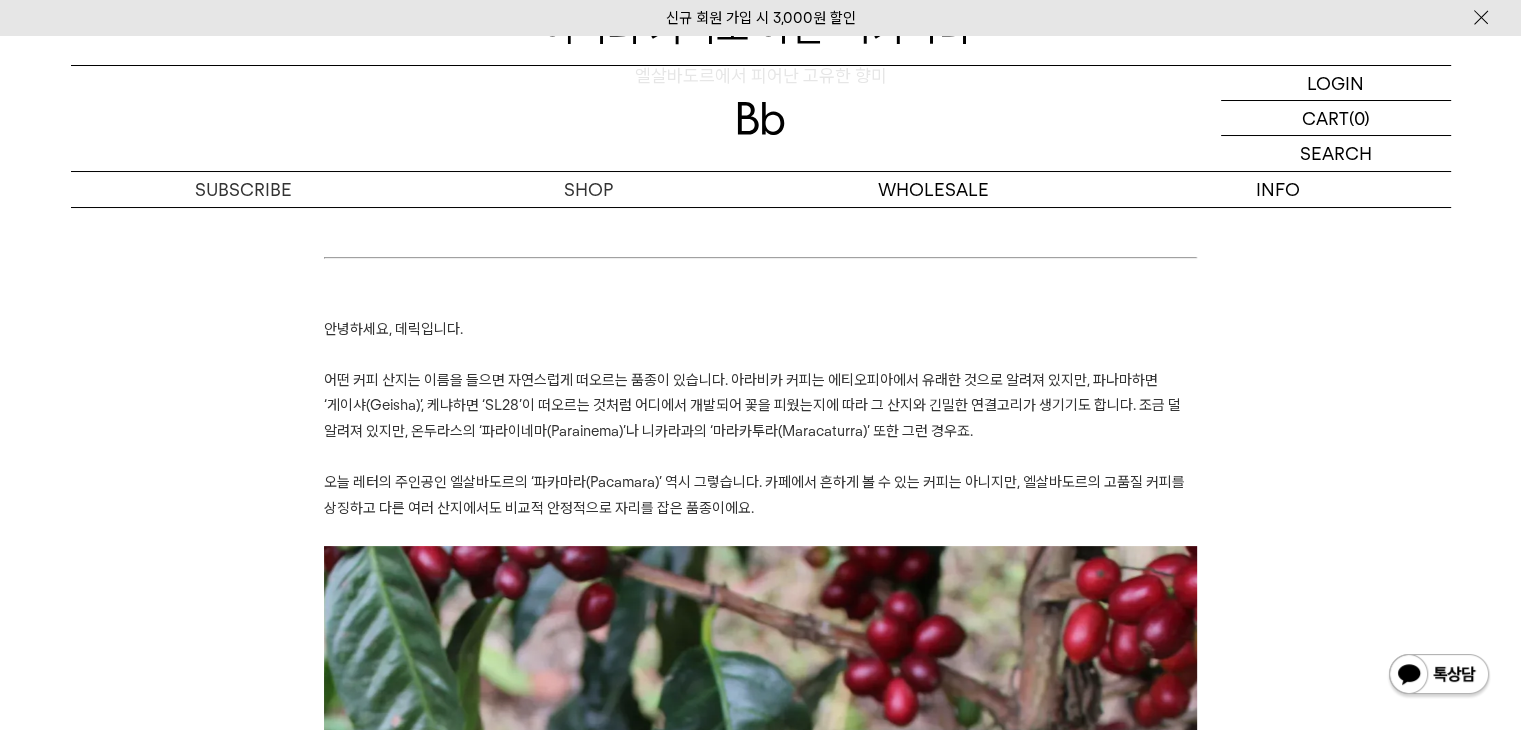 click on "어떤 커피 산지는 이름을 들으면 자연스럽게 떠오르는 품종이 있습니다. 아라비카 커피는 에티오피아에서 유래한 것으로 알려져 있지만, 파나마하면 ‘게이샤(Geisha)’, 케냐하면 ‘SL28’이 떠오르는 것처럼 어디에서 개발되어 꽃을 피웠는지에 따라 그 산지와 긴밀한 연결고리가 생기기도 합니다. 조금 덜 알려져 있지만, 온두라스의 ‘파라이네마(Parainema)’나 니카라과의 ‘마라카투라(Maracaturra)’ 또한 그런 경우죠." at bounding box center [752, 405] 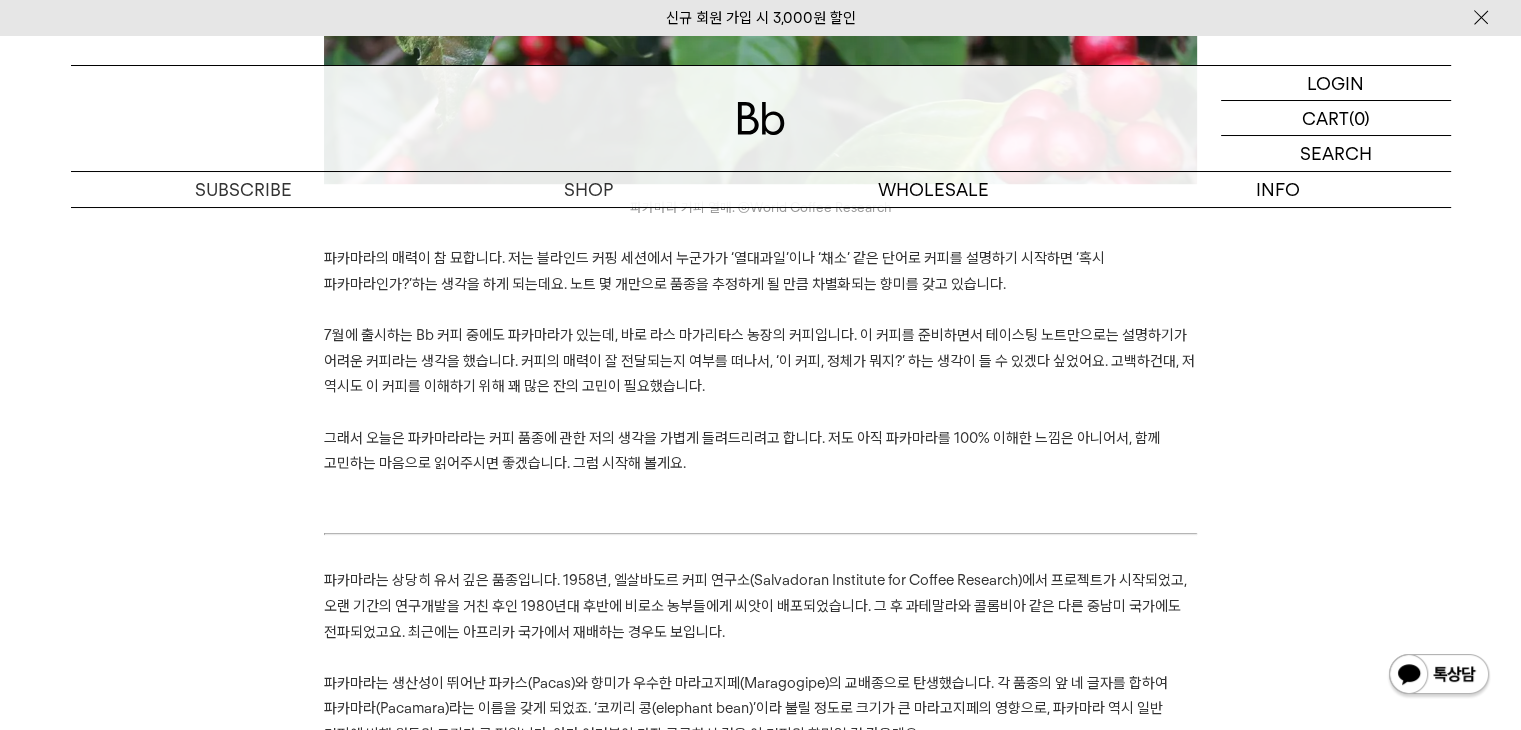 scroll, scrollTop: 1500, scrollLeft: 0, axis: vertical 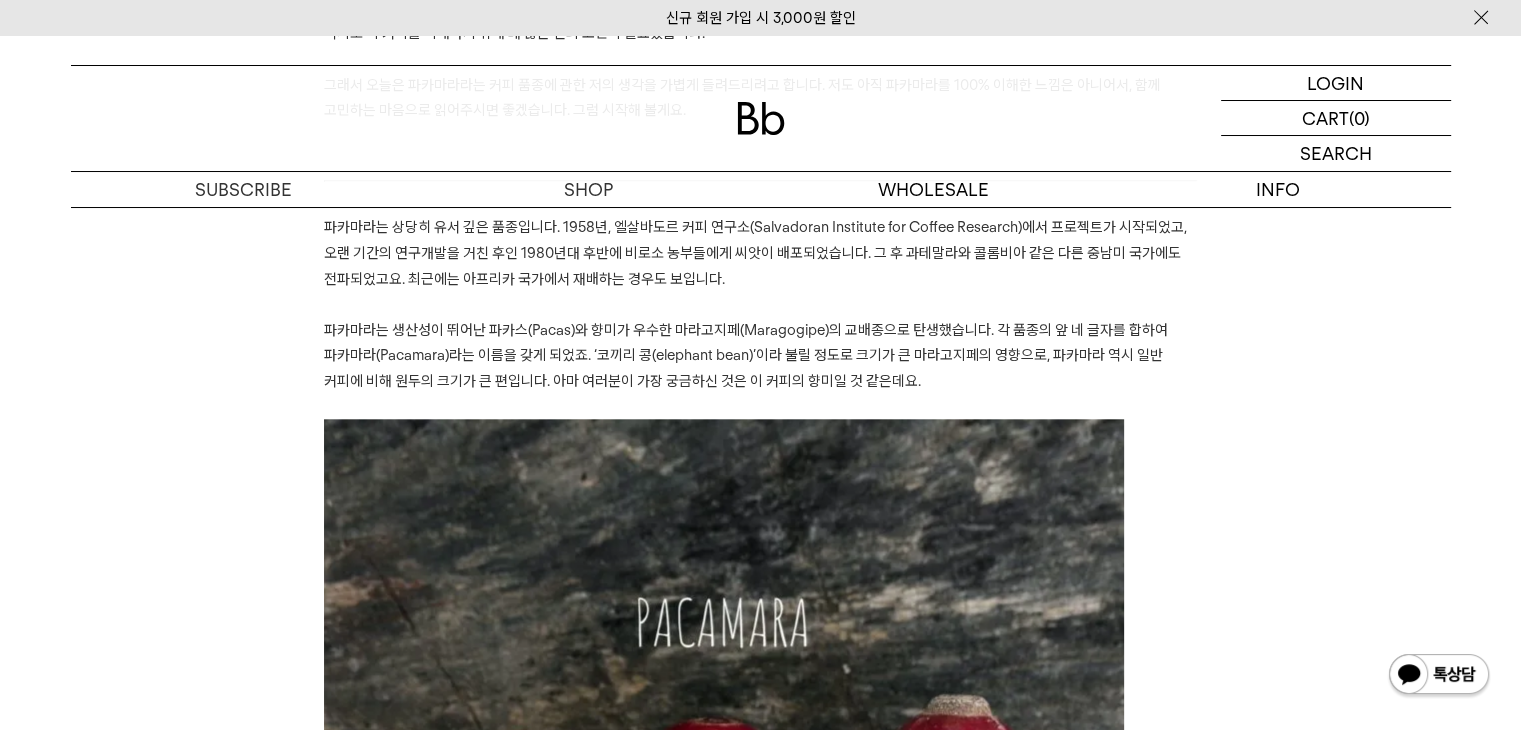 drag, startPoint x: 1327, startPoint y: 457, endPoint x: 1330, endPoint y: 501, distance: 44.102154 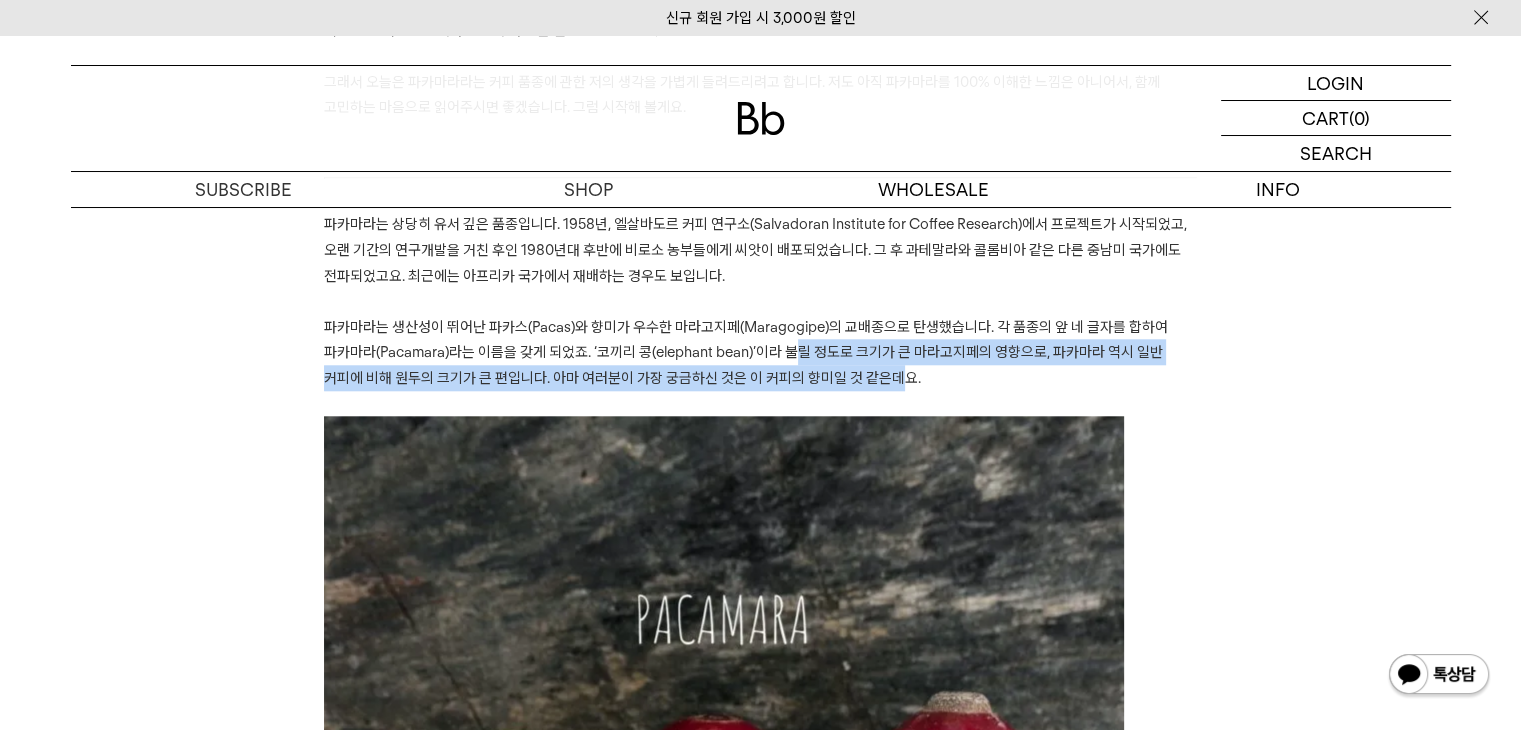 drag, startPoint x: 904, startPoint y: 370, endPoint x: 798, endPoint y: 333, distance: 112.27199 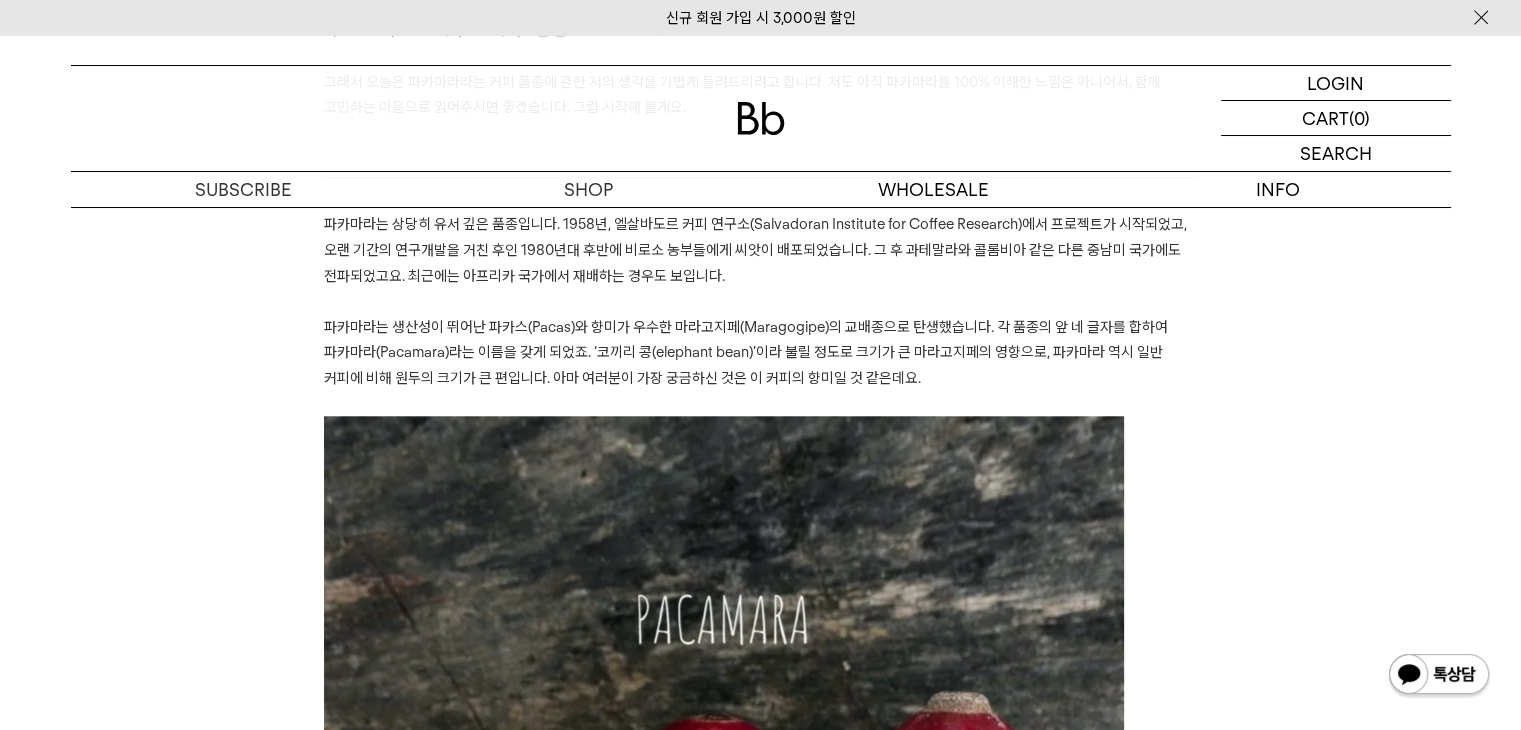 click on "파카마라는 생산성이 뛰어난 파카스(Pacas)와 향미가 우수한 마라고지페(Maragogipe)의 교배종으로 탄생했습니다. 각 품종의 앞 네 글자를 합하여 파카마라(Pacamara)라는 이름을 갖게 되었죠. ‘코끼리 콩(elephant bean)’이라 불릴 정도로 크기가 큰 마라고지페의 영향으로, 파카마라 역시 일반 커피에 비해 원두의 크기가 큰 편입니다. 아마 여러분이 가장 궁금하신 것은 이 커피의 향미일 것 같은데요." at bounding box center (760, 352) 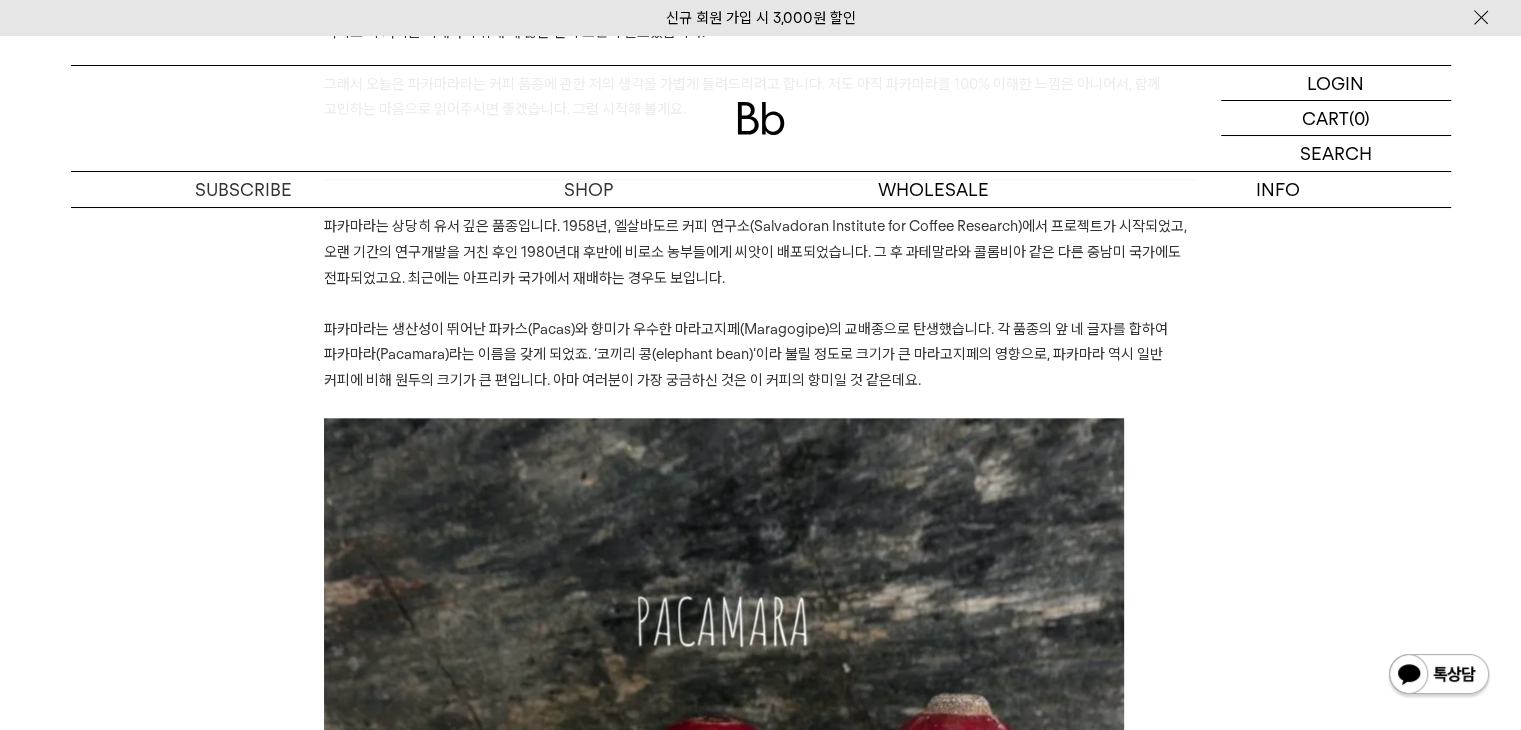 scroll, scrollTop: 1791, scrollLeft: 0, axis: vertical 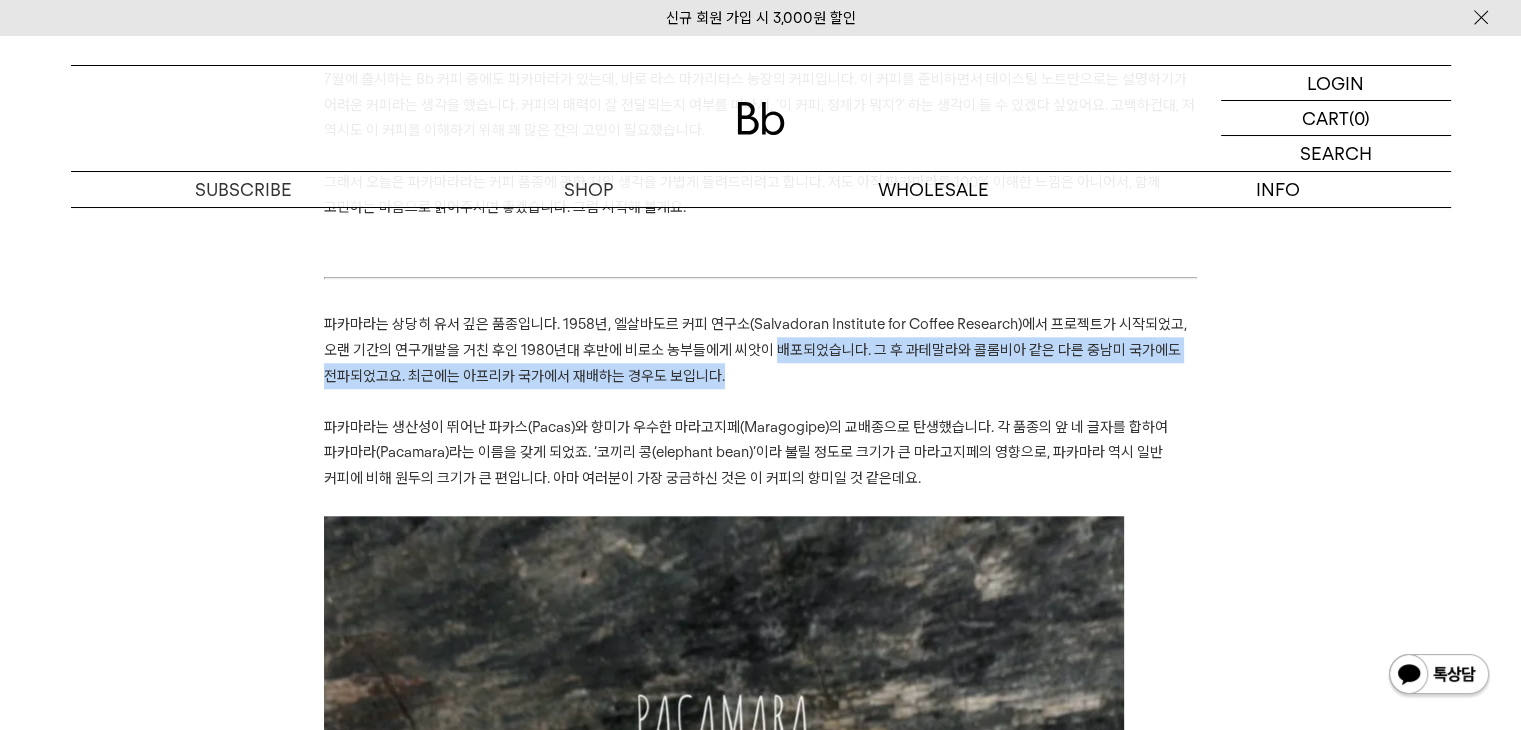 drag, startPoint x: 776, startPoint y: 350, endPoint x: 1008, endPoint y: 378, distance: 233.68355 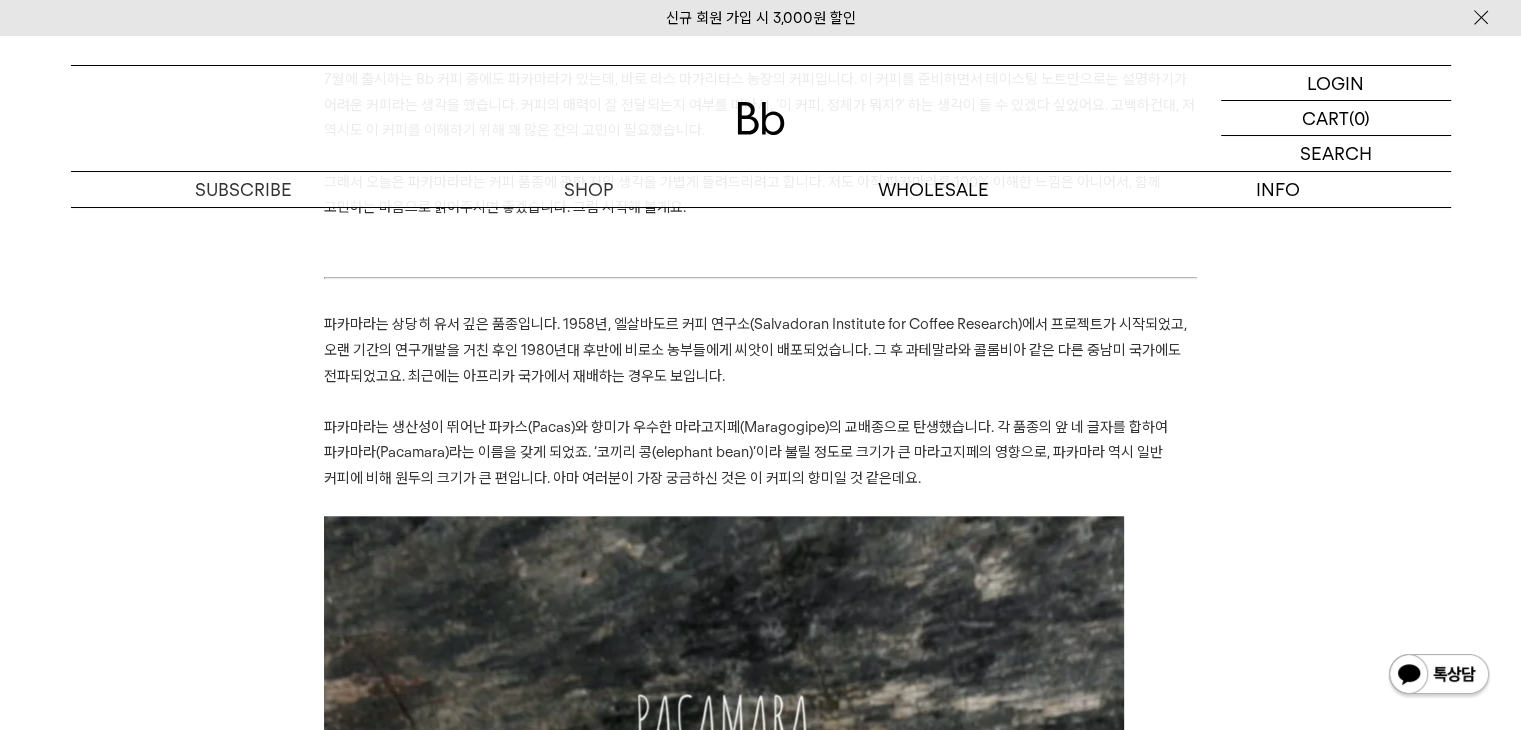 click on "파카마라는 생산성이 뛰어난 파카스(Pacas)와 향미가 우수한 마라고지페(Maragogipe)의 교배종으로 탄생했습니다. 각 품종의 앞 네 글자를 합하여 파카마라(Pacamara)라는 이름을 갖게 되었죠. ‘코끼리 콩(elephant bean)’이라 불릴 정도로 크기가 큰 마라고지페의 영향으로, 파카마라 역시 일반 커피에 비해 원두의 크기가 큰 편입니다. 아마 여러분이 가장 궁금하신 것은 이 커피의 향미일 것 같은데요." at bounding box center [746, 452] 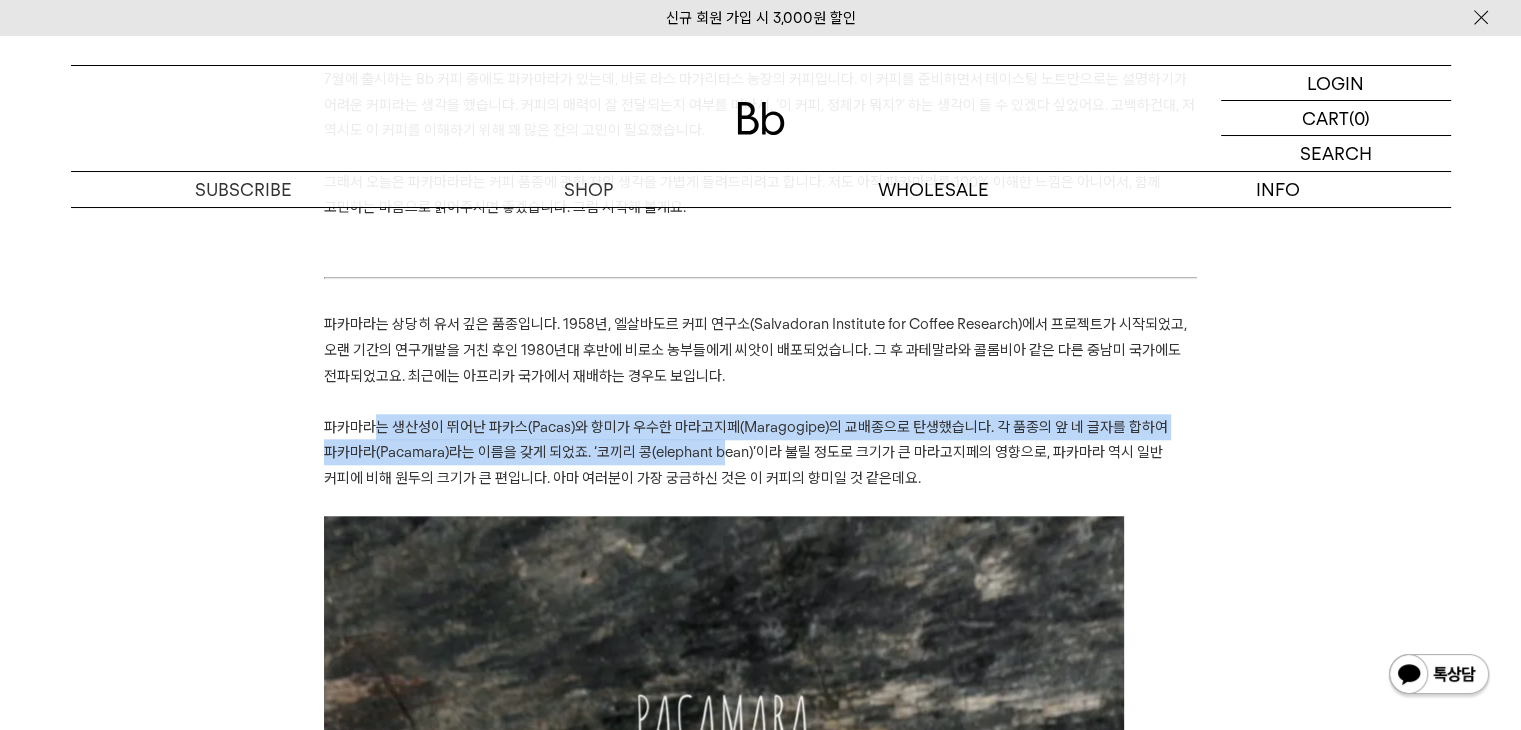 drag, startPoint x: 370, startPoint y: 429, endPoint x: 728, endPoint y: 454, distance: 358.87186 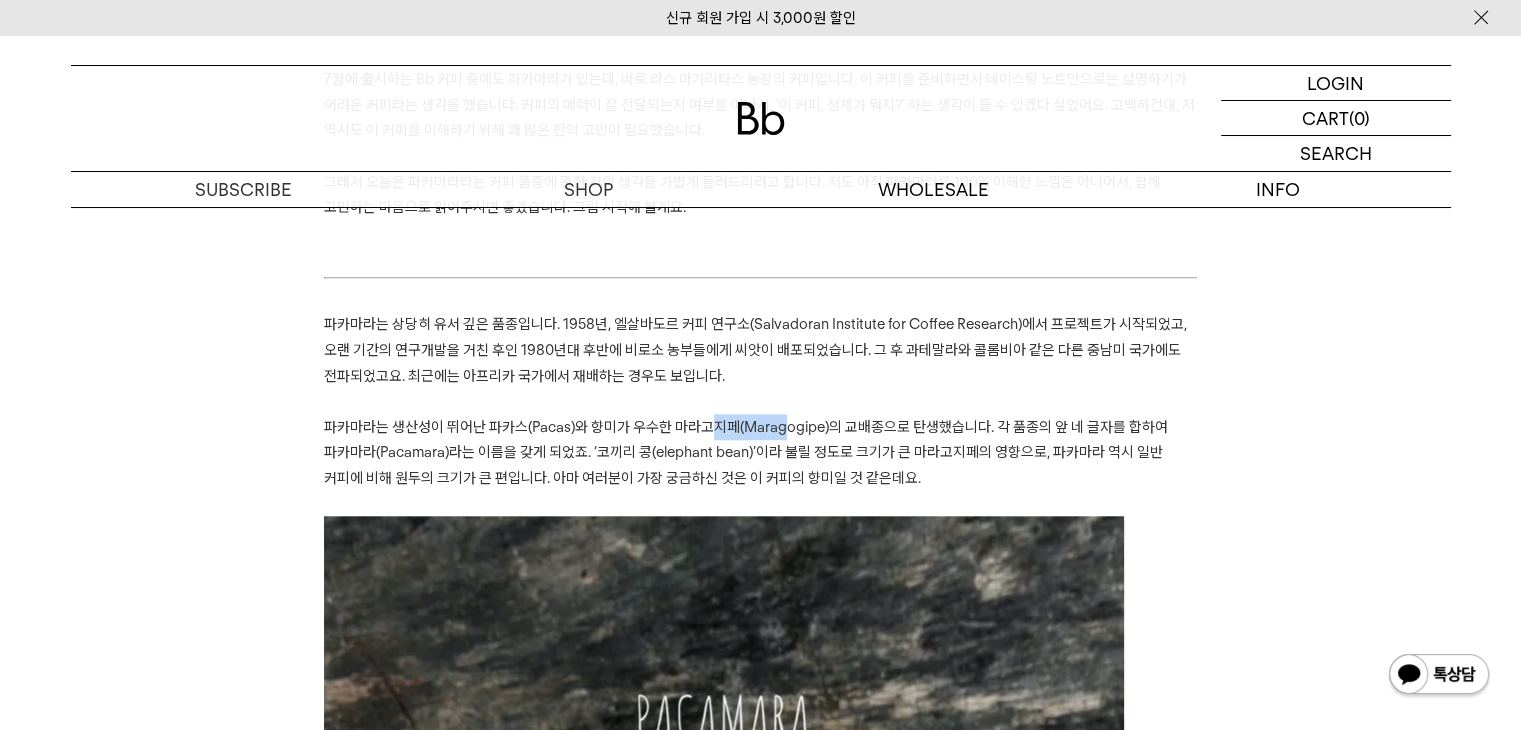 drag, startPoint x: 713, startPoint y: 435, endPoint x: 708, endPoint y: 446, distance: 12.083046 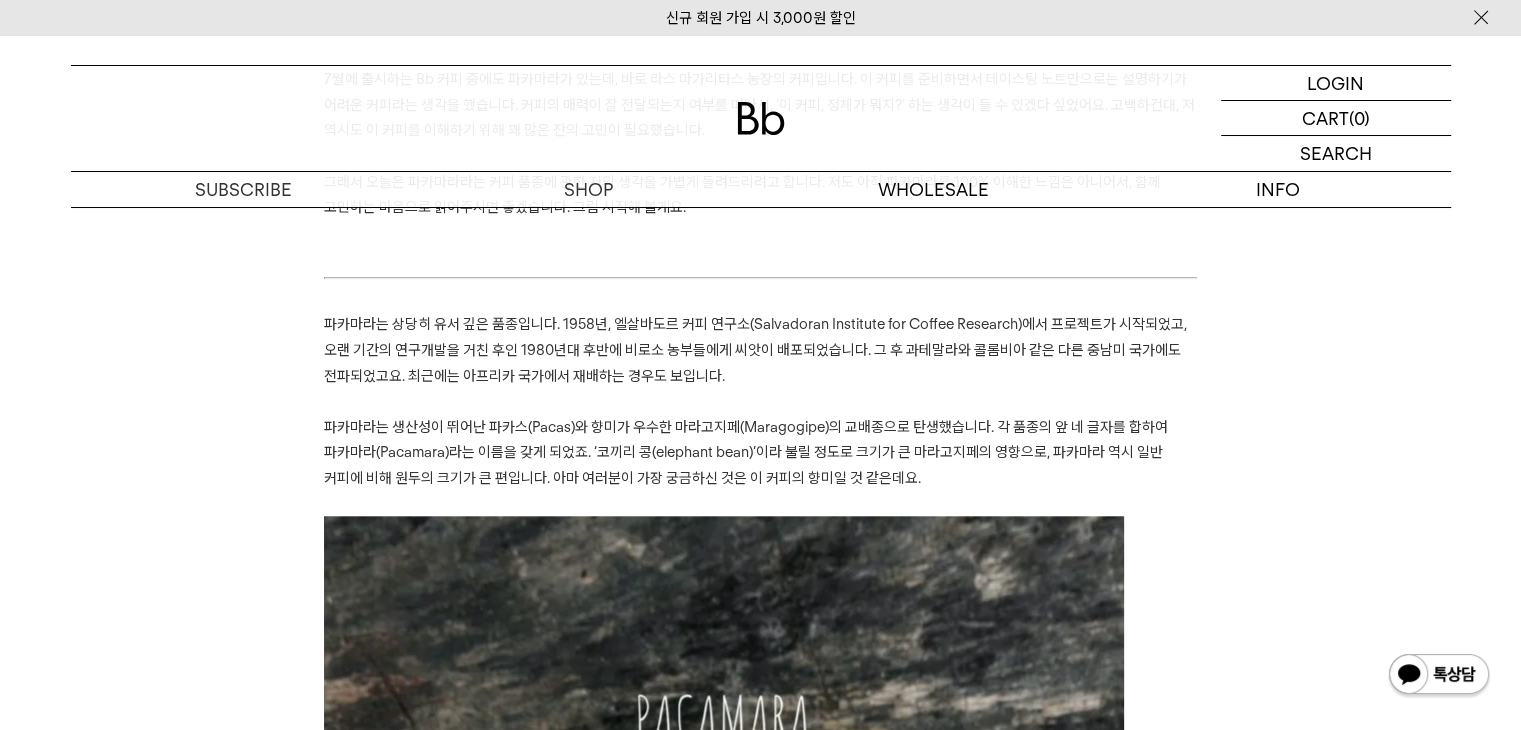 click on "파카마라는 생산성이 뛰어난 파카스(Pacas)와 향미가 우수한 마라고지페(Maragogipe)의 교배종으로 탄생했습니다. 각 품종의 앞 네 글자를 합하여 파카마라(Pacamara)라는 이름을 갖게 되었죠. ‘코끼리 콩(elephant bean)’이라 불릴 정도로 크기가 큰 마라고지페의 영향으로, 파카마라 역시 일반 커피에 비해 원두의 크기가 큰 편입니다. 아마 여러분이 가장 궁금하신 것은 이 커피의 향미일 것 같은데요." at bounding box center [746, 452] 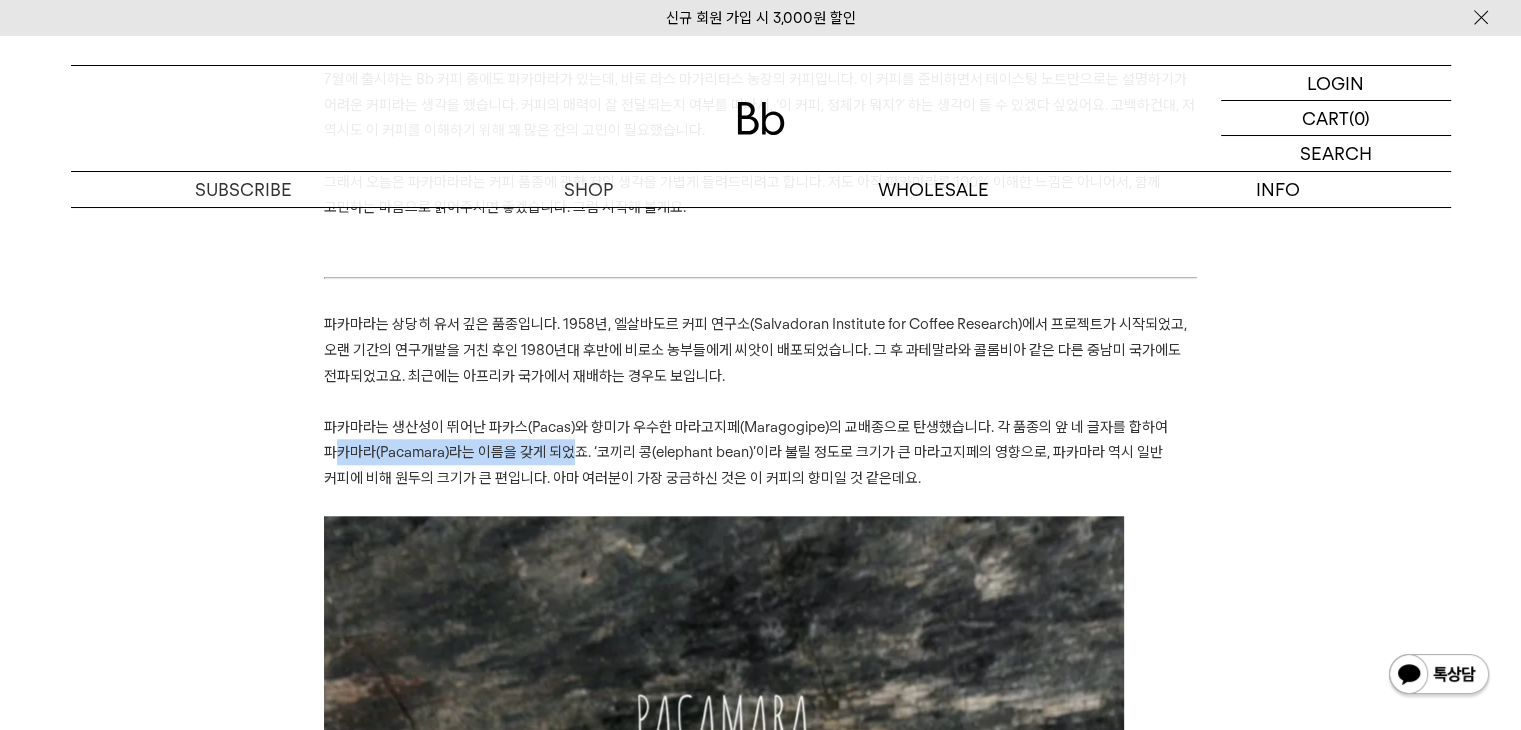 drag, startPoint x: 642, startPoint y: 458, endPoint x: 655, endPoint y: 458, distance: 13 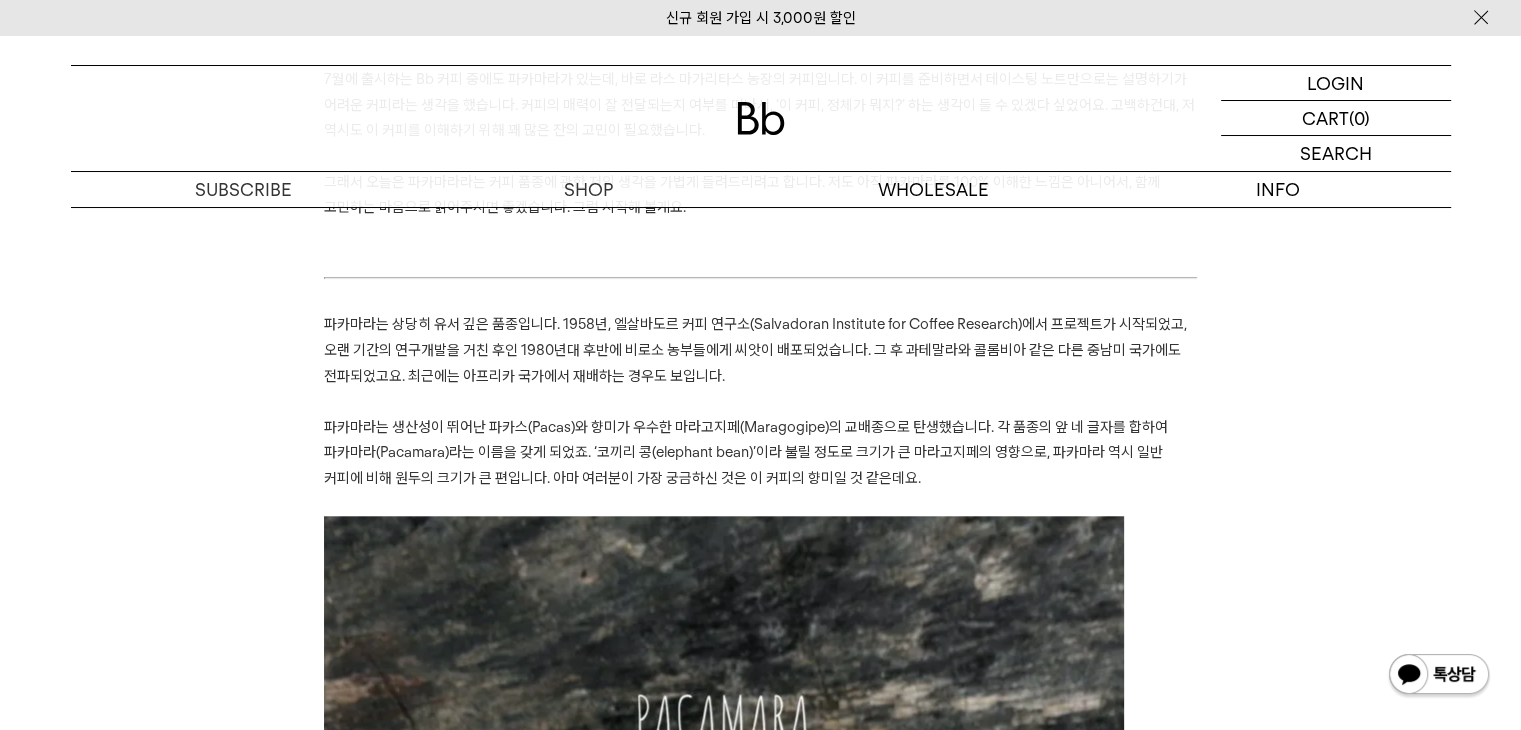 click on "파카마라는 생산성이 뛰어난 파카스(Pacas)와 향미가 우수한 마라고지페(Maragogipe)의 교배종으로 탄생했습니다. 각 품종의 앞 네 글자를 합하여 파카마라(Pacamara)라는 이름을 갖게 되었죠. ‘코끼리 콩(elephant bean)’이라 불릴 정도로 크기가 큰 마라고지페의 영향으로, 파카마라 역시 일반 커피에 비해 원두의 크기가 큰 편입니다. 아마 여러분이 가장 궁금하신 것은 이 커피의 향미일 것 같은데요." at bounding box center (746, 452) 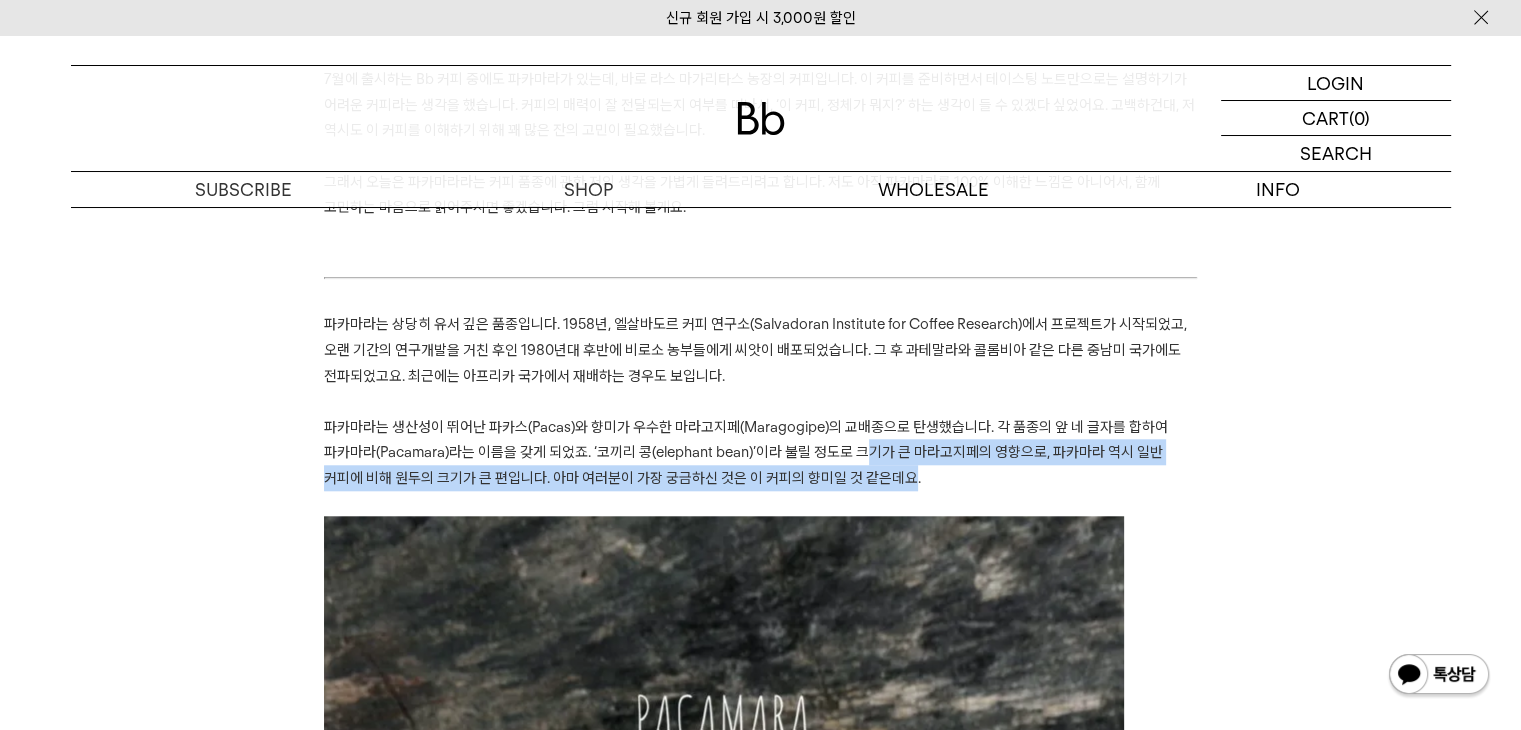drag, startPoint x: 908, startPoint y: 485, endPoint x: 876, endPoint y: 445, distance: 51.224995 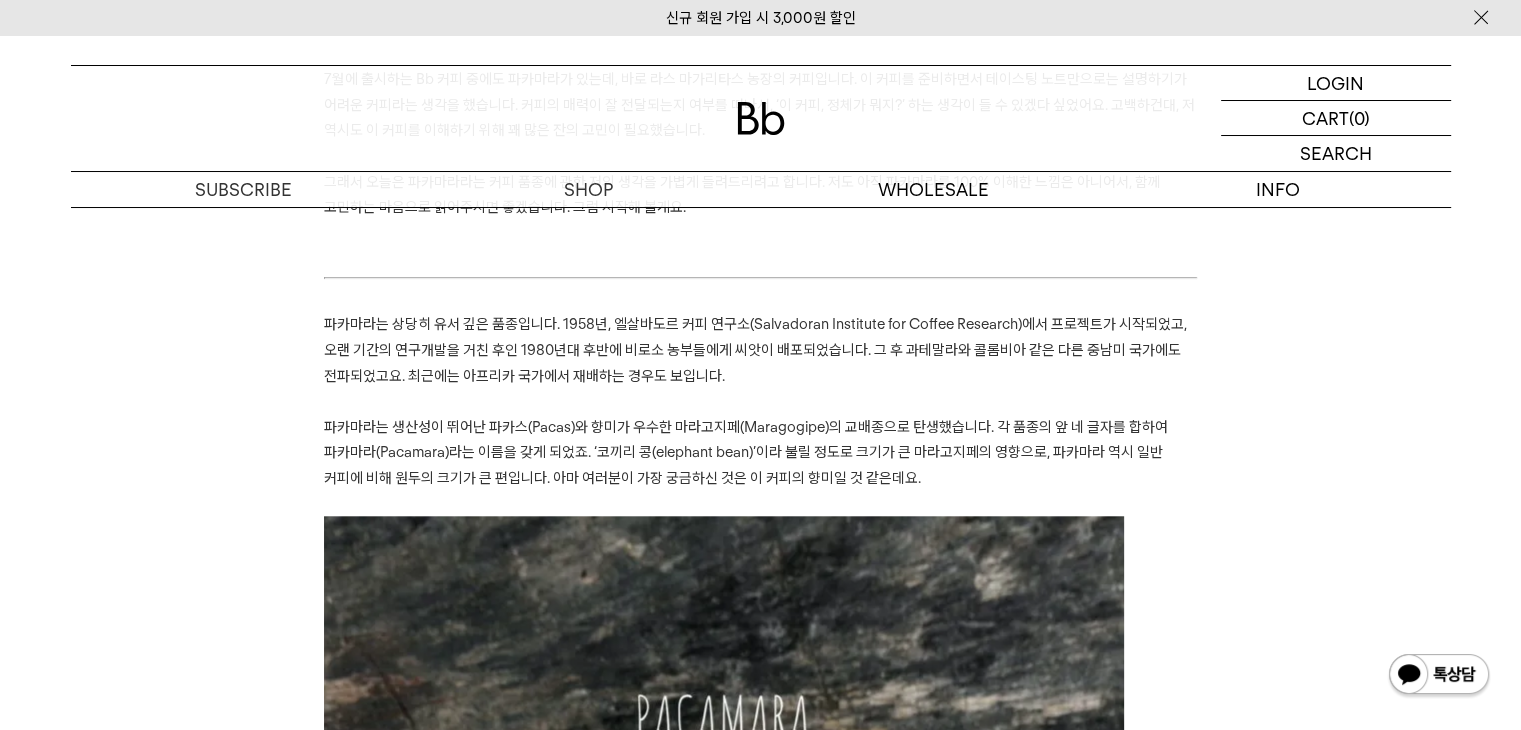 click on "파카마라는 생산성이 뛰어난 파카스(Pacas)와 향미가 우수한 마라고지페(Maragogipe)의 교배종으로 탄생했습니다. 각 품종의 앞 네 글자를 합하여 파카마라(Pacamara)라는 이름을 갖게 되었죠. ‘코끼리 콩(elephant bean)’이라 불릴 정도로 크기가 큰 마라고지페의 영향으로, 파카마라 역시 일반 커피에 비해 원두의 크기가 큰 편입니다. 아마 여러분이 가장 궁금하신 것은 이 커피의 향미일 것 같은데요." at bounding box center [760, 452] 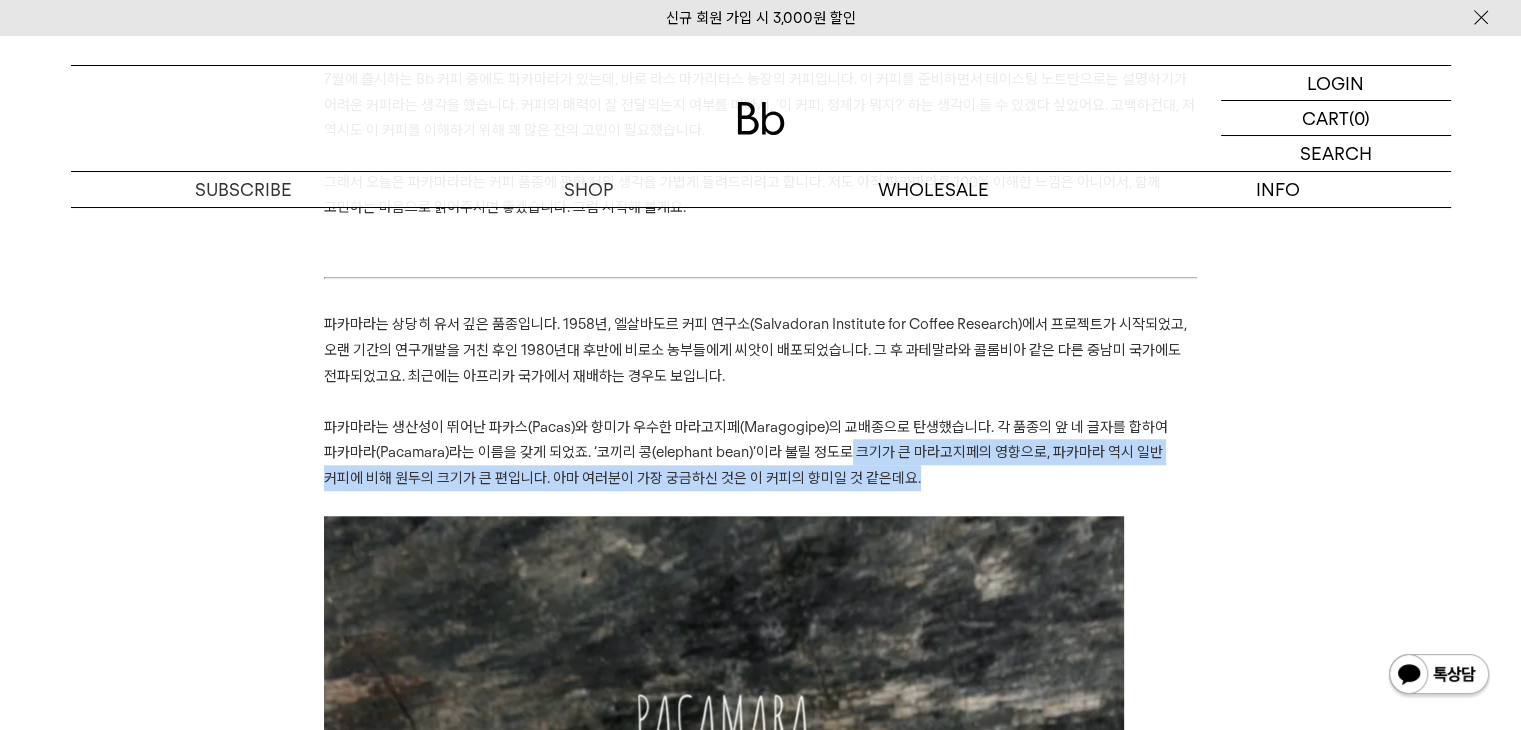 drag, startPoint x: 880, startPoint y: 448, endPoint x: 817, endPoint y: 442, distance: 63.28507 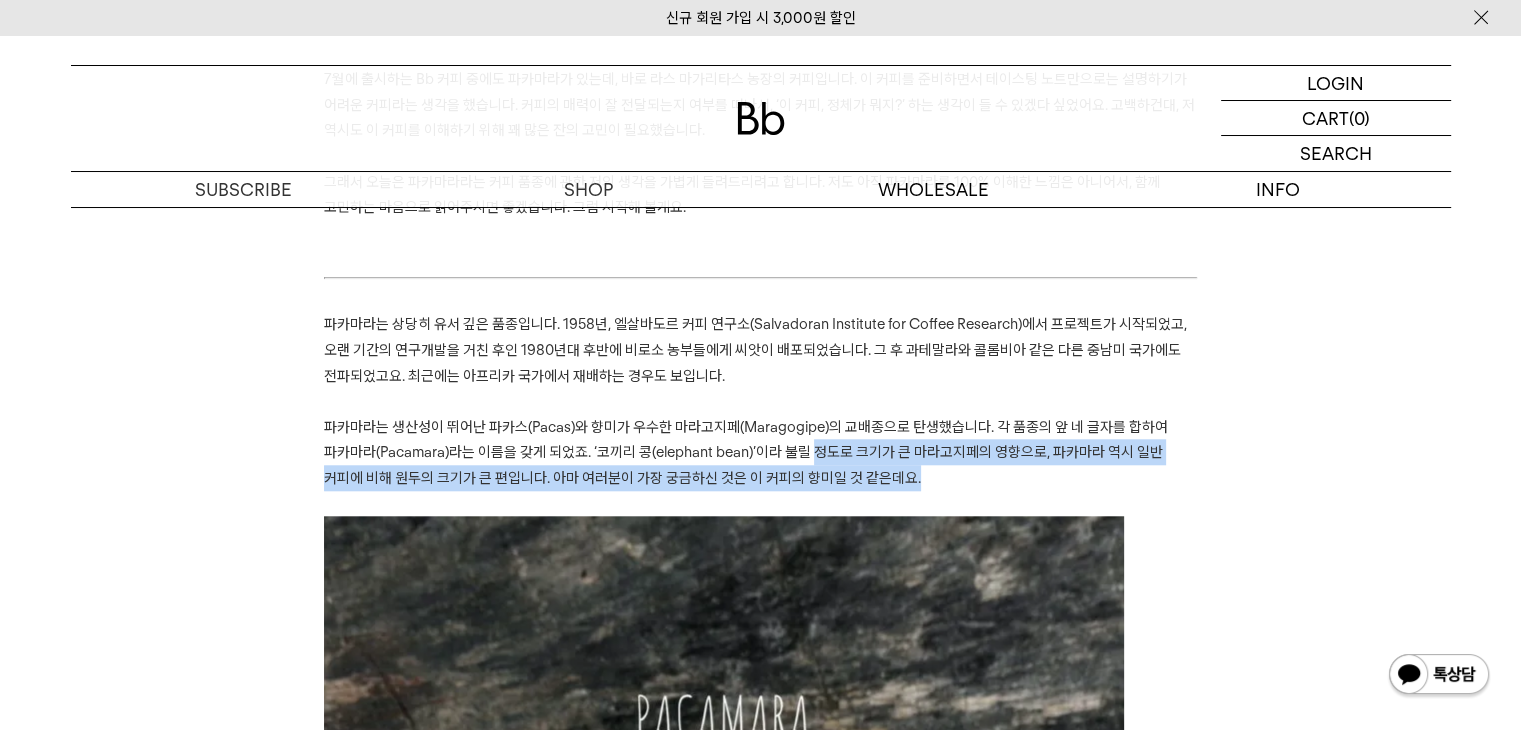 click on "파카마라는 생산성이 뛰어난 파카스(Pacas)와 향미가 우수한 마라고지페(Maragogipe)의 교배종으로 탄생했습니다. 각 품종의 앞 네 글자를 합하여 파카마라(Pacamara)라는 이름을 갖게 되었죠. ‘코끼리 콩(elephant bean)’이라 불릴 정도로 크기가 큰 마라고지페의 영향으로, 파카마라 역시 일반 커피에 비해 원두의 크기가 큰 편입니다. 아마 여러분이 가장 궁금하신 것은 이 커피의 향미일 것 같은데요." at bounding box center (760, 452) 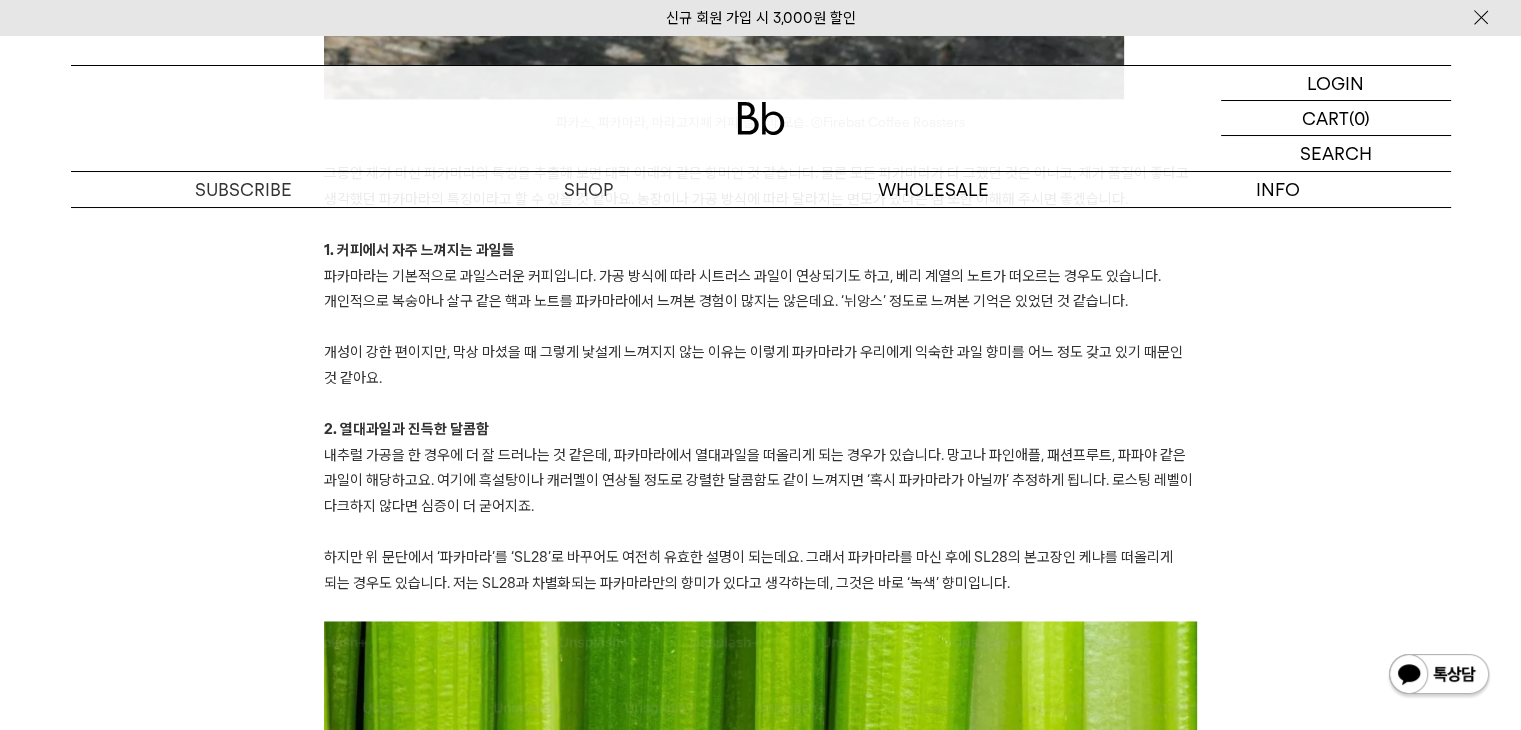 scroll, scrollTop: 2891, scrollLeft: 0, axis: vertical 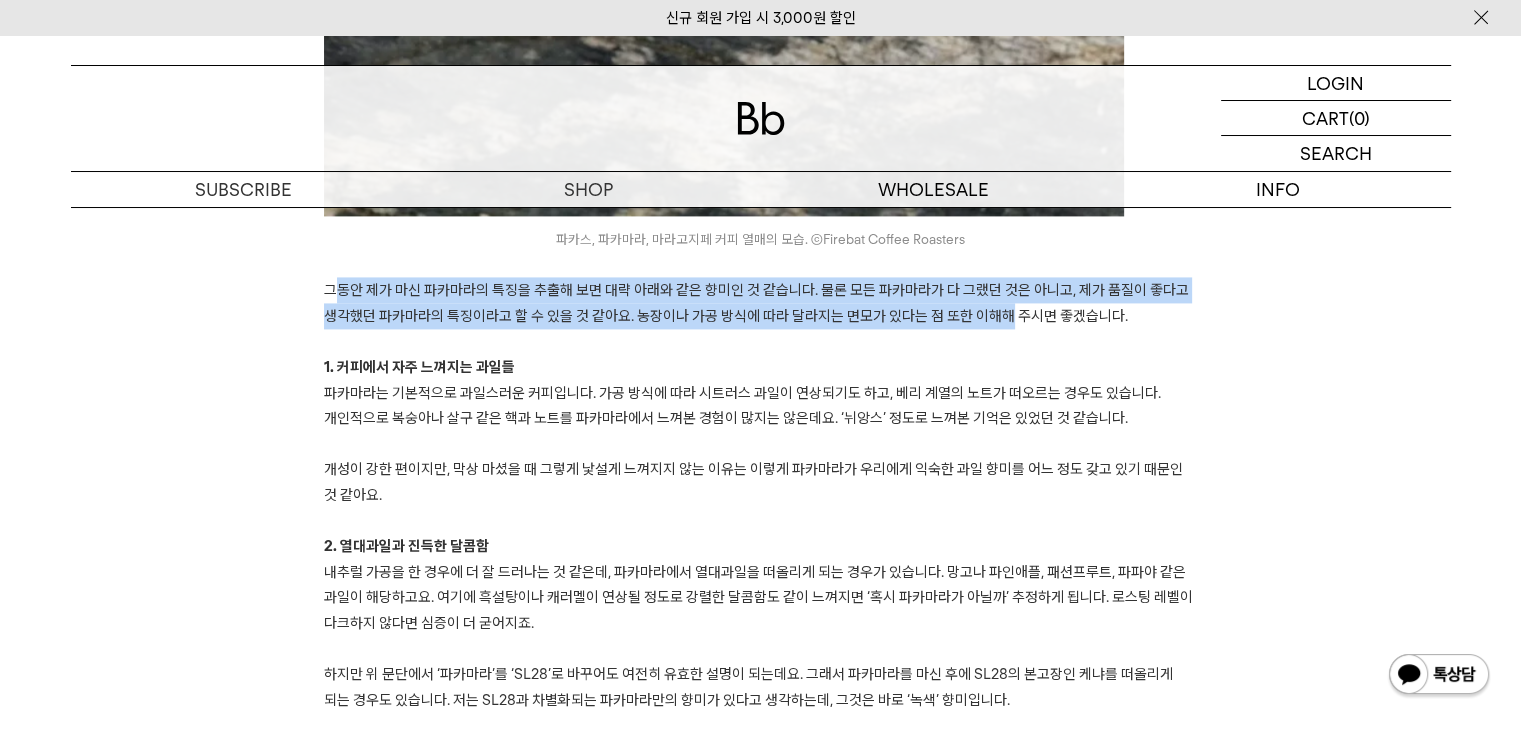 drag, startPoint x: 336, startPoint y: 289, endPoint x: 1121, endPoint y: 330, distance: 786.06995 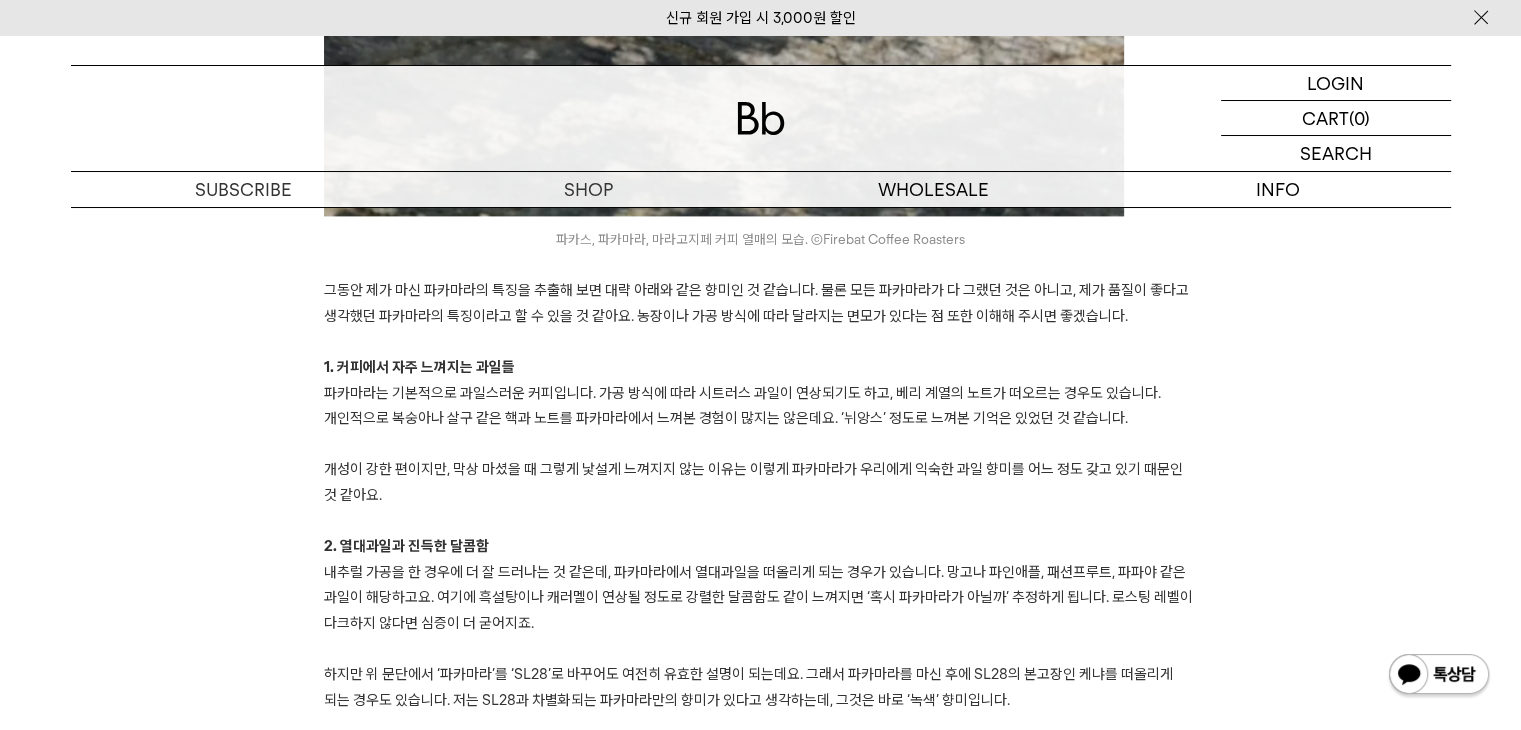 click at bounding box center (760, 341) 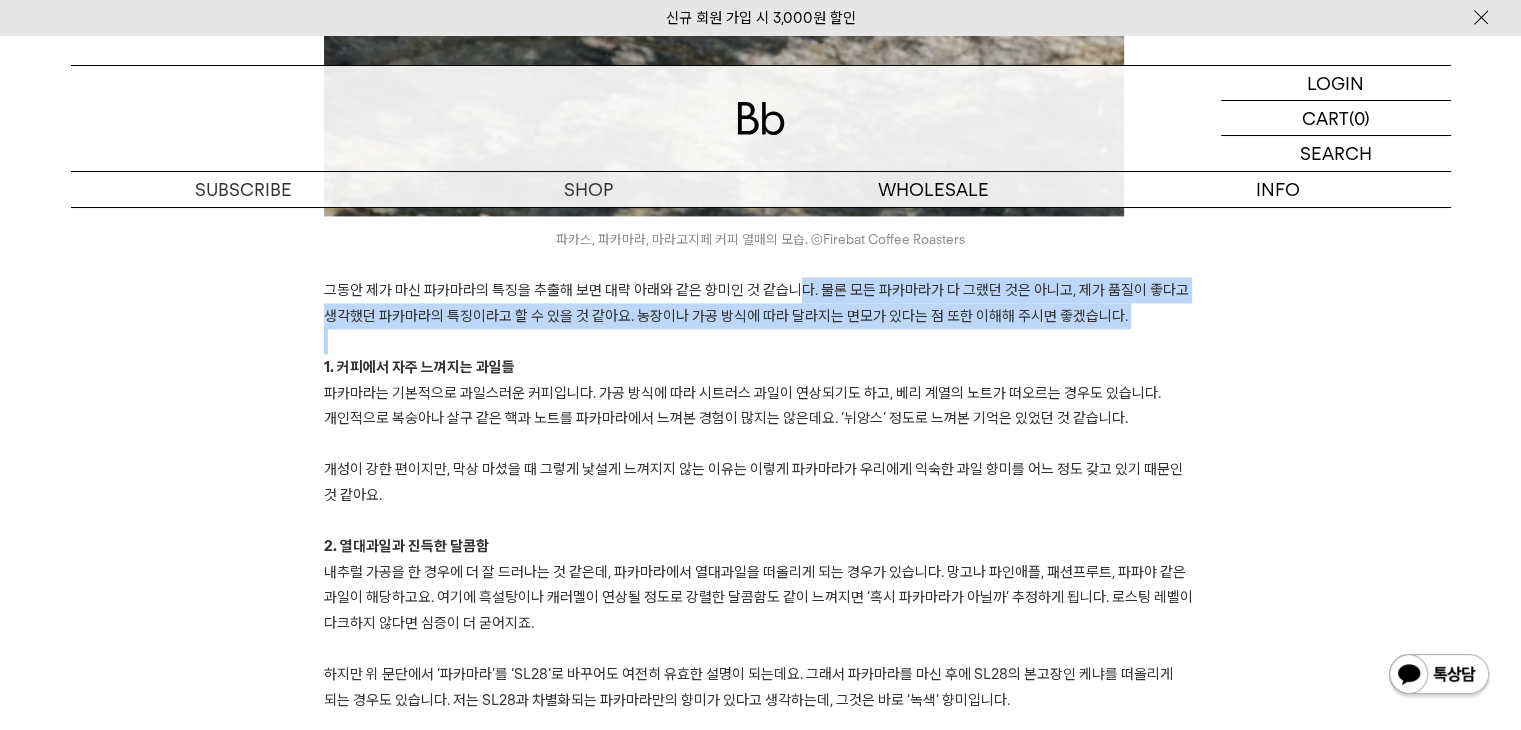 drag, startPoint x: 1150, startPoint y: 325, endPoint x: 808, endPoint y: 298, distance: 343.06415 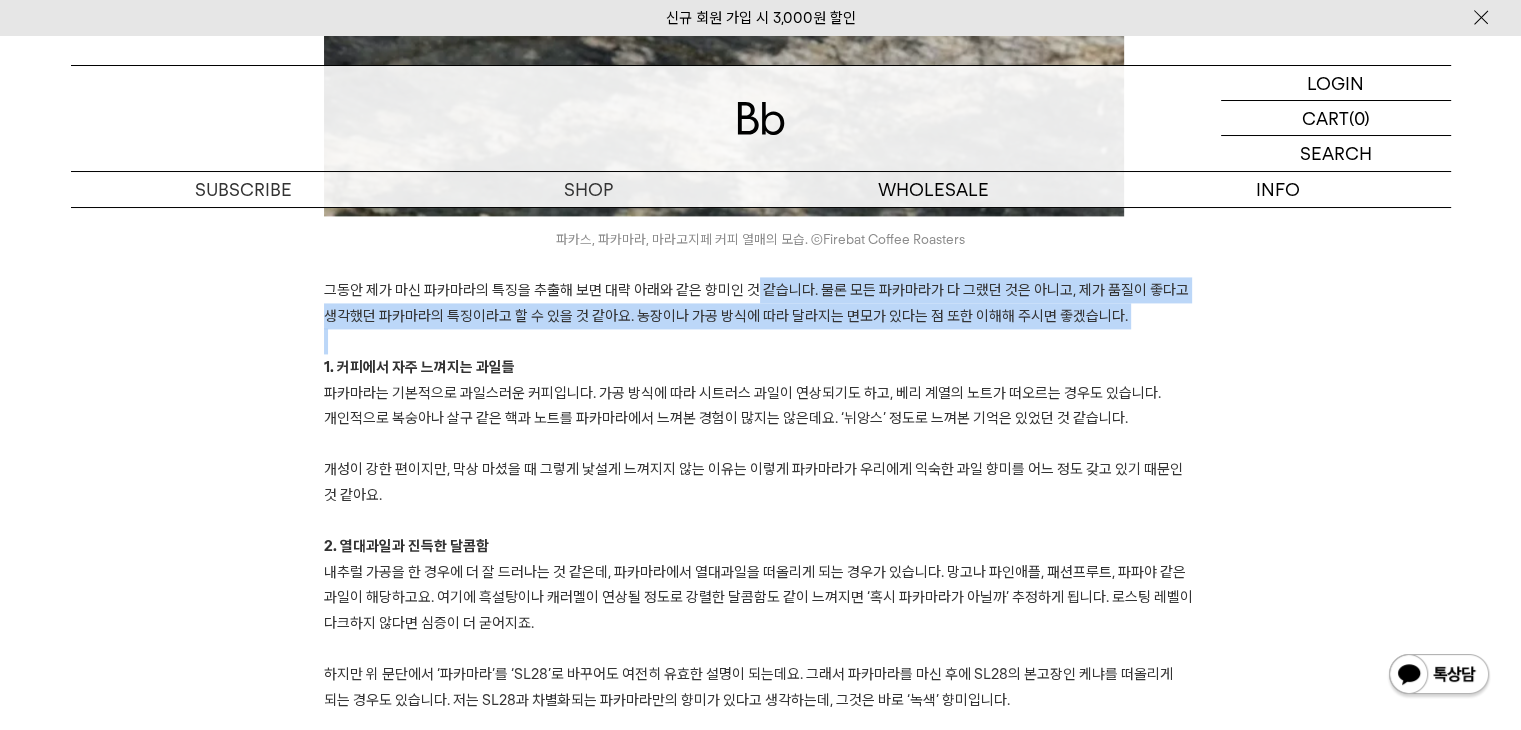 click at bounding box center (760, 341) 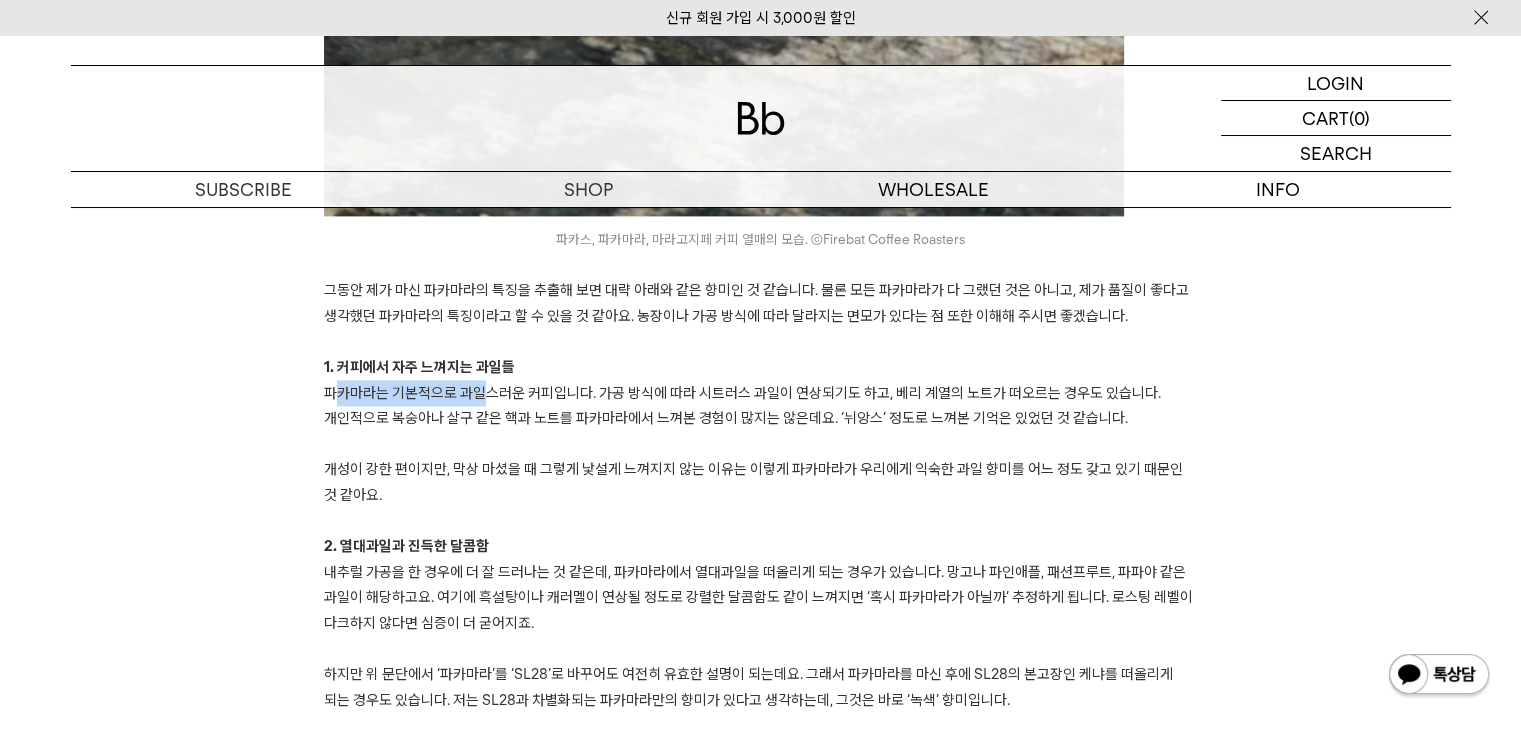 drag, startPoint x: 341, startPoint y: 380, endPoint x: 1016, endPoint y: 463, distance: 680.0838 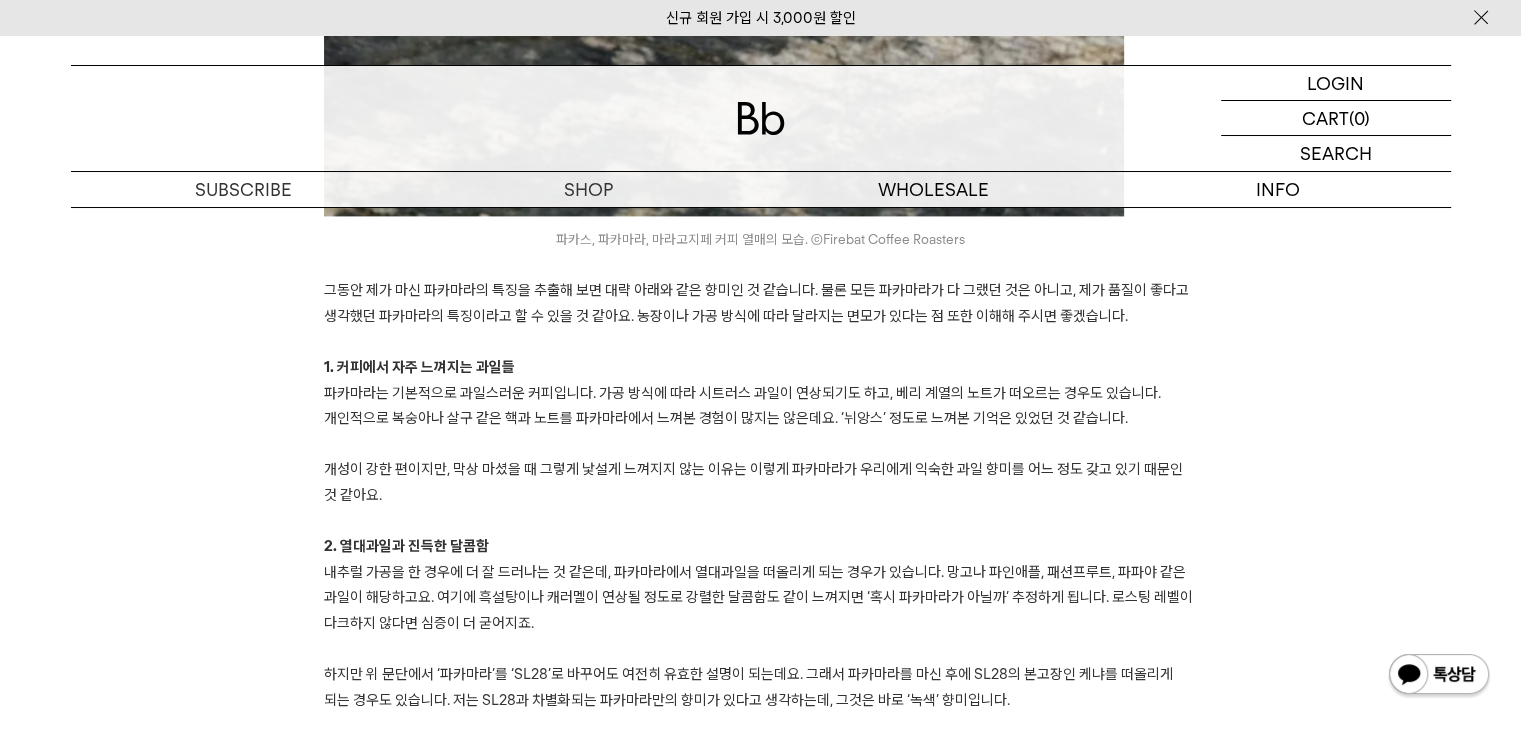 click on "개성이 강한 편이지만, 막상 마셨을 때 그렇게 낯설게 느껴지지 않는 이유는 이렇게 파카마라가 우리에게 익숙한 과일 향미를 어느 정도 갖고 있기 때문인 것 같아요." at bounding box center (753, 482) 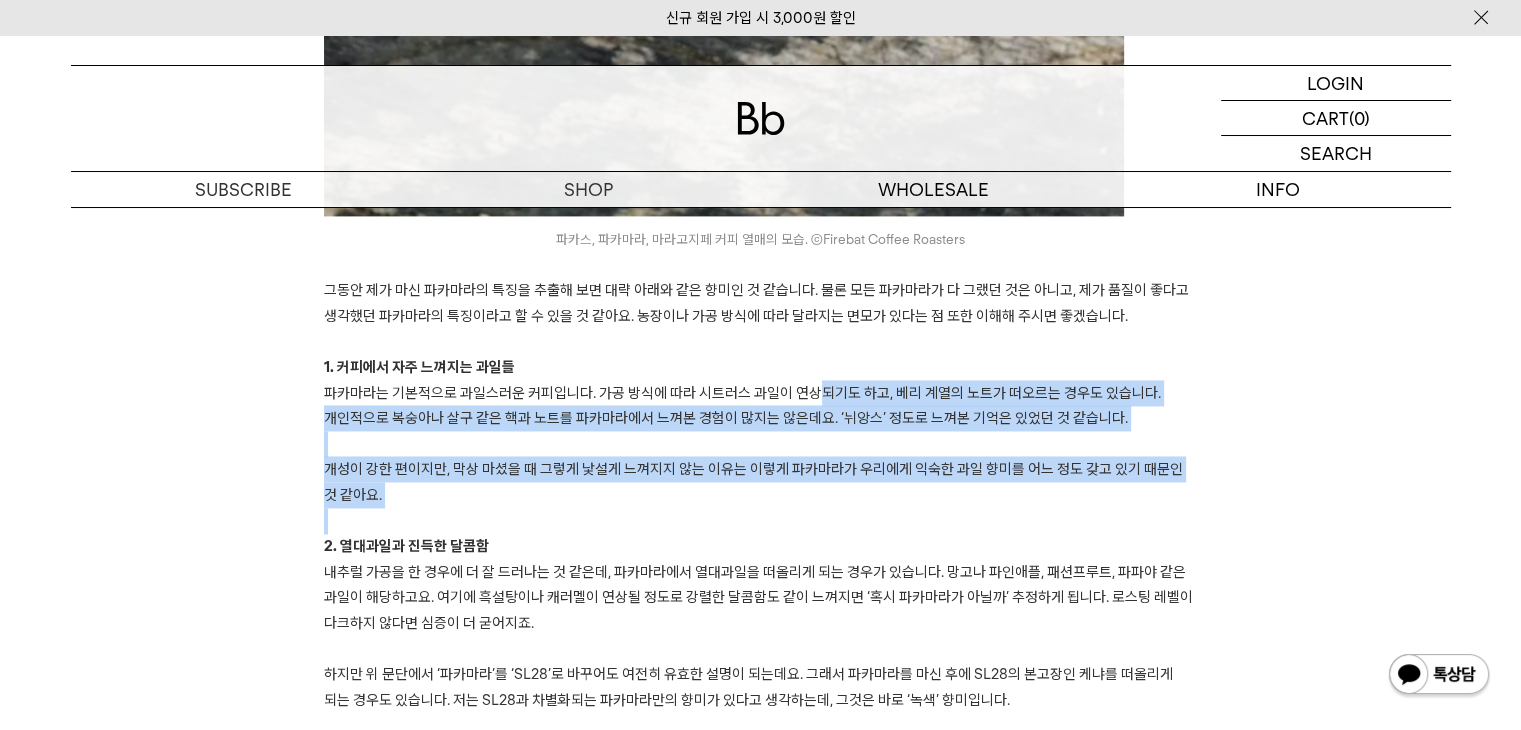 click on "﻿   안녕하세요, 데릭입니다. 어떤 커피 산지는 이름을 들으면 자연스럽게 떠오르는 품종이 있습니다. 아라비카 커피는 에티오피아에서 유래한 것으로 알려져 있지만, 파나마하면 ‘게이샤(Geisha)’, 케냐하면 ‘SL28’이 떠오르는 것처럼 어디에서 개발되어 꽃을 피웠는지에 따라 그 산지와 긴밀한 연결고리가 생기기도 합니다. 조금 덜 알려져 있지만, 온두라스의 ‘파라이네마(Parainema)’나 니카라과의 ‘마라카투라(Maracaturra)’ 또한 그런 경우죠. 오늘 레터의 주인공인 엘살바도르의 ‘파카마라(Pacamara)’ 역시 그렇습니다. 카페에서 흔하게 볼 수 있는 커피는 아니지만, 엘살바도르의 고품질 커피를 상징하고 다른 여러 산지에서도 비교적 안정적으로 자리를 잡은 품종이에요.   ﻿파카마라 커피 열매. ©World Coffee Research   ﻿       ﻿©Maryam Sicard" at bounding box center (760, 1205) 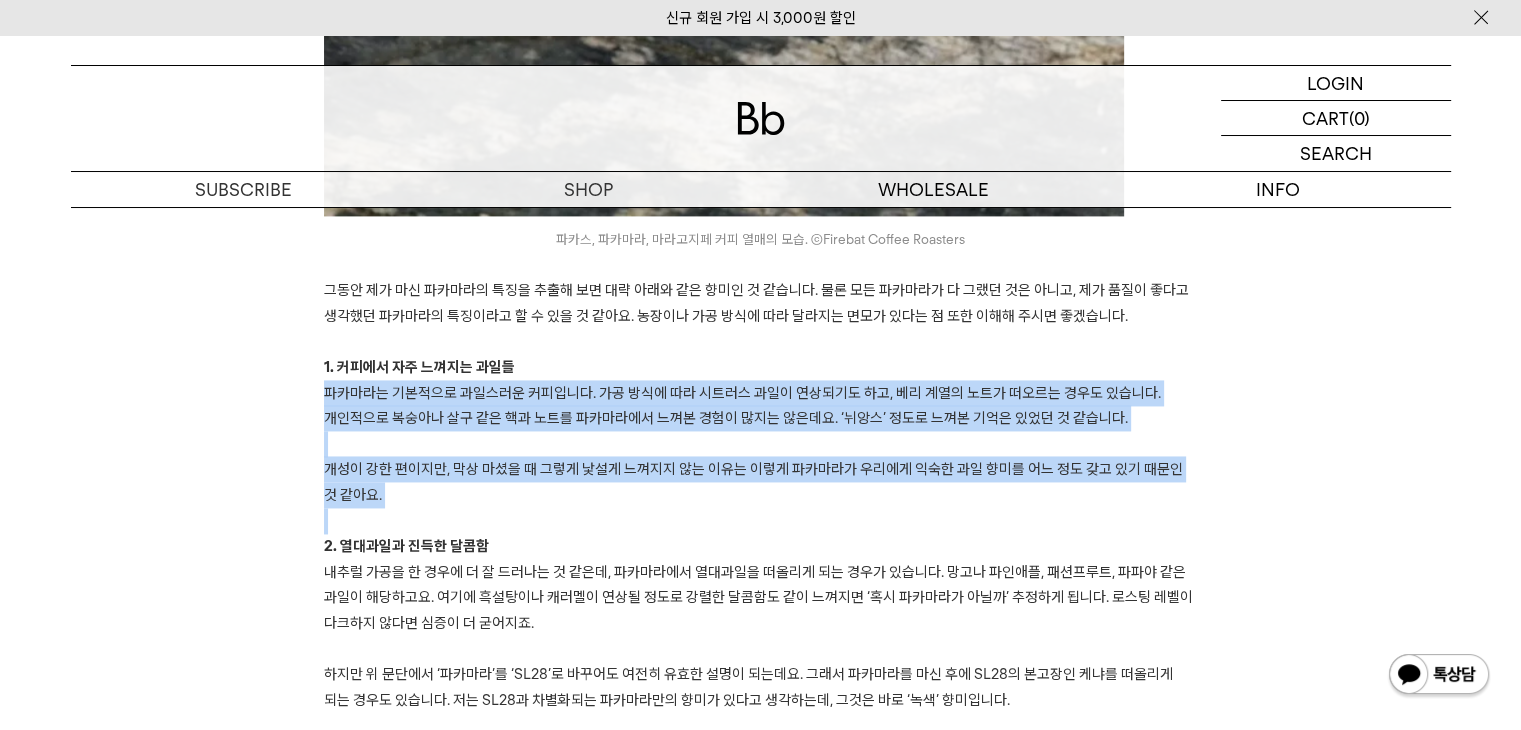 click at bounding box center [760, 444] 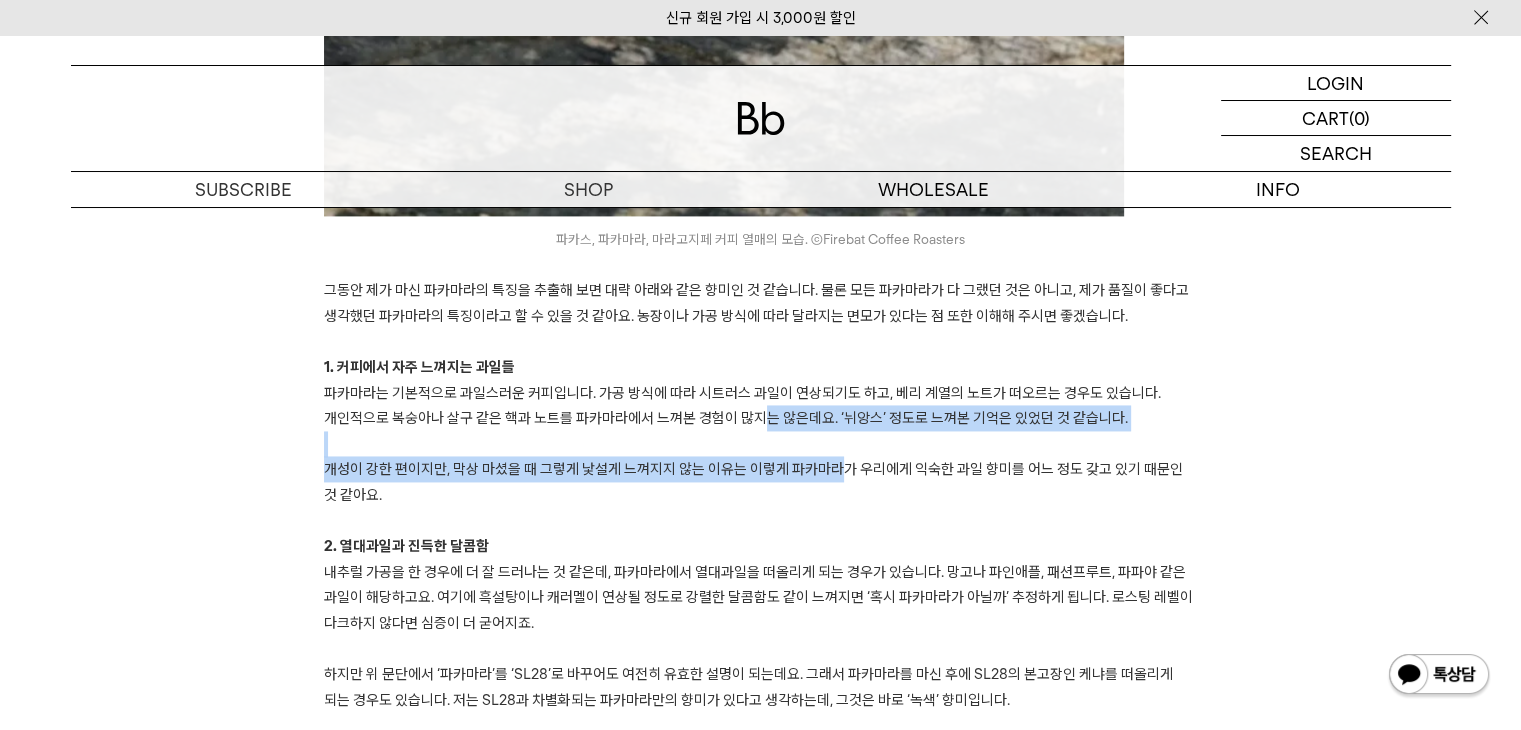 drag, startPoint x: 712, startPoint y: 410, endPoint x: 656, endPoint y: 398, distance: 57.271286 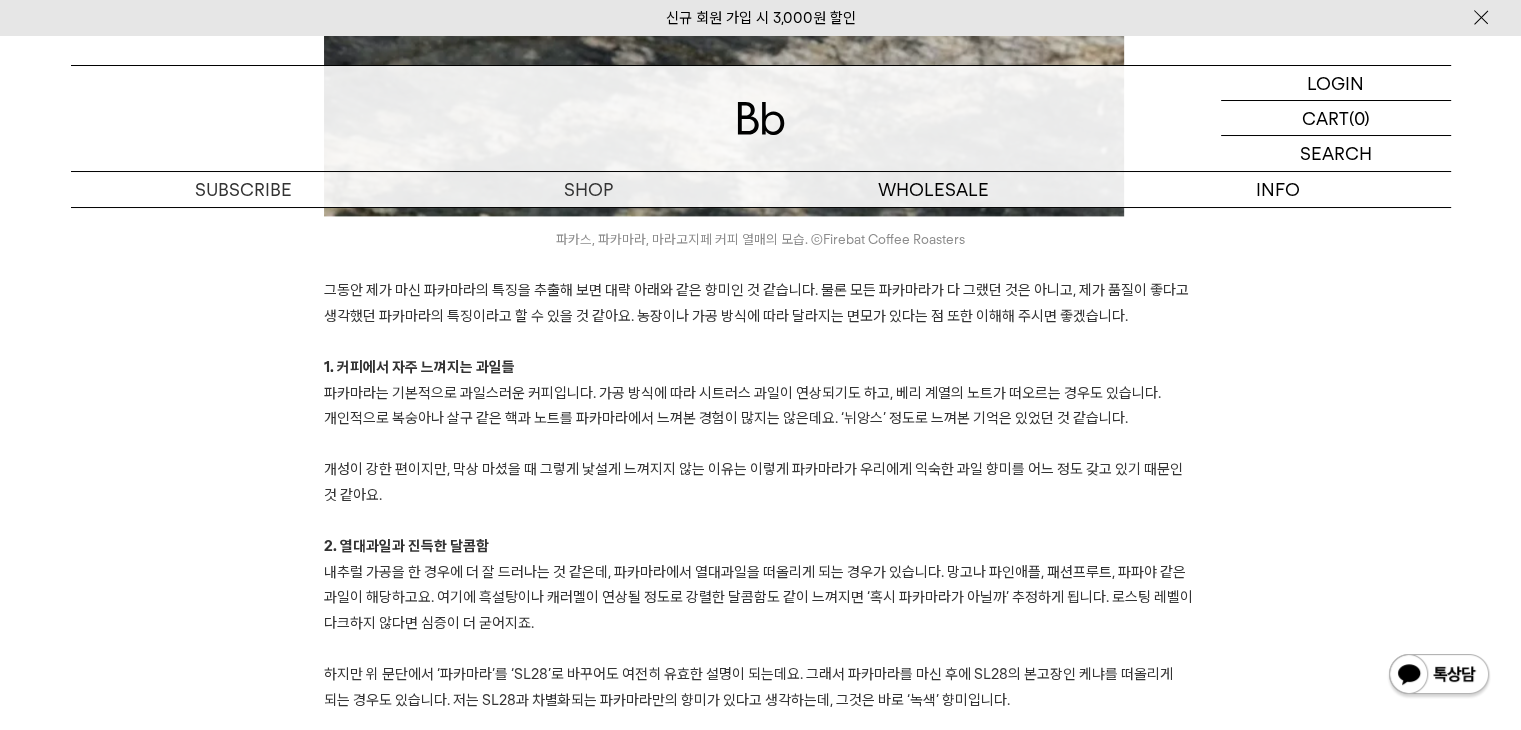 drag, startPoint x: 882, startPoint y: 469, endPoint x: 876, endPoint y: 480, distance: 12.529964 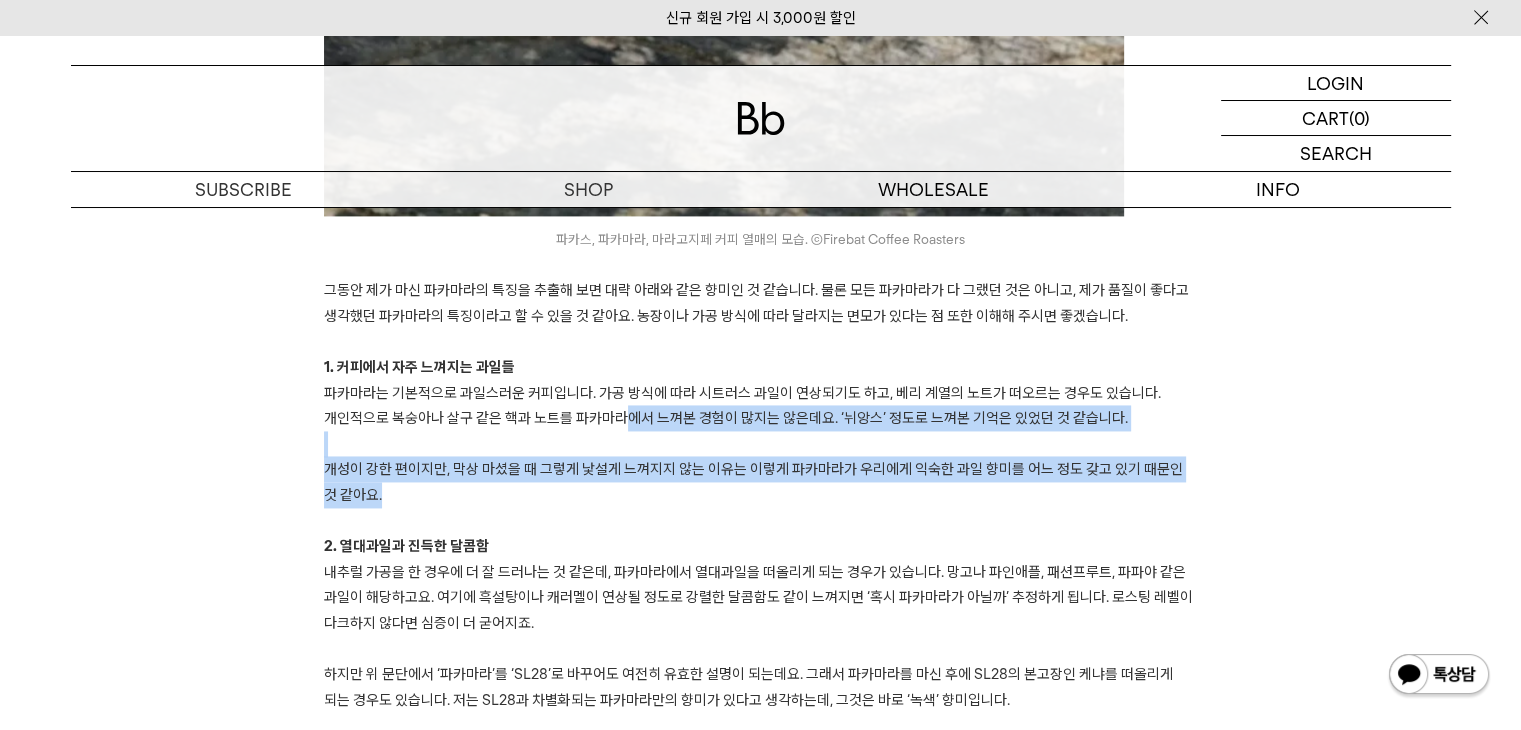 drag, startPoint x: 664, startPoint y: 429, endPoint x: 880, endPoint y: 505, distance: 228.98035 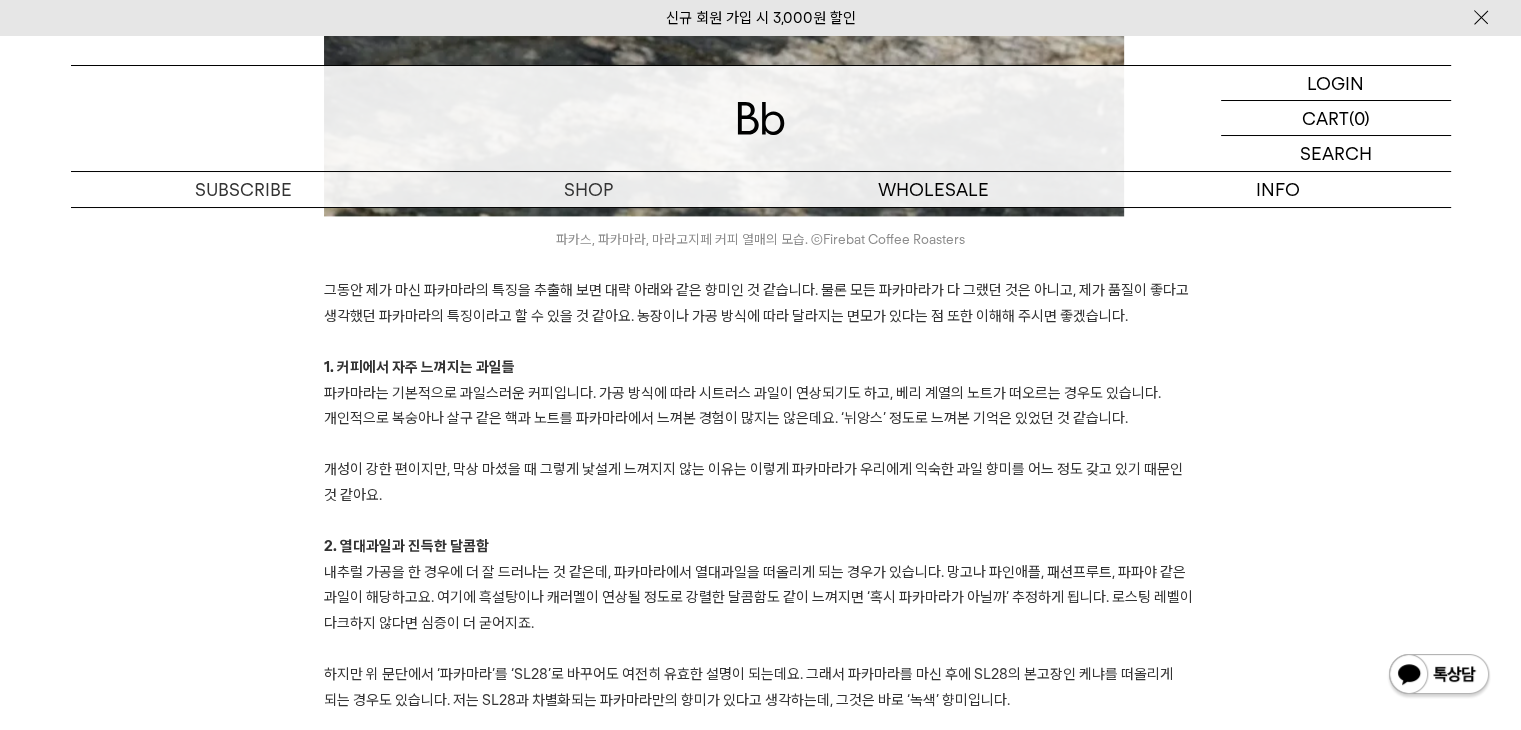 click at bounding box center (760, 521) 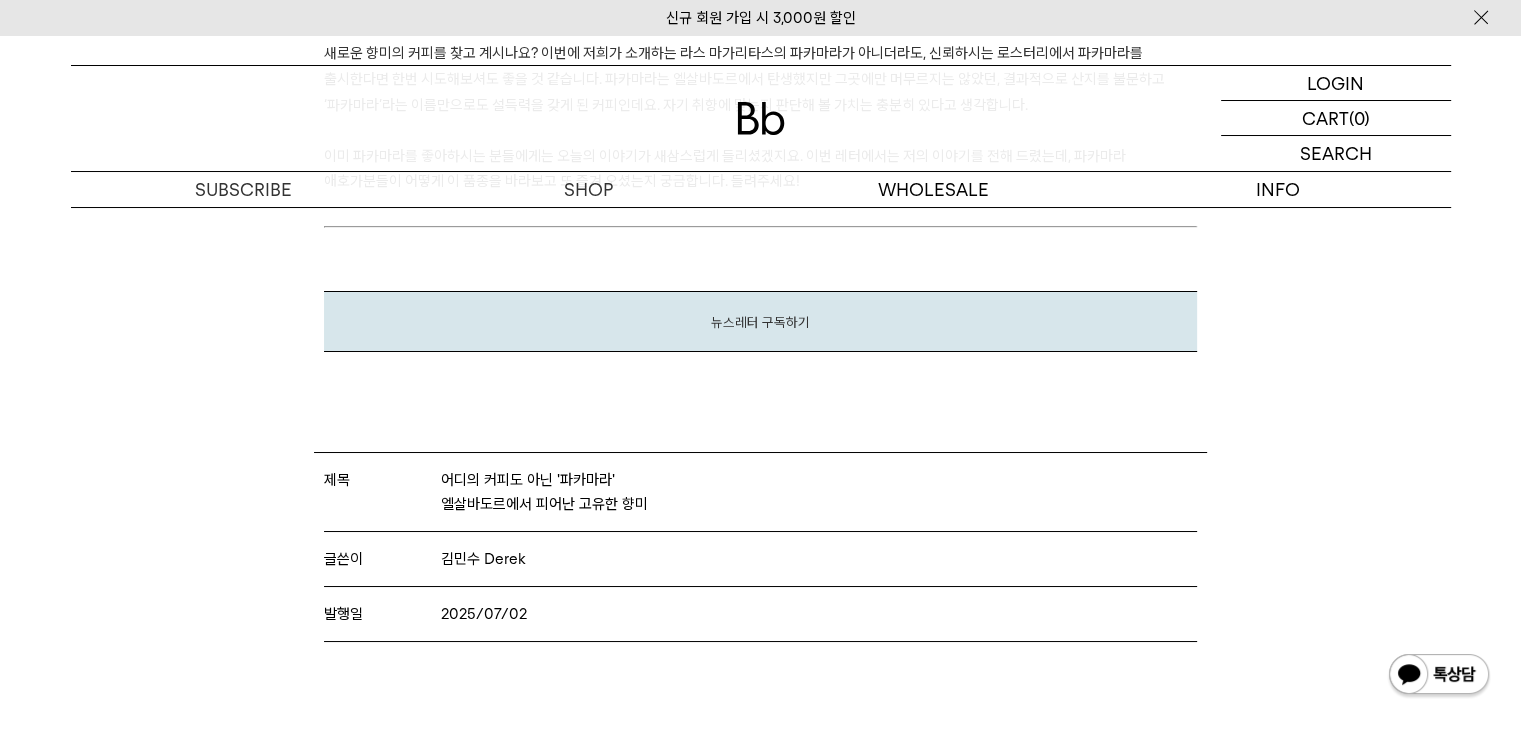 scroll, scrollTop: 7691, scrollLeft: 0, axis: vertical 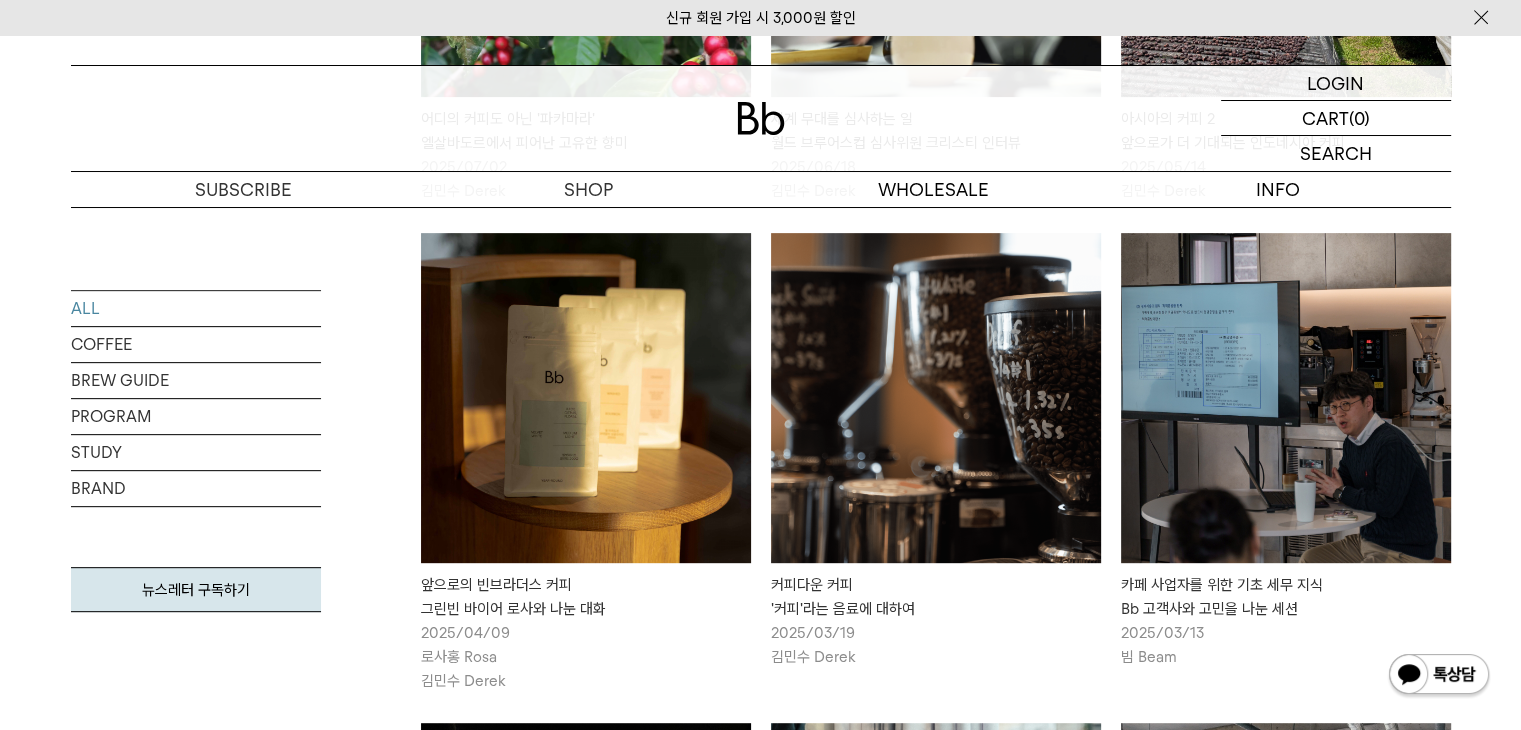 click at bounding box center (1286, 398) 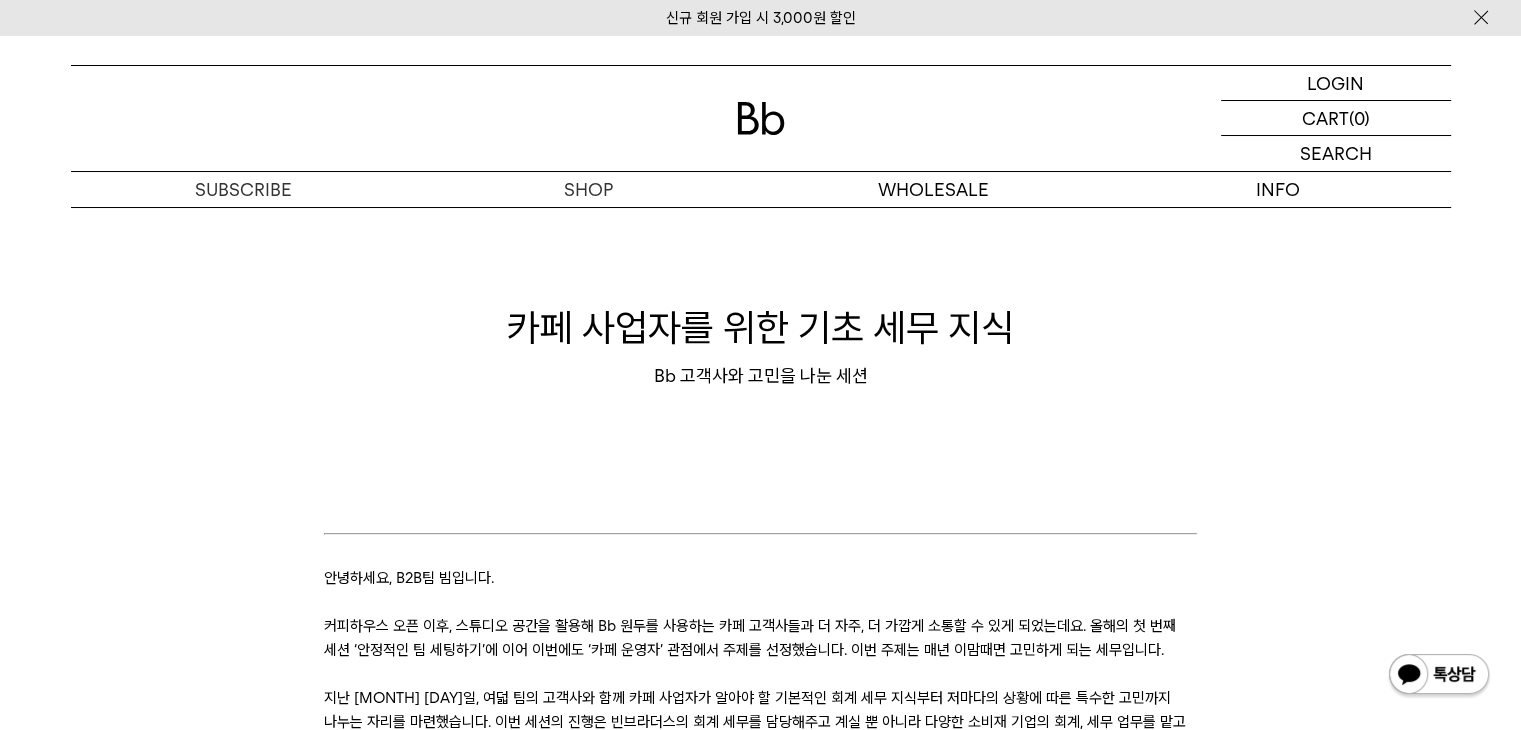 scroll, scrollTop: 333, scrollLeft: 0, axis: vertical 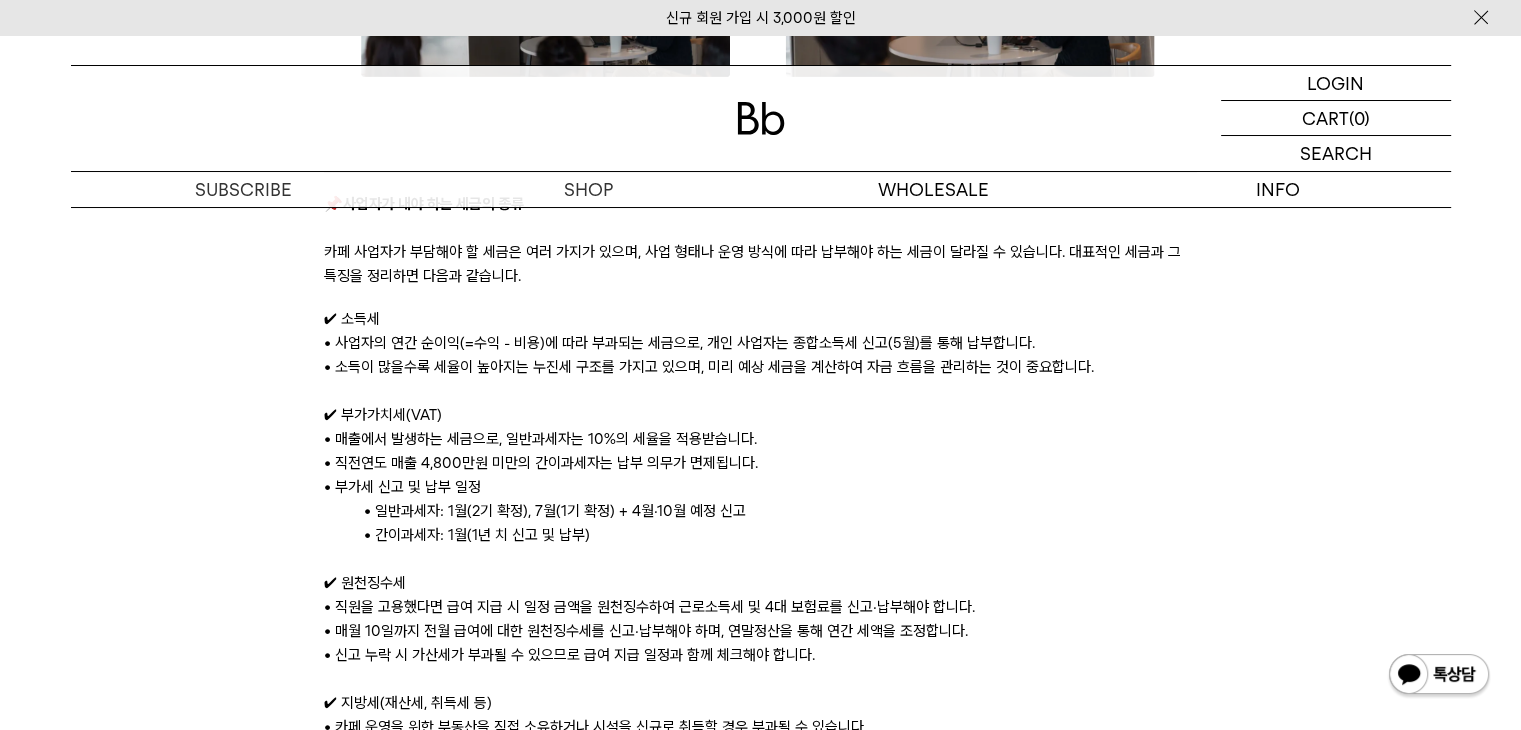 click on "안녕하세요, B2B팀 빔입니다. 커피하우스 오픈 이후, 스튜디오 공간을 활용해 Bb 원두를 사용하는 카페 고객사들과 더 자주, 더 가깝게 소통할 수 있게 되었는데요. 올해의 첫 번째 세션 ‘안정적인 팀 세팅하기’에 이어 이번에도 ‘카페 운영자’ 관점에서 주제를 선정했습니다. 이번 주제는 매년 이맘때면 고민하게 되는 세무입니다.  회계사님께서 카페 사업자의 세무 업무에 관해 전반적인 내용을 가볍게 설명해주시는 것으로 시작되었는데요. 그 중에서 많은 질문이 있었던 일부 주제에 대해 조금 더 자세히 소개해드립니다.     📌  사업자가 내야 하는 세금의 종류 ✔ 소득세 • 사업자의 연간 순이익(=수익 - 비용)에 따라 부과되는 세금으로, 개인 사업자는 종합소득세 신고([MONTH])를 통해 납부합니다. ✔ 부가가치세(VAT) ✔ 원천징수세 📌  📌" at bounding box center [760, 780] 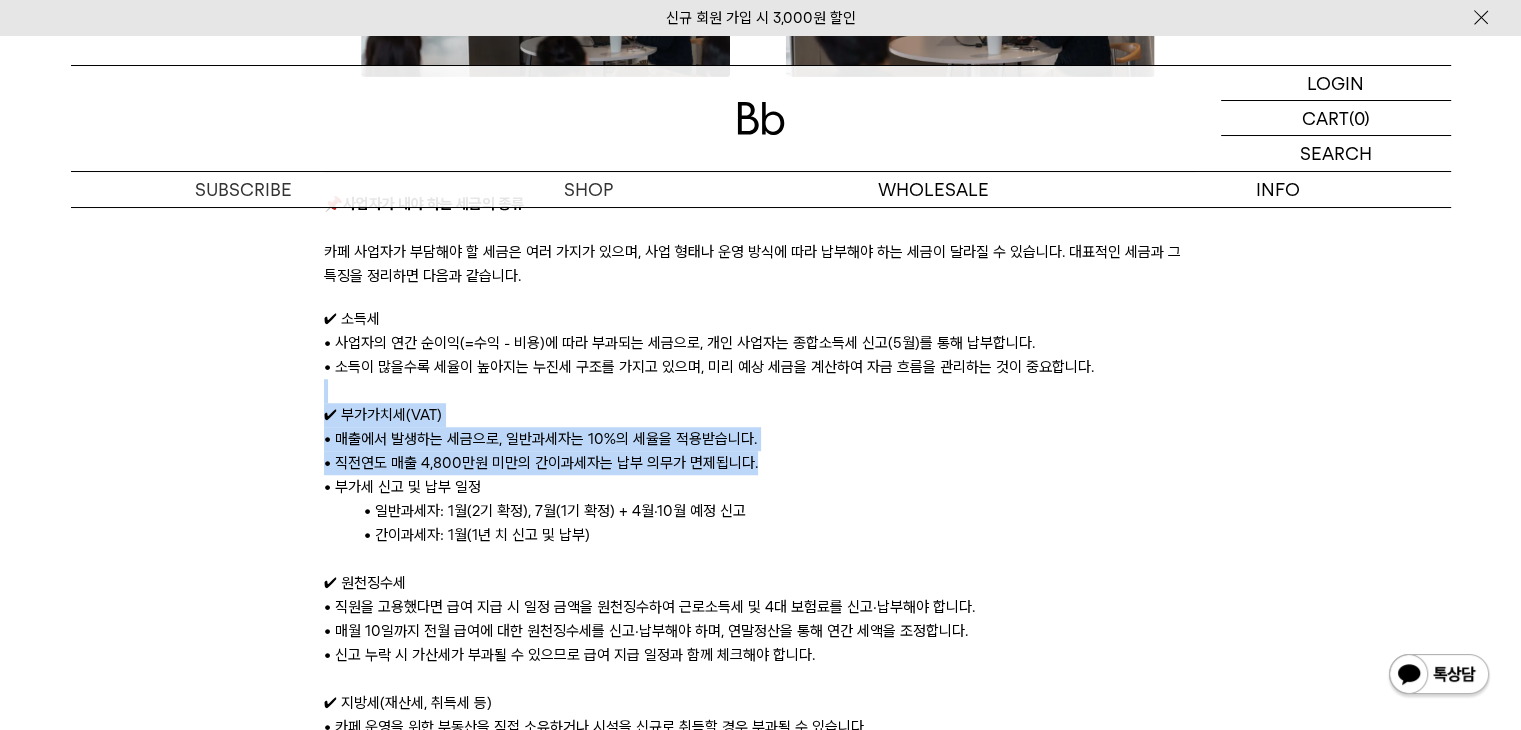 drag, startPoint x: 646, startPoint y: 425, endPoint x: 636, endPoint y: 452, distance: 28.79236 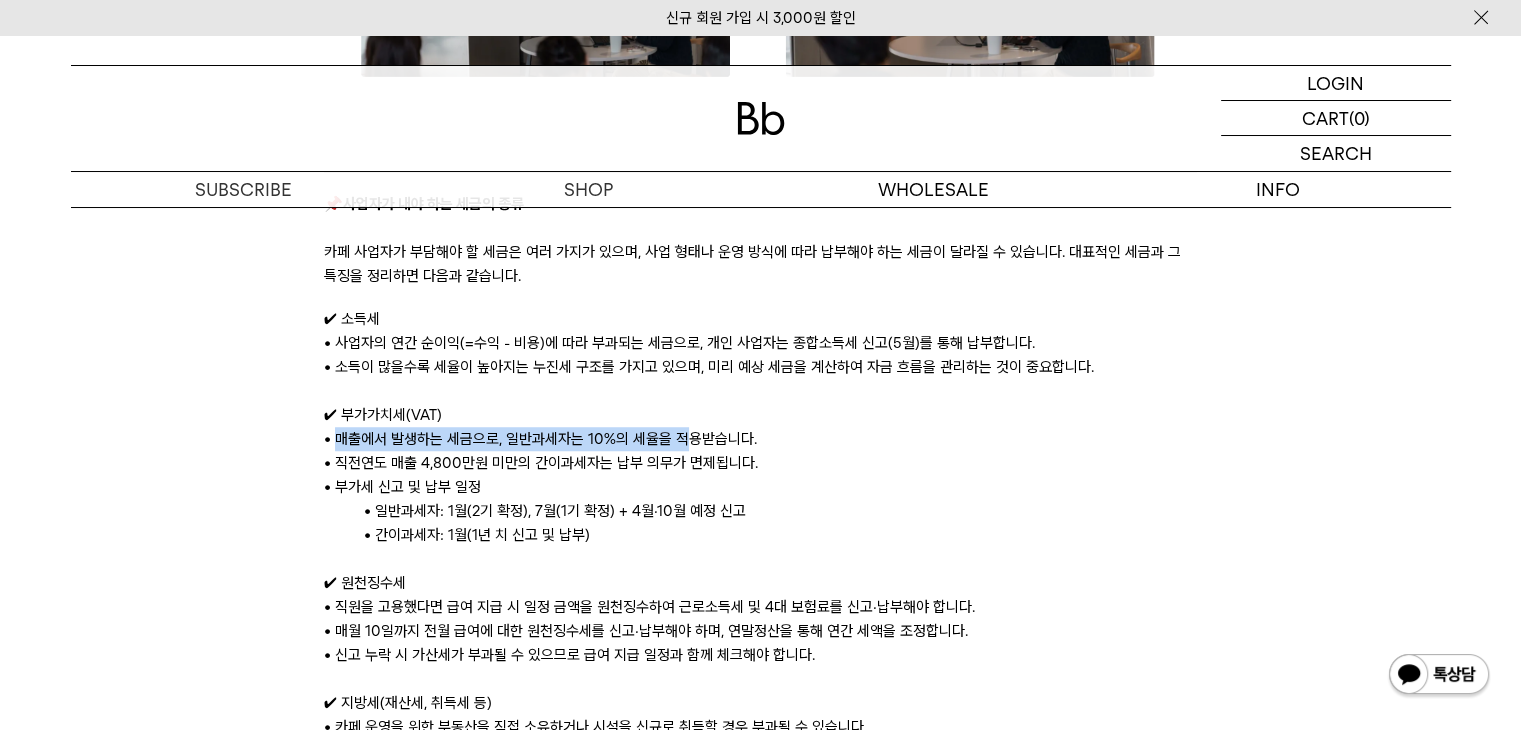 drag, startPoint x: 340, startPoint y: 433, endPoint x: 838, endPoint y: 463, distance: 498.9028 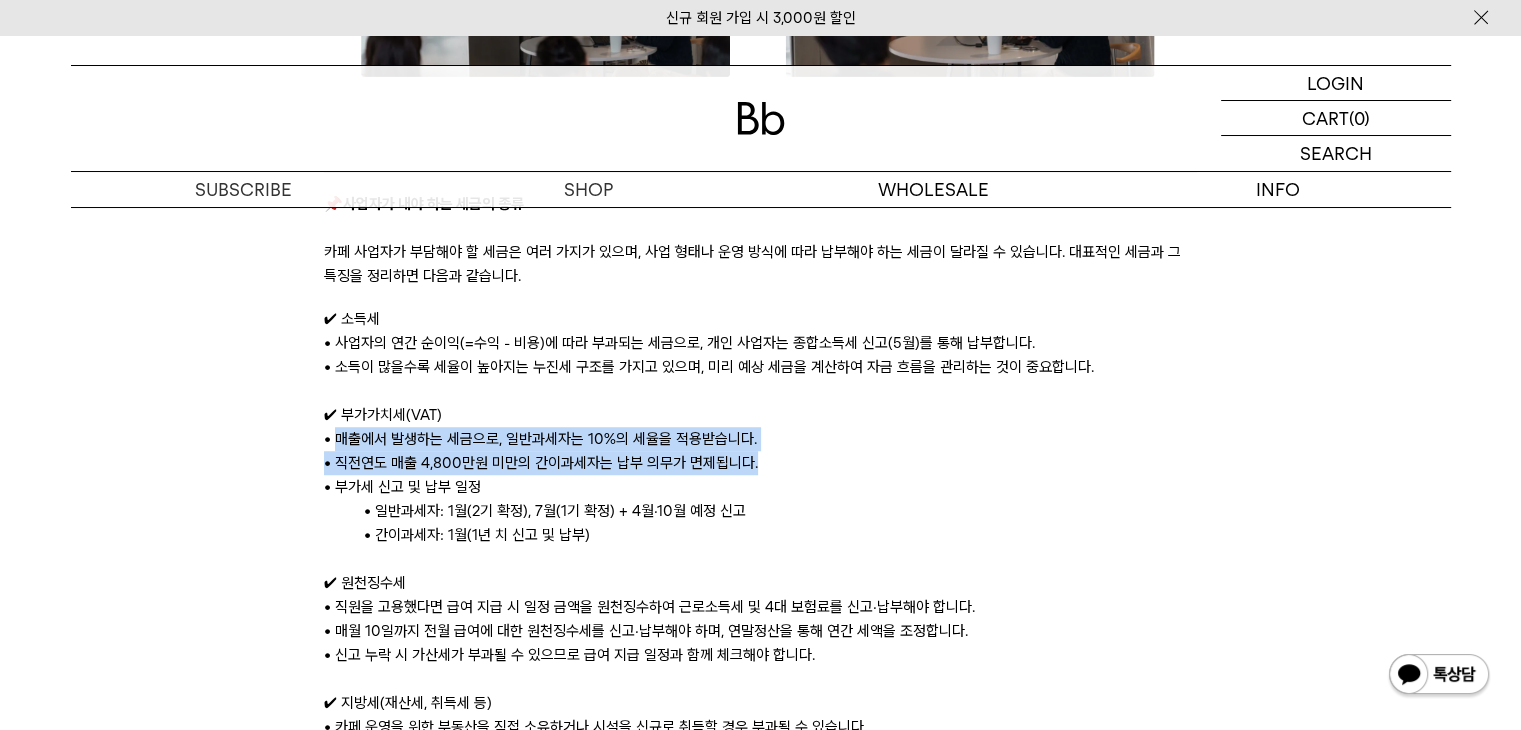 click on "• 직전연도 매출 4,800만원 미만의 간이과세자는 납부 의무가 면제됩니다." at bounding box center (760, 463) 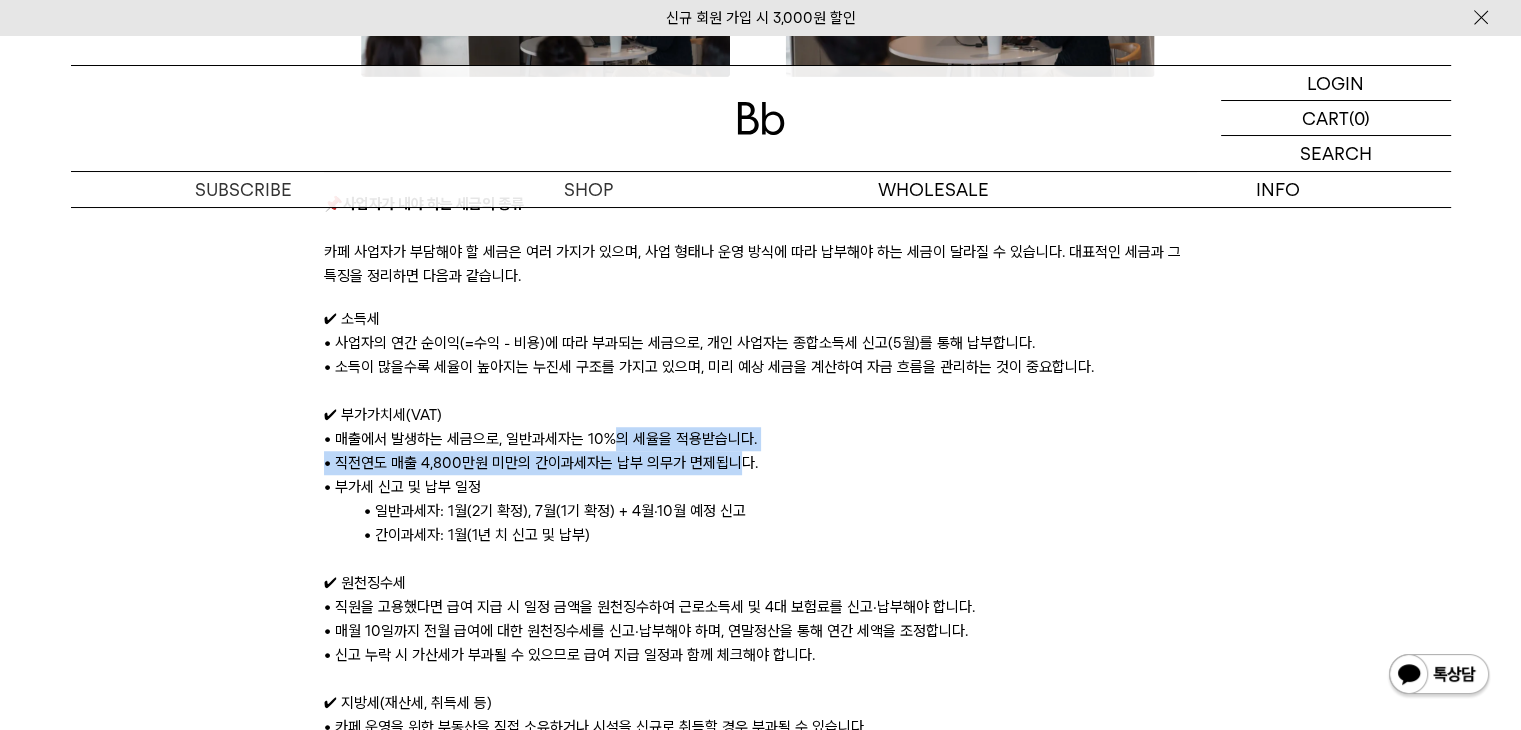 drag, startPoint x: 634, startPoint y: 446, endPoint x: 592, endPoint y: 446, distance: 42 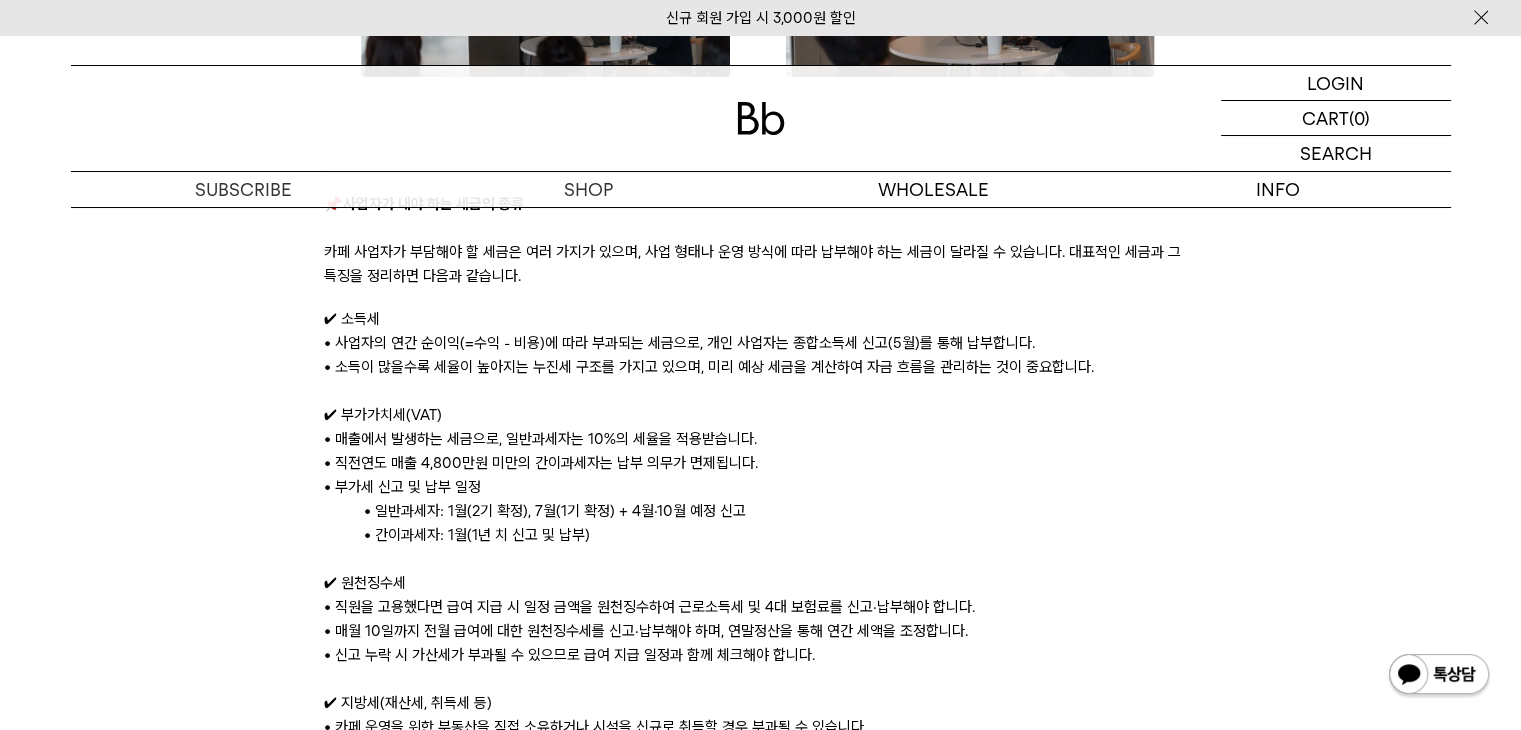 click on "• 직전연도 매출 4,800만원 미만의 간이과세자는 납부 의무가 면제됩니다." at bounding box center (760, 463) 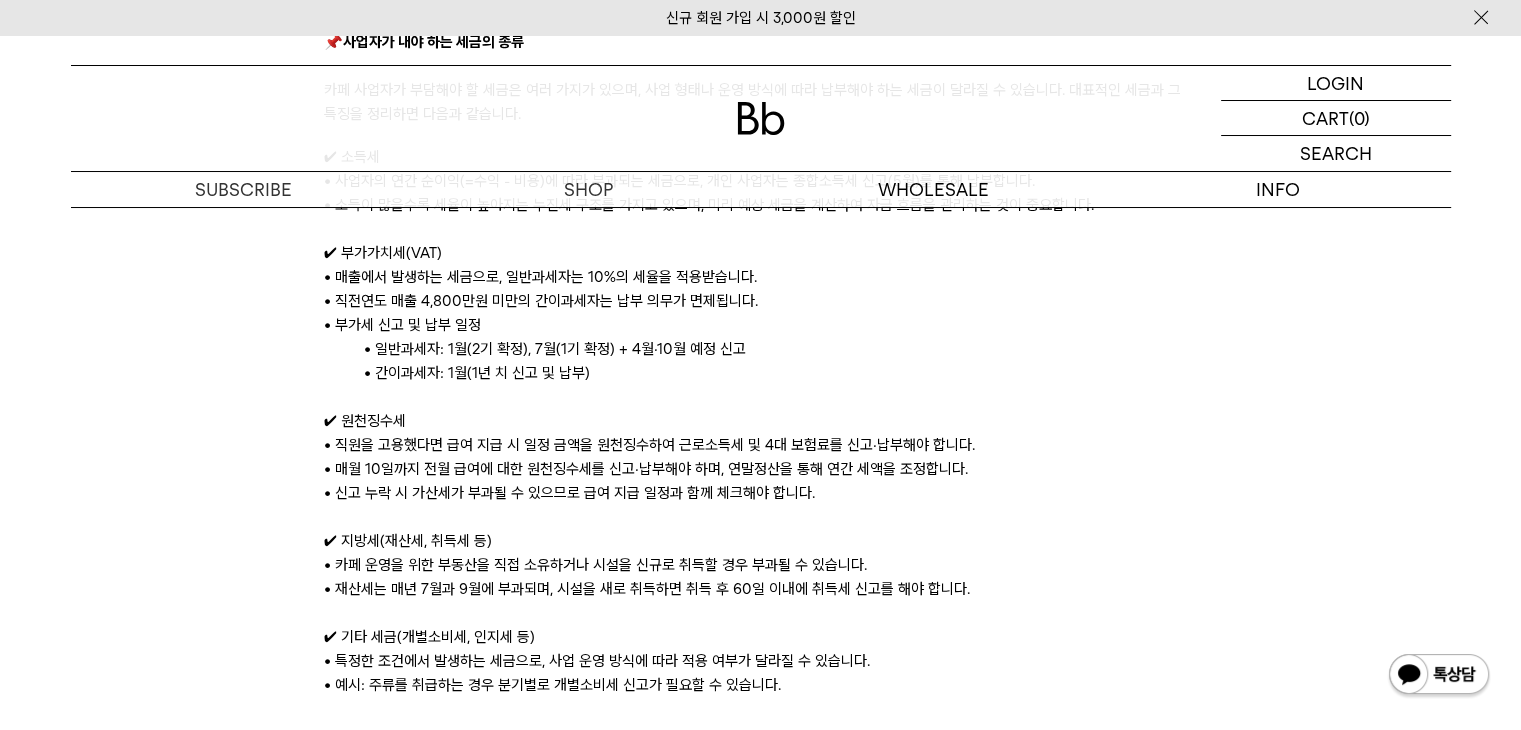 scroll, scrollTop: 1600, scrollLeft: 0, axis: vertical 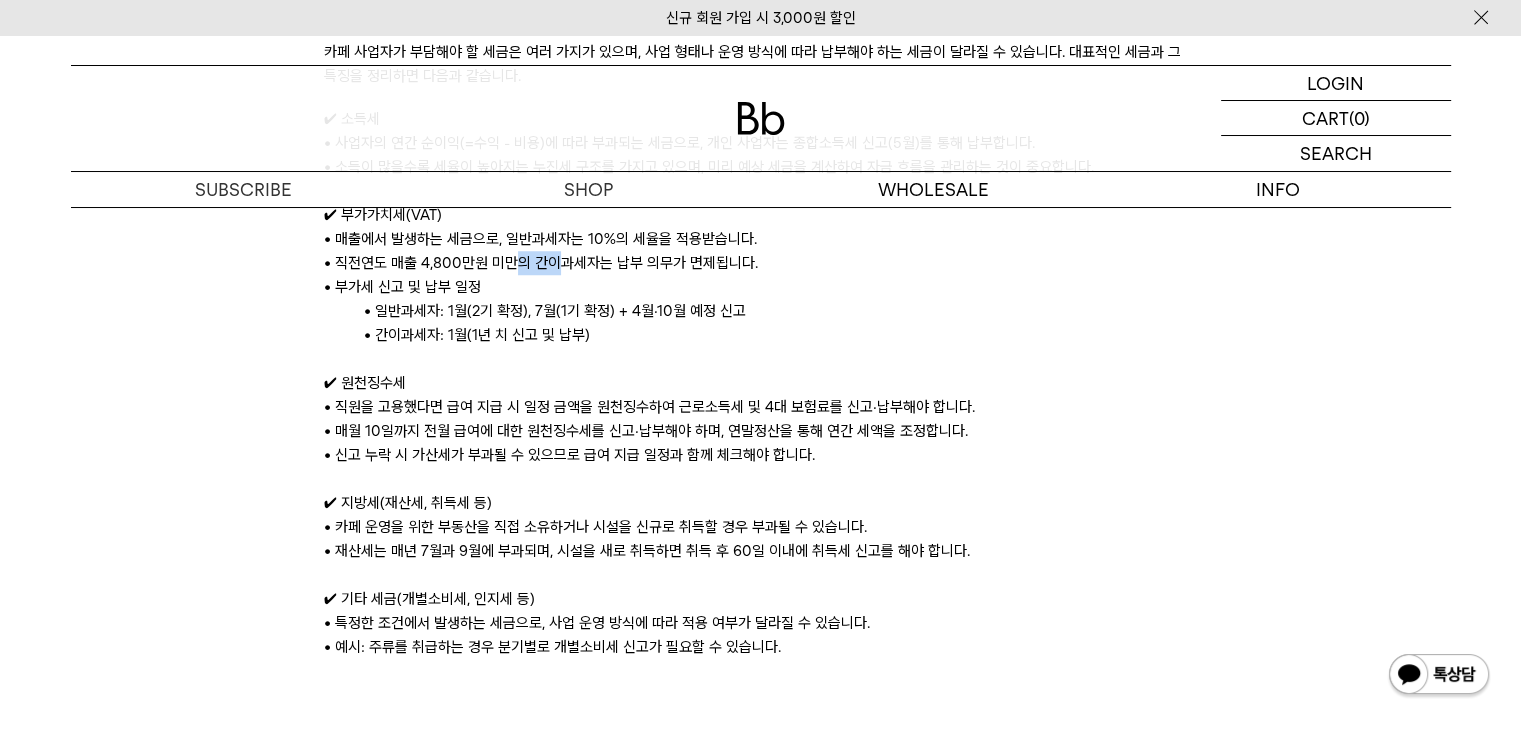 drag, startPoint x: 676, startPoint y: 262, endPoint x: 801, endPoint y: 270, distance: 125.25574 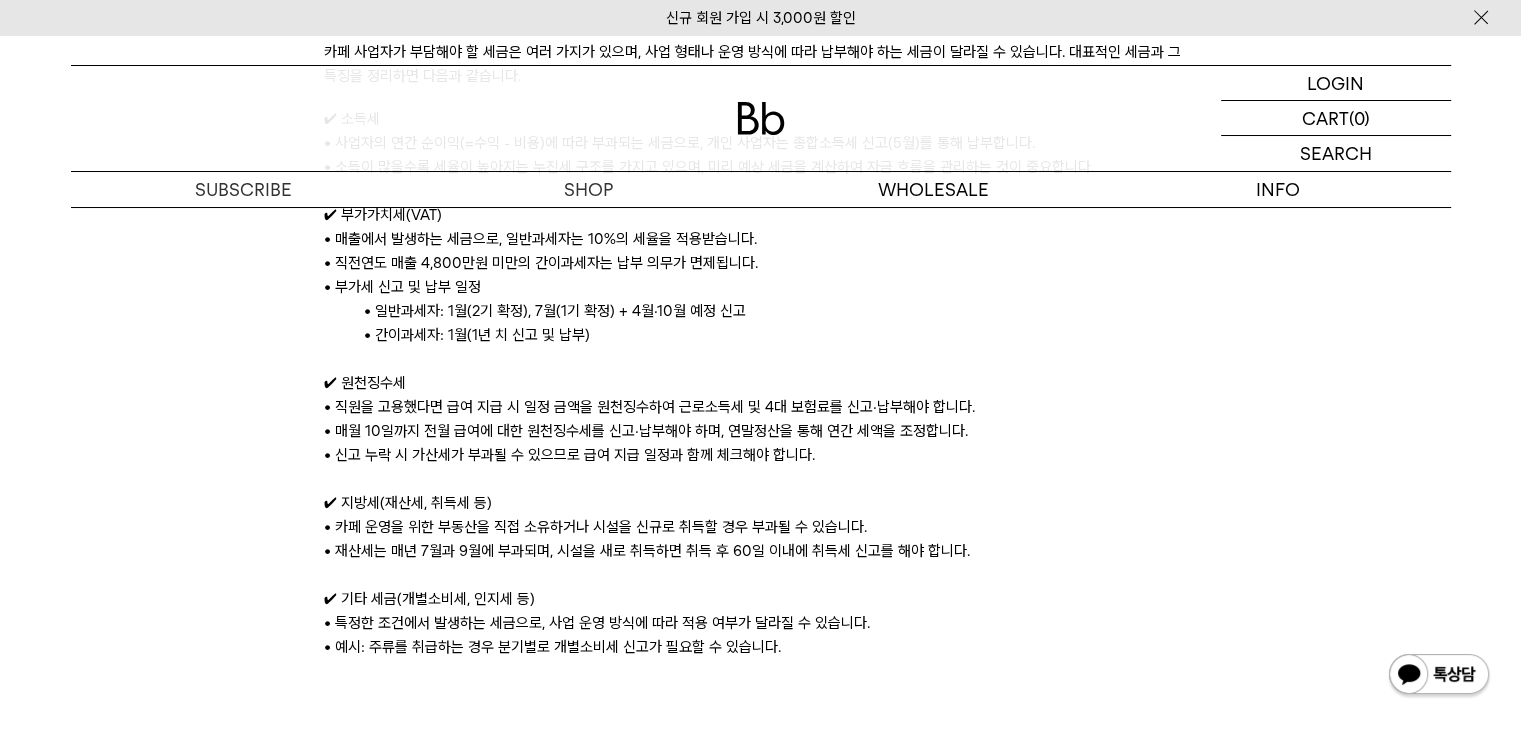 click on "• 직전연도 매출 4,800만원 미만의 간이과세자는 납부 의무가 면제됩니다." at bounding box center (760, 263) 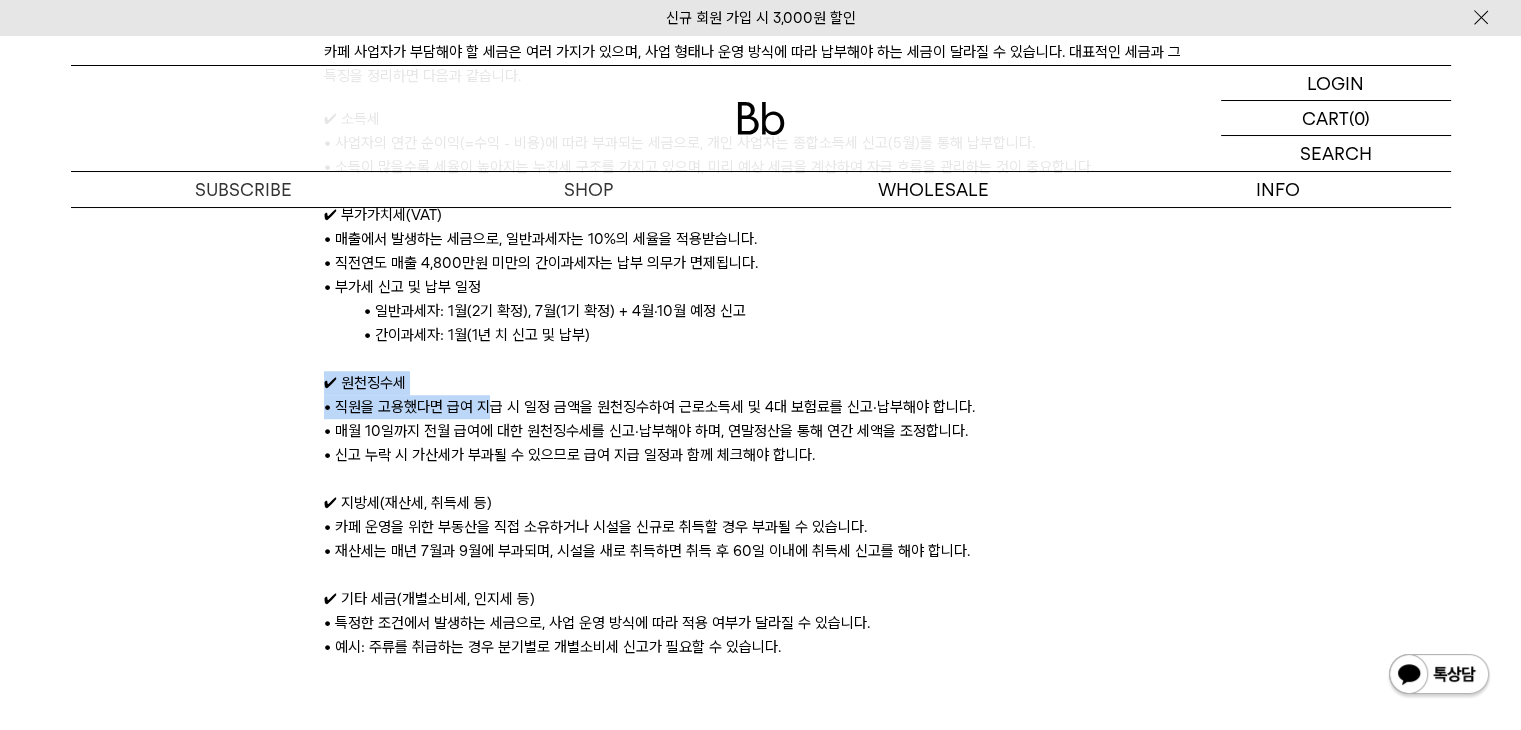 drag, startPoint x: 321, startPoint y: 389, endPoint x: 489, endPoint y: 409, distance: 169.1863 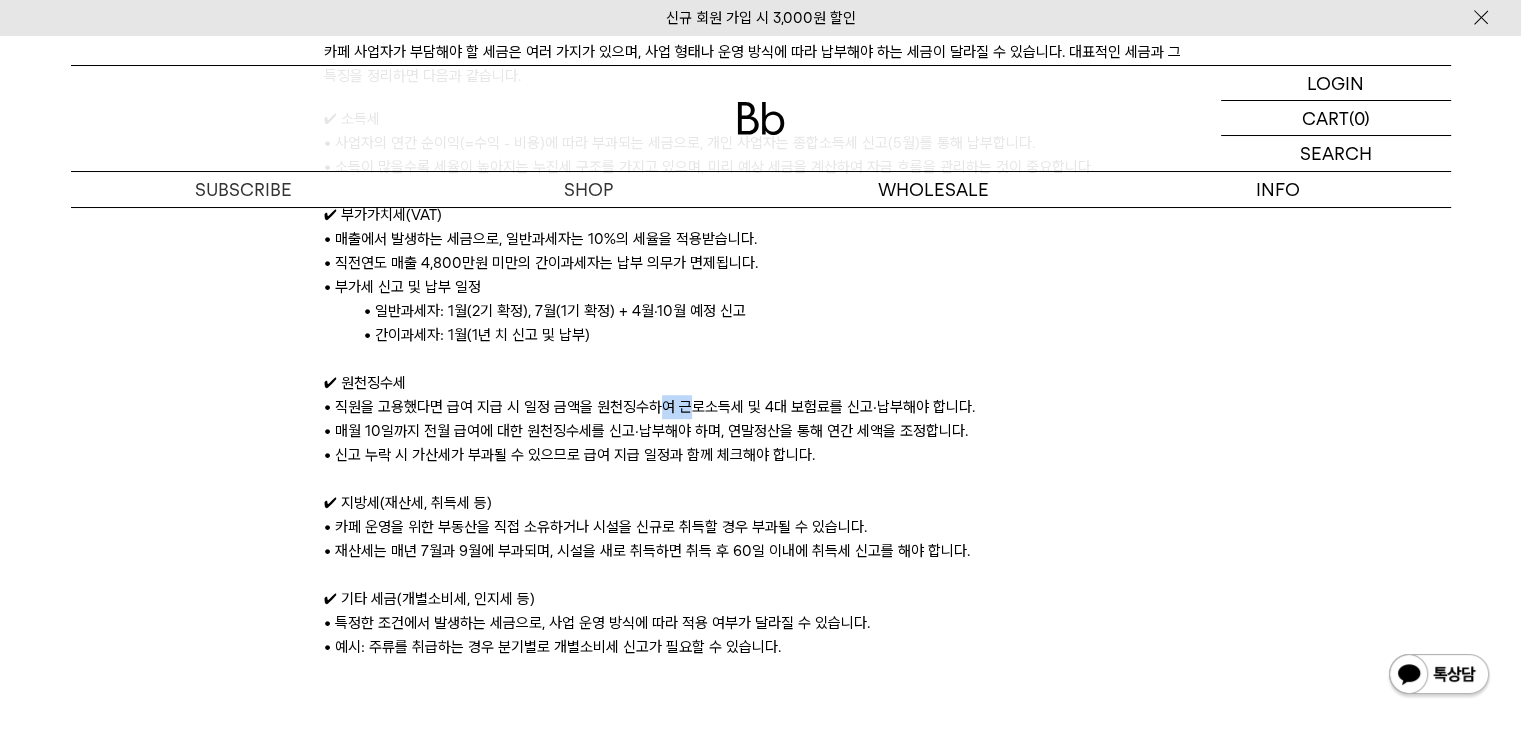 click on "• 직원을 고용했다면 급여 지급 시 일정 금액을 원천징수하여 근로소득세 및 4대 보험료를 신고·납부해야 합니다." at bounding box center [760, 407] 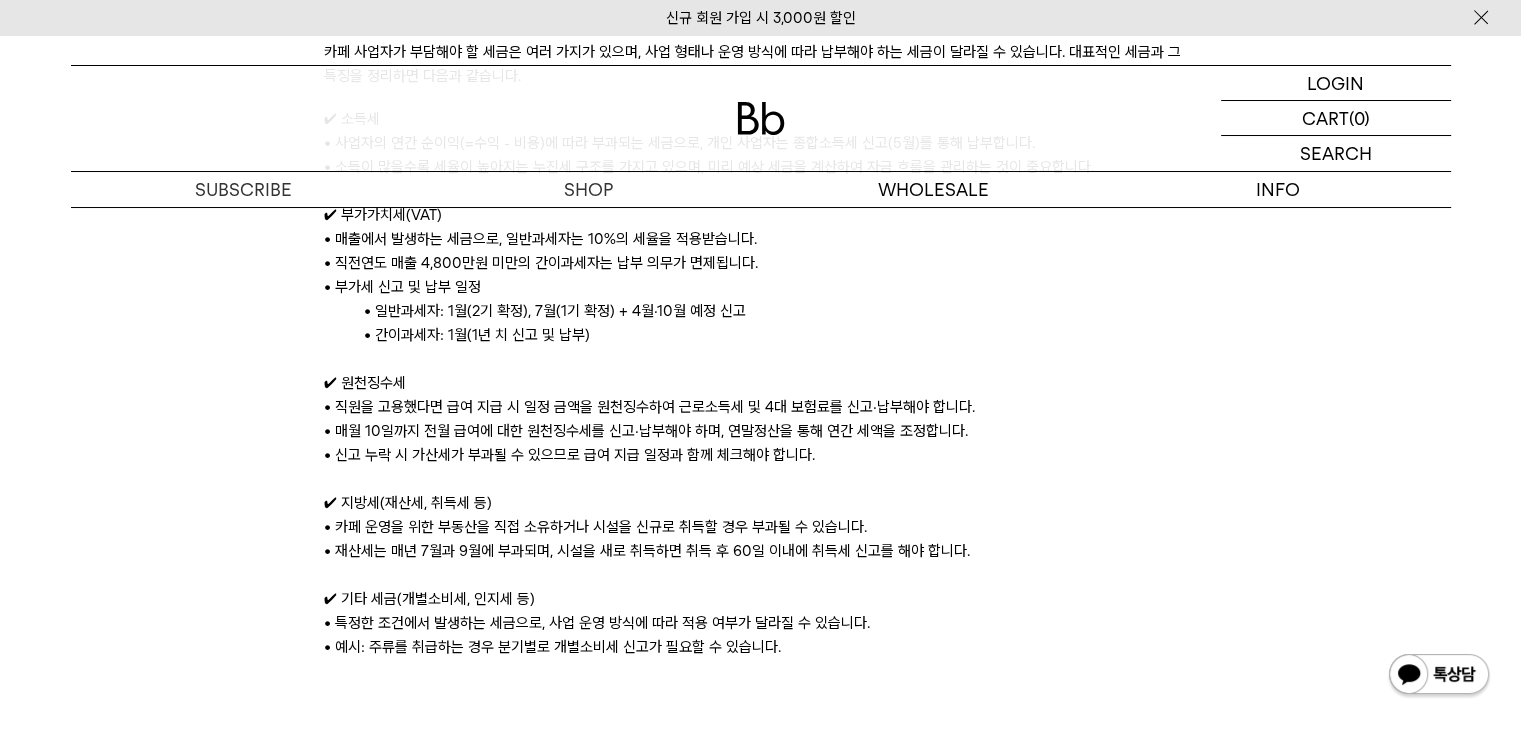 click on "• 신고 누락 시 가산세가 부과될 수 있으므로 급여 지급 일정과 함께 체크해야 합니다." at bounding box center [760, 455] 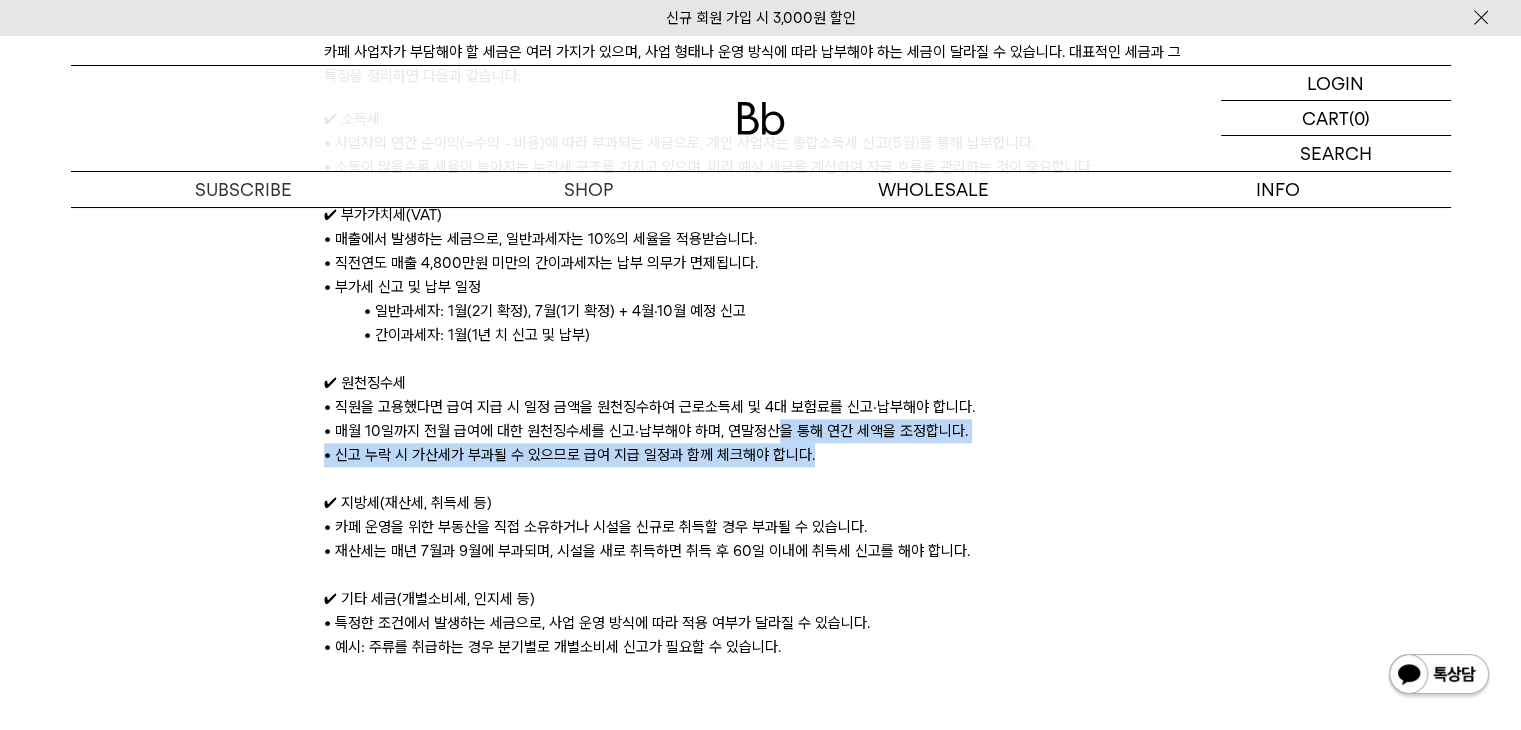 click on "안녕하세요, B2B팀 빔입니다. 커피하우스 오픈 이후, 스튜디오 공간을 활용해 Bb 원두를 사용하는 카페 고객사들과 더 자주, 더 가깝게 소통할 수 있게 되었는데요. 올해의 첫 번째 세션 ‘안정적인 팀 세팅하기’에 이어 이번에도 ‘카페 운영자’ 관점에서 주제를 선정했습니다. 이번 주제는 매년 이맘때면 고민하게 되는 세무입니다.  회계사님께서 카페 사업자의 세무 업무에 관해 전반적인 내용을 가볍게 설명해주시는 것으로 시작되었는데요. 그 중에서 많은 질문이 있었던 일부 주제에 대해 조금 더 자세히 소개해드립니다.     📌  사업자가 내야 하는 세금의 종류 ✔ 소득세 • 사업자의 연간 순이익(=수익 - 비용)에 따라 부과되는 세금으로, 개인 사업자는 종합소득세 신고(5월)를 통해 납부합니다. ✔ 부가가치세(VAT) ✔ 원천징수세 📌  📌" at bounding box center (760, 580) 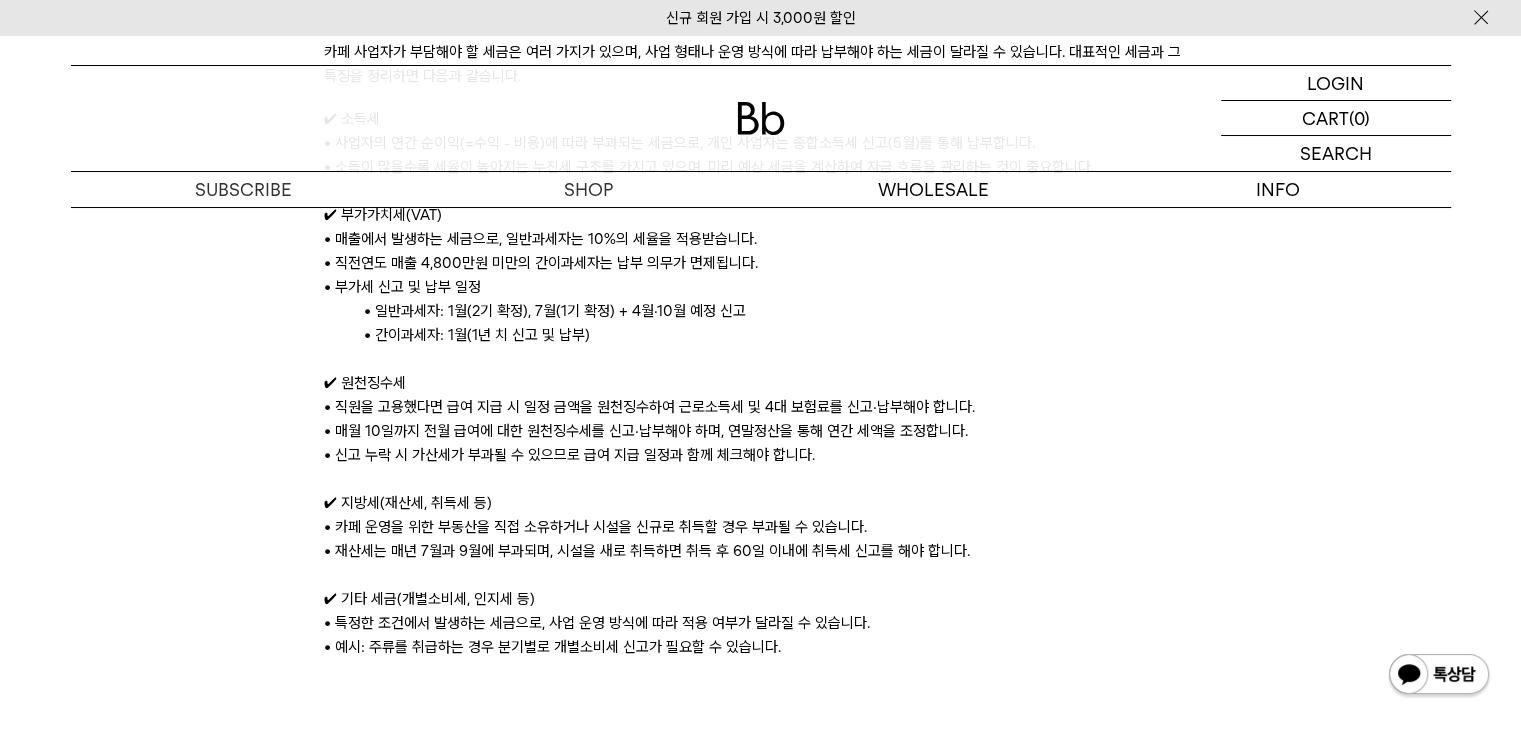 click on "✔ 지방세(재산세, 취득세 등)" at bounding box center (760, 503) 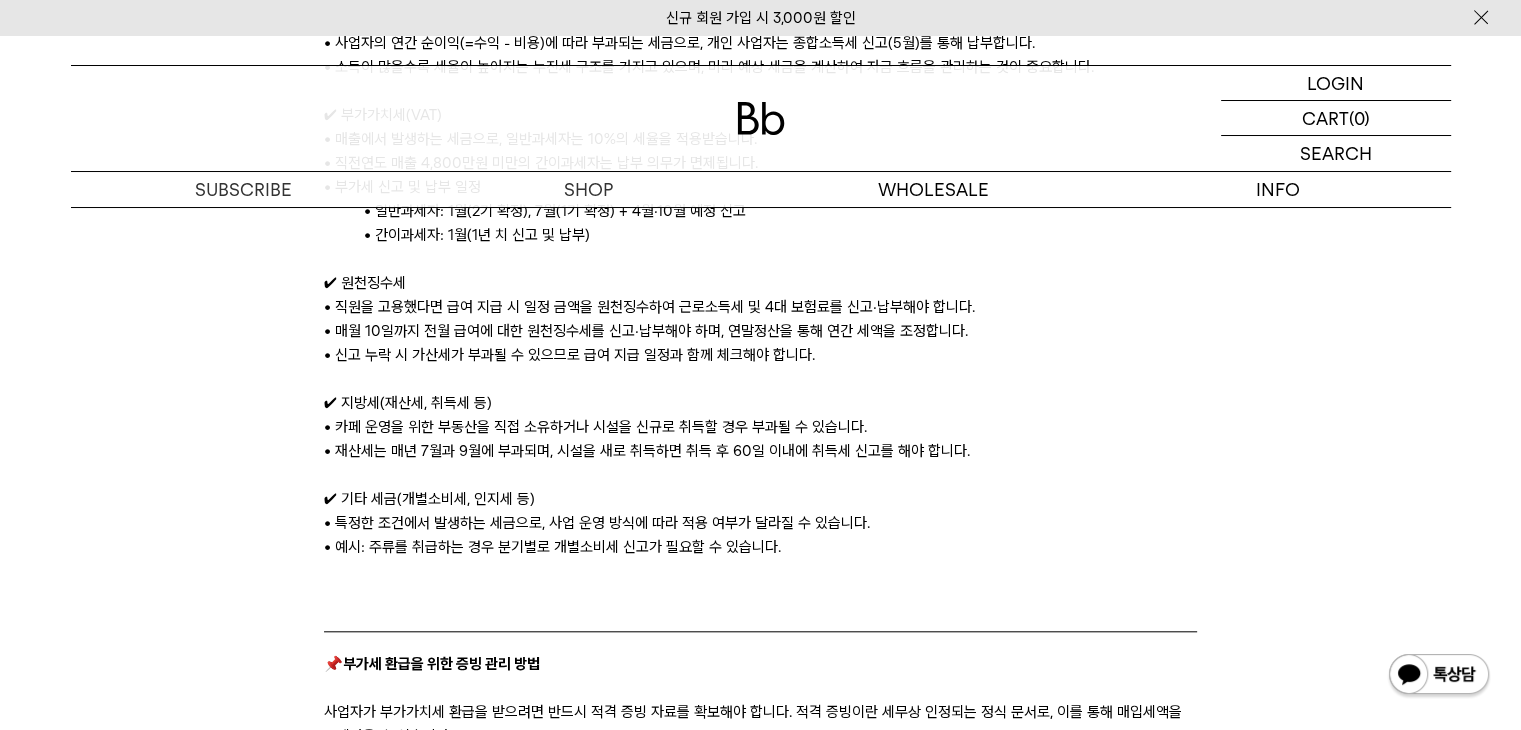scroll, scrollTop: 2100, scrollLeft: 0, axis: vertical 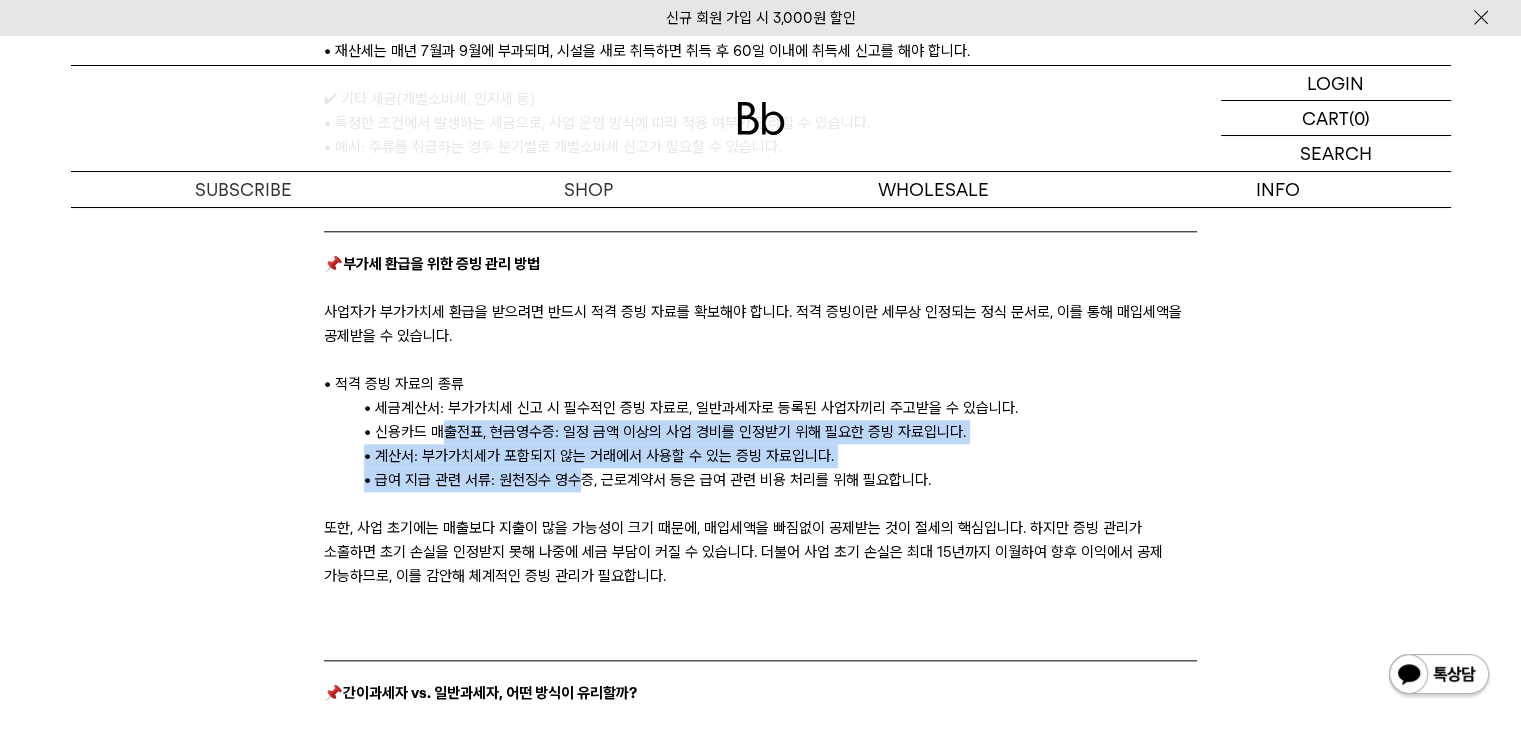 drag, startPoint x: 551, startPoint y: 459, endPoint x: 622, endPoint y: 481, distance: 74.330345 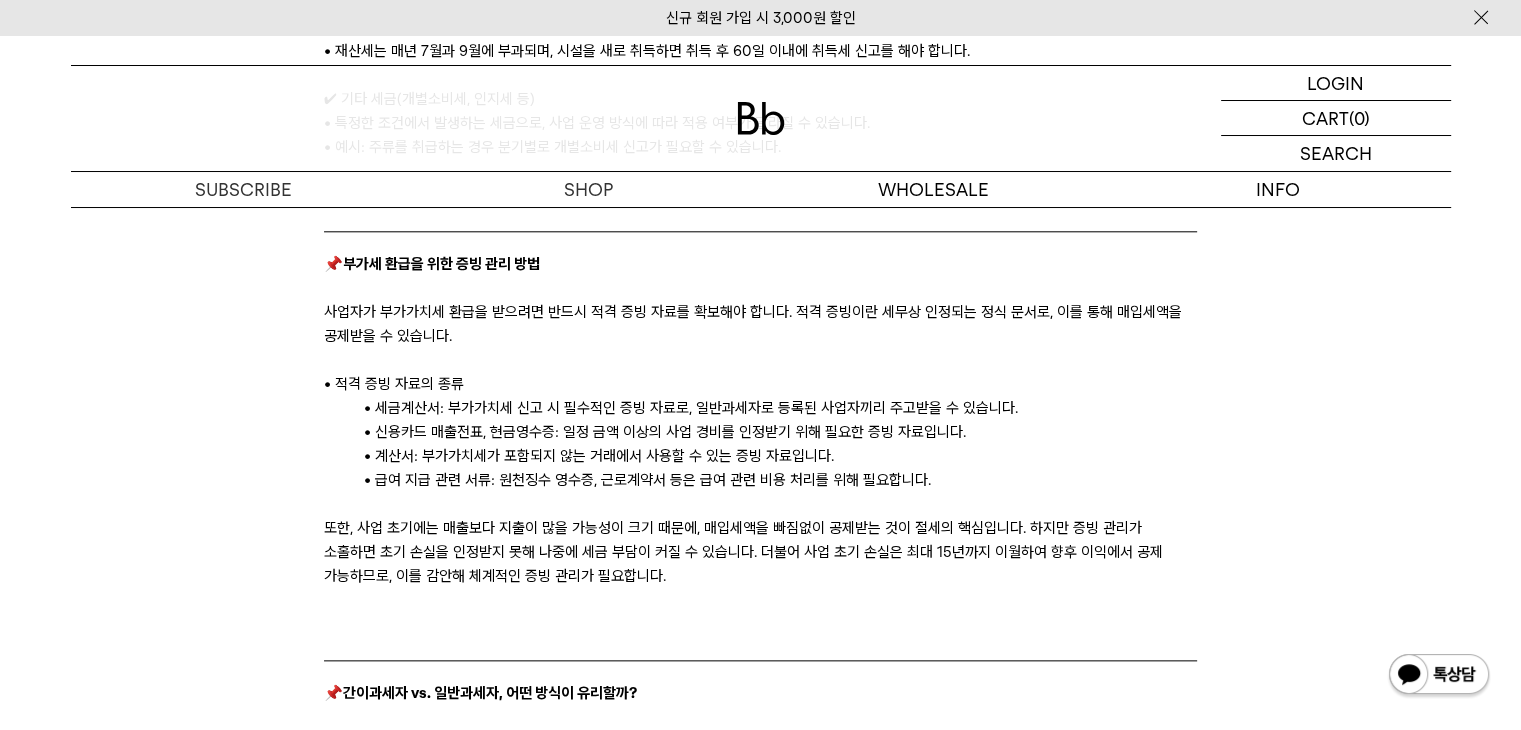 click on "• 급여 지급 관련 서류: 원천징수 영수증, 근로계약서 등은 급여 관련 비용 처리를 위해 필요합니다." at bounding box center [780, 480] 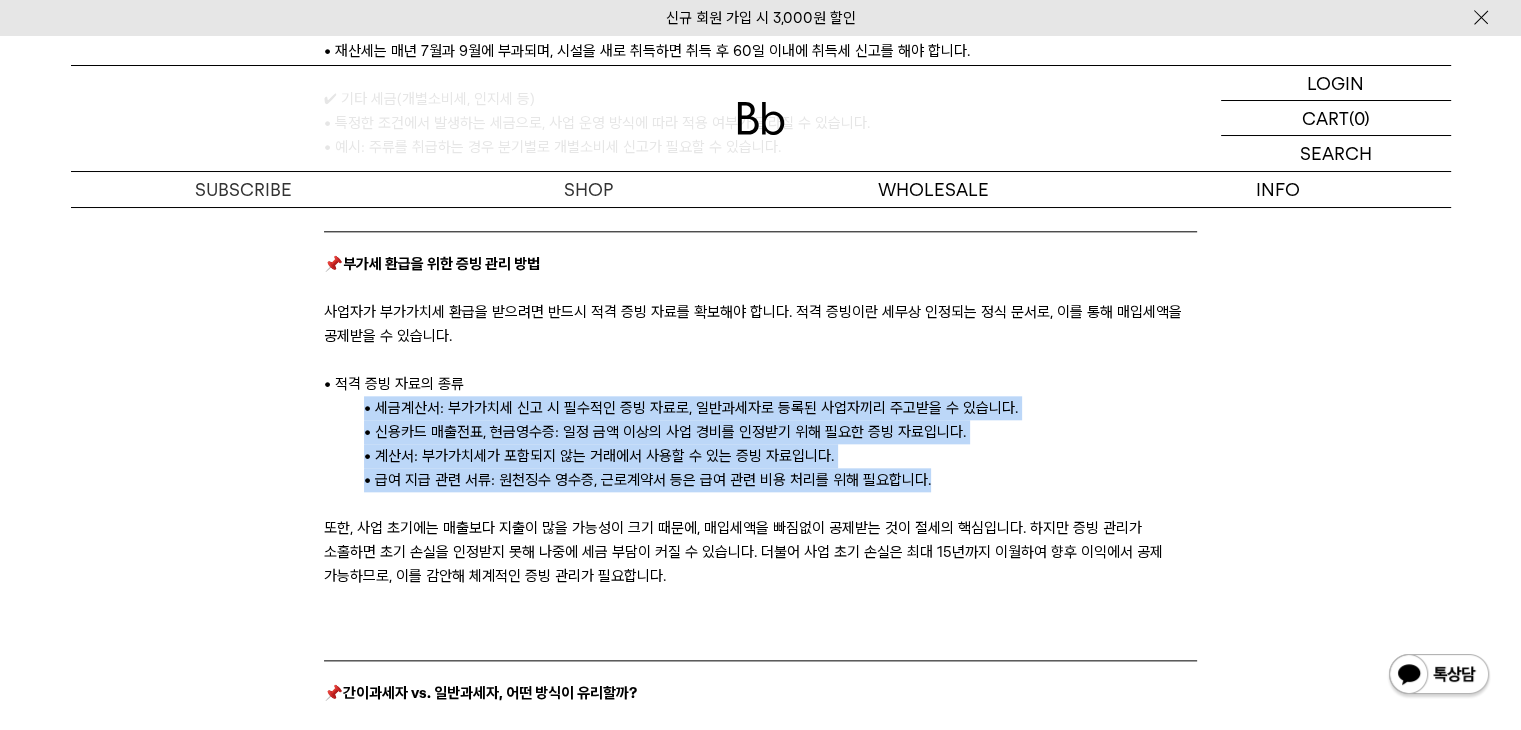 drag, startPoint x: 924, startPoint y: 477, endPoint x: 548, endPoint y: 379, distance: 388.56146 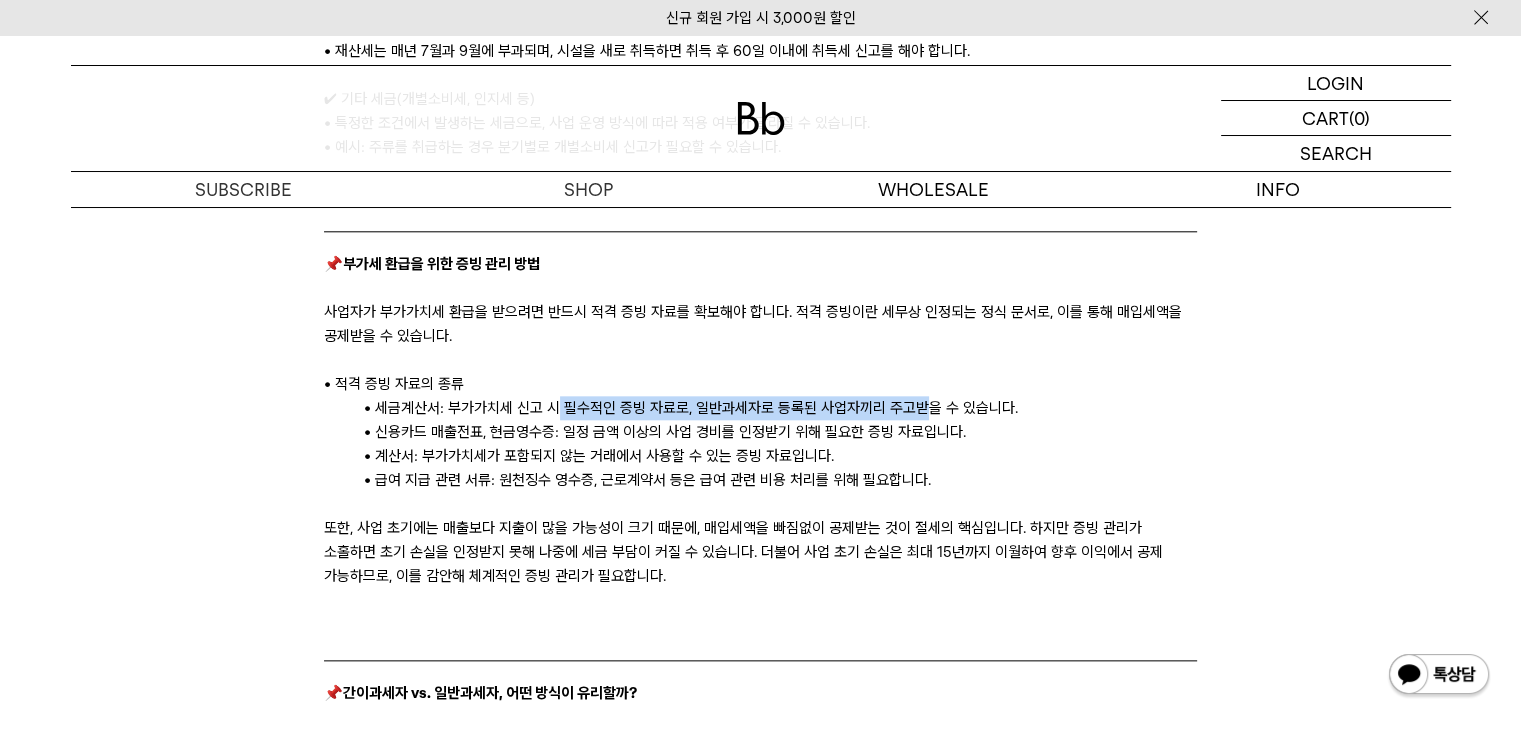 drag, startPoint x: 831, startPoint y: 401, endPoint x: 1004, endPoint y: 409, distance: 173.18488 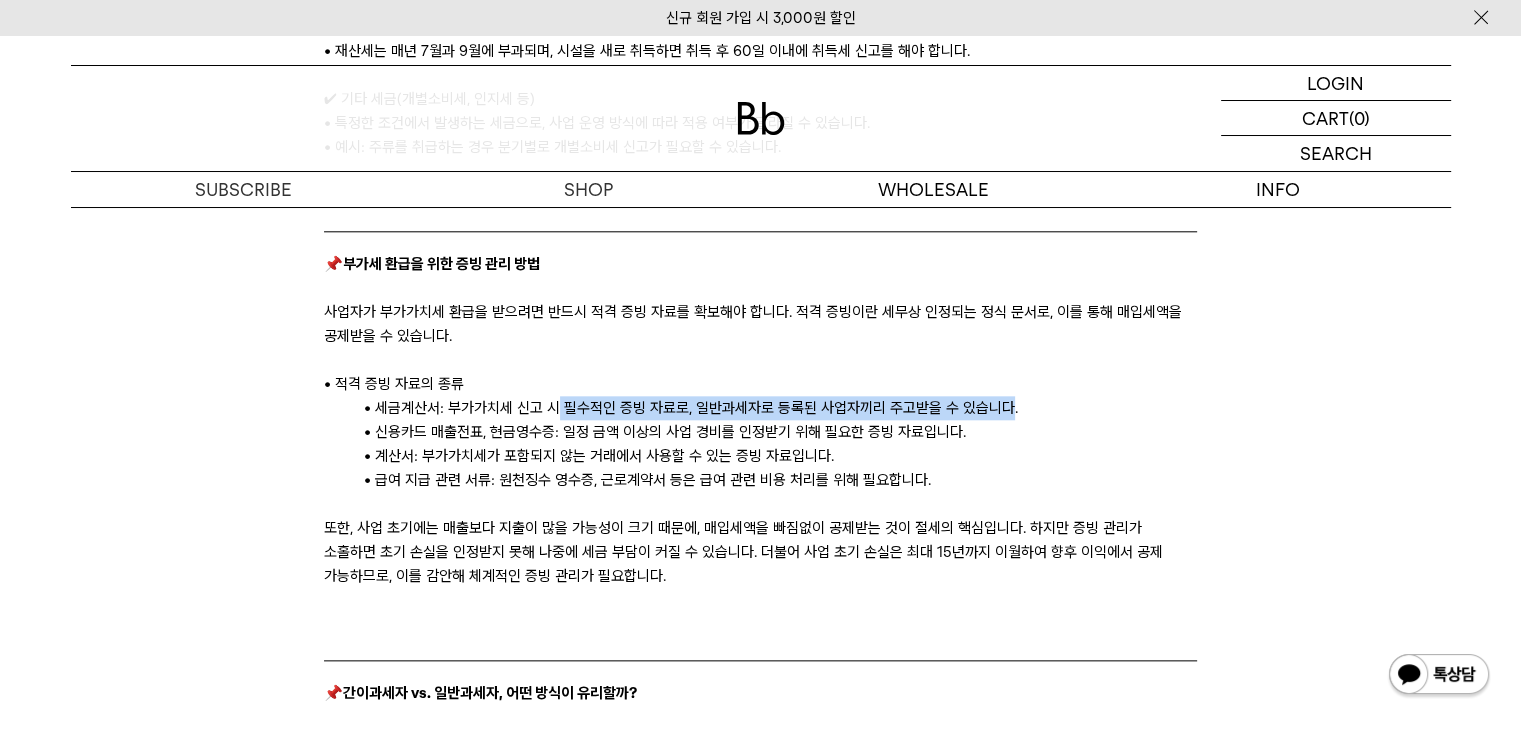 click on "• 세금계산서: 부가가치세 신고 시 필수적인 증빙 자료로, 일반과세자로 등록된 사업자끼리 주고받을 수 있습니다." at bounding box center [780, 408] 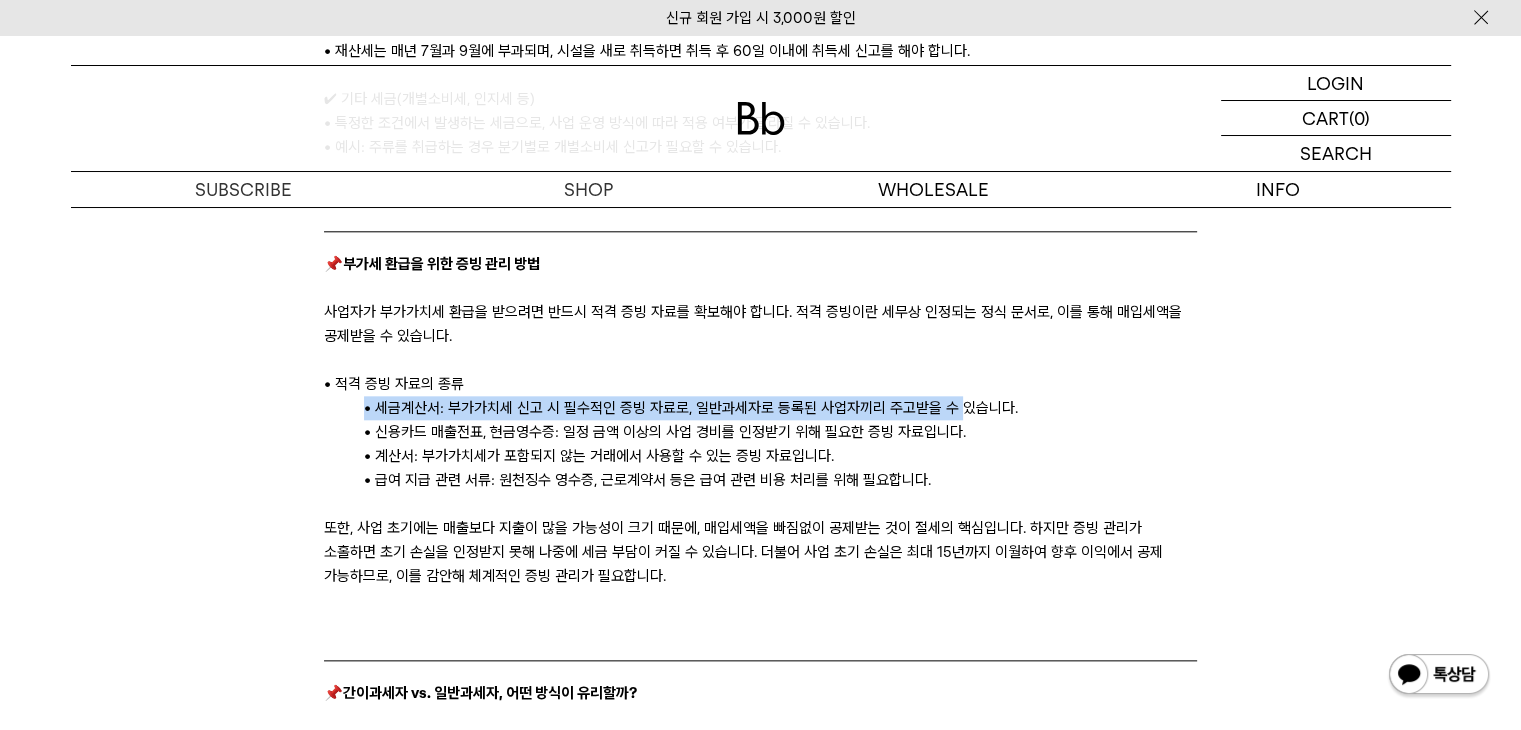 click on "안녕하세요, B2B팀 빔입니다. 커피하우스 오픈 이후, 스튜디오 공간을 활용해 Bb 원두를 사용하는 카페 고객사들과 더 자주, 더 가깝게 소통할 수 있게 되었는데요. 올해의 첫 번째 세션 ‘안정적인 팀 세팅하기’에 이어 이번에도 ‘카페 운영자’ 관점에서 주제를 선정했습니다. 이번 주제는 매년 이맘때면 고민하게 되는 세무입니다.  회계사님께서 카페 사업자의 세무 업무에 관해 전반적인 내용을 가볍게 설명해주시는 것으로 시작되었는데요. 그 중에서 많은 질문이 있었던 일부 주제에 대해 조금 더 자세히 소개해드립니다.     📌  사업자가 내야 하는 세금의 종류 ✔ 소득세 • 사업자의 연간 순이익(=수익 - 비용)에 따라 부과되는 세금으로, 개인 사업자는 종합소득세 신고(5월)를 통해 납부합니다. ✔ 부가가치세(VAT) 📌  📌" at bounding box center (760, 76) 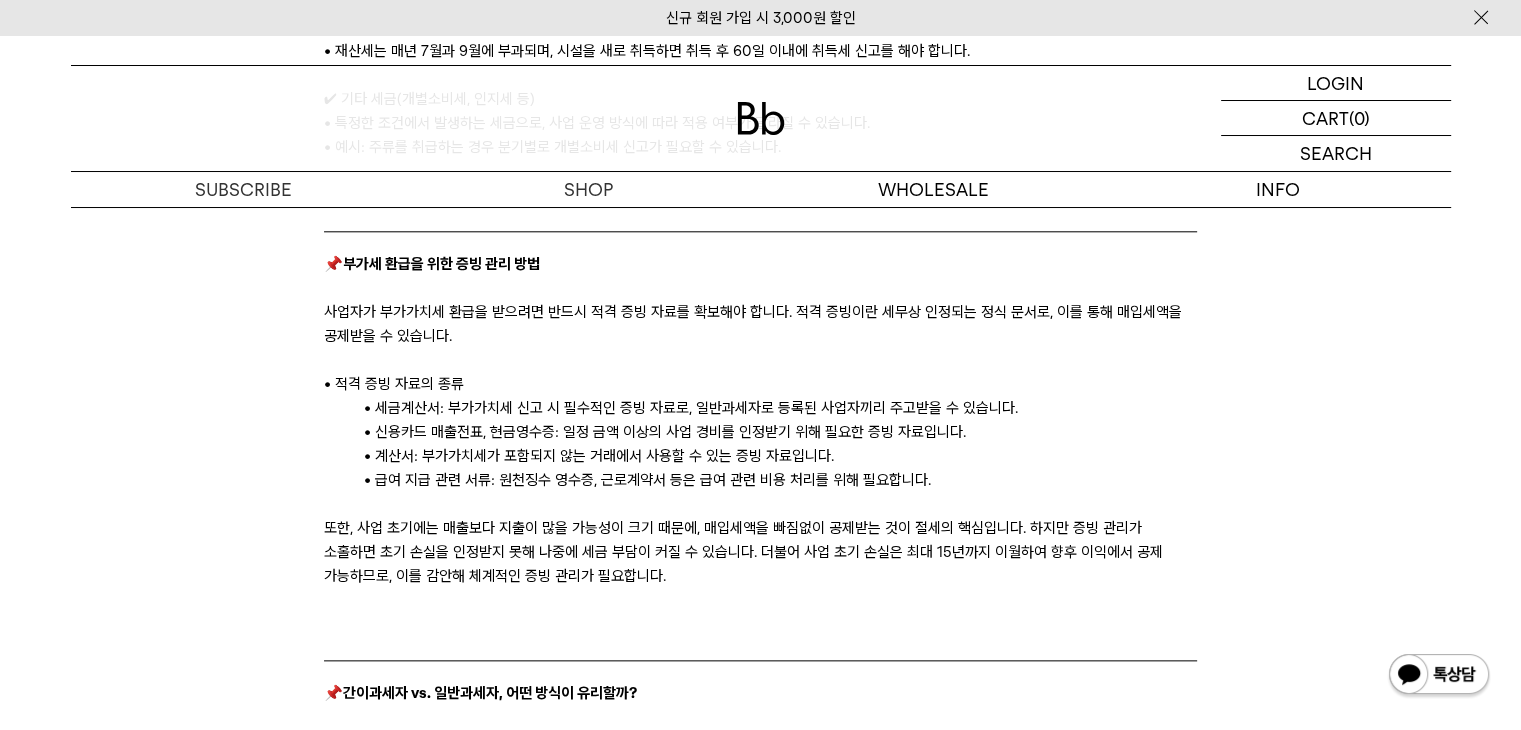 click on "• 신용카드 매출전표, 현금영수증: 일정 금액 이상의 사업 경비를 인정받기 위해 필요한 증빙 자료입니다." at bounding box center (780, 432) 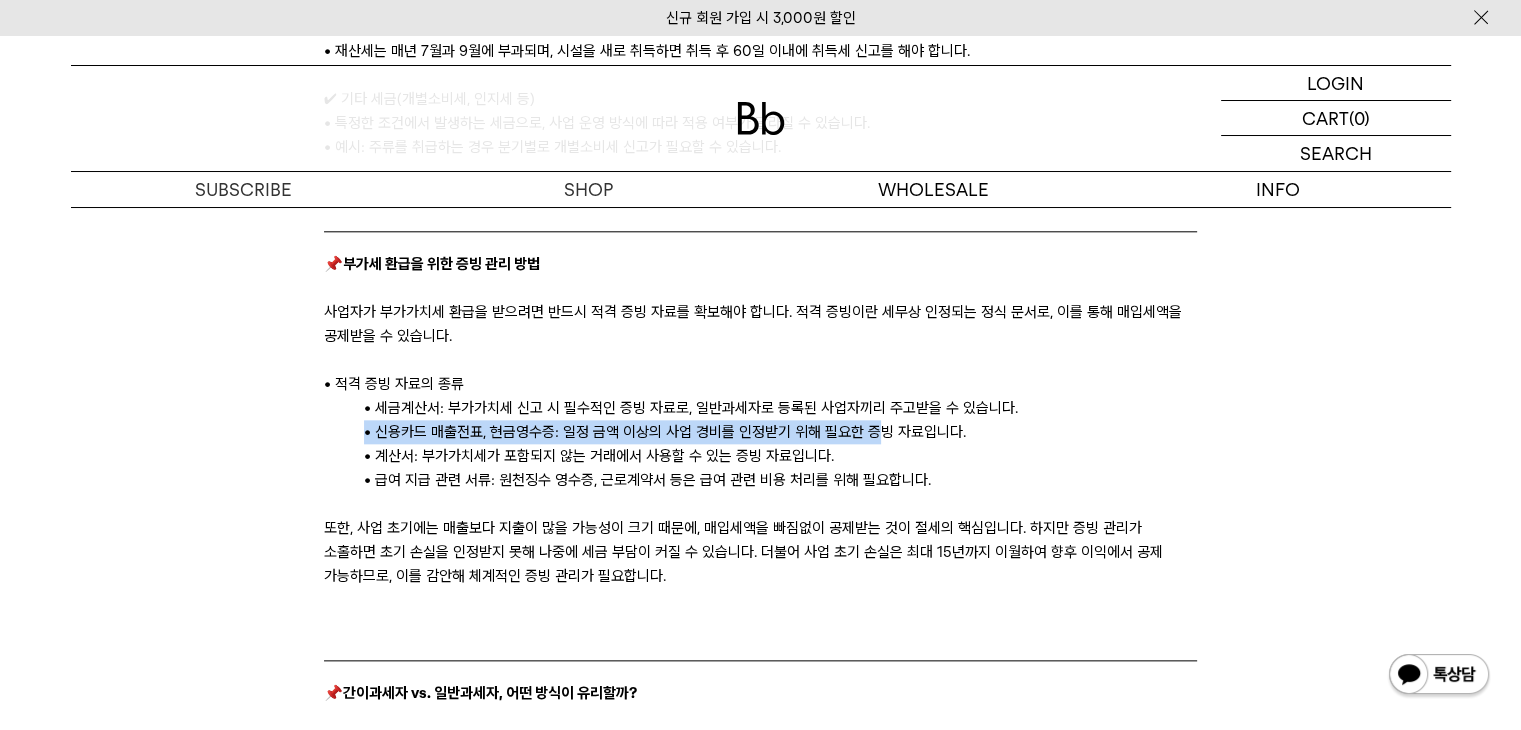 drag, startPoint x: 348, startPoint y: 431, endPoint x: 1176, endPoint y: 445, distance: 828.11835 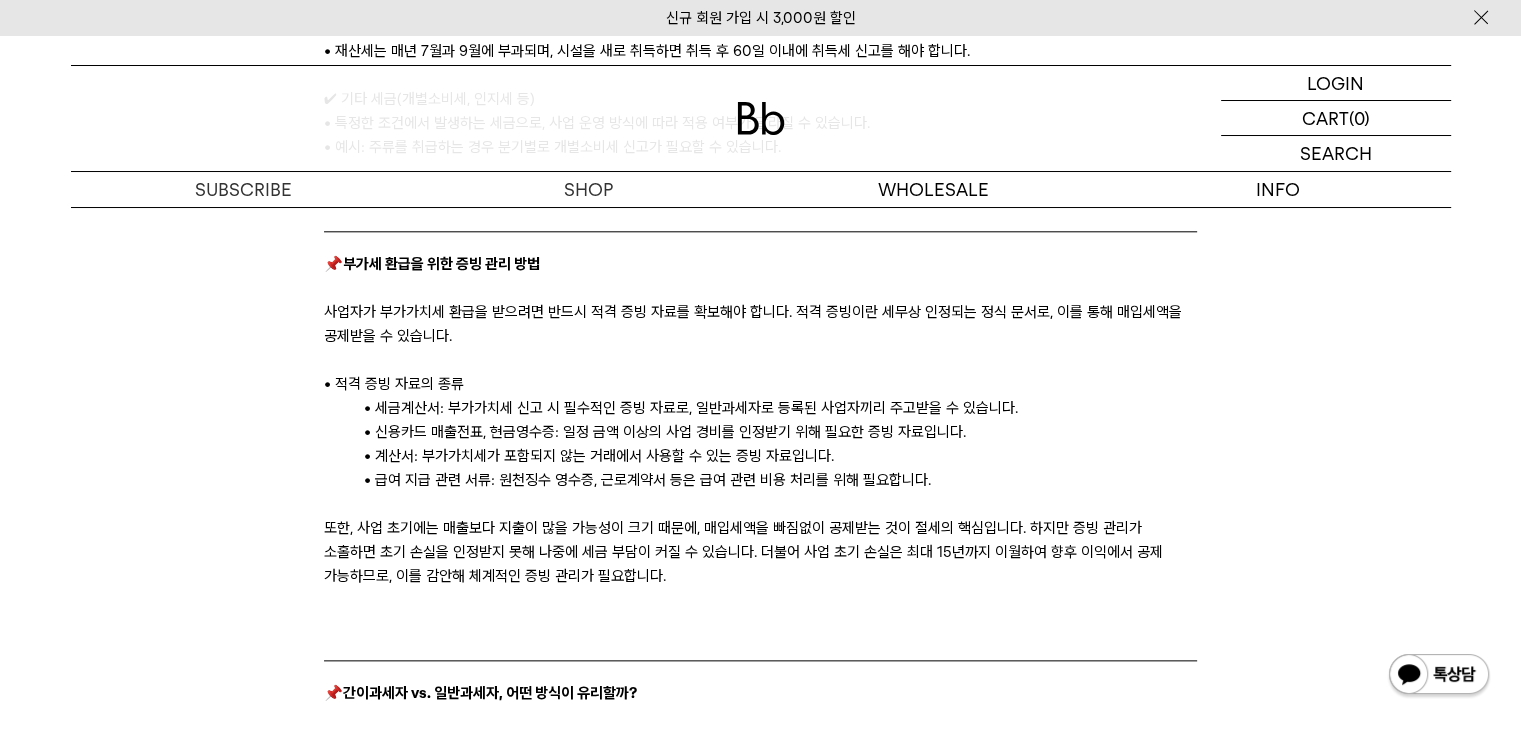 click on "• 계산서: 부가가치세가 포함되지 않는 거래에서 사용할 수 있는 증빙 자료입니다." at bounding box center (780, 456) 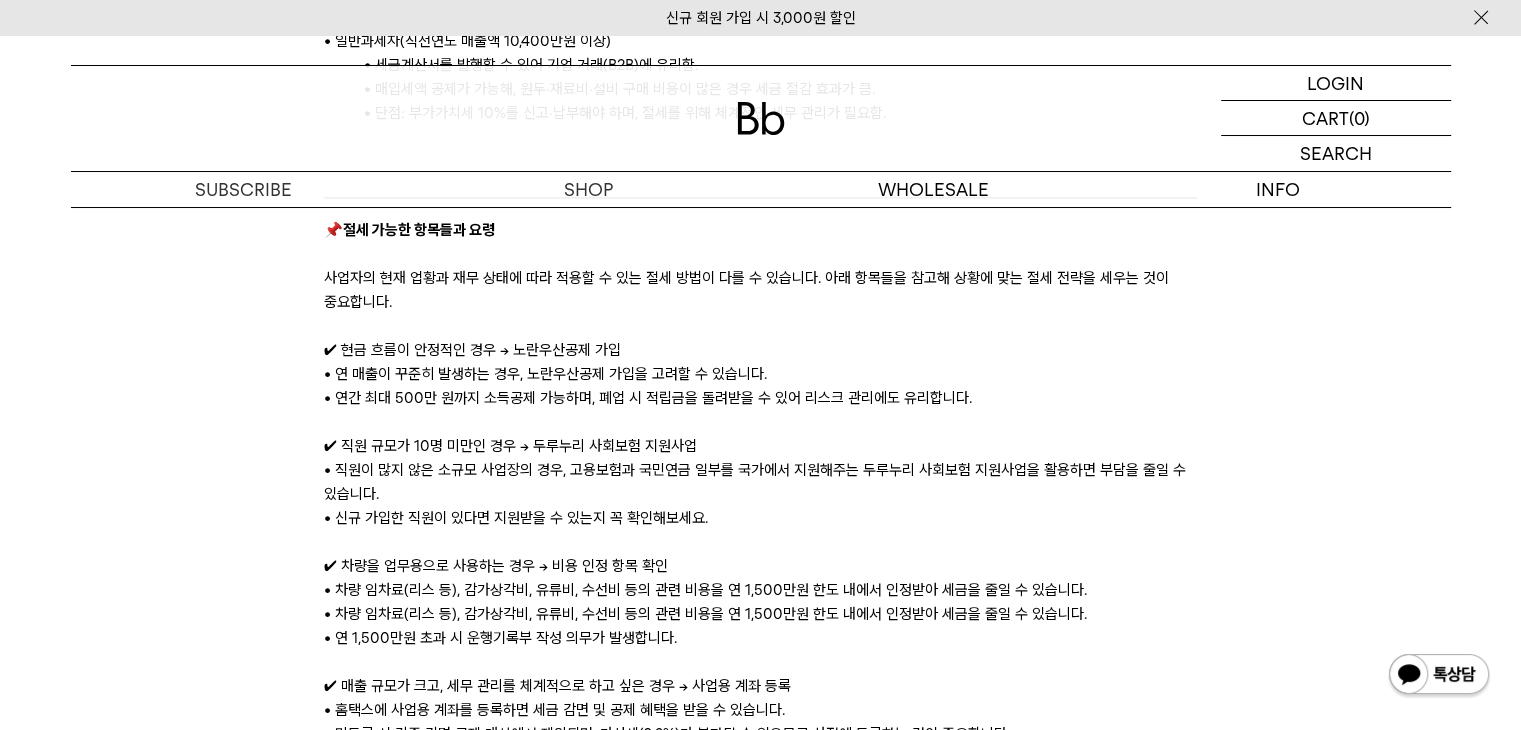 scroll, scrollTop: 2900, scrollLeft: 0, axis: vertical 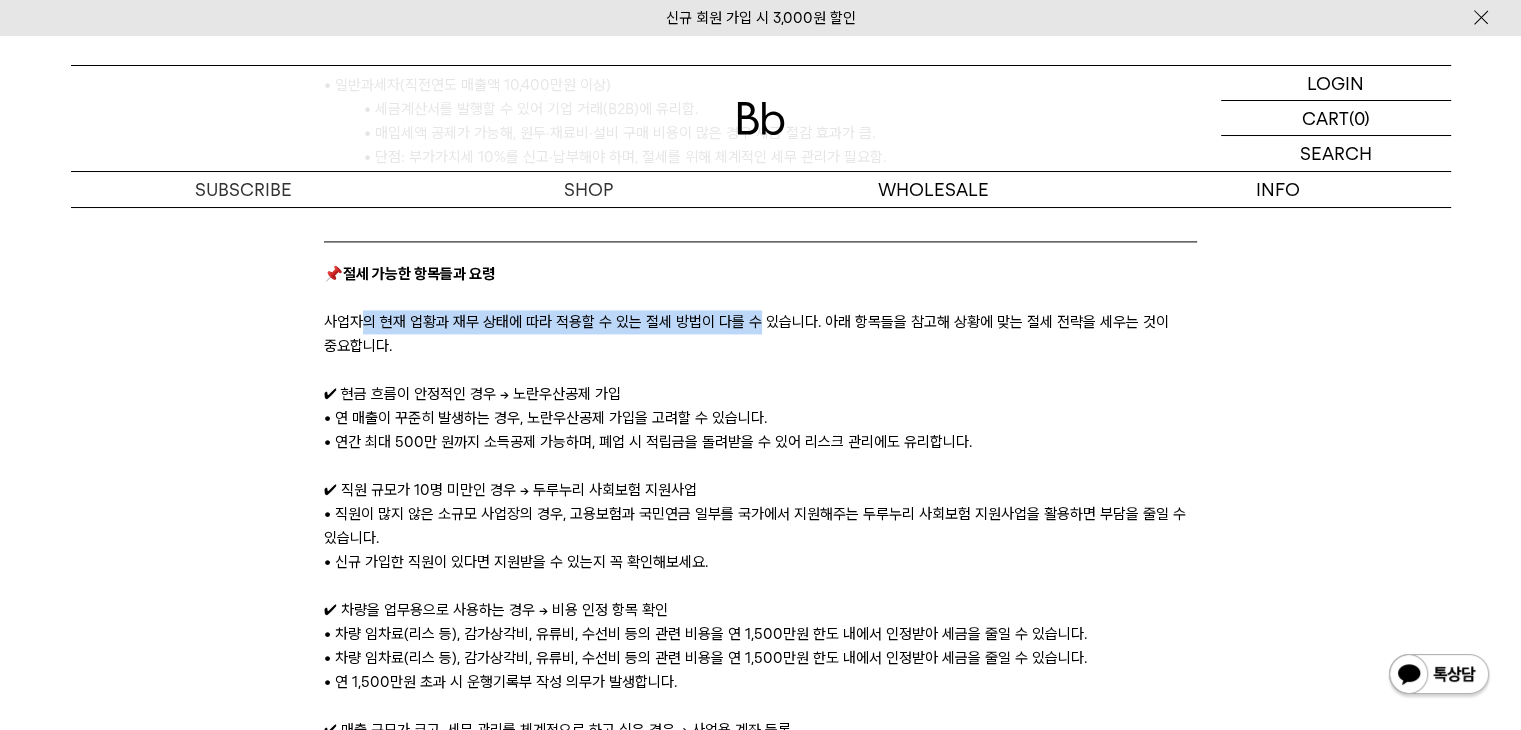 click on "사업자의 현재 업황과 재무 상태에 따라 적용할 수 있는 절세 방법이 다를 수 있습니다. 아래 항목들을 참고해 상황에 맞는 절세 전략을 세우는 것이 중요합니다." at bounding box center [760, 334] 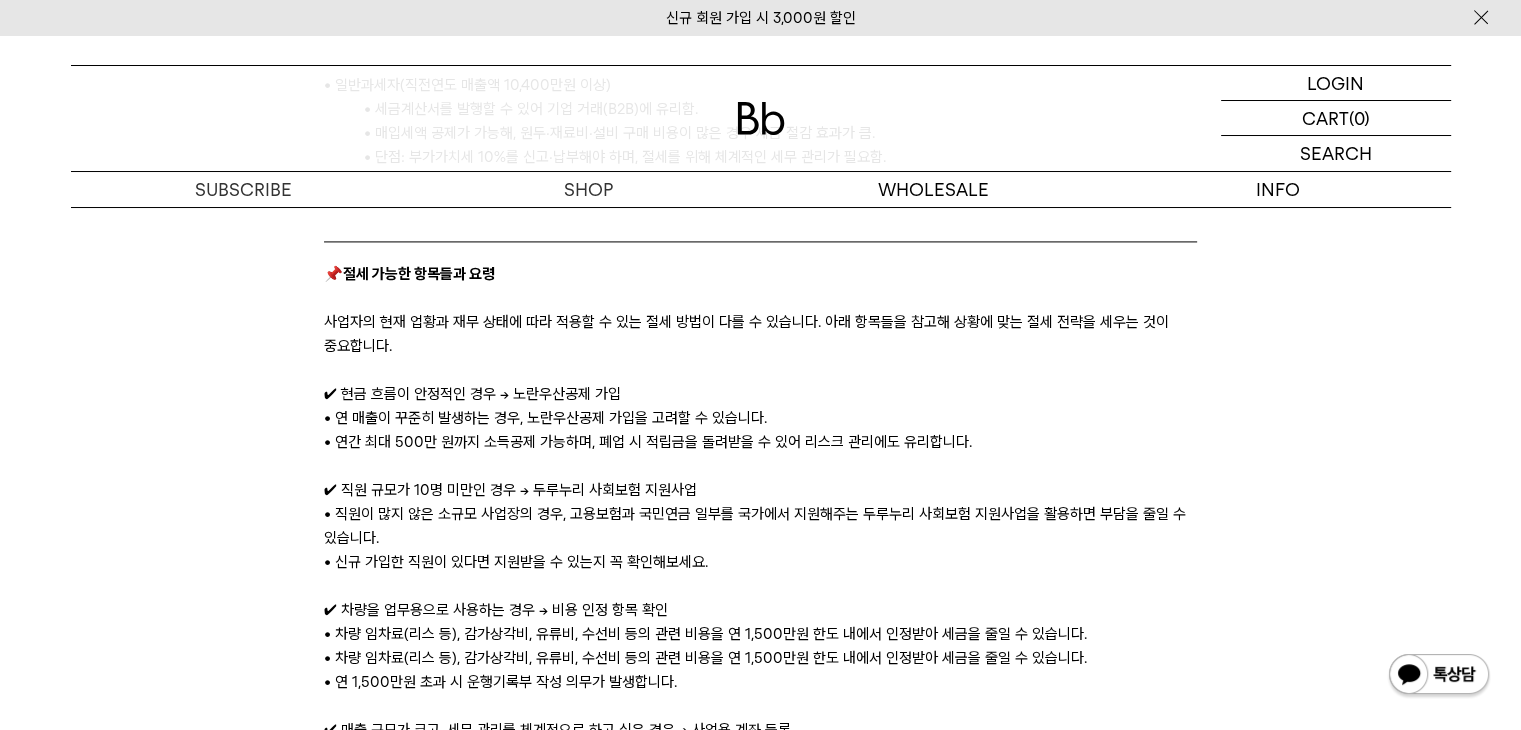click on "사업자의 현재 업황과 재무 상태에 따라 적용할 수 있는 절세 방법이 다를 수 있습니다. 아래 항목들을 참고해 상황에 맞는 절세 전략을 세우는 것이 중요합니다." at bounding box center (760, 334) 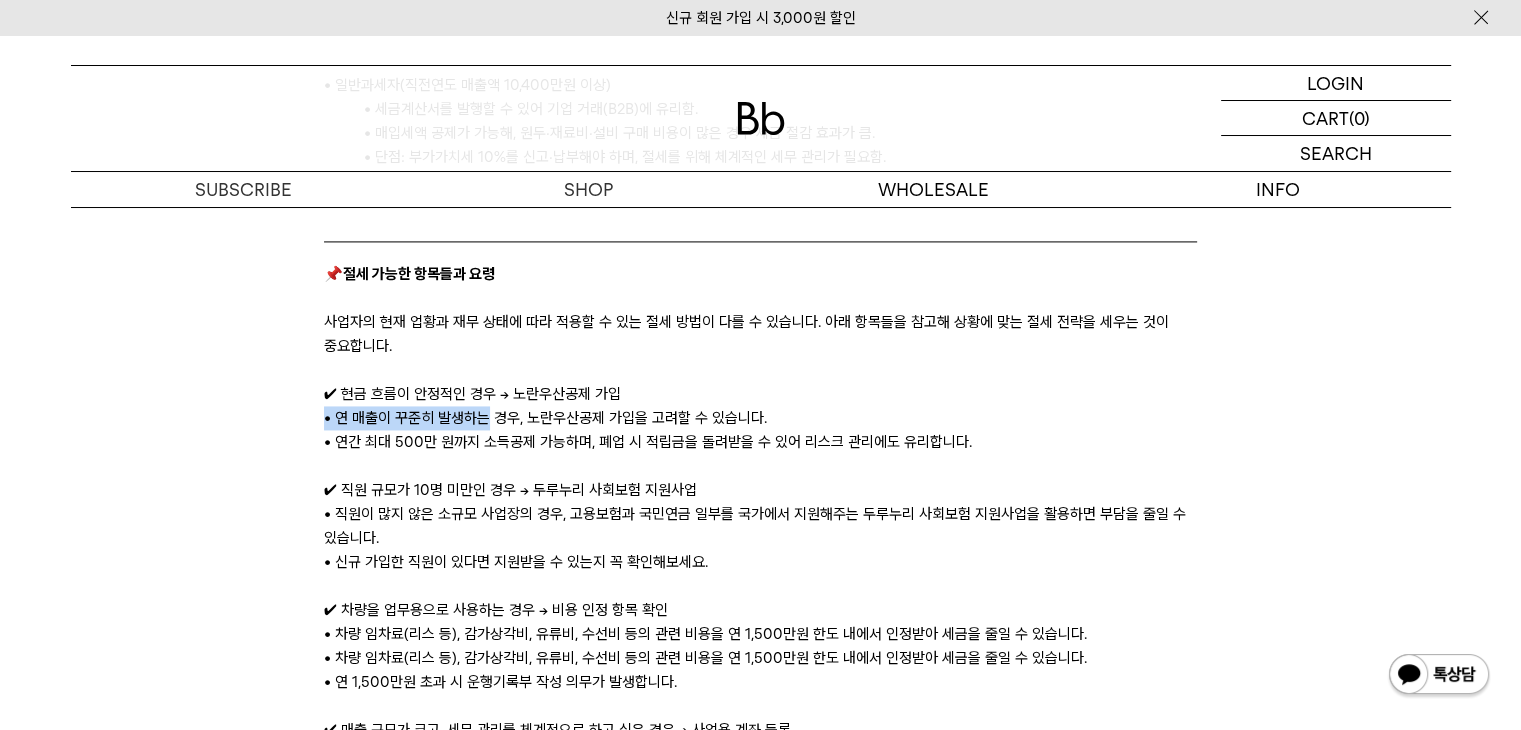 drag, startPoint x: 764, startPoint y: 403, endPoint x: 344, endPoint y: 405, distance: 420.00476 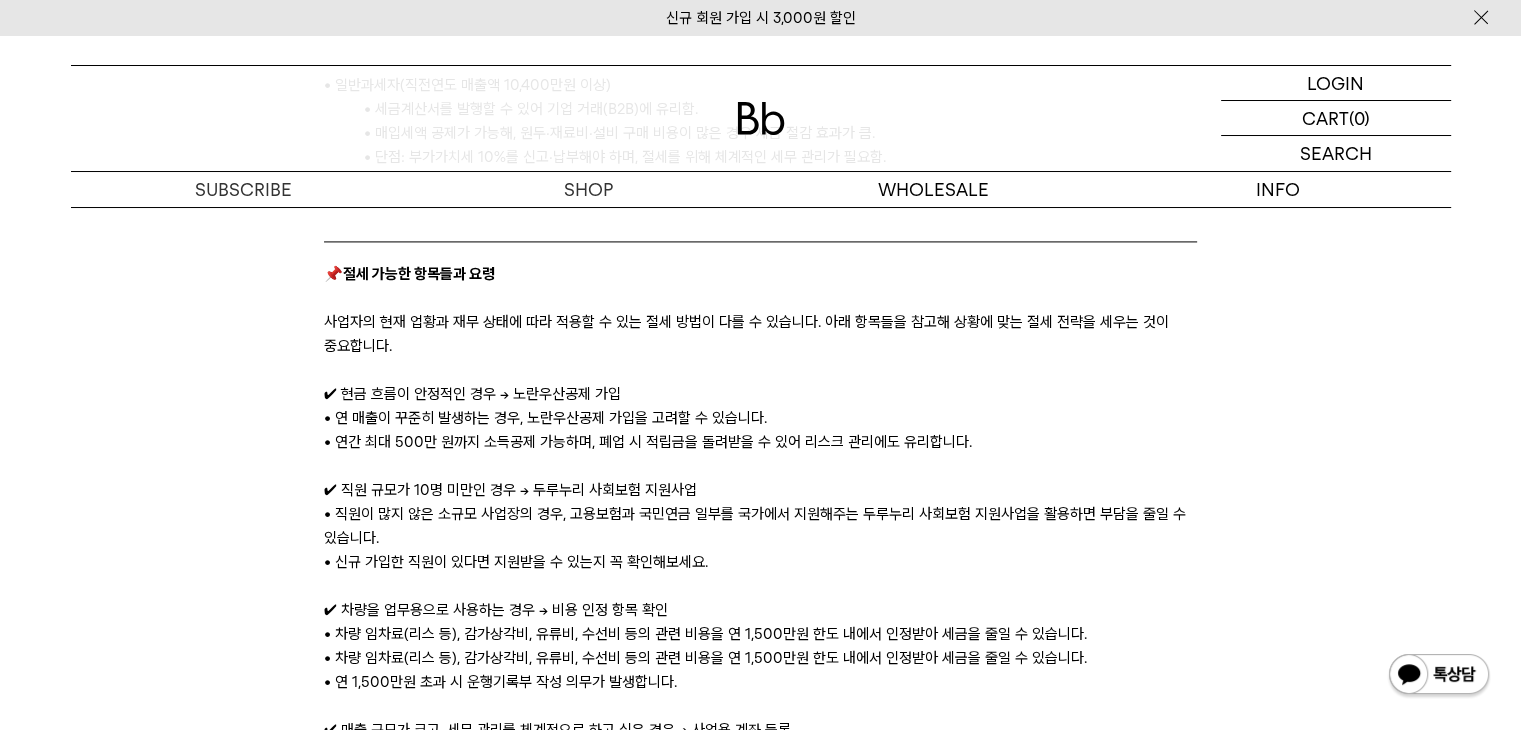 click on "• 연 매출이 꾸준히 발생하는 경우, 노란우산공제 가입을 고려할 수 있습니다." at bounding box center [760, 418] 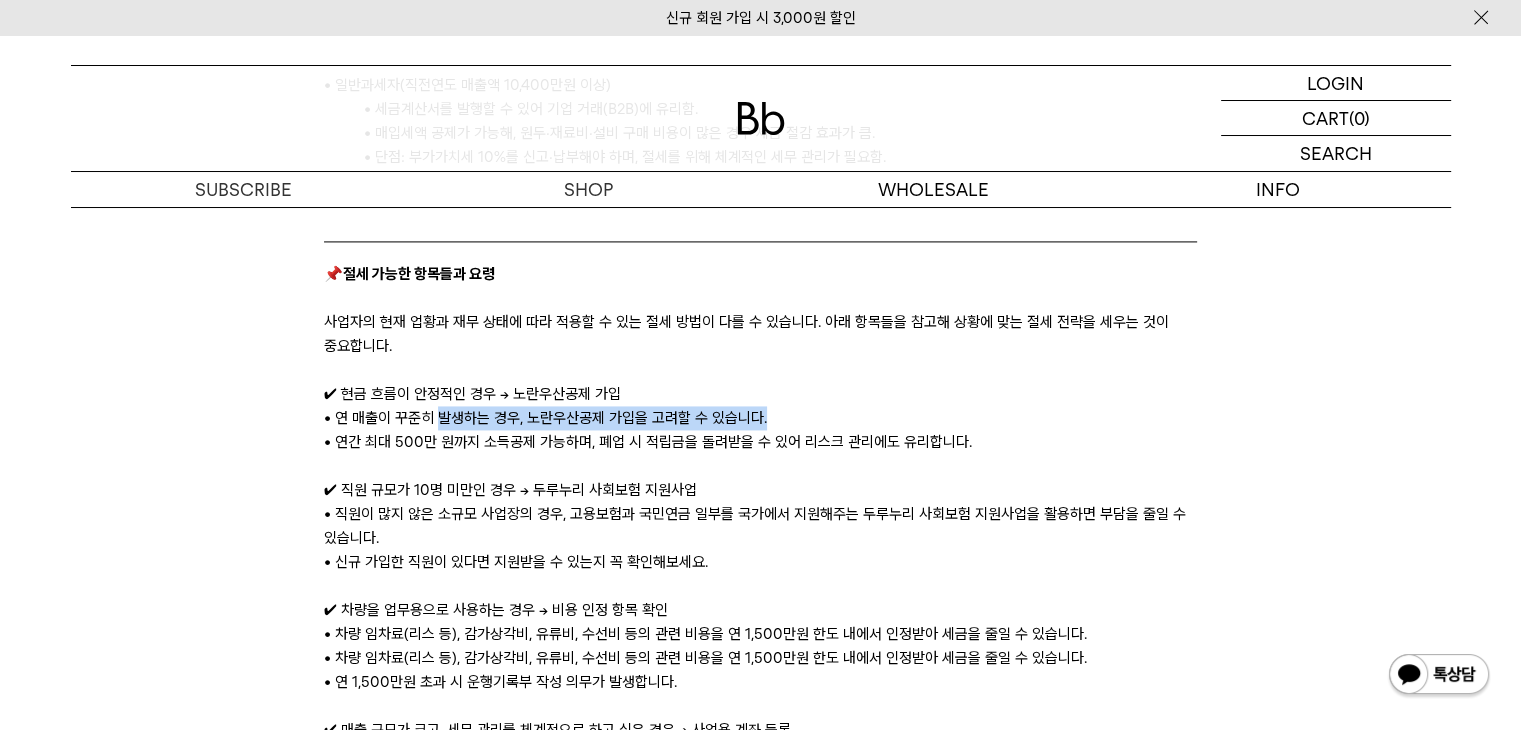 drag, startPoint x: 488, startPoint y: 421, endPoint x: 614, endPoint y: 445, distance: 128.26535 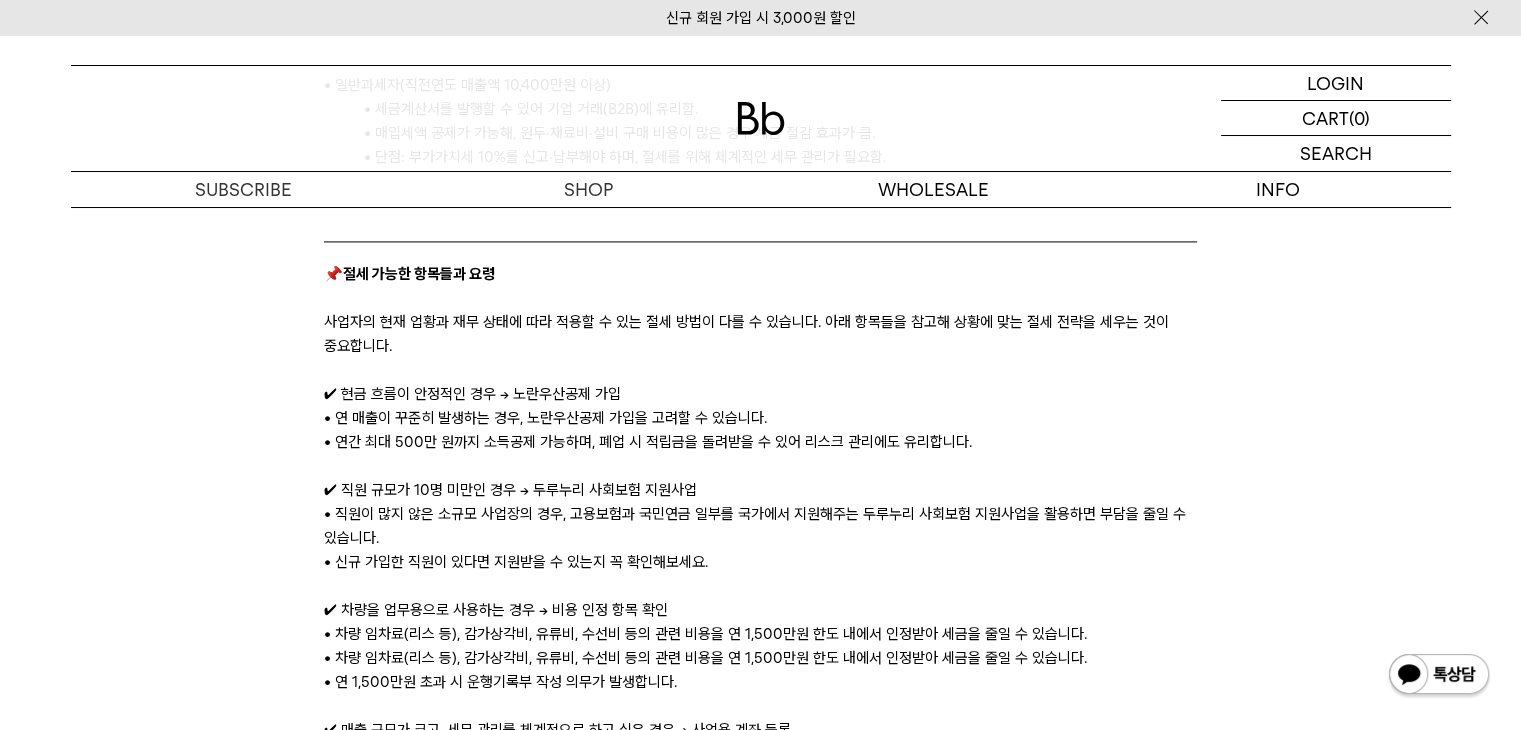 click on "• 연간 최대 500만 원까지 소득공제 가능하며, 폐업 시 적립금을 돌려받을 수 있어 리스크 관리에도 유리합니다." at bounding box center [760, 442] 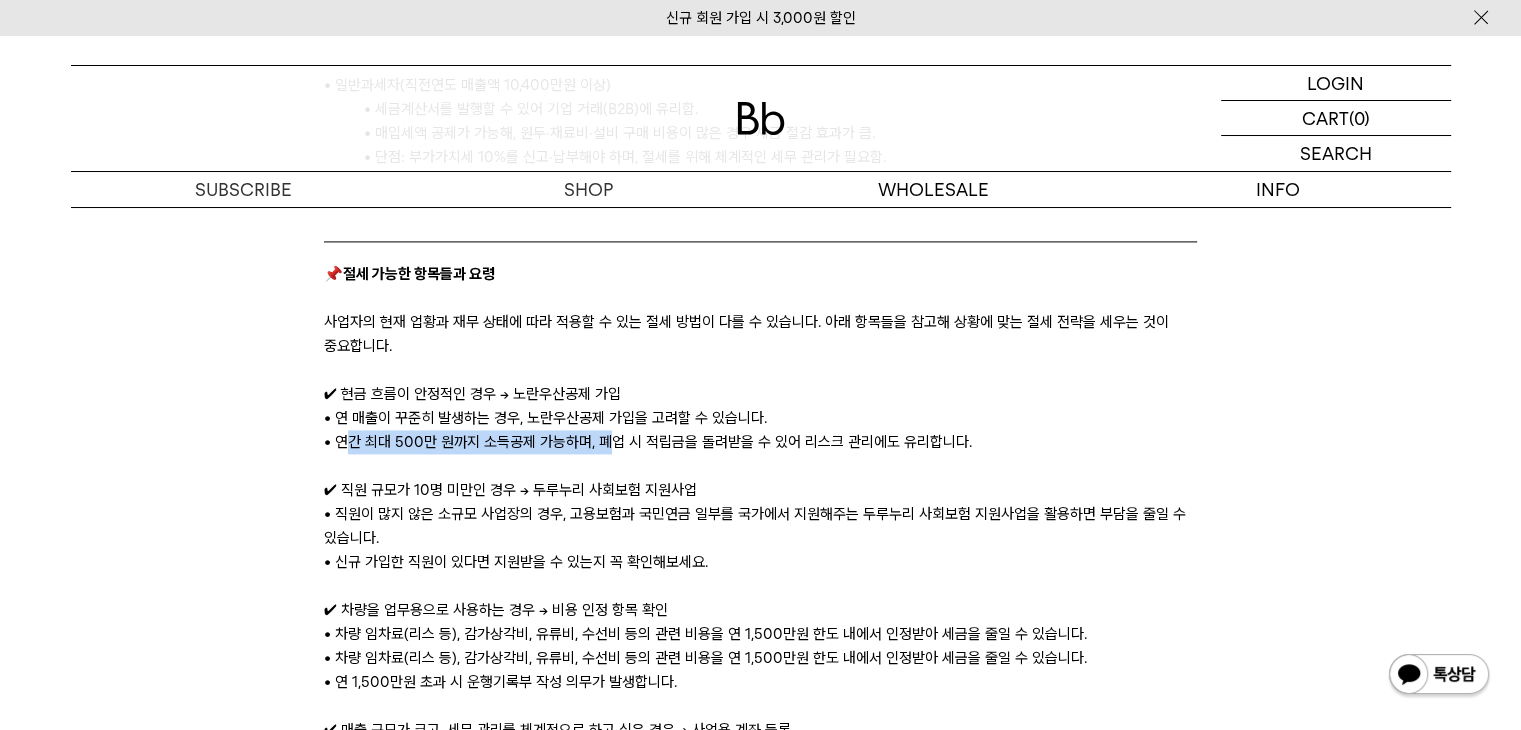 drag, startPoint x: 382, startPoint y: 436, endPoint x: 687, endPoint y: 439, distance: 305.01474 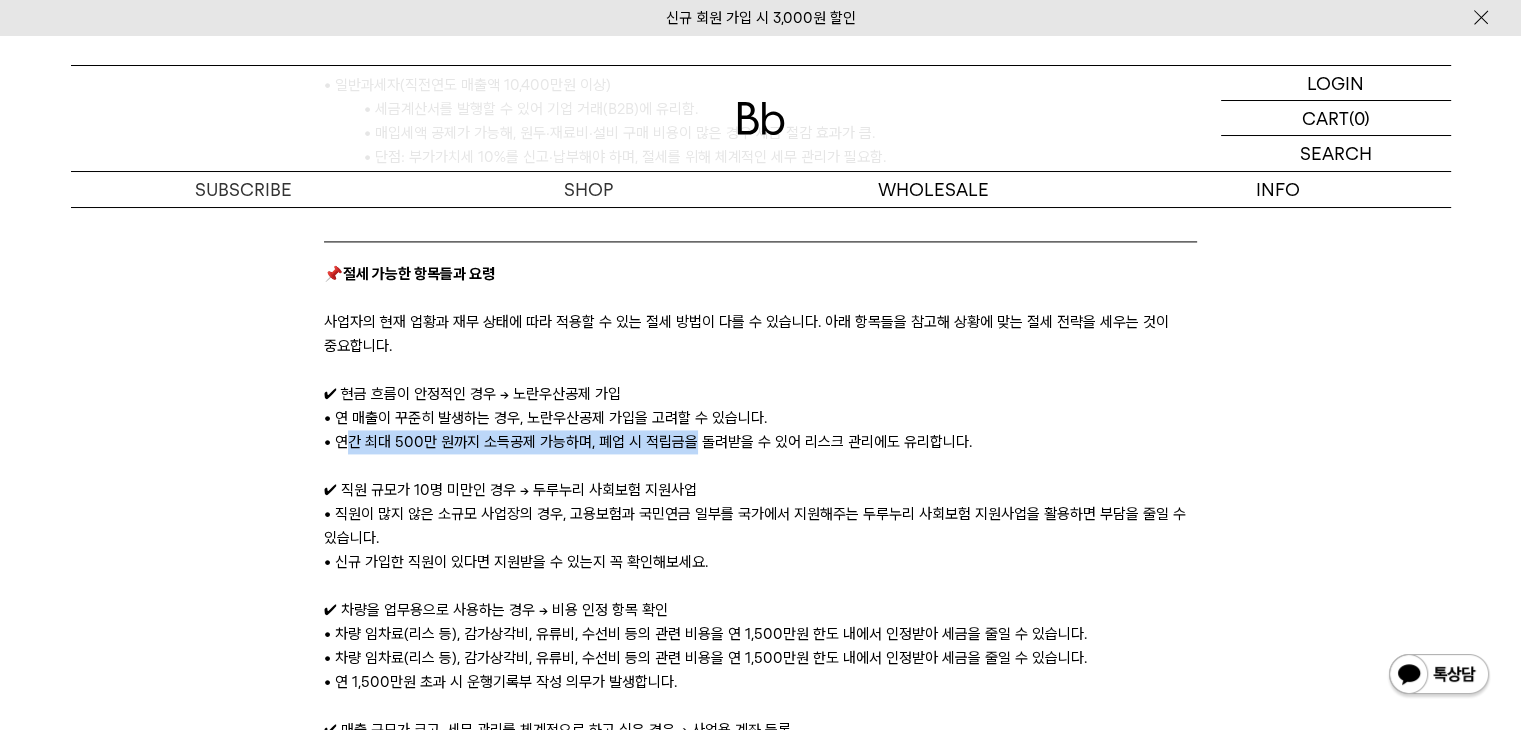 click on "• 연간 최대 500만 원까지 소득공제 가능하며, 폐업 시 적립금을 돌려받을 수 있어 리스크 관리에도 유리합니다." at bounding box center (760, 442) 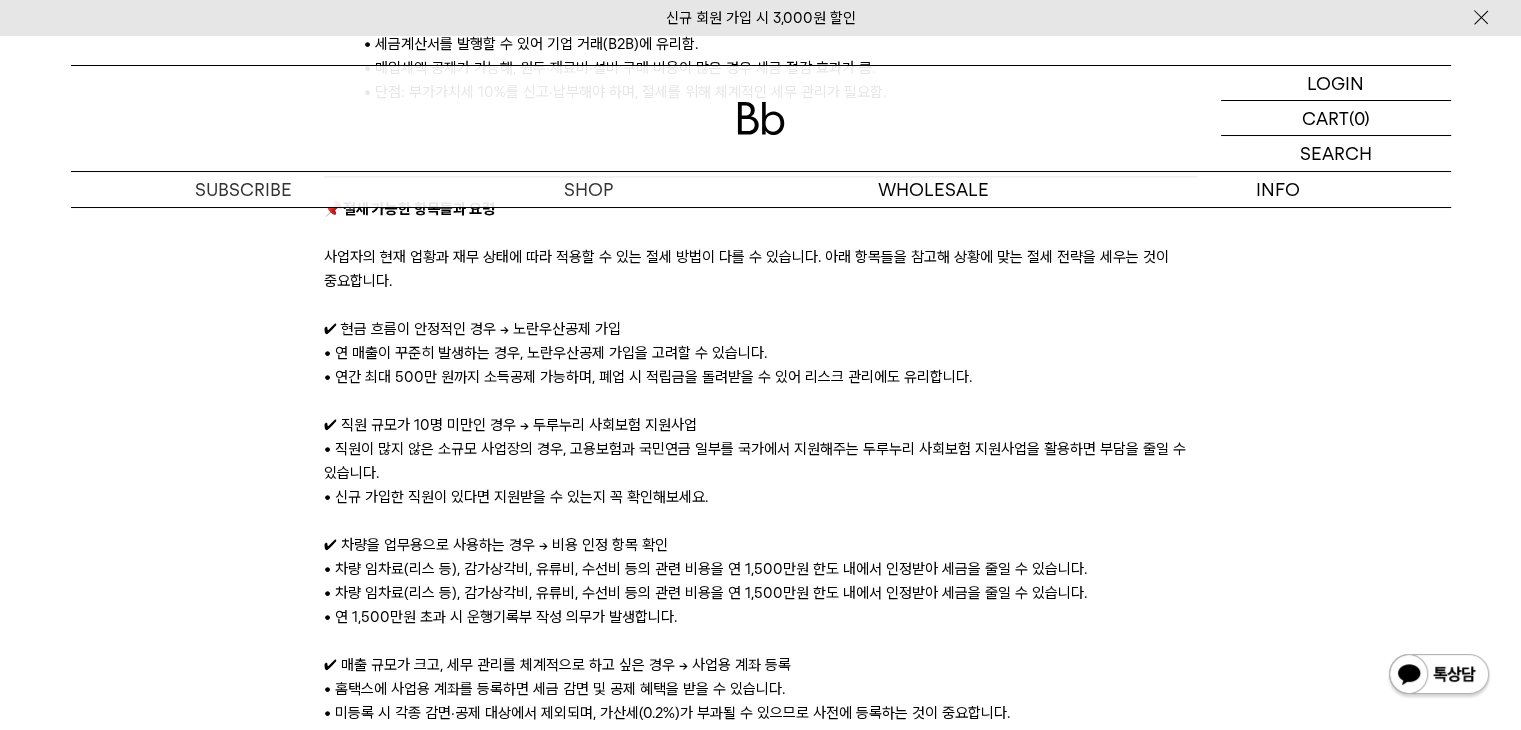 scroll, scrollTop: 3000, scrollLeft: 0, axis: vertical 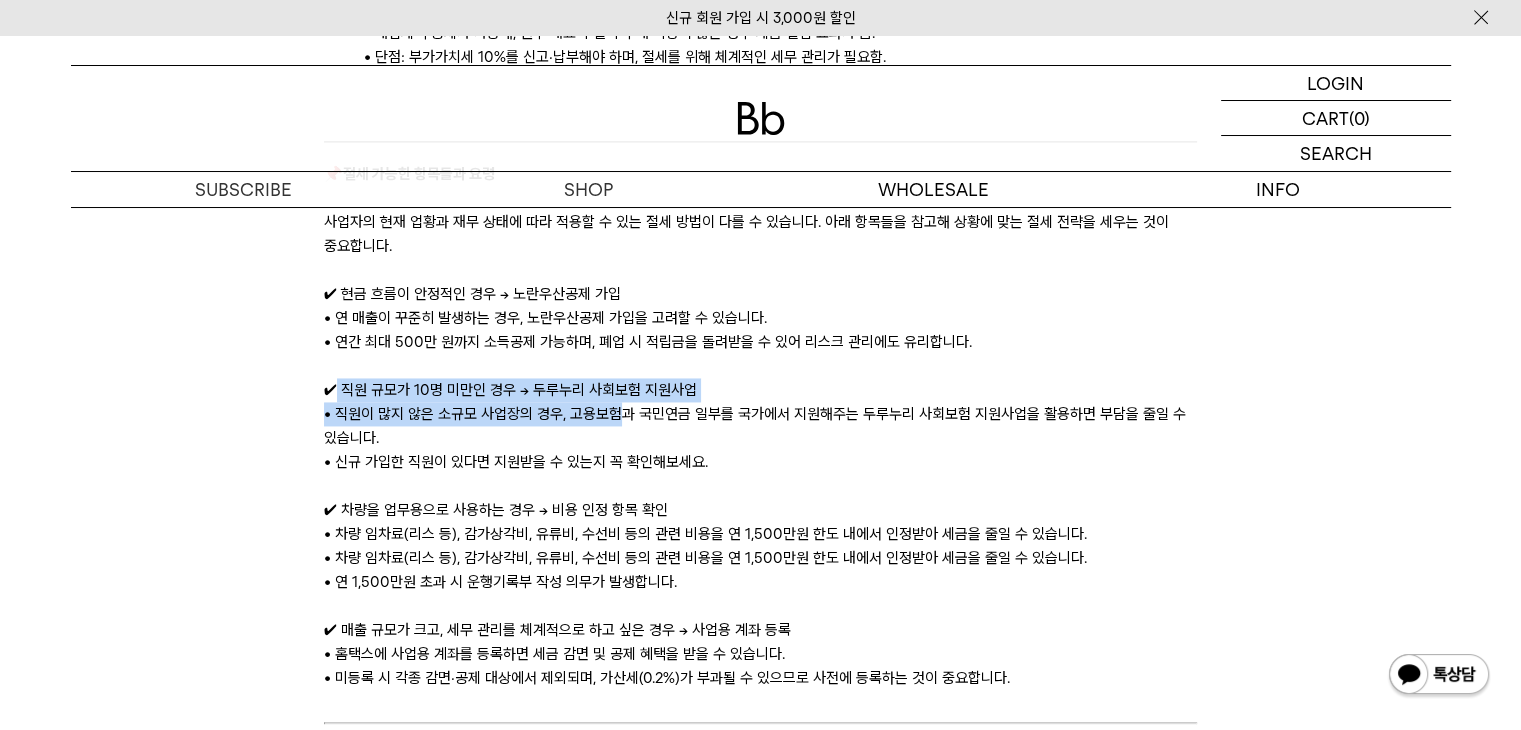 click on "안녕하세요, B2B팀 빔입니다. 커피하우스 오픈 이후, 스튜디오 공간을 활용해 Bb 원두를 사용하는 카페 고객사들과 더 자주, 더 가깝게 소통할 수 있게 되었는데요. 올해의 첫 번째 세션 ‘안정적인 팀 세팅하기’에 이어 이번에도 ‘카페 운영자’ 관점에서 주제를 선정했습니다. 이번 주제는 매년 이맘때면 고민하게 되는 세무입니다.  회계사님께서 카페 사업자의 세무 업무에 관해 전반적인 내용을 가볍게 설명해주시는 것으로 시작되었는데요. 그 중에서 많은 질문이 있었던 일부 주제에 대해 조금 더 자세히 소개해드립니다.     📌  사업자가 내야 하는 세금의 종류 ✔ 소득세 • 사업자의 연간 순이익(=수익 - 비용)에 따라 부과되는 세금으로, 개인 사업자는 종합소득세 신고(5월)를 통해 납부합니다. ✔ 부가가치세(VAT) ✔ 원천징수세 📌  📌" at bounding box center (760, -820) 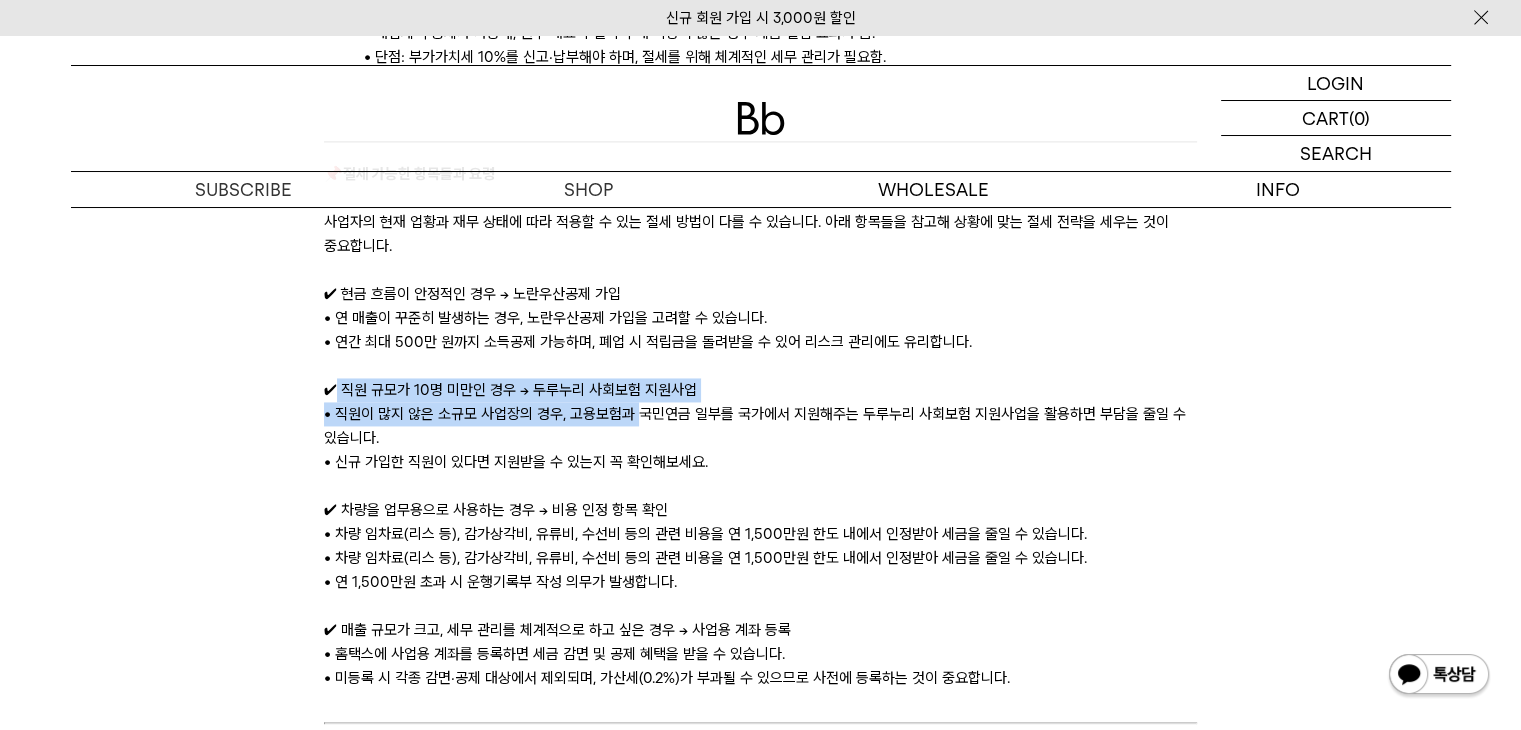 click on "• 직원이 많지 않은 소규모 사업장의 경우, 고용보험과 국민연금 일부를 국가에서 지원해주는 두루누리 사회보험 지원사업을 활용하면 부담을 줄일 수 있습니다." at bounding box center [760, 426] 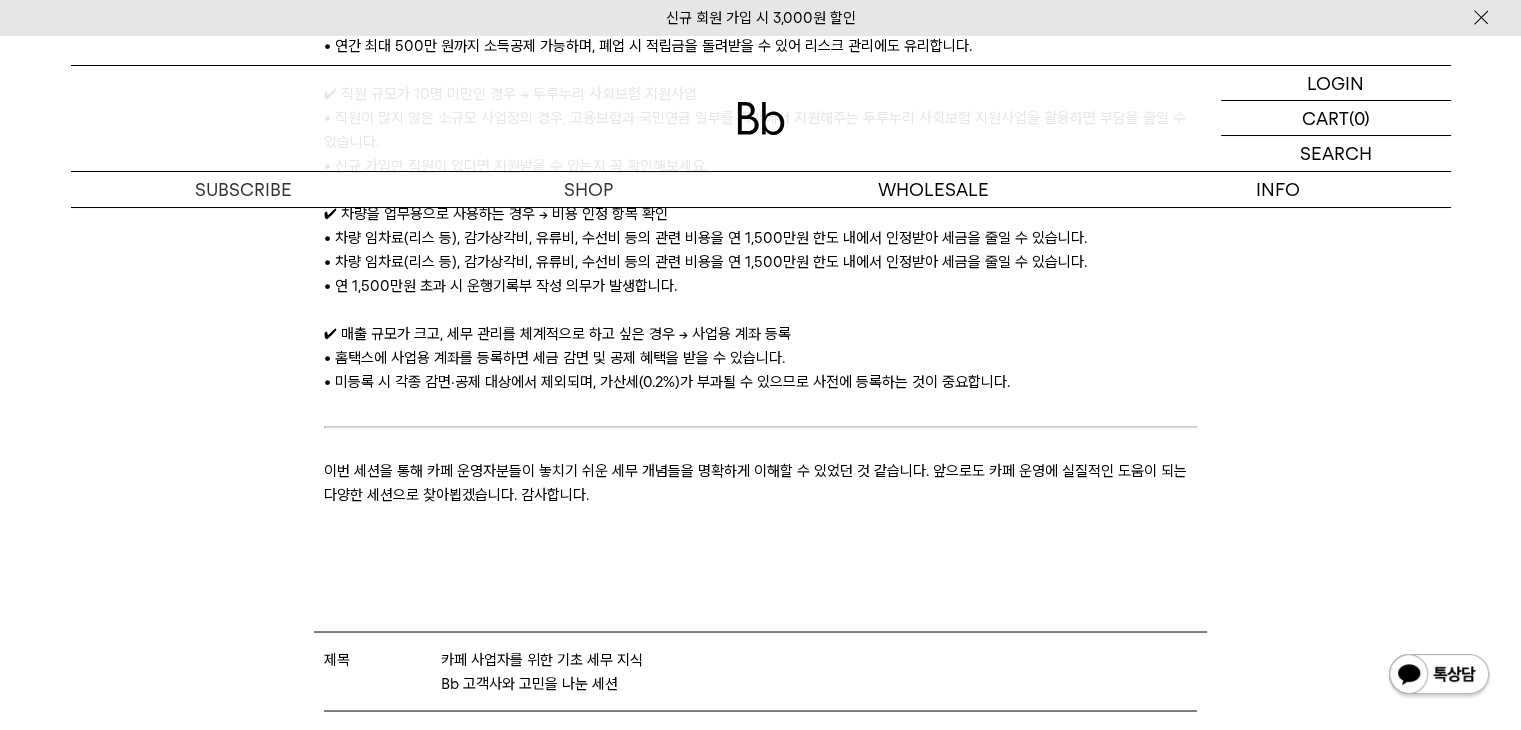 scroll, scrollTop: 3500, scrollLeft: 0, axis: vertical 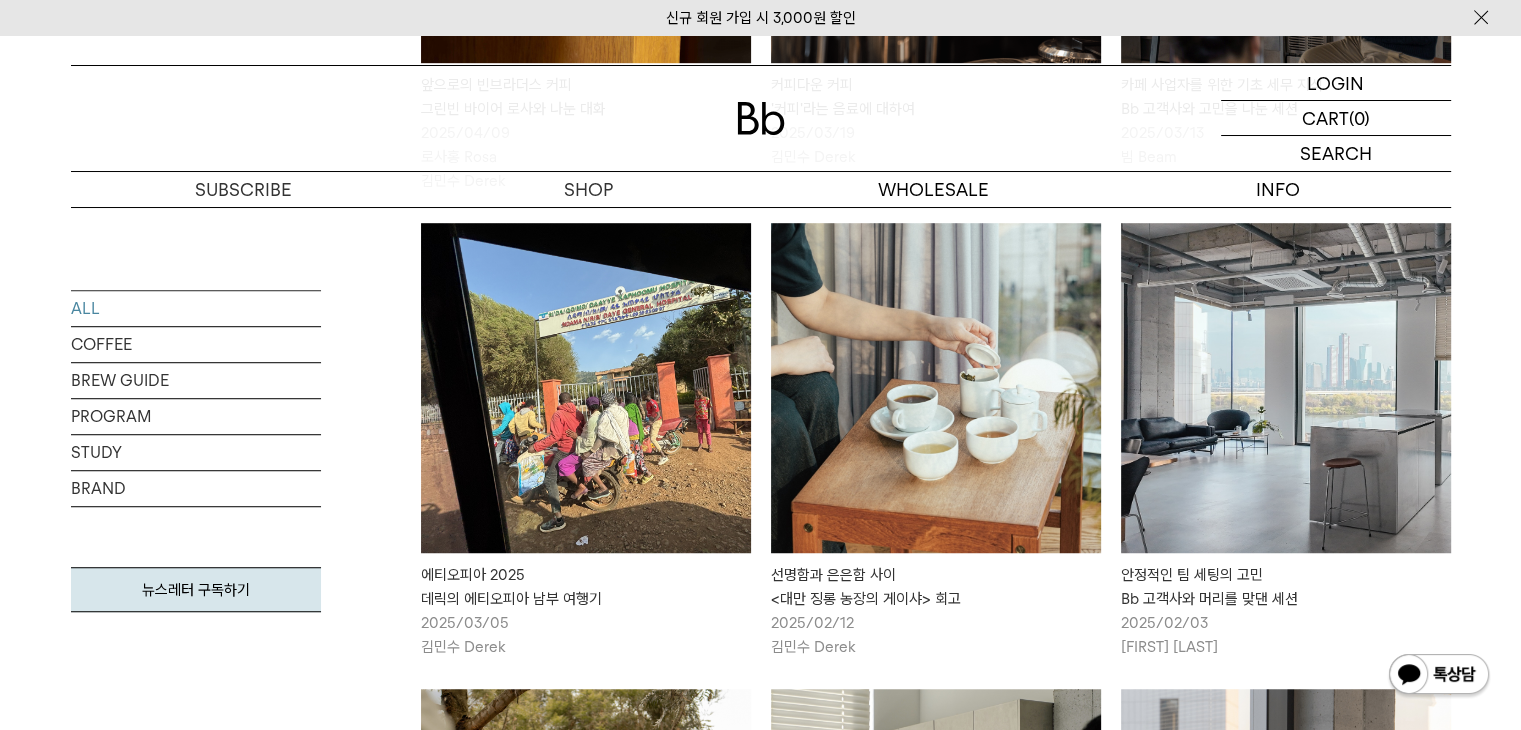 click at bounding box center [936, 388] 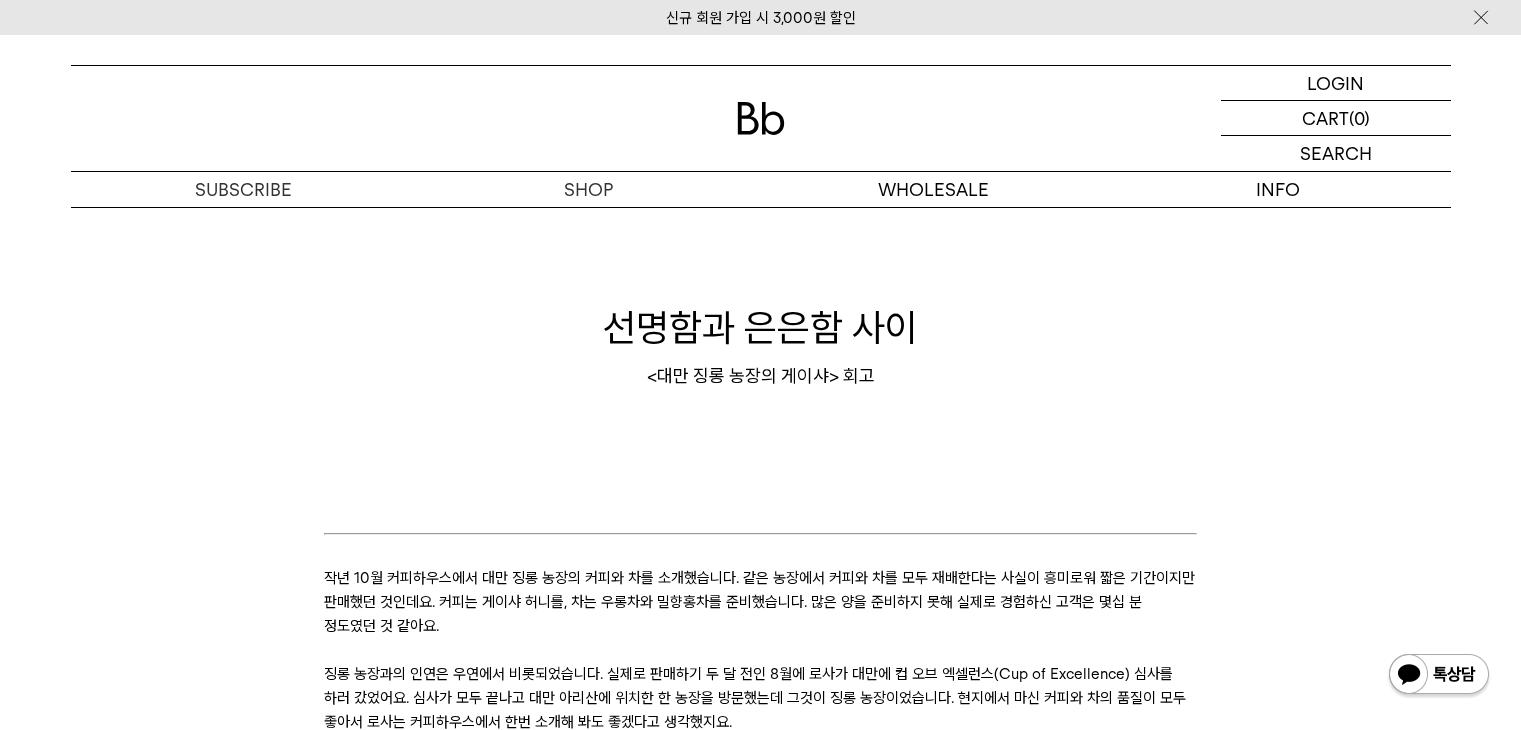 scroll, scrollTop: 112, scrollLeft: 0, axis: vertical 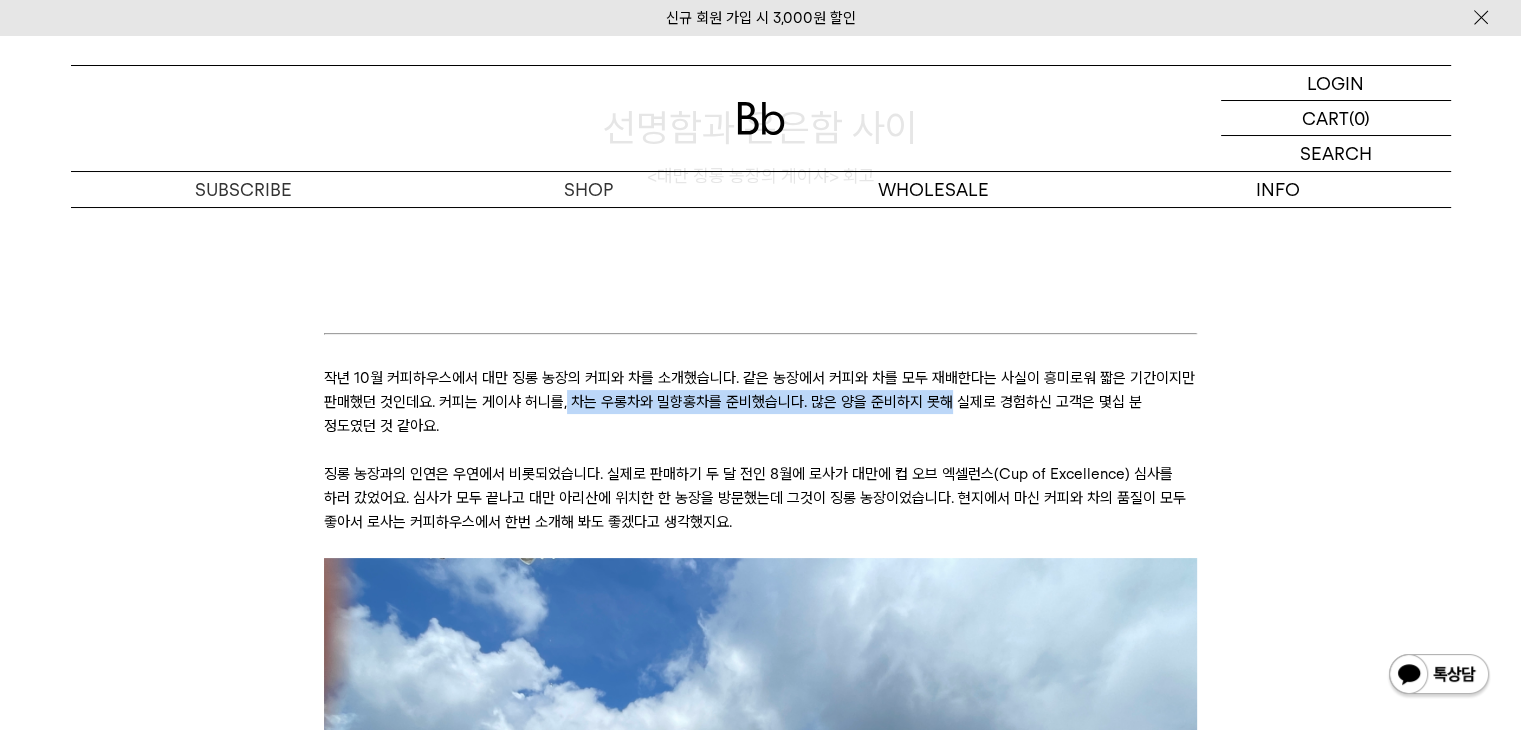 drag, startPoint x: 611, startPoint y: 398, endPoint x: 967, endPoint y: 397, distance: 356.0014 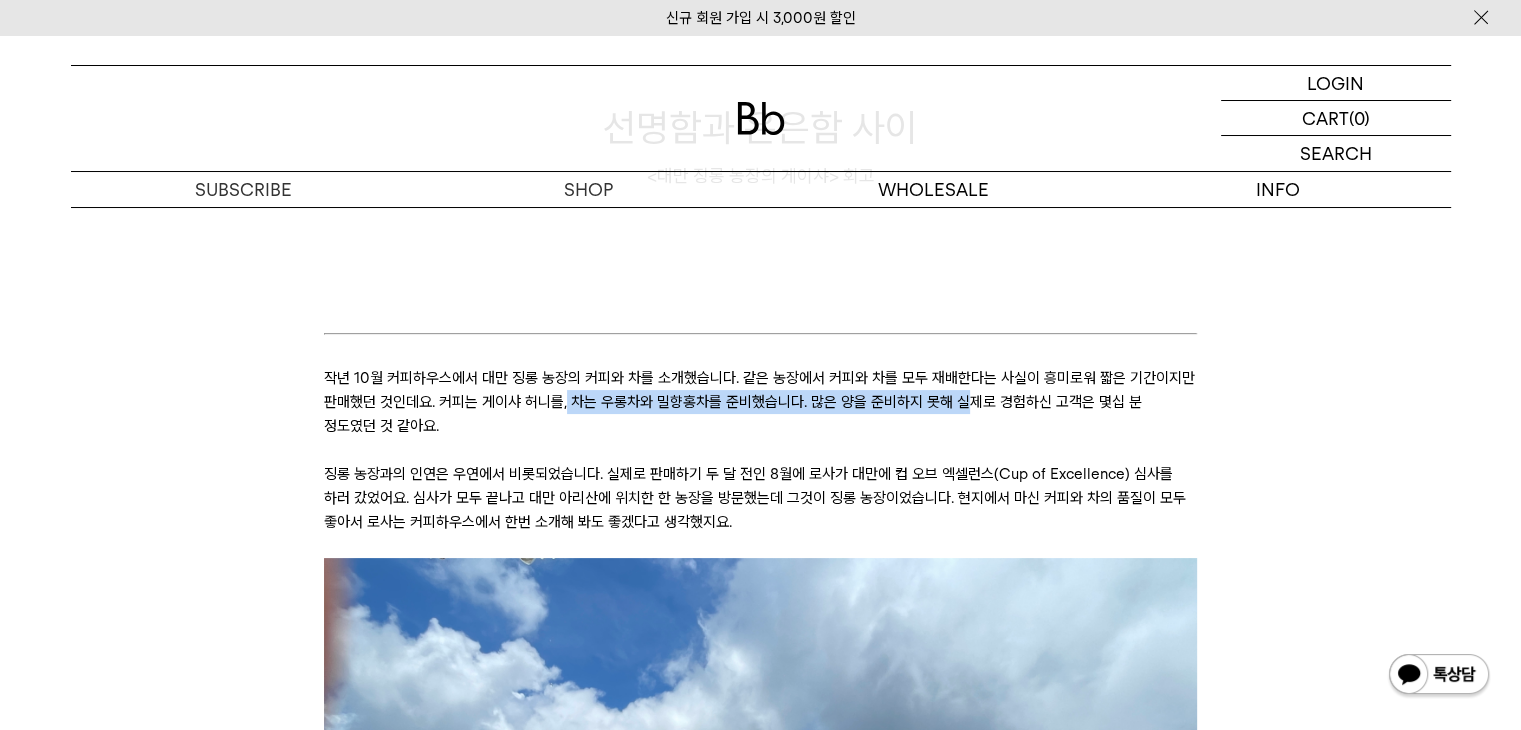 click on "작년 10월 커피하우스에서 대만 징롱 농장의 커피와 차를 소개했습니다. 같은 농장에서 커피와 차를 모두 재배한다는 사실이 흥미로워 짧은 기간이지만 판매했던 것인데요. 커피는 게이샤 허니를, 차는 우롱차와 밀향홍차를 준비했습니다. 많은 양을 준비하지 못해 실제로 경험하신 고객은 몇십 분 정도였던 것 같아요." at bounding box center [760, 402] 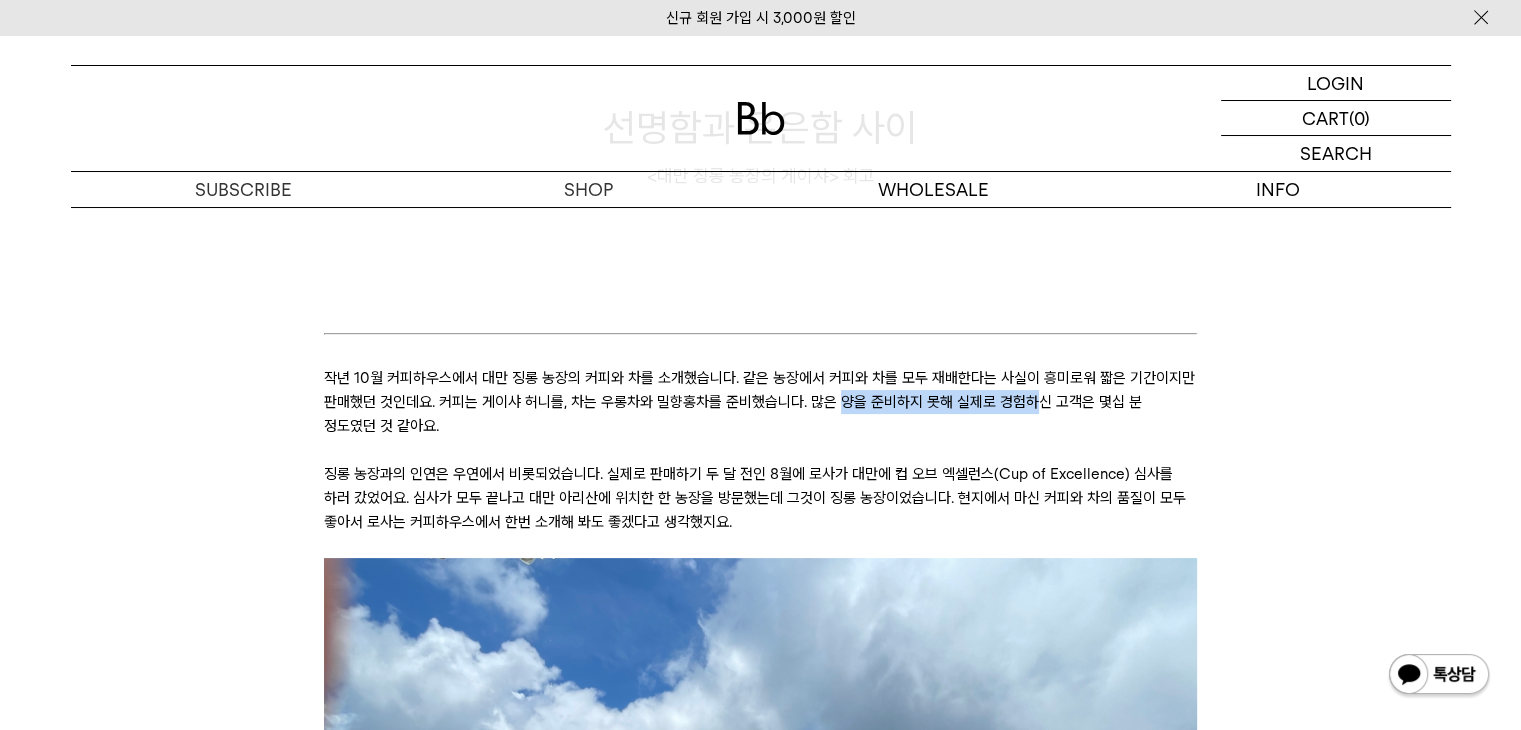 drag, startPoint x: 995, startPoint y: 404, endPoint x: 795, endPoint y: 418, distance: 200.4894 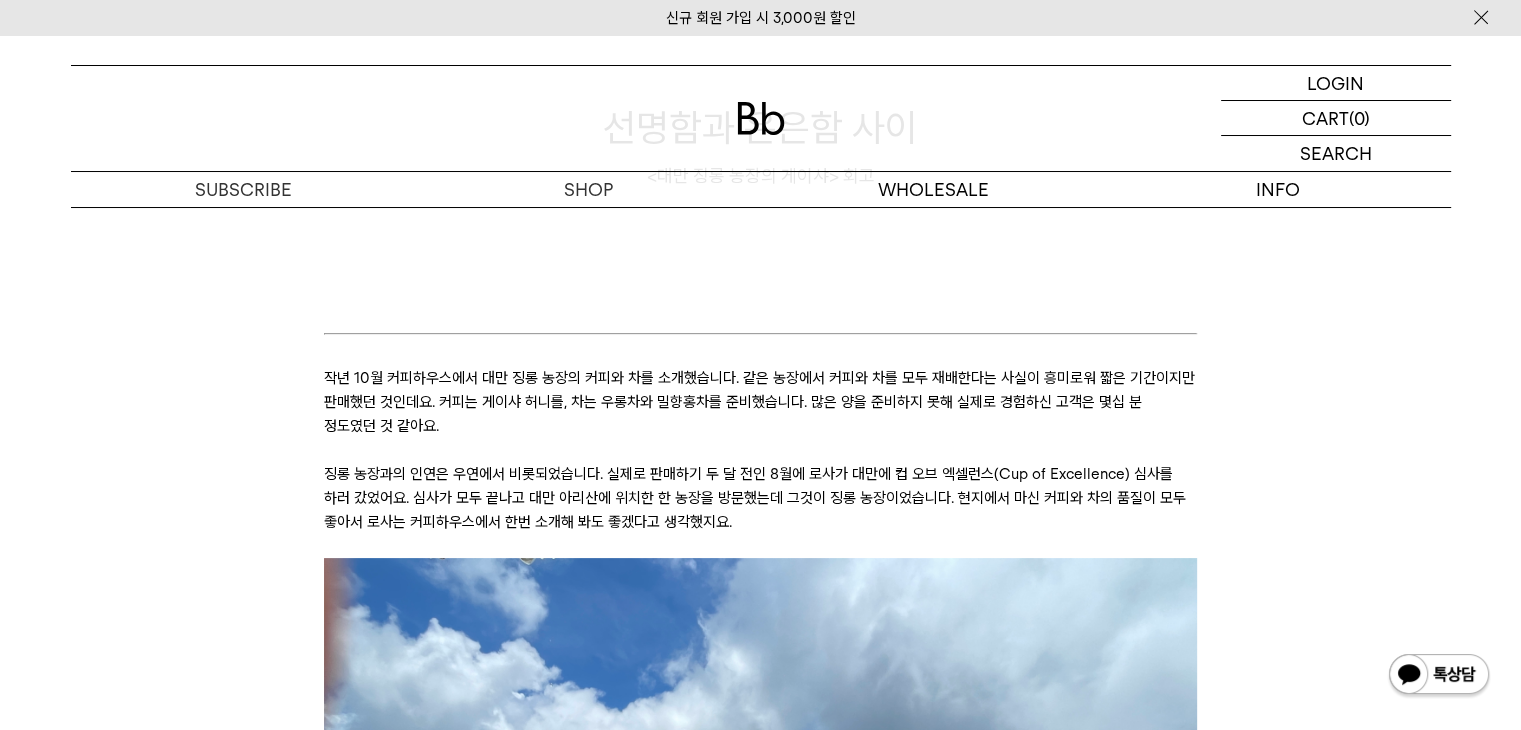 click at bounding box center [760, 450] 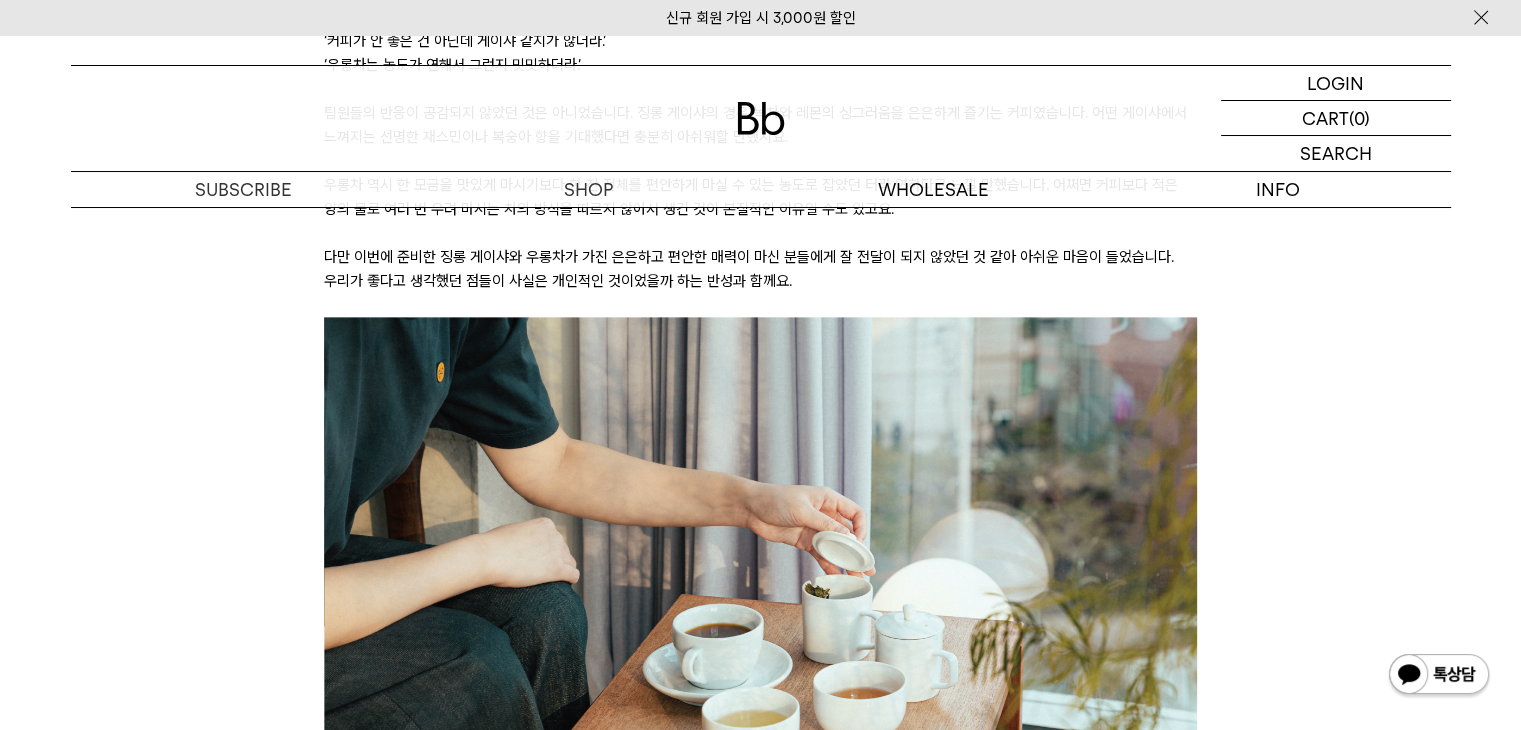 scroll, scrollTop: 2400, scrollLeft: 0, axis: vertical 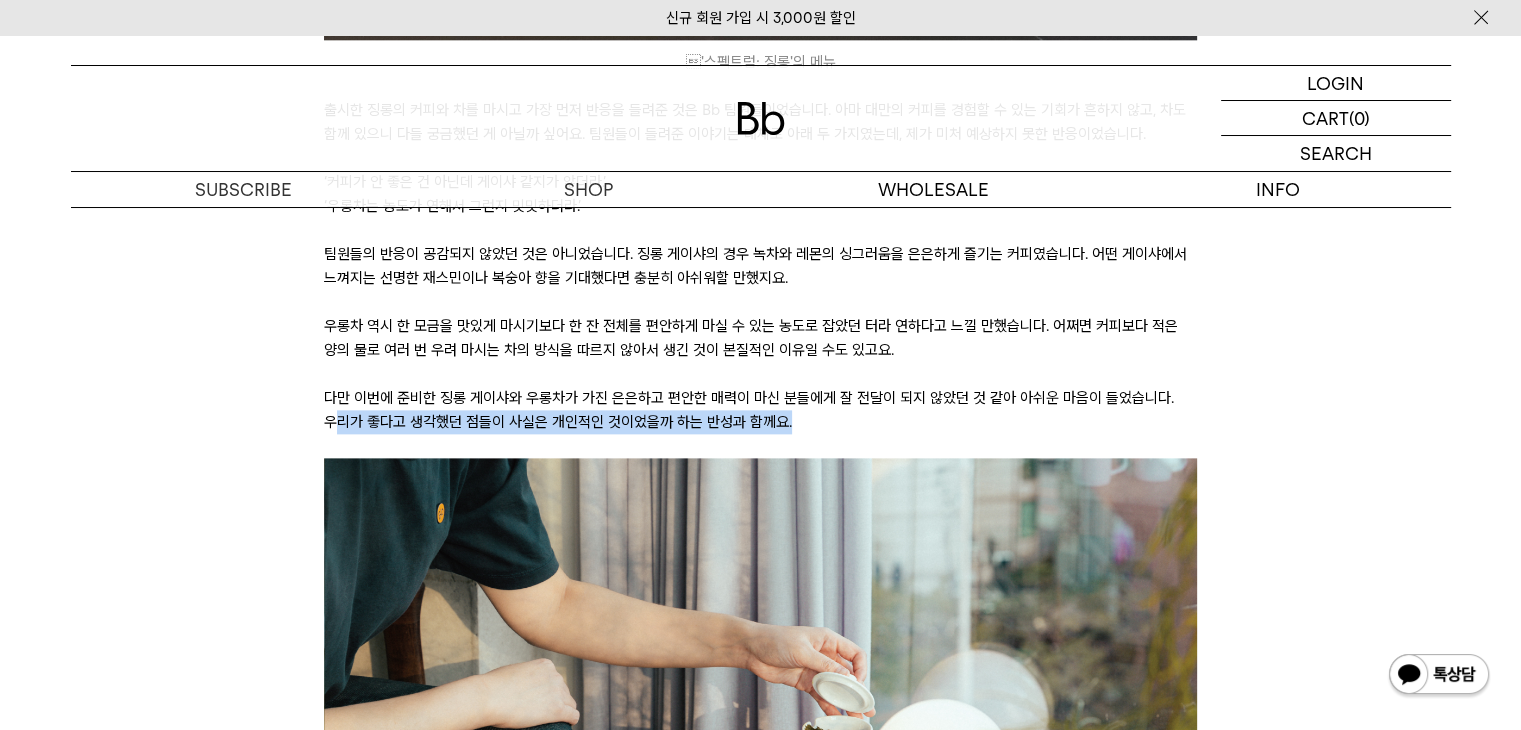 drag, startPoint x: 336, startPoint y: 412, endPoint x: 964, endPoint y: 429, distance: 628.23004 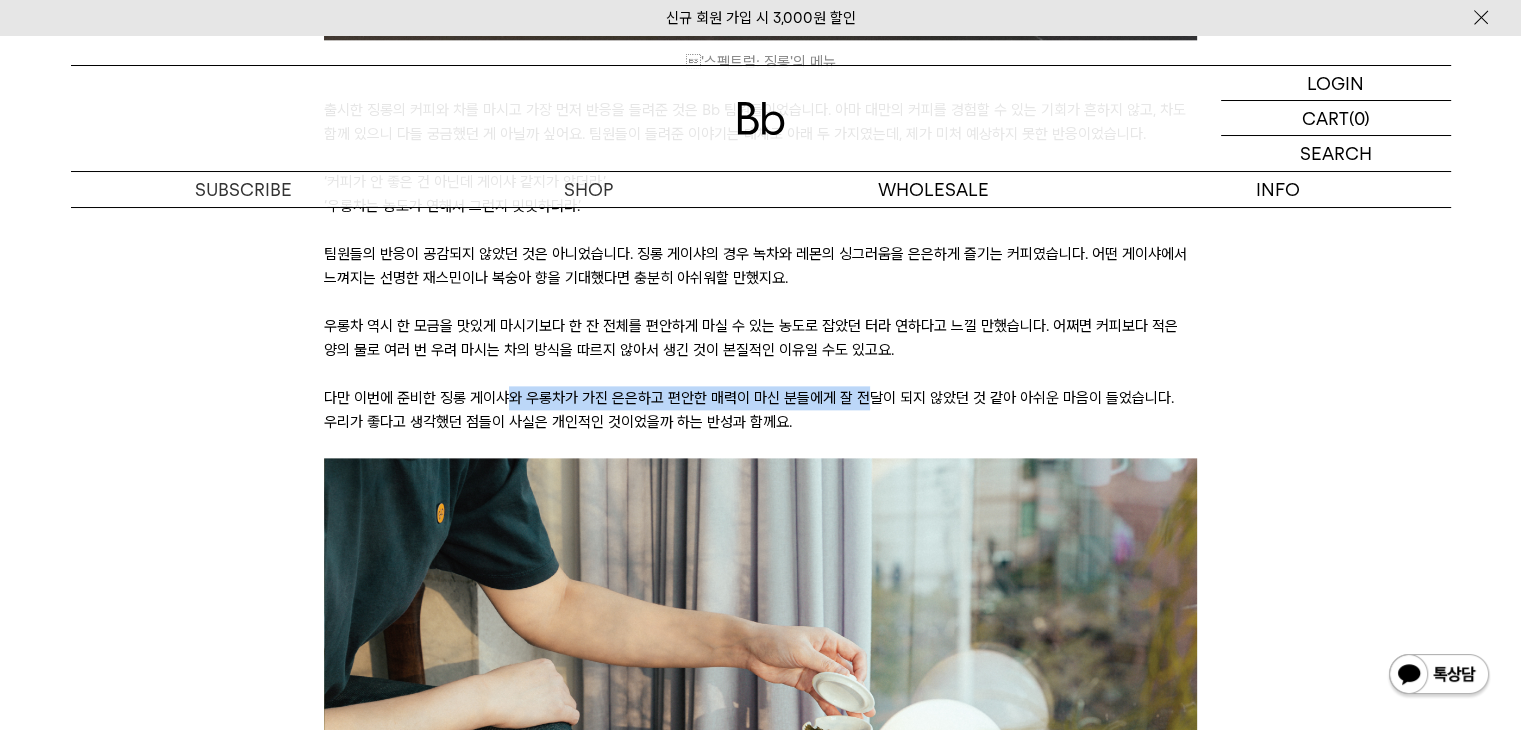 drag, startPoint x: 508, startPoint y: 409, endPoint x: 1018, endPoint y: 374, distance: 511.19955 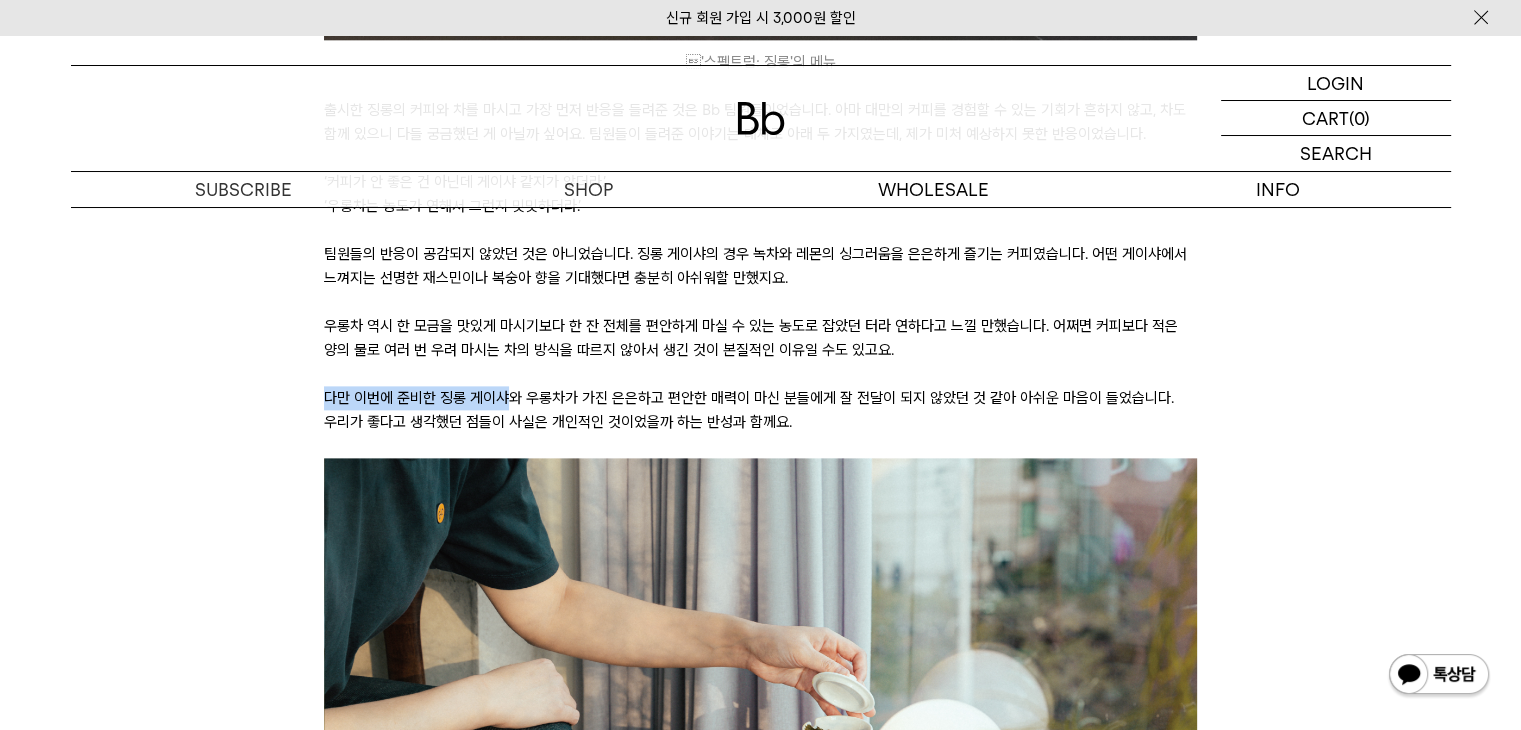 click at bounding box center [760, 374] 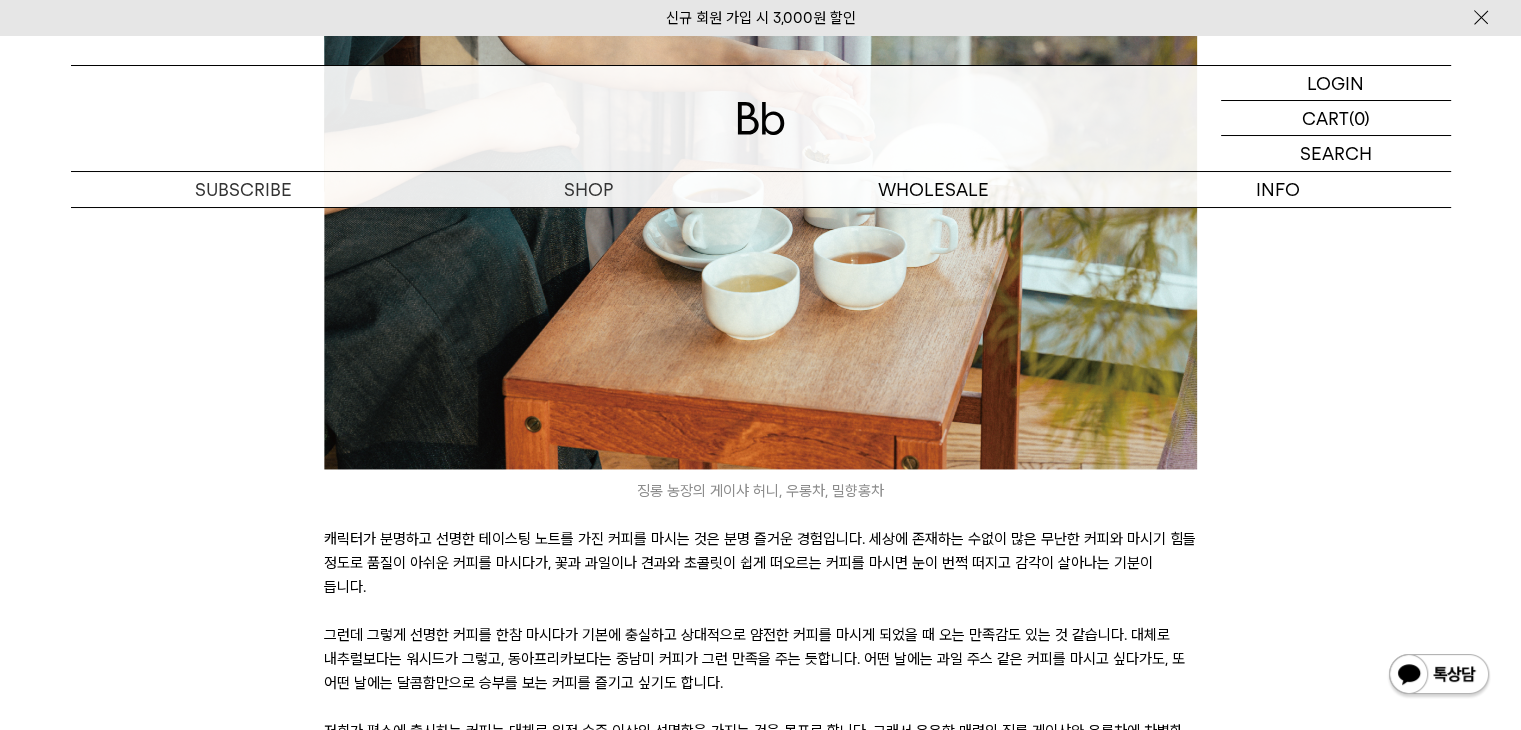 scroll, scrollTop: 3200, scrollLeft: 0, axis: vertical 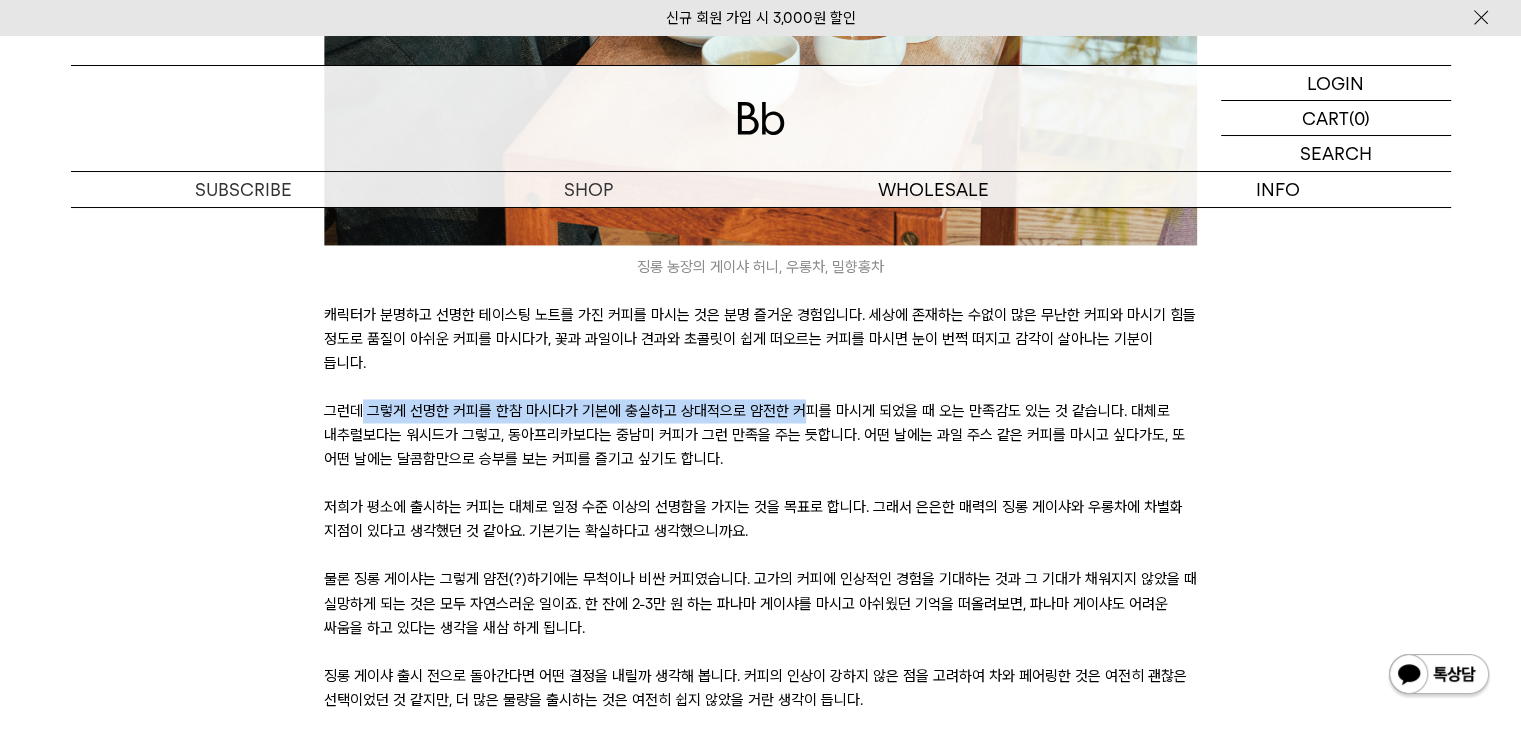 drag, startPoint x: 363, startPoint y: 397, endPoint x: 951, endPoint y: 381, distance: 588.21765 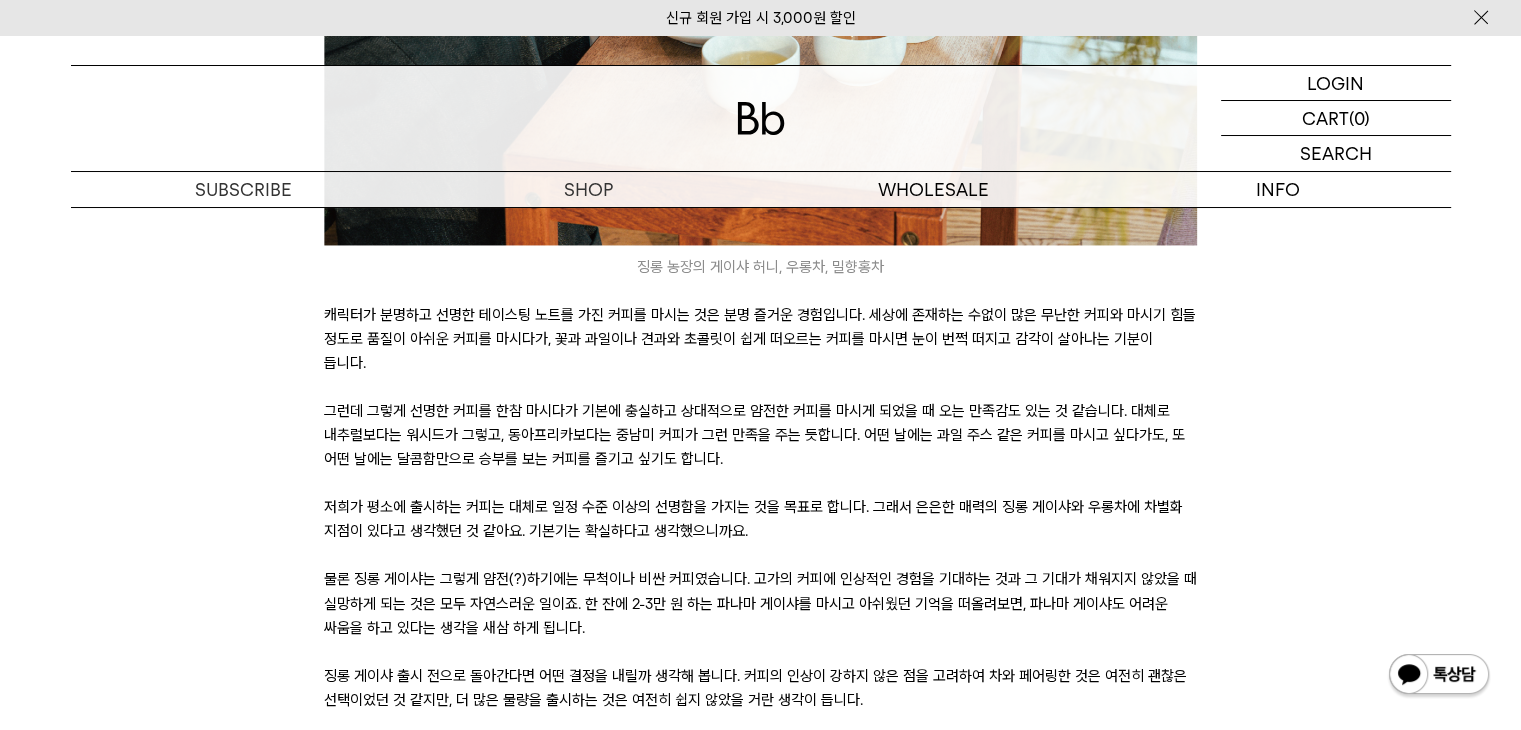 click on "그런데 그렇게 선명한 커피를 한참 마시다가 기본에 충실하고 상대적으로 얌전한 커피를 마시게 되었을 때 오는 만족감도 있는 것 같습니다. 대체로 내추럴보다는 워시드가 그렇고, 동아프리카보다는 중남미 커피가 그런 만족을 주는 듯합니다. 어떤 날에는 과일 주스 같은 커피를 마시고 싶다가도, 또 어떤 날에는 달콤함만으로 승부를 보는 커피를 즐기고 싶기도 합니다." at bounding box center (760, 435) 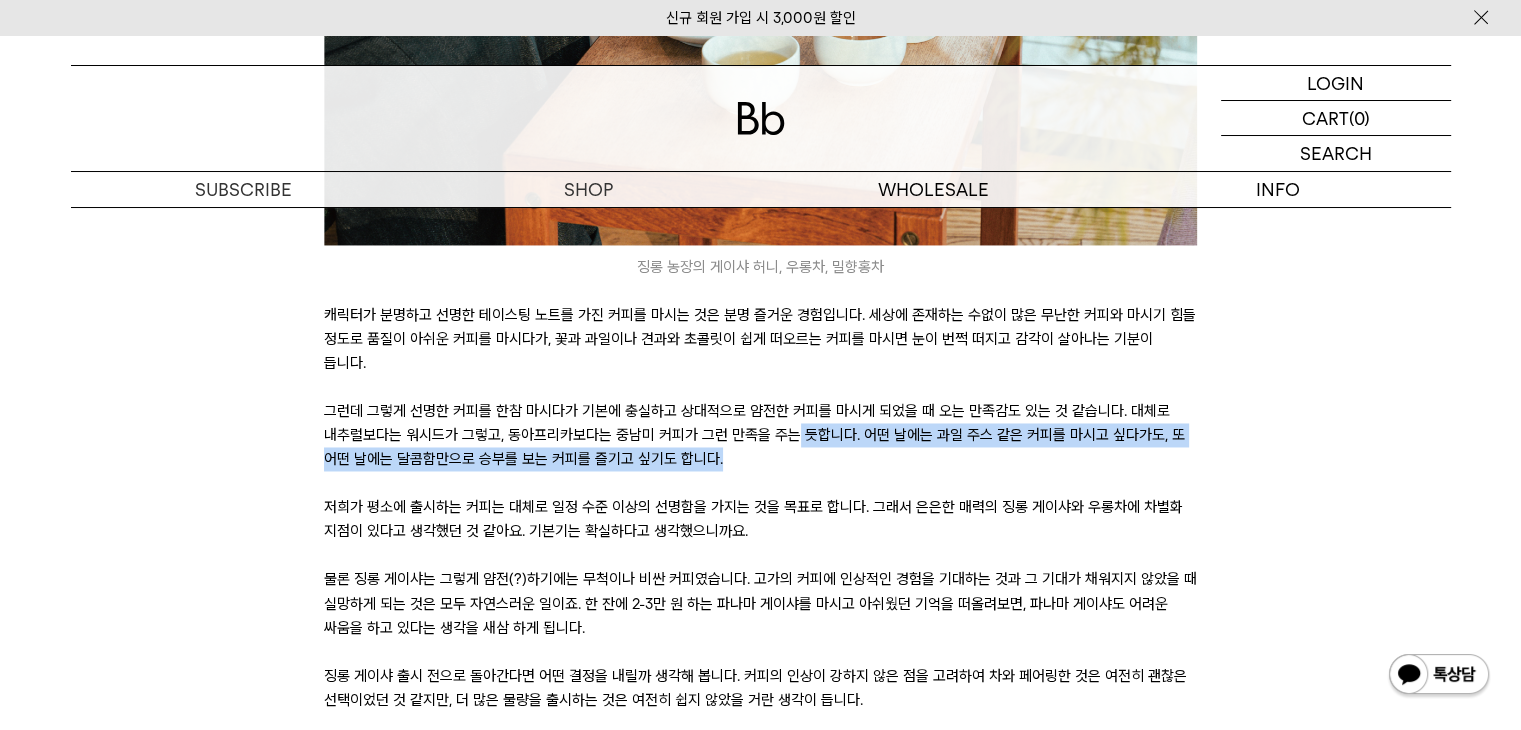 drag, startPoint x: 796, startPoint y: 409, endPoint x: 697, endPoint y: 397, distance: 99.724625 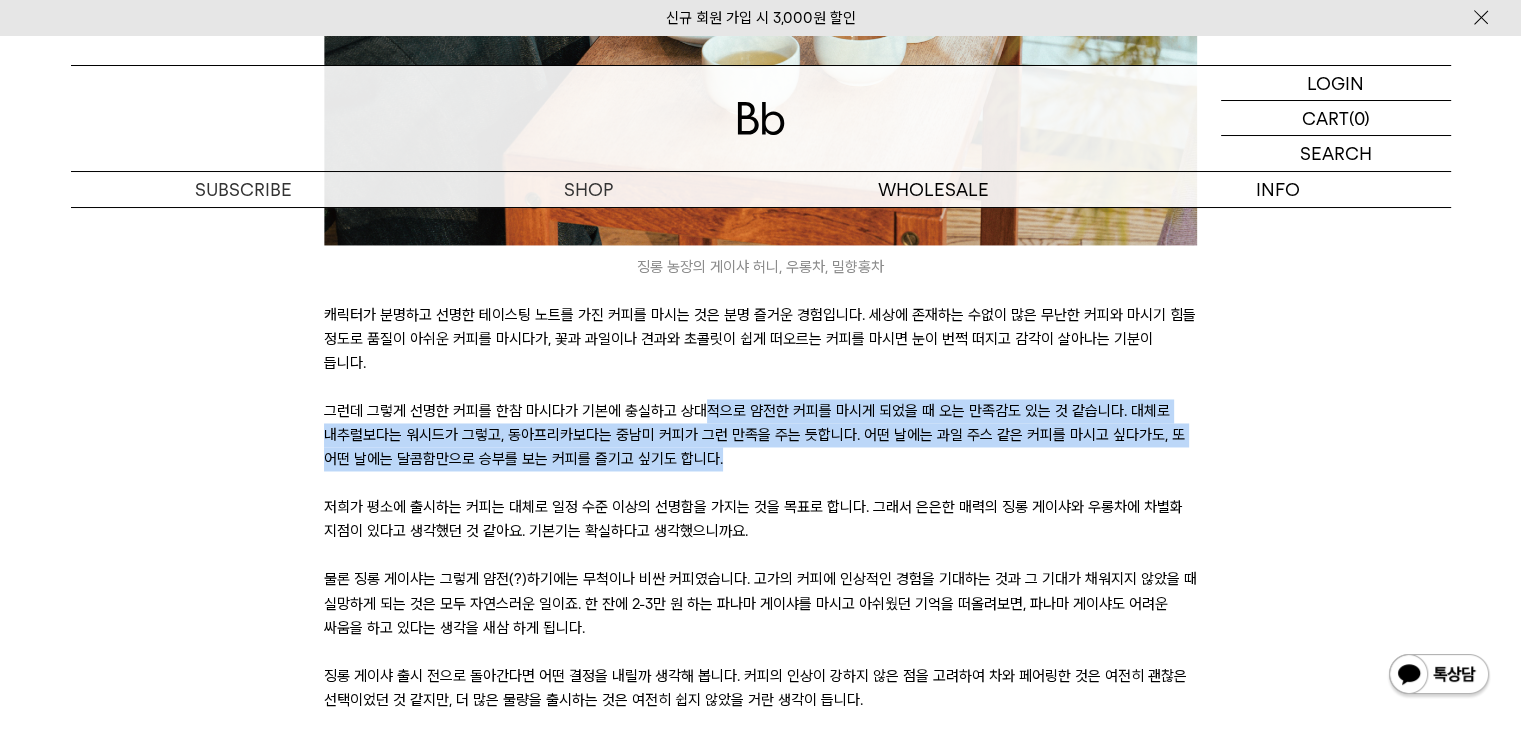 click on "그런데 그렇게 선명한 커피를 한참 마시다가 기본에 충실하고 상대적으로 얌전한 커피를 마시게 되었을 때 오는 만족감도 있는 것 같습니다. 대체로 내추럴보다는 워시드가 그렇고, 동아프리카보다는 중남미 커피가 그런 만족을 주는 듯합니다. 어떤 날에는 과일 주스 같은 커피를 마시고 싶다가도, 또 어떤 날에는 달콤함만으로 승부를 보는 커피를 즐기고 싶기도 합니다." at bounding box center (760, 435) 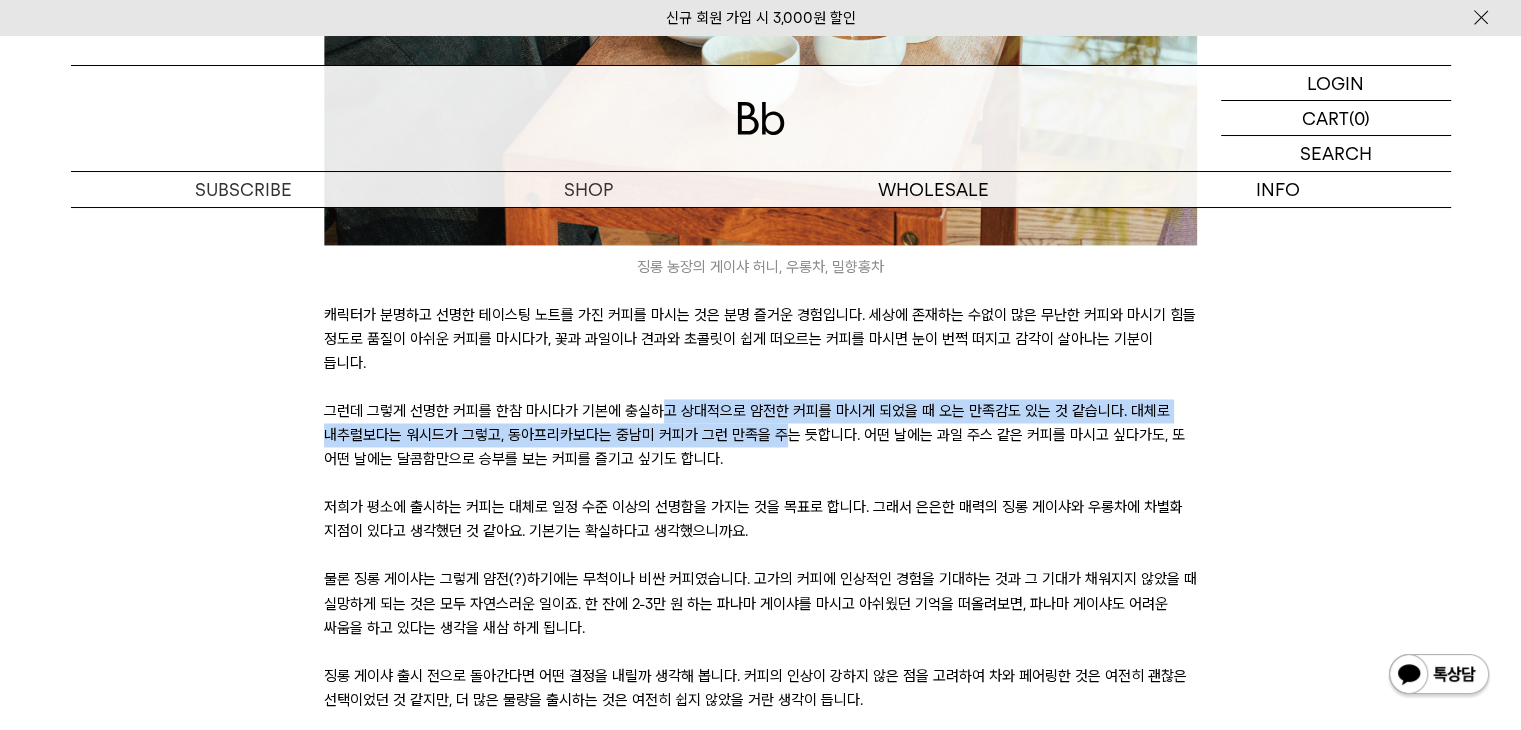 drag, startPoint x: 631, startPoint y: 387, endPoint x: 614, endPoint y: 382, distance: 17.720045 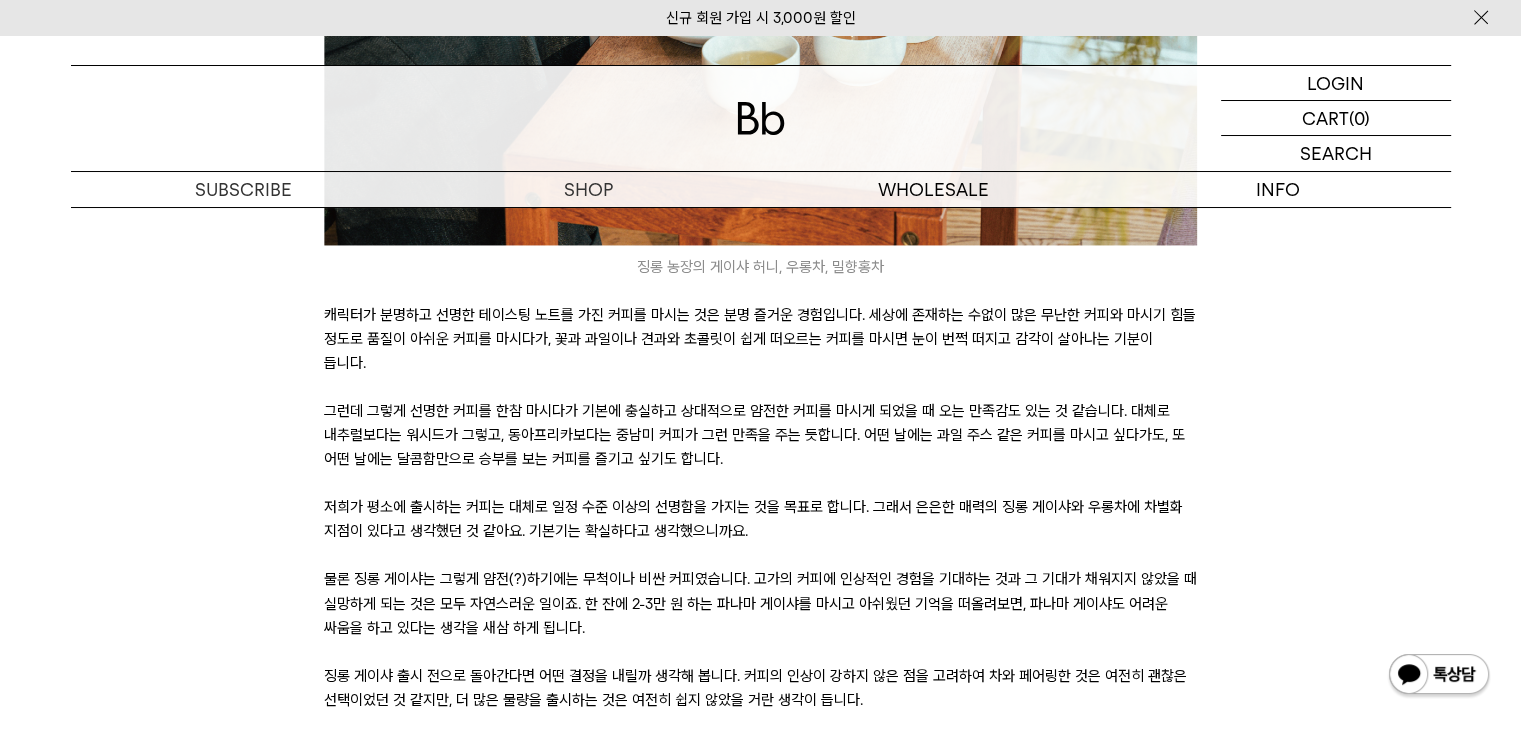 click on "그런데 그렇게 선명한 커피를 한참 마시다가 기본에 충실하고 상대적으로 얌전한 커피를 마시게 되었을 때 오는 만족감도 있는 것 같습니다. 대체로 내추럴보다는 워시드가 그렇고, 동아프리카보다는 중남미 커피가 그런 만족을 주는 듯합니다. 어떤 날에는 과일 주스 같은 커피를 마시고 싶다가도, 또 어떤 날에는 달콤함만으로 승부를 보는 커피를 즐기고 싶기도 합니다." at bounding box center (760, 435) 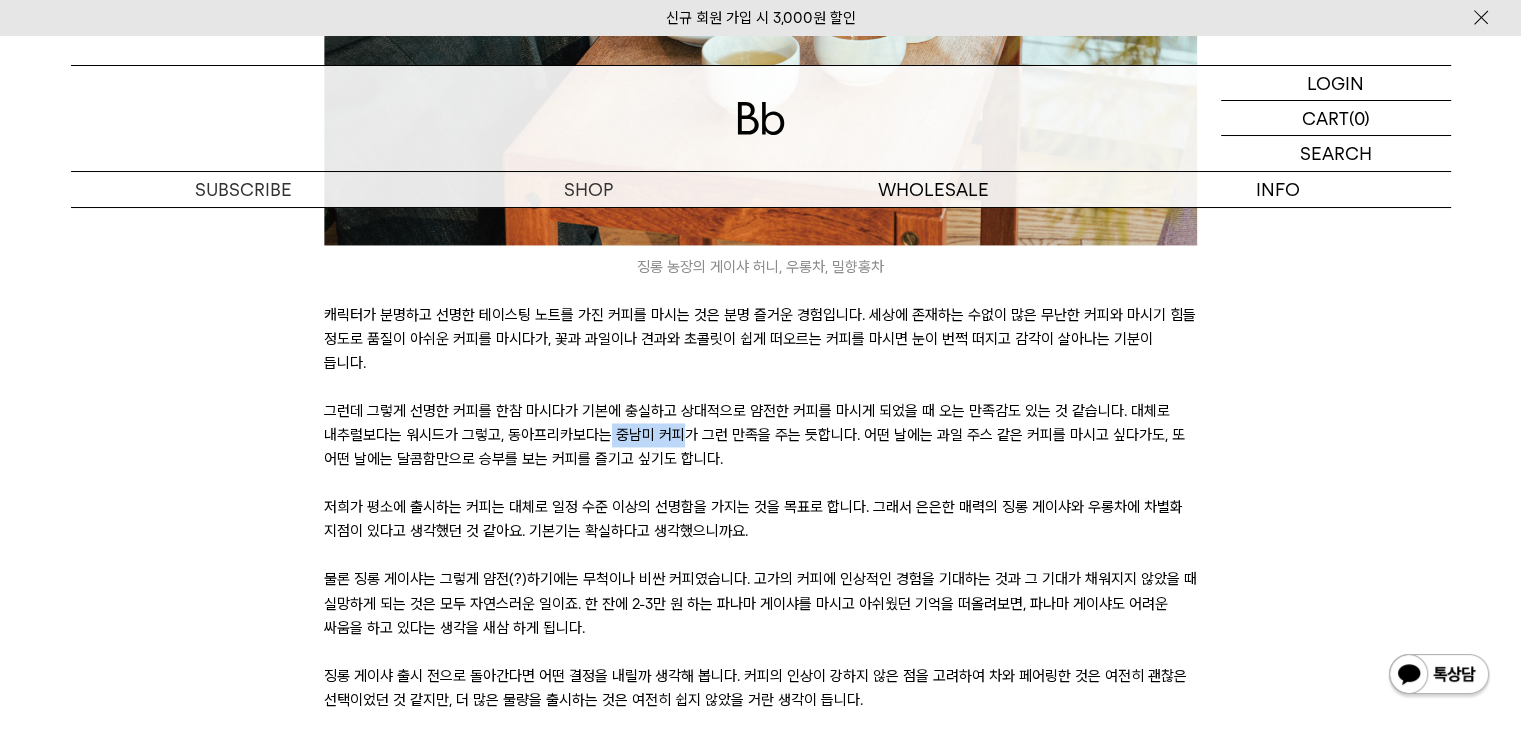 drag, startPoint x: 664, startPoint y: 416, endPoint x: 601, endPoint y: 414, distance: 63.03174 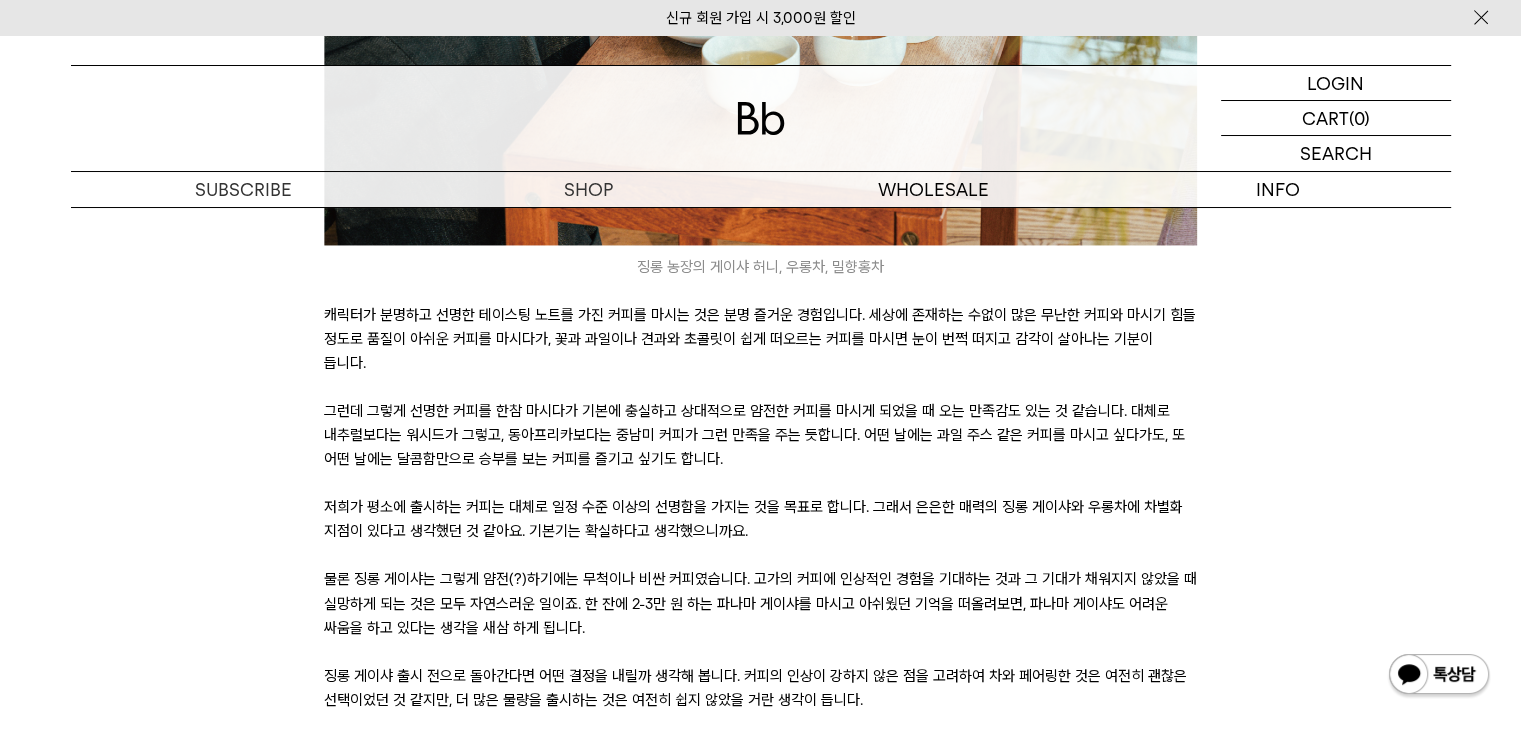 click at bounding box center [760, 483] 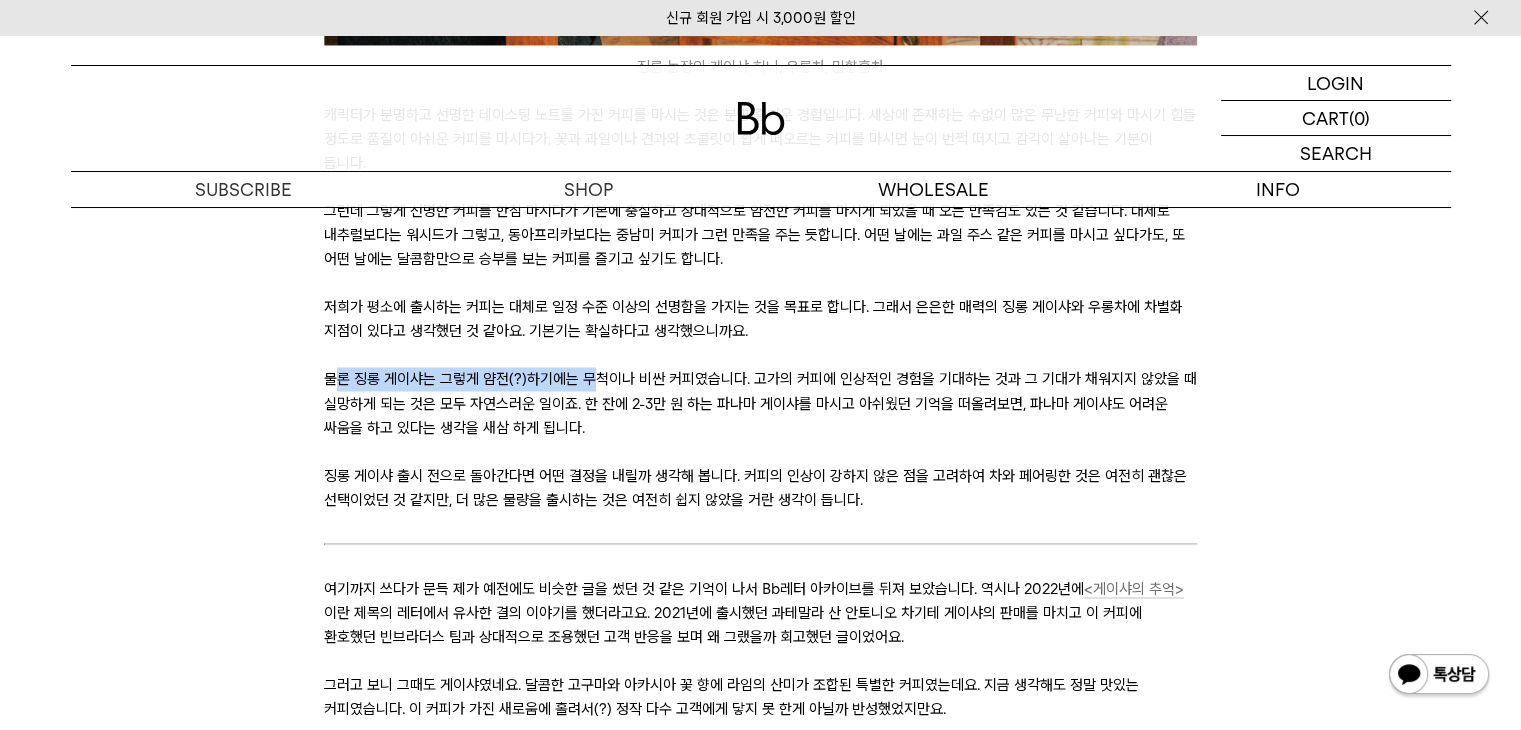 drag, startPoint x: 440, startPoint y: 350, endPoint x: 891, endPoint y: 401, distance: 453.87442 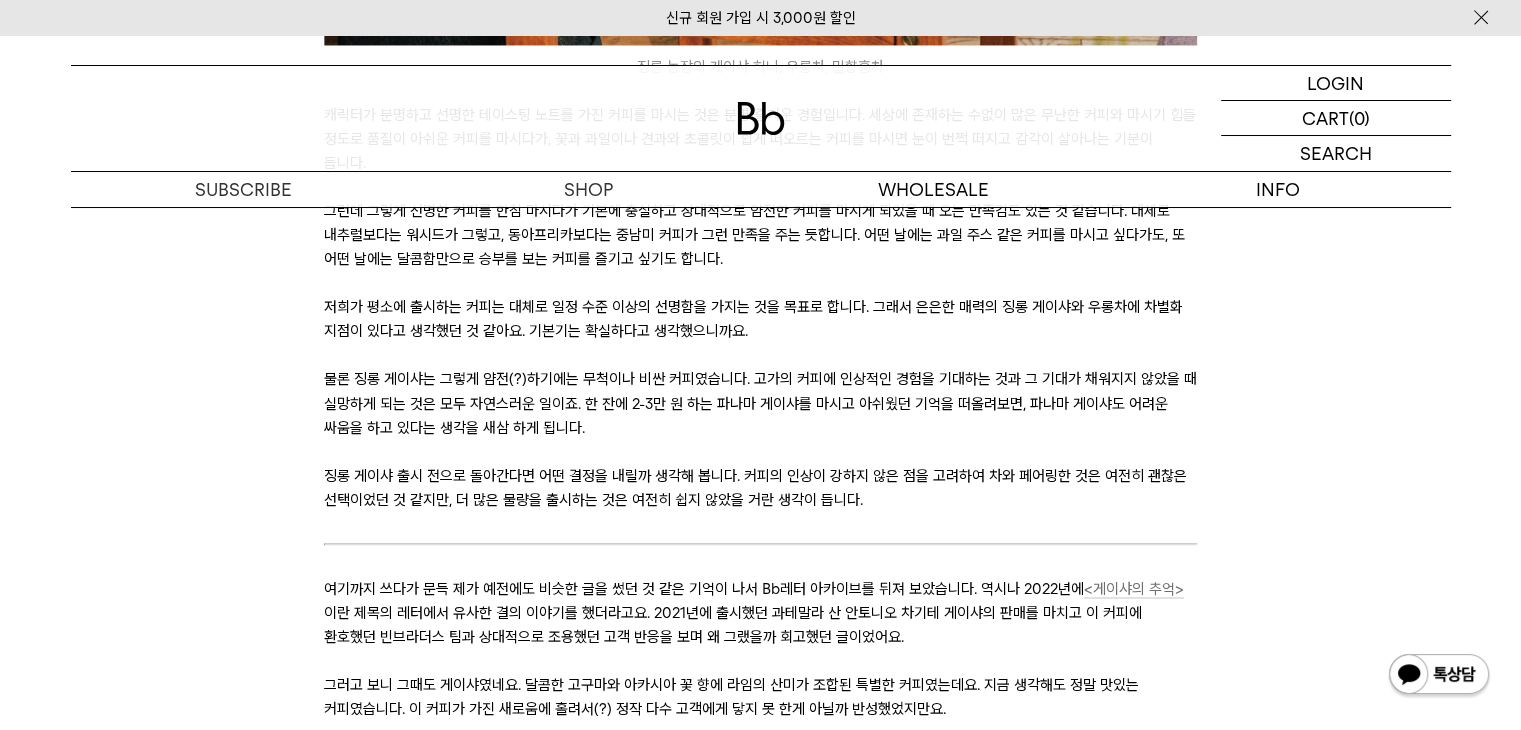 click on "물론 징롱 게이샤는 그렇게 얌전(?)하기에는 무척이나 비싼 커피였습니다. 고가의 커피에 인상적인 경험을 기대하는 것과 그 기대가 채워지지 않았을 때 실망하게 되는 것은 모두 자연스러운 일이죠. 한 잔에 2-3만 원 하는 파나마 게이샤를 마시고 아쉬웠던 기억을 떠올려보면, 파나마 게이샤도 어려운 싸움을 하고 있다는 생각을 새삼 하게 됩니다." at bounding box center (760, 403) 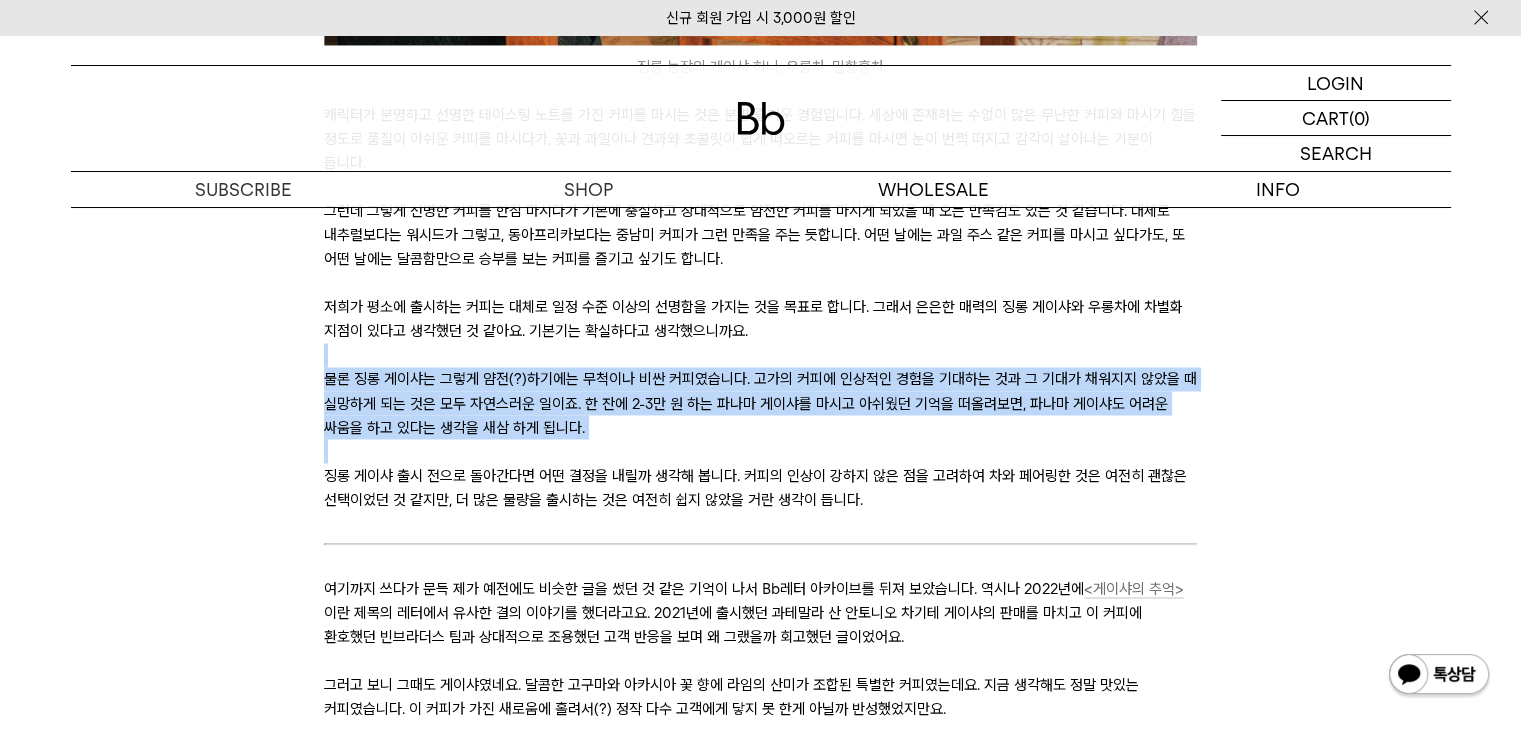 drag, startPoint x: 891, startPoint y: 401, endPoint x: 378, endPoint y: 321, distance: 519.2003 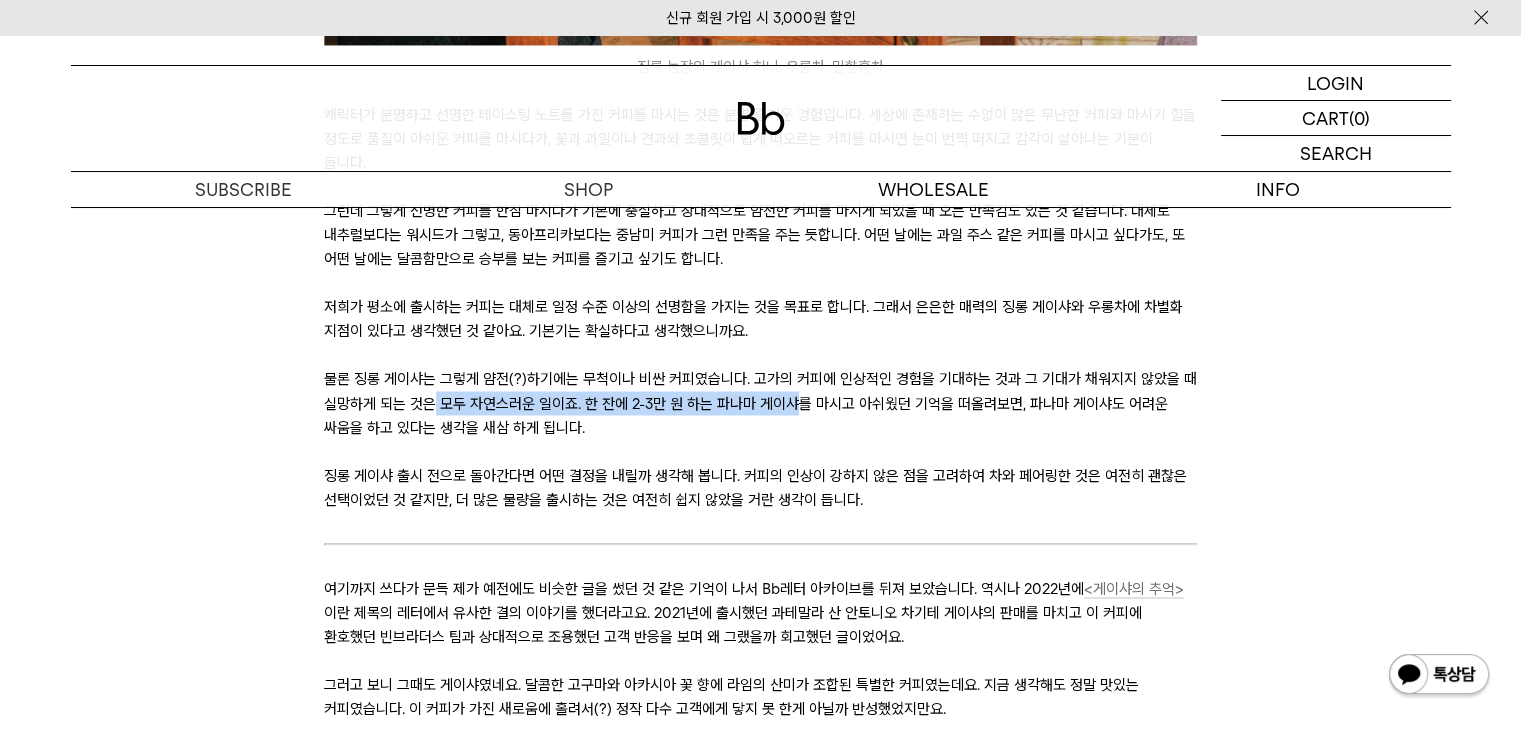 drag, startPoint x: 432, startPoint y: 390, endPoint x: 886, endPoint y: 373, distance: 454.31818 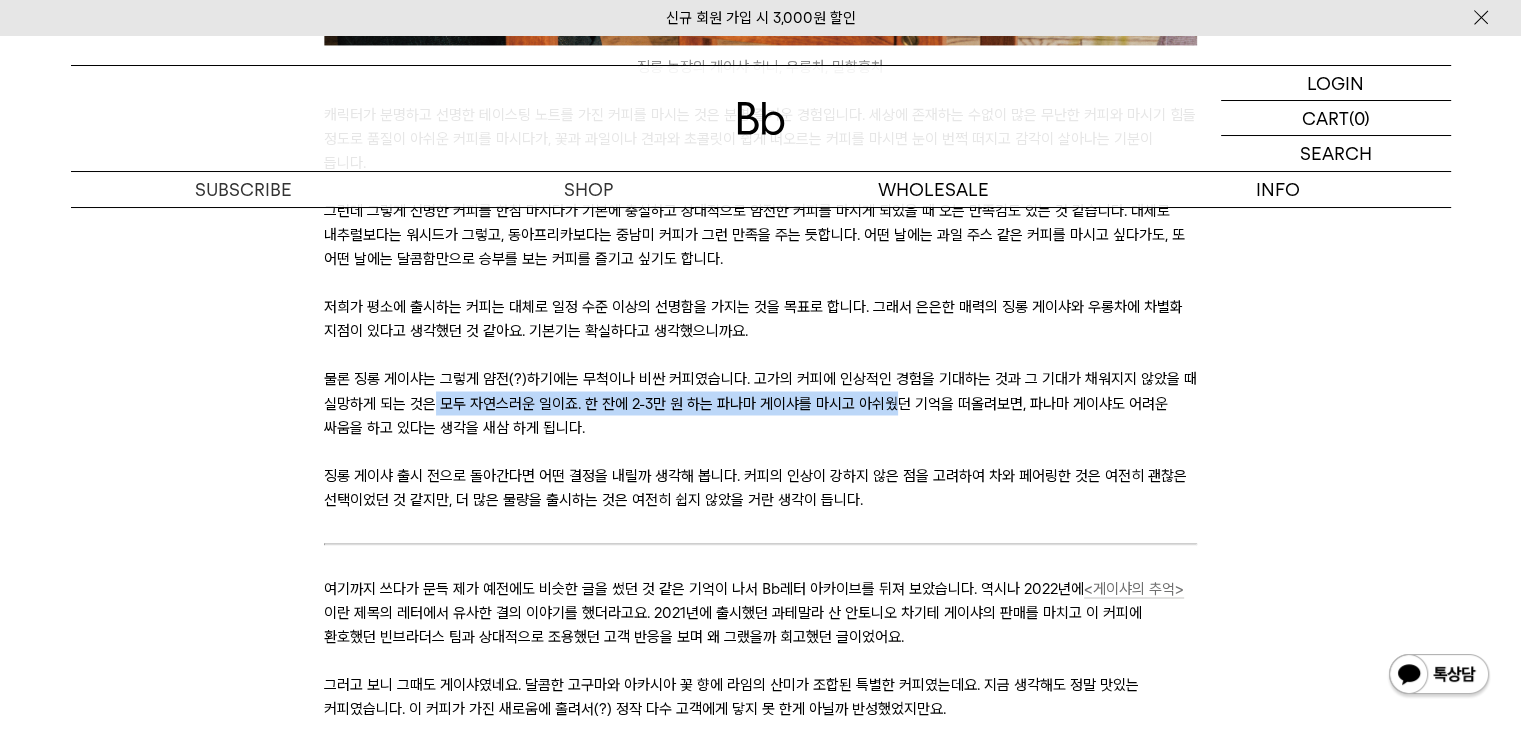 click on "물론 징롱 게이샤는 그렇게 얌전(?)하기에는 무척이나 비싼 커피였습니다. 고가의 커피에 인상적인 경험을 기대하는 것과 그 기대가 채워지지 않았을 때 실망하게 되는 것은 모두 자연스러운 일이죠. 한 잔에 2-3만 원 하는 파나마 게이샤를 마시고 아쉬웠던 기억을 떠올려보면, 파나마 게이샤도 어려운 싸움을 하고 있다는 생각을 새삼 하게 됩니다." at bounding box center [760, 403] 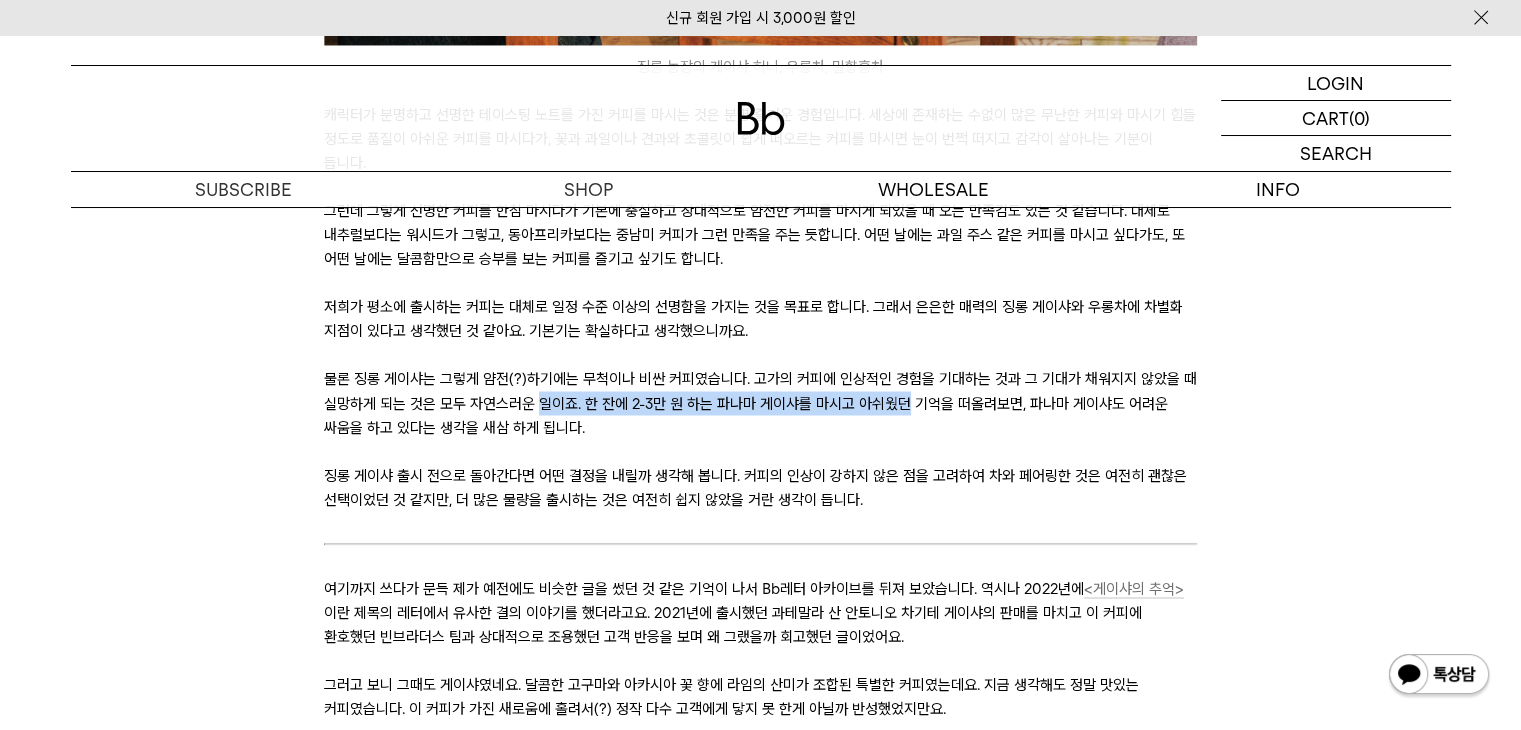 drag, startPoint x: 886, startPoint y: 373, endPoint x: 472, endPoint y: 387, distance: 414.23663 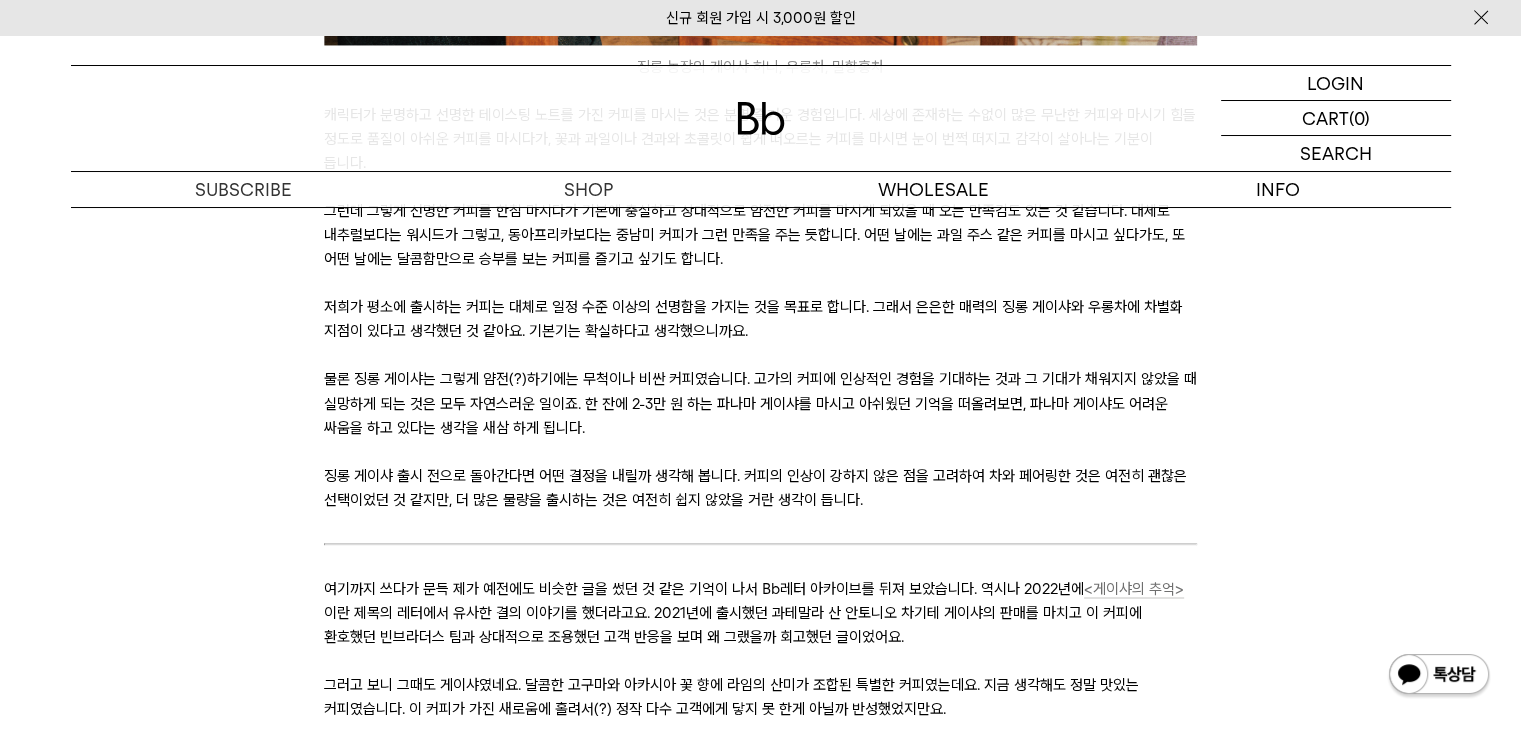 click on "물론 징롱 게이샤는 그렇게 얌전(?)하기에는 무척이나 비싼 커피였습니다. 고가의 커피에 인상적인 경험을 기대하는 것과 그 기대가 채워지지 않았을 때 실망하게 되는 것은 모두 자연스러운 일이죠. 한 잔에 2-3만 원 하는 파나마 게이샤를 마시고 아쉬웠던 기억을 떠올려보면, 파나마 게이샤도 어려운 싸움을 하고 있다는 생각을 새삼 하게 됩니다." at bounding box center (760, 403) 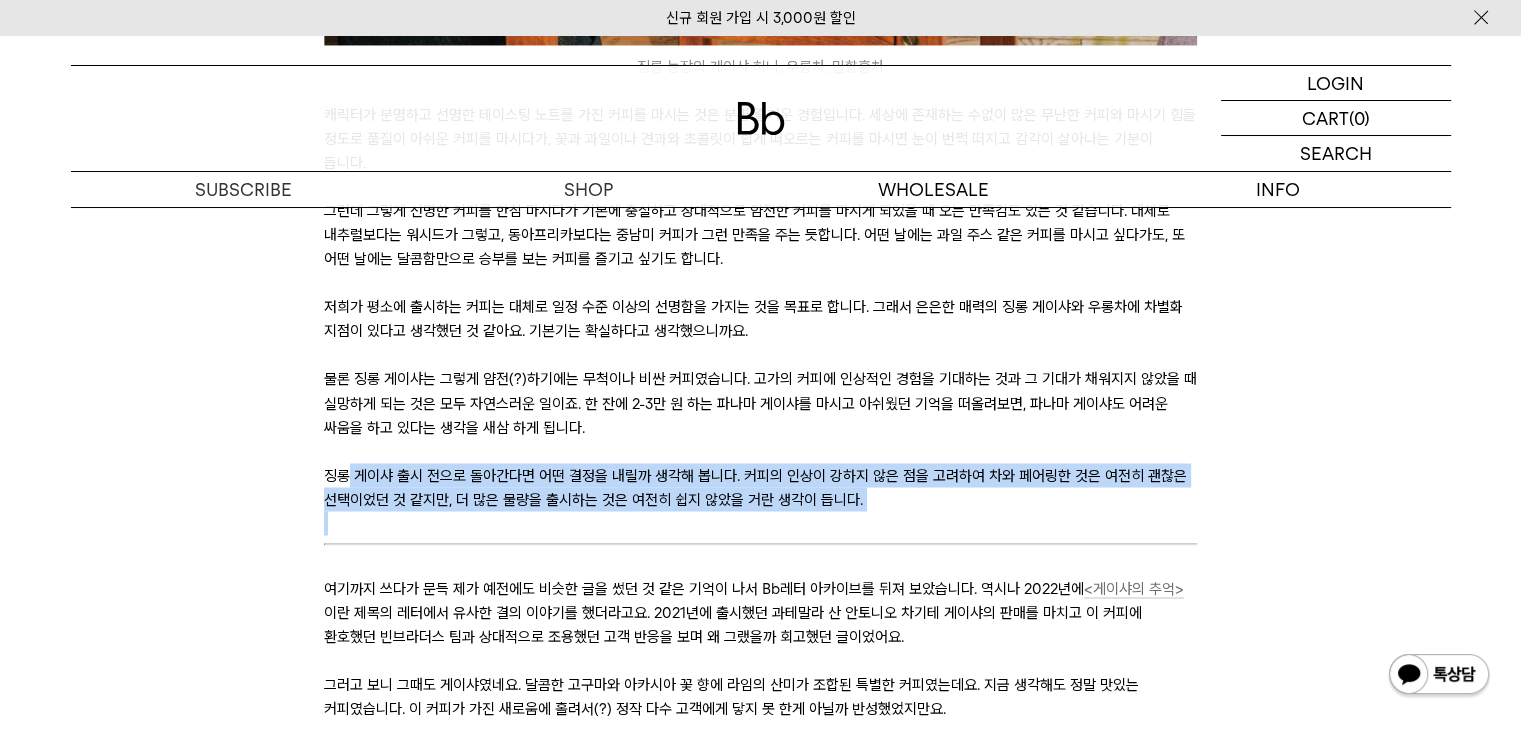 drag, startPoint x: 343, startPoint y: 441, endPoint x: 689, endPoint y: 494, distance: 350.0357 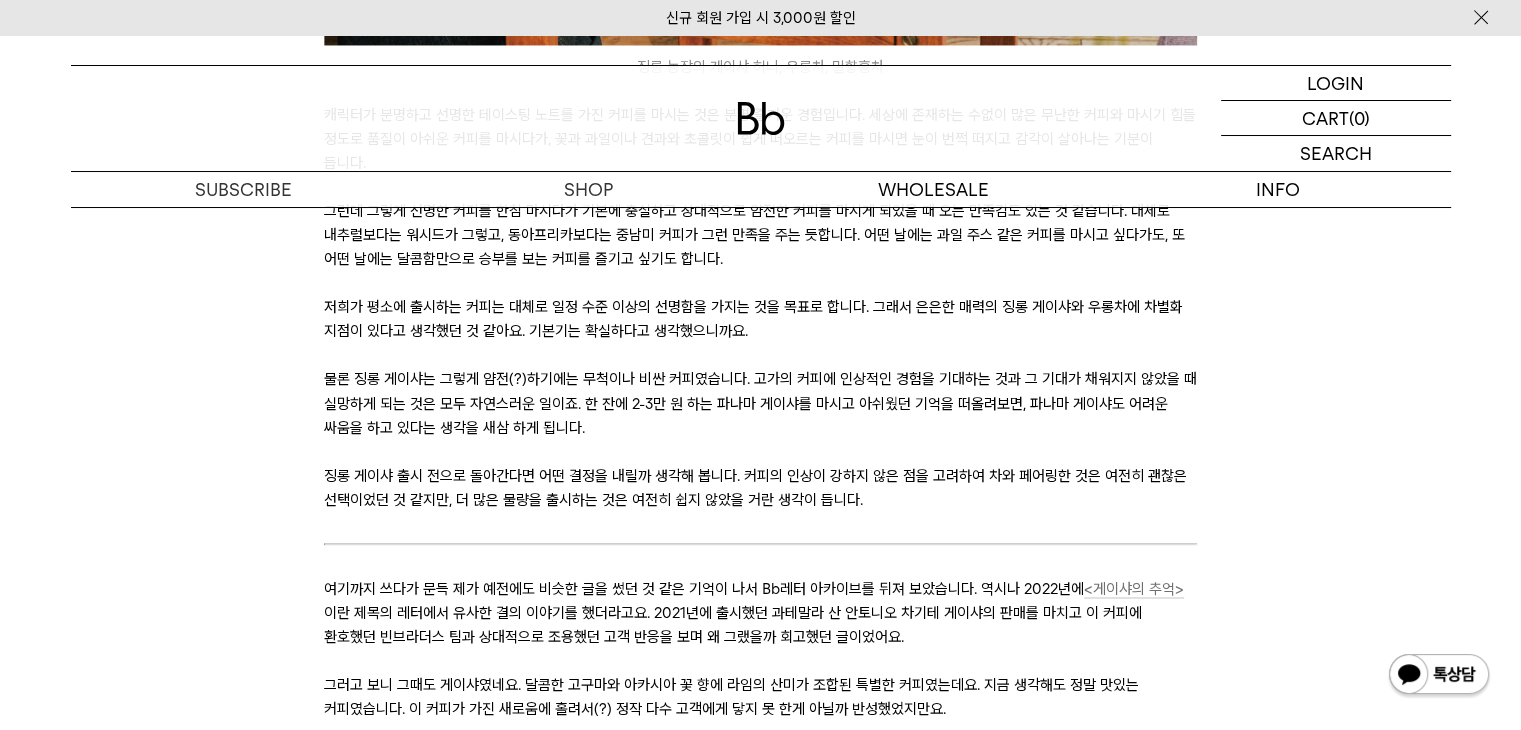 click on "작년 10월 커피하우스에서 대만 징롱 농장의 커피와 차를 소개했습니다. 같은 농장에서 커피와 차를 모두 재배한다는 사실이 흥미로워 짧은 기간이지만 판매했던 것인데요. 커피는 게이샤 허니를, 차는 우롱차와 밀향홍차를 준비했습니다. 많은 양을 준비하지 못해 실제로 경험하신 고객은 몇십 분 정도였던 것 같아요.   징롱 농장과의 인연은 우연에서 비롯되었습니다. 실제로 판매하기 두 달 전인 8월에 로사가 대만에 컵 오브 엑셀런스(Cup of Excellence) 심사를 하러 갔었어요. 심사가 모두 끝나고 대만 아리산에 위치한 한 농장을 방문했는데 그것이 징롱 농장이었습니다. 현지에서 마신 커피와 차의 품질이 모두 좋아서 로사는 커피하우스에서 한번 소개해 봐도 좋겠다고 생각했지요.   대만 아리산 징롱 농장   '스펙트럼: 징롱'의 메뉴" at bounding box center [760, -190] 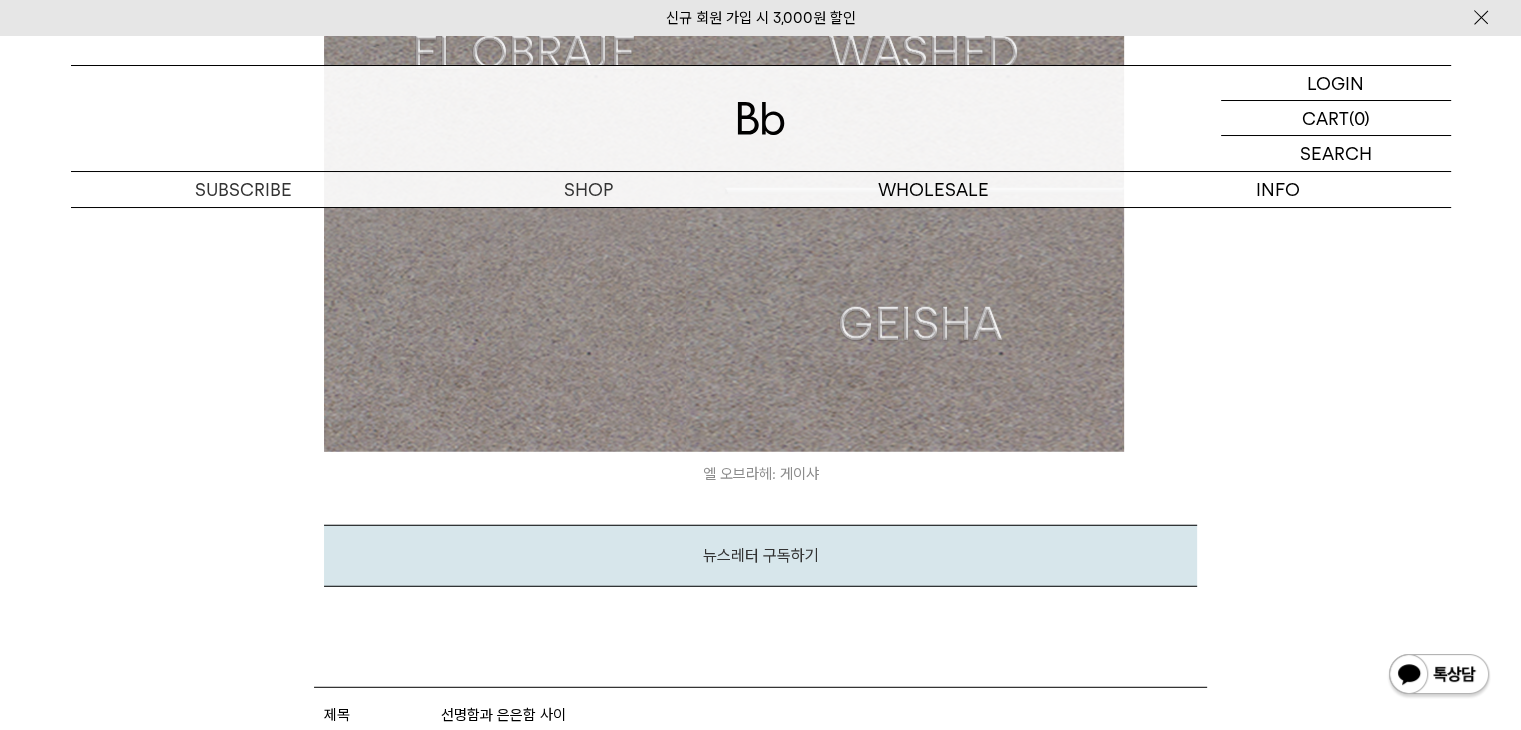 scroll, scrollTop: 6000, scrollLeft: 0, axis: vertical 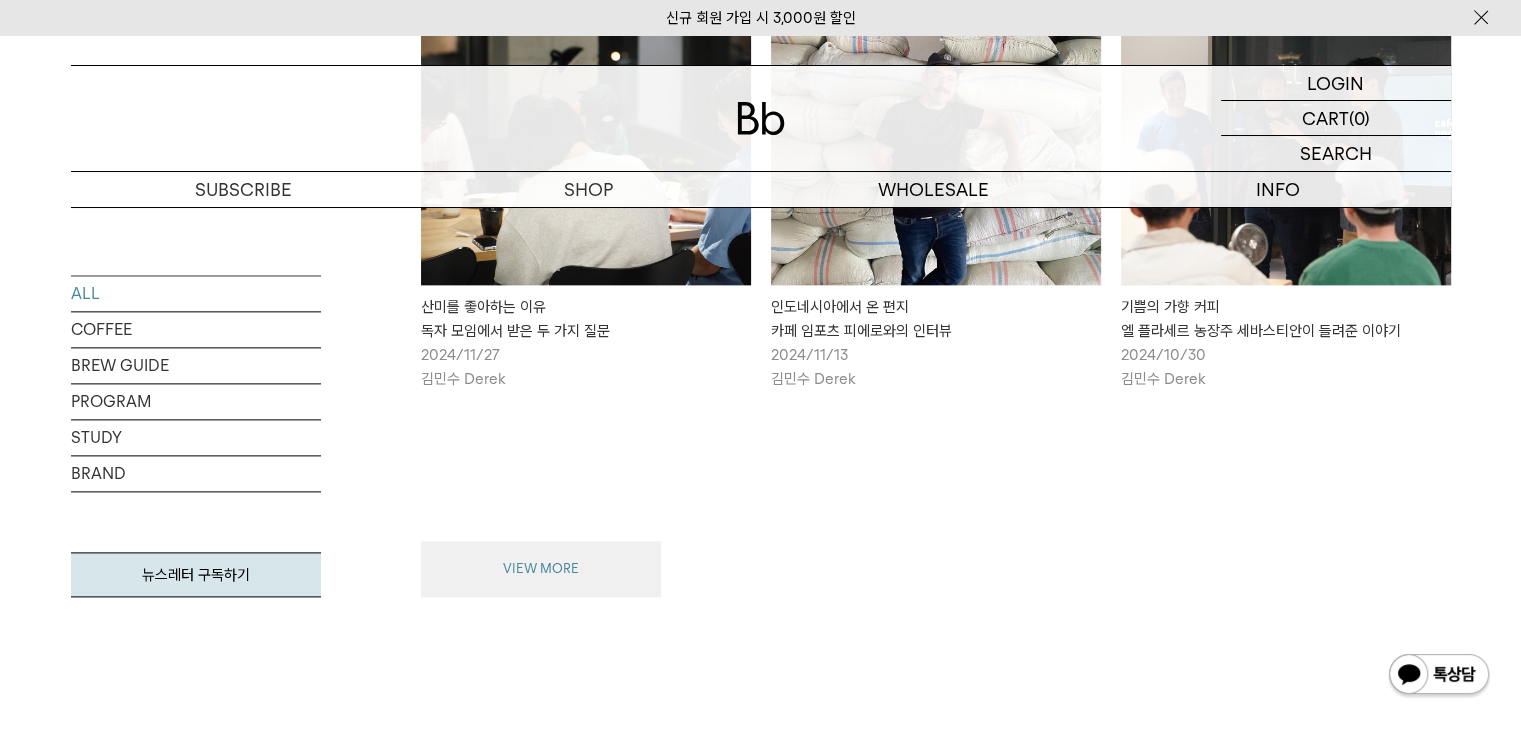 click on "VIEW MORE" at bounding box center (541, 569) 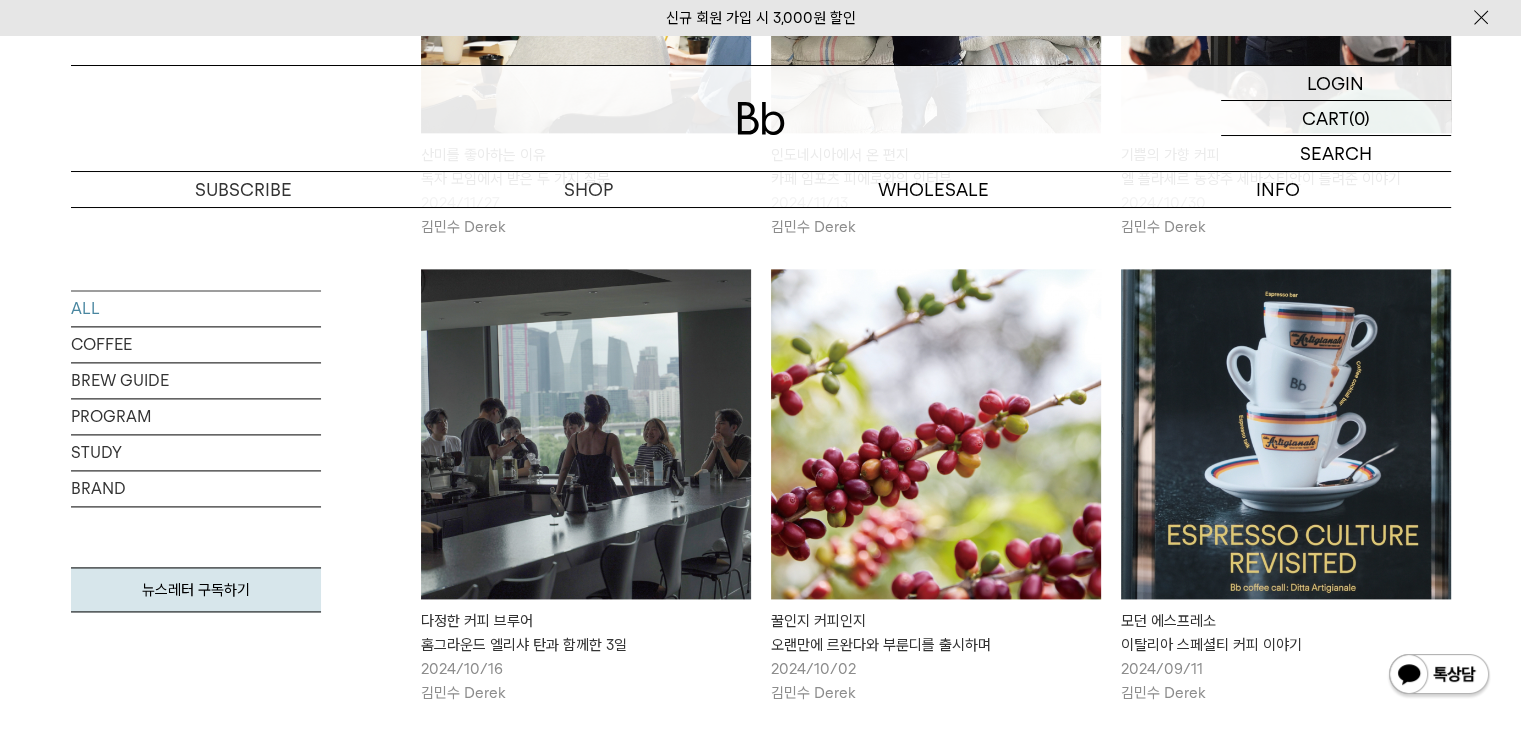 scroll, scrollTop: 2660, scrollLeft: 0, axis: vertical 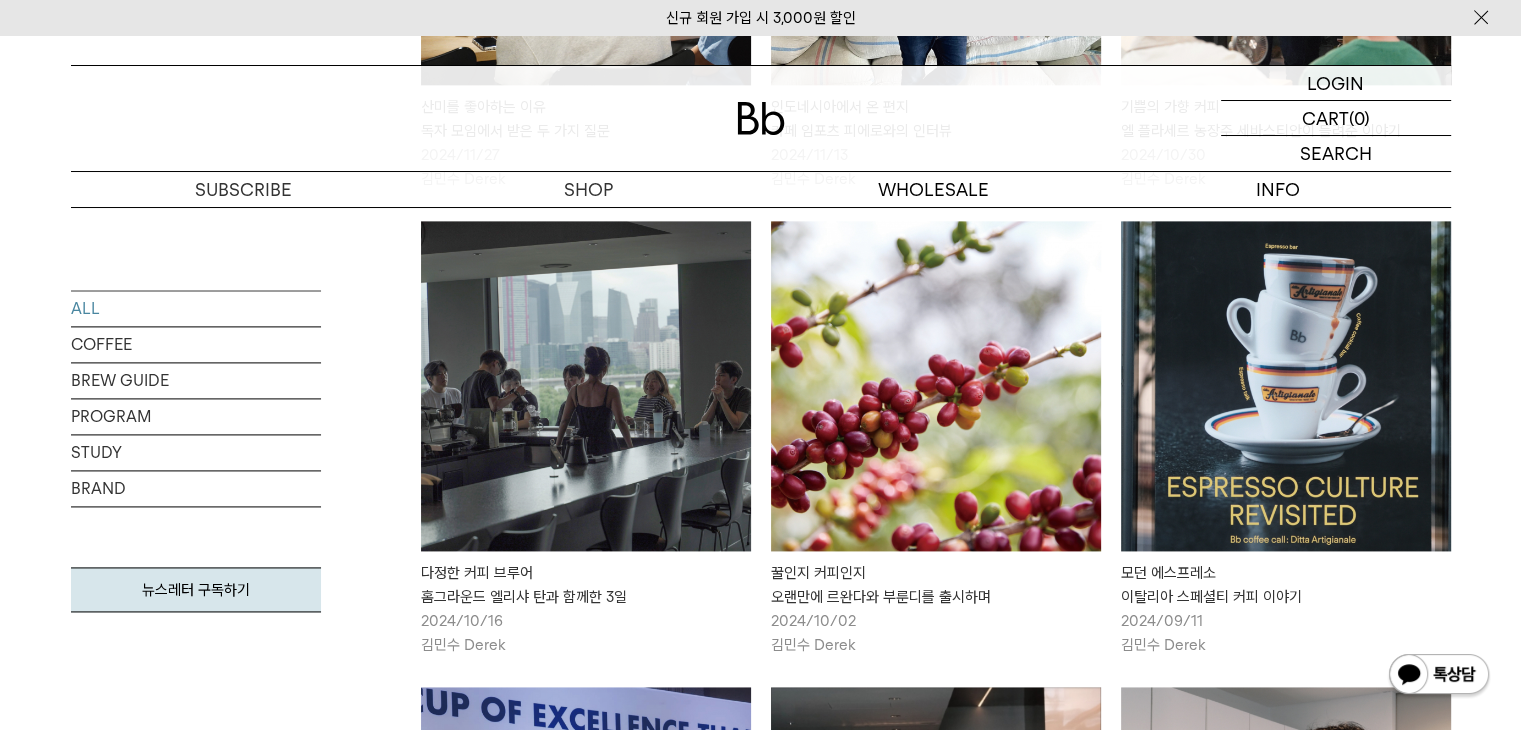 click at bounding box center (586, 386) 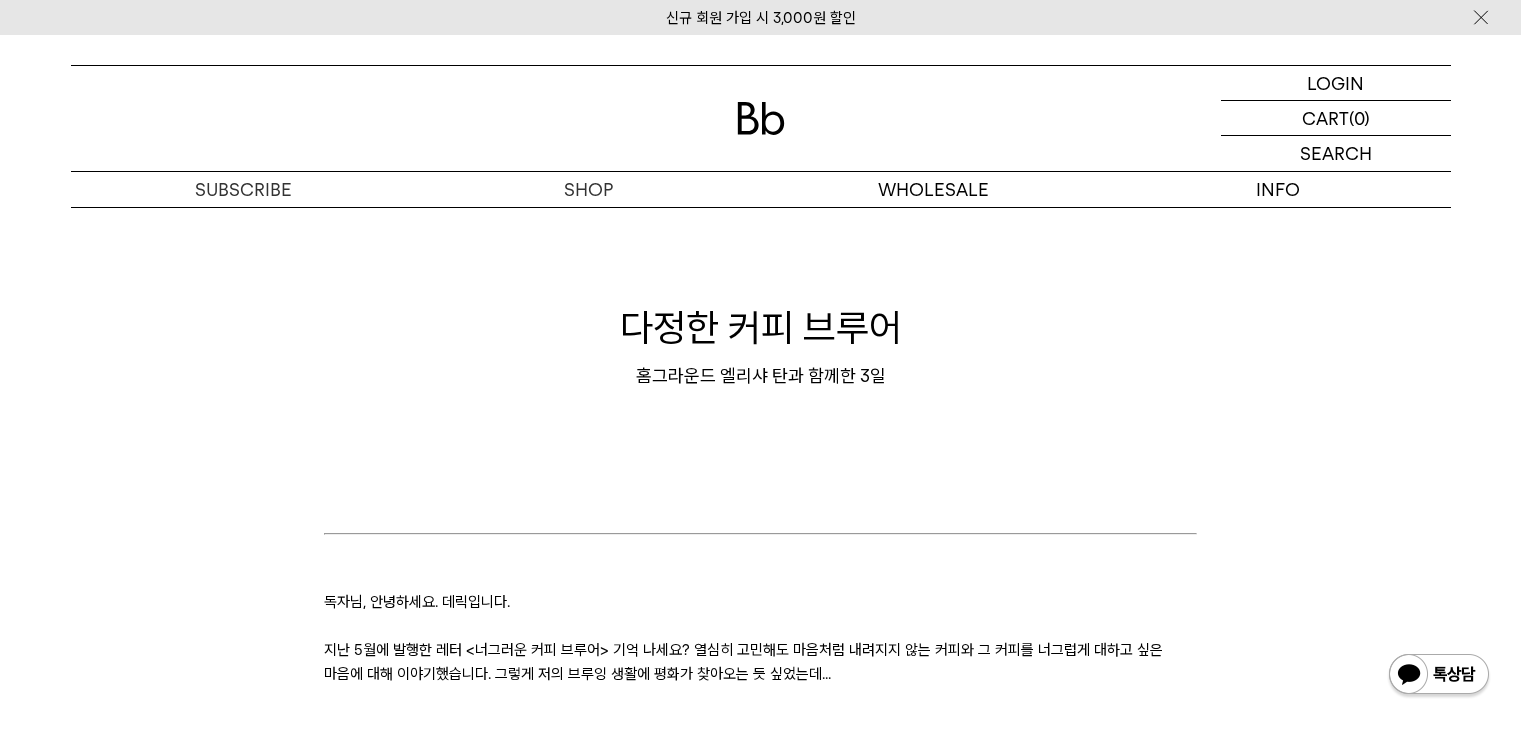 scroll, scrollTop: 0, scrollLeft: 0, axis: both 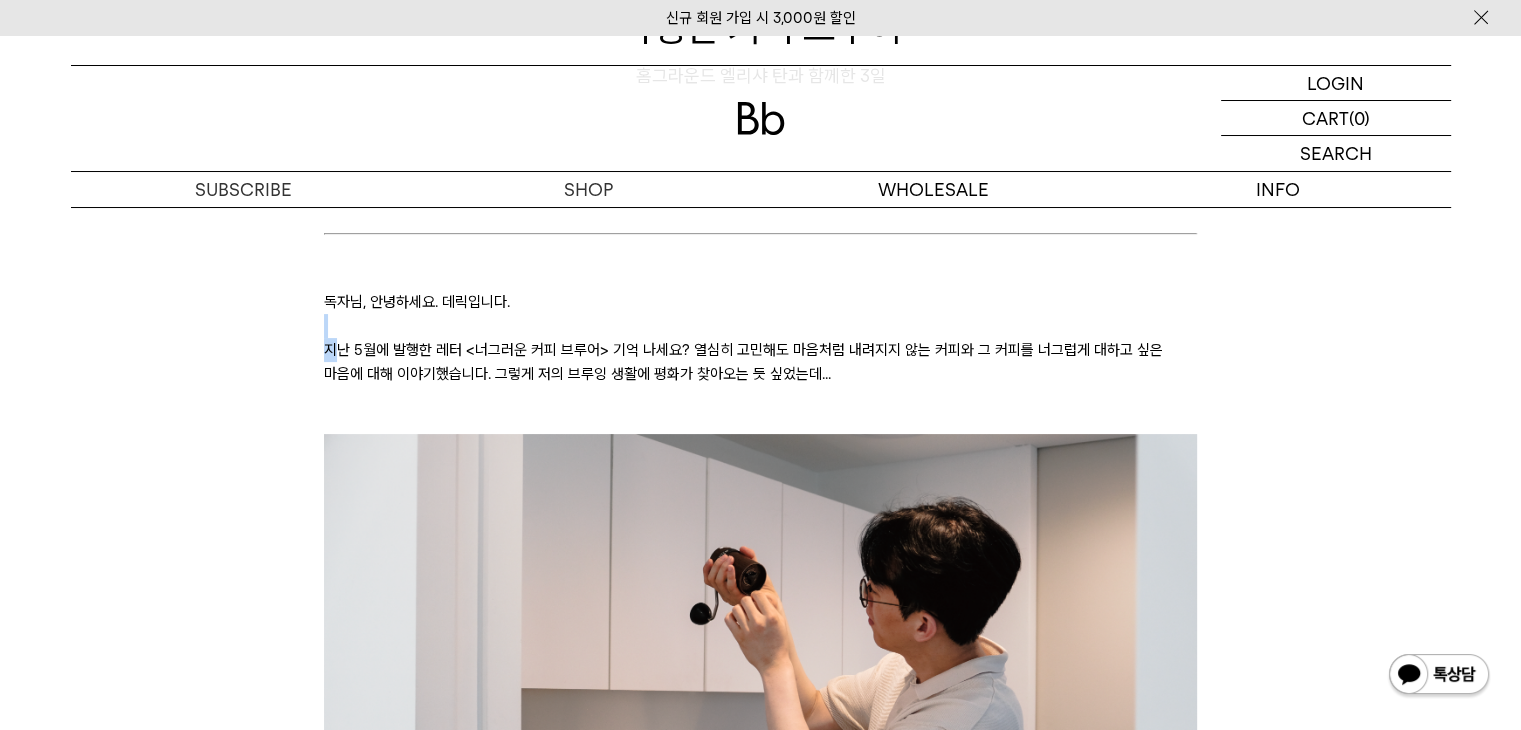 drag, startPoint x: 335, startPoint y: 357, endPoint x: 925, endPoint y: 313, distance: 591.6384 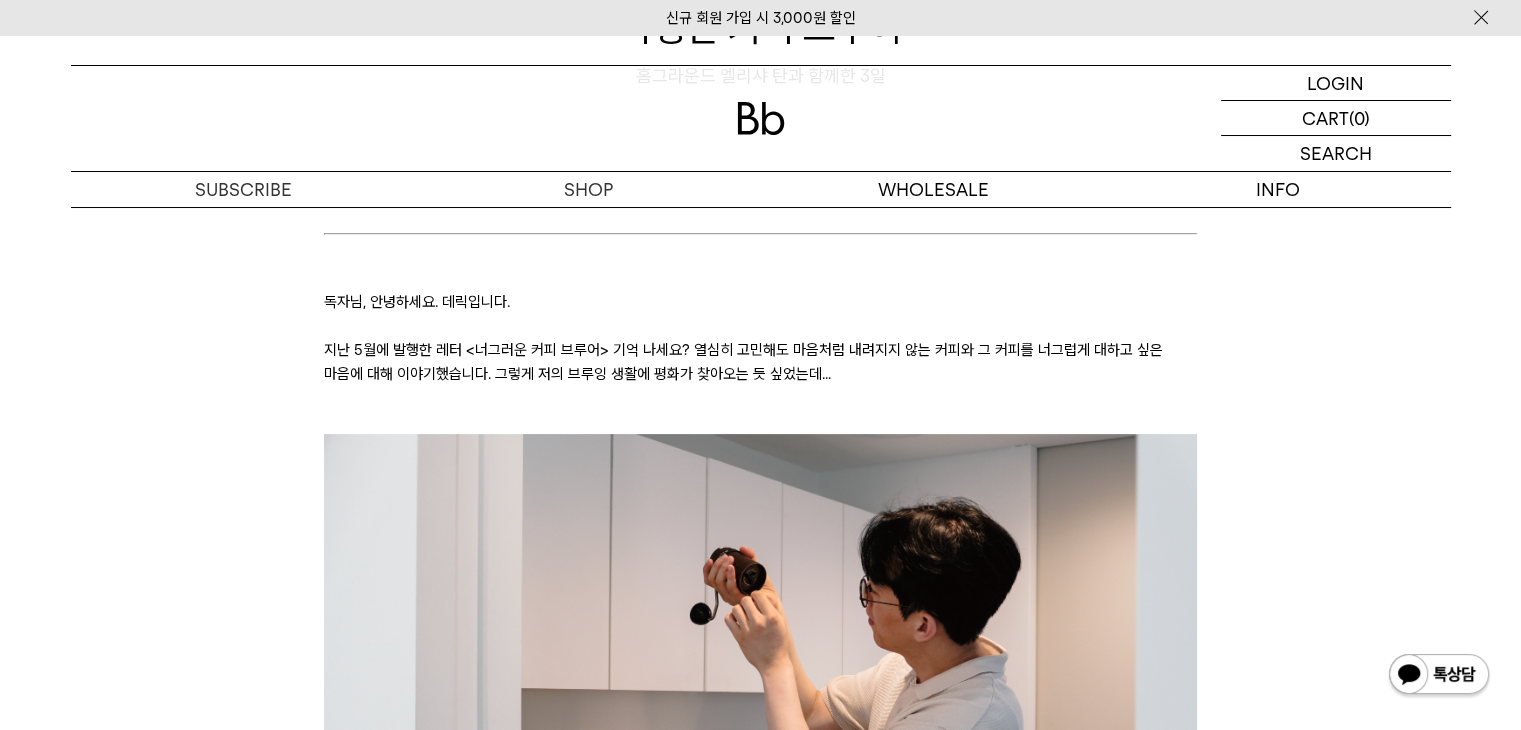 click on "지난 5월에 발행한 레터 <너그러운 커피 브루어> 기억 나세요? 열심히 고민해도 마음처럼 내려지지 않는 커피와 그 커피를 너그럽게 대하고 싶은 마음에 대해 이야기했습니다. 그렇게 저의 브루잉 생활에 평화가 찾아오는 듯 싶었는데..." at bounding box center (760, 362) 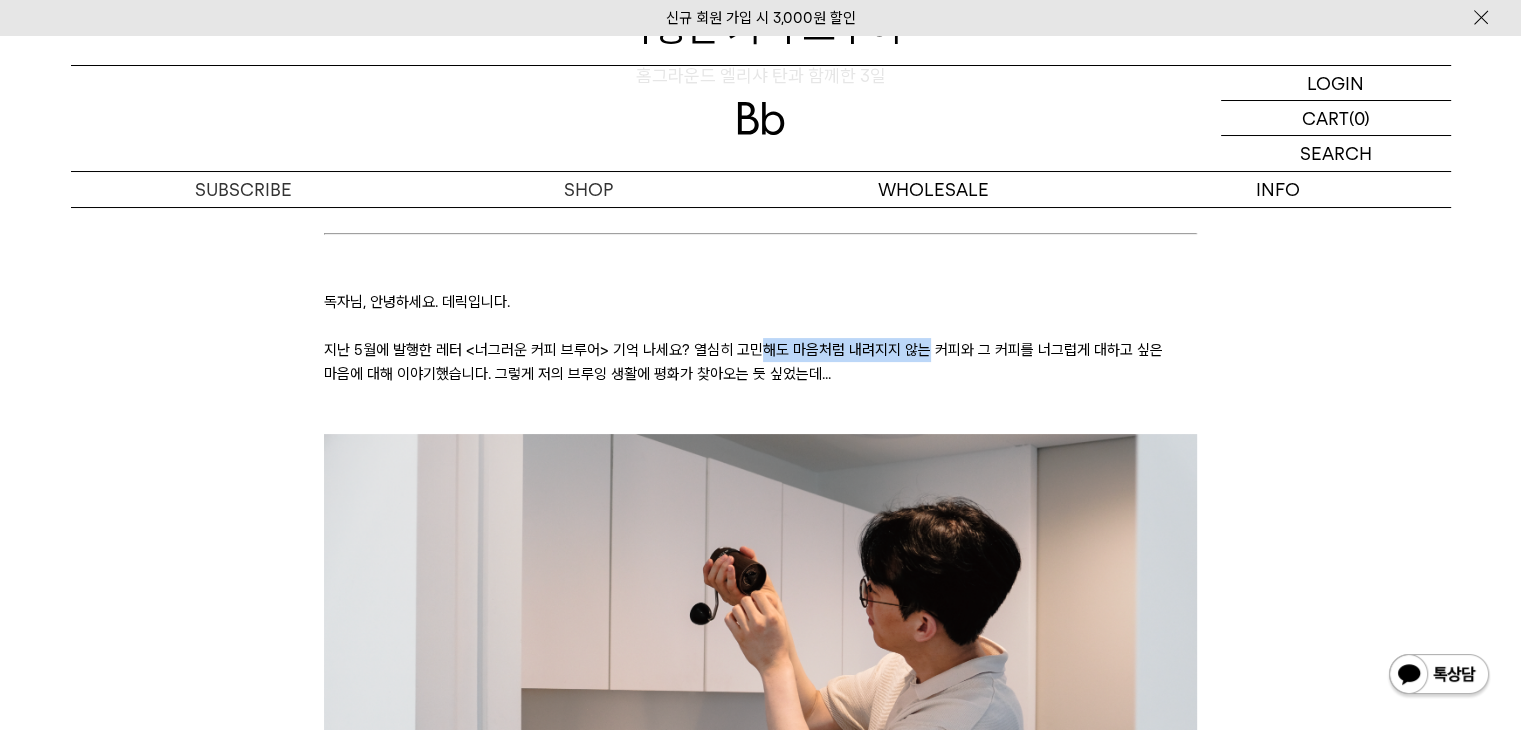 drag, startPoint x: 724, startPoint y: 333, endPoint x: 704, endPoint y: 330, distance: 20.22375 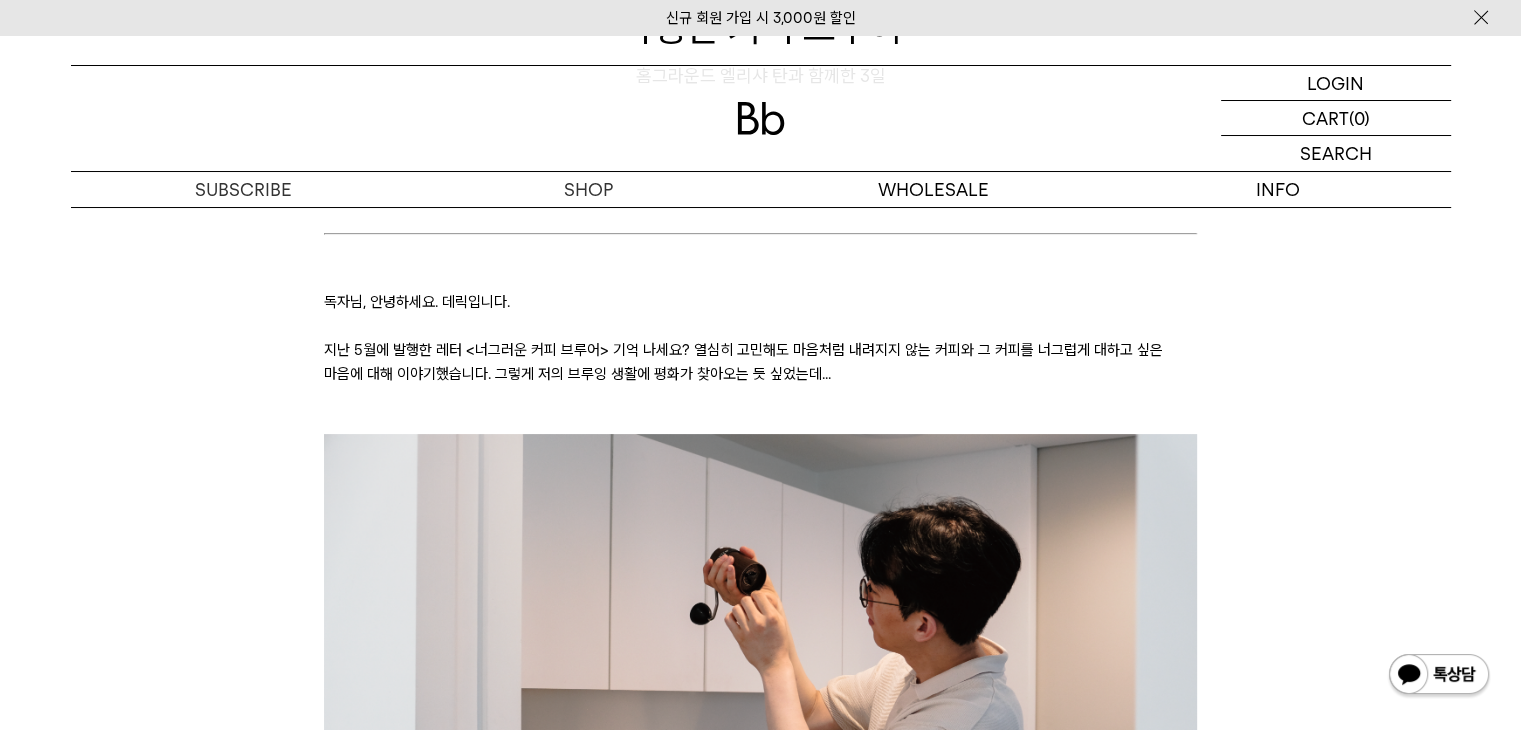 click on "지난 5월에 발행한 레터 <너그러운 커피 브루어> 기억 나세요? 열심히 고민해도 마음처럼 내려지지 않는 커피와 그 커피를 너그럽게 대하고 싶은 마음에 대해 이야기했습니다. 그렇게 저의 브루잉 생활에 평화가 찾아오는 듯 싶었는데..." at bounding box center (760, 362) 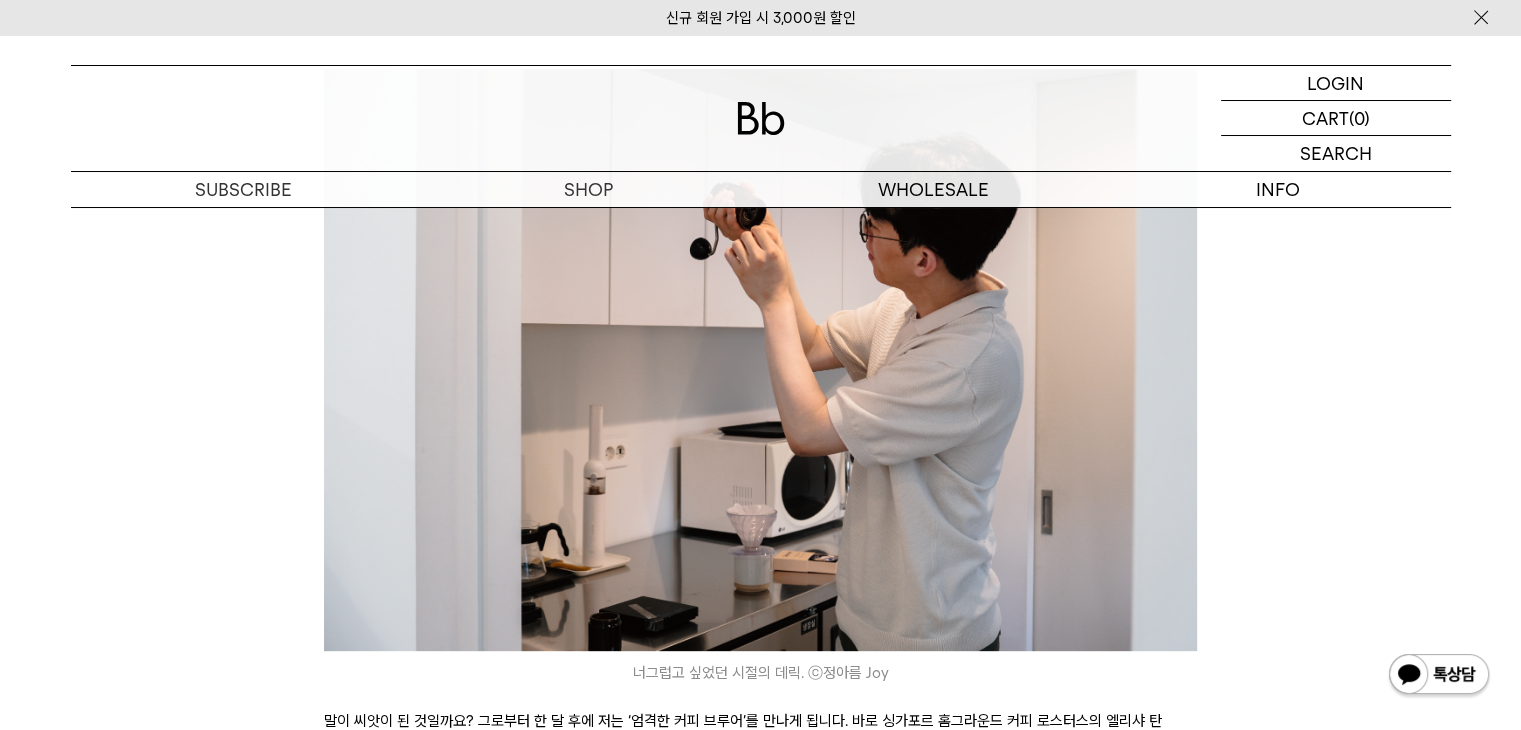 scroll, scrollTop: 800, scrollLeft: 0, axis: vertical 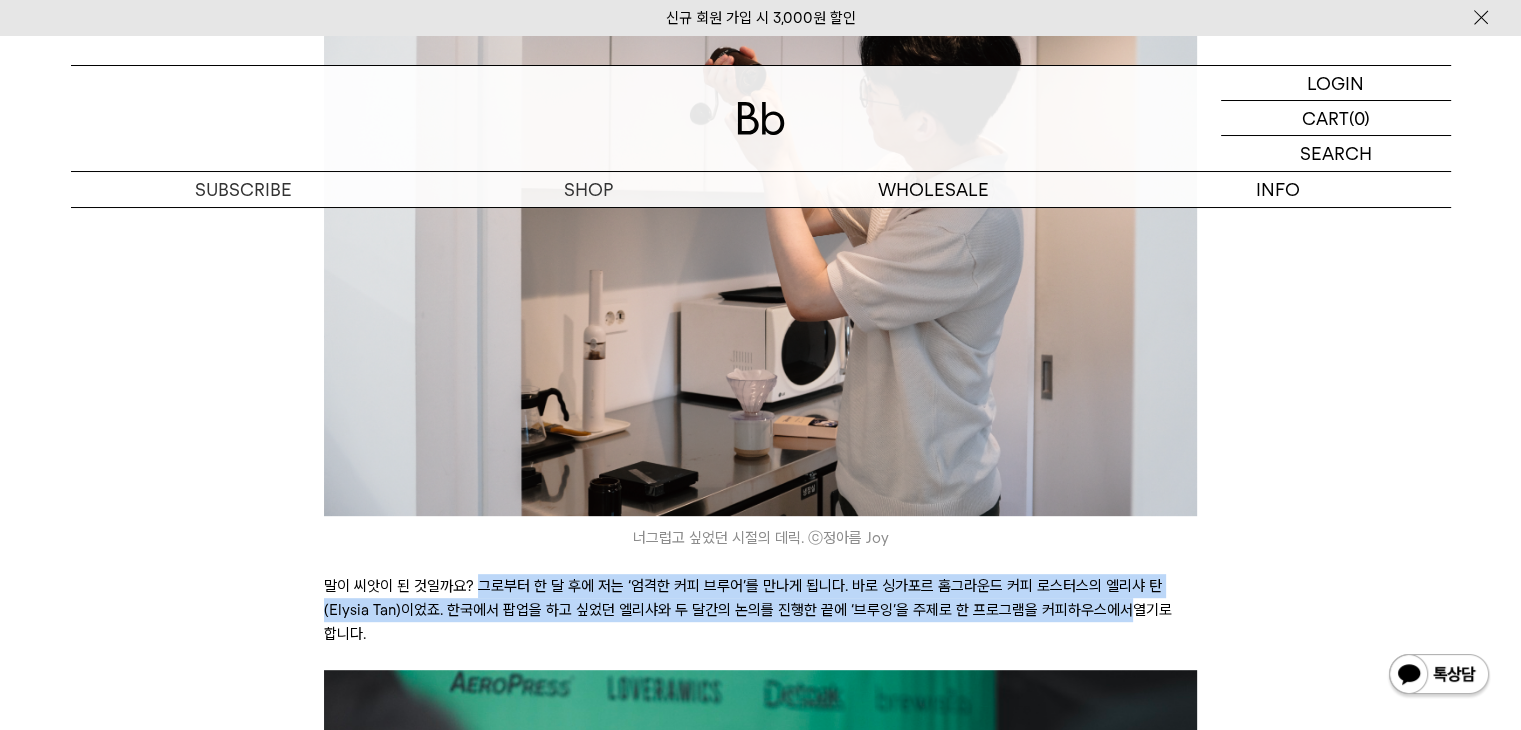 drag, startPoint x: 477, startPoint y: 595, endPoint x: 1181, endPoint y: 592, distance: 704.0064 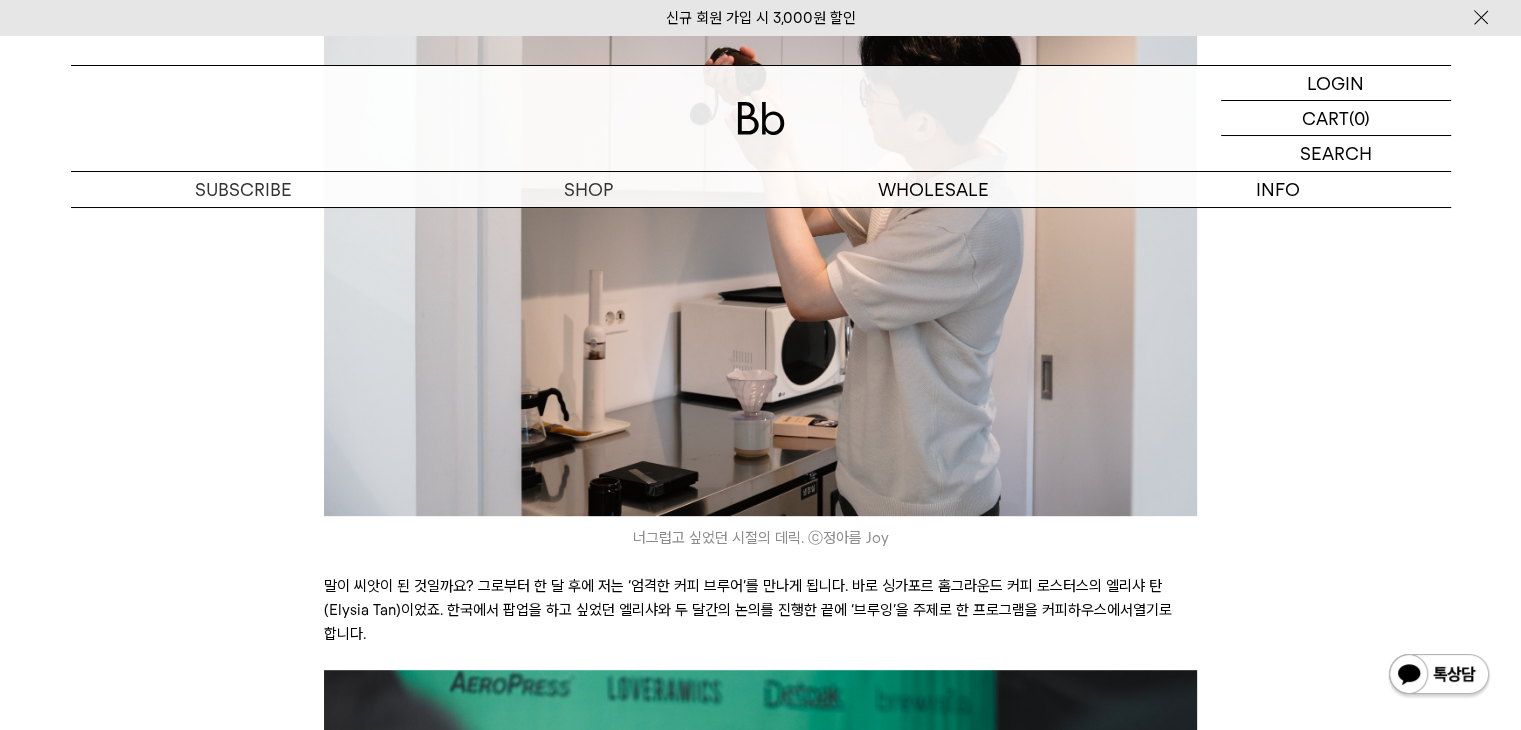 click on "독자님, 안녕하세요. 데릭입니다.  지난 5월에 발행한 레터 <너그러운 커피 브루어> 기억 나세요? 열심히 고민해도 마음처럼 내려지지 않는 커피와 그 커피를 너그럽게 대하고 싶은 마음에 대해 이야기했습니다. 그렇게 저의 브루잉 생활에 평화가 찾아오는 듯 싶었는데... 너그럽고 싶었던 시절의 데릭. ⓒ정아름 Joy 말이 씨앗이 된 것일까요? 그로부터 한 달 후에 저는 ‘엄격한 커피 브루어’를 만나게 됩니다. 바로 싱가포르 홈그라운드 커피 로스터스의 엘리샤 탄(Elysia Tan)이었죠. 한국에서 팝업을 하고 싶었던 엘리샤와 두 달간의 논의를 진행한 끝에 ‘브루잉’을 주제로 한 프로그램을 커피하우스에서열기로 합니다. 2022 월드 브루어스 컵에서 엘리샤 탄. ⒸHomeground Coffee Roasters 브루잉 워크숍 커피 코스 브루 바" at bounding box center [761, 4657] 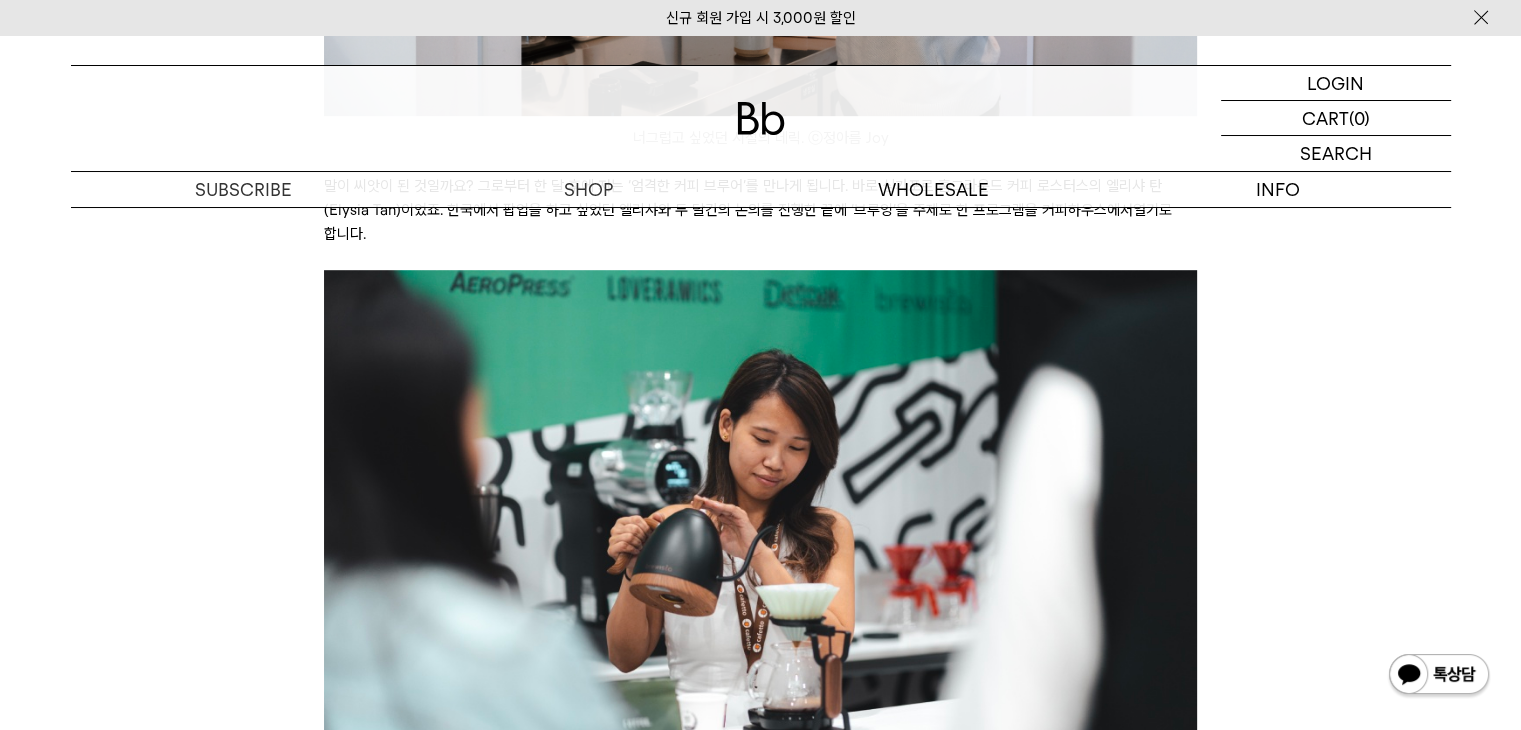 scroll, scrollTop: 1100, scrollLeft: 0, axis: vertical 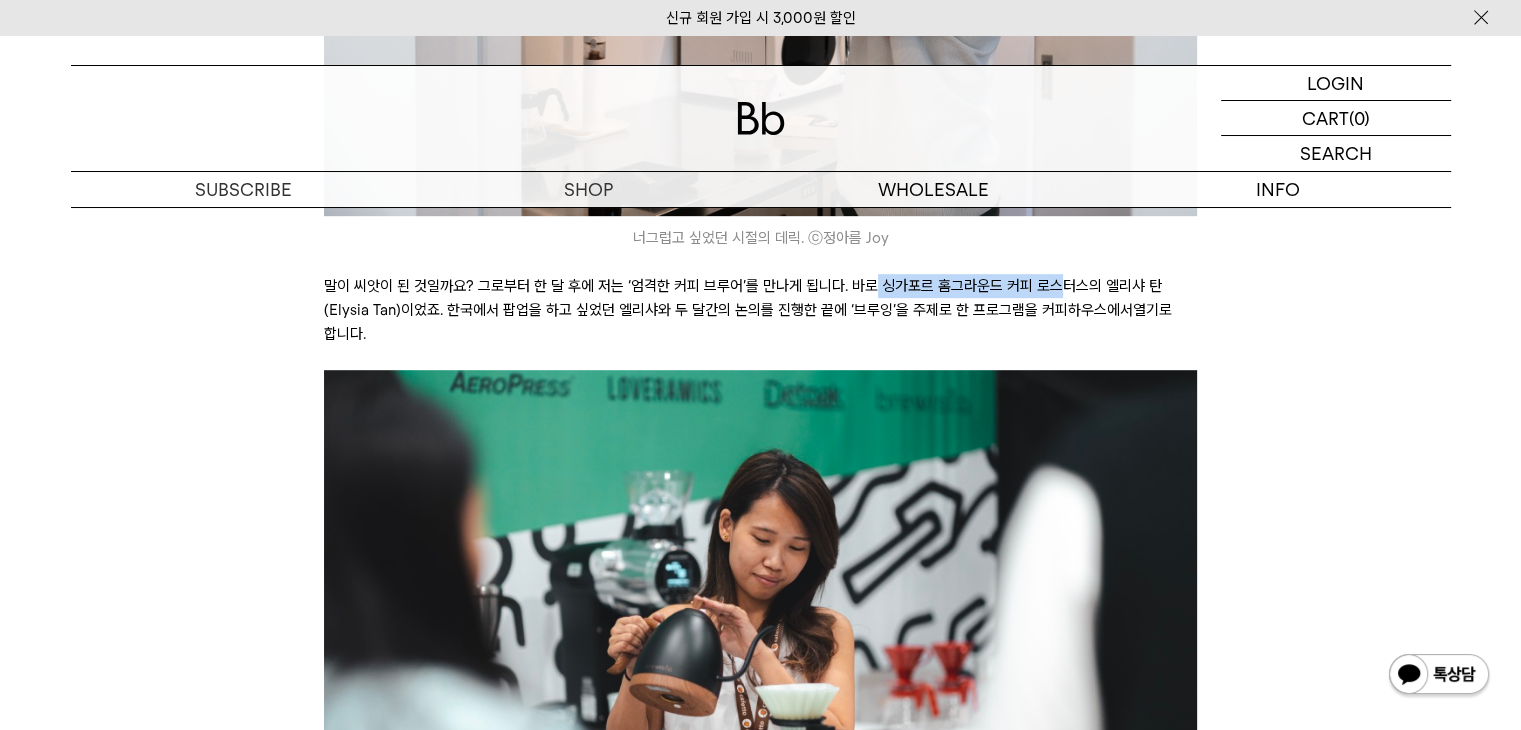drag, startPoint x: 865, startPoint y: 289, endPoint x: 1055, endPoint y: 277, distance: 190.37857 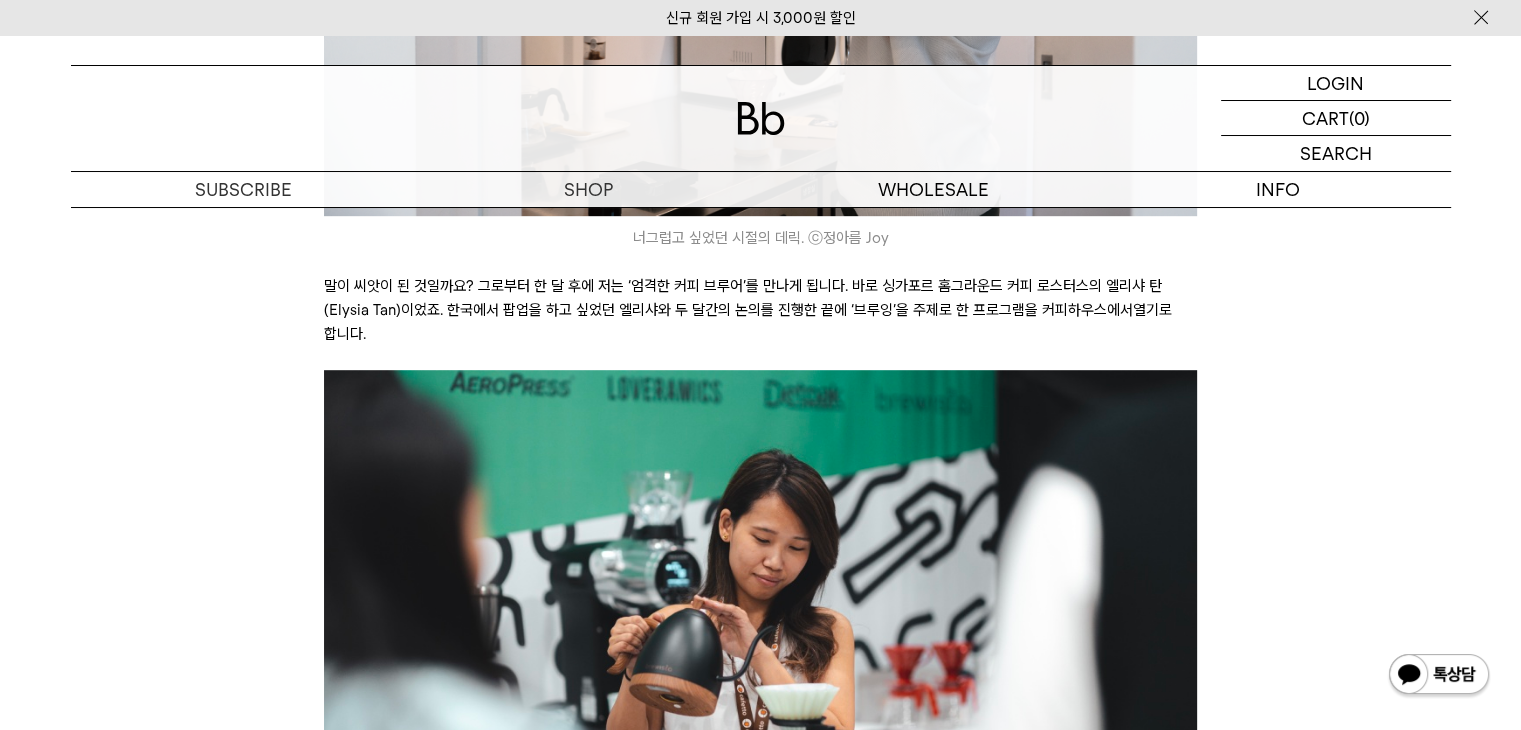 click on "말이 씨앗이 된 것일까요? 그로부터 한 달 후에 저는 ‘엄격한 커피 브루어’를 만나게 됩니다. 바로 싱가포르 홈그라운드 커피 로스터스의 엘리샤 탄(Elysia Tan)이었죠. 한국에서 팝업을 하고 싶었던 엘리샤와 두 달간의 논의를 진행한 끝에 ‘브루잉’을 주제로 한 프로그램을 커피하우스에서열기로 합니다." at bounding box center [760, 310] 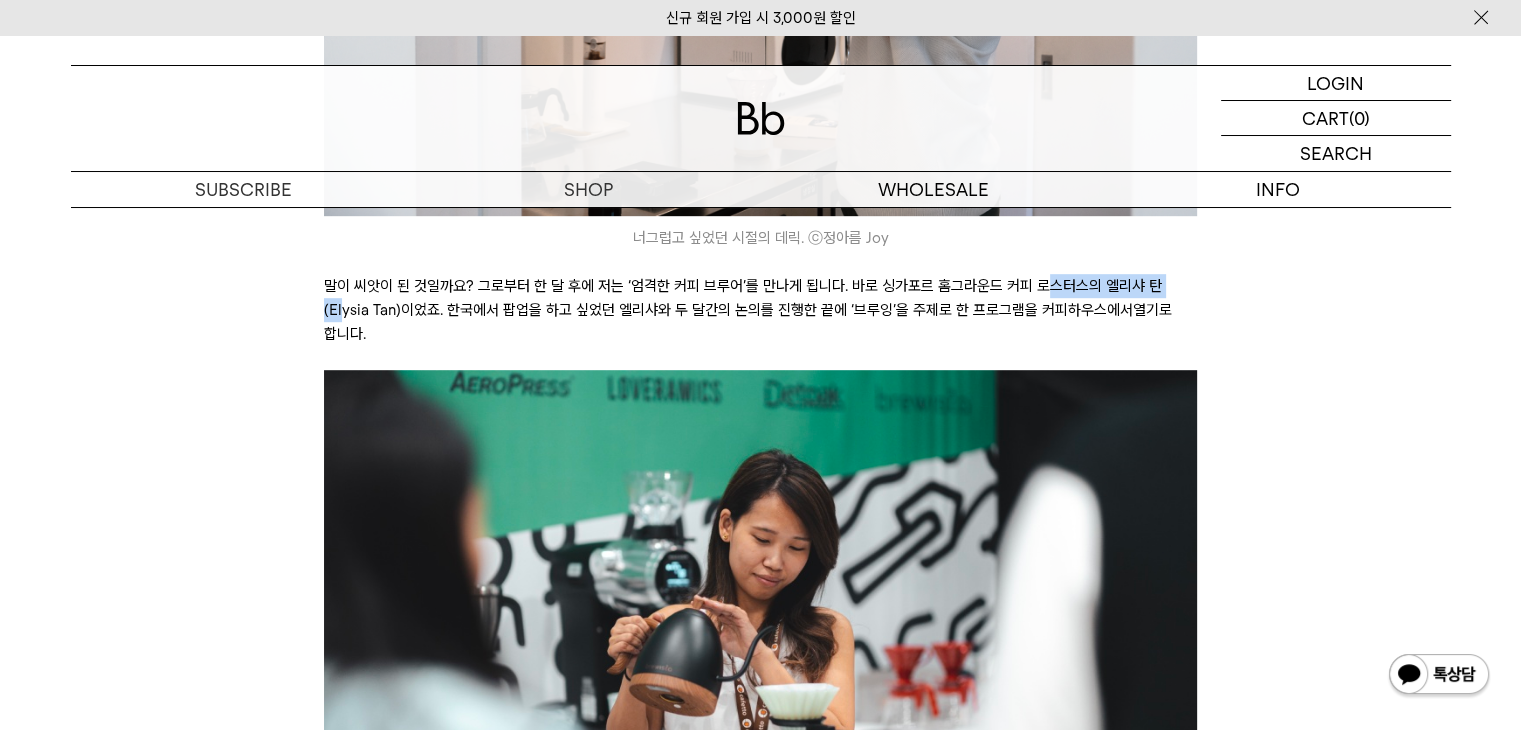 drag, startPoint x: 1165, startPoint y: 281, endPoint x: 1002, endPoint y: 293, distance: 163.44112 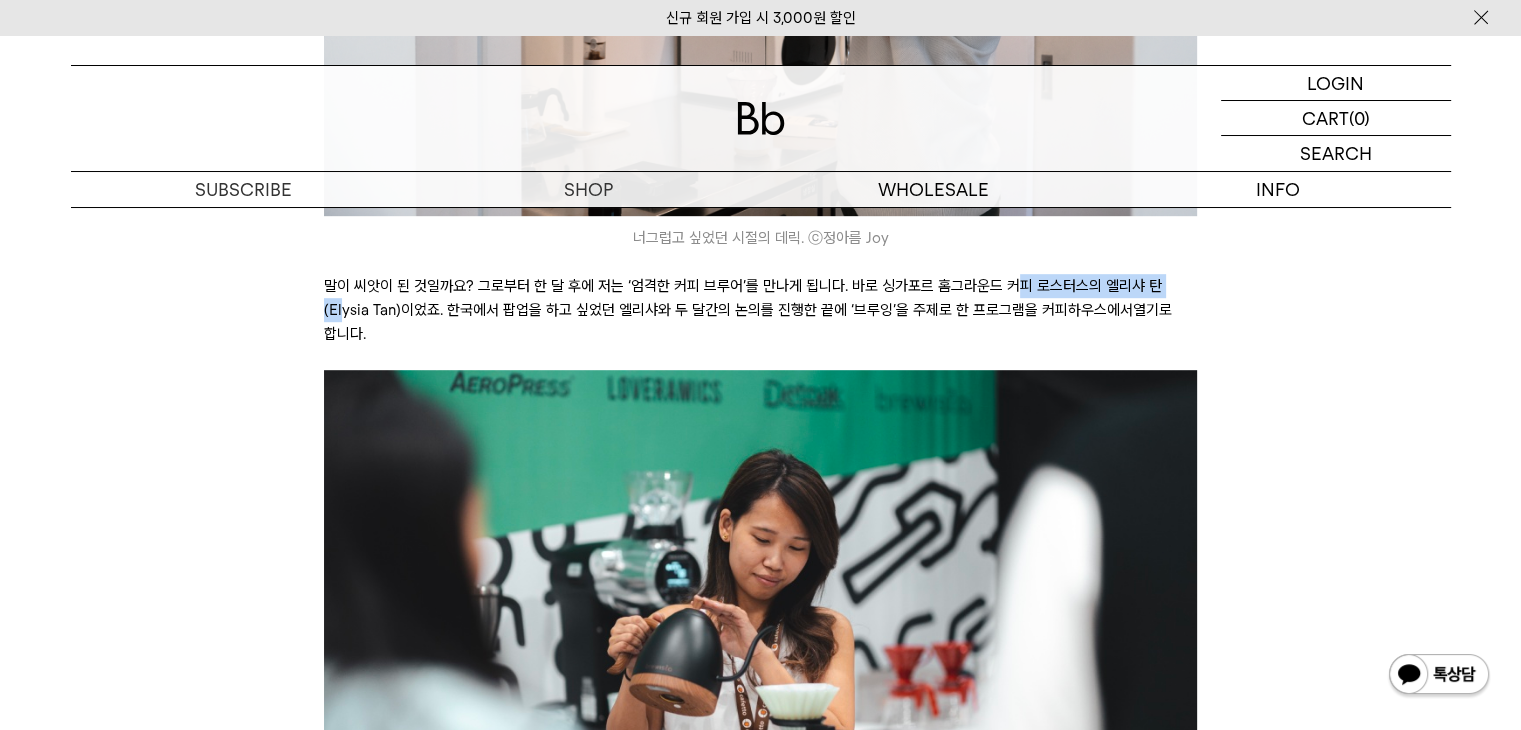 click on "말이 씨앗이 된 것일까요? 그로부터 한 달 후에 저는 ‘엄격한 커피 브루어’를 만나게 됩니다. 바로 싱가포르 홈그라운드 커피 로스터스의 엘리샤 탄(Elysia Tan)이었죠. 한국에서 팝업을 하고 싶었던 엘리샤와 두 달간의 논의를 진행한 끝에 ‘브루잉’을 주제로 한 프로그램을 커피하우스에서열기로 합니다." at bounding box center (760, 310) 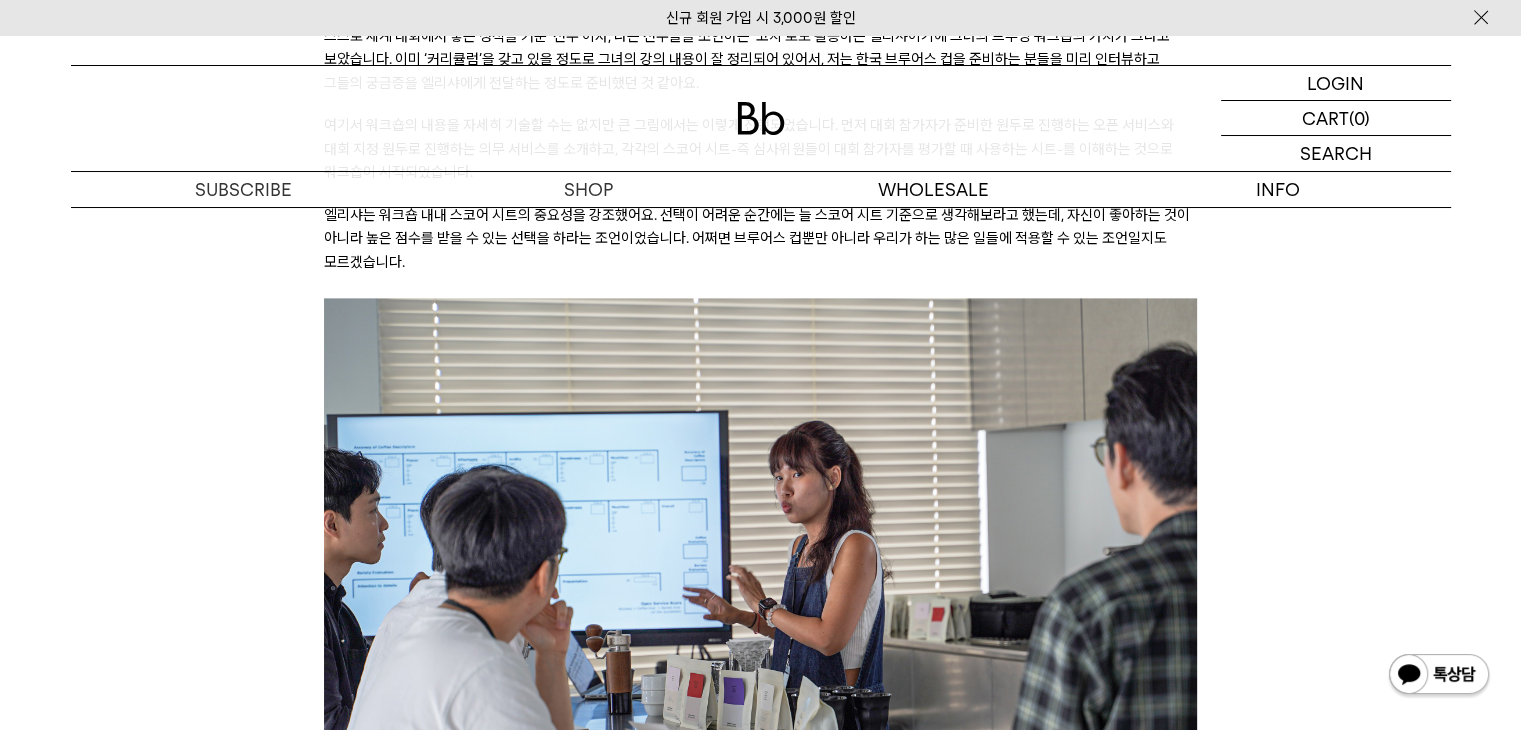scroll, scrollTop: 2200, scrollLeft: 0, axis: vertical 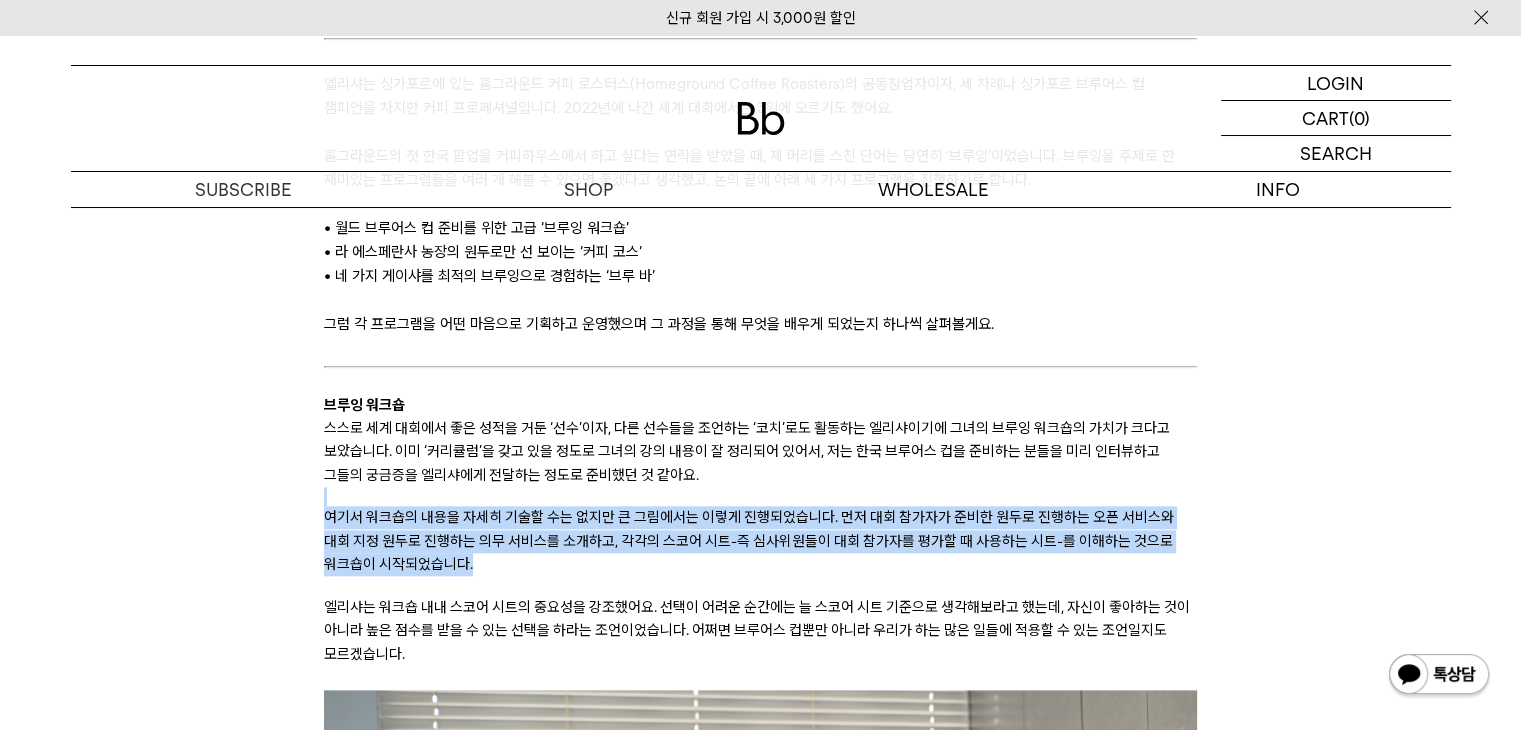 drag, startPoint x: 1144, startPoint y: 534, endPoint x: 633, endPoint y: 480, distance: 513.84534 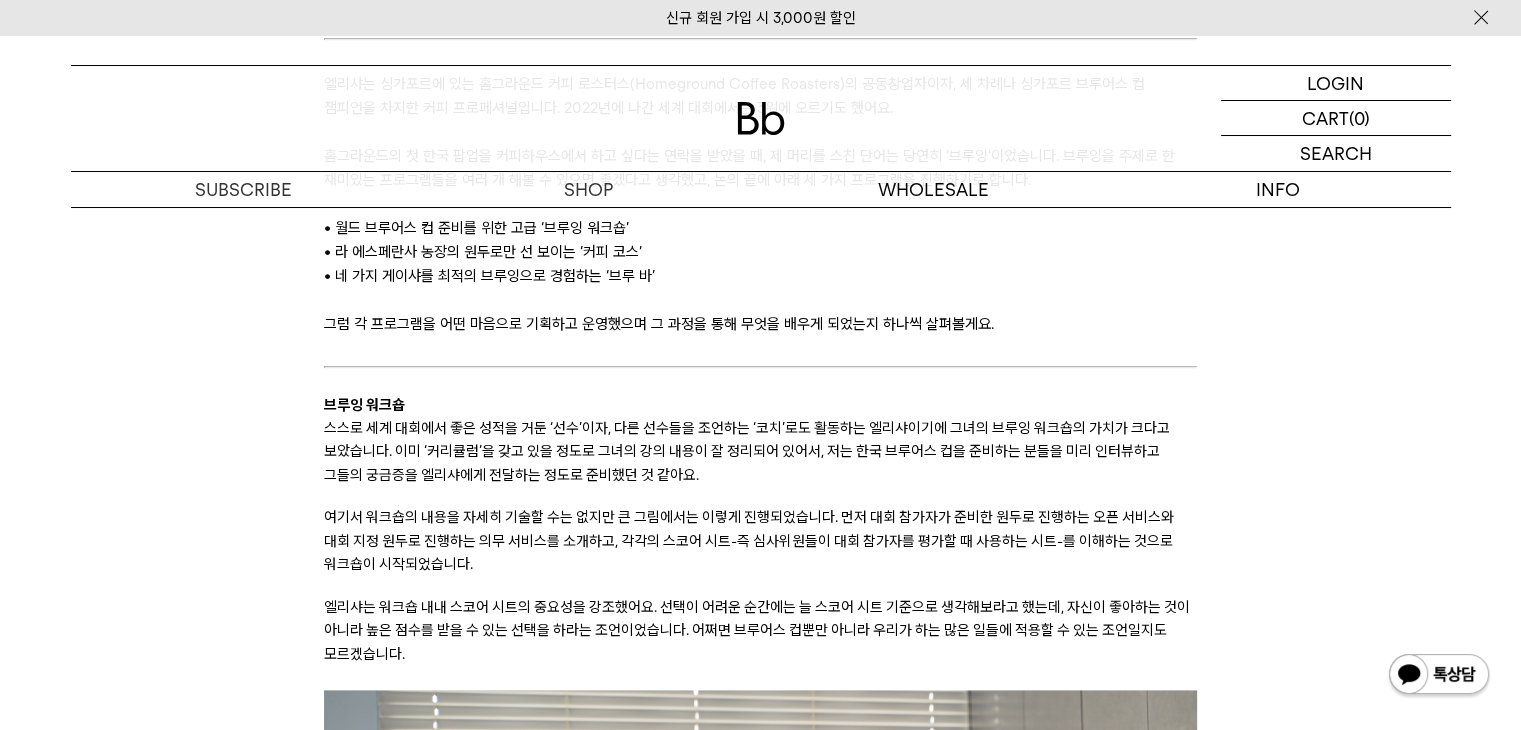 click on "엘리샤는 워크숍 내내 스코어 시트의 중요성을 강조했어요. 선택이 어려운 순간에는 늘 스코어 시트 기준으로 생각해보라고 했는데, 자신이 좋아하는 것이 아니라 높은 점수를 받을 수 있는 선택을 하라는 조언이었습니다. 어쩌면 브루어스 컵뿐만 아니라 우리가 하는 많은 일들에 적용할 수 있는 조언일지도 모르겠습니다." at bounding box center [757, 630] 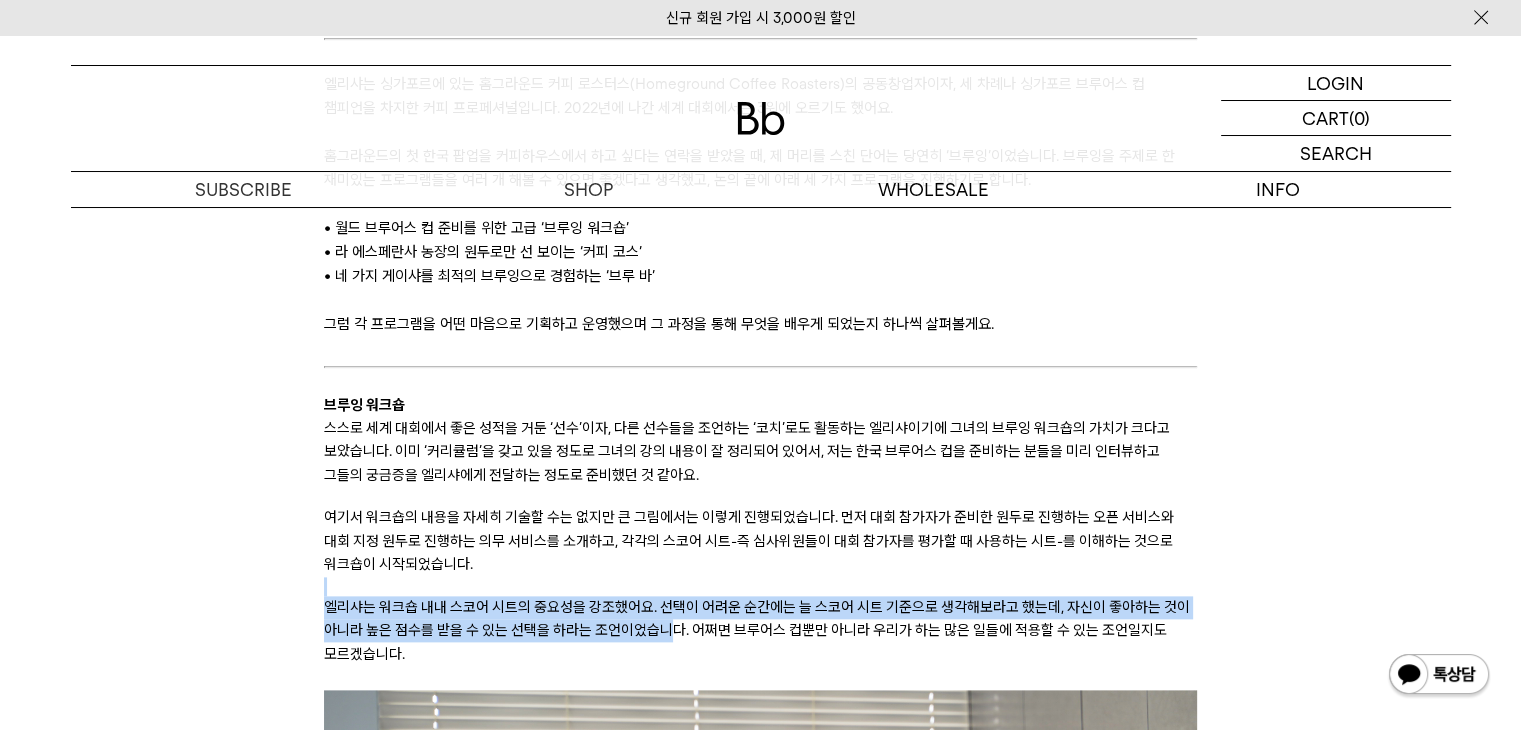 click on "브루잉 워크숍 스스로 세계 대회에서 좋은 성적을 거둔 ‘선수’이자, 다른 선수들을 조언하는 ‘코치’로도 활동하는 엘리샤이기에 그녀의 브루잉 워크숍의 가치가 크다고 보았습니다. 이미 ‘커리큘럼’을 갖고 있을 정도로 그녀의 강의 내용이 잘 정리되어 있어서, 저는 한국 브루어스 컵을 준비하는 분들을 미리 인터뷰하고 그들의 궁금증을 엘리샤에게 전달하는 정도로 준비했던 것 같아요. 여기서 워크숍의 내용을 자세히 기술할 수는 없지만 큰 그림에서는 이렇게 진행되었습니다. 먼저 대회 참가자가 준비한 원두로 진행하는 오픈 서비스와 대회 지정 원두로 진행하는 의무 서비스를 소개하고, 각각의 스코어 시트-즉 심사위원들이 대회 참가자를 평가할 때 사용하는 시트-를 이해하는 것으로 워크숍이 시작되었습니다." at bounding box center (760, 501) 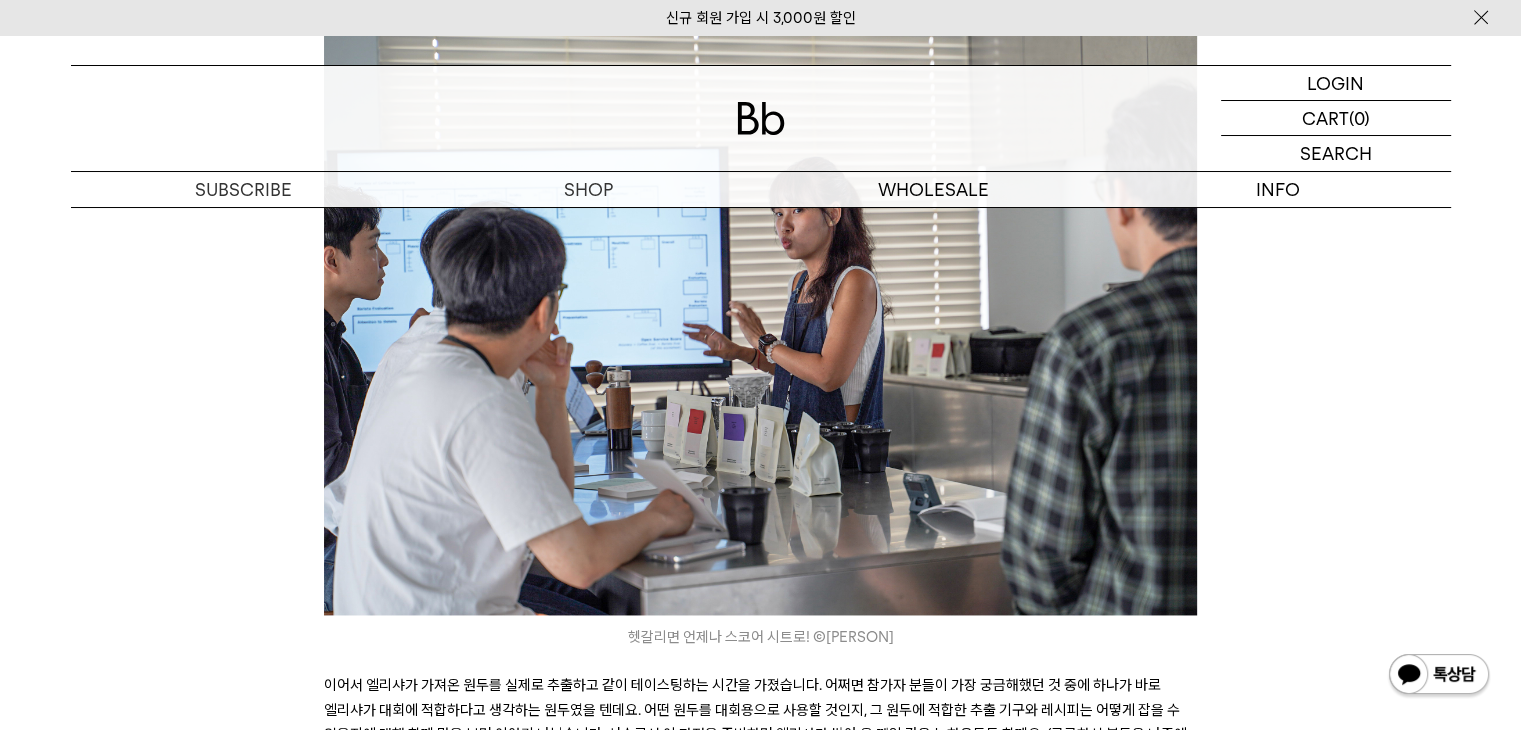 scroll, scrollTop: 3100, scrollLeft: 0, axis: vertical 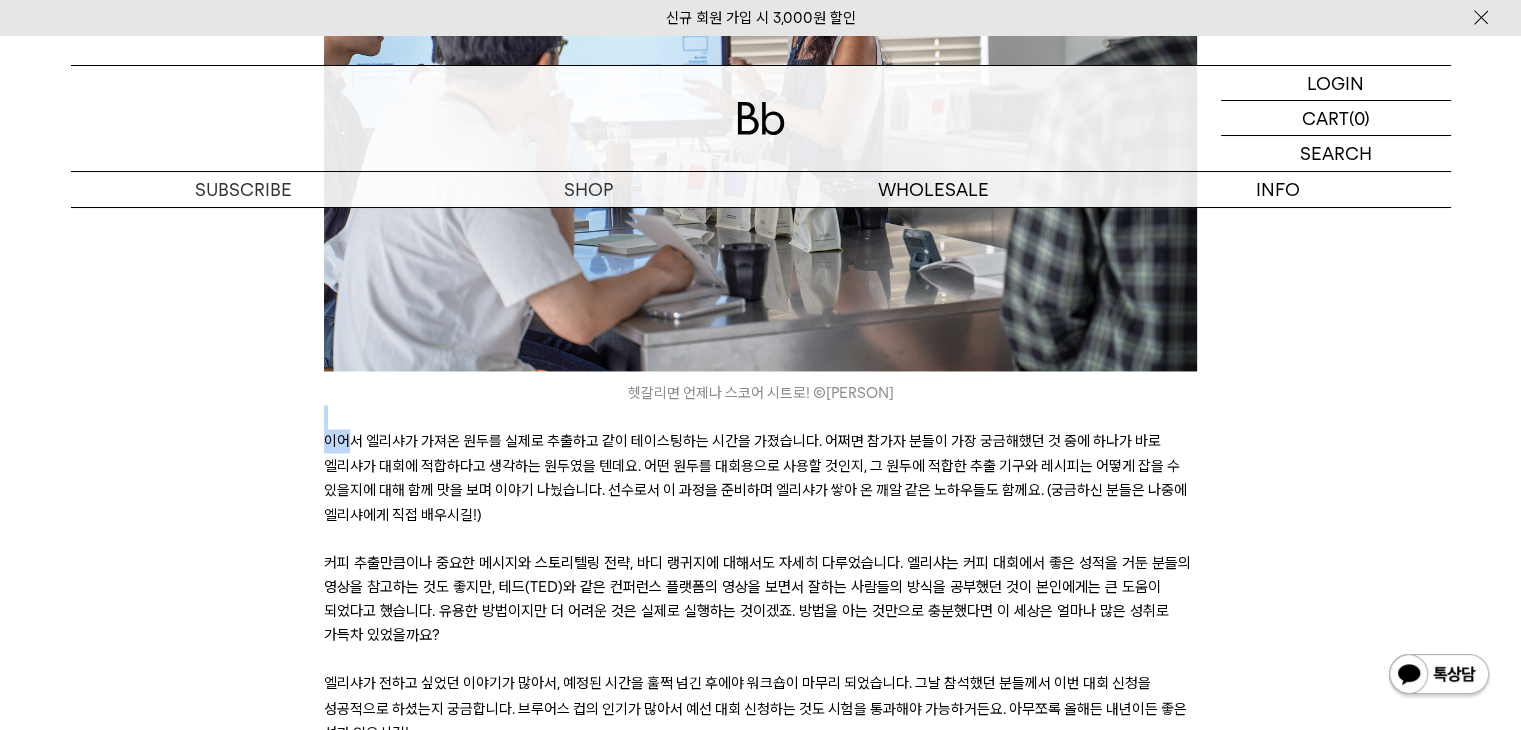 drag, startPoint x: 351, startPoint y: 417, endPoint x: 1009, endPoint y: 398, distance: 658.27423 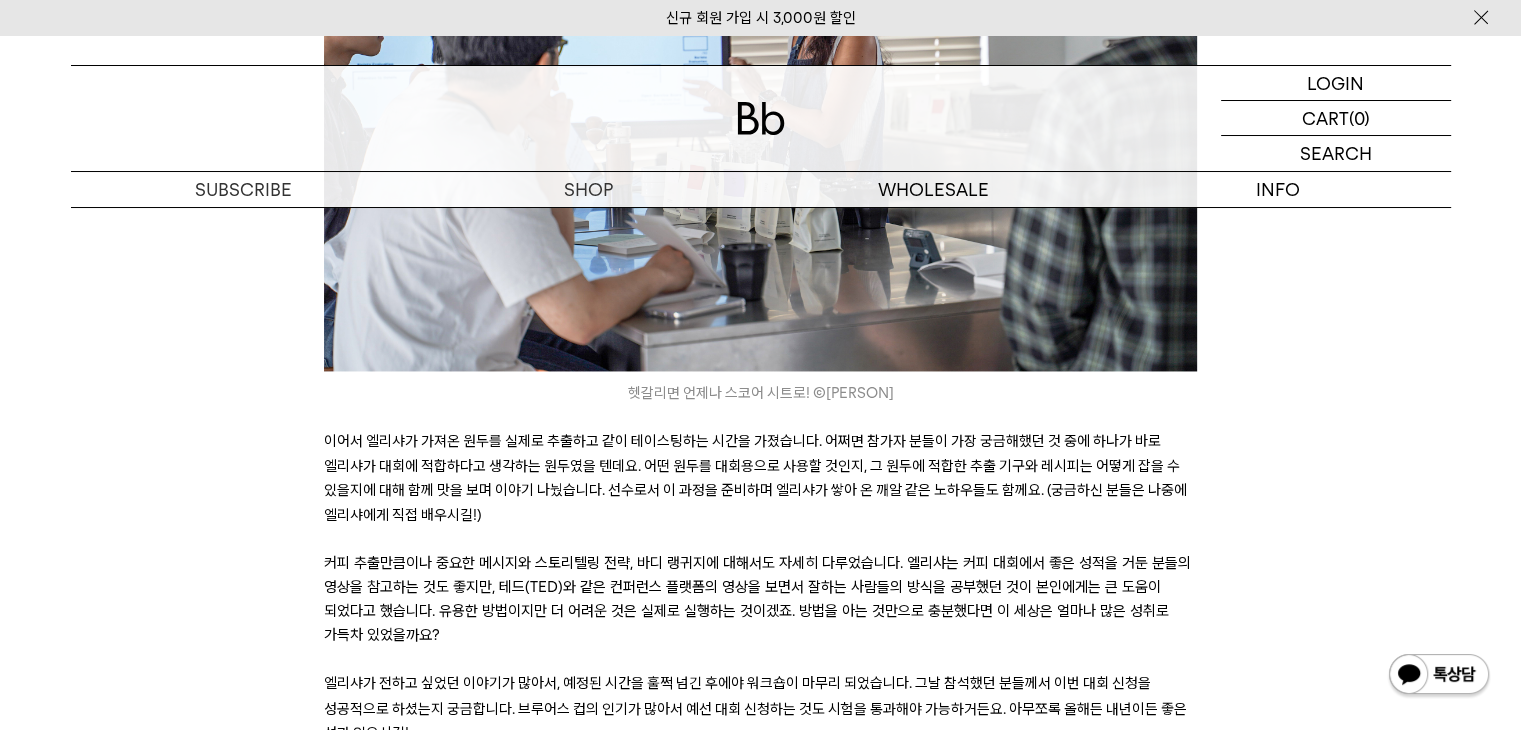 click on "독자님, 안녕하세요. 데릭입니다.  지난 5월에 발행한 레터 <너그러운 커피 브루어> 기억 나세요? 열심히 고민해도 마음처럼 내려지지 않는 커피와 그 커피를 너그럽게 대하고 싶은 마음에 대해 이야기했습니다. 그렇게 저의 브루잉 생활에 평화가 찾아오는 듯 싶었는데... 너그럽고 싶었던 시절의 데릭. ⓒ정아름 Joy 말이 씨앗이 된 것일까요? 그로부터 한 달 후에 저는 ‘엄격한 커피 브루어’를 만나게 됩니다. 바로 싱가포르 홈그라운드 커피 로스터스의 엘리샤 탄(Elysia Tan)이었죠. 한국에서 팝업을 하고 싶었던 엘리샤와 두 달간의 논의를 진행한 끝에 ‘브루잉’을 주제로 한 프로그램을 커피하우스에서열기로 합니다. 2022 월드 브루어스 컵에서 엘리샤 탄. ⒸHomeground Coffee Roasters • 월드 브루어스 컵 준비를 위한 고급 ‘브루잉 워크숍’ 커피 코스" at bounding box center (760, 2116) 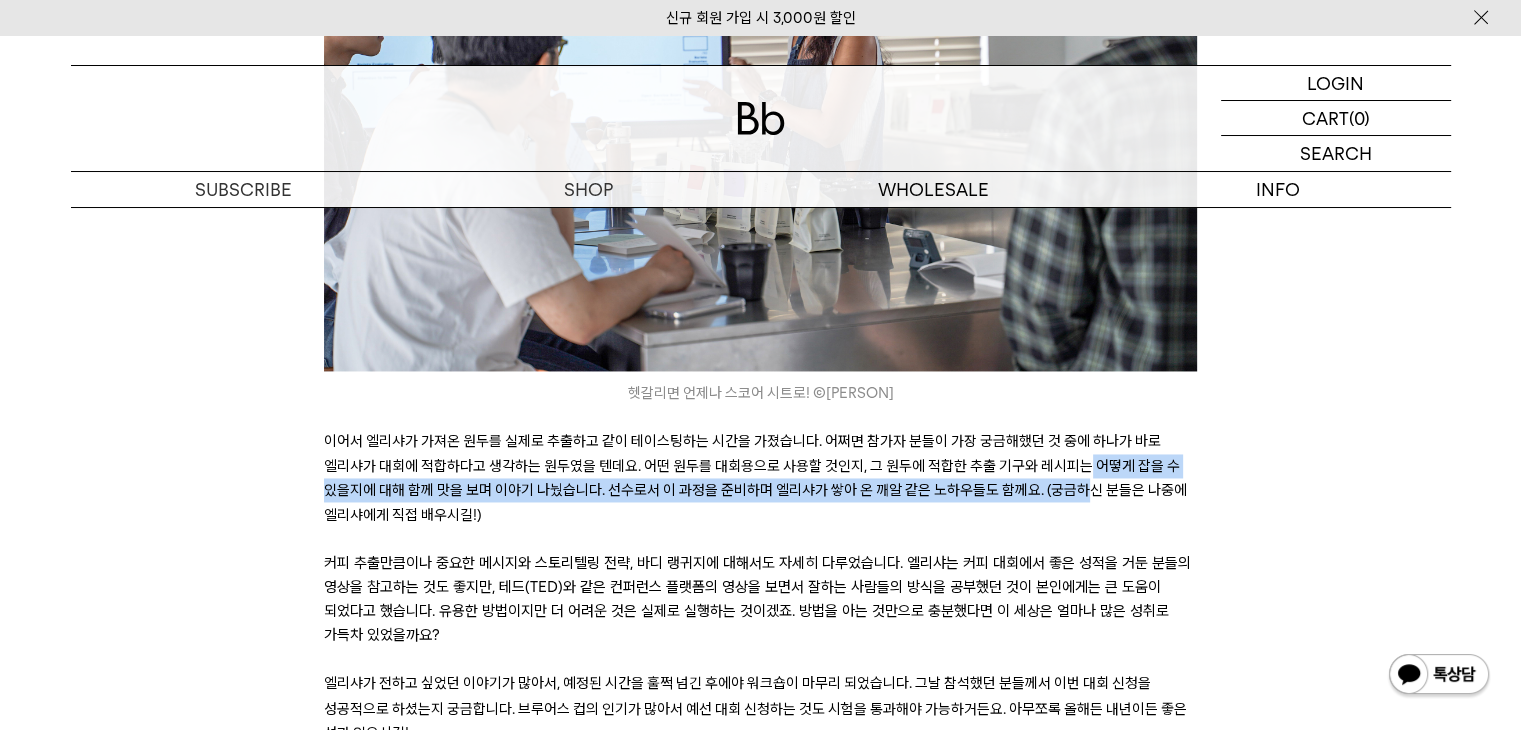 click on "이어서 엘리샤가 가져온 원두를 실제로 추출하고 같이 테이스팅하는 시간을 가졌습니다. 어쩌면 참가자 분들이 가장 궁금해했던 것 중에 하나가 바로 엘리샤가 대회에 적합하다고 생각하는 원두였을 텐데요. 어떤 원두를 대회용으로 사용할 것인지, 그 원두에 적합한 추출 기구와 레시피는 어떻게 잡을 수 있을지에 대해 함께 맛을 보며 이야기 나눴습니다. 선수로서 이 과정을 준비하며 엘리샤가 쌓아 온 깨알 같은 노하우들도 함께요. (궁금하신 분들은 나중에 엘리샤에게 직접 배우시길!)" at bounding box center (755, 477) 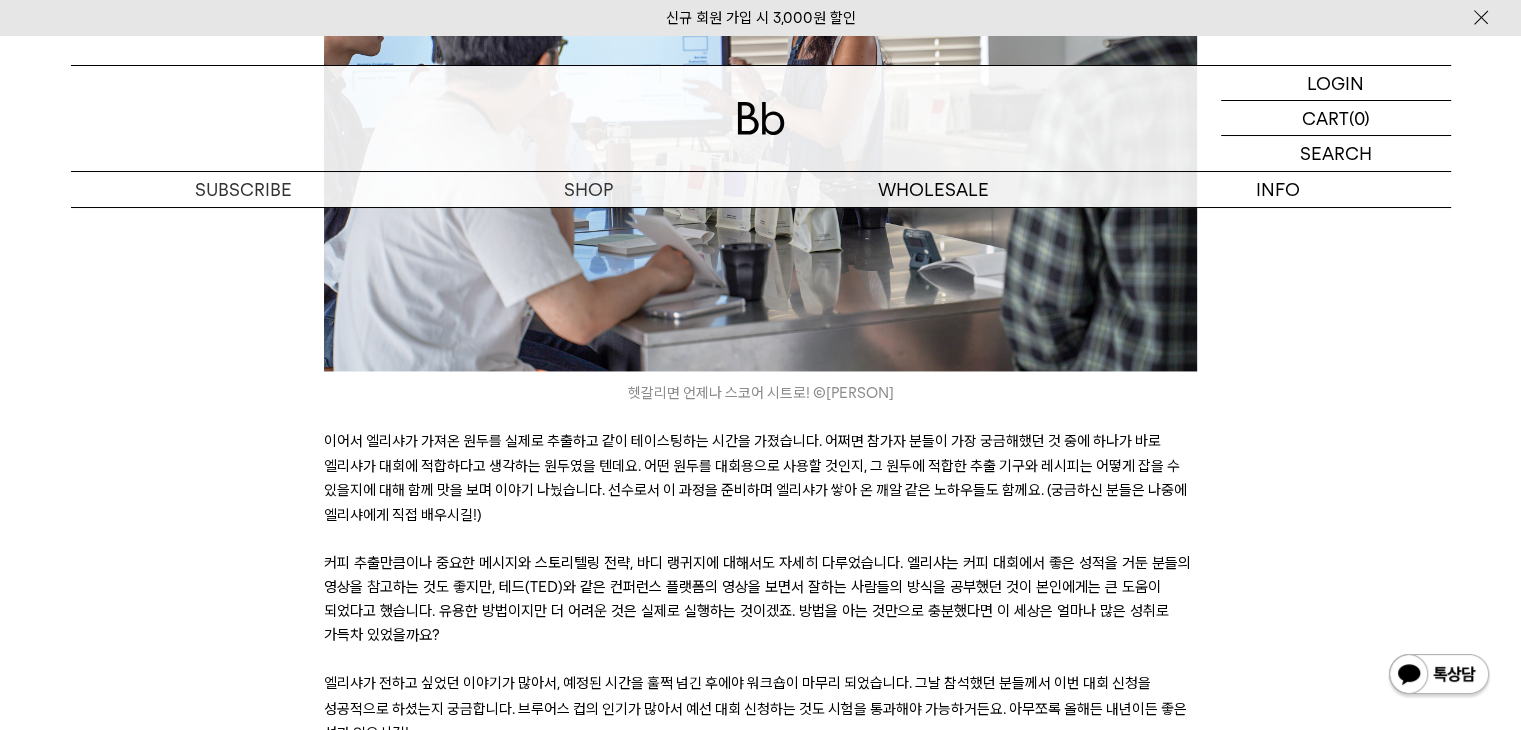 click on "이어서 엘리샤가 가져온 원두를 실제로 추출하고 같이 테이스팅하는 시간을 가졌습니다. 어쩌면 참가자 분들이 가장 궁금해했던 것 중에 하나가 바로 엘리샤가 대회에 적합하다고 생각하는 원두였을 텐데요. 어떤 원두를 대회용으로 사용할 것인지, 그 원두에 적합한 추출 기구와 레시피는 어떻게 잡을 수 있을지에 대해 함께 맛을 보며 이야기 나눴습니다. 선수로서 이 과정을 준비하며 엘리샤가 쌓아 온 깨알 같은 노하우들도 함께요. (궁금하신 분들은 나중에 엘리샤에게 직접 배우시길!)" at bounding box center (760, 478) 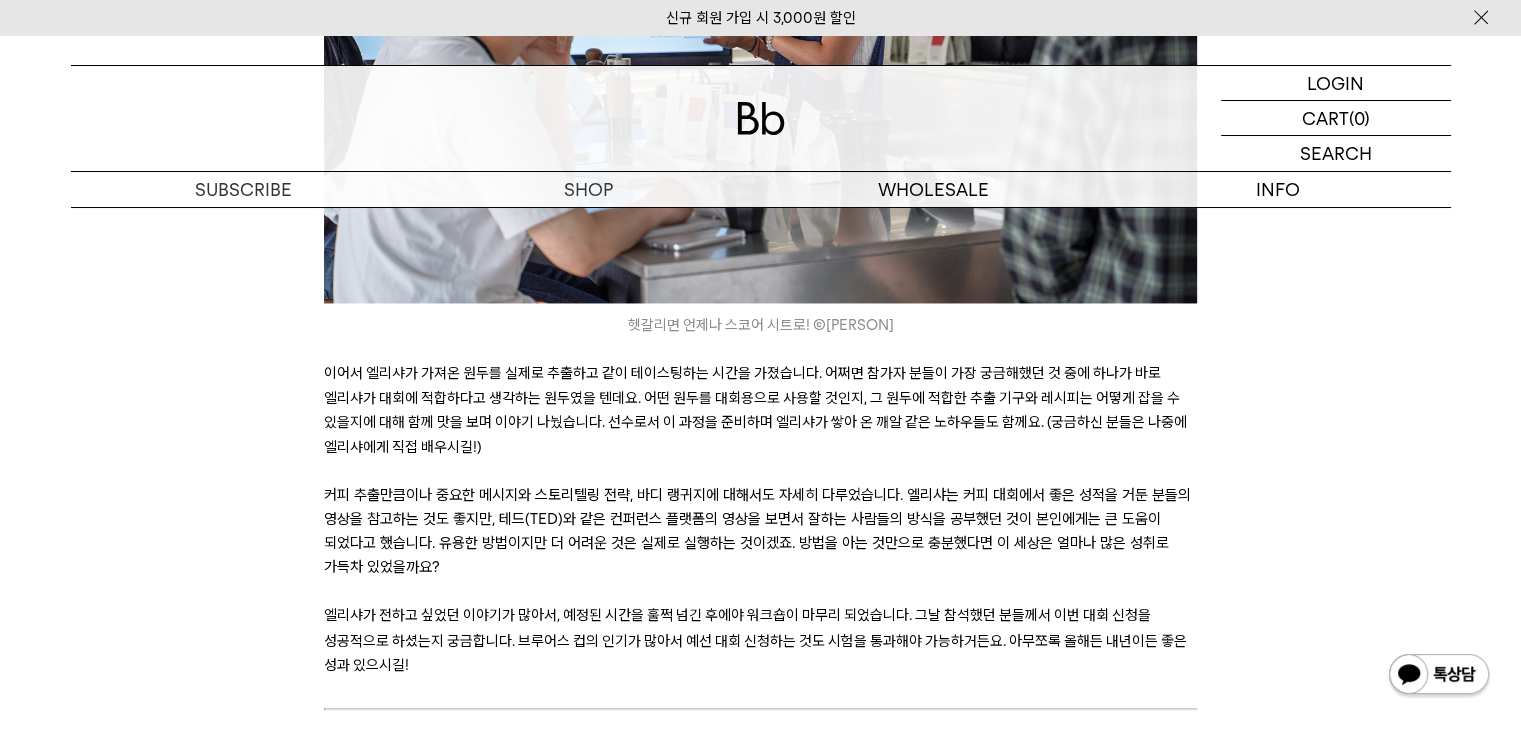 scroll, scrollTop: 3400, scrollLeft: 0, axis: vertical 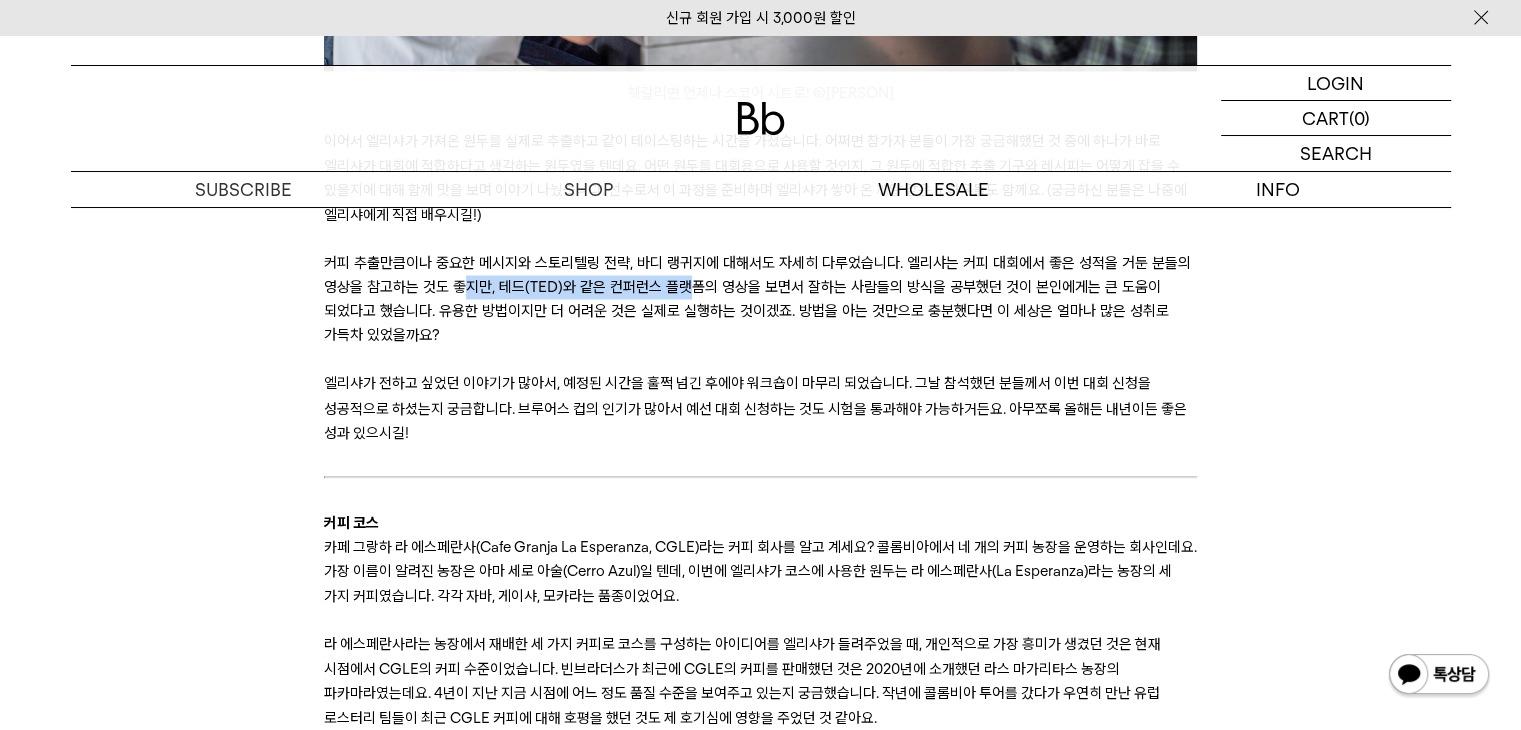 drag, startPoint x: 475, startPoint y: 253, endPoint x: 716, endPoint y: 252, distance: 241.00208 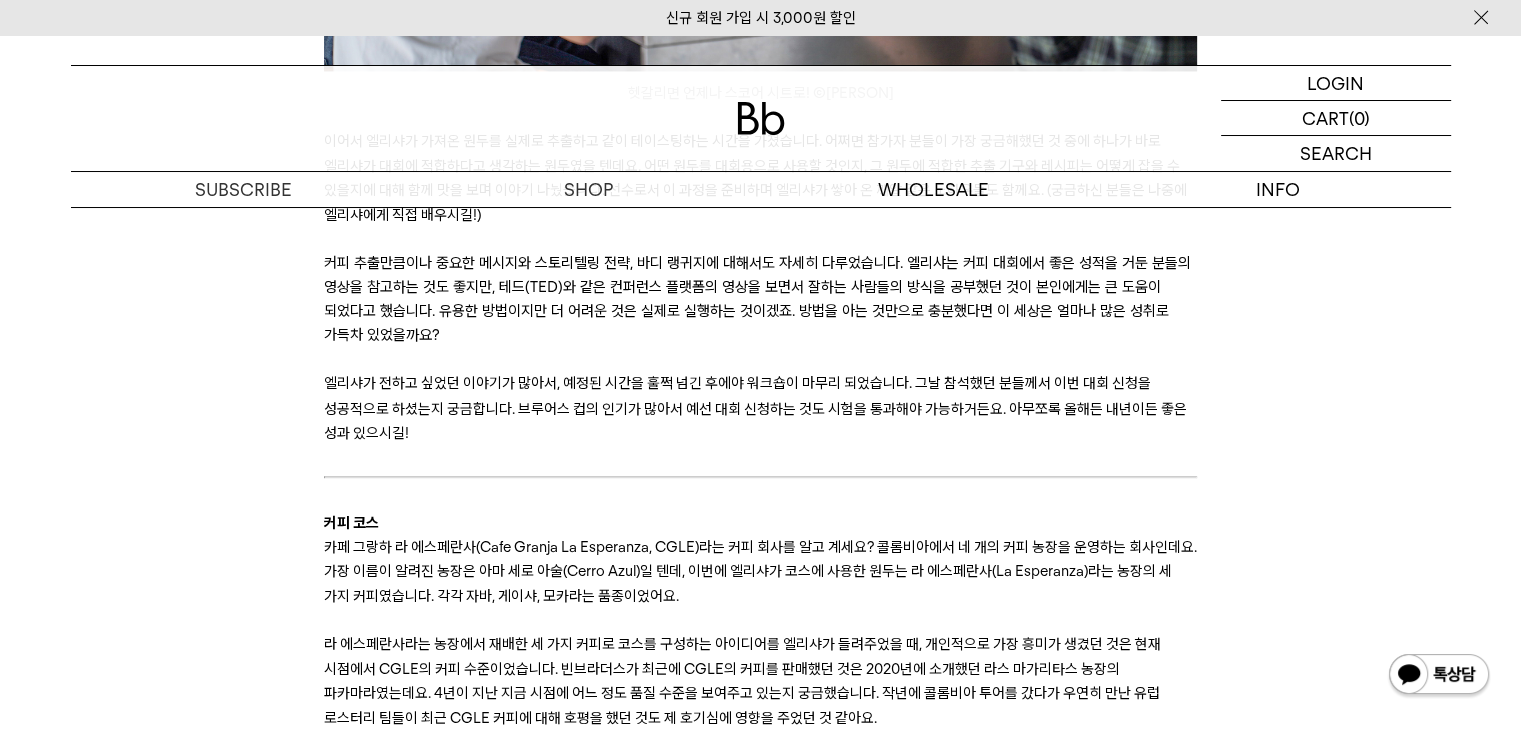 click on "커피 추출만큼이나 중요한 메시지와 스토리텔링 전략, 바디 랭귀지에 대해서도 자세히 다루었습니다. 엘리샤는 커피 대회에서 좋은 성적을 거둔 분들의 영상을 참고하는 것도 좋지만, 테드(TED)와 같은 컨퍼런스 플랫폼의 영상을 보면서 잘하는 사람들의 방식을 공부했던 것이 본인에게는 큰 도움이 되었다고 했습니다. 유용한 방법이지만 더 어려운 것은 실제로 실행하는 것이겠죠. 방법을 아는 것만으로 충분했다면 이 세상은 얼마나 많은 성취로 가득차 있었을까요?" at bounding box center (760, 299) 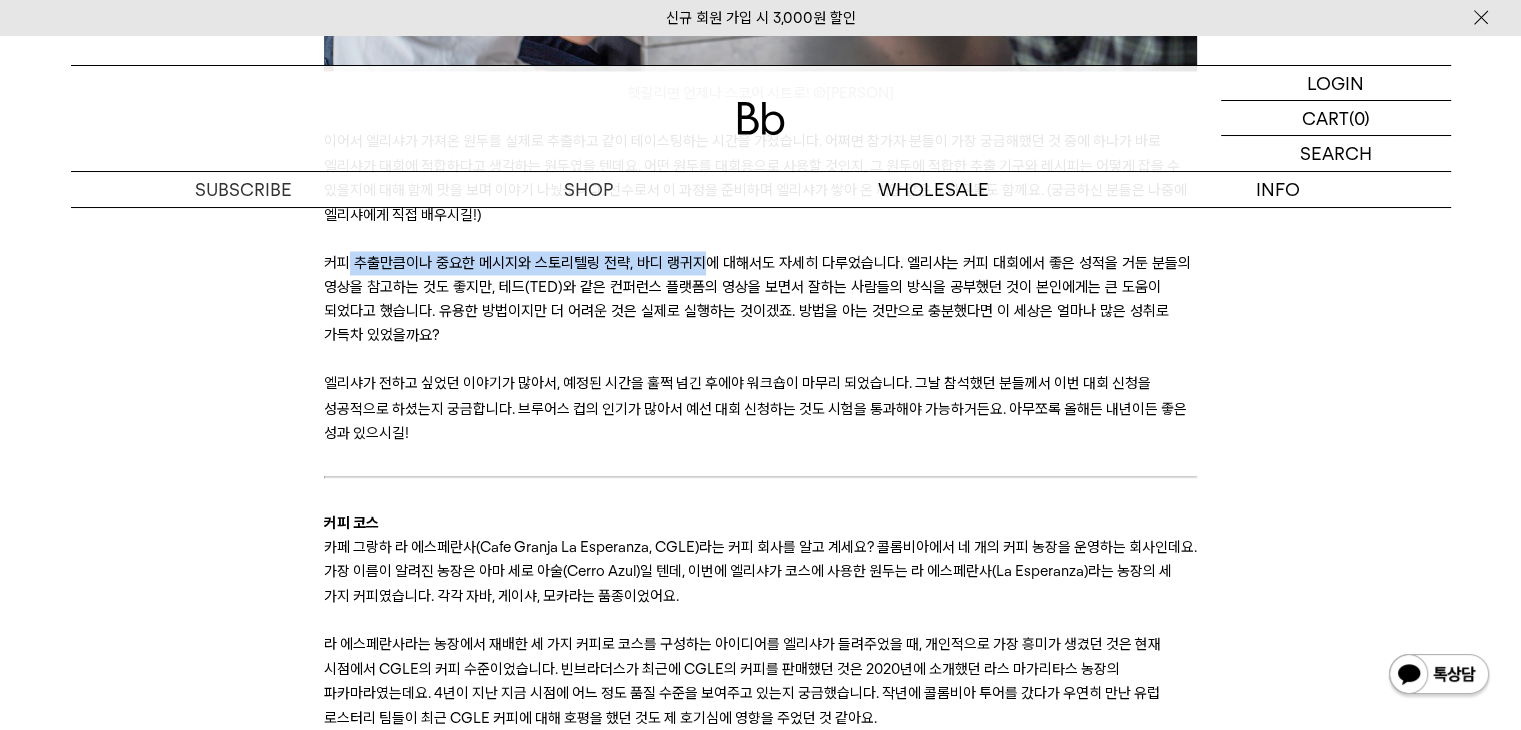 drag, startPoint x: 344, startPoint y: 244, endPoint x: 840, endPoint y: 269, distance: 496.62964 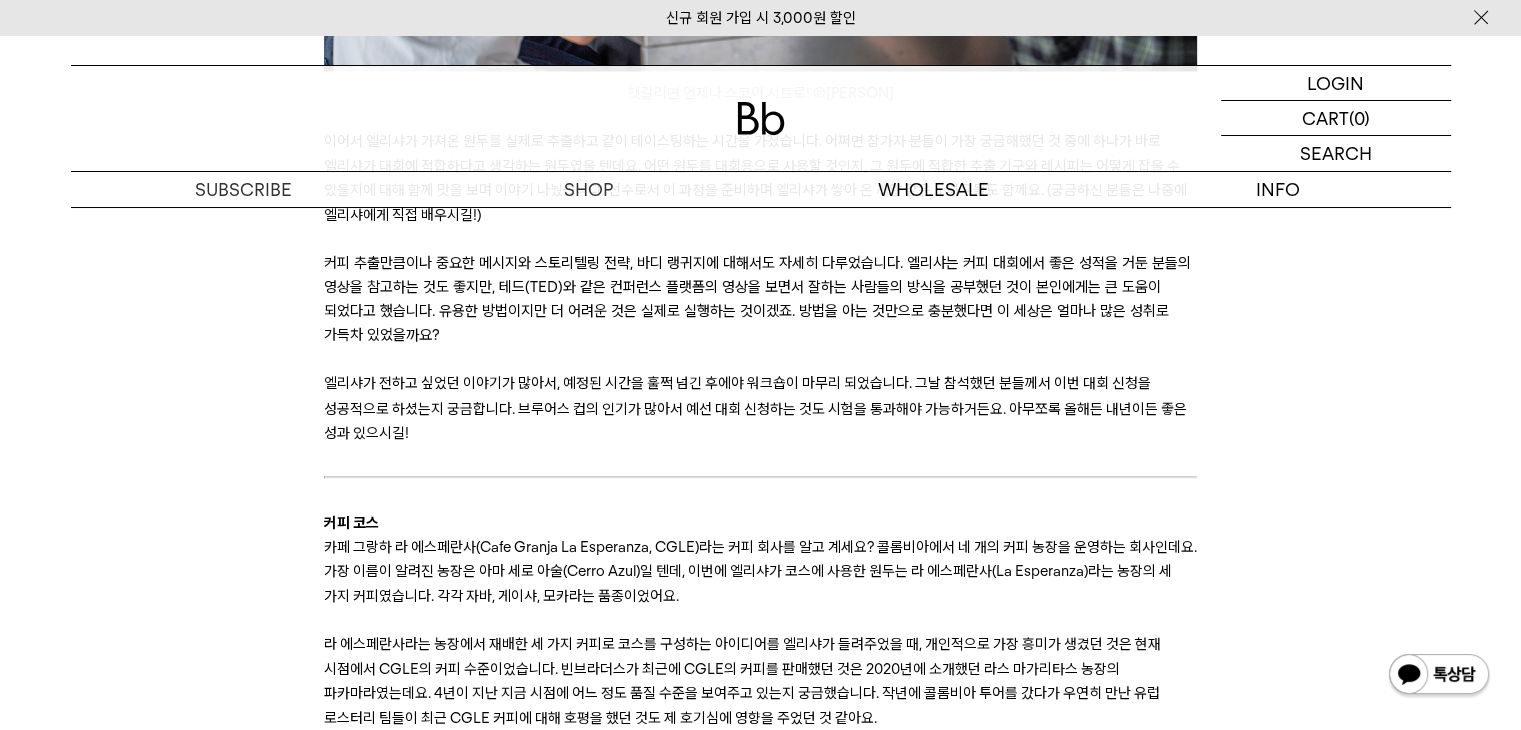 click on "커피 추출만큼이나 중요한 메시지와 스토리텔링 전략, 바디 랭귀지에 대해서도 자세히 다루었습니다. 엘리샤는 커피 대회에서 좋은 성적을 거둔 분들의 영상을 참고하는 것도 좋지만, 테드(TED)와 같은 컨퍼런스 플랫폼의 영상을 보면서 잘하는 사람들의 방식을 공부했던 것이 본인에게는 큰 도움이 되었다고 했습니다. 유용한 방법이지만 더 어려운 것은 실제로 실행하는 것이겠죠. 방법을 아는 것만으로 충분했다면 이 세상은 얼마나 많은 성취로 가득차 있었을까요?" at bounding box center [760, 299] 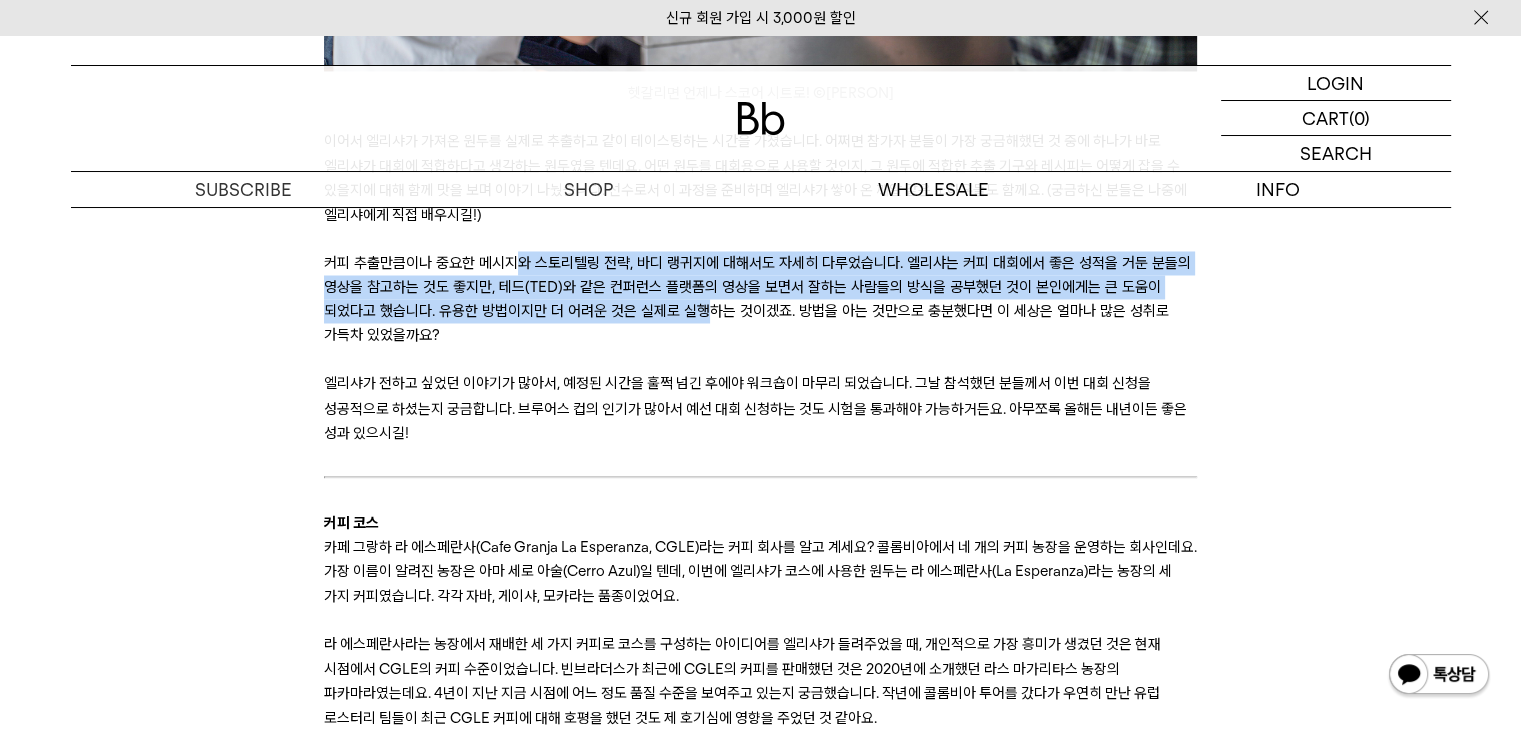 drag, startPoint x: 483, startPoint y: 229, endPoint x: 538, endPoint y: 257, distance: 61.7171 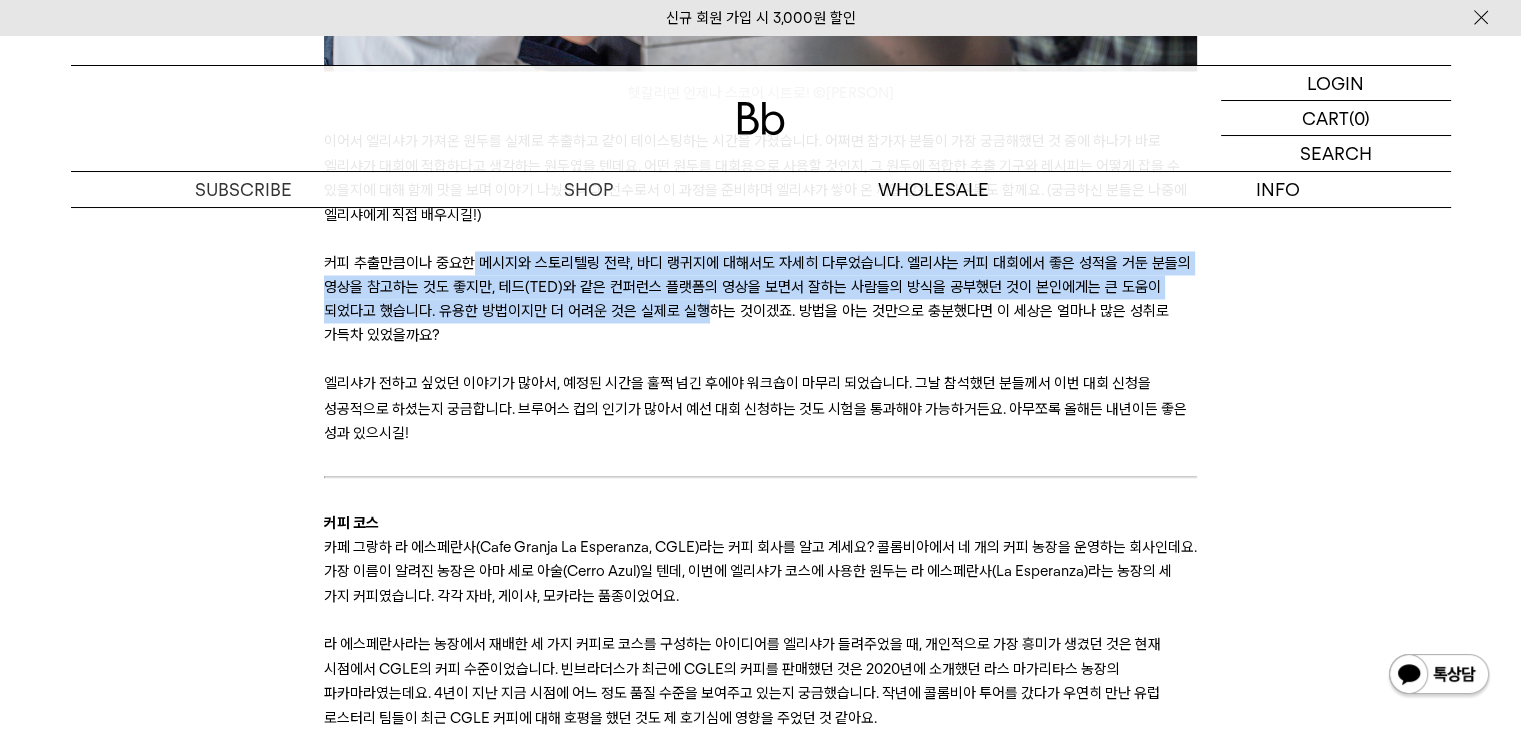 click on "커피 추출만큼이나 중요한 메시지와 스토리텔링 전략, 바디 랭귀지에 대해서도 자세히 다루었습니다. 엘리샤는 커피 대회에서 좋은 성적을 거둔 분들의 영상을 참고하는 것도 좋지만, 테드(TED)와 같은 컨퍼런스 플랫폼의 영상을 보면서 잘하는 사람들의 방식을 공부했던 것이 본인에게는 큰 도움이 되었다고 했습니다. 유용한 방법이지만 더 어려운 것은 실제로 실행하는 것이겠죠. 방법을 아는 것만으로 충분했다면 이 세상은 얼마나 많은 성취로 가득차 있었을까요?" at bounding box center (760, 299) 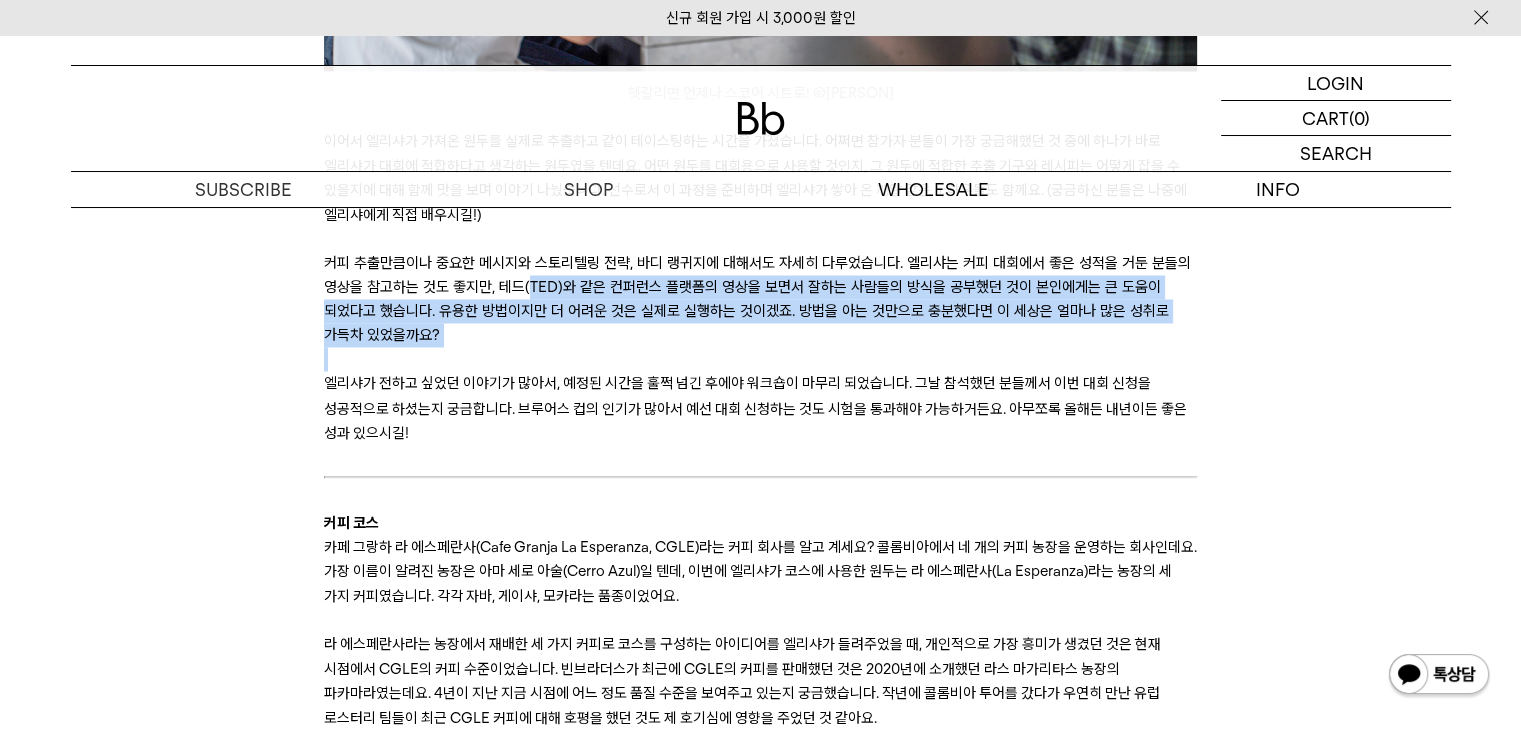 drag, startPoint x: 645, startPoint y: 296, endPoint x: 500, endPoint y: 243, distance: 154.38264 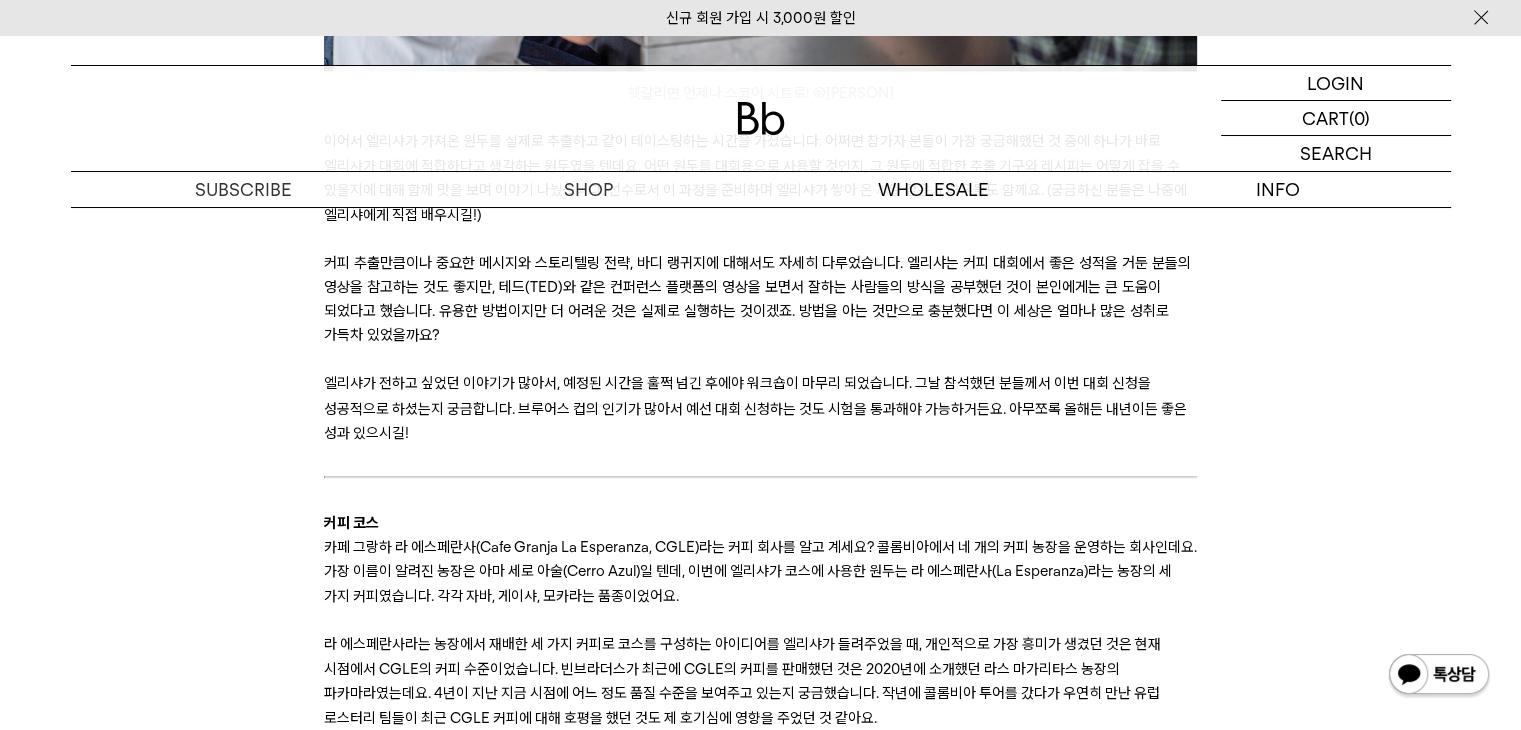 click on "엘리샤가 전하고 싶었던 이야기가 많아서, 예정된 시간을 훌쩍 넘긴 후에야 워크숍이 마무리 되었습니다. 그날 참석했던 분들께서 이번 대회 신청을 성공적으로 하셨는지 궁금합니다. 브루어스 컵의 인기가 많아서 예선 대회 신청하는 것도 시험을 통과해야 가능하거든요. 아무쪼록 올해든 내년이든 좋은 성과 있으시길!" at bounding box center [755, 407] 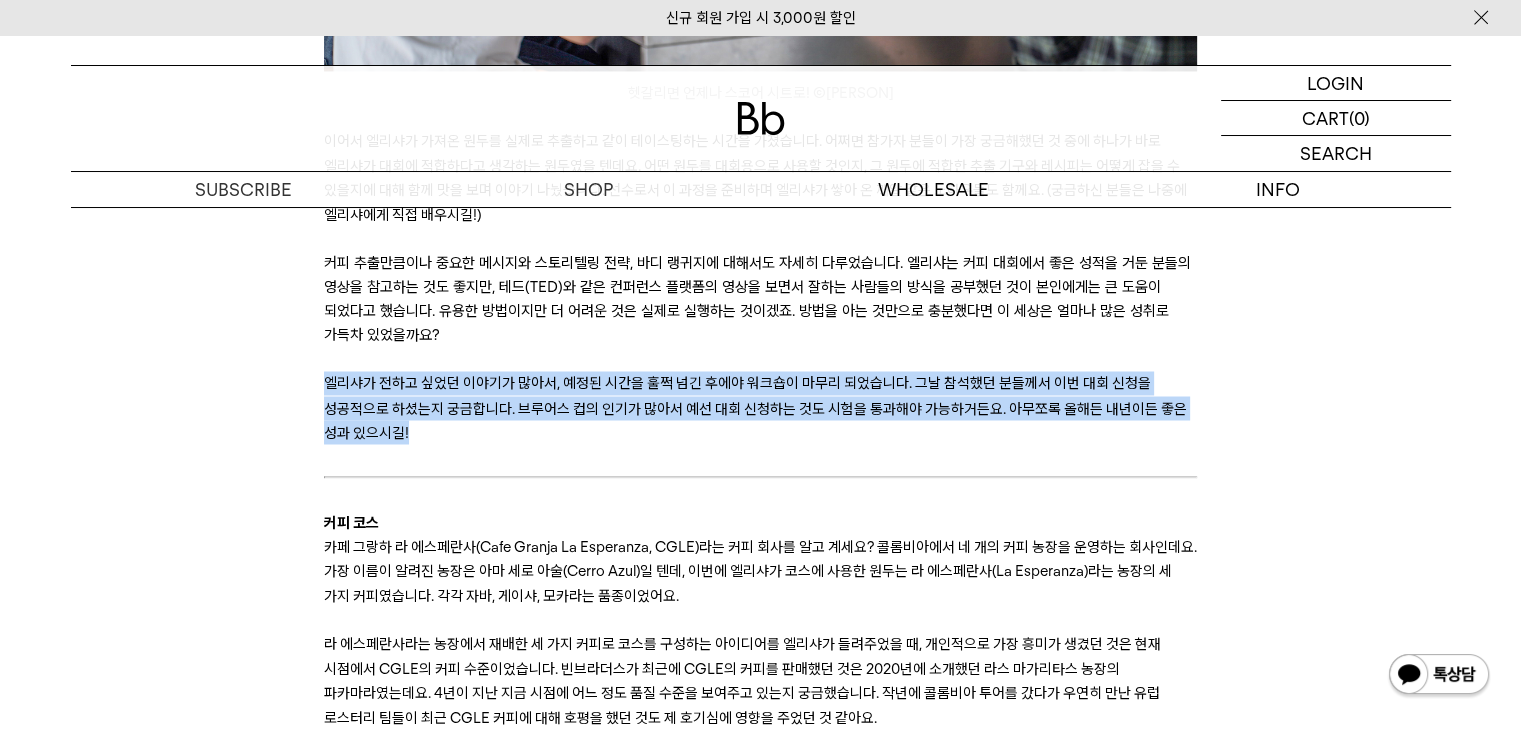 drag, startPoint x: 491, startPoint y: 386, endPoint x: 688, endPoint y: 422, distance: 200.26233 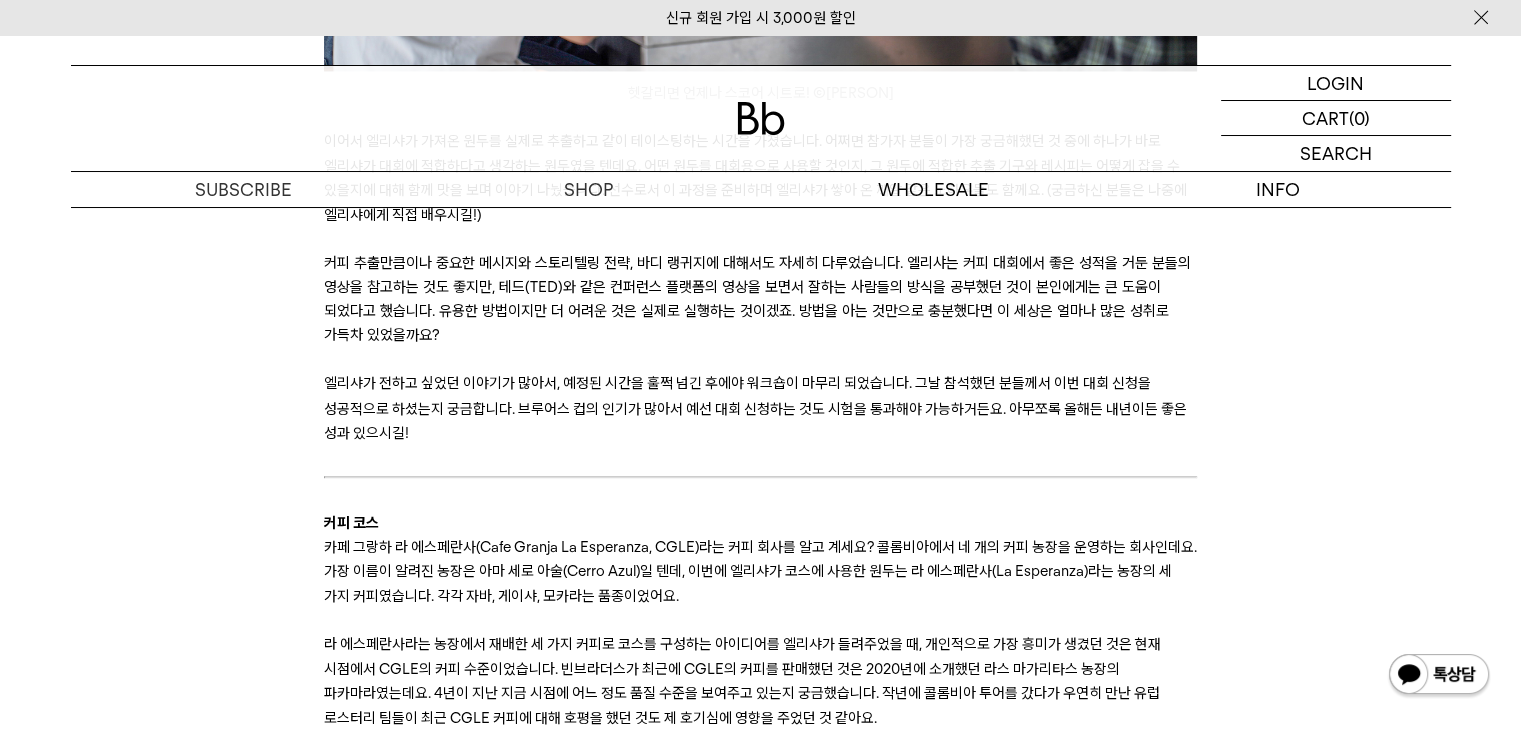 click at bounding box center (760, 457) 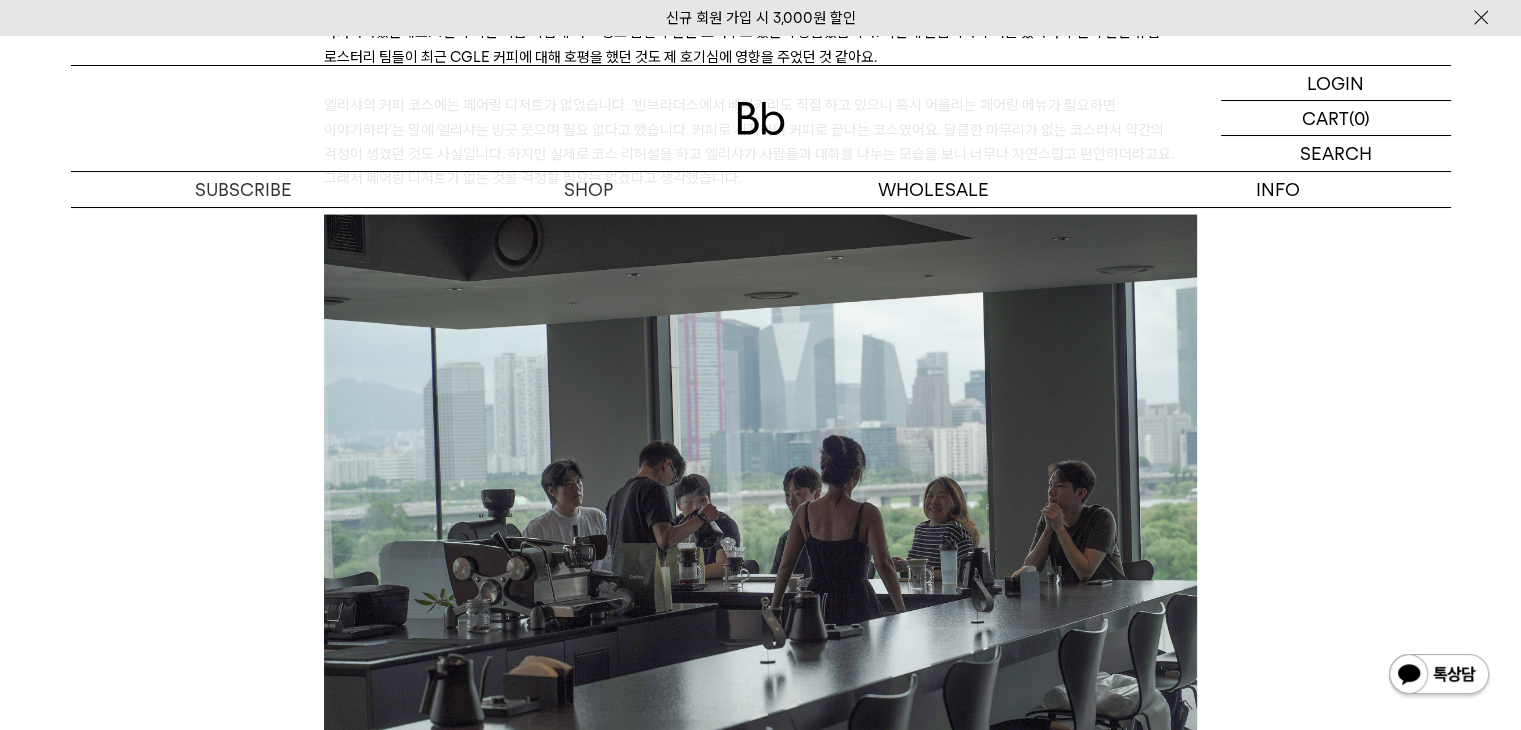 scroll, scrollTop: 3800, scrollLeft: 0, axis: vertical 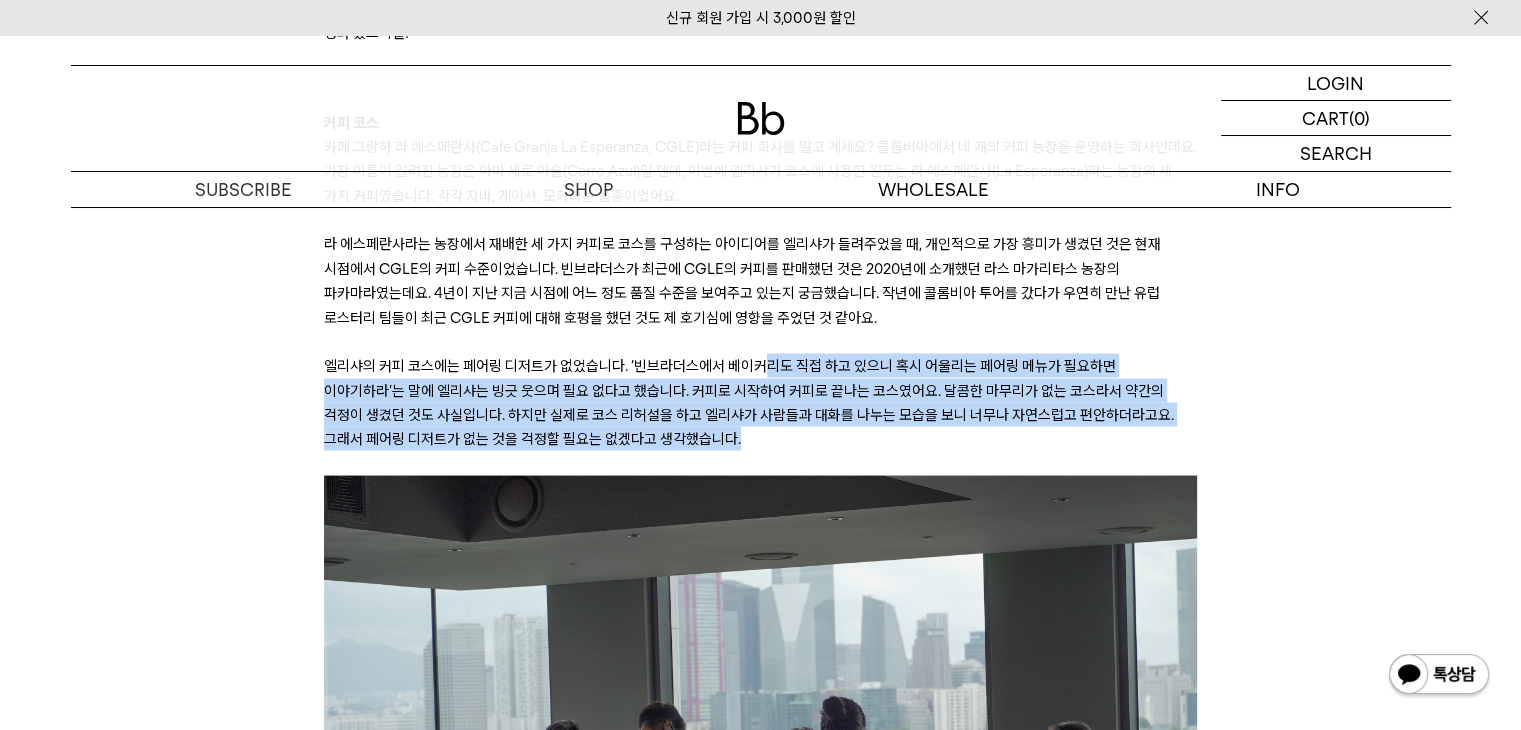 drag, startPoint x: 763, startPoint y: 330, endPoint x: 800, endPoint y: 425, distance: 101.950966 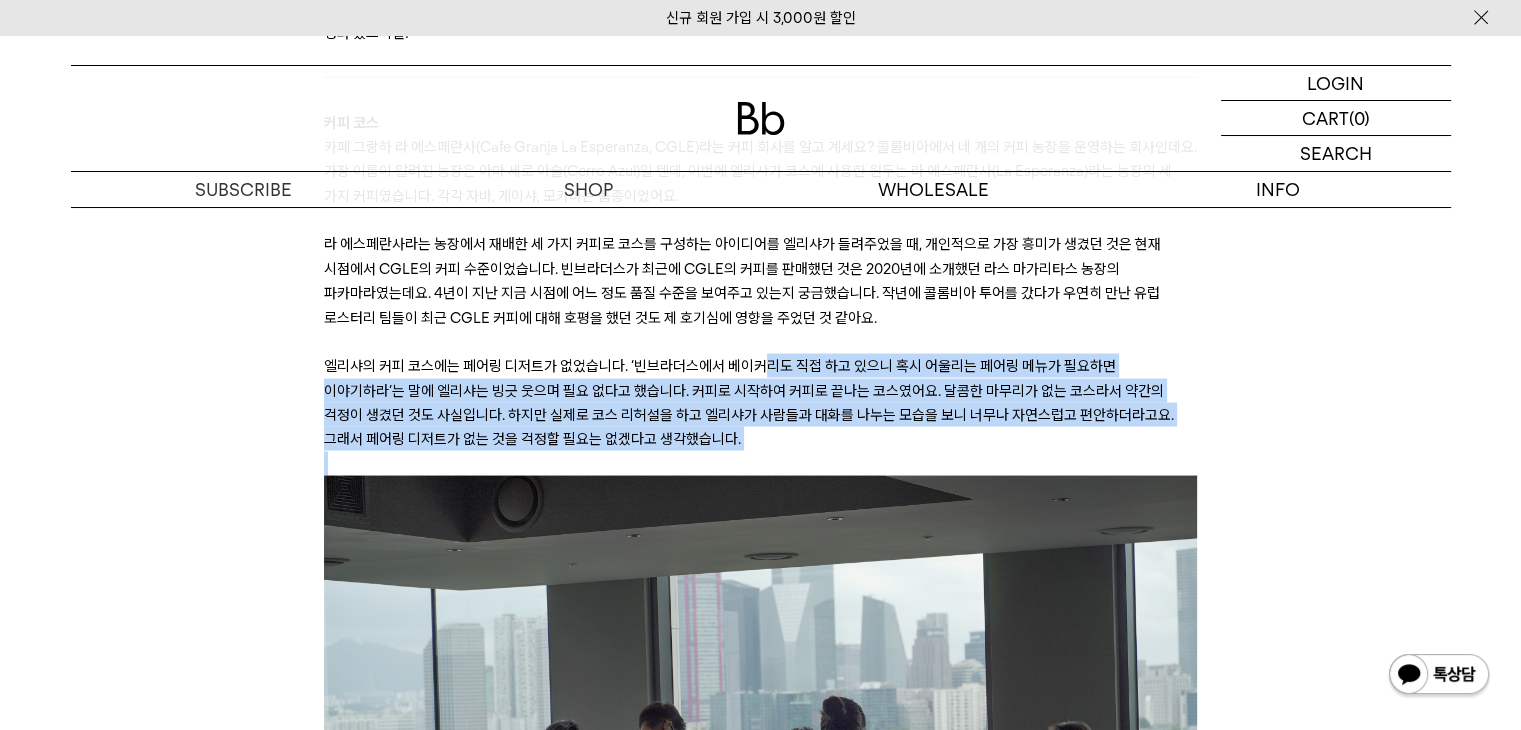 click on "엘리샤의 커피 코스에는 페어링 디저트가 없었습니다. ‘빈브라더스에서 베이커리도 직접 하고 있으니 혹시 어울리는 페어링 메뉴가 필요하면 이야기하라’는 말에 엘리샤는 빙긋 웃으며 필요 없다고 했습니다. 커피로 시작하여 커피로 끝나는 코스였어요. 달콤한 마무리가 없는 코스라서 약간의 걱정이 생겼던 것도 사실입니다. 하지만 실제로 코스 리허설을 하고 엘리샤가 사람들과 대화를 나누는 모습을 보니 너무나 자연스럽고 편안하더라고요. 그래서 페어링 디저트가 없는 것을 걱정할 필요는 없겠다고 생각했습니다." at bounding box center (760, 402) 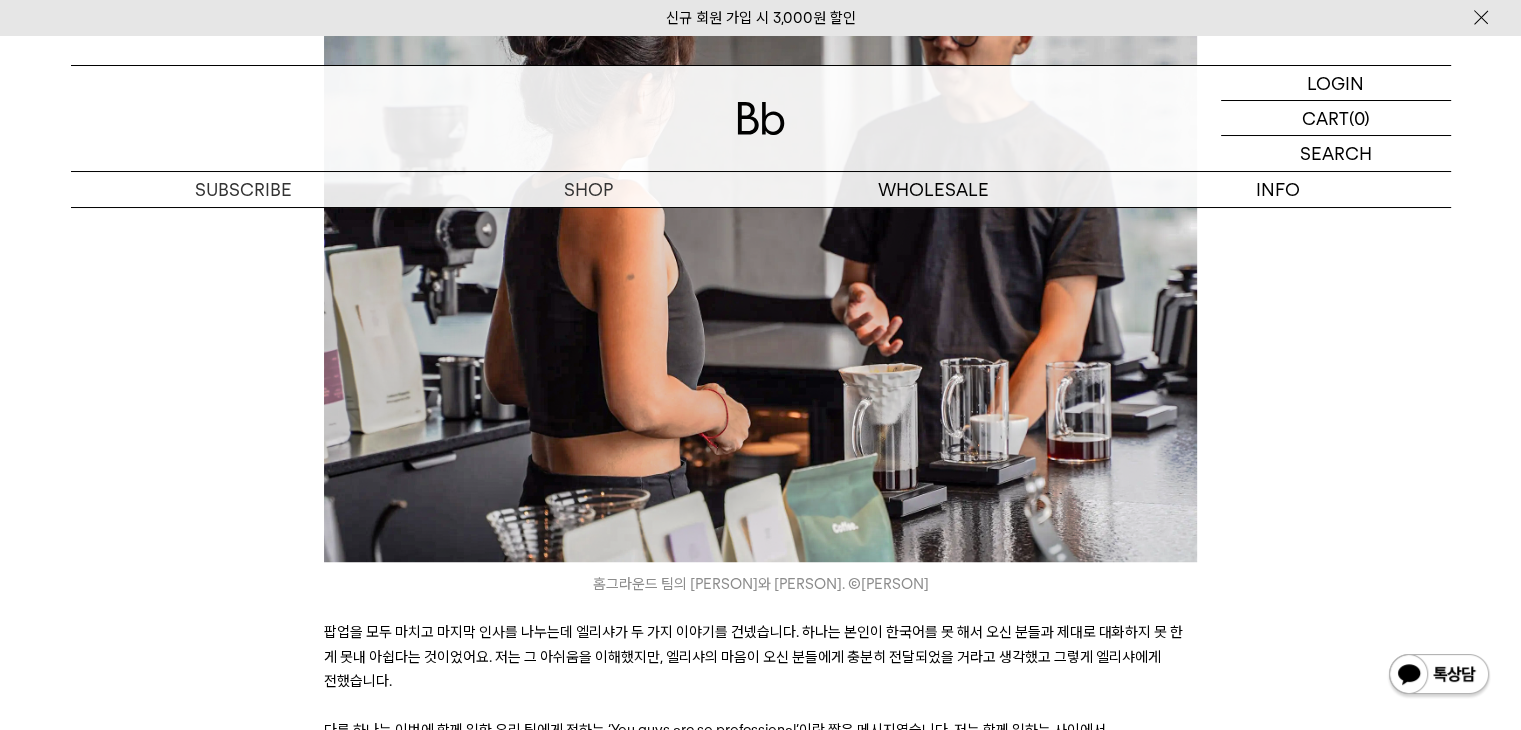 scroll, scrollTop: 9000, scrollLeft: 0, axis: vertical 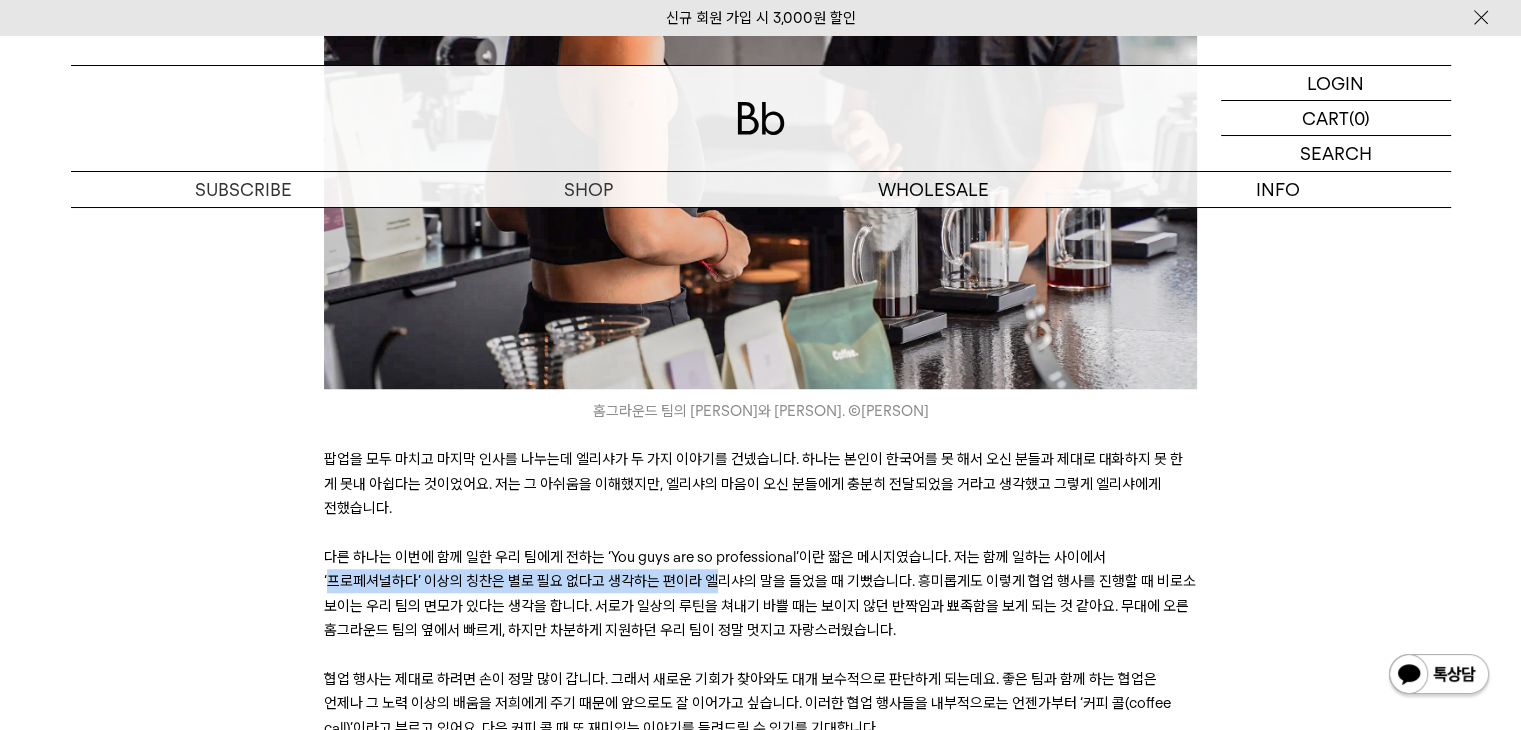 drag, startPoint x: 332, startPoint y: 473, endPoint x: 863, endPoint y: 496, distance: 531.49786 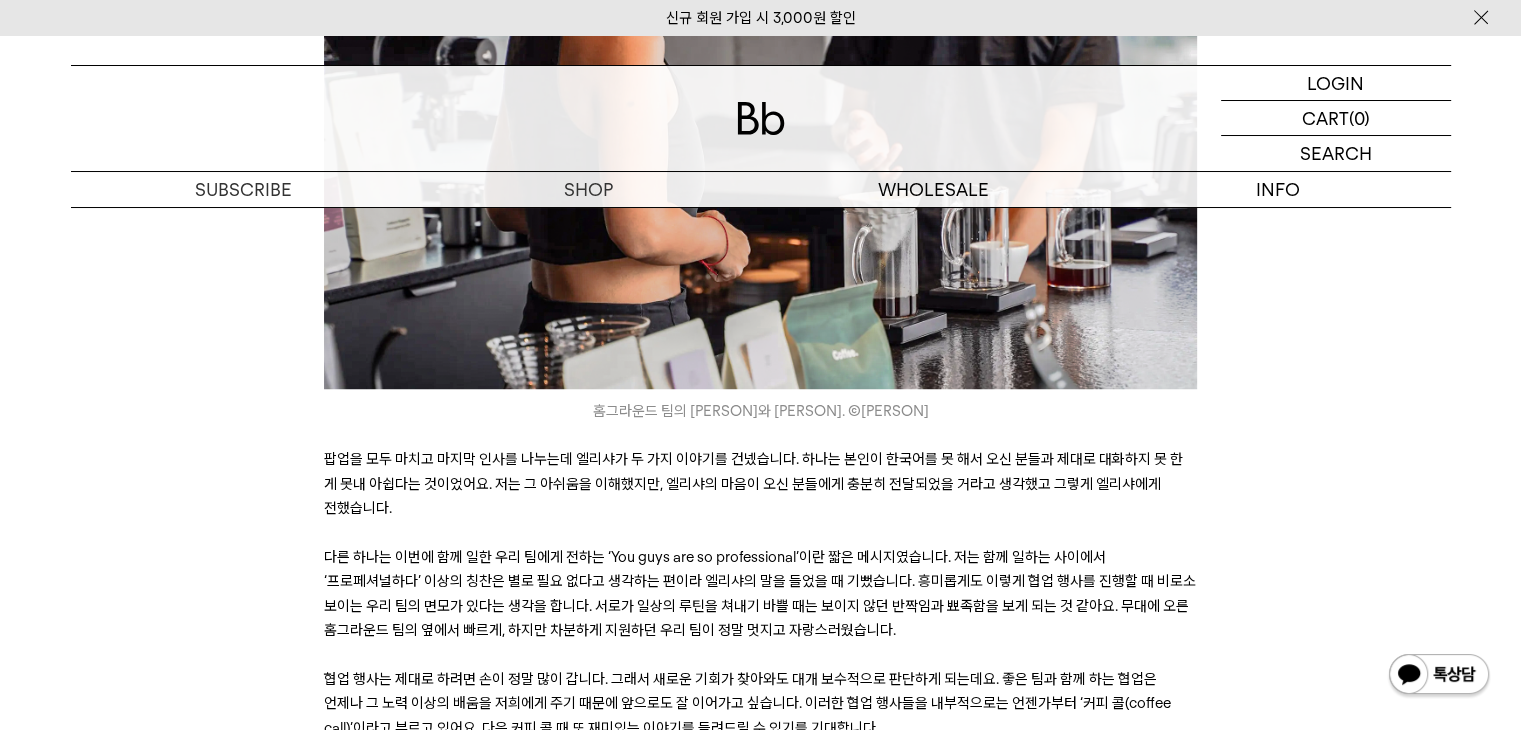drag, startPoint x: 869, startPoint y: 497, endPoint x: 990, endPoint y: 532, distance: 125.96031 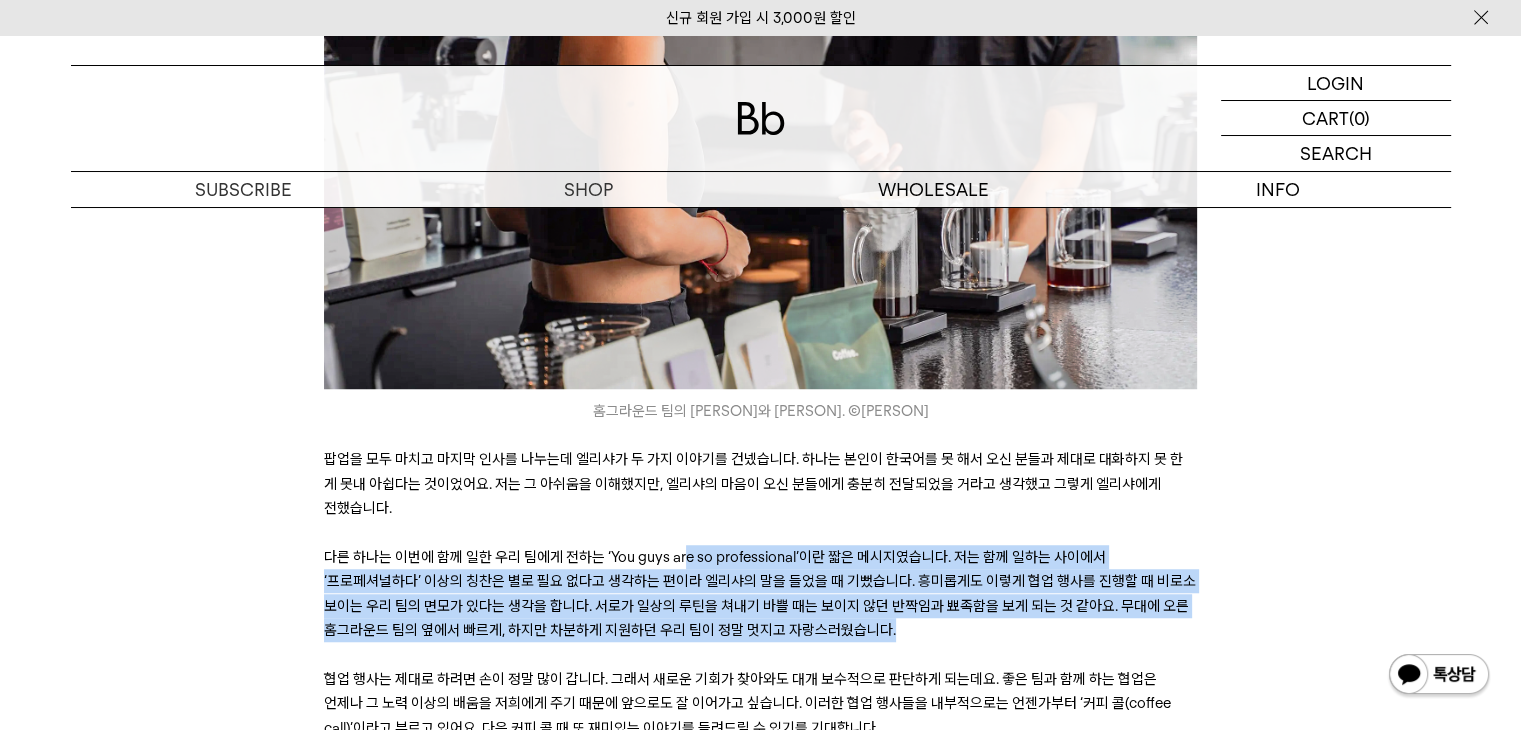 click on "다른 하나는 이번에 함께 일한 우리 팀에게 전하는 ‘You guys are so professional’이란 짧은 메시지였습니다. 저는 함께 일하는 사이에서 ‘프로페셔널하다’ 이상의 칭찬은 별로 필요 없다고 생각하는 편이라 엘리샤의 말을 들었을 때 기뻤습니다. 흥미롭게도 이렇게 협업 행사를 진행할 때 비로소 보이는 우리 팀의 면모가 있다는 생각을 합니다. 서로가 일상의 루틴을 쳐내기 바쁠 때는 보이지 않던 반짝임과 뾰족함을 보게 되는 것 같아요. 무대에 오른 홈그라운드 팀의 옆에서 빠르게, 하지만 차분하게 지원하던 우리 팀이 정말 멋지고 자랑스러웠습니다." at bounding box center (760, 594) 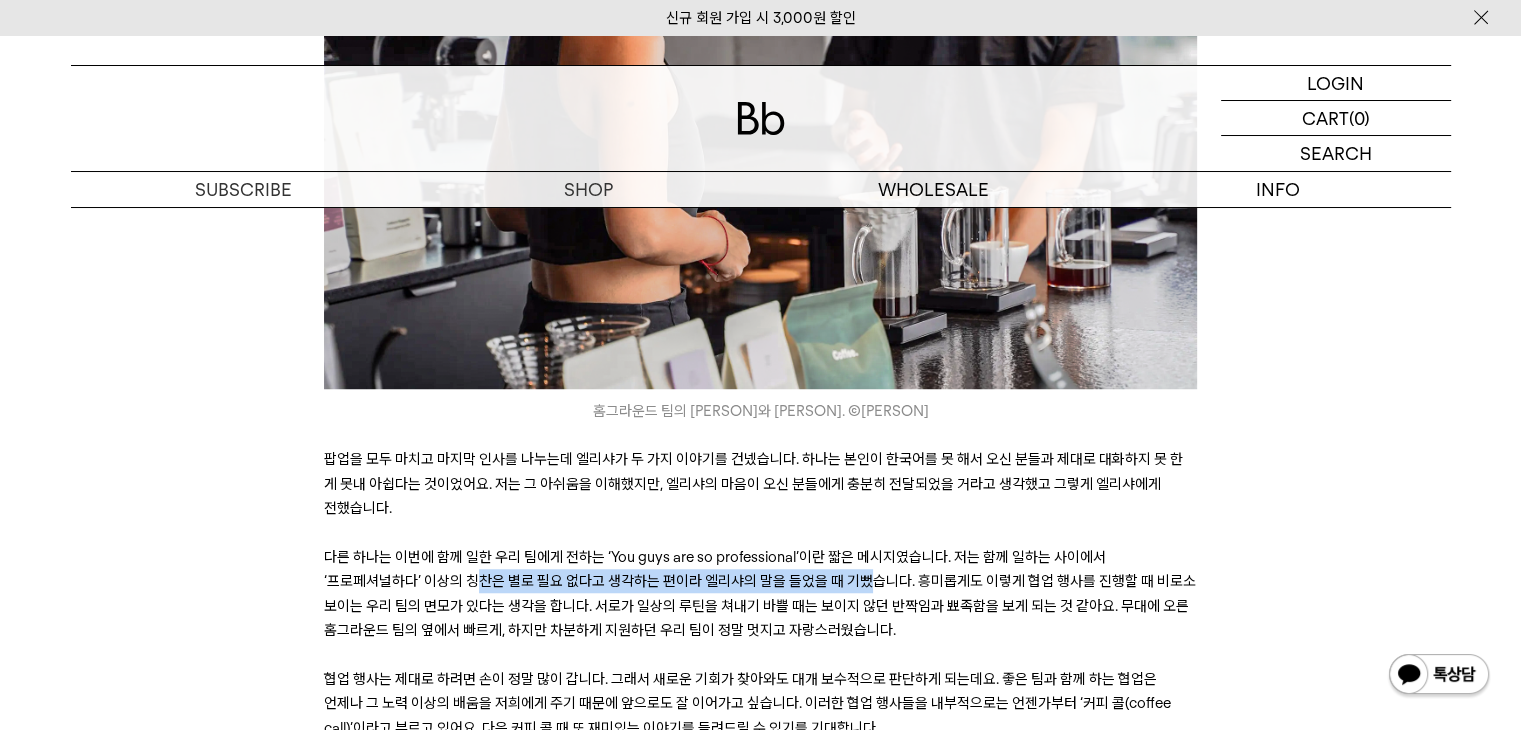 drag, startPoint x: 472, startPoint y: 465, endPoint x: 1075, endPoint y: 485, distance: 603.3316 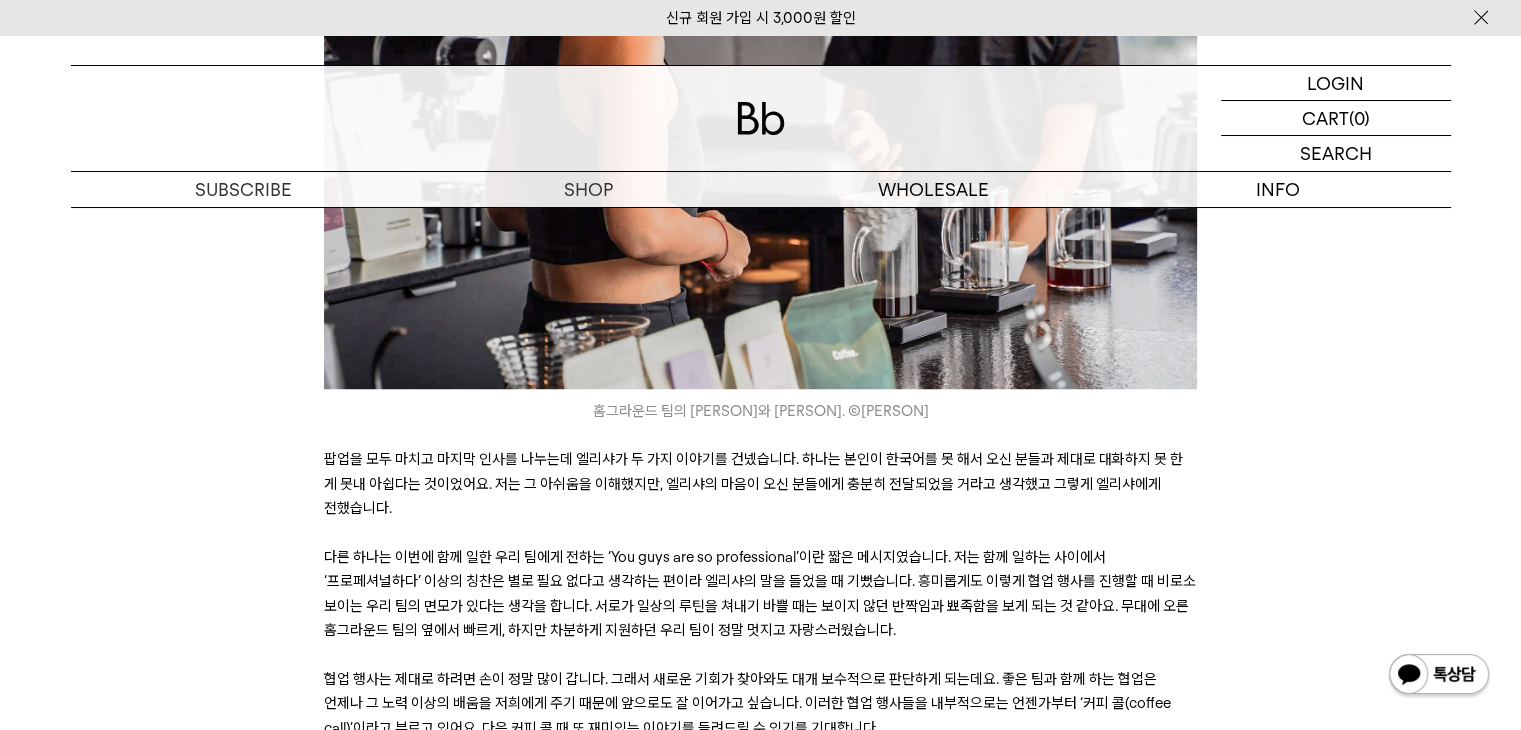 click on "다른 하나는 이번에 함께 일한 우리 팀에게 전하는 ‘You guys are so professional’이란 짧은 메시지였습니다. 저는 함께 일하는 사이에서 ‘프로페셔널하다’ 이상의 칭찬은 별로 필요 없다고 생각하는 편이라 엘리샤의 말을 들었을 때 기뻤습니다. 흥미롭게도 이렇게 협업 행사를 진행할 때 비로소 보이는 우리 팀의 면모가 있다는 생각을 합니다. 서로가 일상의 루틴을 쳐내기 바쁠 때는 보이지 않던 반짝임과 뾰족함을 보게 되는 것 같아요. 무대에 오른 홈그라운드 팀의 옆에서 빠르게, 하지만 차분하게 지원하던 우리 팀이 정말 멋지고 자랑스러웠습니다." at bounding box center [760, 593] 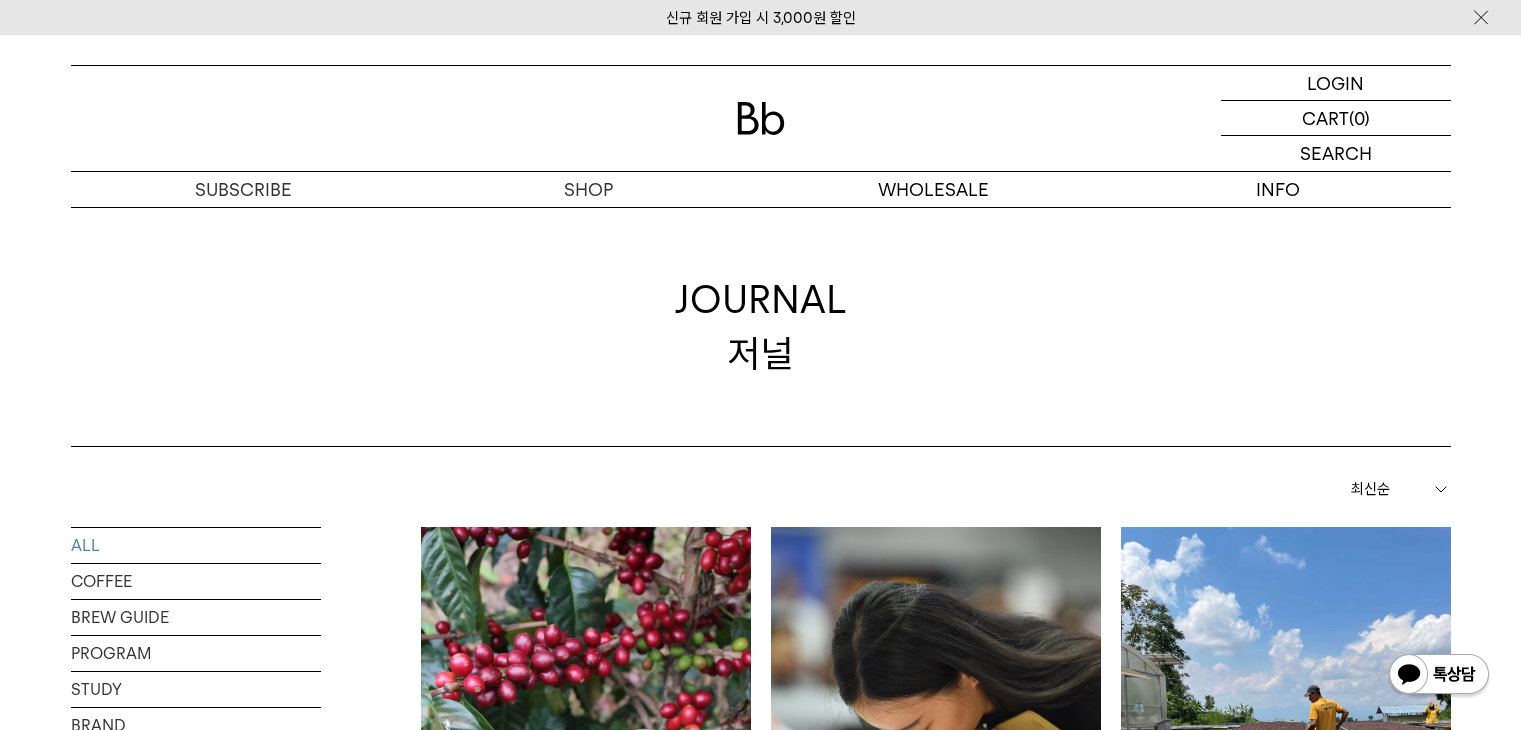 scroll, scrollTop: 2660, scrollLeft: 0, axis: vertical 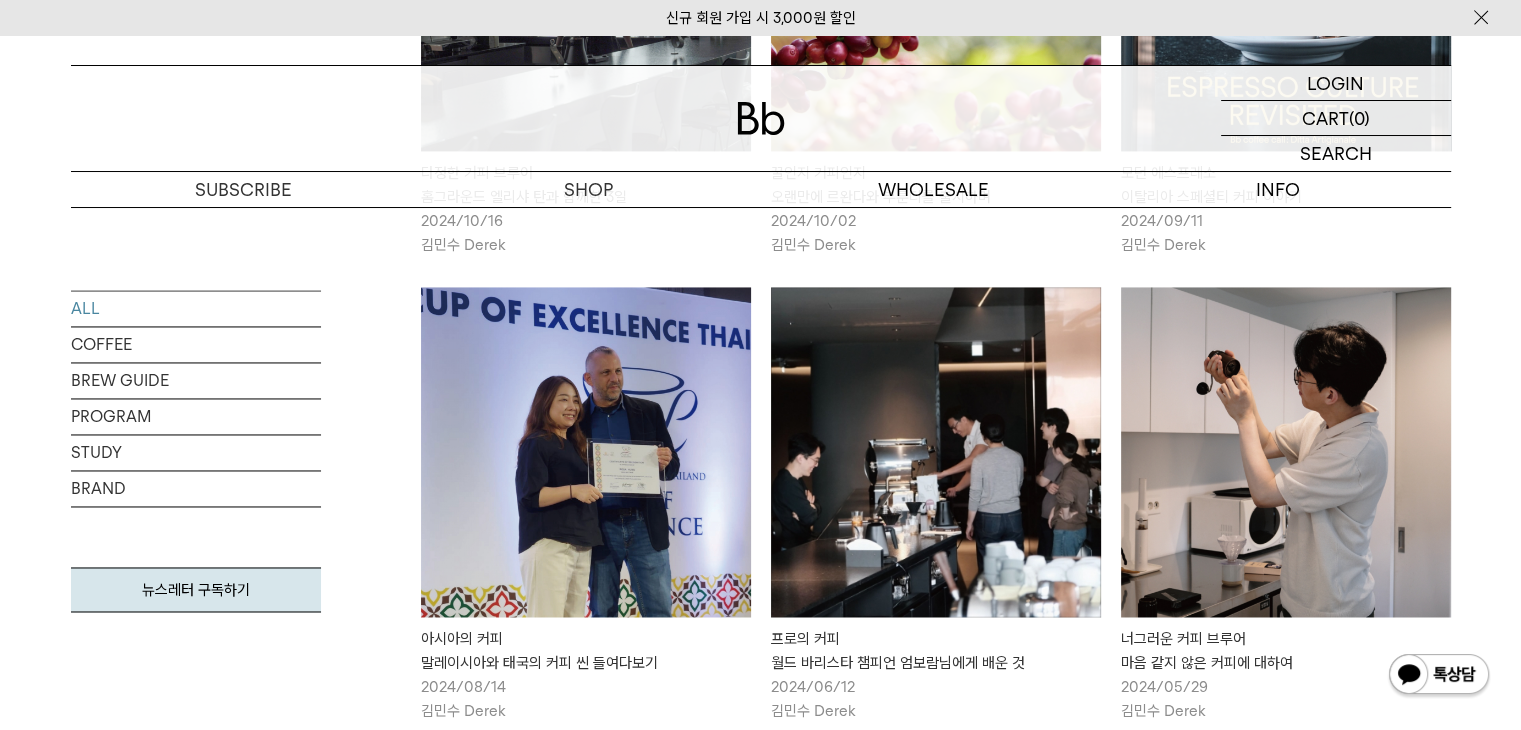 click at bounding box center [936, 452] 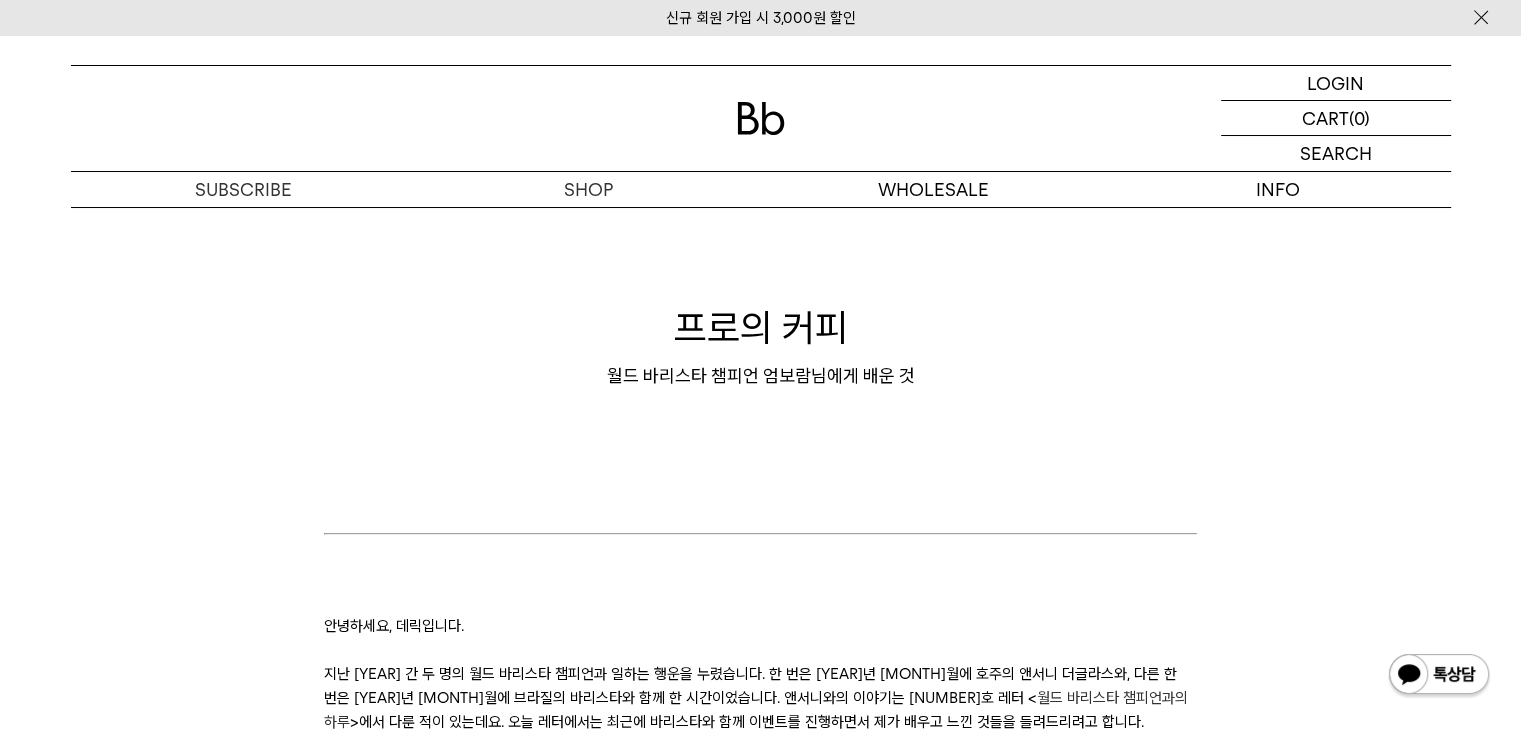 scroll, scrollTop: 0, scrollLeft: 0, axis: both 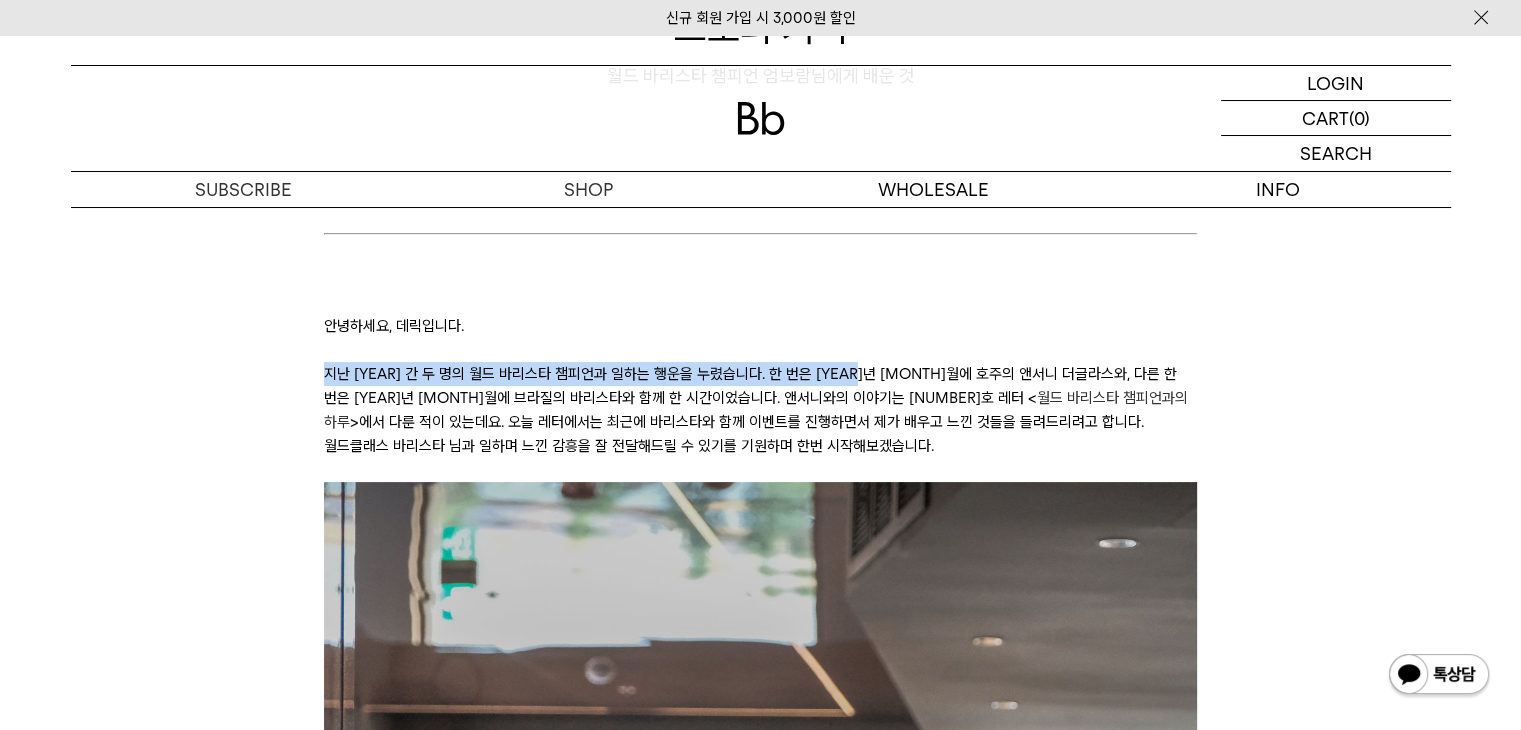 drag, startPoint x: 322, startPoint y: 372, endPoint x: 940, endPoint y: 377, distance: 618.0202 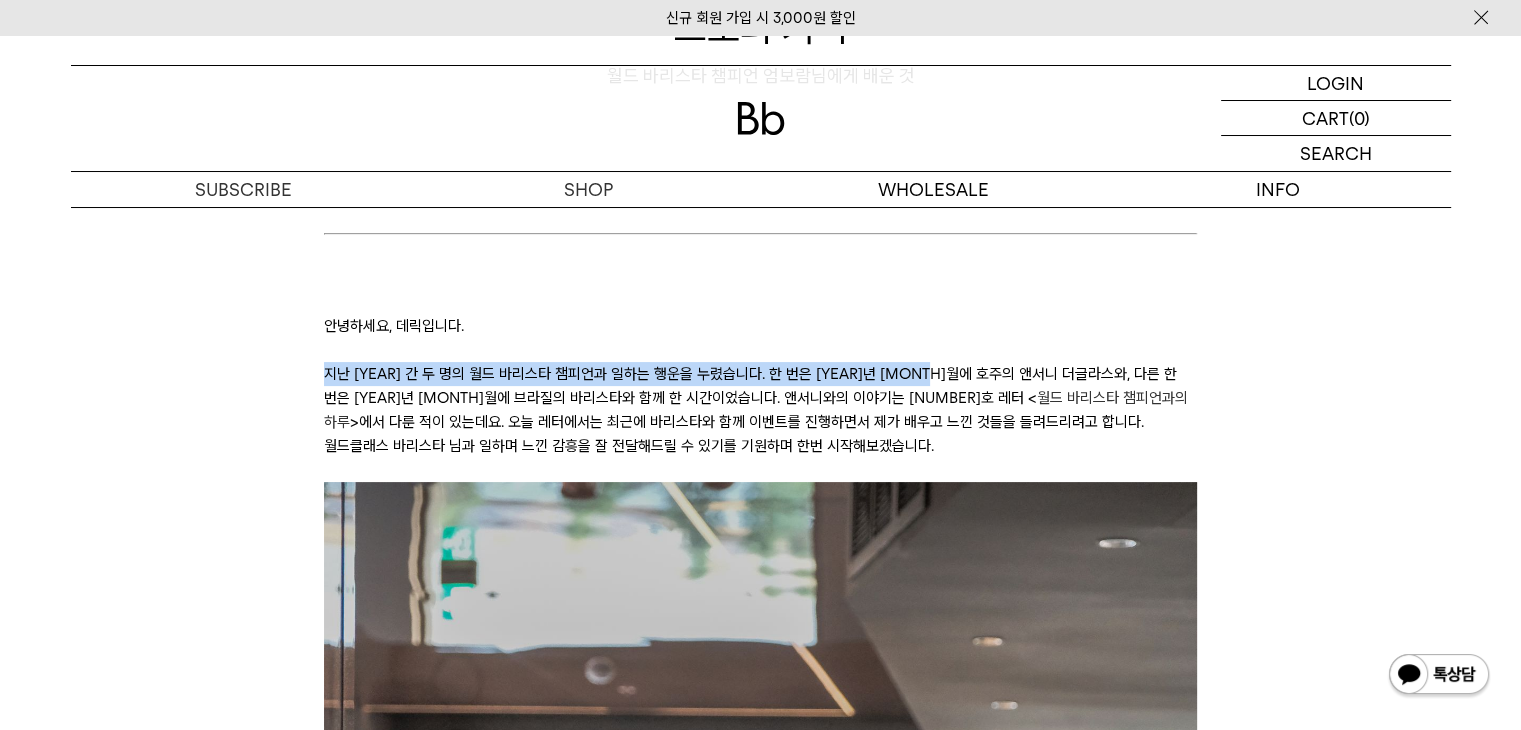 click on "지난 2년 간 두 명의 월드 바리스타 챔피언과 일하는 행운을 누렸습니다. 한 번은 2022년 11월에 호주의 앤서니 더글라스와, 다른 한 번은 2024년 4월에 브라질의 엄보람 바리스타와 함께 한 시간이었습니다. 앤서니와의 이야기는 85호 레터 < 월드 바리스타 챔피언과의 하루 >에서 다룬 적이 있는데요. 오늘 레터에서는 최근에 엄보람 바리스타와 함께 이벤트를 진행하면서 제가 배우고 느낀 것들을 들려드리려고 합니다. 월드클래스 바리스타 엄보람님과 일하며 느낀 감흥을 잘 전달해드릴 수 있기를 기원하며 한번 시작해보겠습니다." at bounding box center [760, 410] 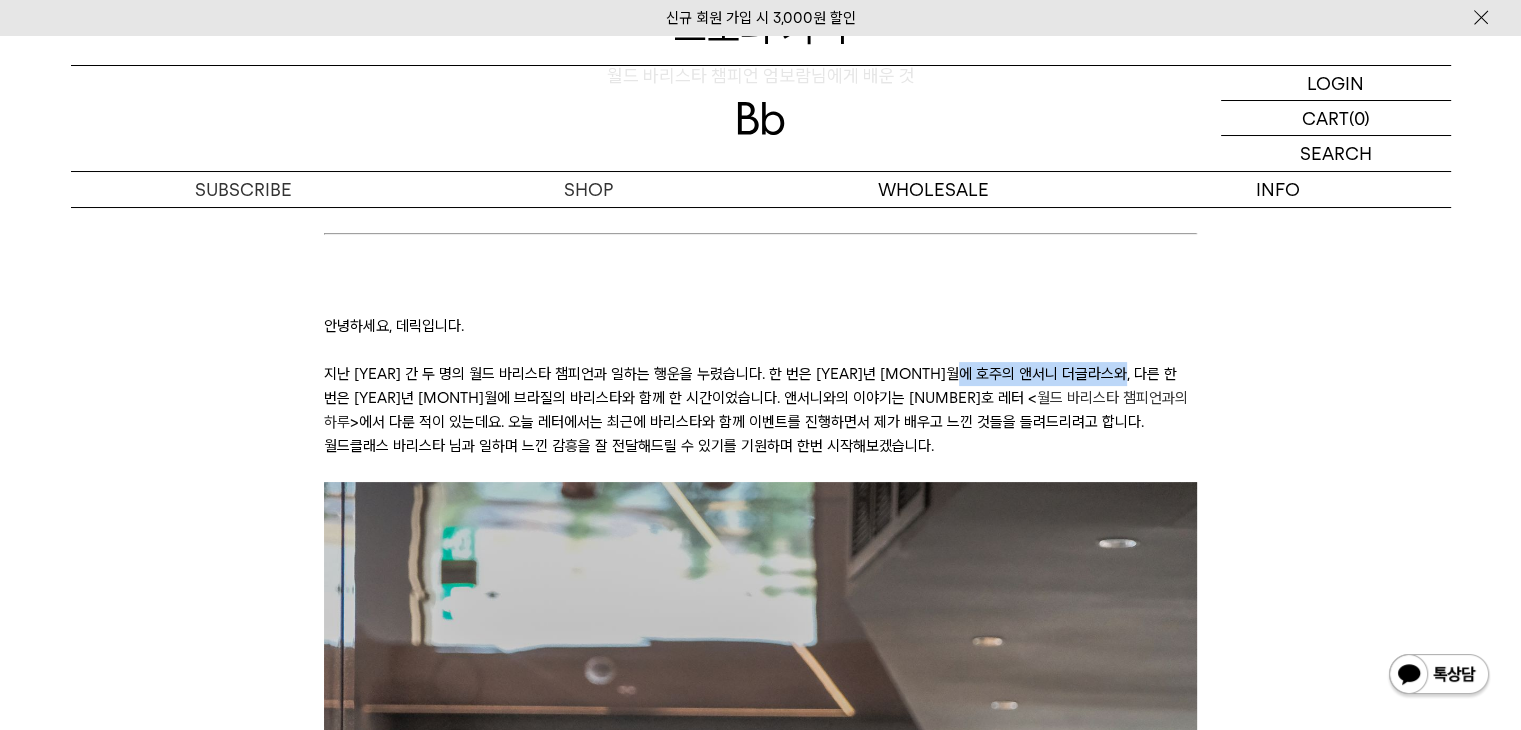 drag, startPoint x: 1096, startPoint y: 378, endPoint x: 904, endPoint y: 386, distance: 192.1666 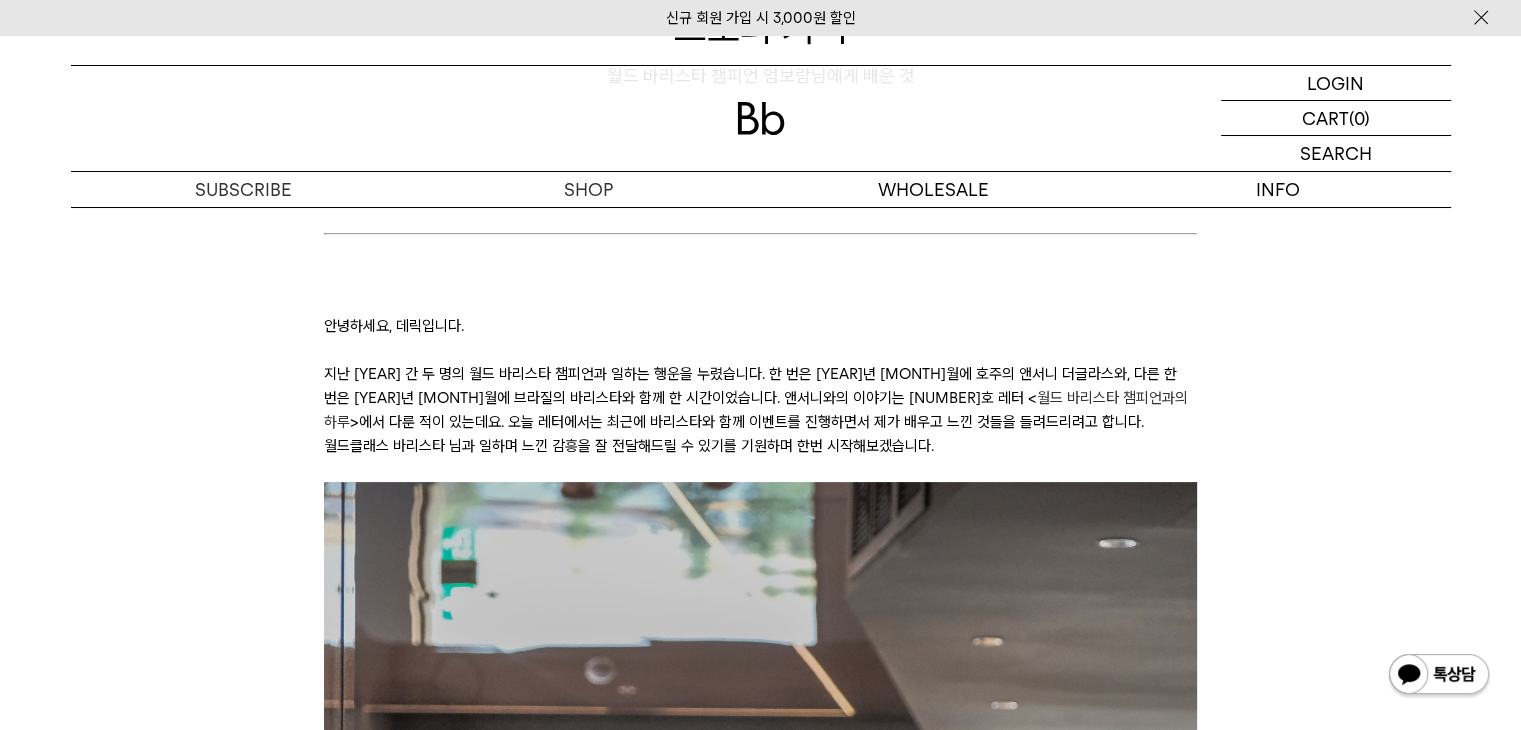click on "지난 2년 간 두 명의 월드 바리스타 챔피언과 일하는 행운을 누렸습니다. 한 번은 2022년 11월에 호주의 앤서니 더글라스와, 다른 한 번은 2024년 4월에 브라질의 엄보람 바리스타와 함께 한 시간이었습니다. 앤서니와의 이야기는 85호 레터 < 월드 바리스타 챔피언과의 하루 >에서 다룬 적이 있는데요. 오늘 레터에서는 최근에 엄보람 바리스타와 함께 이벤트를 진행하면서 제가 배우고 느낀 것들을 들려드리려고 합니다. 월드클래스 바리스타 엄보람님과 일하며 느낀 감흥을 잘 전달해드릴 수 있기를 기원하며 한번 시작해보겠습니다." at bounding box center (760, 410) 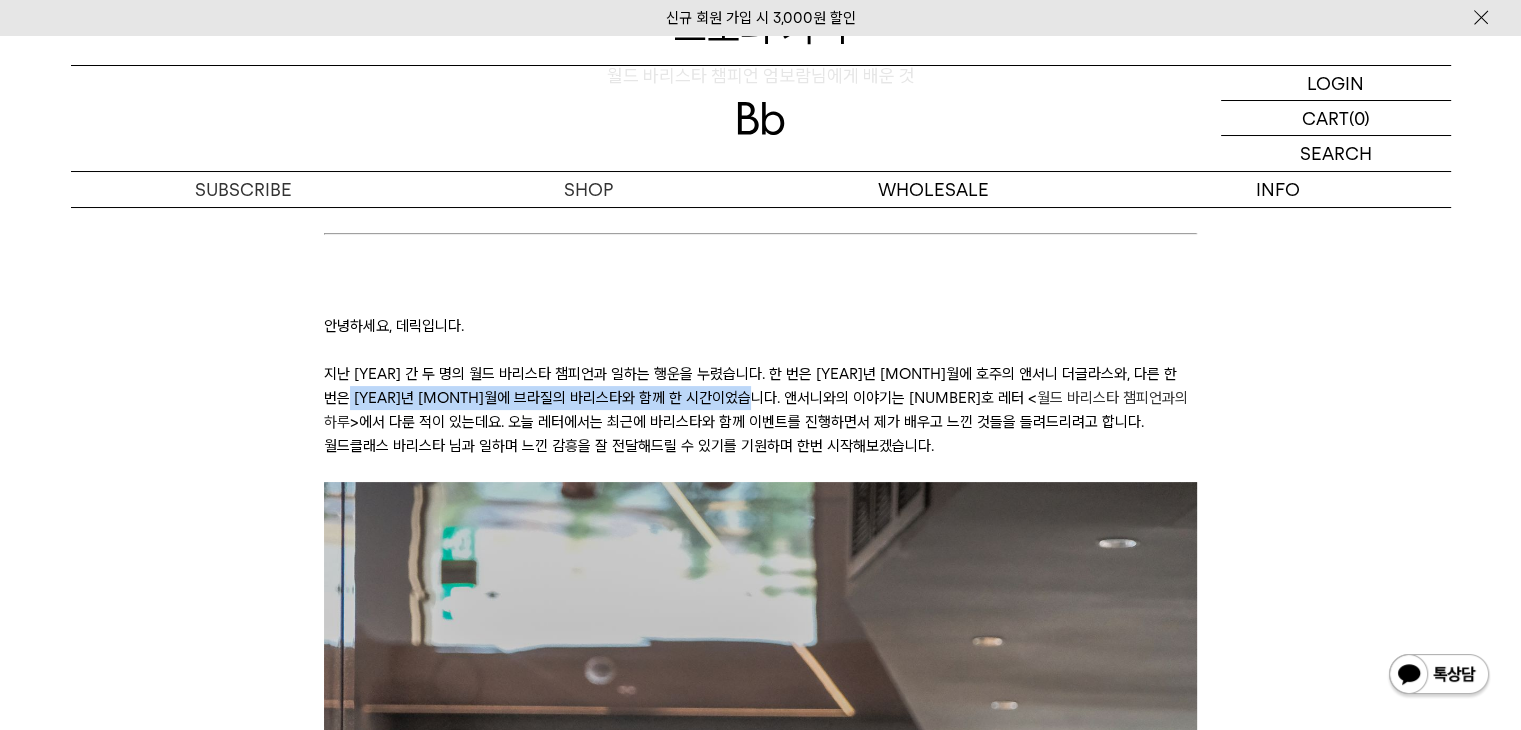 drag, startPoint x: 317, startPoint y: 402, endPoint x: 818, endPoint y: 389, distance: 501.16864 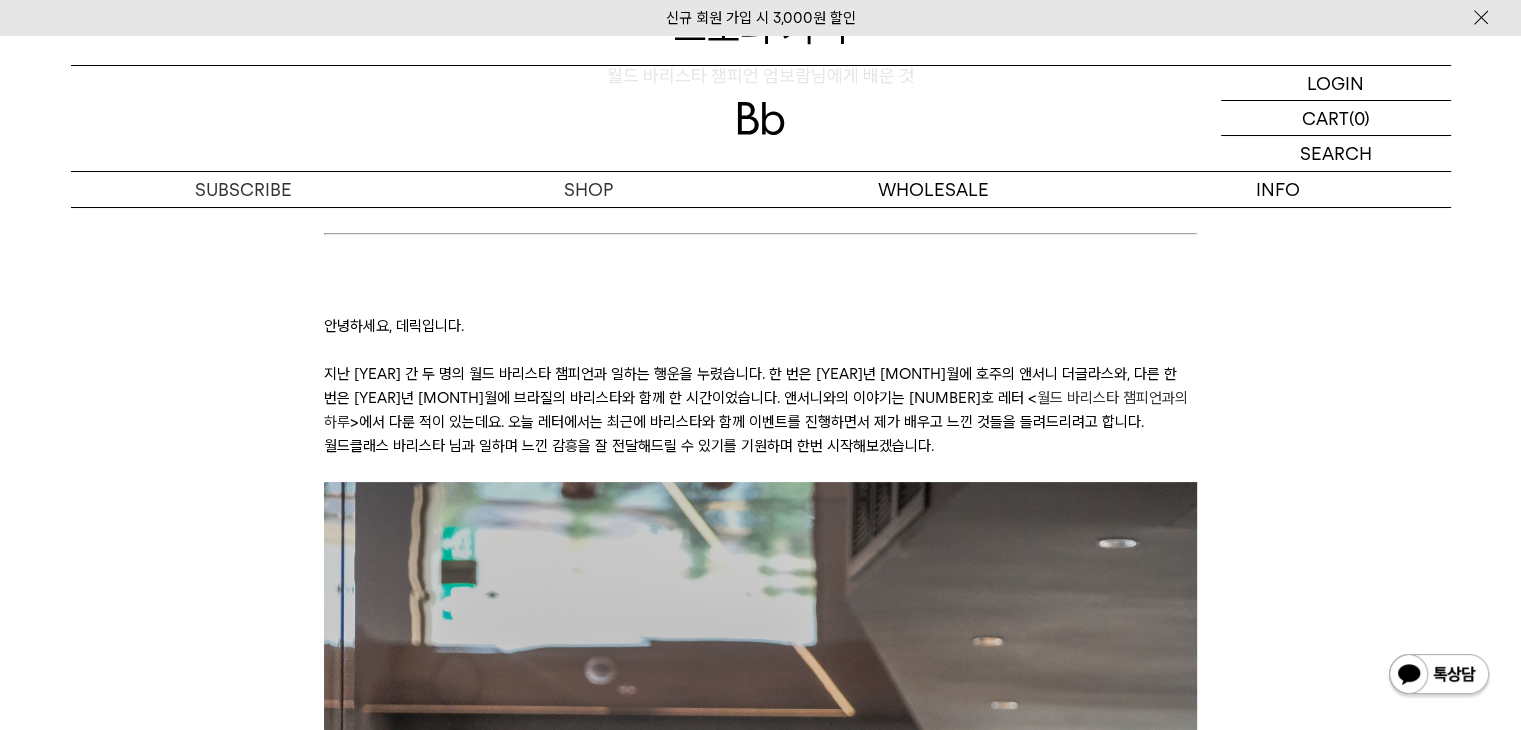 click on "지난 2년 간 두 명의 월드 바리스타 챔피언과 일하는 행운을 누렸습니다. 한 번은 2022년 11월에 호주의 앤서니 더글라스와, 다른 한 번은 2024년 4월에 브라질의 엄보람 바리스타와 함께 한 시간이었습니다. 앤서니와의 이야기는 85호 레터 < 월드 바리스타 챔피언과의 하루 >에서 다룬 적이 있는데요. 오늘 레터에서는 최근에 엄보람 바리스타와 함께 이벤트를 진행하면서 제가 배우고 느낀 것들을 들려드리려고 합니다. 월드클래스 바리스타 엄보람님과 일하며 느낀 감흥을 잘 전달해드릴 수 있기를 기원하며 한번 시작해보겠습니다." at bounding box center (760, 410) 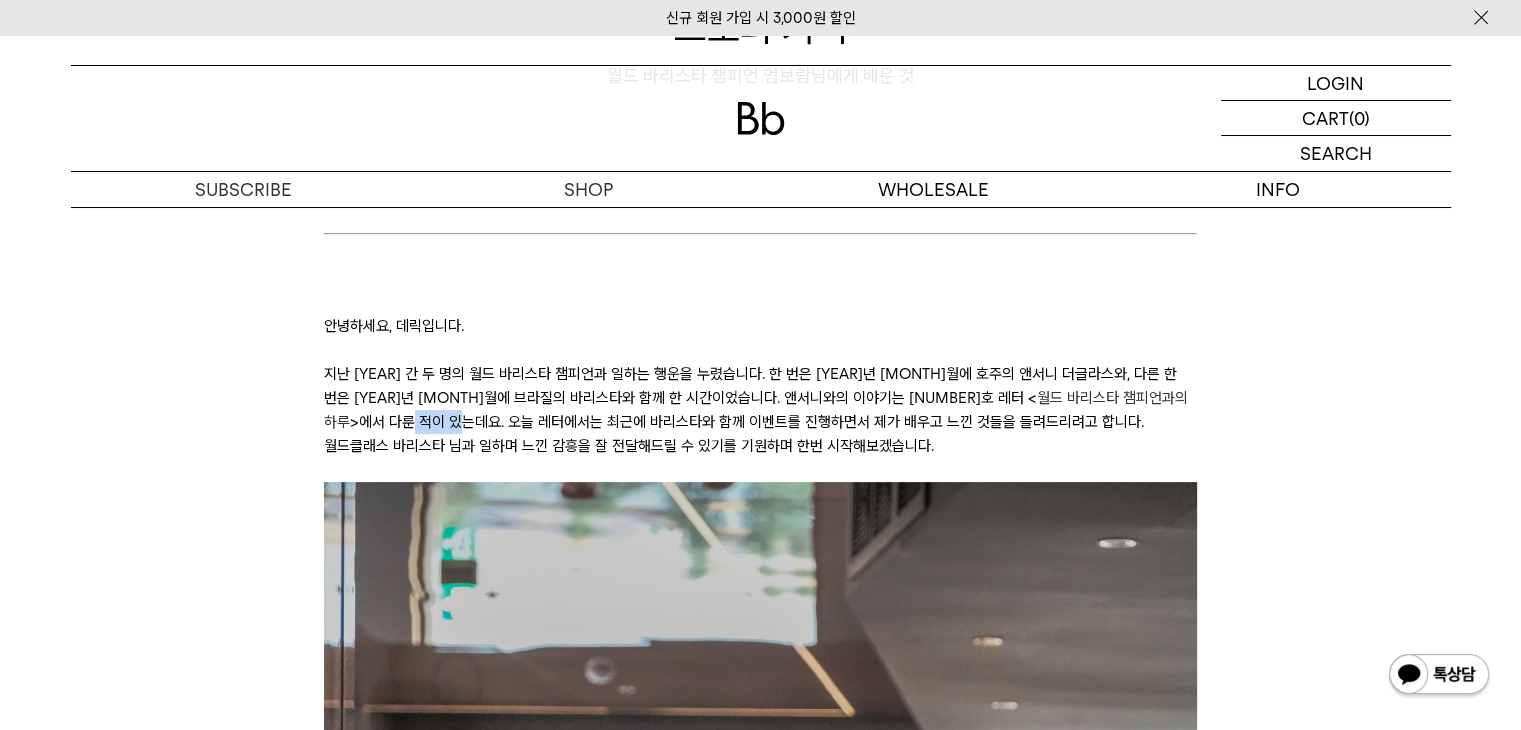 drag, startPoint x: 1044, startPoint y: 396, endPoint x: 1060, endPoint y: 429, distance: 36.67424 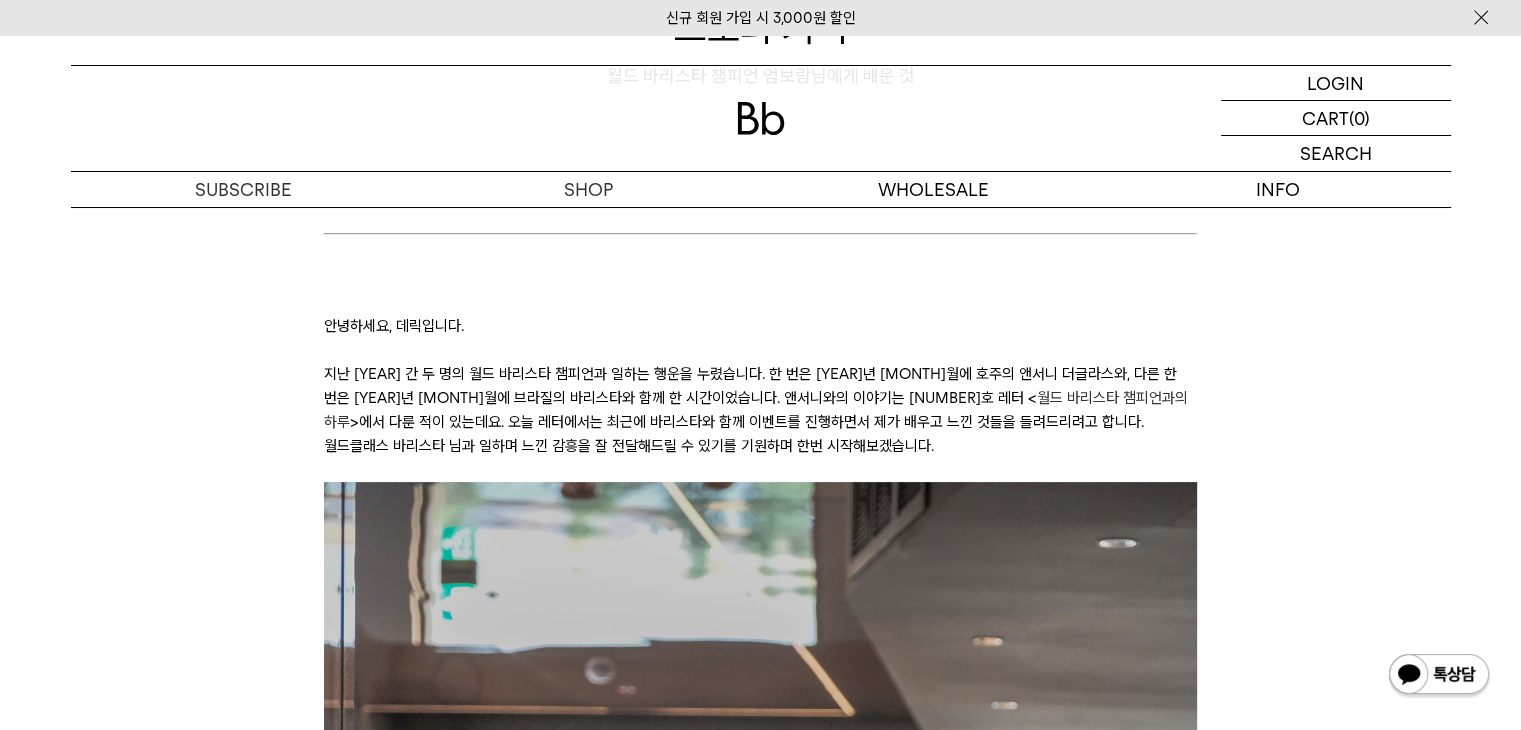 click on "지난 2년 간 두 명의 월드 바리스타 챔피언과 일하는 행운을 누렸습니다. 한 번은 2022년 11월에 호주의 앤서니 더글라스와, 다른 한 번은 2024년 4월에 브라질의 엄보람 바리스타와 함께 한 시간이었습니다. 앤서니와의 이야기는 85호 레터 < 월드 바리스타 챔피언과의 하루 >에서 다룬 적이 있는데요. 오늘 레터에서는 최근에 엄보람 바리스타와 함께 이벤트를 진행하면서 제가 배우고 느낀 것들을 들려드리려고 합니다. 월드클래스 바리스타 엄보람님과 일하며 느낀 감흥을 잘 전달해드릴 수 있기를 기원하며 한번 시작해보겠습니다." at bounding box center (760, 410) 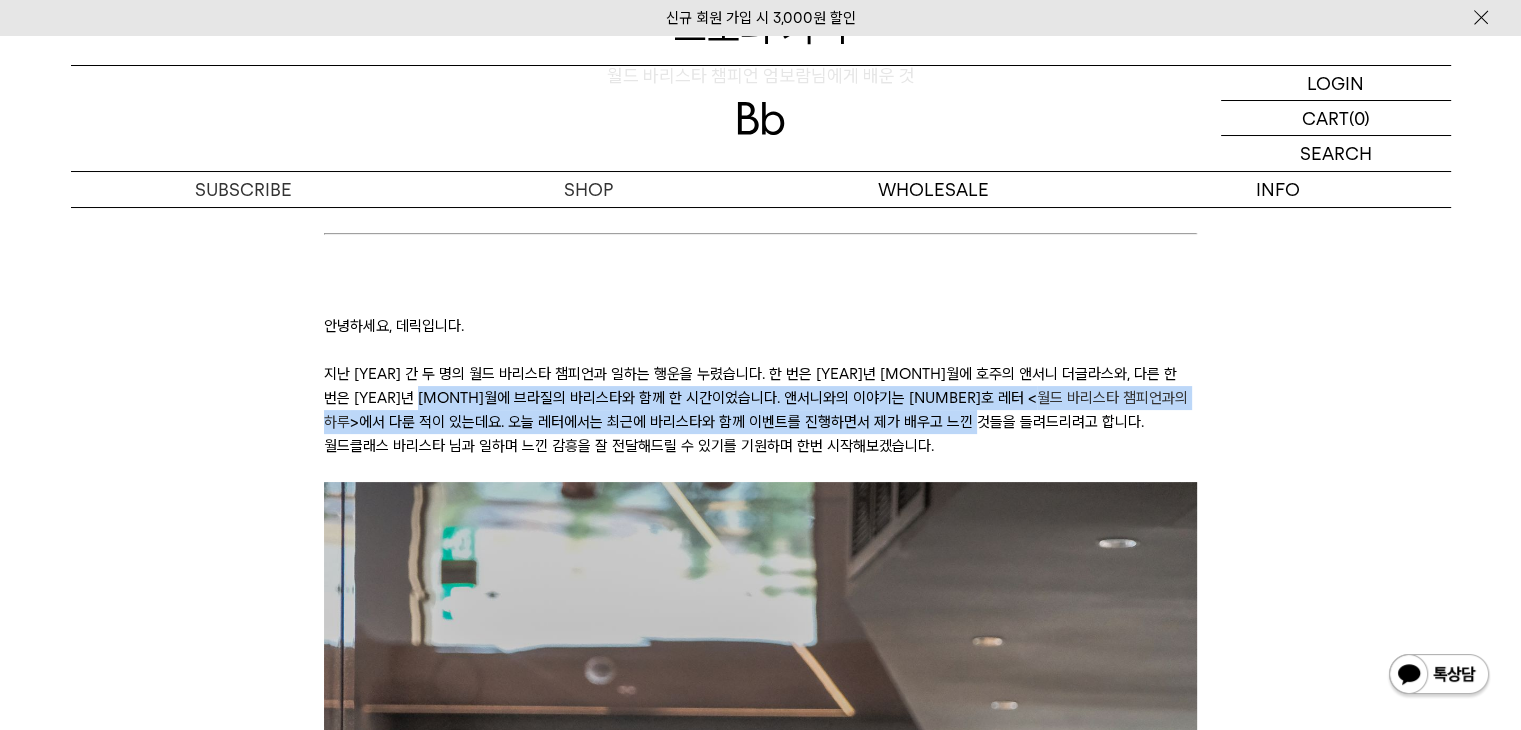 drag, startPoint x: 420, startPoint y: 409, endPoint x: 768, endPoint y: 431, distance: 348.6947 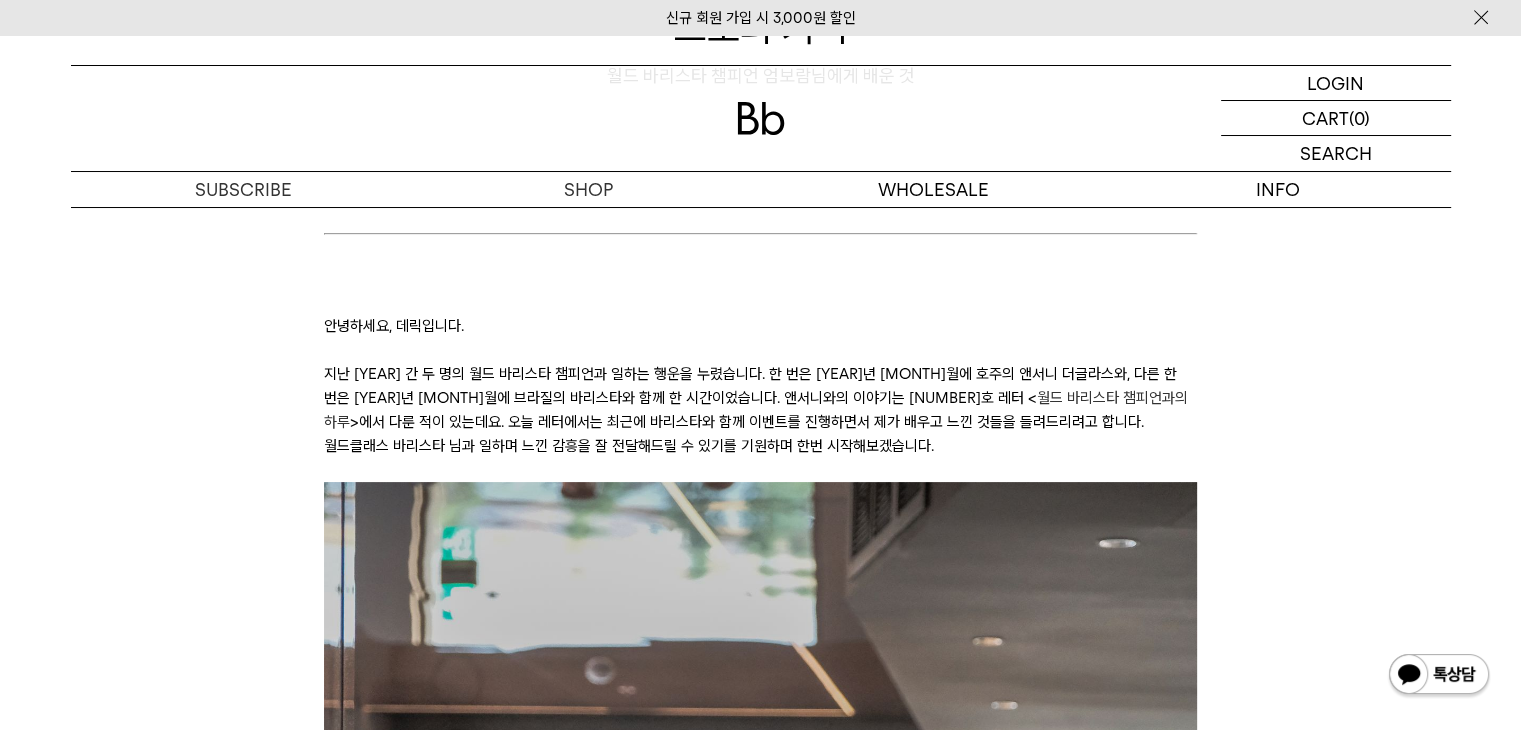 click on "지난 2년 간 두 명의 월드 바리스타 챔피언과 일하는 행운을 누렸습니다. 한 번은 2022년 11월에 호주의 앤서니 더글라스와, 다른 한 번은 2024년 4월에 브라질의 엄보람 바리스타와 함께 한 시간이었습니다. 앤서니와의 이야기는 85호 레터 < 월드 바리스타 챔피언과의 하루 >에서 다룬 적이 있는데요. 오늘 레터에서는 최근에 엄보람 바리스타와 함께 이벤트를 진행하면서 제가 배우고 느낀 것들을 들려드리려고 합니다. 월드클래스 바리스타 엄보람님과 일하며 느낀 감흥을 잘 전달해드릴 수 있기를 기원하며 한번 시작해보겠습니다." at bounding box center (760, 410) 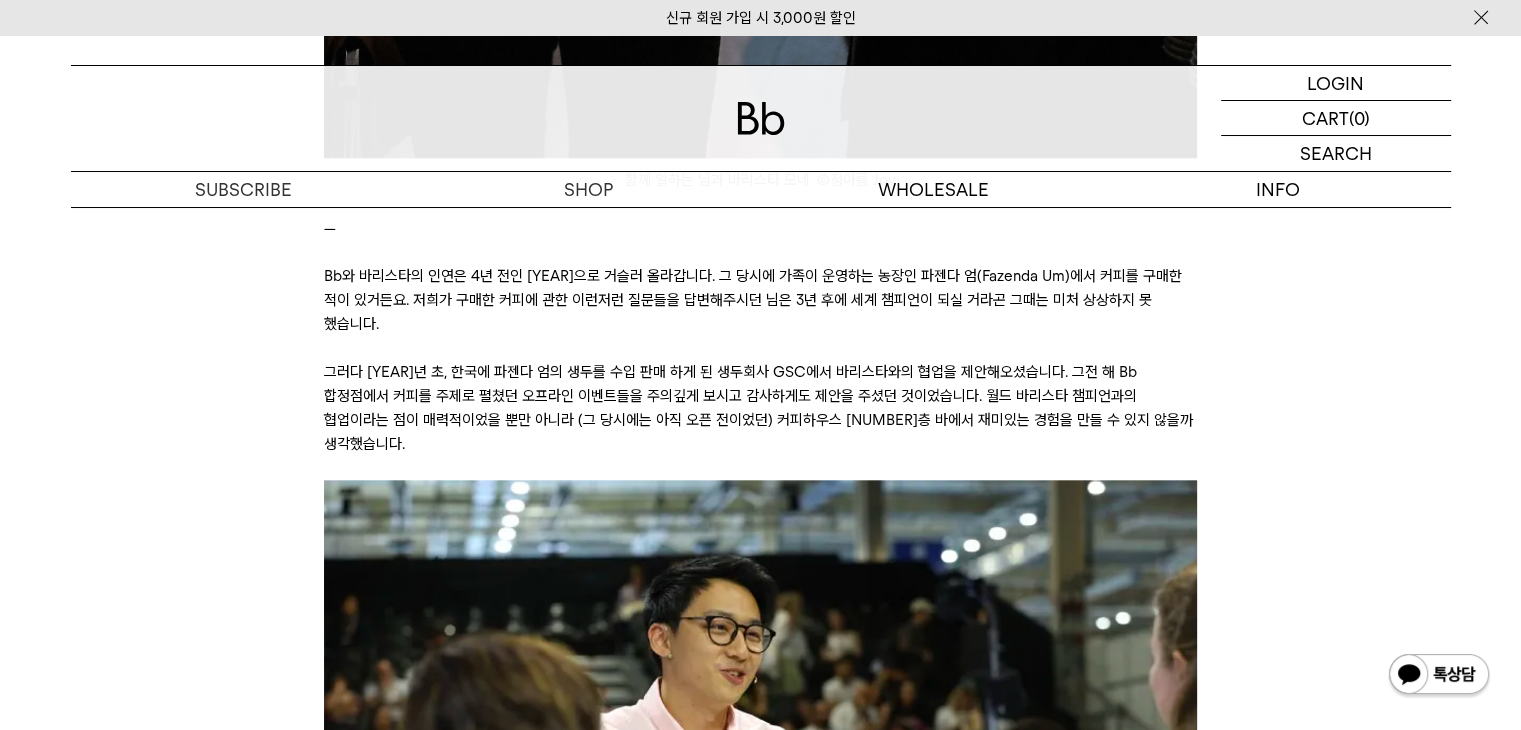 scroll, scrollTop: 1900, scrollLeft: 0, axis: vertical 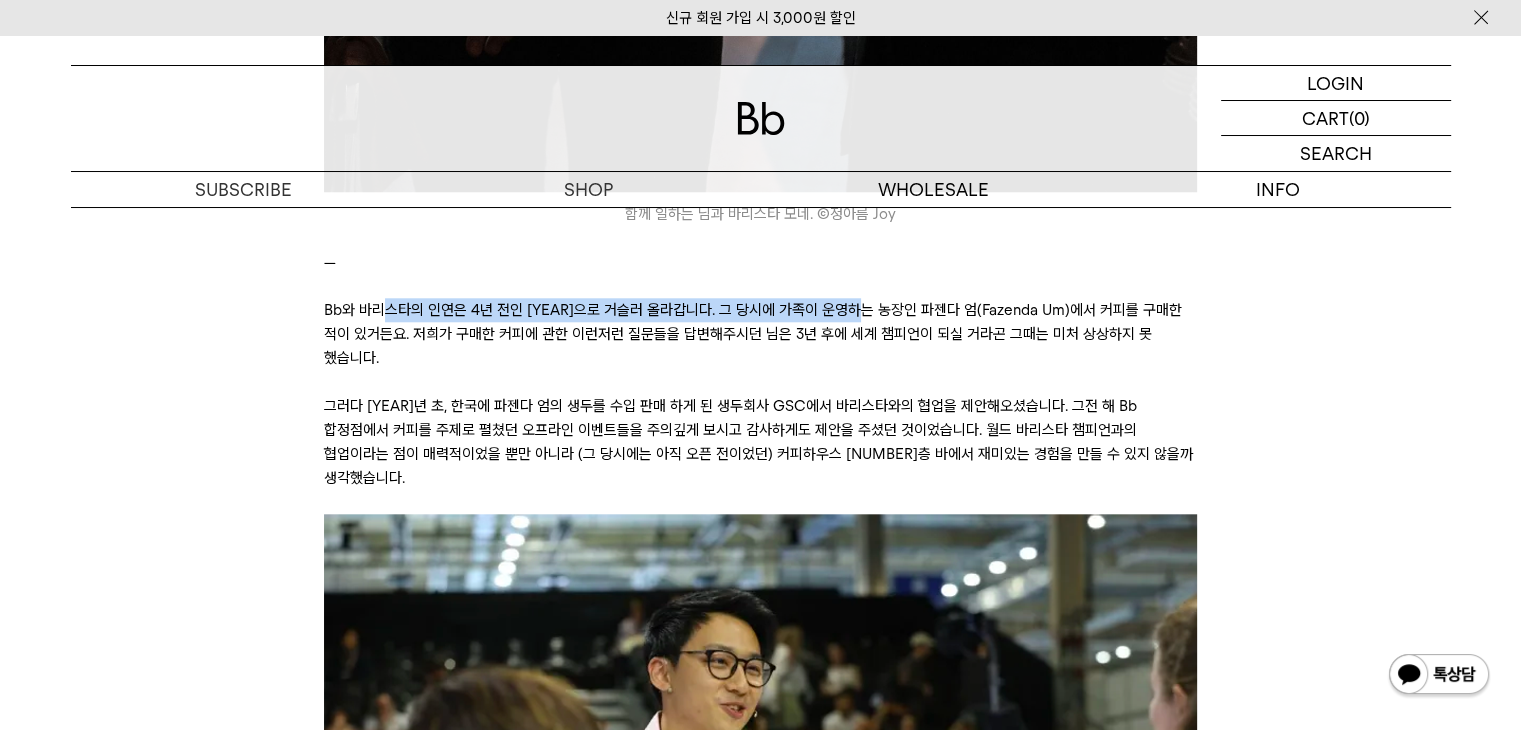 drag, startPoint x: 421, startPoint y: 307, endPoint x: 872, endPoint y: 321, distance: 451.21725 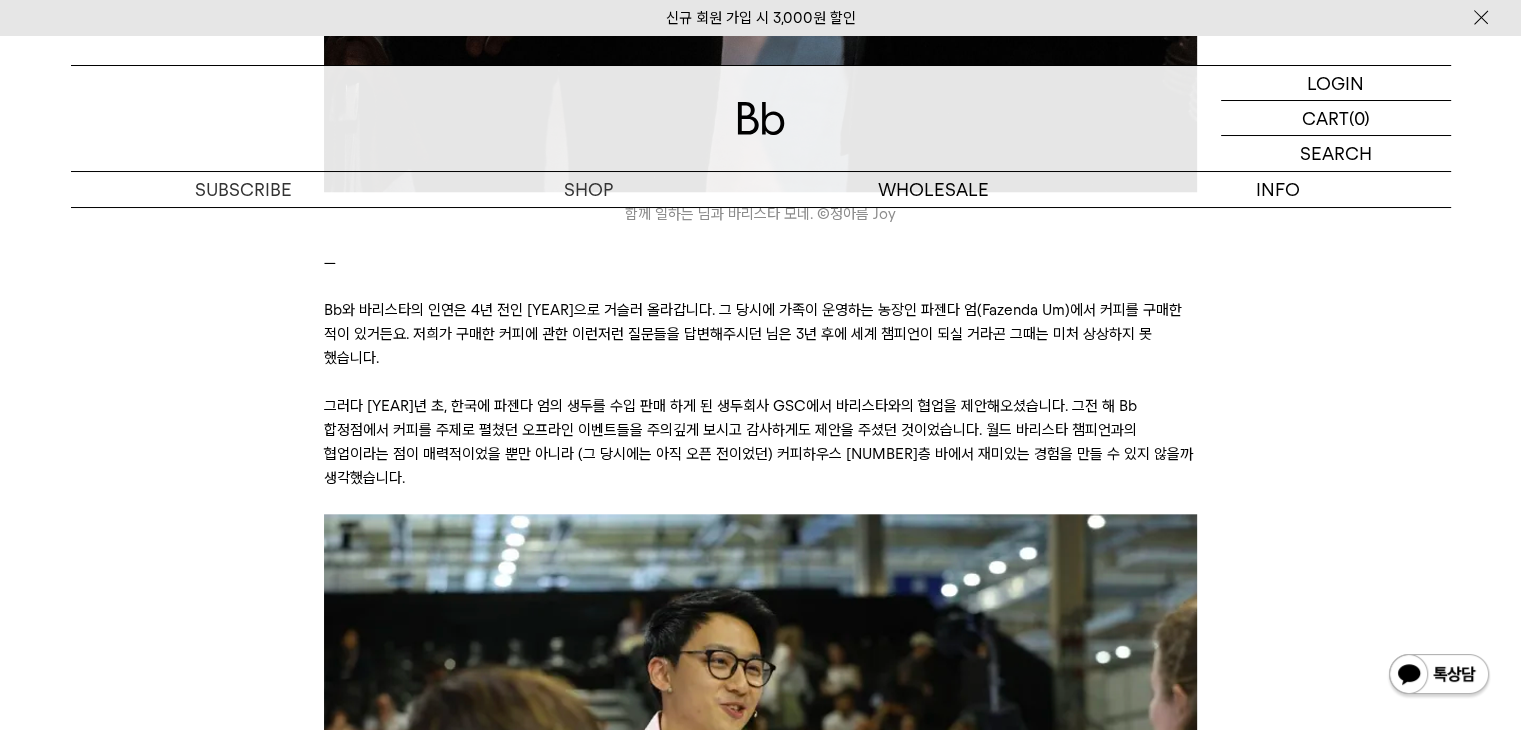 click on "Bb와 엄보람 바리스타의 인연은 4년 전인 2020년으로 거슬러 올라갑니다. 그 당시에 엄보람님 가족이 운영하는 농장인 파젠다 엄(Fazenda Um)에서 커피를 구매한 적이 있거든요. 저희가 구매한 커피에 관한 이런저런 질문들을 답변해주시던 엄보람님이 3년 후에 세계 챔피언이 되실 거라곤 그때는 미처 상상하지 못 했습니다." at bounding box center [760, 334] 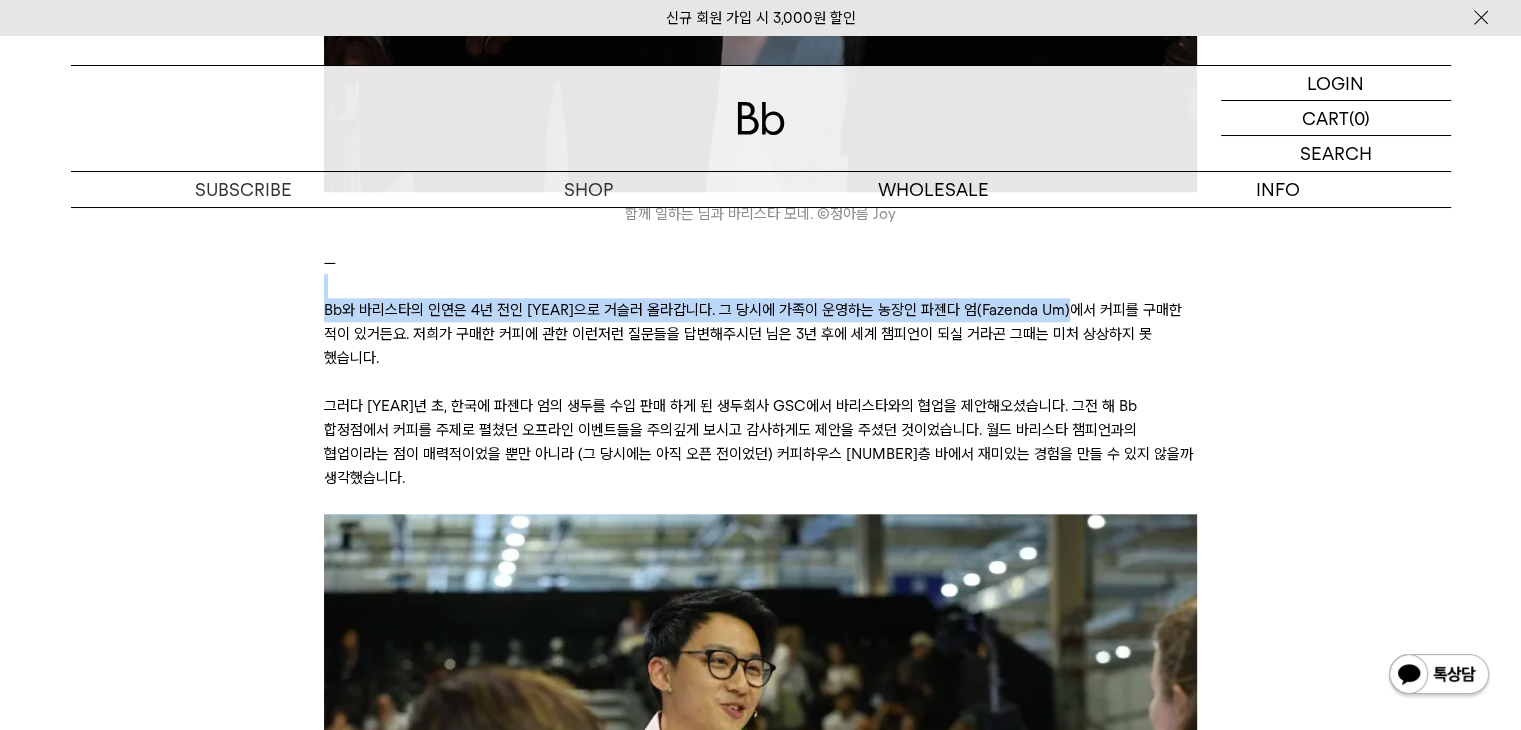 click on "안녕하세요, 데릭입니다.
지난 2년 간 두 명의 월드 바리스타 챔피언과 일하는 행운을 누렸습니다. 한 번은 2022년 11월에 호주의 앤서니 더글라스와, 다른 한 번은 2024년 4월에 브라질의 엄보람 바리스타와 함께 한 시간이었습니다. 앤서니와의 이야기는 85호 레터 < 월드 바리스타 챔피언과의 하루 >에서 다룬 적이 있는데요. 오늘 레터에서는 최근에 엄보람 바리스타와 함께 이벤트를 진행하면서 제가 배우고 느낀 것들을 들려드리려고 합니다. 월드클래스 바리스타 엄보람님과 일하며 느낀 감흥을 잘 전달해드릴 수 있기를 기원하며 한번 시작해보겠습니다. 함께 일하는 엄보람님과 바리스타 모네. Ⓒ정아름 Joy —
2023 WBC 파이널 진행 중인 엄보람 바리스타 ⒸCoffee Intelligence —
즐거운 에스프레소 세팅 시간 Ⓒ정아름Joy
1. 에스프레소 코스 —" at bounding box center (760, 4241) 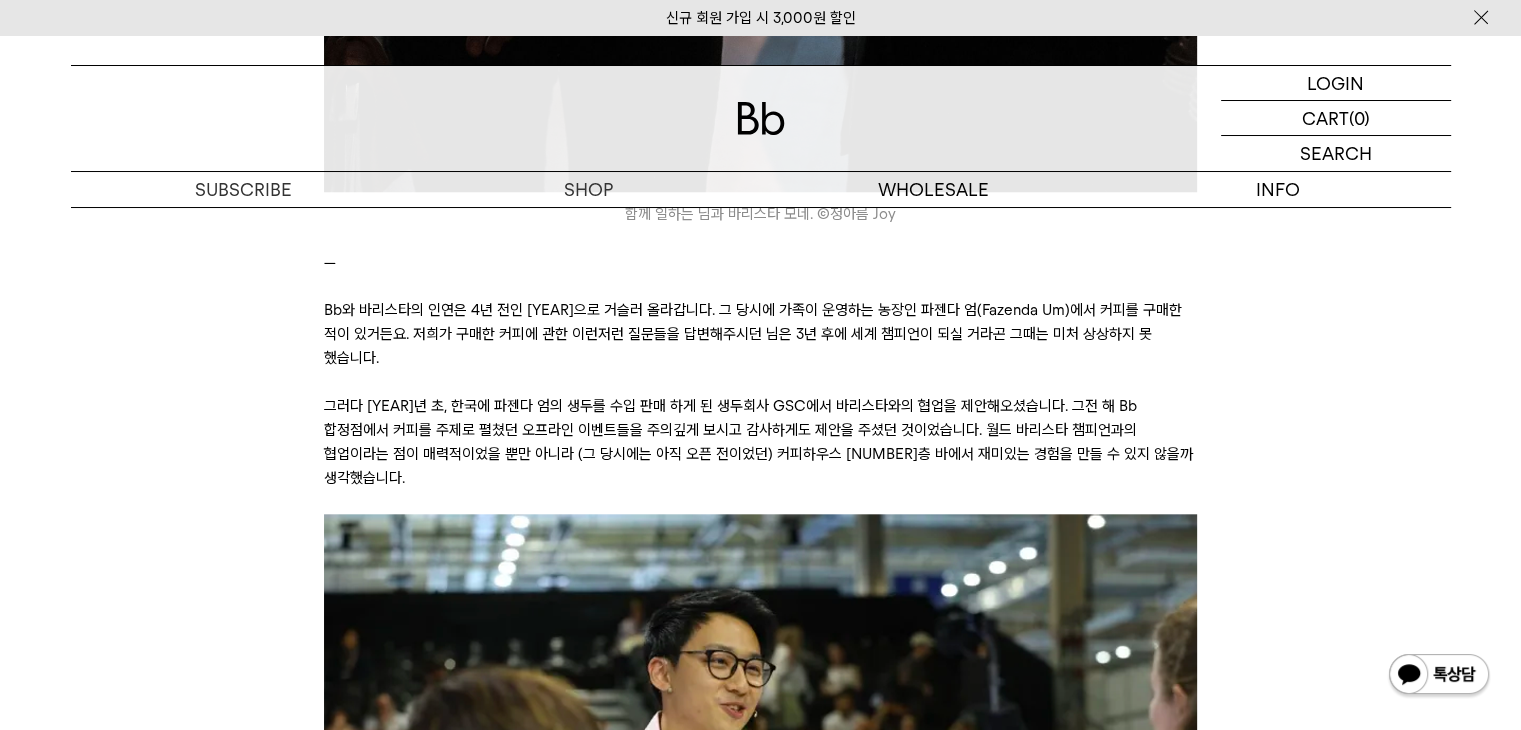 click on "Bb와 엄보람 바리스타의 인연은 4년 전인 2020년으로 거슬러 올라갑니다. 그 당시에 엄보람님 가족이 운영하는 농장인 파젠다 엄(Fazenda Um)에서 커피를 구매한 적이 있거든요. 저희가 구매한 커피에 관한 이런저런 질문들을 답변해주시던 엄보람님이 3년 후에 세계 챔피언이 되실 거라곤 그때는 미처 상상하지 못 했습니다." at bounding box center (760, 334) 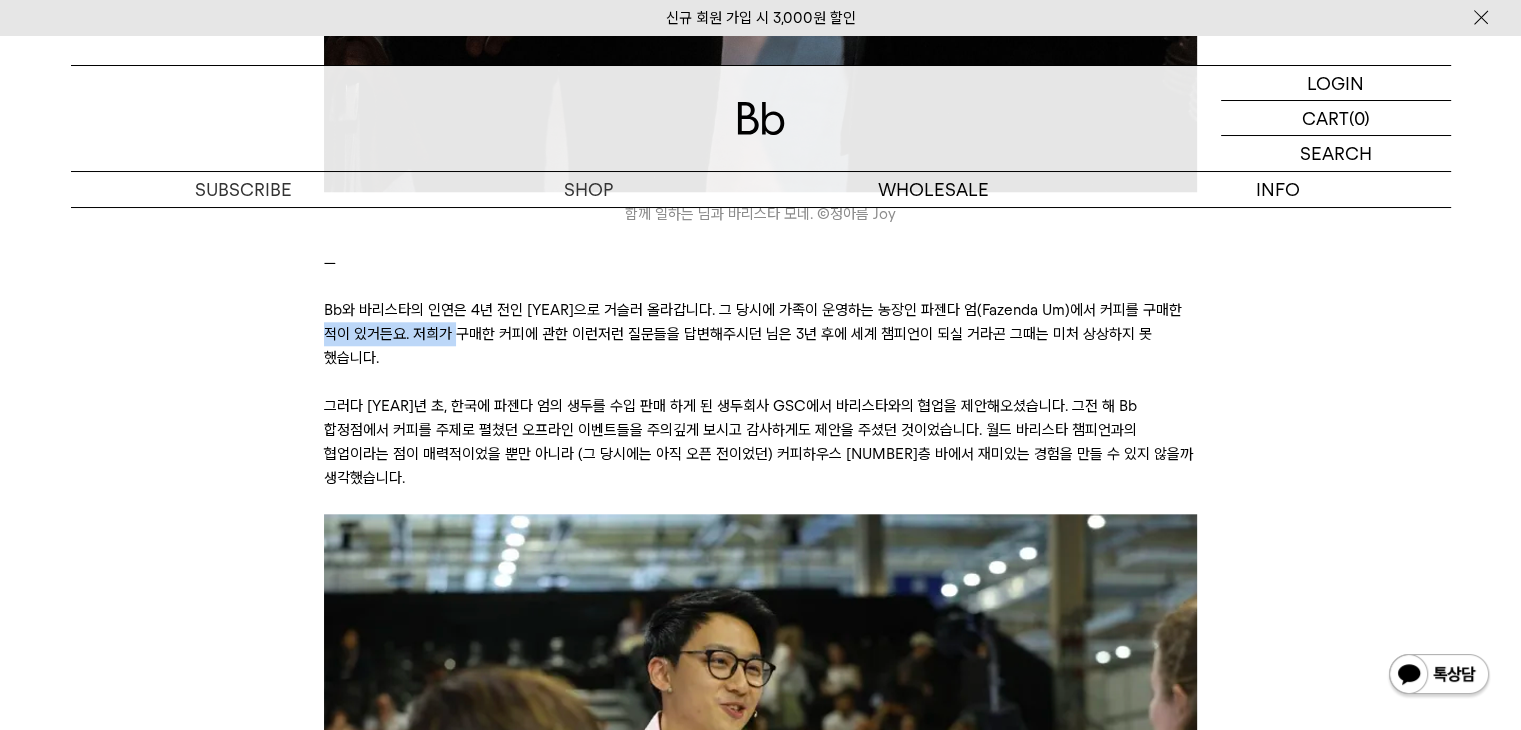 drag, startPoint x: 316, startPoint y: 344, endPoint x: 761, endPoint y: 353, distance: 445.091 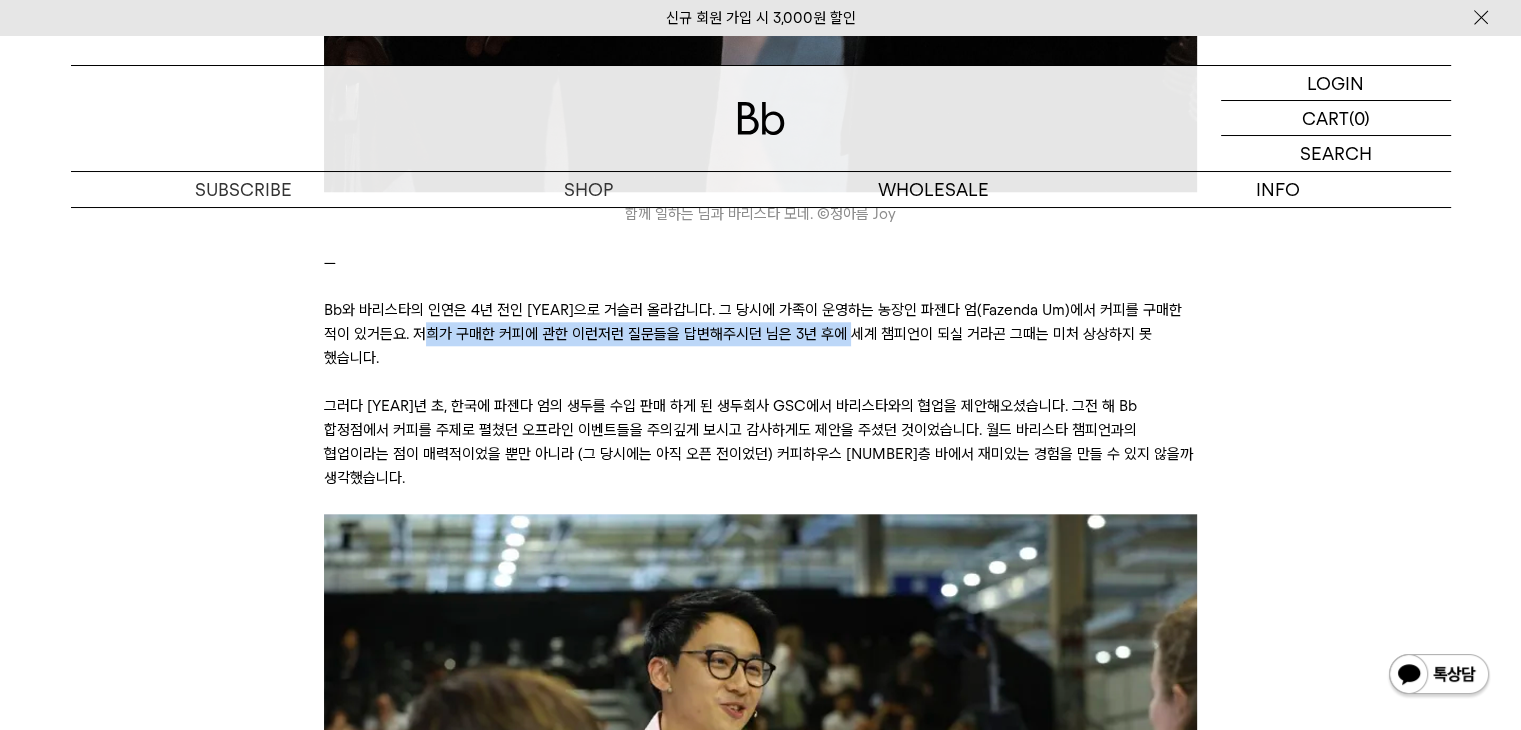 drag, startPoint x: 646, startPoint y: 330, endPoint x: 912, endPoint y: 331, distance: 266.0019 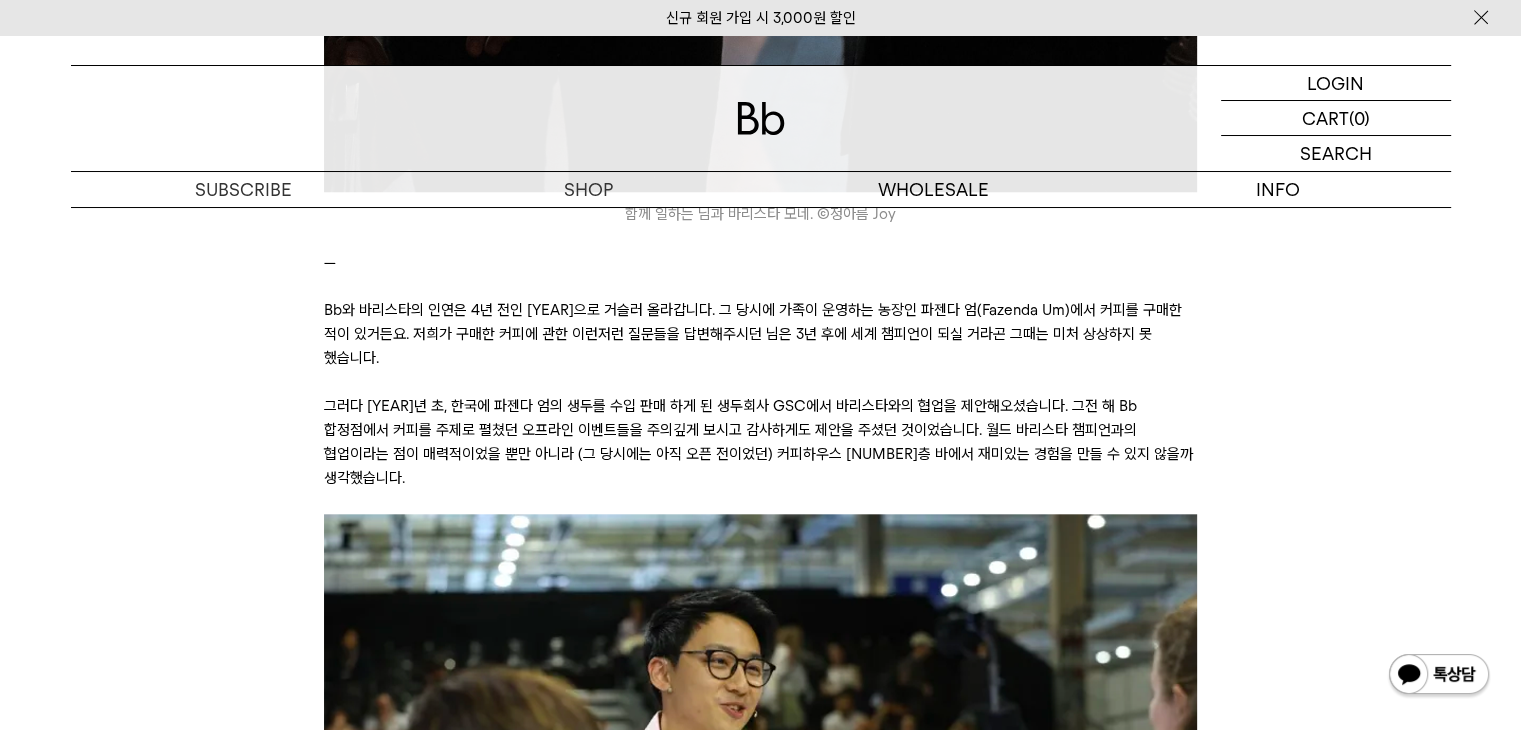 click on "Bb와 엄보람 바리스타의 인연은 4년 전인 2020년으로 거슬러 올라갑니다. 그 당시에 엄보람님 가족이 운영하는 농장인 파젠다 엄(Fazenda Um)에서 커피를 구매한 적이 있거든요. 저희가 구매한 커피에 관한 이런저런 질문들을 답변해주시던 엄보람님이 3년 후에 세계 챔피언이 되실 거라곤 그때는 미처 상상하지 못 했습니다." at bounding box center [760, 334] 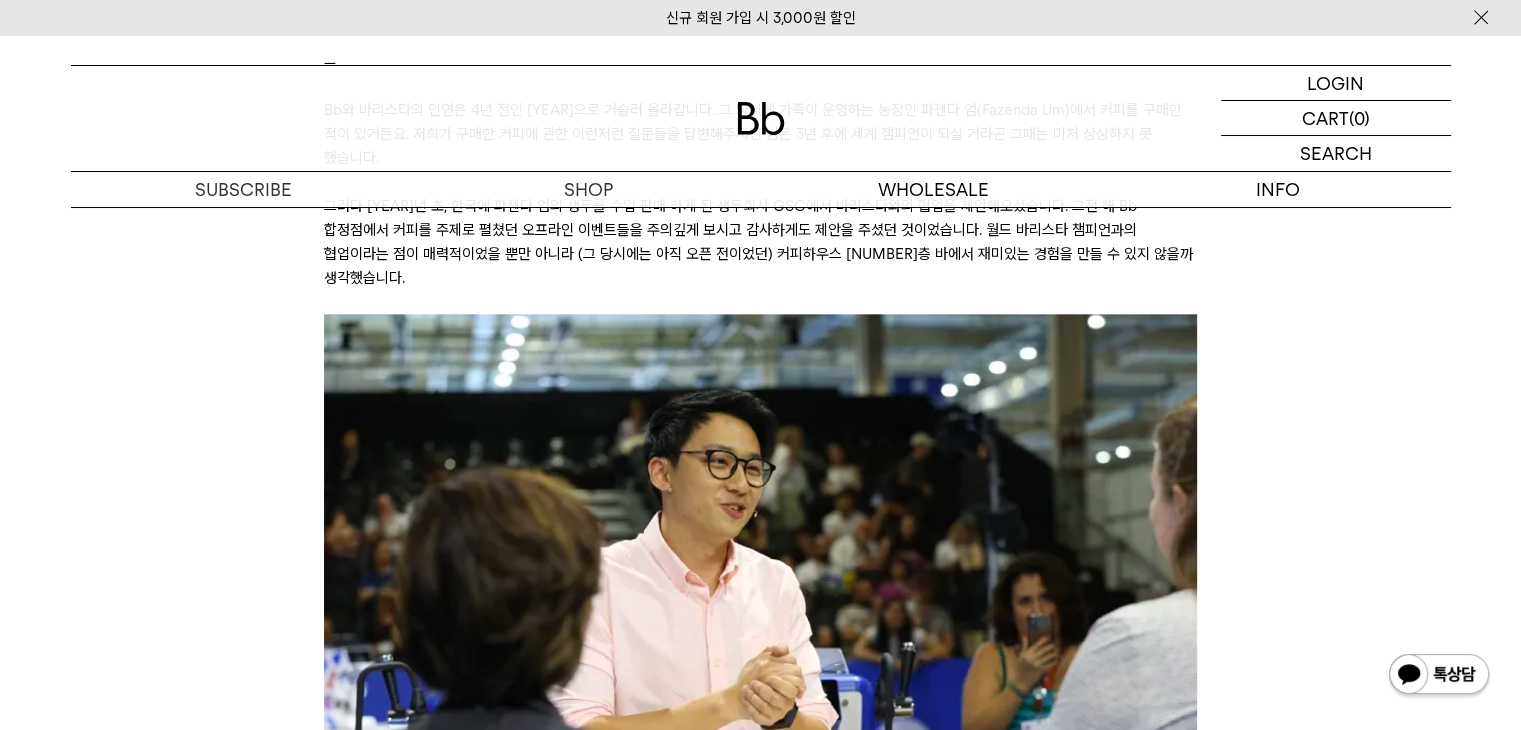 scroll, scrollTop: 2000, scrollLeft: 0, axis: vertical 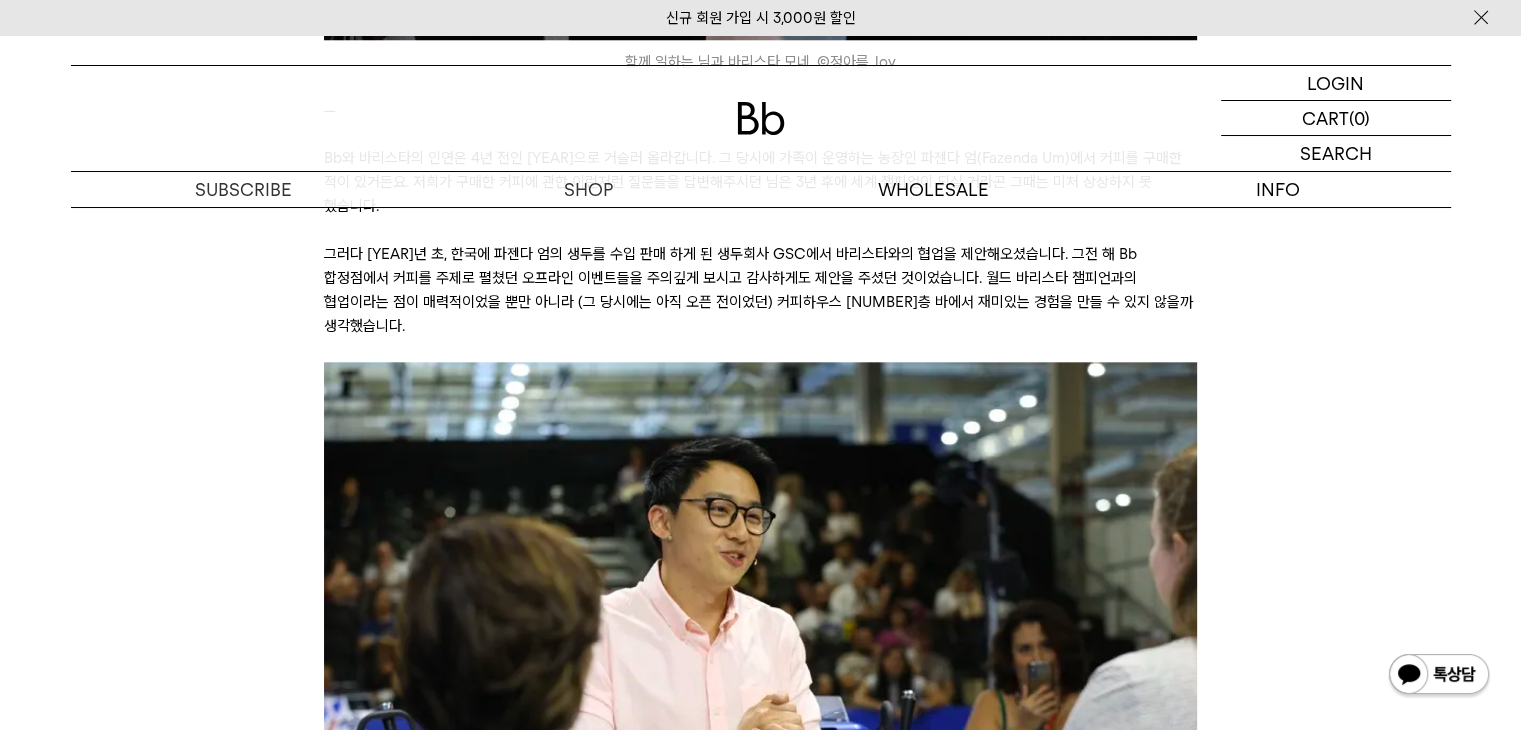 drag, startPoint x: 626, startPoint y: 306, endPoint x: 626, endPoint y: 336, distance: 30 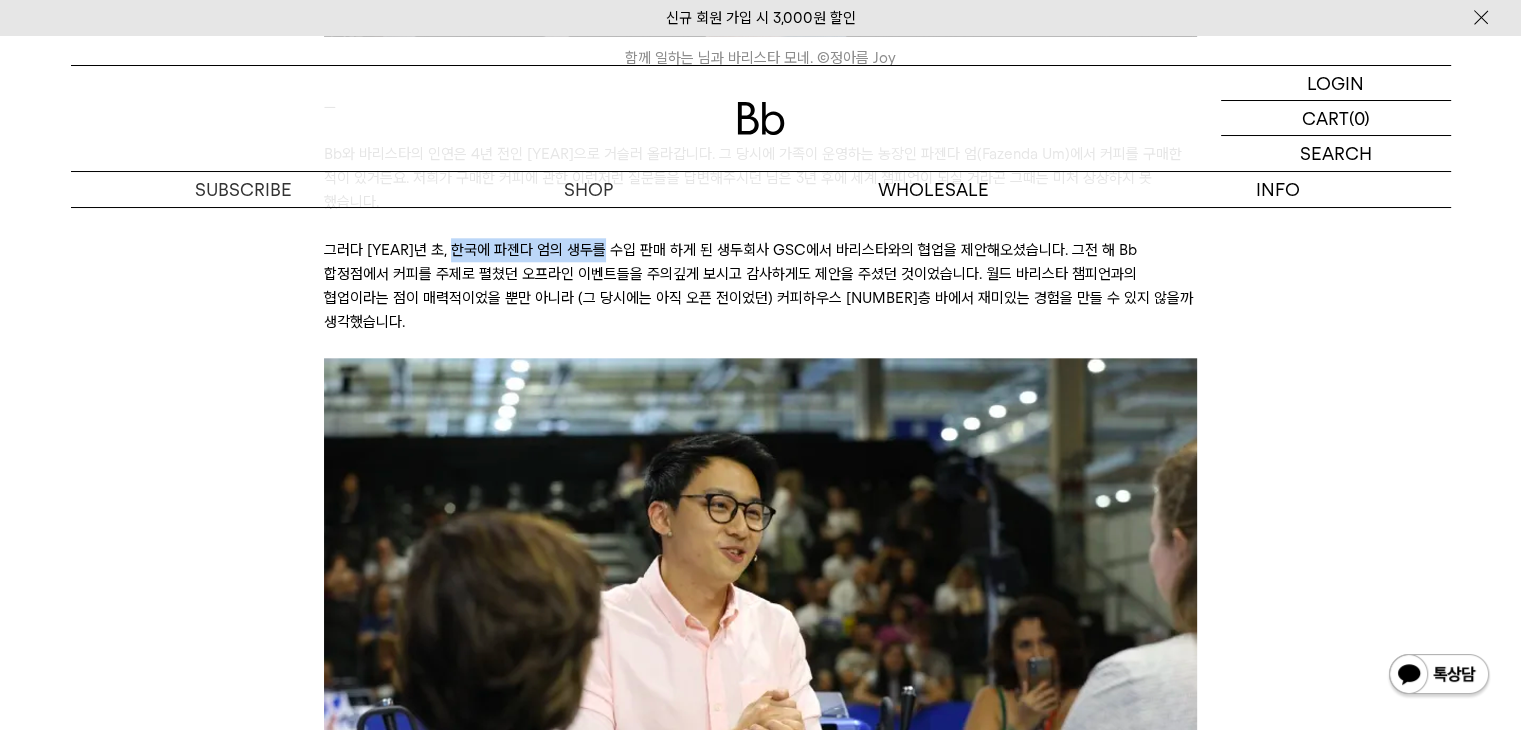 drag, startPoint x: 476, startPoint y: 242, endPoint x: 730, endPoint y: 253, distance: 254.23808 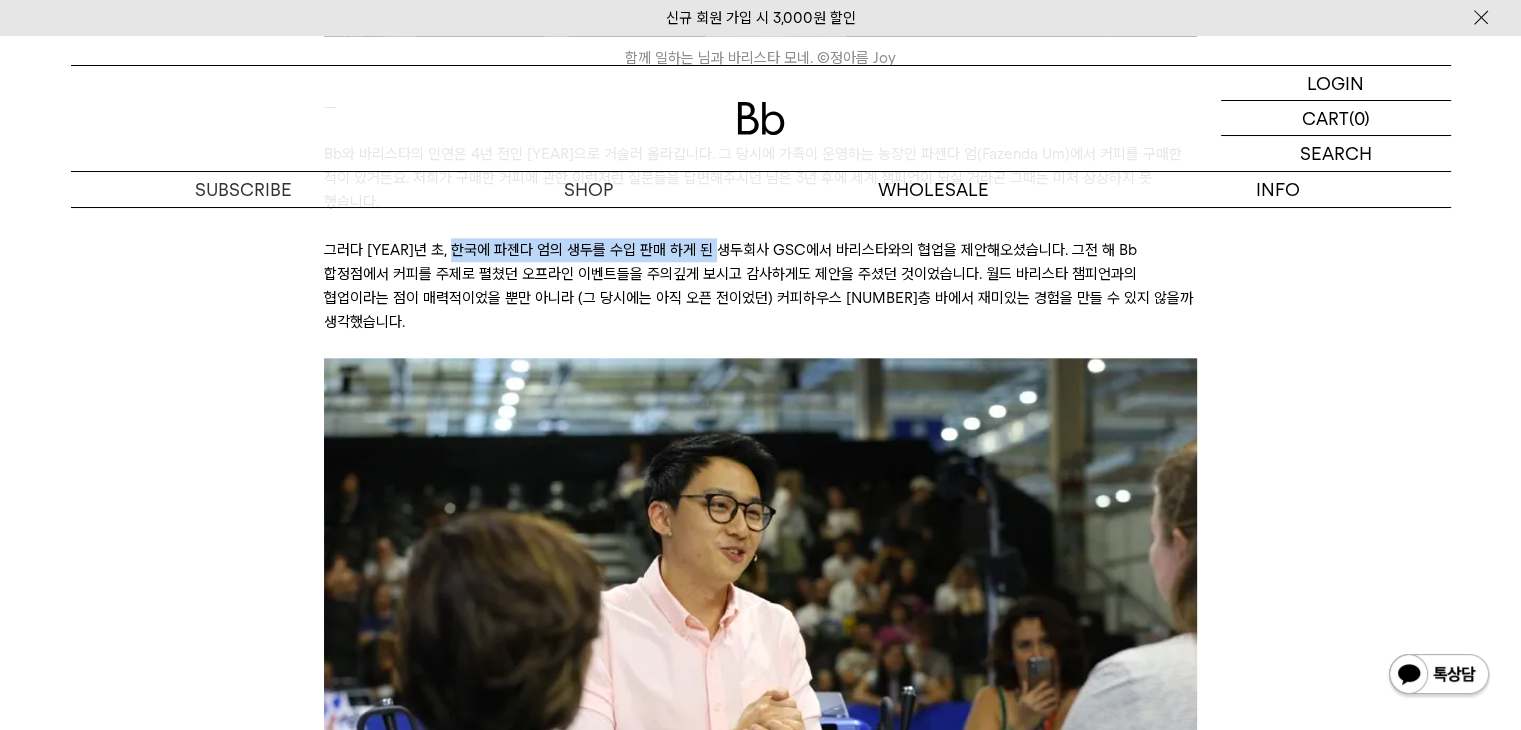 click on "그러다 2024년 초, 한국에 파젠다 엄의 생두를 수입 판매 하게 된 생두회사 GSC에서 엄보람 바리스타와의 협업을 제안해오셨습니다. 그전 해 Bb 합정점에서 커피를 주제로 펼쳤던 오프라인 이벤트들을 주의깊게 보시고 감사하게도 제안을 주셨던 것이었습니다. 월드 바리스타 챔피언과의 협업이라는 점이 매력적이었을 뿐만 아니라 (그 당시에는 아직 오픈 전이었던) 커피하우스 6층 바에서 재미있는 경험을 만들 수 있지 않을까 생각했습니다." at bounding box center [760, 286] 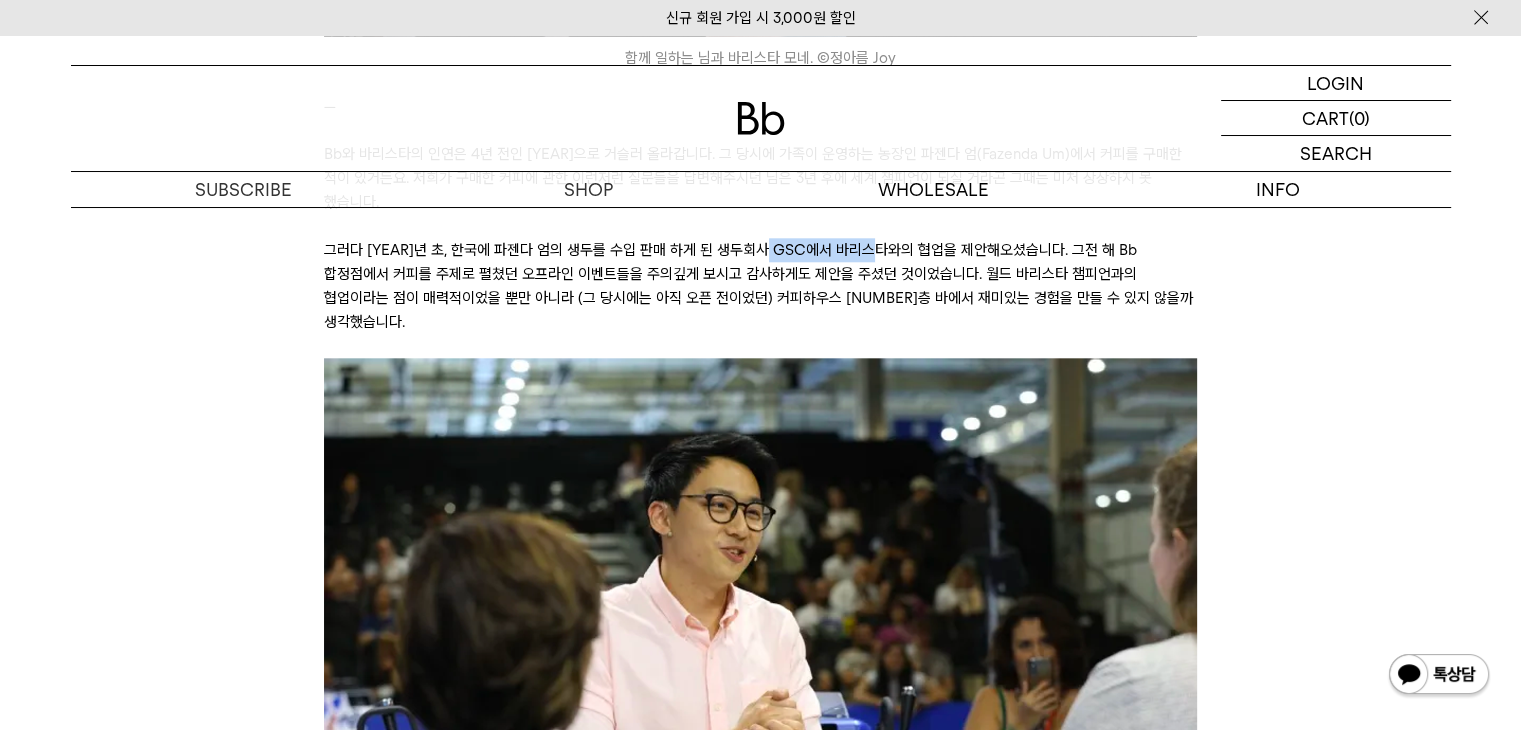 drag, startPoint x: 775, startPoint y: 248, endPoint x: 976, endPoint y: 255, distance: 201.12186 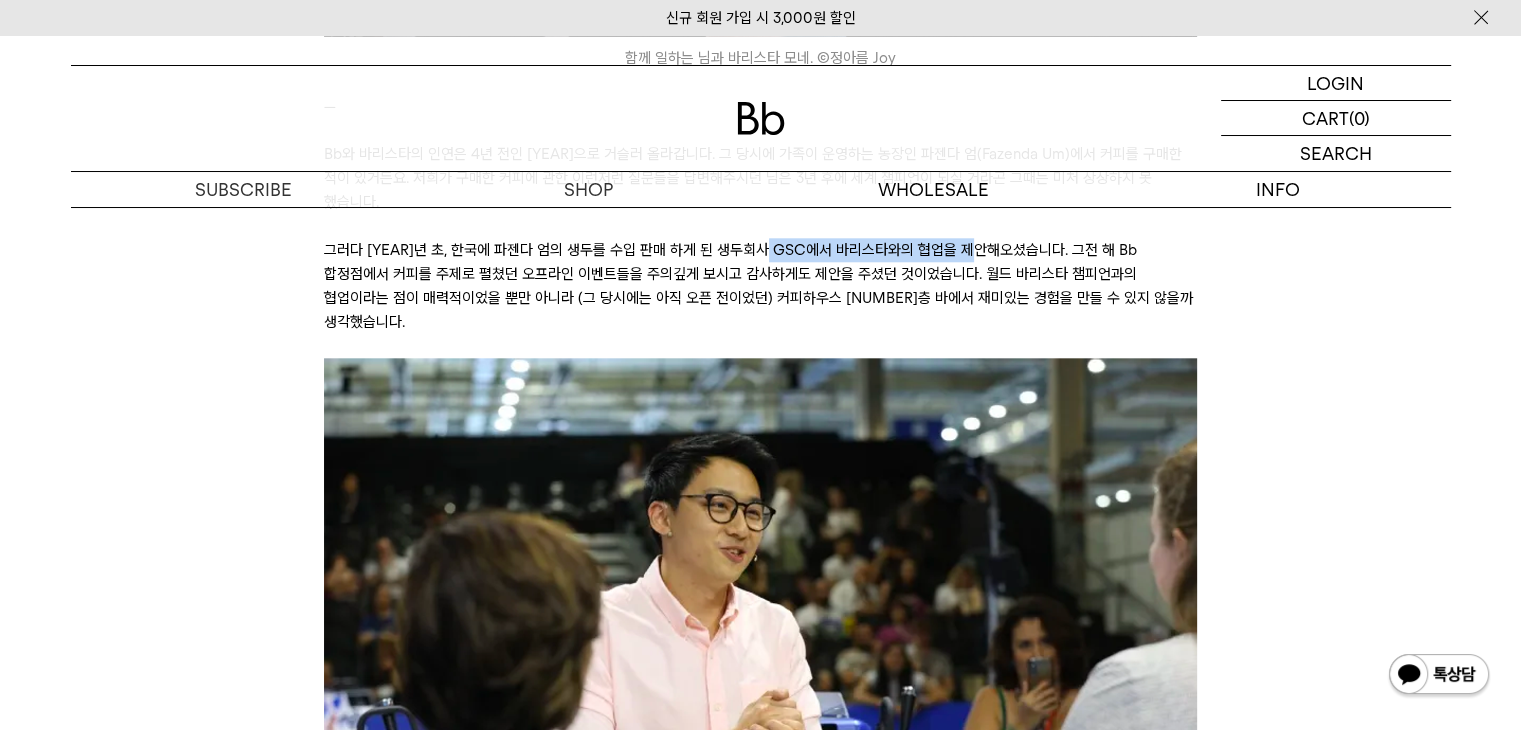 click on "그러다 2024년 초, 한국에 파젠다 엄의 생두를 수입 판매 하게 된 생두회사 GSC에서 엄보람 바리스타와의 협업을 제안해오셨습니다. 그전 해 Bb 합정점에서 커피를 주제로 펼쳤던 오프라인 이벤트들을 주의깊게 보시고 감사하게도 제안을 주셨던 것이었습니다. 월드 바리스타 챔피언과의 협업이라는 점이 매력적이었을 뿐만 아니라 (그 당시에는 아직 오픈 전이었던) 커피하우스 6층 바에서 재미있는 경험을 만들 수 있지 않을까 생각했습니다." at bounding box center [760, 286] 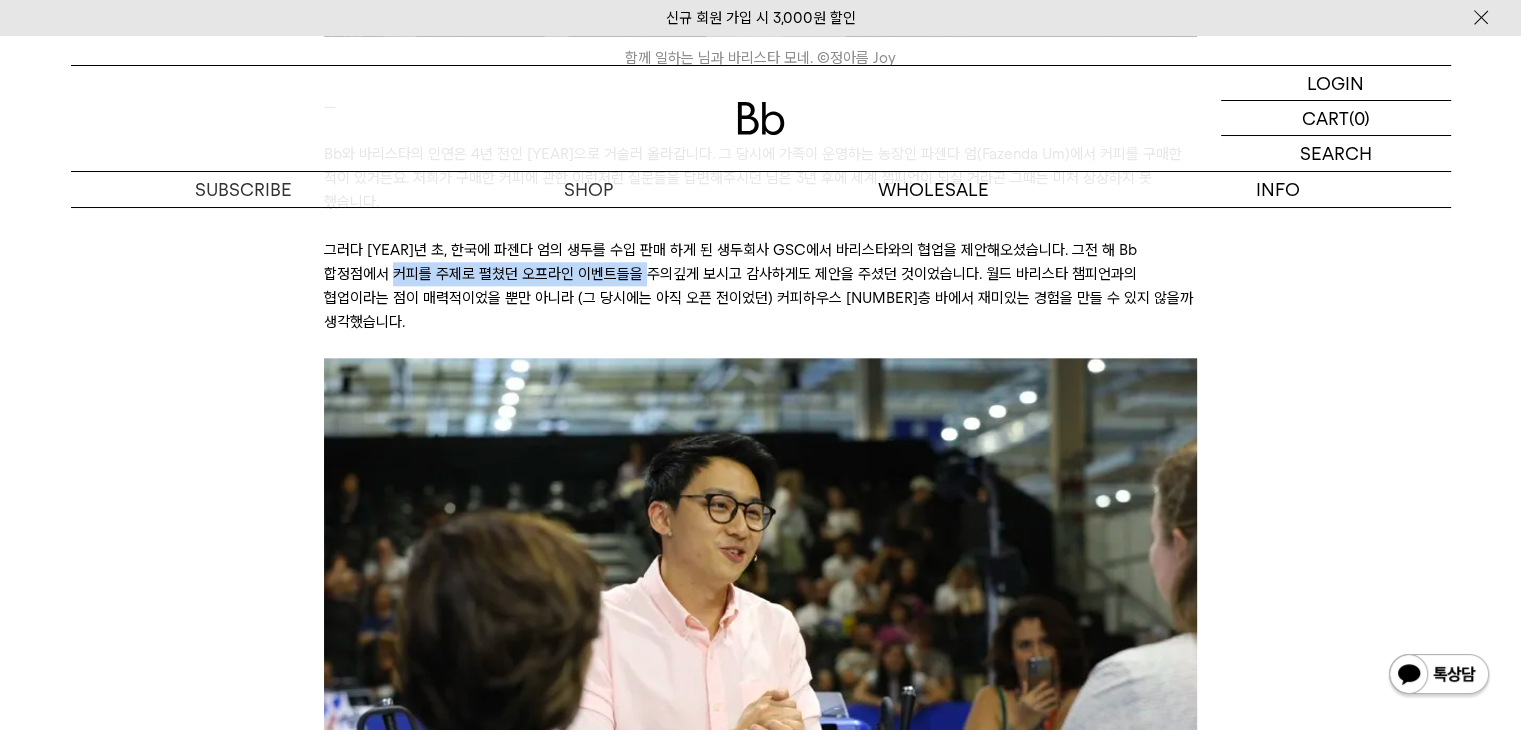 drag, startPoint x: 374, startPoint y: 272, endPoint x: 656, endPoint y: 269, distance: 282.01596 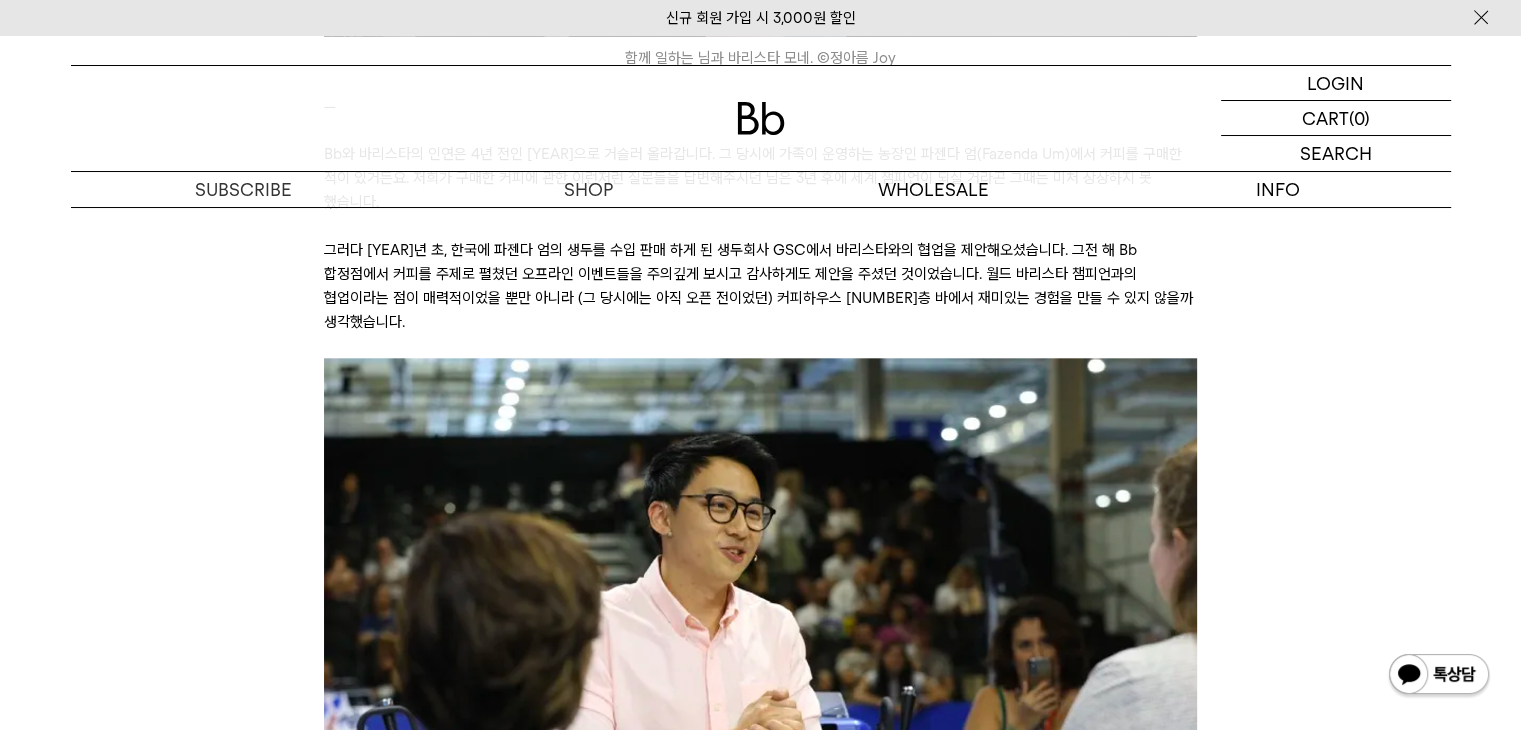 click on "그러다 2024년 초, 한국에 파젠다 엄의 생두를 수입 판매 하게 된 생두회사 GSC에서 엄보람 바리스타와의 협업을 제안해오셨습니다. 그전 해 Bb 합정점에서 커피를 주제로 펼쳤던 오프라인 이벤트들을 주의깊게 보시고 감사하게도 제안을 주셨던 것이었습니다. 월드 바리스타 챔피언과의 협업이라는 점이 매력적이었을 뿐만 아니라 (그 당시에는 아직 오픈 전이었던) 커피하우스 6층 바에서 재미있는 경험을 만들 수 있지 않을까 생각했습니다." at bounding box center [760, 286] 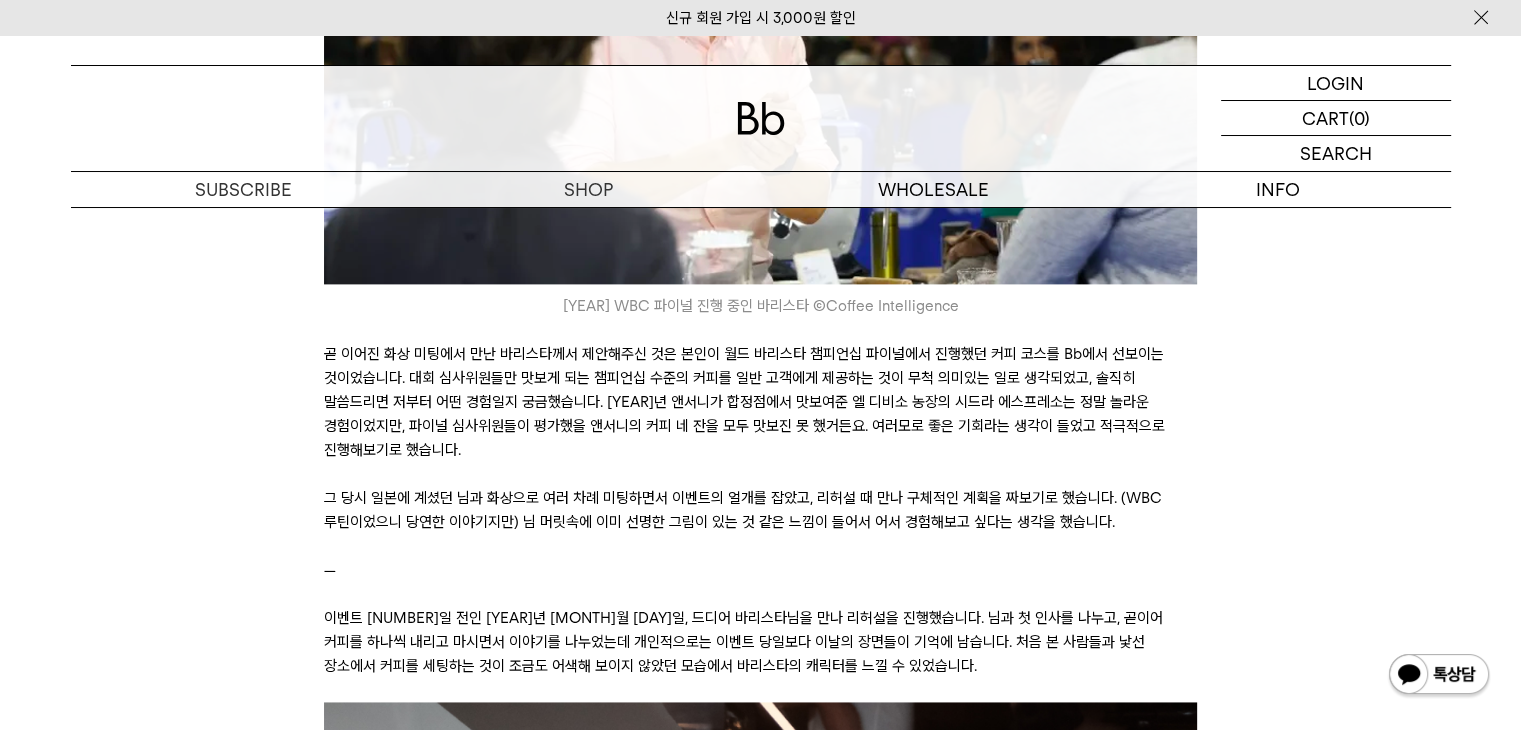 scroll, scrollTop: 2656, scrollLeft: 0, axis: vertical 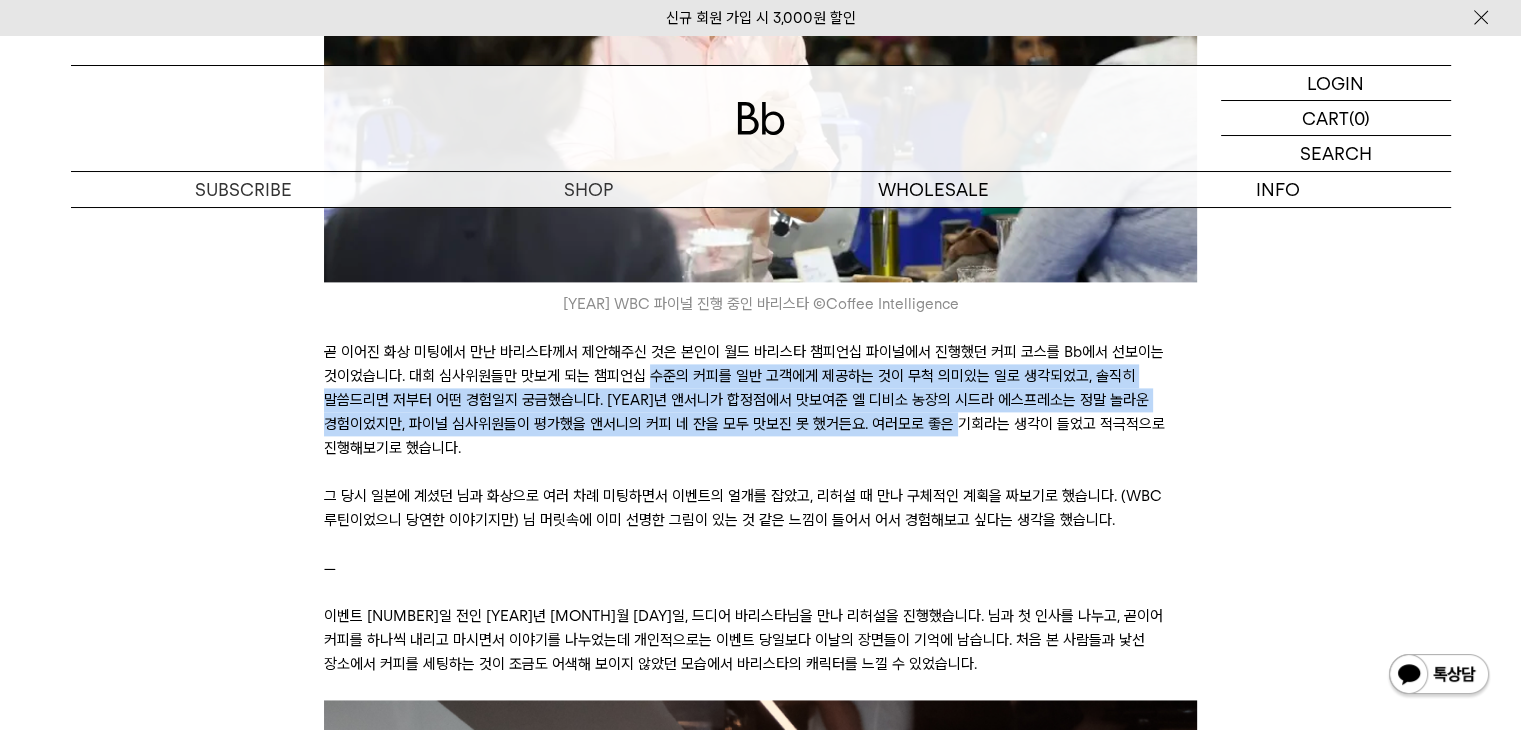 click on "안녕하세요, 데릭입니다.
지난 2년 간 두 명의 월드 바리스타 챔피언과 일하는 행운을 누렸습니다. 한 번은 2022년 11월에 호주의 앤서니 더글라스와, 다른 한 번은 2024년 4월에 브라질의 엄보람 바리스타와 함께 한 시간이었습니다. 앤서니와의 이야기는 85호 레터 < 월드 바리스타 챔피언과의 하루 >에서 다룬 적이 있는데요. 오늘 레터에서는 최근에 엄보람 바리스타와 함께 이벤트를 진행하면서 제가 배우고 느낀 것들을 들려드리려고 합니다. 월드클래스 바리스타 엄보람님과 일하며 느낀 감흥을 잘 전달해드릴 수 있기를 기원하며 한번 시작해보겠습니다. 함께 일하는 엄보람님과 바리스타 모네. Ⓒ정아름 Joy —
2023 WBC 파이널 진행 중인 엄보람 바리스타 ⒸCoffee Intelligence —
즐거운 에스프레소 세팅 시간 Ⓒ정아름Joy
1. 에스프레소 코스 —" at bounding box center (760, 3485) 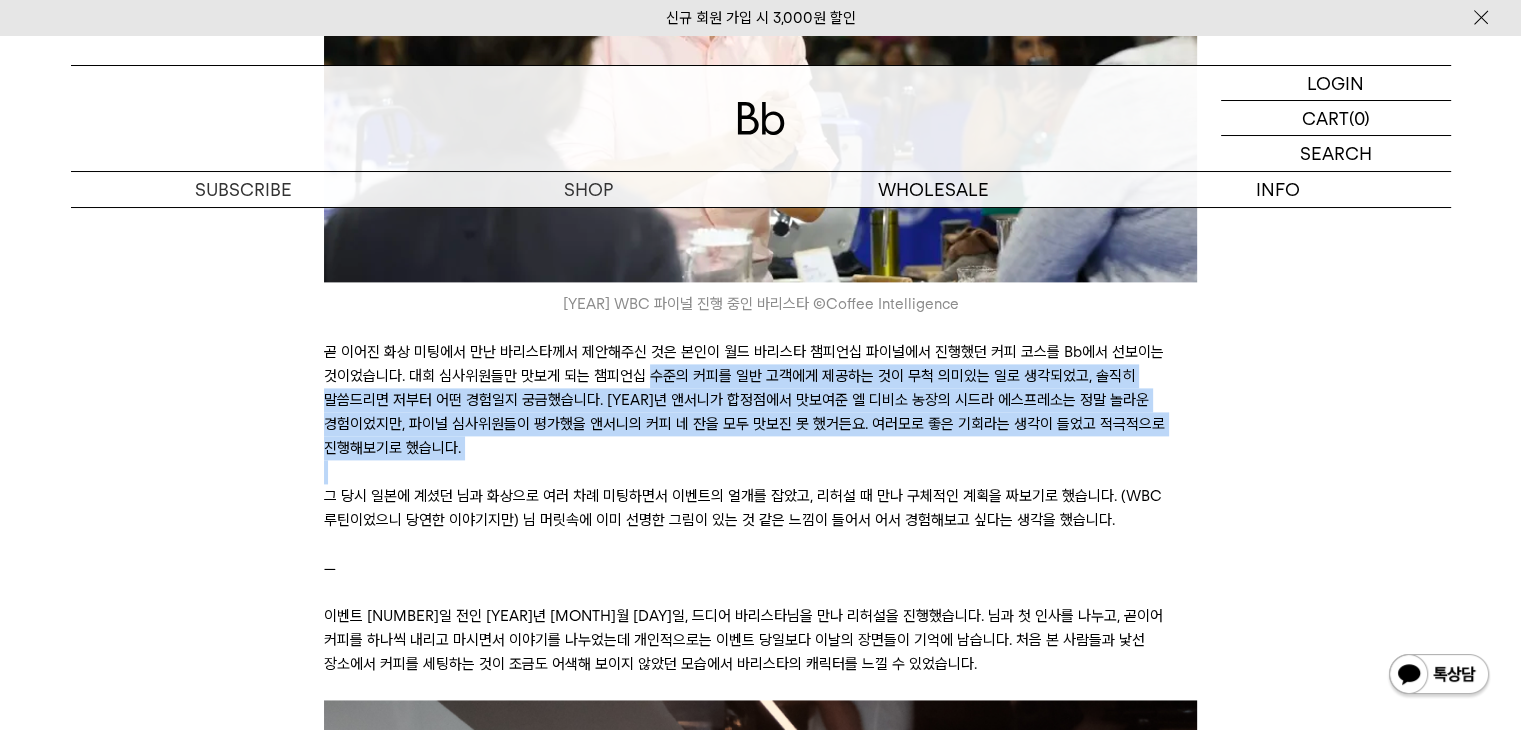 click at bounding box center [760, 472] 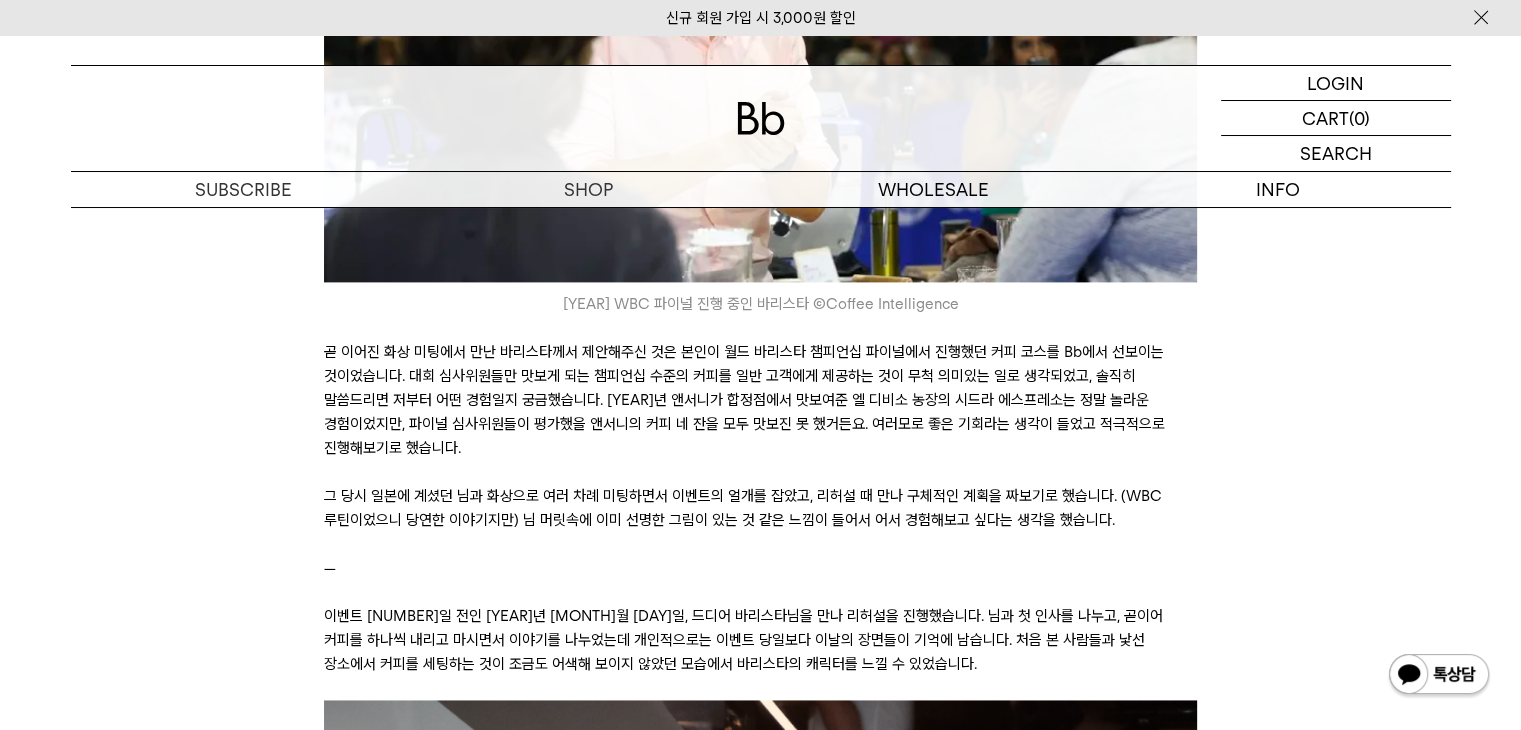 click on "—" at bounding box center [760, 568] 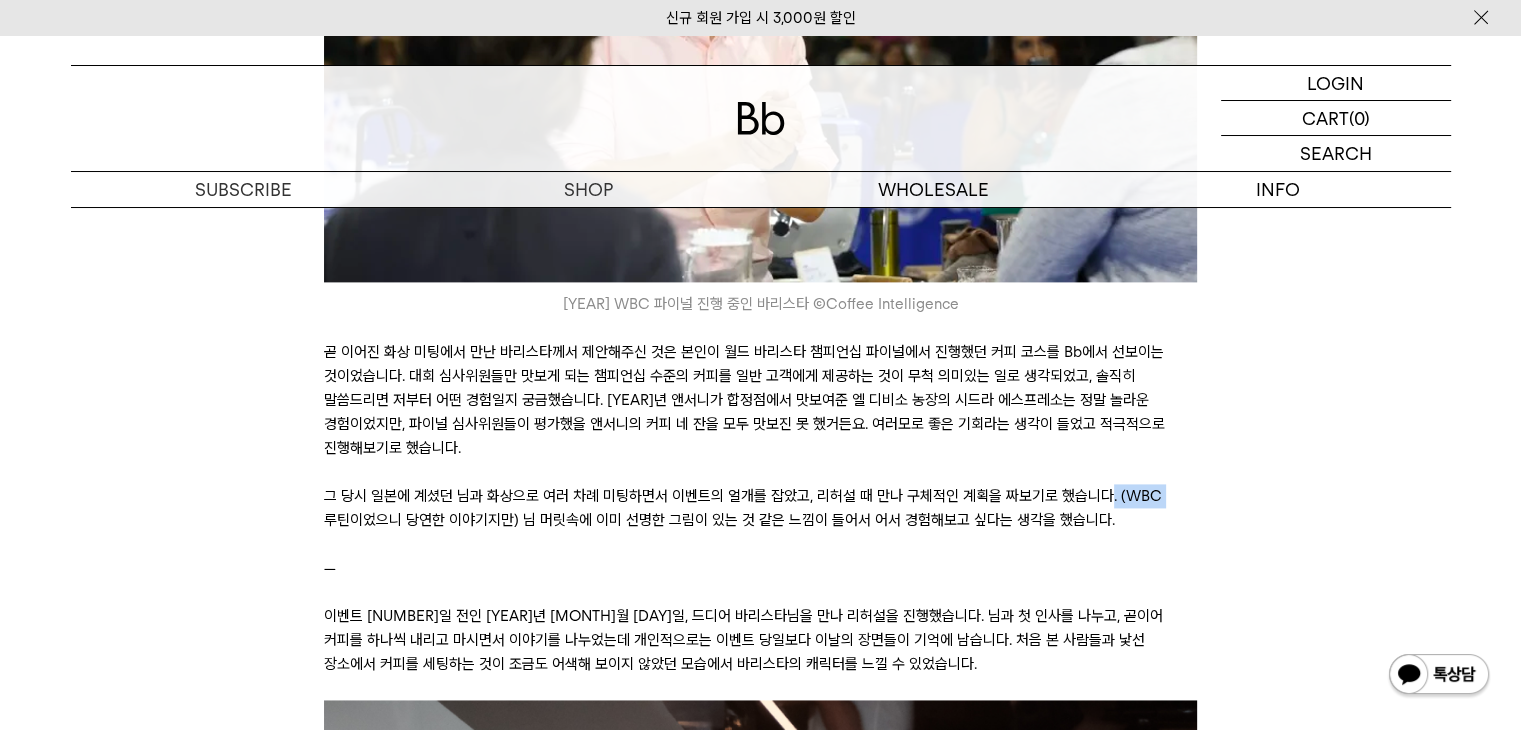 drag, startPoint x: 1156, startPoint y: 456, endPoint x: 797, endPoint y: 354, distance: 373.20905 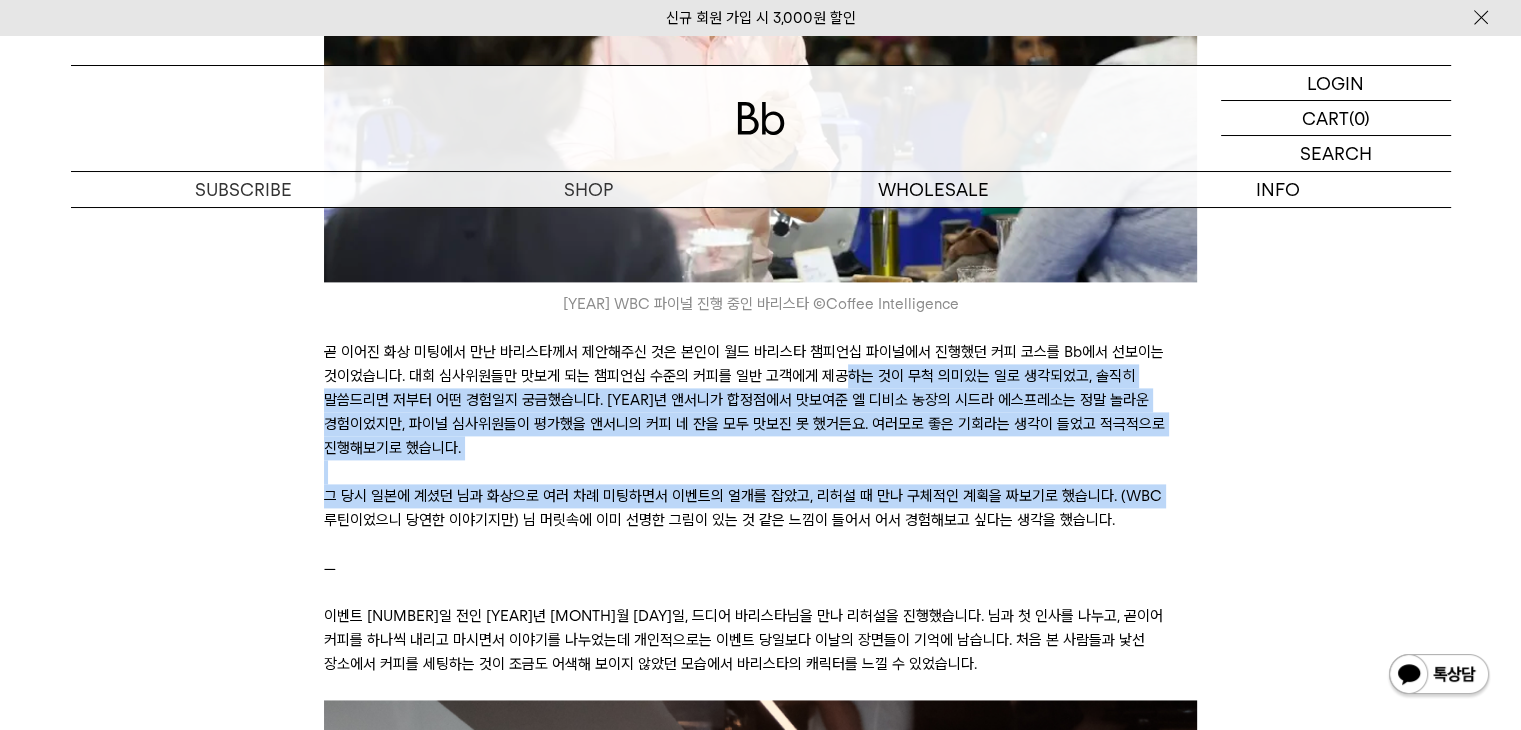 click at bounding box center [760, 472] 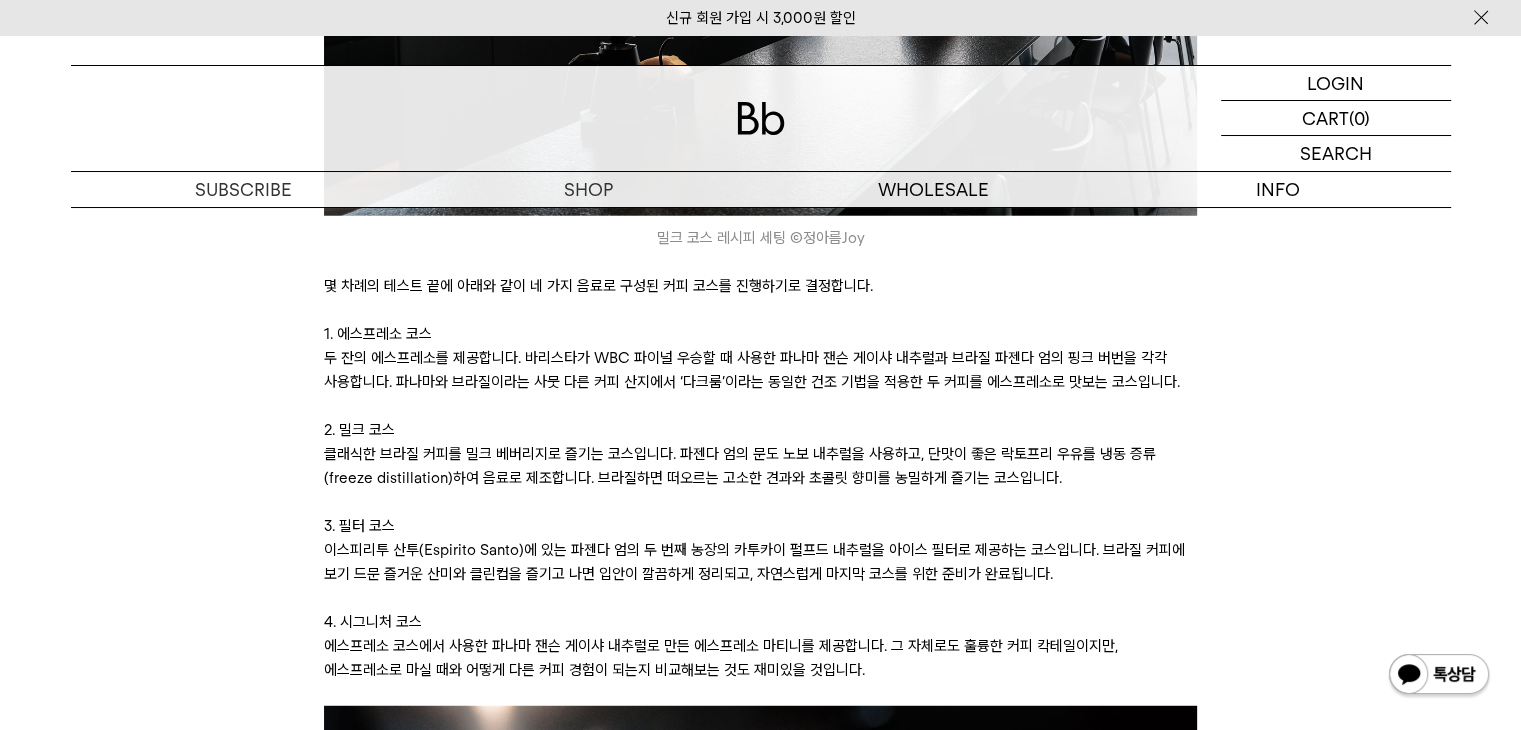 scroll, scrollTop: 5256, scrollLeft: 0, axis: vertical 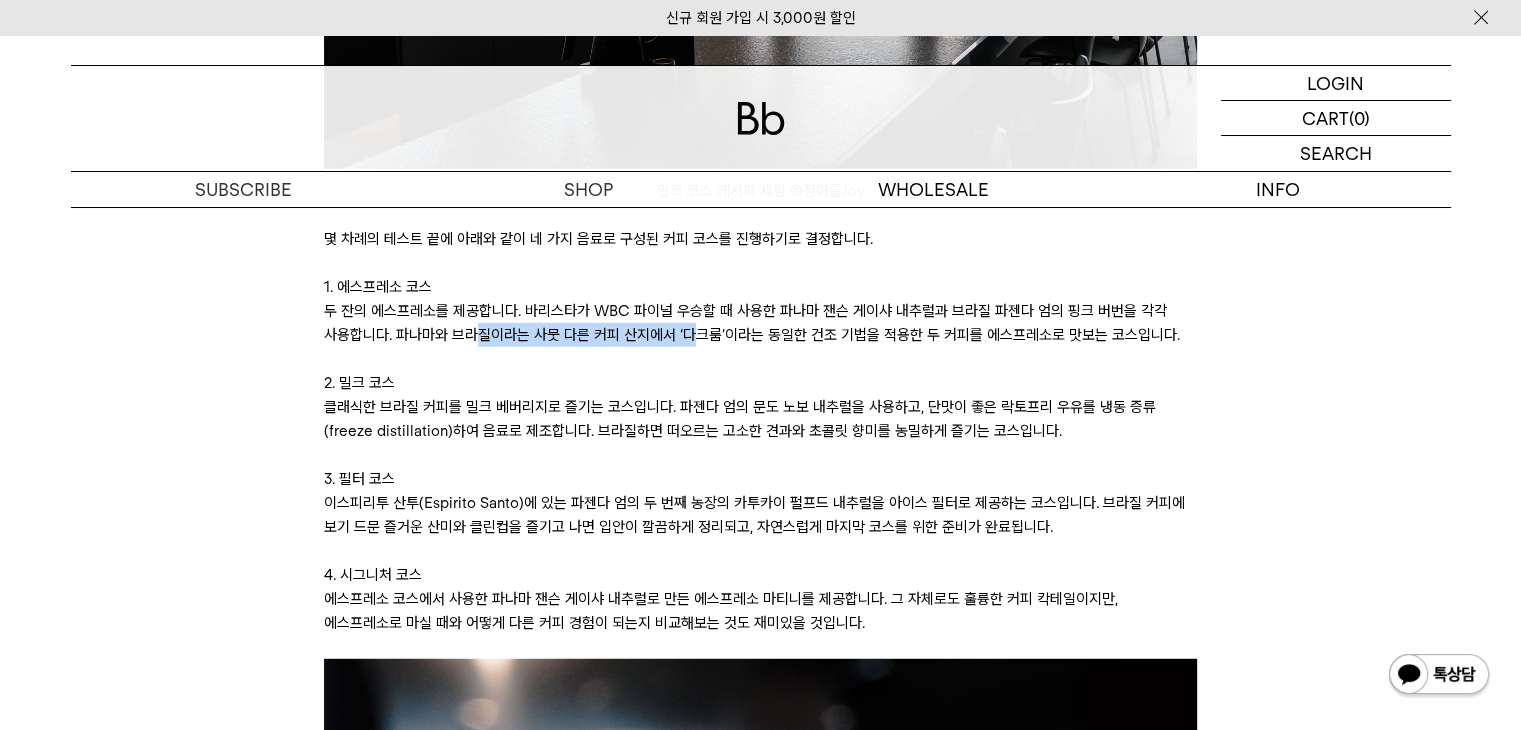 drag, startPoint x: 475, startPoint y: 290, endPoint x: 883, endPoint y: 296, distance: 408.04413 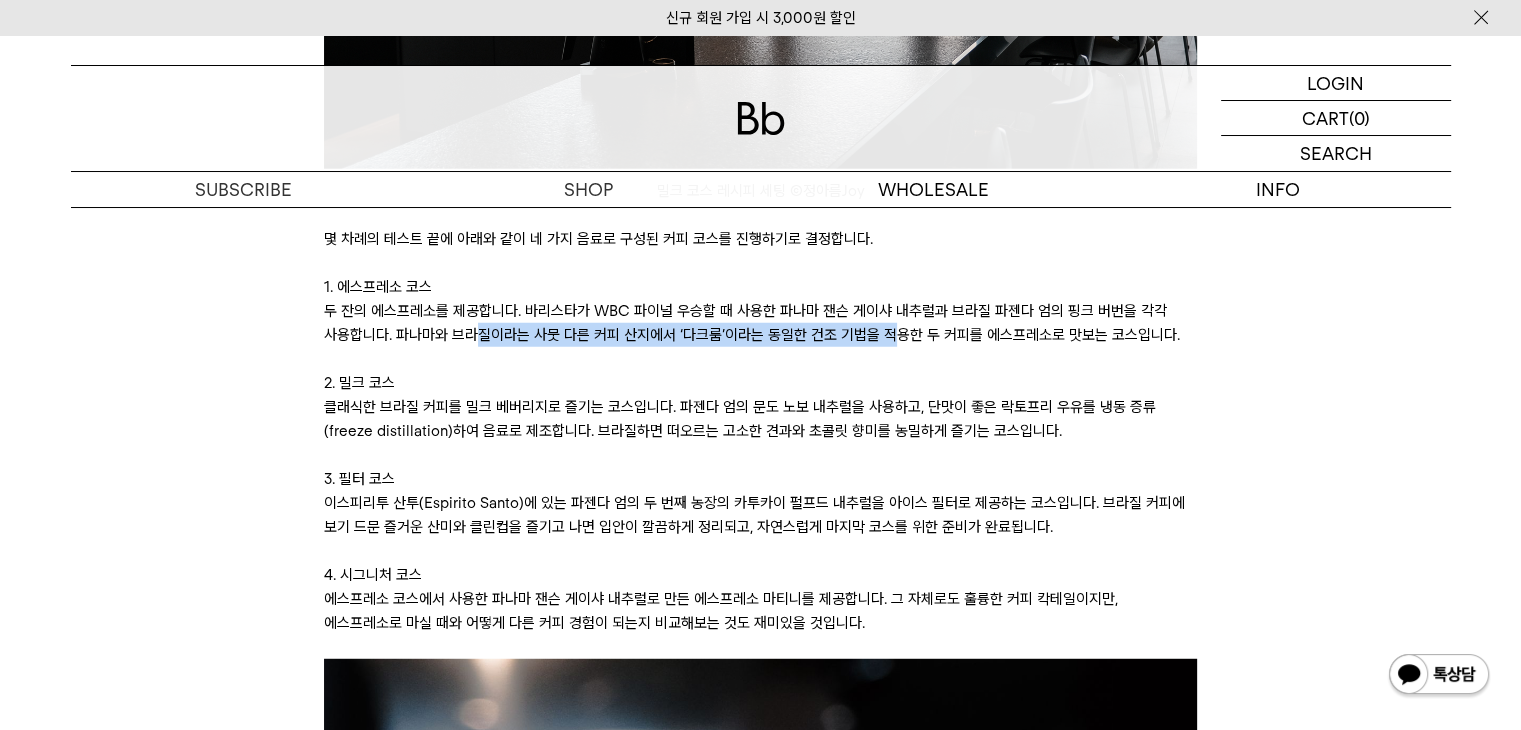 click on "두 잔의 에스프레소를 제공합니다. 엄보람 바리스타가 WBC 파이널 우승할 때 사용한 파나마 잰슨 게이샤 내추럴과 브라질 파젠다 엄의 핑크 버번을 각각 사용합니다. 파나마와 브라질이라는 사뭇 다른 커피 산지에서 ‘다크룸’이라는 동일한 건조 기법을 적용한 두 커피를 에스프레소로 맛보는 코스입니다." at bounding box center [760, 323] 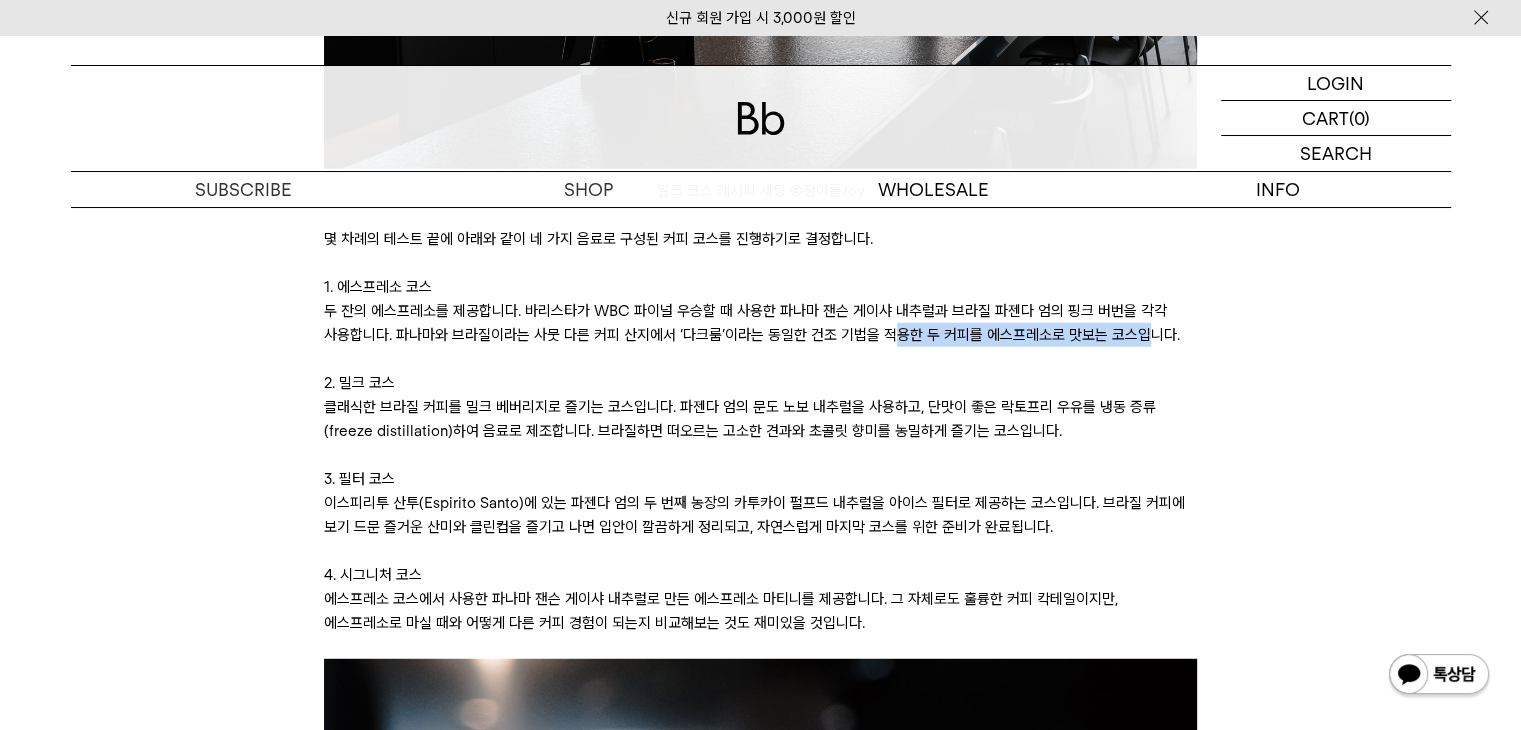 drag, startPoint x: 1117, startPoint y: 287, endPoint x: 755, endPoint y: 308, distance: 362.6086 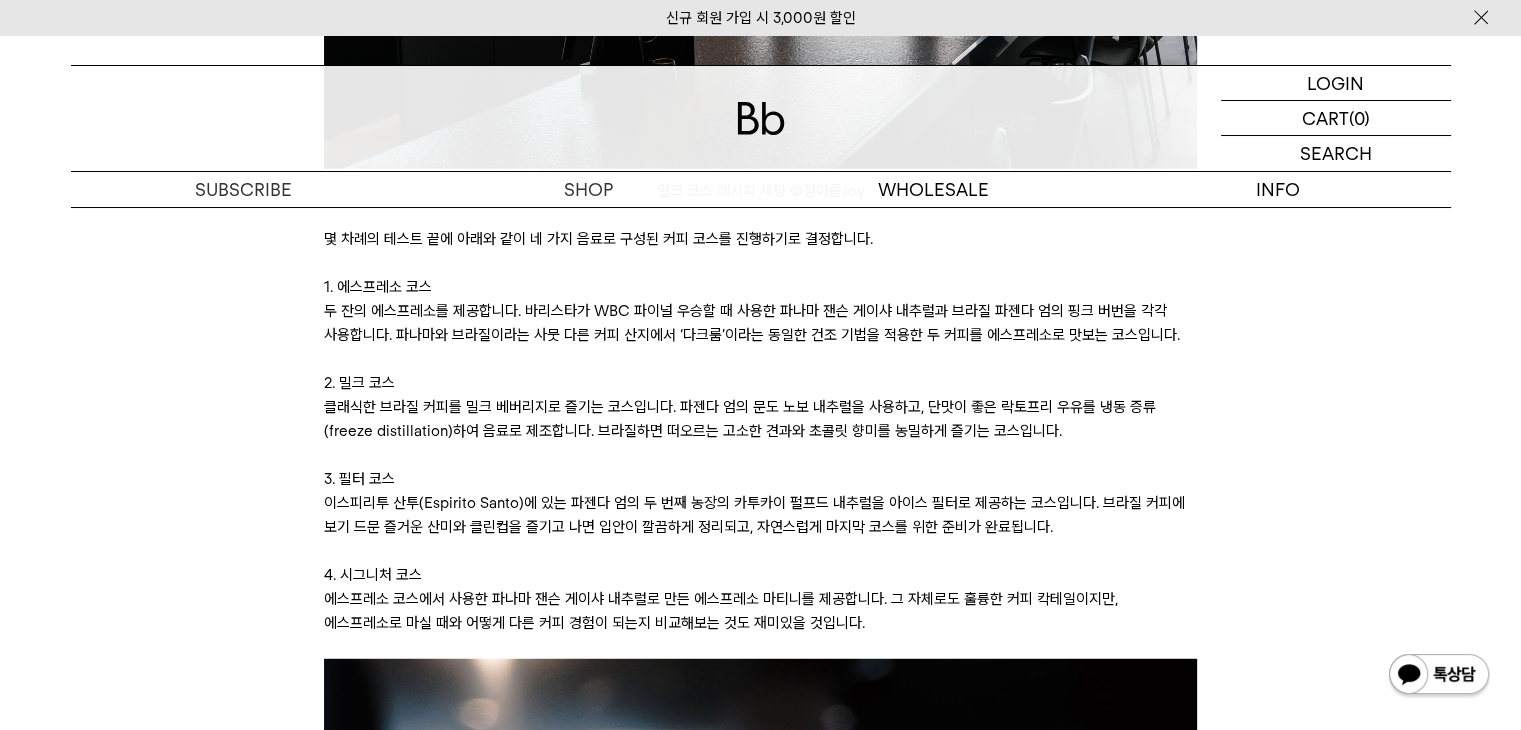 click at bounding box center [760, 359] 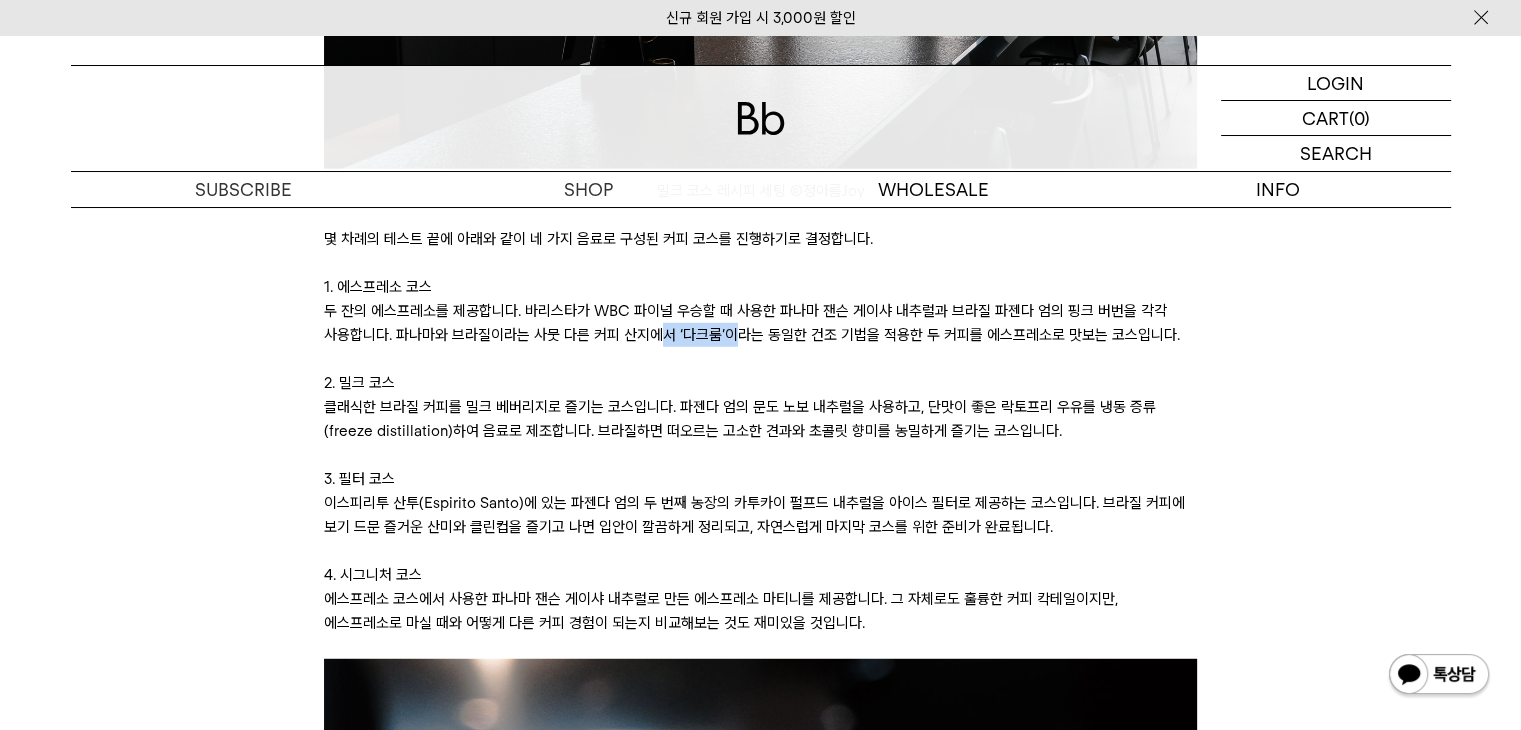 click on "안녕하세요, 데릭입니다.
지난 2년 간 두 명의 월드 바리스타 챔피언과 일하는 행운을 누렸습니다. 한 번은 2022년 11월에 호주의 앤서니 더글라스와, 다른 한 번은 2024년 4월에 브라질의 엄보람 바리스타와 함께 한 시간이었습니다. 앤서니와의 이야기는 85호 레터 < 월드 바리스타 챔피언과의 하루 >에서 다룬 적이 있는데요. 오늘 레터에서는 최근에 엄보람 바리스타와 함께 이벤트를 진행하면서 제가 배우고 느낀 것들을 들려드리려고 합니다. 월드클래스 바리스타 엄보람님과 일하며 느낀 감흥을 잘 전달해드릴 수 있기를 기원하며 한번 시작해보겠습니다. 함께 일하는 엄보람님과 바리스타 모네. Ⓒ정아름 Joy —
2023 WBC 파이널 진행 중인 엄보람 바리스타 ⒸCoffee Intelligence —
즐거운 에스프레소 세팅 시간 Ⓒ정아름Joy
1. 에스프레소 코스 —" at bounding box center [760, 885] 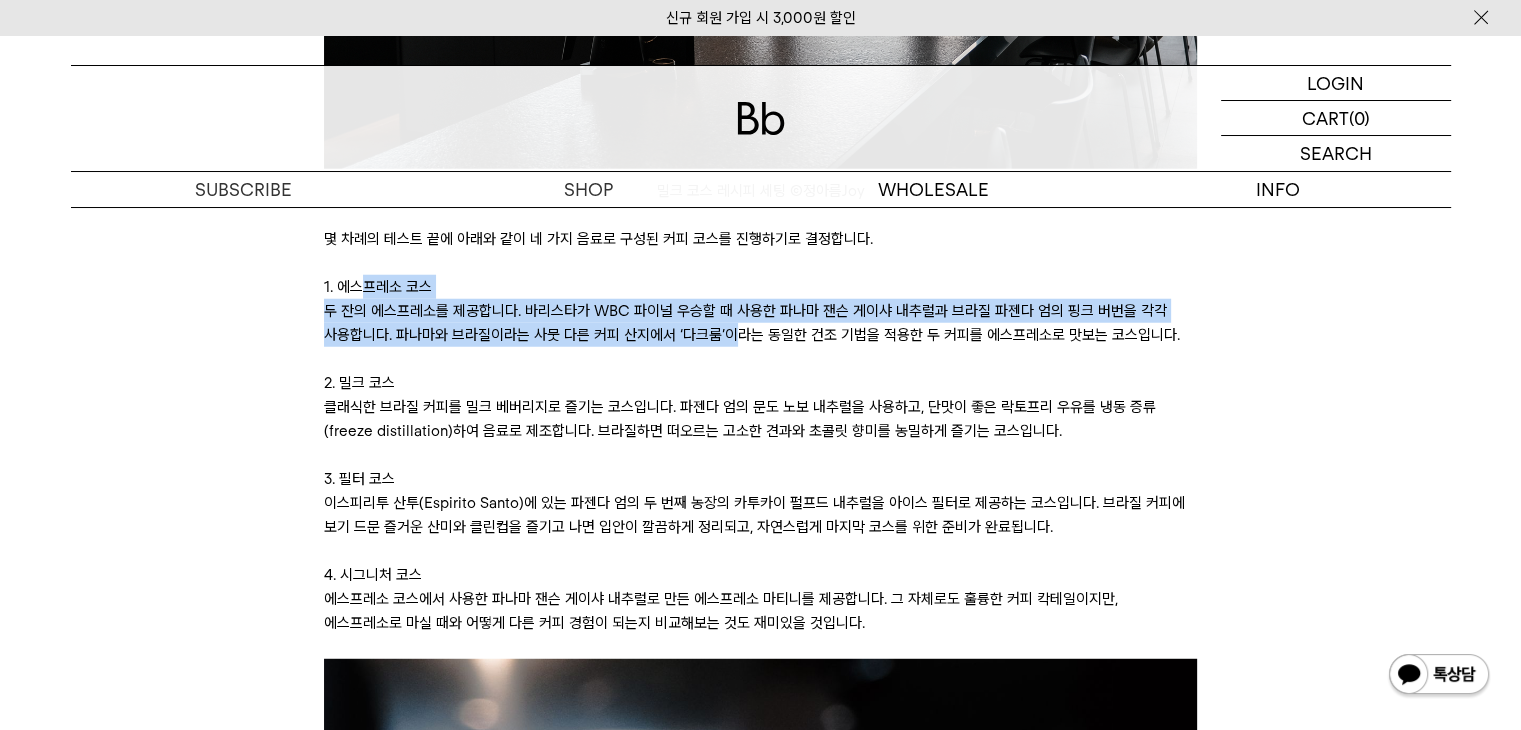 click on "두 잔의 에스프레소를 제공합니다. 엄보람 바리스타가 WBC 파이널 우승할 때 사용한 파나마 잰슨 게이샤 내추럴과 브라질 파젠다 엄의 핑크 버번을 각각 사용합니다. 파나마와 브라질이라는 사뭇 다른 커피 산지에서 ‘다크룸’이라는 동일한 건조 기법을 적용한 두 커피를 에스프레소로 맛보는 코스입니다." at bounding box center (760, 323) 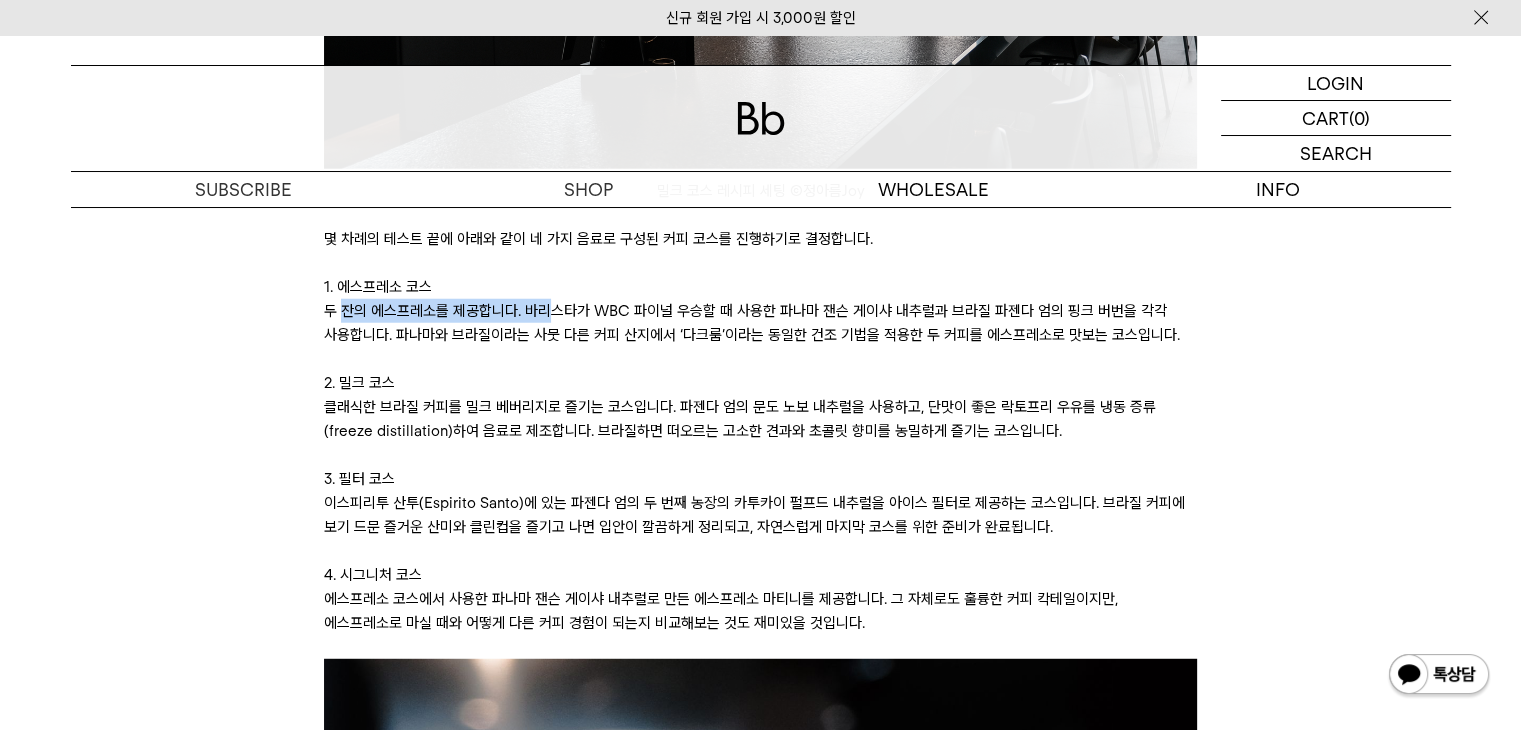 drag, startPoint x: 680, startPoint y: 263, endPoint x: 742, endPoint y: 267, distance: 62.1289 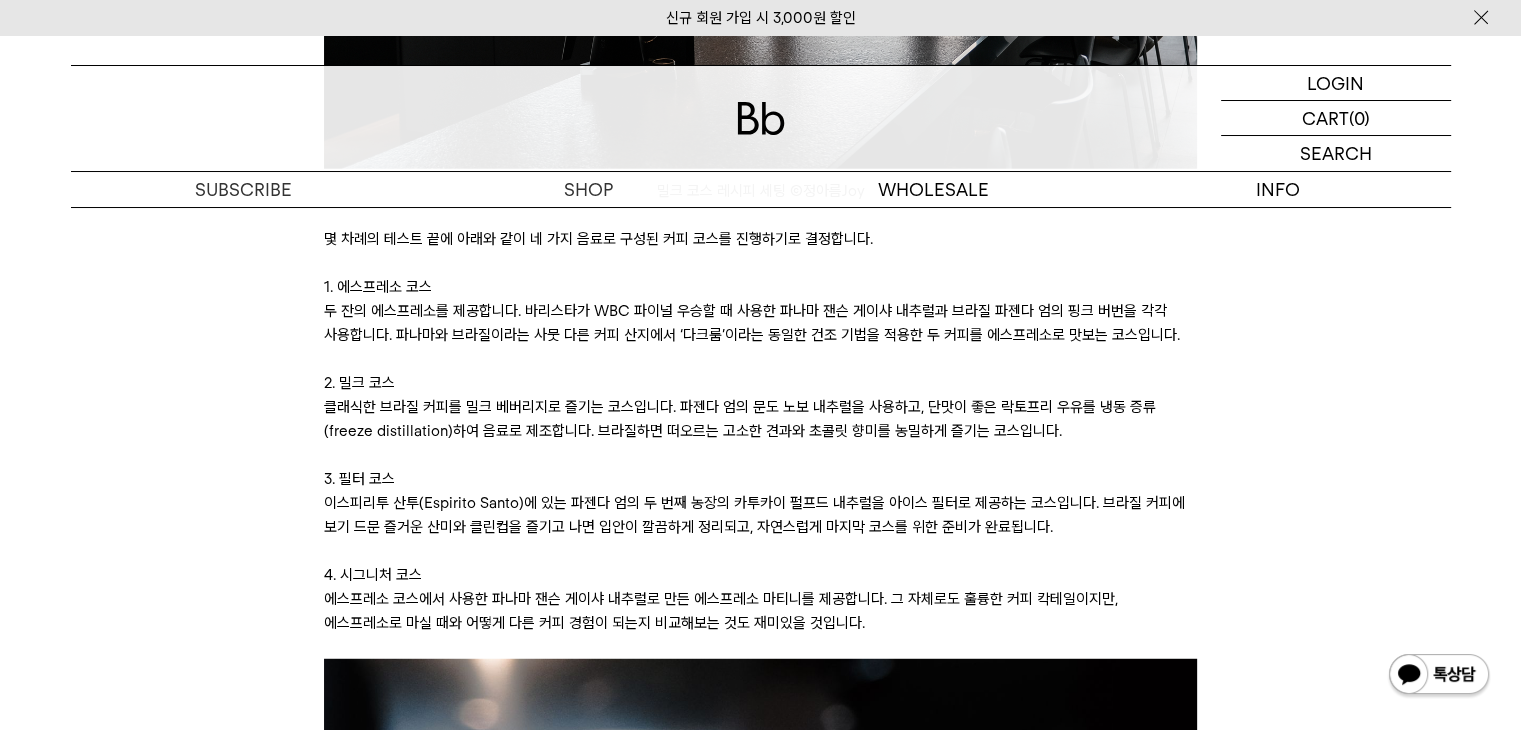click on "두 잔의 에스프레소를 제공합니다. 엄보람 바리스타가 WBC 파이널 우승할 때 사용한 파나마 잰슨 게이샤 내추럴과 브라질 파젠다 엄의 핑크 버번을 각각 사용합니다. 파나마와 브라질이라는 사뭇 다른 커피 산지에서 ‘다크룸’이라는 동일한 건조 기법을 적용한 두 커피를 에스프레소로 맛보는 코스입니다." at bounding box center (760, 323) 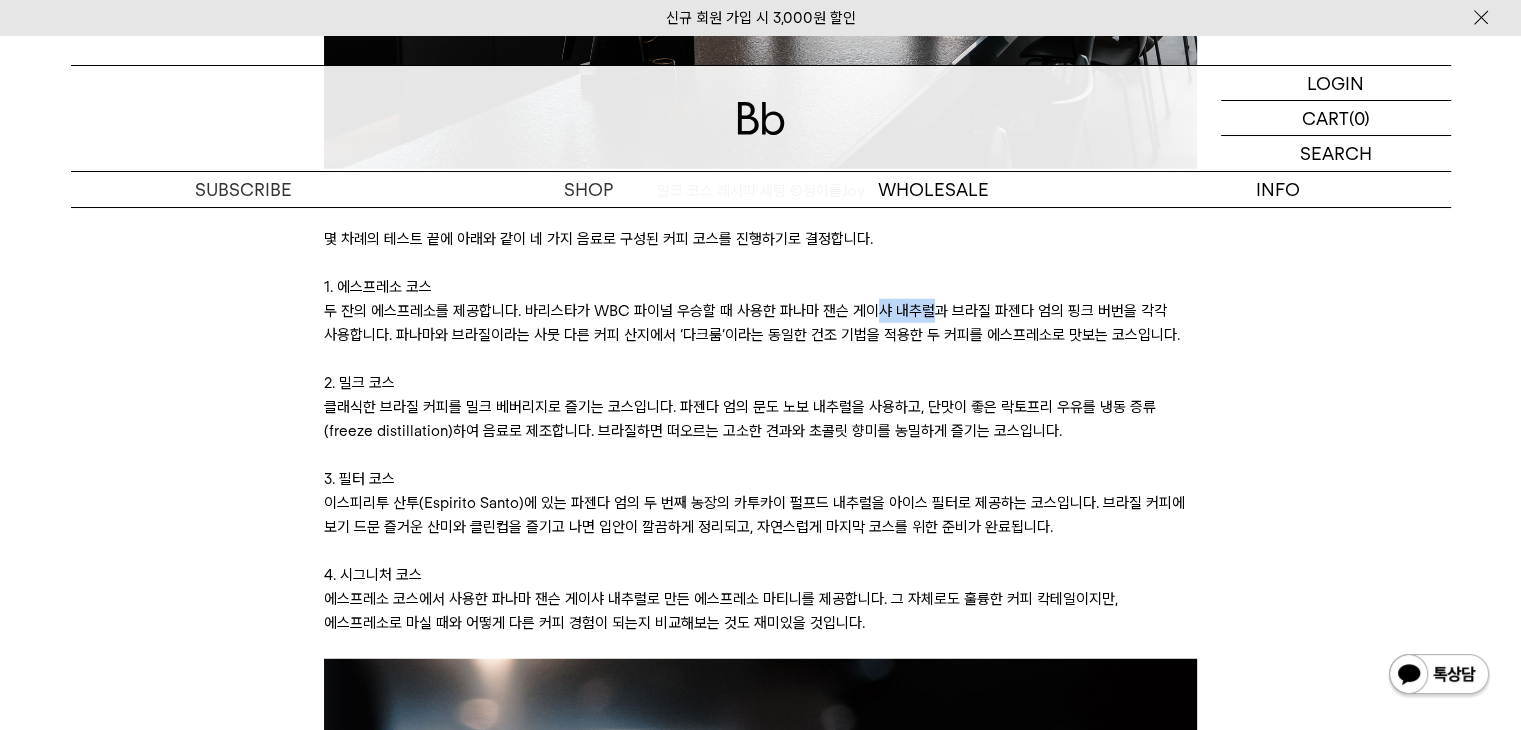 click on "두 잔의 에스프레소를 제공합니다. 엄보람 바리스타가 WBC 파이널 우승할 때 사용한 파나마 잰슨 게이샤 내추럴과 브라질 파젠다 엄의 핑크 버번을 각각 사용합니다. 파나마와 브라질이라는 사뭇 다른 커피 산지에서 ‘다크룸’이라는 동일한 건조 기법을 적용한 두 커피를 에스프레소로 맛보는 코스입니다." at bounding box center (760, 323) 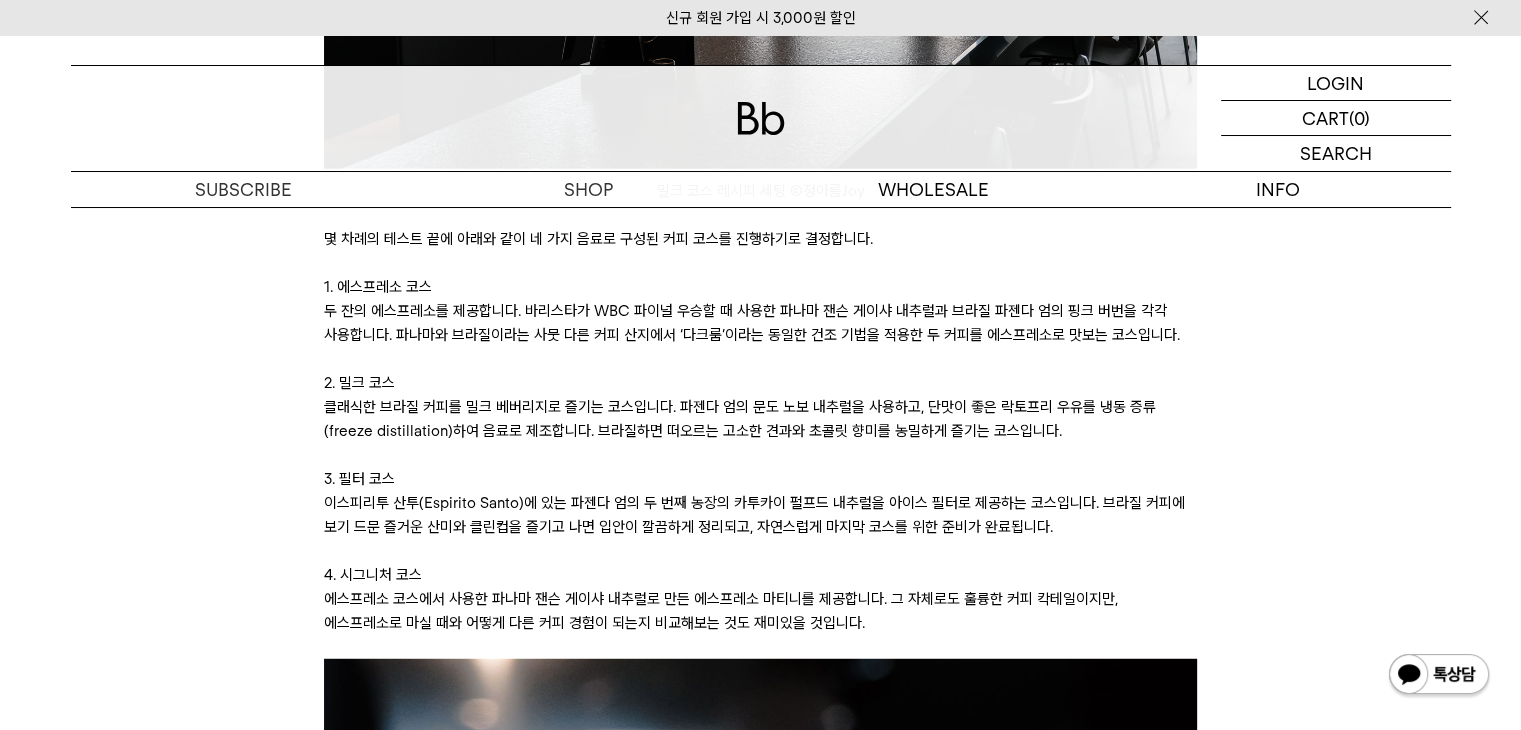 click on "두 잔의 에스프레소를 제공합니다. 엄보람 바리스타가 WBC 파이널 우승할 때 사용한 파나마 잰슨 게이샤 내추럴과 브라질 파젠다 엄의 핑크 버번을 각각 사용합니다. 파나마와 브라질이라는 사뭇 다른 커피 산지에서 ‘다크룸’이라는 동일한 건조 기법을 적용한 두 커피를 에스프레소로 맛보는 코스입니다." at bounding box center [760, 323] 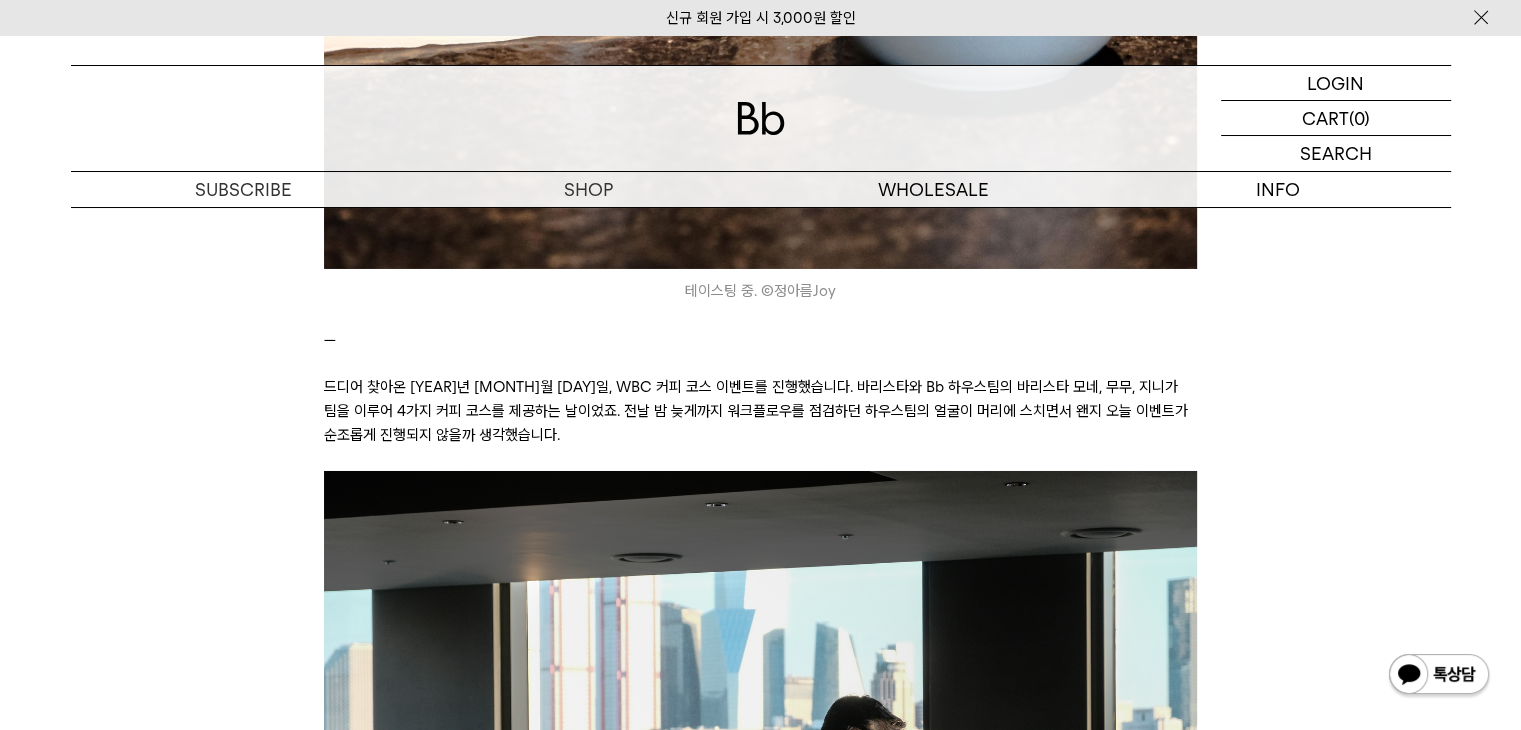 scroll, scrollTop: 7756, scrollLeft: 0, axis: vertical 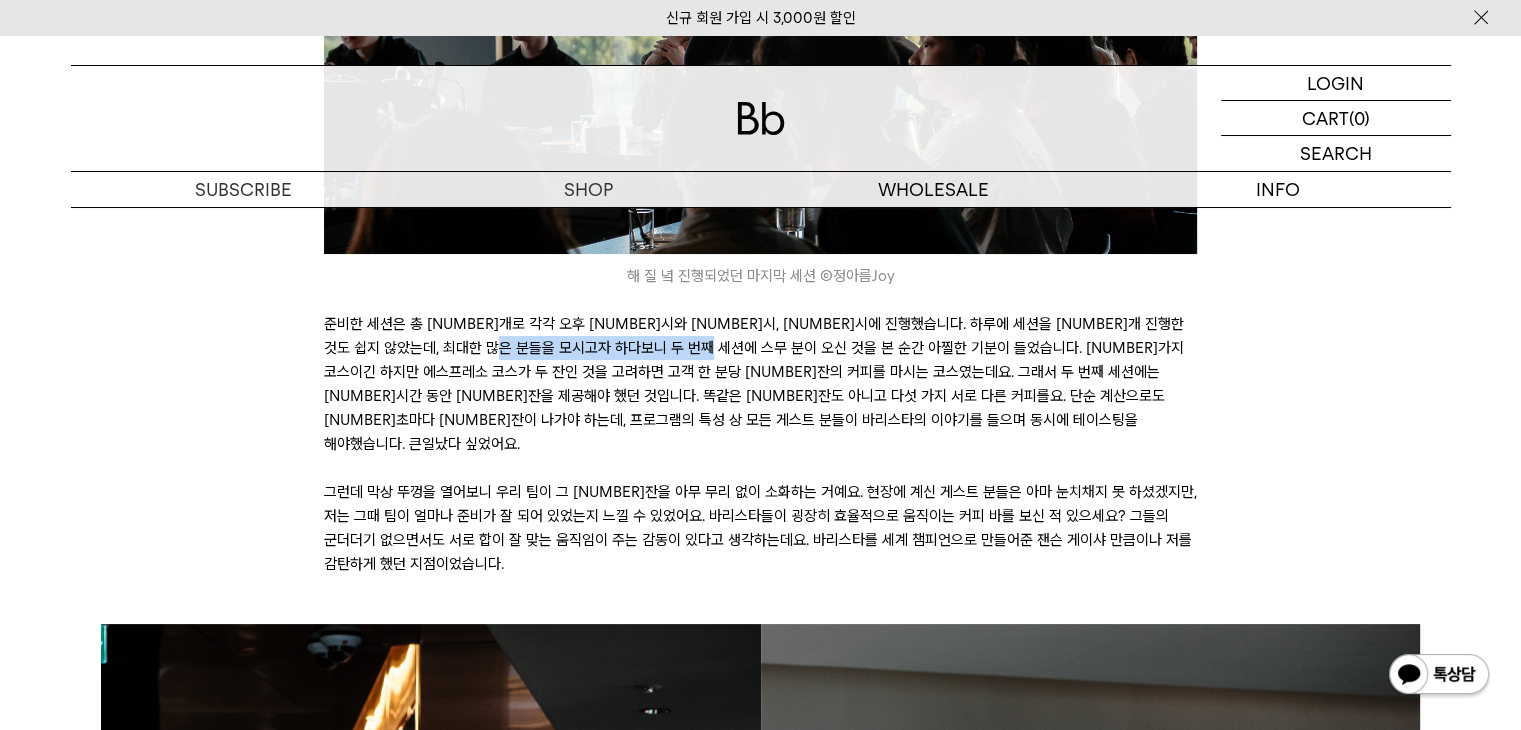 drag, startPoint x: 564, startPoint y: 313, endPoint x: 998, endPoint y: 358, distance: 436.32672 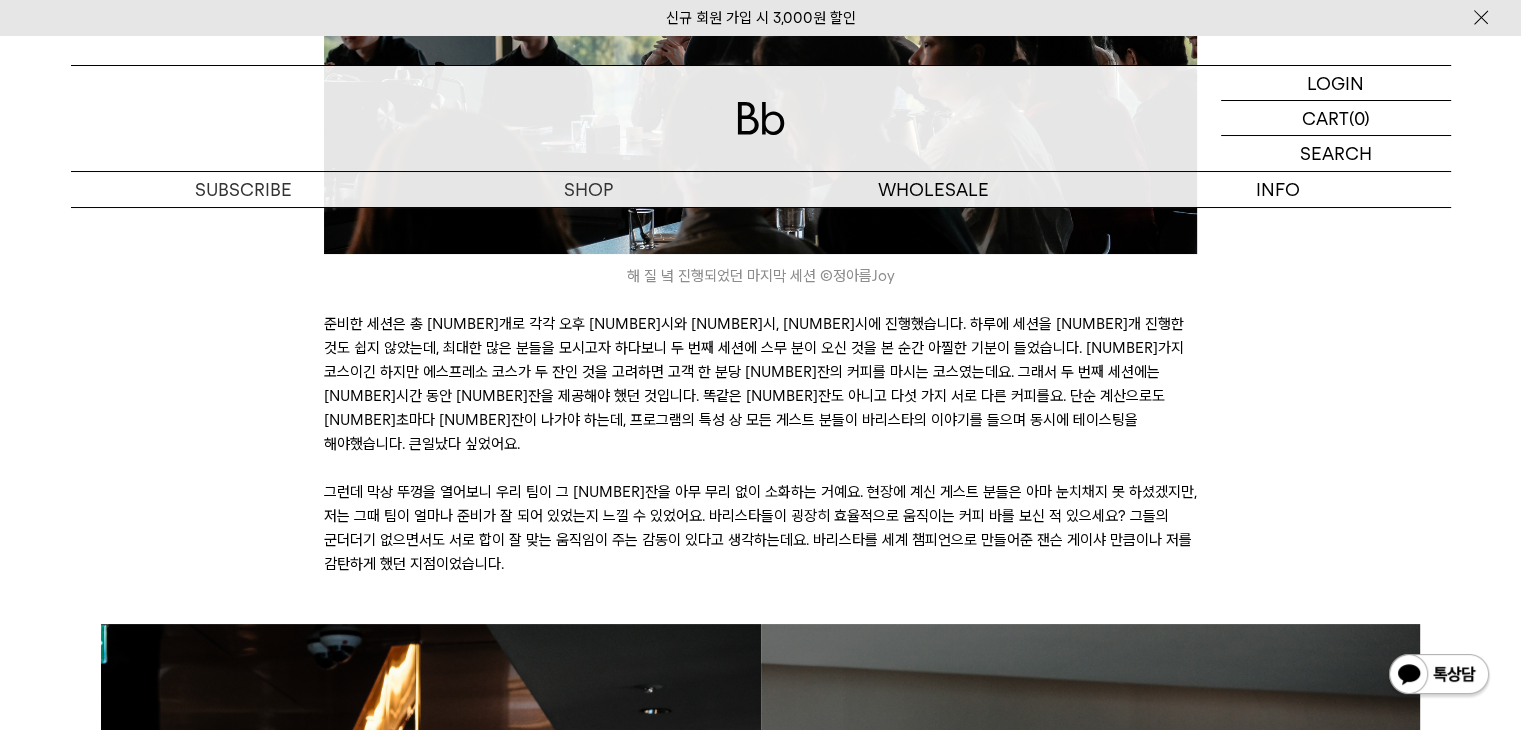 click on "준비한 세션은 총 3개로 각각 오후 2시와 4시, 6시에 진행했습니다. 하루에 세션을 3개 진행한 것도 쉽지 않았는데, 최대한 많은 분들을 모시고자 하다보니 두 번째 세션에 스무 분이 오신 것을 본 순간 아찔한 기분이 들었습니다. 4가지 코스이긴 하지만 에스프레소 코스가 두 잔인 것을 고려하면 고객 한 분당 5잔의 커피를 마시는 코스였는데요. 그래서 두 번째 세션에는 1시간 동안 100잔을 제공해야 했던 것입니다. 똑같은 100잔도 아니고 다섯 가지 서로 다른 커피를요. 단순 계산으로도 36초마다 1잔이 나가야 하는데, 프로그램의 특성 상 모든 게스트 분들이 엄보람 바리스타의 이야기를 들으며 동시에 테이스팅을 해야했습니다. 큰일났다 싶었어요." at bounding box center [760, 384] 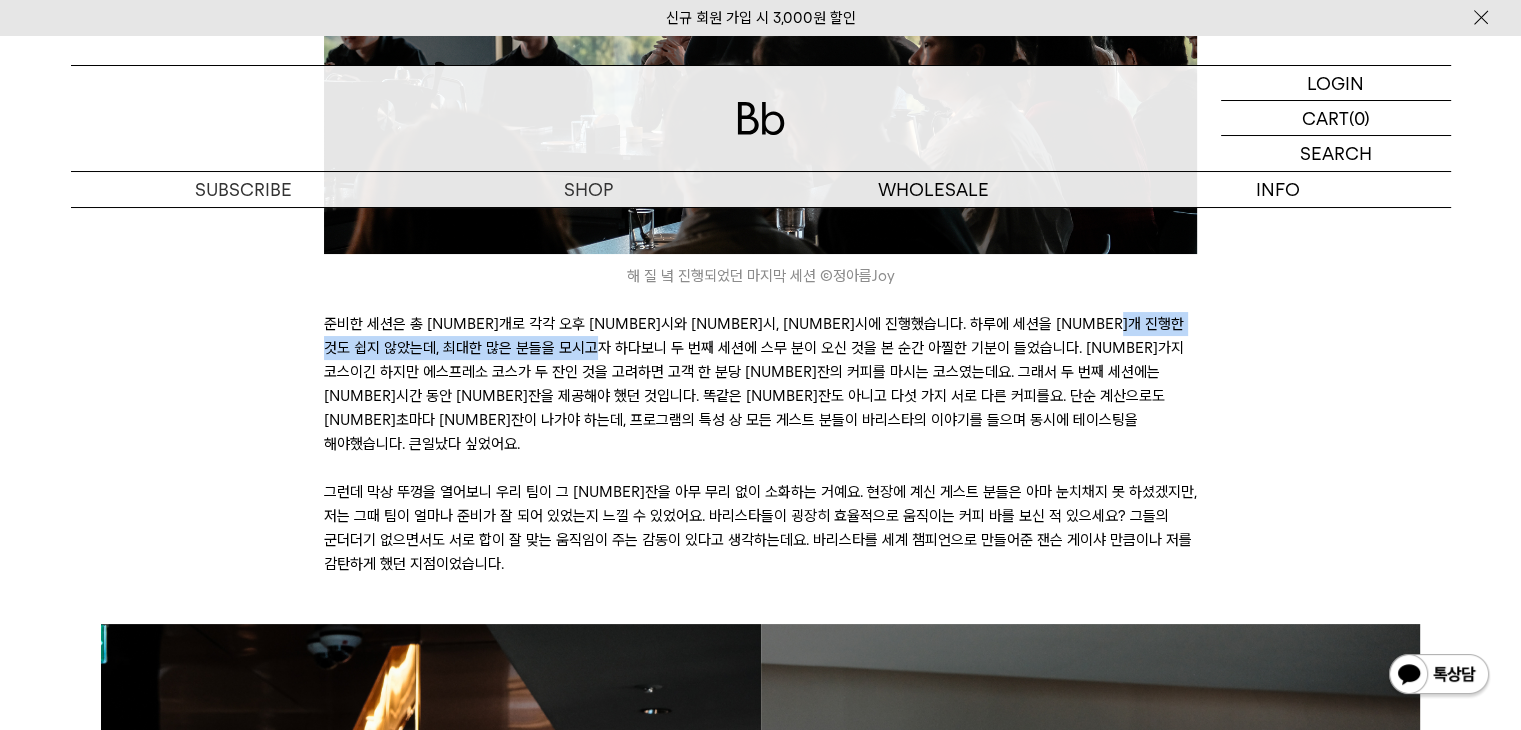 drag, startPoint x: 319, startPoint y: 328, endPoint x: 666, endPoint y: 325, distance: 347.01297 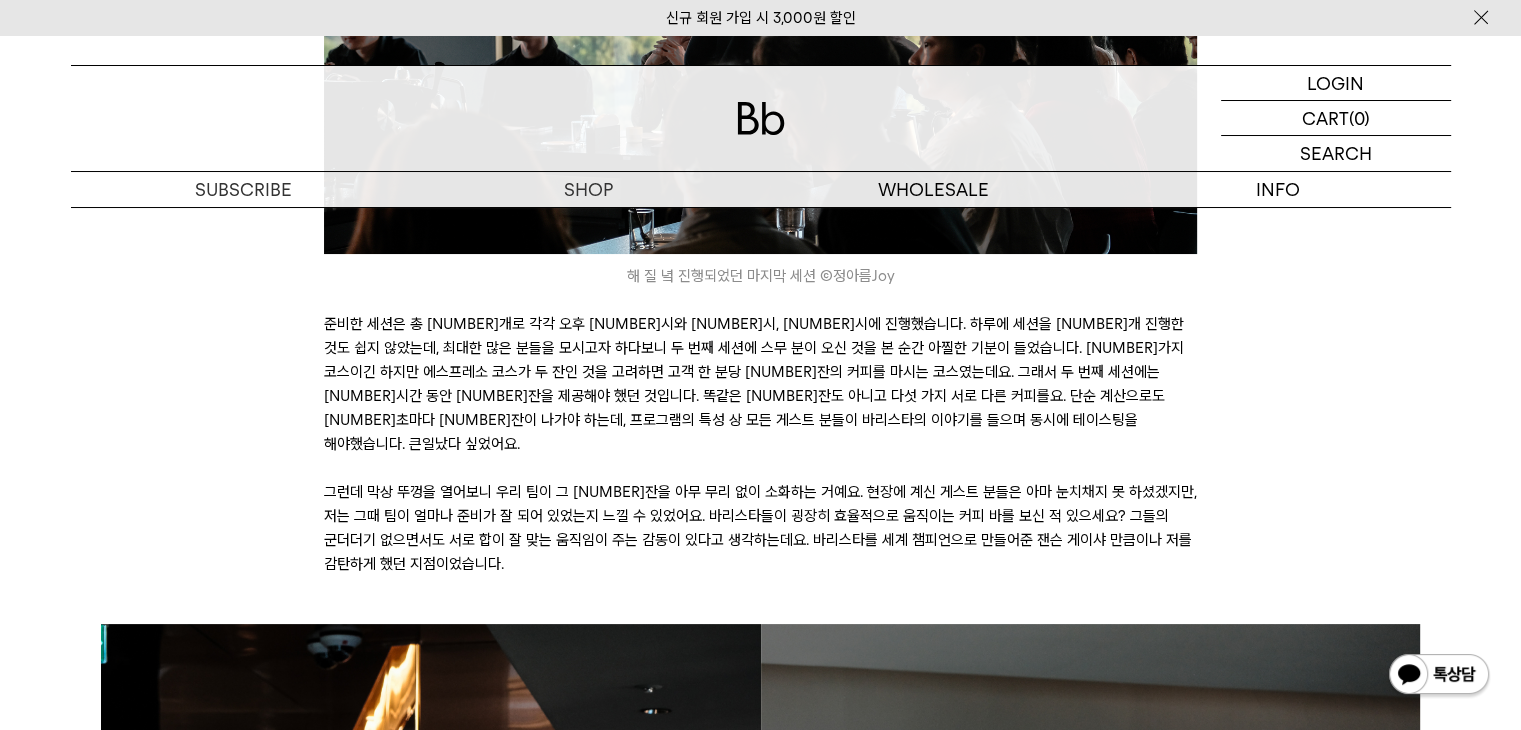 click on "준비한 세션은 총 3개로 각각 오후 2시와 4시, 6시에 진행했습니다. 하루에 세션을 3개 진행한 것도 쉽지 않았는데, 최대한 많은 분들을 모시고자 하다보니 두 번째 세션에 스무 분이 오신 것을 본 순간 아찔한 기분이 들었습니다. 4가지 코스이긴 하지만 에스프레소 코스가 두 잔인 것을 고려하면 고객 한 분당 5잔의 커피를 마시는 코스였는데요. 그래서 두 번째 세션에는 1시간 동안 100잔을 제공해야 했던 것입니다. 똑같은 100잔도 아니고 다섯 가지 서로 다른 커피를요. 단순 계산으로도 36초마다 1잔이 나가야 하는데, 프로그램의 특성 상 모든 게스트 분들이 엄보람 바리스타의 이야기를 들으며 동시에 테이스팅을 해야했습니다. 큰일났다 싶었어요." at bounding box center [760, 384] 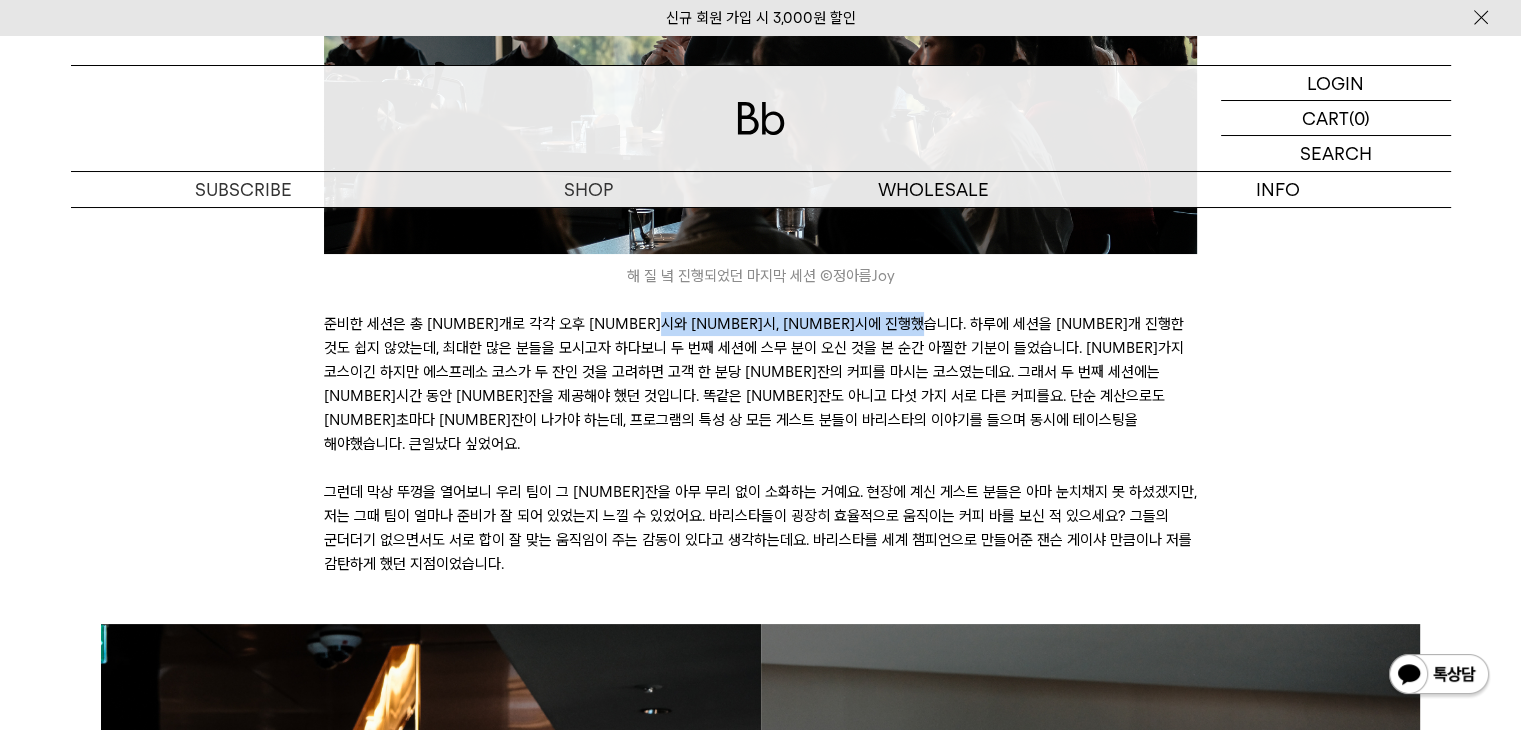 drag, startPoint x: 671, startPoint y: 296, endPoint x: 946, endPoint y: 298, distance: 275.00726 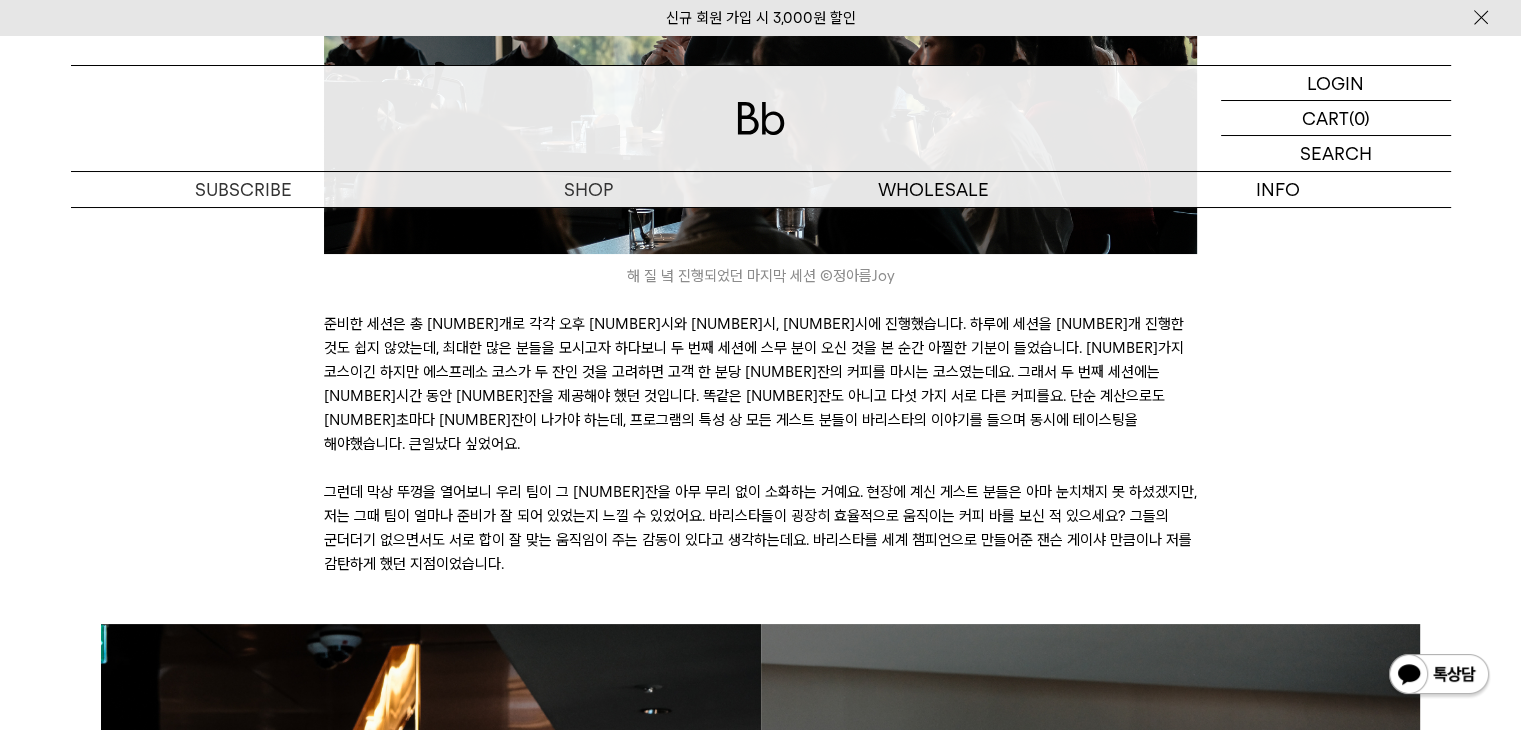 click on "준비한 세션은 총 3개로 각각 오후 2시와 4시, 6시에 진행했습니다. 하루에 세션을 3개 진행한 것도 쉽지 않았는데, 최대한 많은 분들을 모시고자 하다보니 두 번째 세션에 스무 분이 오신 것을 본 순간 아찔한 기분이 들었습니다. 4가지 코스이긴 하지만 에스프레소 코스가 두 잔인 것을 고려하면 고객 한 분당 5잔의 커피를 마시는 코스였는데요. 그래서 두 번째 세션에는 1시간 동안 100잔을 제공해야 했던 것입니다. 똑같은 100잔도 아니고 다섯 가지 서로 다른 커피를요. 단순 계산으로도 36초마다 1잔이 나가야 하는데, 프로그램의 특성 상 모든 게스트 분들이 엄보람 바리스타의 이야기를 들으며 동시에 테이스팅을 해야했습니다. 큰일났다 싶었어요." at bounding box center [760, 384] 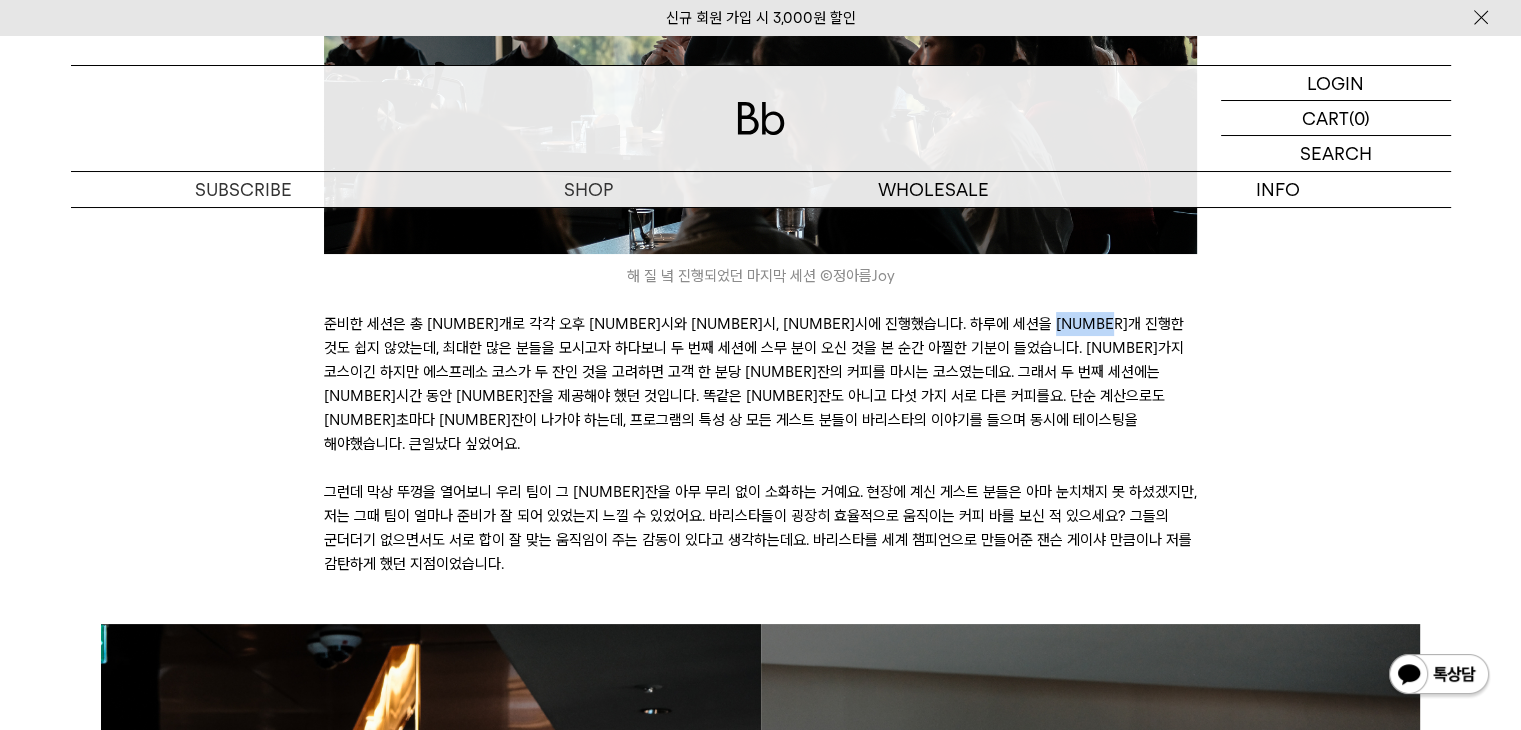 drag, startPoint x: 1144, startPoint y: 296, endPoint x: 991, endPoint y: 308, distance: 153.46986 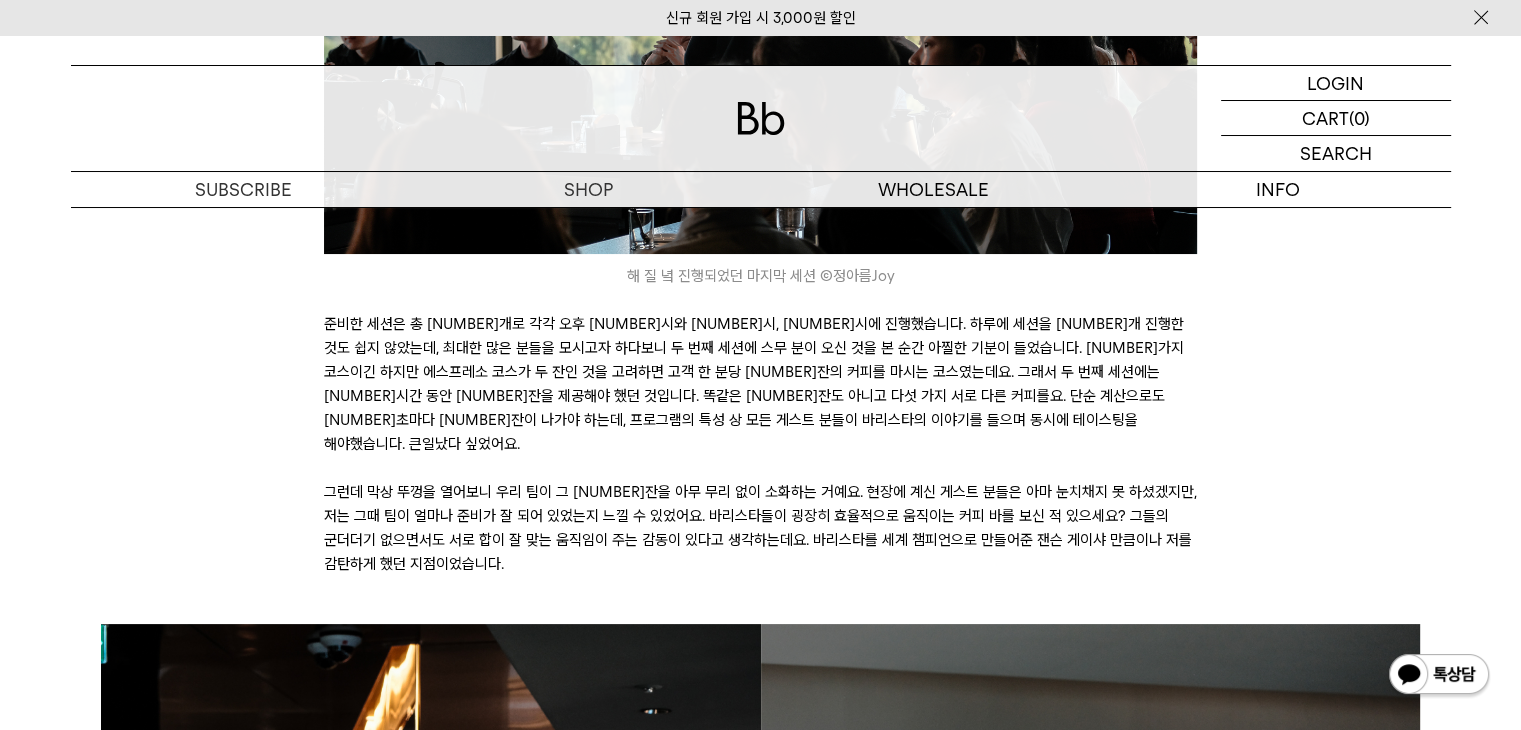 click on "준비한 세션은 총 3개로 각각 오후 2시와 4시, 6시에 진행했습니다. 하루에 세션을 3개 진행한 것도 쉽지 않았는데, 최대한 많은 분들을 모시고자 하다보니 두 번째 세션에 스무 분이 오신 것을 본 순간 아찔한 기분이 들었습니다. 4가지 코스이긴 하지만 에스프레소 코스가 두 잔인 것을 고려하면 고객 한 분당 5잔의 커피를 마시는 코스였는데요. 그래서 두 번째 세션에는 1시간 동안 100잔을 제공해야 했던 것입니다. 똑같은 100잔도 아니고 다섯 가지 서로 다른 커피를요. 단순 계산으로도 36초마다 1잔이 나가야 하는데, 프로그램의 특성 상 모든 게스트 분들이 엄보람 바리스타의 이야기를 들으며 동시에 테이스팅을 해야했습니다. 큰일났다 싶었어요." at bounding box center (760, 384) 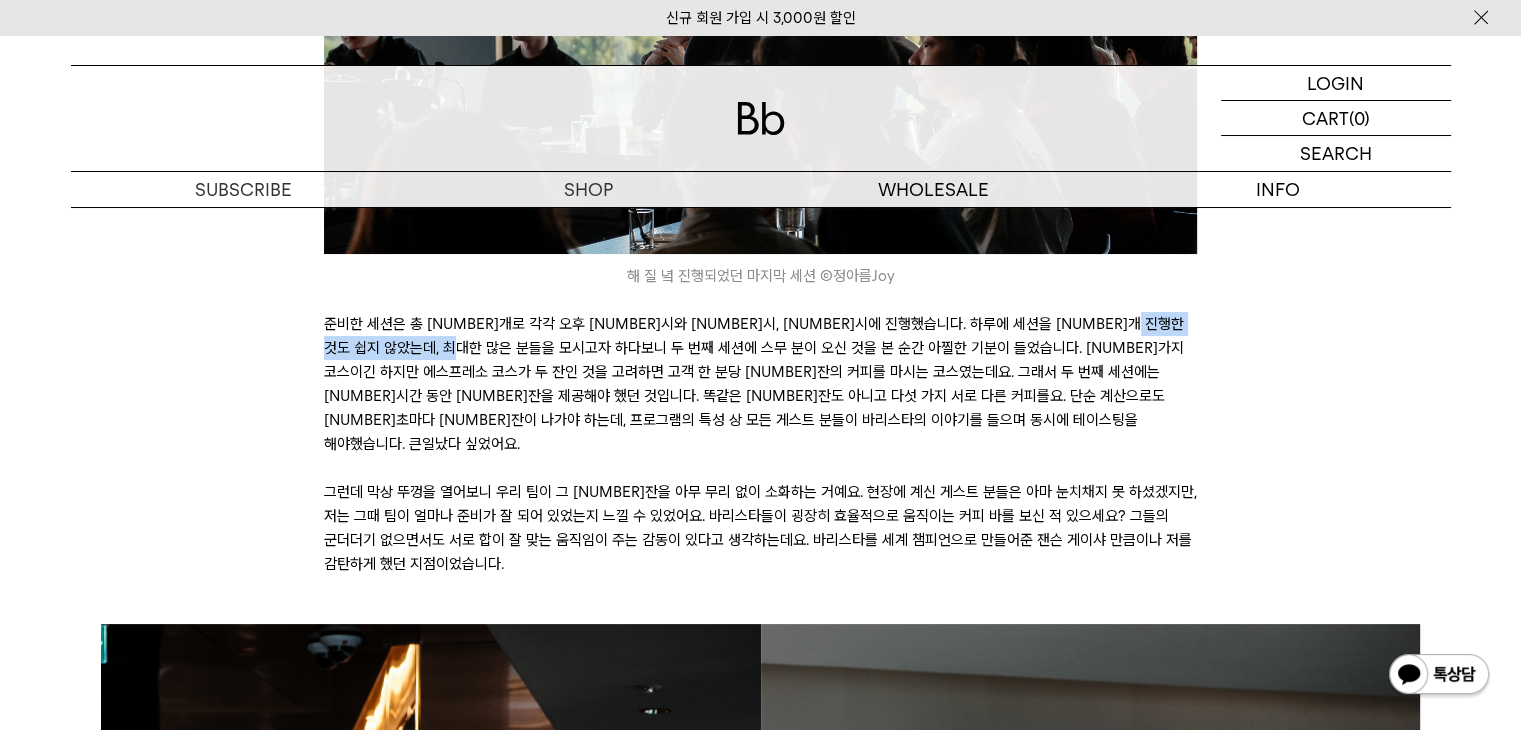 drag, startPoint x: 354, startPoint y: 325, endPoint x: 538, endPoint y: 322, distance: 184.02446 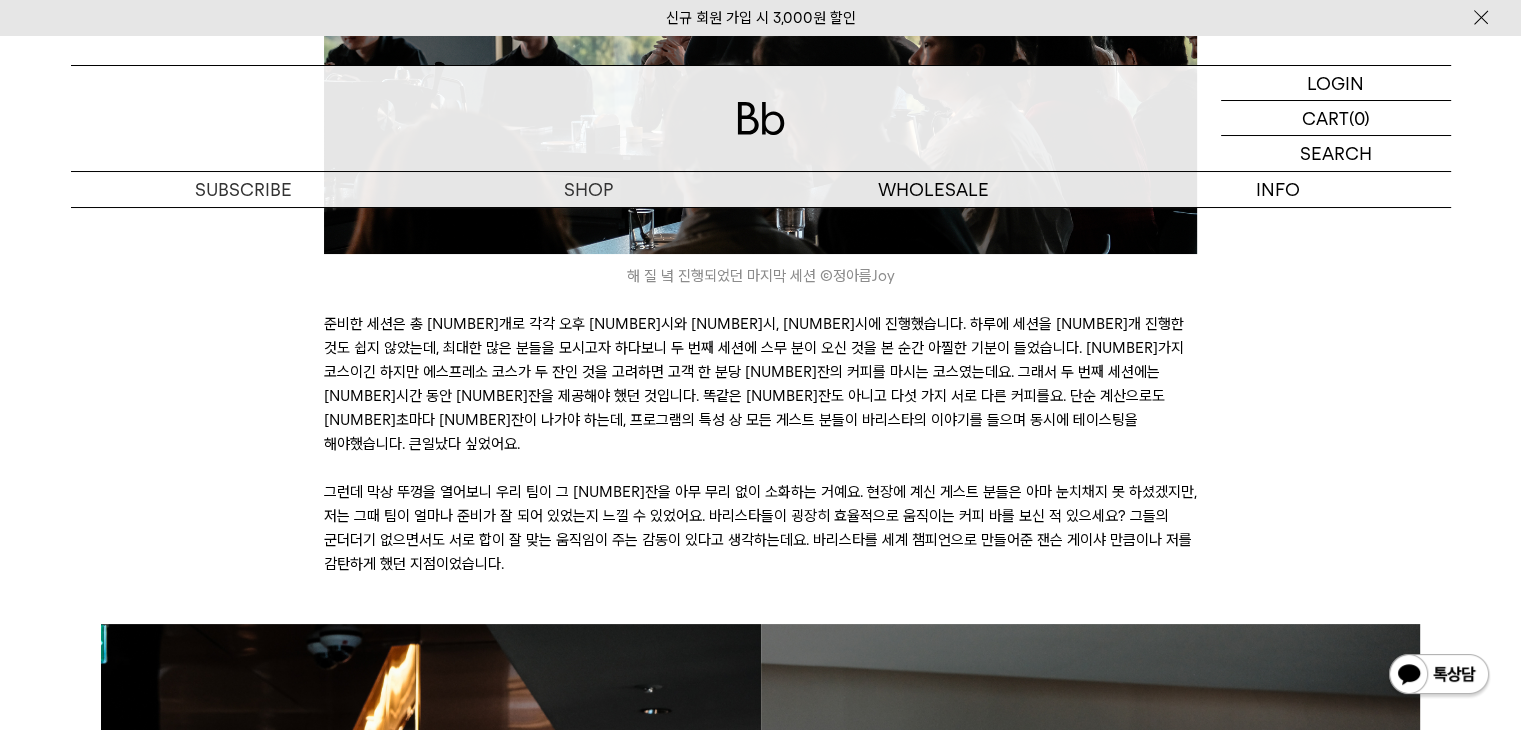 click on "준비한 세션은 총 3개로 각각 오후 2시와 4시, 6시에 진행했습니다. 하루에 세션을 3개 진행한 것도 쉽지 않았는데, 최대한 많은 분들을 모시고자 하다보니 두 번째 세션에 스무 분이 오신 것을 본 순간 아찔한 기분이 들었습니다. 4가지 코스이긴 하지만 에스프레소 코스가 두 잔인 것을 고려하면 고객 한 분당 5잔의 커피를 마시는 코스였는데요. 그래서 두 번째 세션에는 1시간 동안 100잔을 제공해야 했던 것입니다. 똑같은 100잔도 아니고 다섯 가지 서로 다른 커피를요. 단순 계산으로도 36초마다 1잔이 나가야 하는데, 프로그램의 특성 상 모든 게스트 분들이 엄보람 바리스타의 이야기를 들으며 동시에 테이스팅을 해야했습니다. 큰일났다 싶었어요." at bounding box center [760, 384] 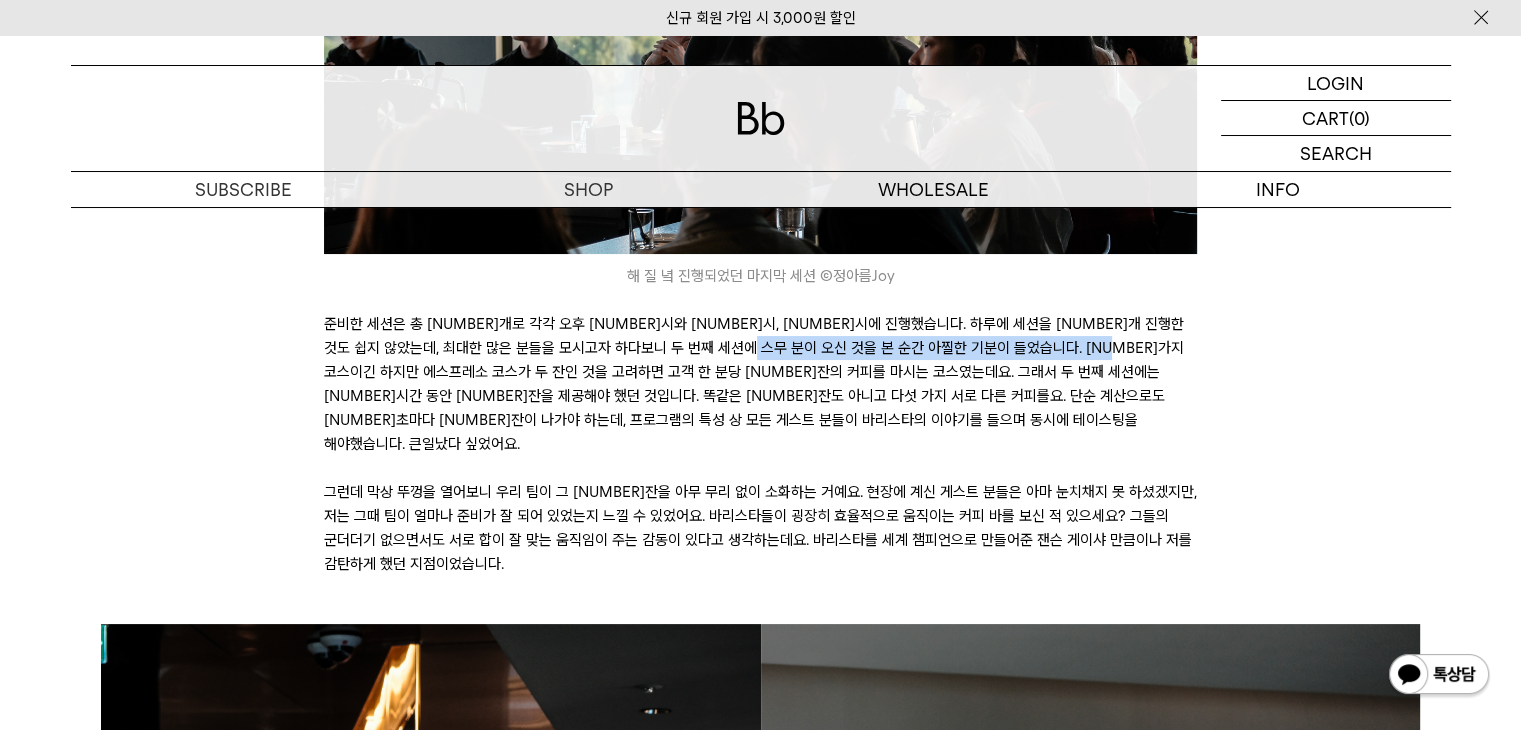 drag, startPoint x: 1208, startPoint y: 322, endPoint x: 768, endPoint y: 331, distance: 440.09204 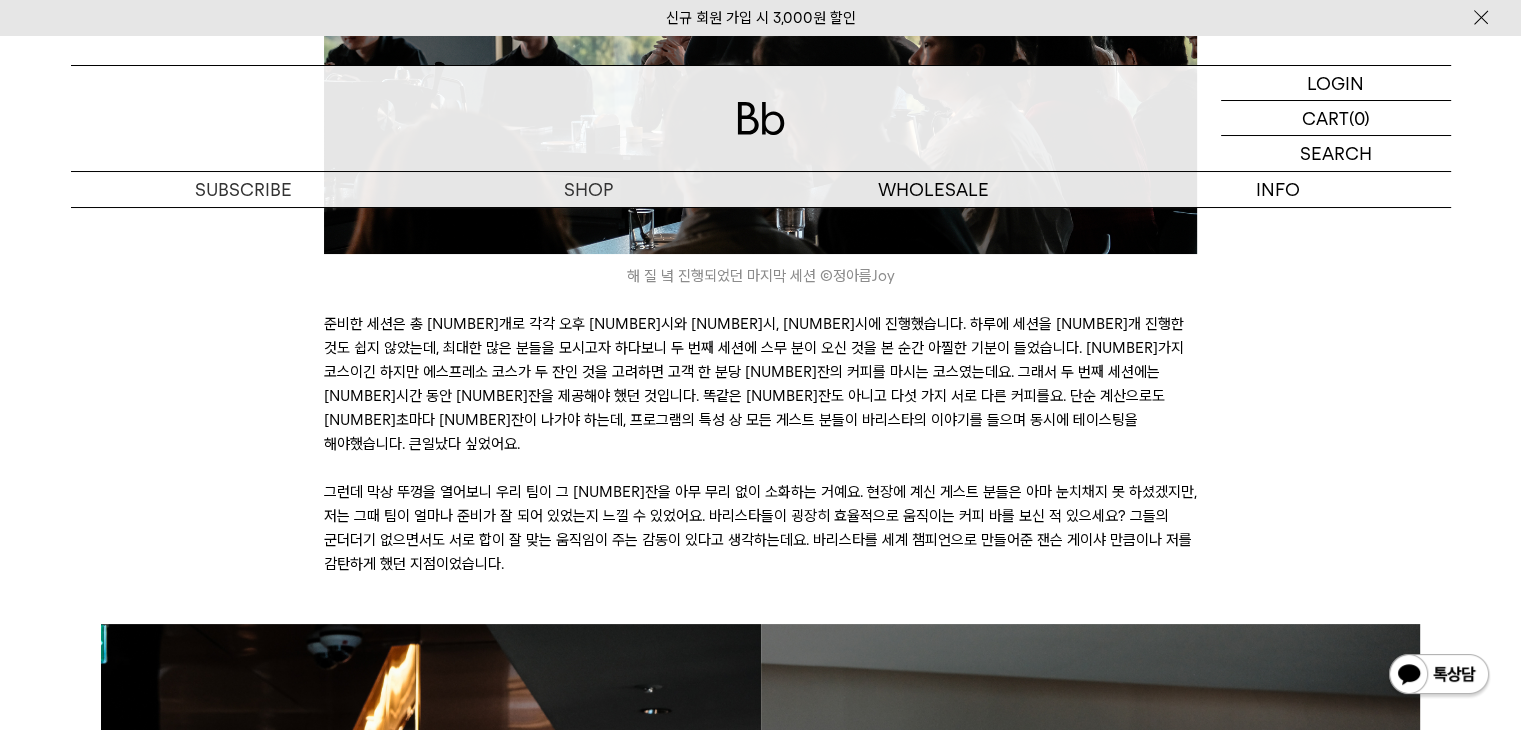 click on "준비한 세션은 총 3개로 각각 오후 2시와 4시, 6시에 진행했습니다. 하루에 세션을 3개 진행한 것도 쉽지 않았는데, 최대한 많은 분들을 모시고자 하다보니 두 번째 세션에 스무 분이 오신 것을 본 순간 아찔한 기분이 들었습니다. 4가지 코스이긴 하지만 에스프레소 코스가 두 잔인 것을 고려하면 고객 한 분당 5잔의 커피를 마시는 코스였는데요. 그래서 두 번째 세션에는 1시간 동안 100잔을 제공해야 했던 것입니다. 똑같은 100잔도 아니고 다섯 가지 서로 다른 커피를요. 단순 계산으로도 36초마다 1잔이 나가야 하는데, 프로그램의 특성 상 모든 게스트 분들이 엄보람 바리스타의 이야기를 들으며 동시에 테이스팅을 해야했습니다. 큰일났다 싶었어요." at bounding box center [760, 384] 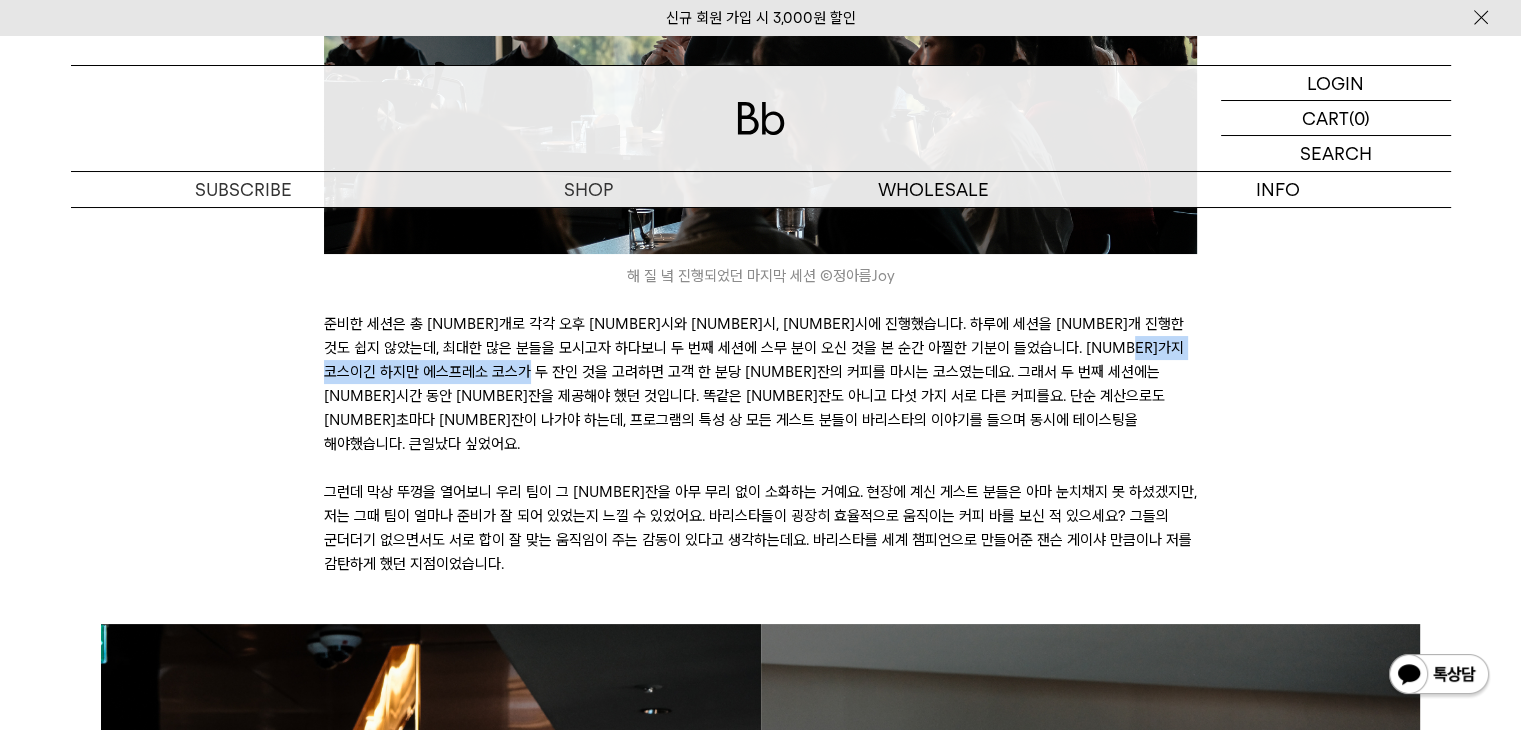 drag, startPoint x: 337, startPoint y: 349, endPoint x: 832, endPoint y: 388, distance: 496.534 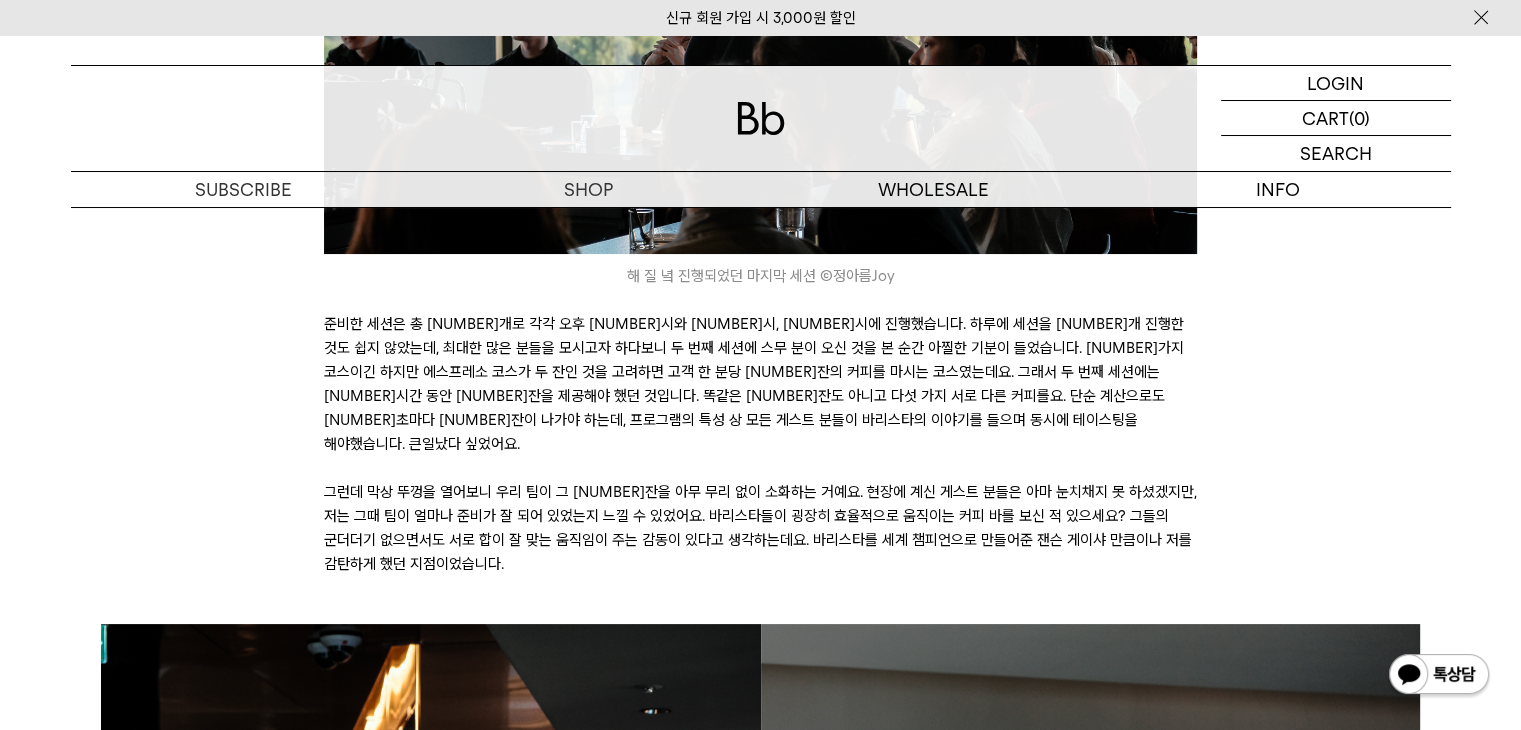 click on "준비한 세션은 총 3개로 각각 오후 2시와 4시, 6시에 진행했습니다. 하루에 세션을 3개 진행한 것도 쉽지 않았는데, 최대한 많은 분들을 모시고자 하다보니 두 번째 세션에 스무 분이 오신 것을 본 순간 아찔한 기분이 들었습니다. 4가지 코스이긴 하지만 에스프레소 코스가 두 잔인 것을 고려하면 고객 한 분당 5잔의 커피를 마시는 코스였는데요. 그래서 두 번째 세션에는 1시간 동안 100잔을 제공해야 했던 것입니다. 똑같은 100잔도 아니고 다섯 가지 서로 다른 커피를요. 단순 계산으로도 36초마다 1잔이 나가야 하는데, 프로그램의 특성 상 모든 게스트 분들이 엄보람 바리스타의 이야기를 들으며 동시에 테이스팅을 해야했습니다. 큰일났다 싶었어요." at bounding box center [760, 384] 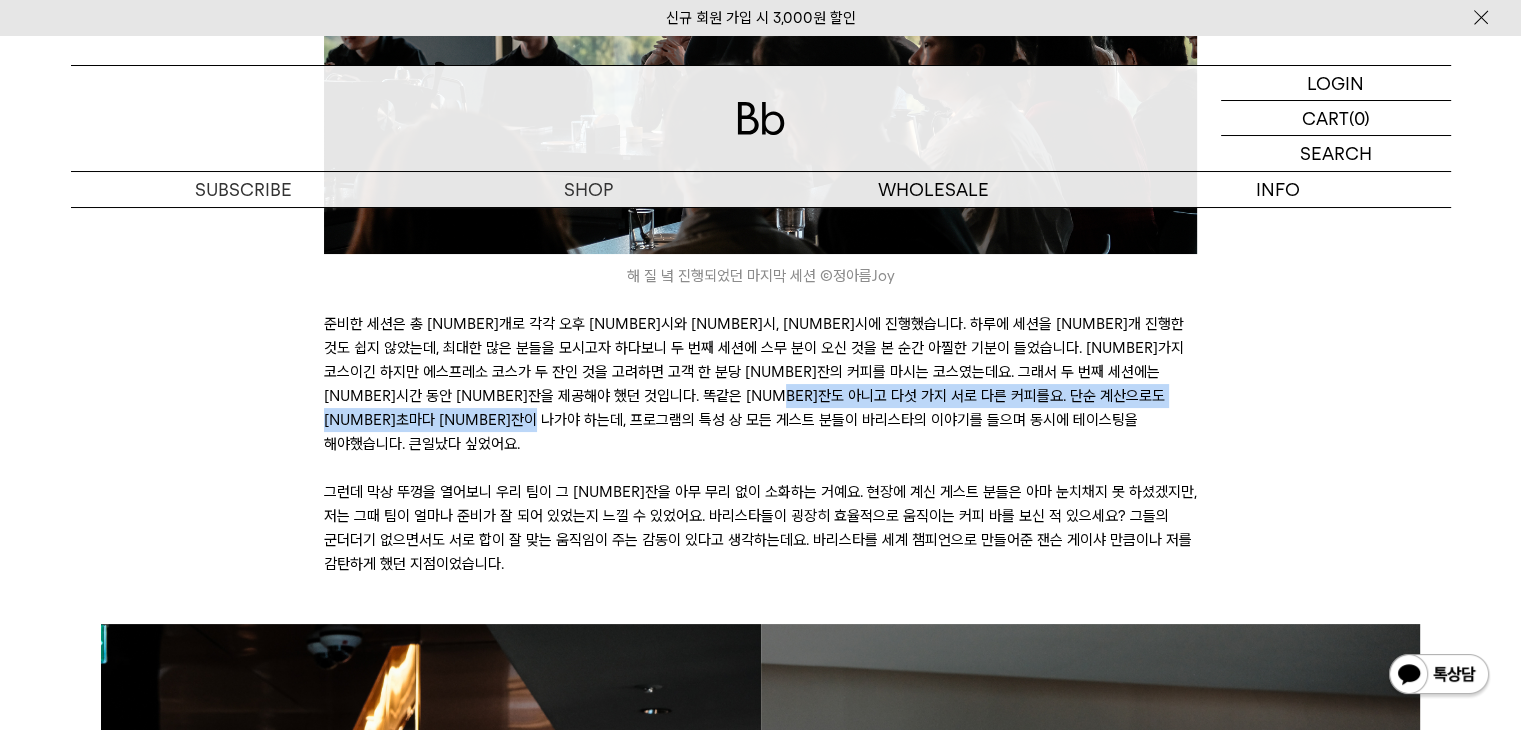 click on "준비한 세션은 총 3개로 각각 오후 2시와 4시, 6시에 진행했습니다. 하루에 세션을 3개 진행한 것도 쉽지 않았는데, 최대한 많은 분들을 모시고자 하다보니 두 번째 세션에 스무 분이 오신 것을 본 순간 아찔한 기분이 들었습니다. 4가지 코스이긴 하지만 에스프레소 코스가 두 잔인 것을 고려하면 고객 한 분당 5잔의 커피를 마시는 코스였는데요. 그래서 두 번째 세션에는 1시간 동안 100잔을 제공해야 했던 것입니다. 똑같은 100잔도 아니고 다섯 가지 서로 다른 커피를요. 단순 계산으로도 36초마다 1잔이 나가야 하는데, 프로그램의 특성 상 모든 게스트 분들이 엄보람 바리스타의 이야기를 들으며 동시에 테이스팅을 해야했습니다. 큰일났다 싶었어요." at bounding box center [760, 384] 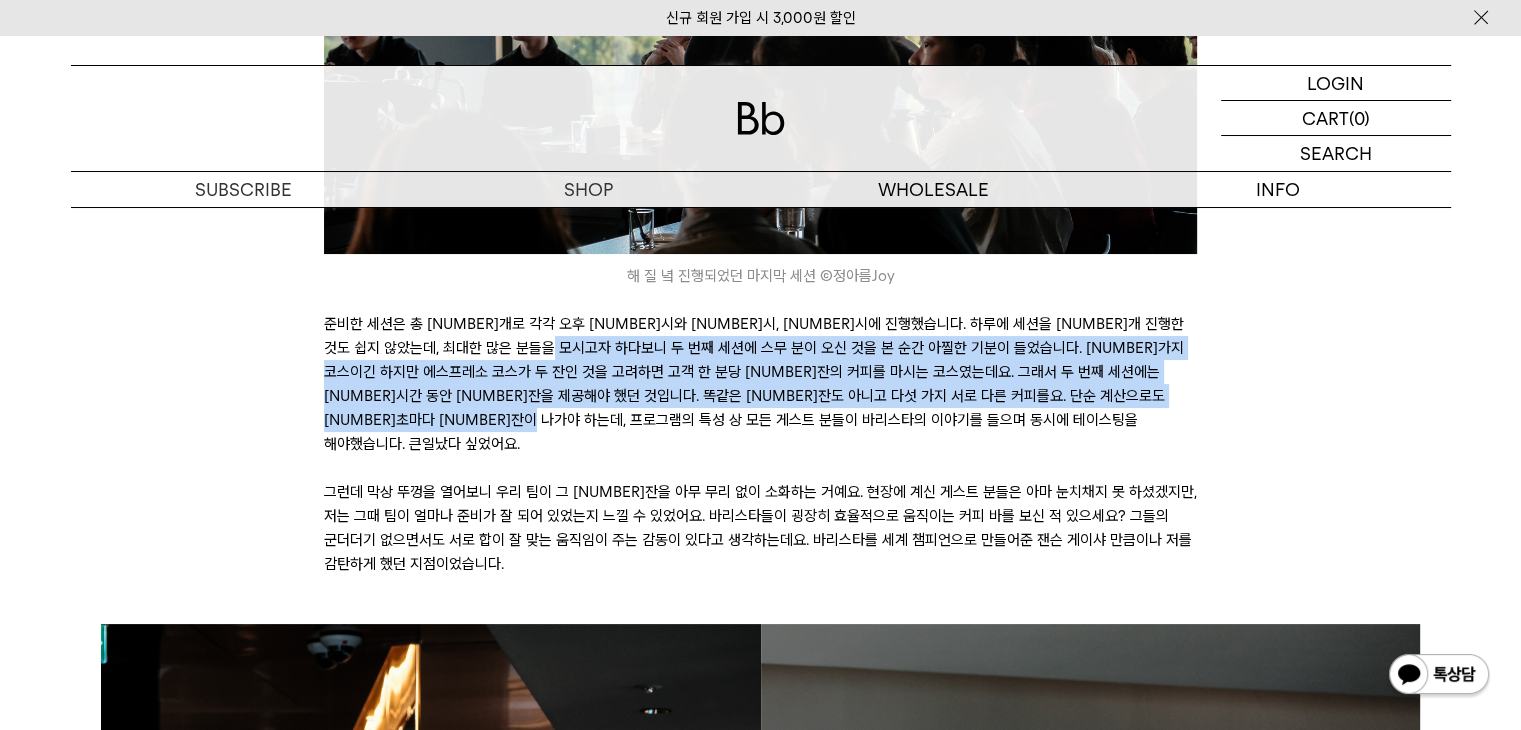 click on "준비한 세션은 총 3개로 각각 오후 2시와 4시, 6시에 진행했습니다. 하루에 세션을 3개 진행한 것도 쉽지 않았는데, 최대한 많은 분들을 모시고자 하다보니 두 번째 세션에 스무 분이 오신 것을 본 순간 아찔한 기분이 들었습니다. 4가지 코스이긴 하지만 에스프레소 코스가 두 잔인 것을 고려하면 고객 한 분당 5잔의 커피를 마시는 코스였는데요. 그래서 두 번째 세션에는 1시간 동안 100잔을 제공해야 했던 것입니다. 똑같은 100잔도 아니고 다섯 가지 서로 다른 커피를요. 단순 계산으로도 36초마다 1잔이 나가야 하는데, 프로그램의 특성 상 모든 게스트 분들이 엄보람 바리스타의 이야기를 들으며 동시에 테이스팅을 해야했습니다. 큰일났다 싶었어요." at bounding box center [760, 384] 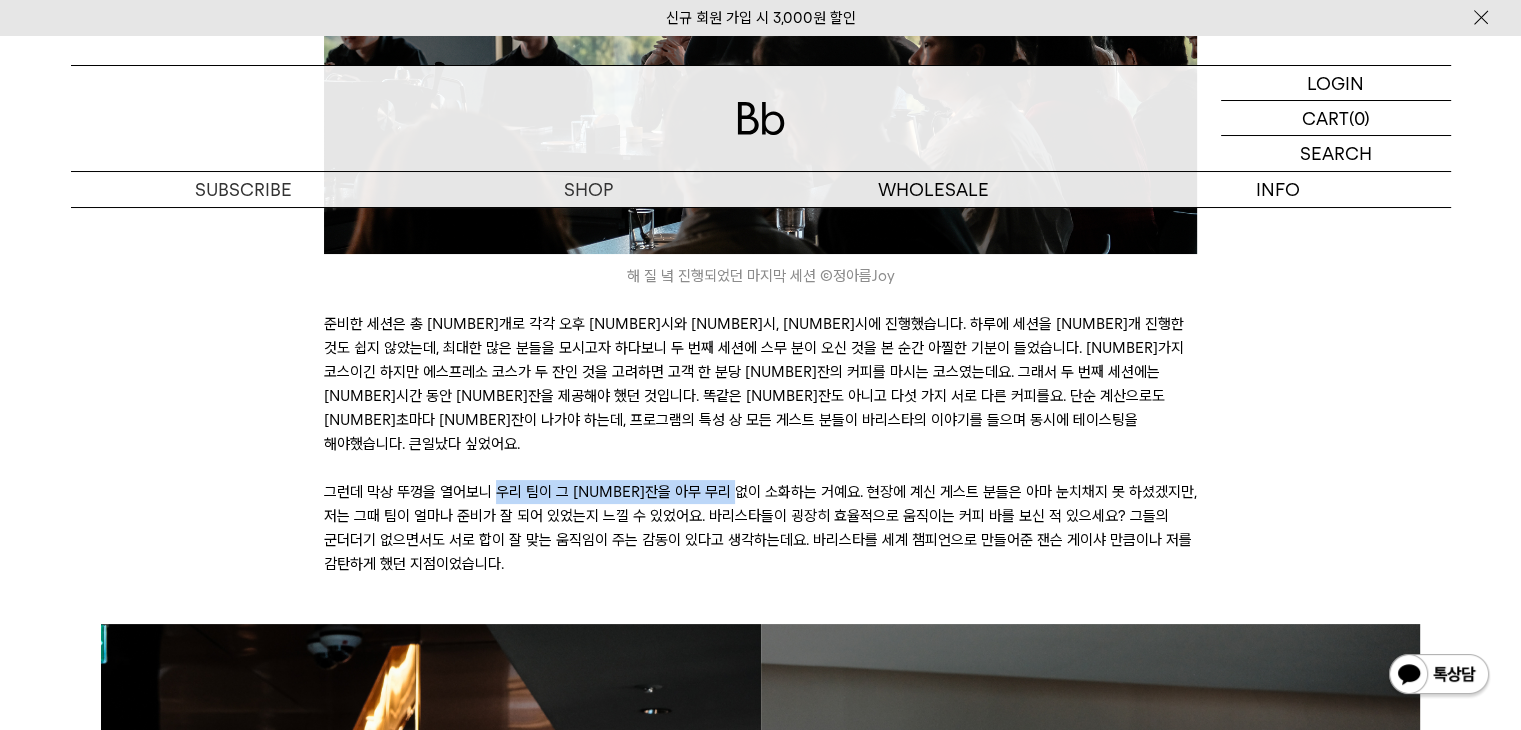 drag, startPoint x: 497, startPoint y: 443, endPoint x: 853, endPoint y: 438, distance: 356.03513 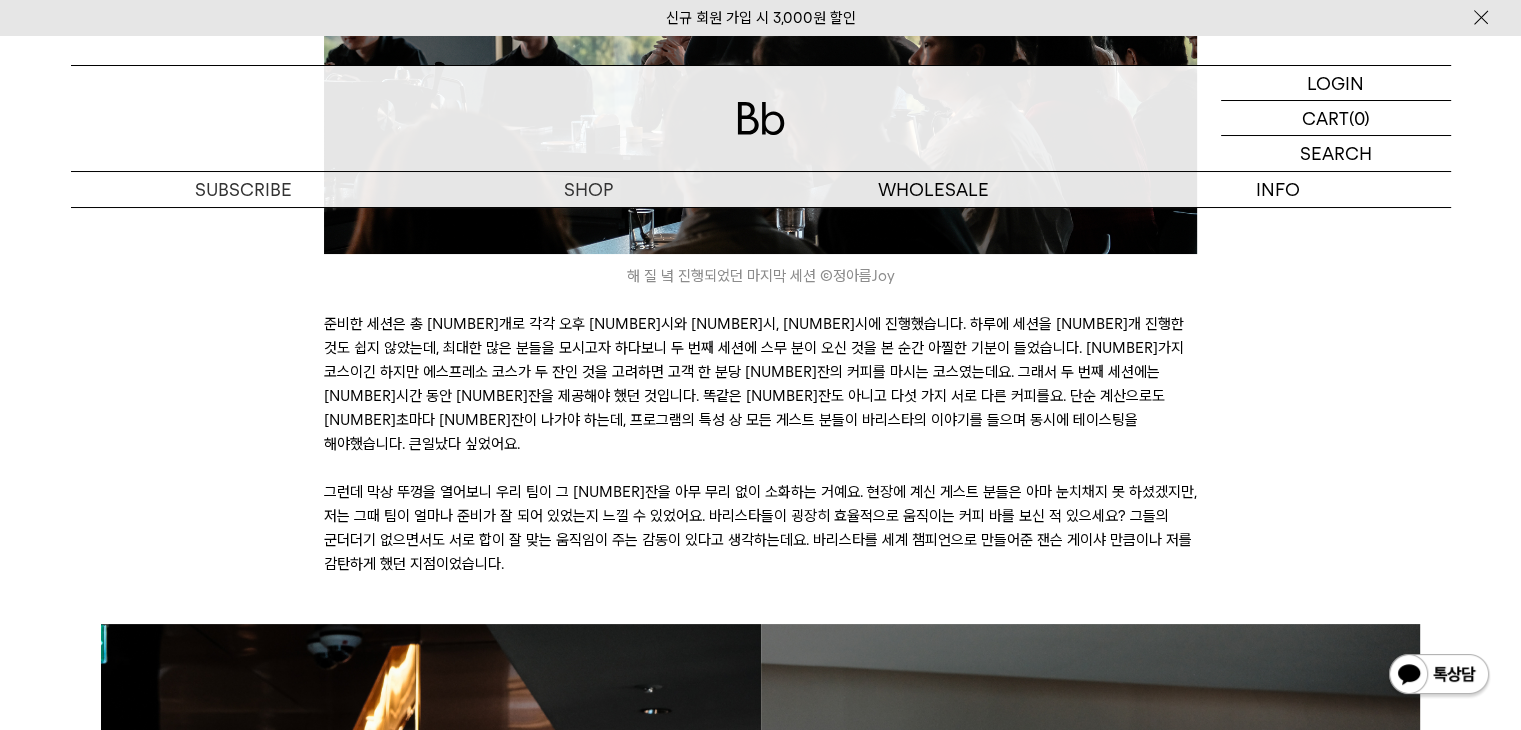 click on "그런데 막상 뚜껑을 열어보니 우리 팀이 그 100잔을 아무 무리 없이 소화하는 거예요. 현장에 계신 게스트 분들은 아마 눈치채지 못 하셨겠지만, 저는 그때 팀이 얼마나 준비가 잘 되어 있었는지 느낄 수 있었어요. 바리스타들이 굉장히 효율적으로 움직이는 커피 바를 보신 적 있으세요? 그들의 군더더기 없으면서도 서로 합이 잘 맞는 움직임이 주는 감동이 있다고 생각하는데요. 엄보람 바리스타를 세계 챔피언으로 만들어준 잰슨 게이샤 만큼이나 저를 감탄하게 했던 지점이었습니다." at bounding box center [760, 528] 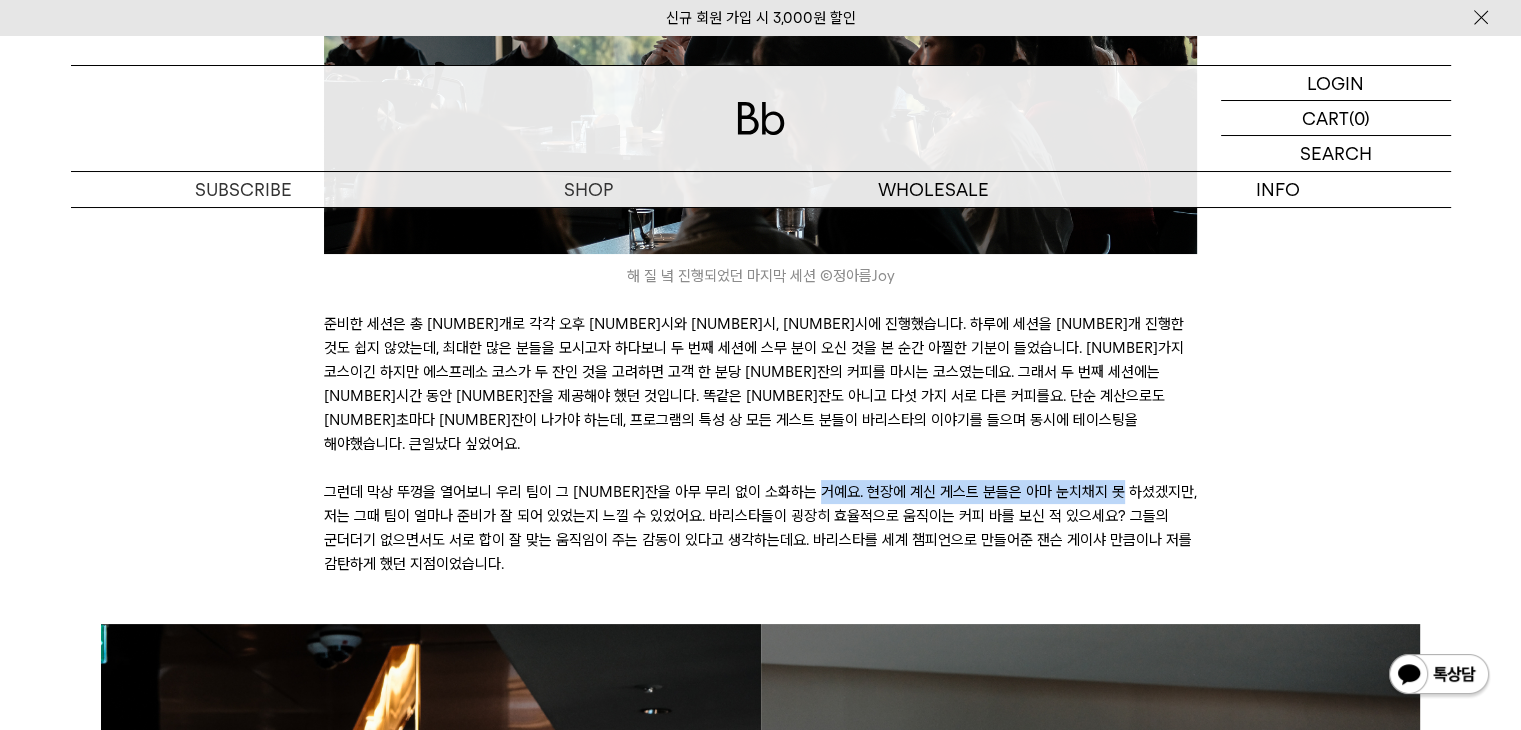 drag, startPoint x: 1124, startPoint y: 438, endPoint x: 748, endPoint y: 438, distance: 376 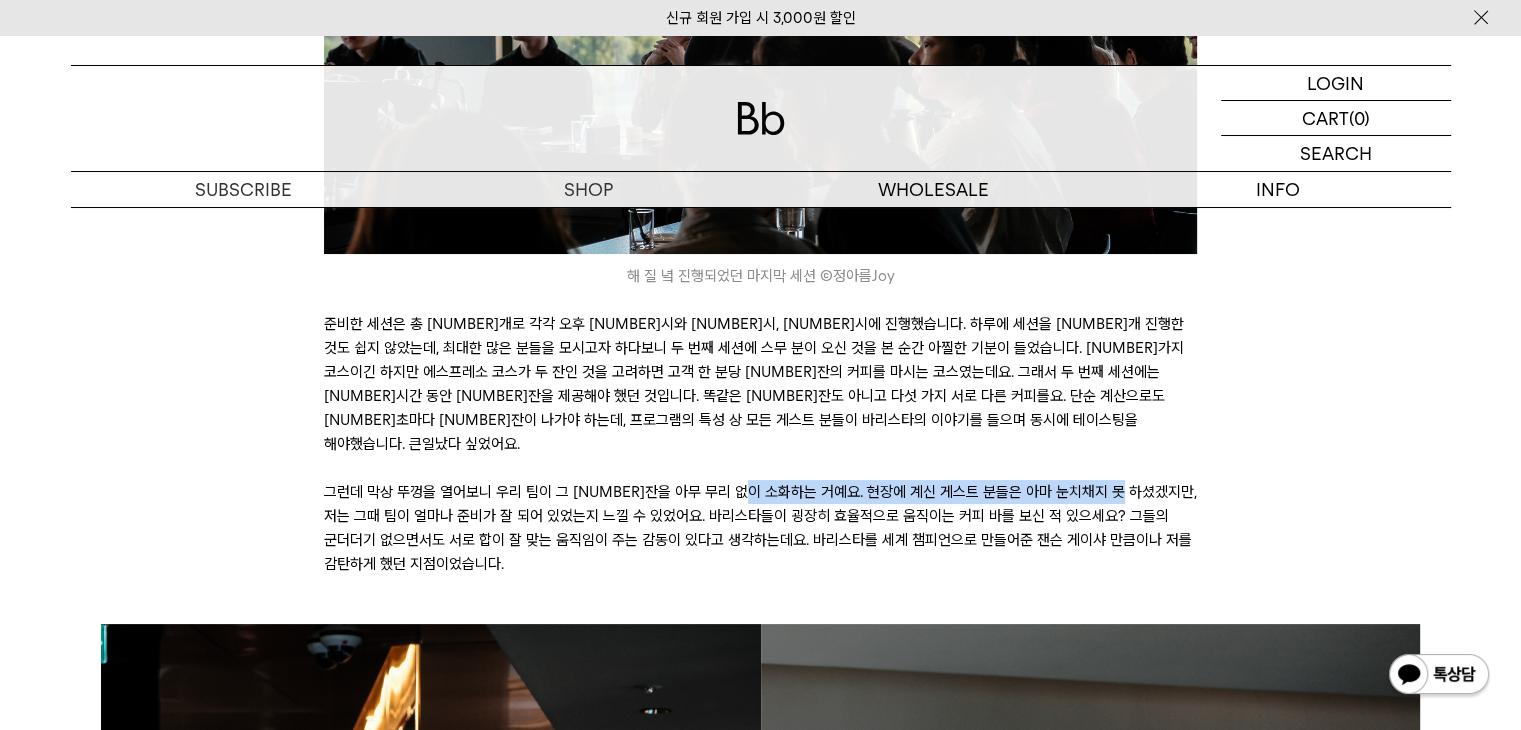 click on "그런데 막상 뚜껑을 열어보니 우리 팀이 그 100잔을 아무 무리 없이 소화하는 거예요. 현장에 계신 게스트 분들은 아마 눈치채지 못 하셨겠지만, 저는 그때 팀이 얼마나 준비가 잘 되어 있었는지 느낄 수 있었어요. 바리스타들이 굉장히 효율적으로 움직이는 커피 바를 보신 적 있으세요? 그들의 군더더기 없으면서도 서로 합이 잘 맞는 움직임이 주는 감동이 있다고 생각하는데요. 엄보람 바리스타를 세계 챔피언으로 만들어준 잰슨 게이샤 만큼이나 저를 감탄하게 했던 지점이었습니다." at bounding box center [760, 528] 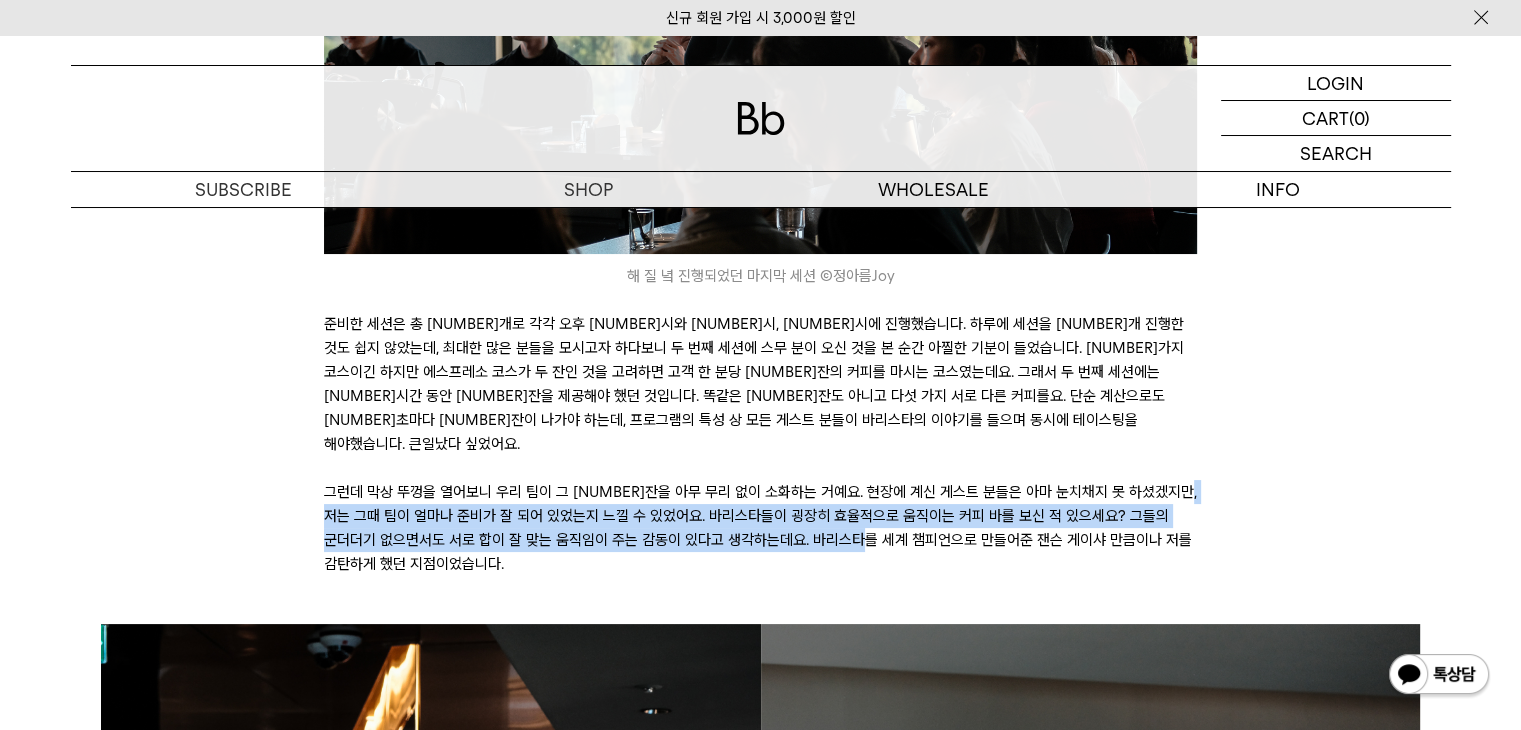 drag, startPoint x: 325, startPoint y: 465, endPoint x: 878, endPoint y: 481, distance: 553.23145 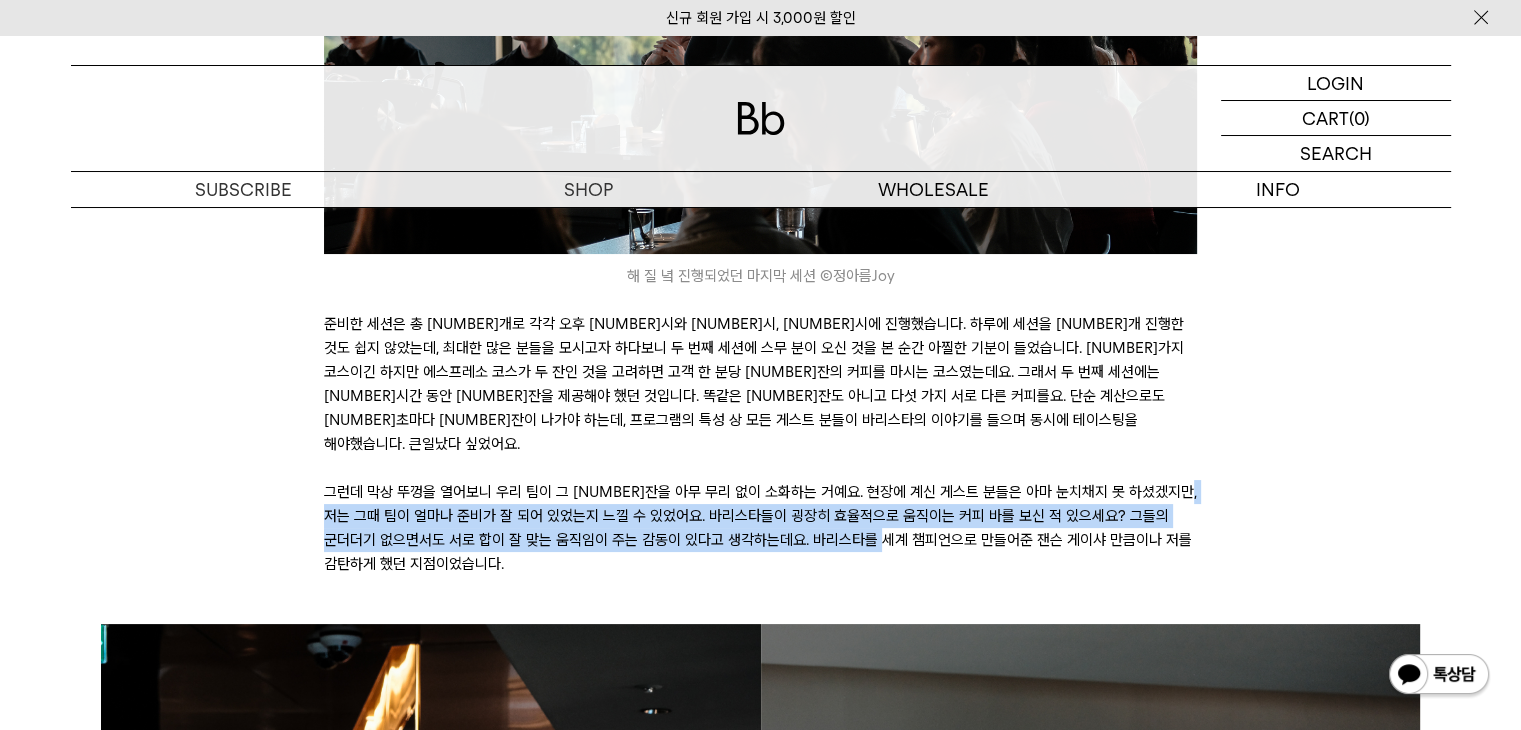 click on "그런데 막상 뚜껑을 열어보니 우리 팀이 그 100잔을 아무 무리 없이 소화하는 거예요. 현장에 계신 게스트 분들은 아마 눈치채지 못 하셨겠지만, 저는 그때 팀이 얼마나 준비가 잘 되어 있었는지 느낄 수 있었어요. 바리스타들이 굉장히 효율적으로 움직이는 커피 바를 보신 적 있으세요? 그들의 군더더기 없으면서도 서로 합이 잘 맞는 움직임이 주는 감동이 있다고 생각하는데요. 엄보람 바리스타를 세계 챔피언으로 만들어준 잰슨 게이샤 만큼이나 저를 감탄하게 했던 지점이었습니다." at bounding box center (760, 528) 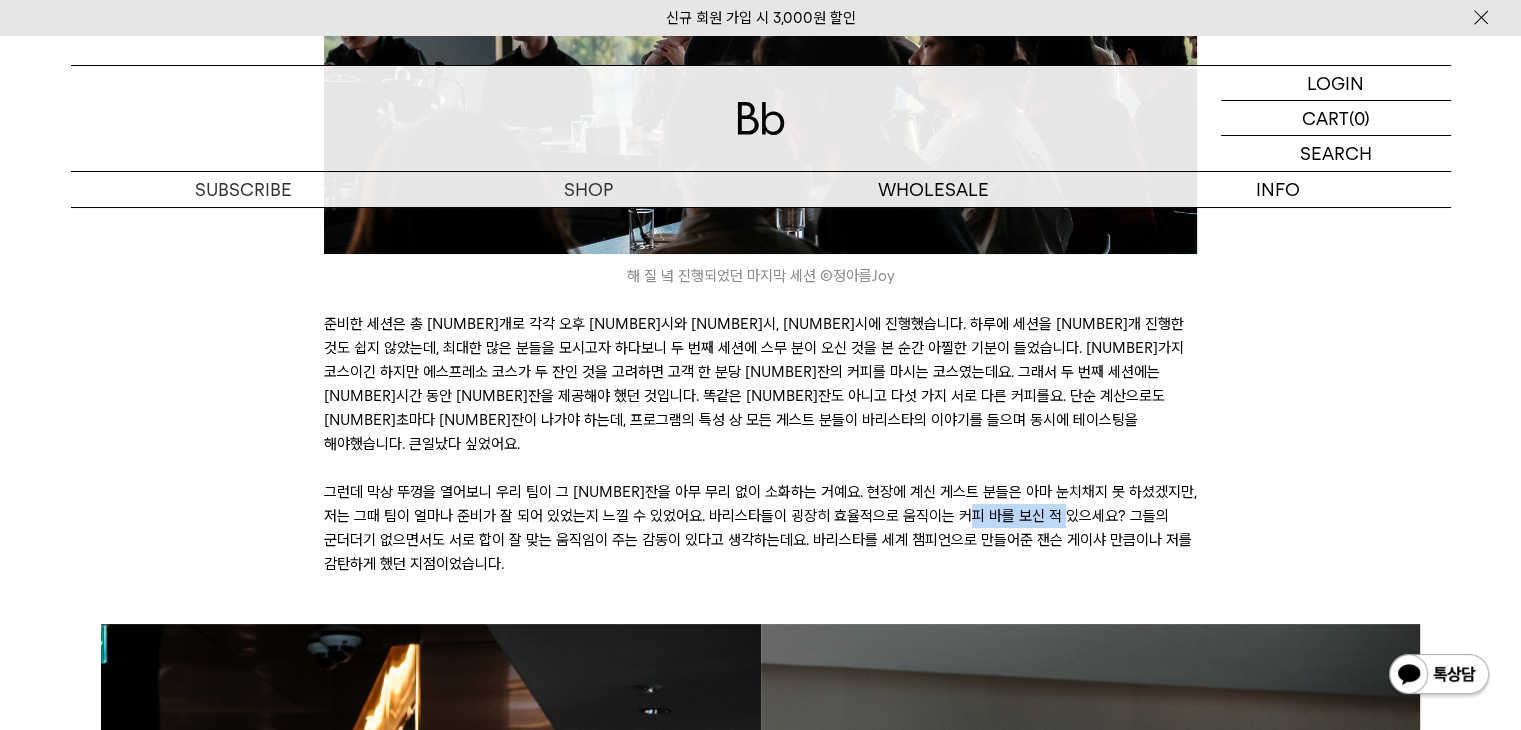 drag, startPoint x: 1086, startPoint y: 459, endPoint x: 923, endPoint y: 465, distance: 163.1104 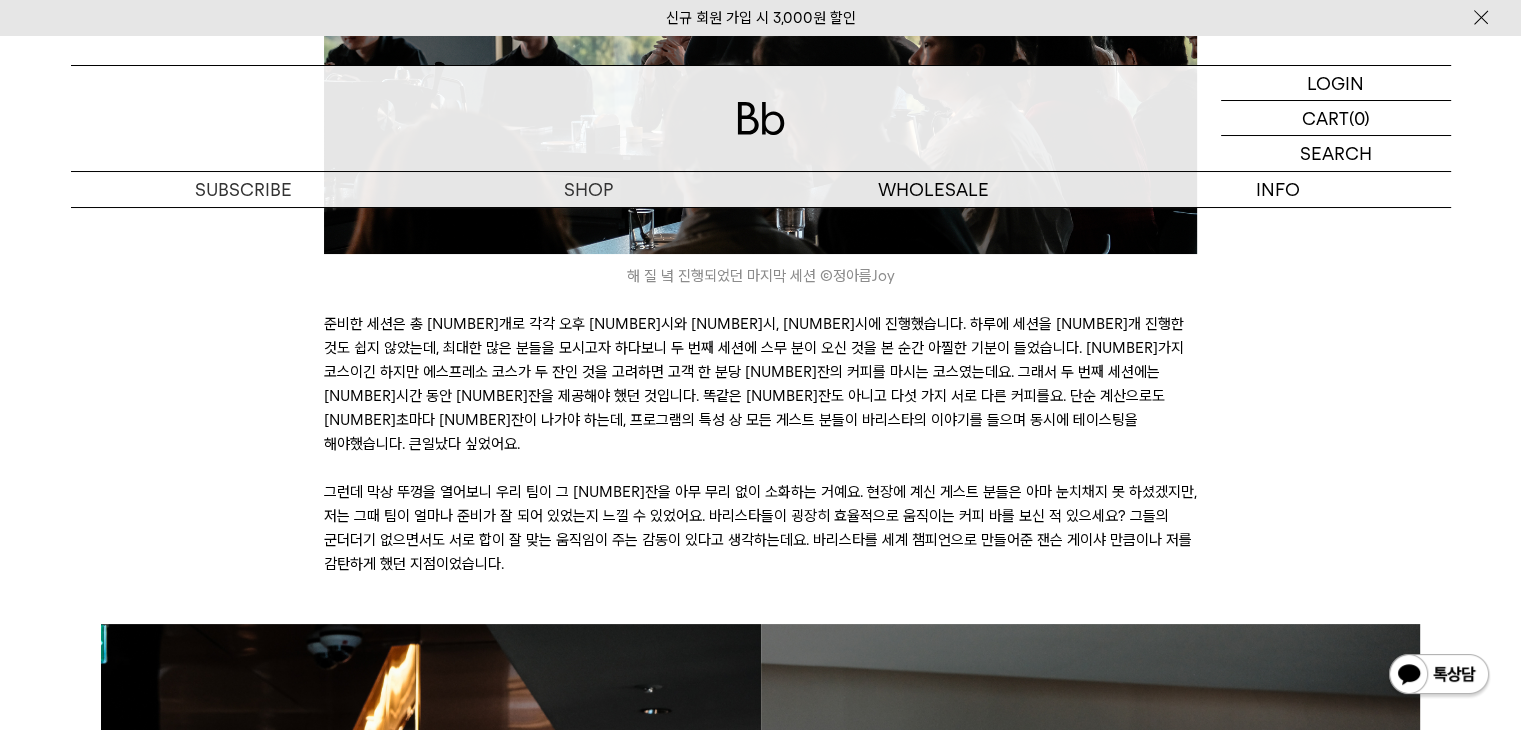 click on "그런데 막상 뚜껑을 열어보니 우리 팀이 그 100잔을 아무 무리 없이 소화하는 거예요. 현장에 계신 게스트 분들은 아마 눈치채지 못 하셨겠지만, 저는 그때 팀이 얼마나 준비가 잘 되어 있었는지 느낄 수 있었어요. 바리스타들이 굉장히 효율적으로 움직이는 커피 바를 보신 적 있으세요? 그들의 군더더기 없으면서도 서로 합이 잘 맞는 움직임이 주는 감동이 있다고 생각하는데요. 엄보람 바리스타를 세계 챔피언으로 만들어준 잰슨 게이샤 만큼이나 저를 감탄하게 했던 지점이었습니다." at bounding box center [760, 528] 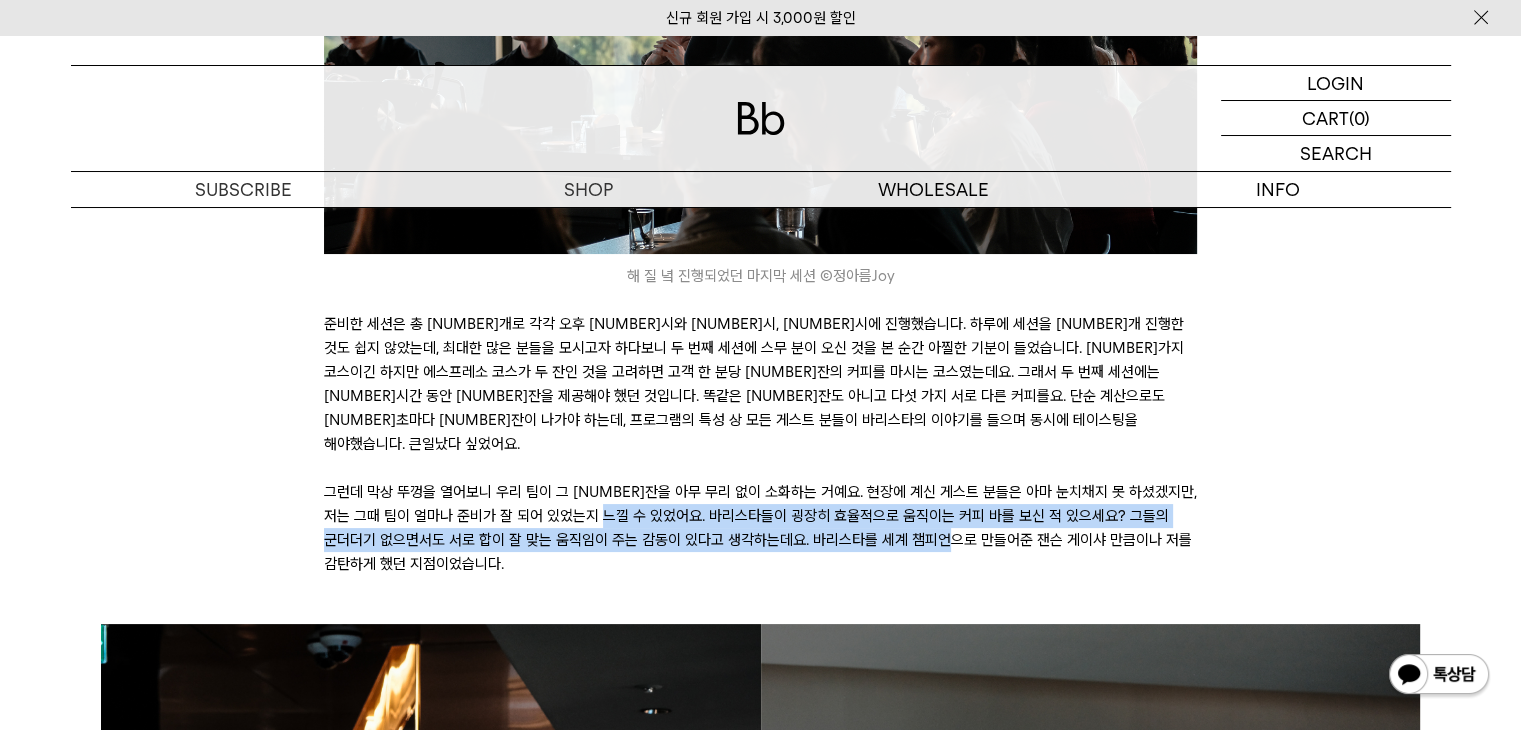 drag, startPoint x: 869, startPoint y: 493, endPoint x: 613, endPoint y: 462, distance: 257.87012 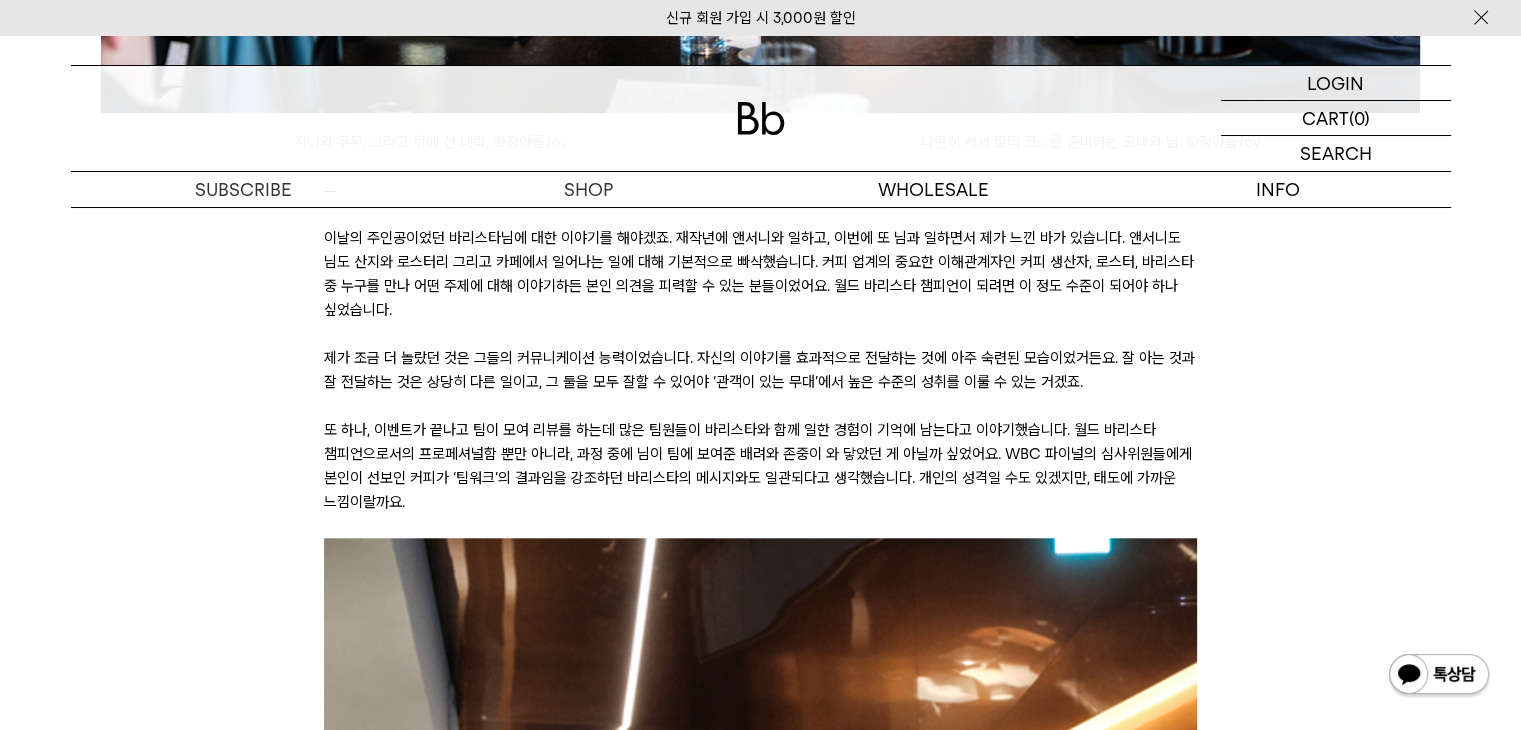 scroll, scrollTop: 9156, scrollLeft: 0, axis: vertical 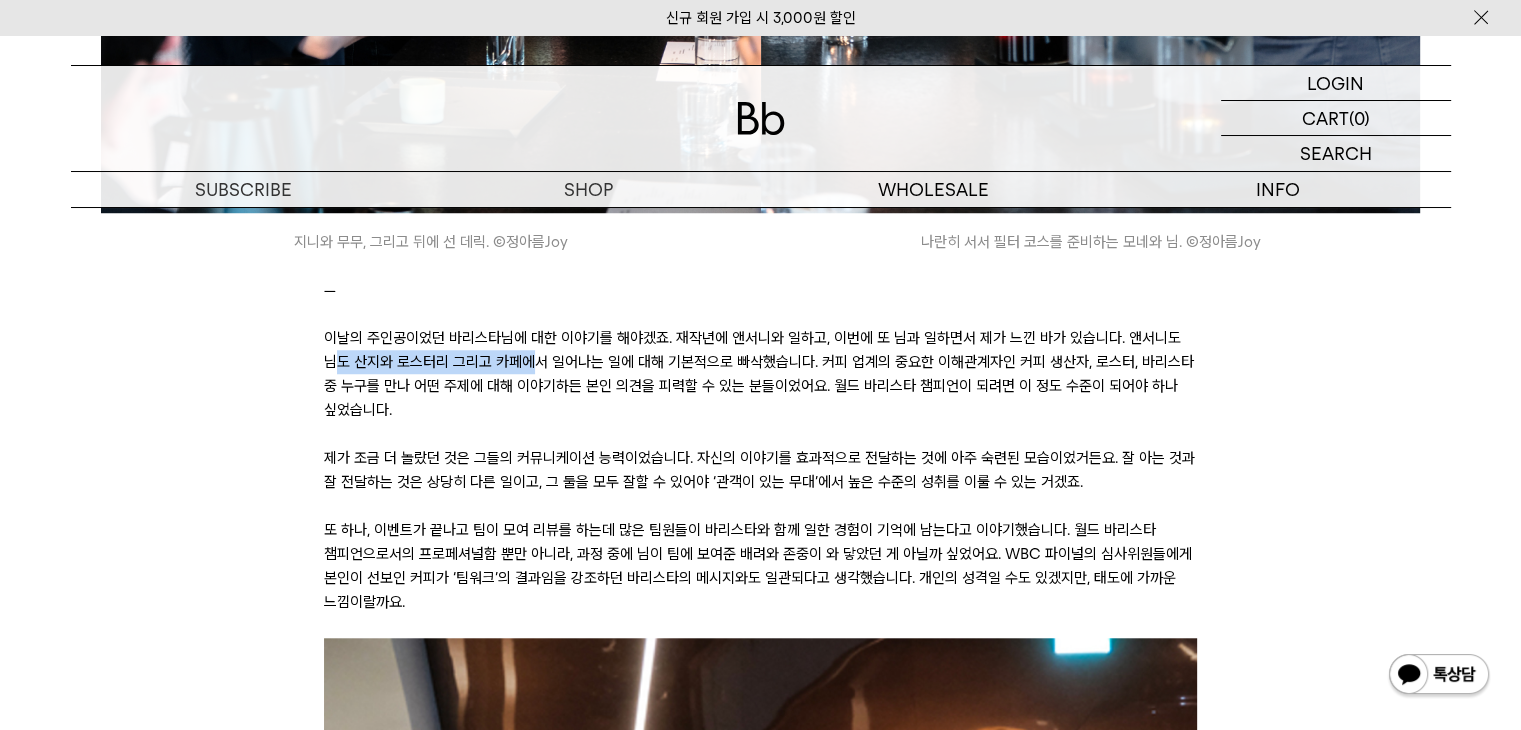 drag, startPoint x: 324, startPoint y: 313, endPoint x: 524, endPoint y: 310, distance: 200.02249 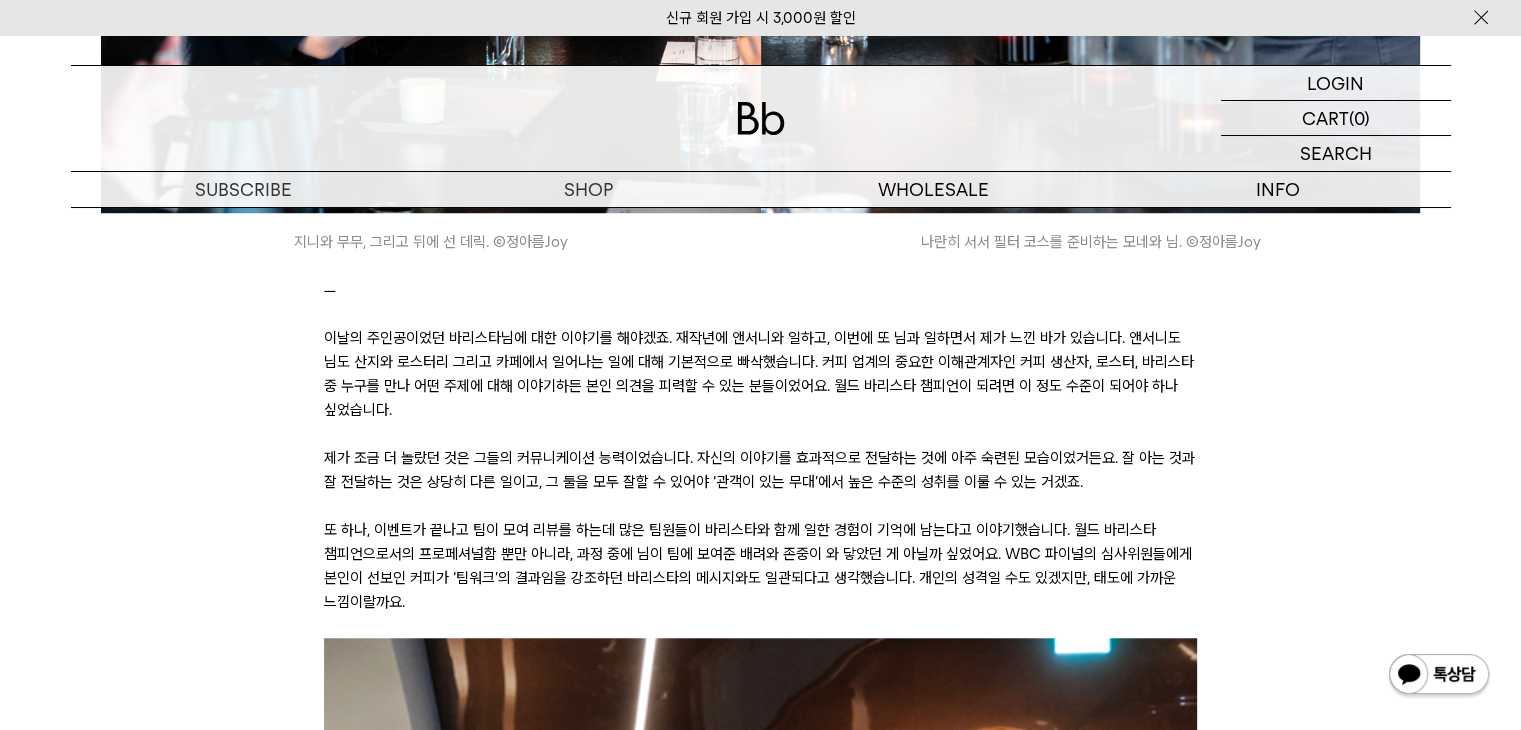 click on "이날의 주인공이었던 엄보람 바리스타님에 대한 이야기를 해야겠죠. 재작년에 앤서니와 일하고, 이번에 또 보람님과 일하면서 제가 느낀 바가 있습니다. 앤서니도 보람님도 산지와 로스터리 그리고 카페에서 일어나는 일에 대해 기본적으로 빠삭했습니다. 커피 업계의 중요한 이해관계자인 커피 생산자, 로스터, 바리스타 중 누구를 만나 어떤 주제에 대해 이야기하든 본인 의견을 피력할 수 있는 분들이었어요. 월드 바리스타 챔피언이 되려면 이 정도 수준이 되어야 하나 싶었습니다." at bounding box center [760, 374] 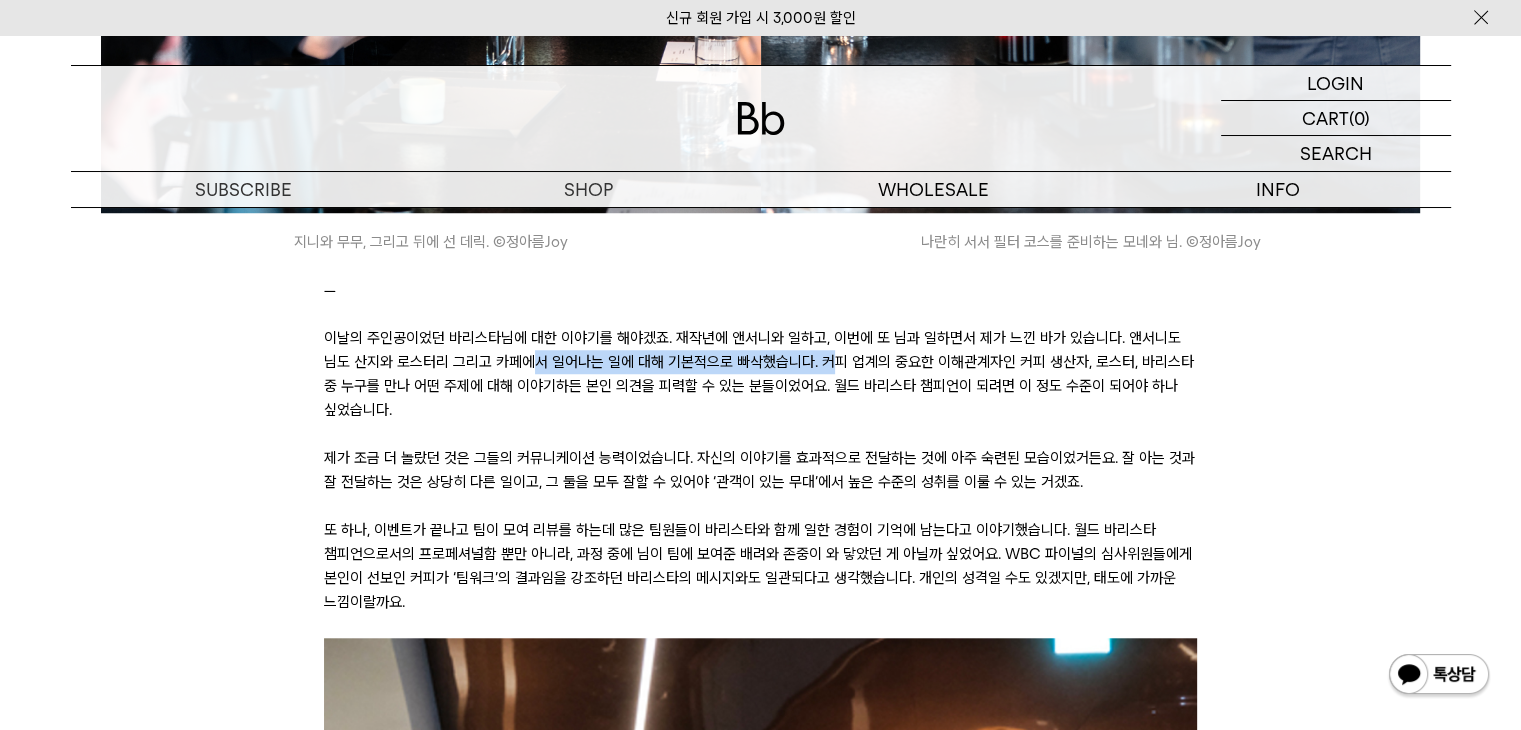 drag, startPoint x: 525, startPoint y: 313, endPoint x: 860, endPoint y: 309, distance: 335.02386 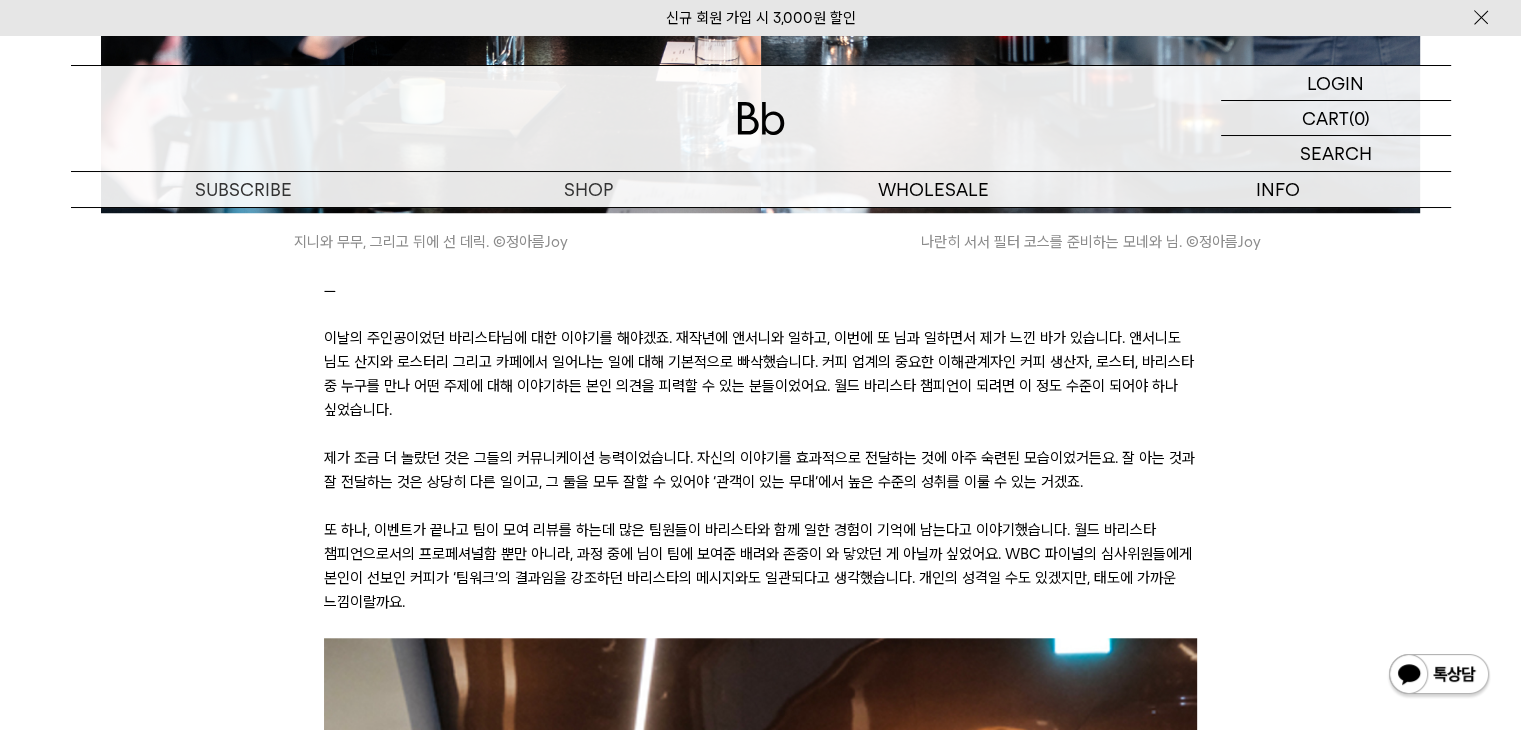 click on "이날의 주인공이었던 엄보람 바리스타님에 대한 이야기를 해야겠죠. 재작년에 앤서니와 일하고, 이번에 또 보람님과 일하면서 제가 느낀 바가 있습니다. 앤서니도 보람님도 산지와 로스터리 그리고 카페에서 일어나는 일에 대해 기본적으로 빠삭했습니다. 커피 업계의 중요한 이해관계자인 커피 생산자, 로스터, 바리스타 중 누구를 만나 어떤 주제에 대해 이야기하든 본인 의견을 피력할 수 있는 분들이었어요. 월드 바리스타 챔피언이 되려면 이 정도 수준이 되어야 하나 싶었습니다." at bounding box center [760, 374] 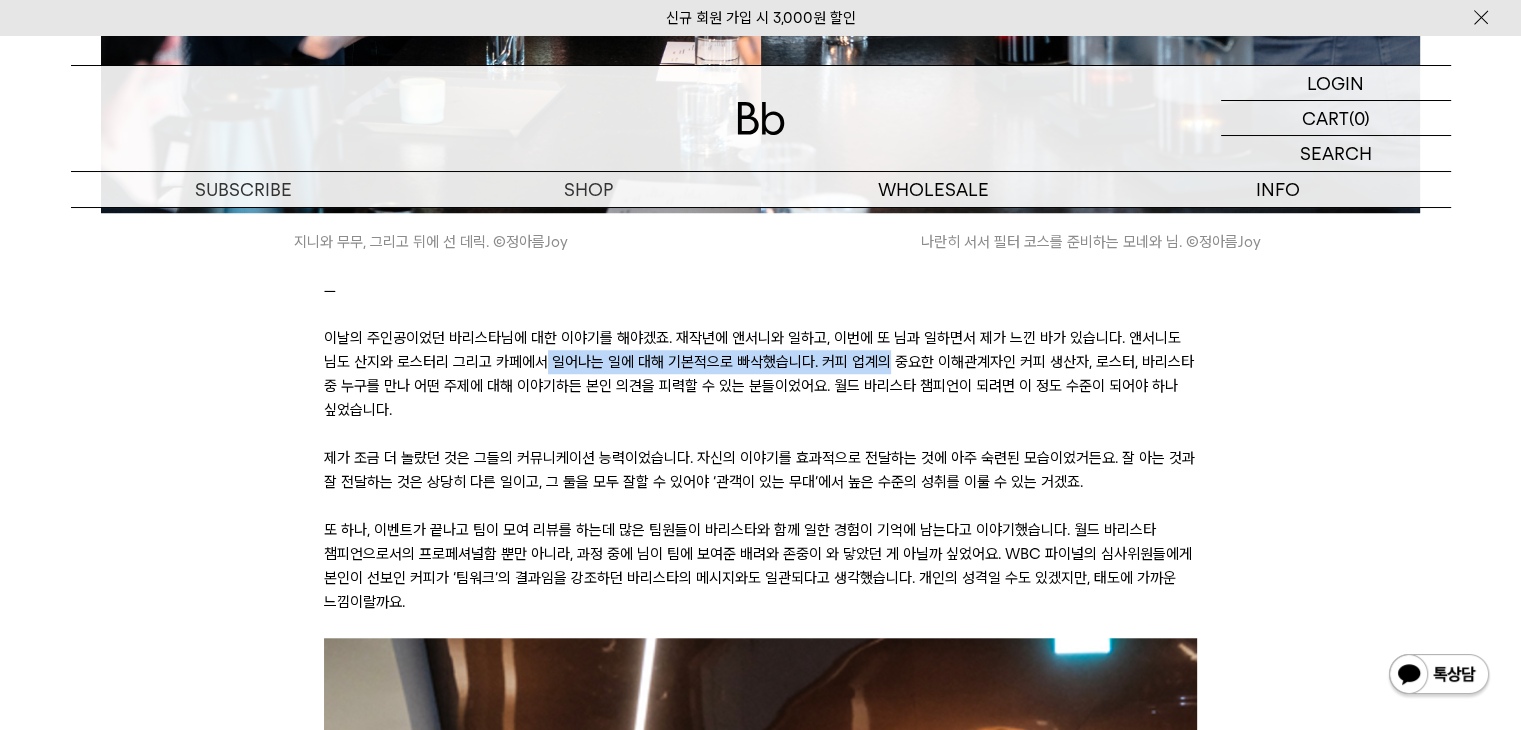 drag, startPoint x: 884, startPoint y: 307, endPoint x: 548, endPoint y: 308, distance: 336.0015 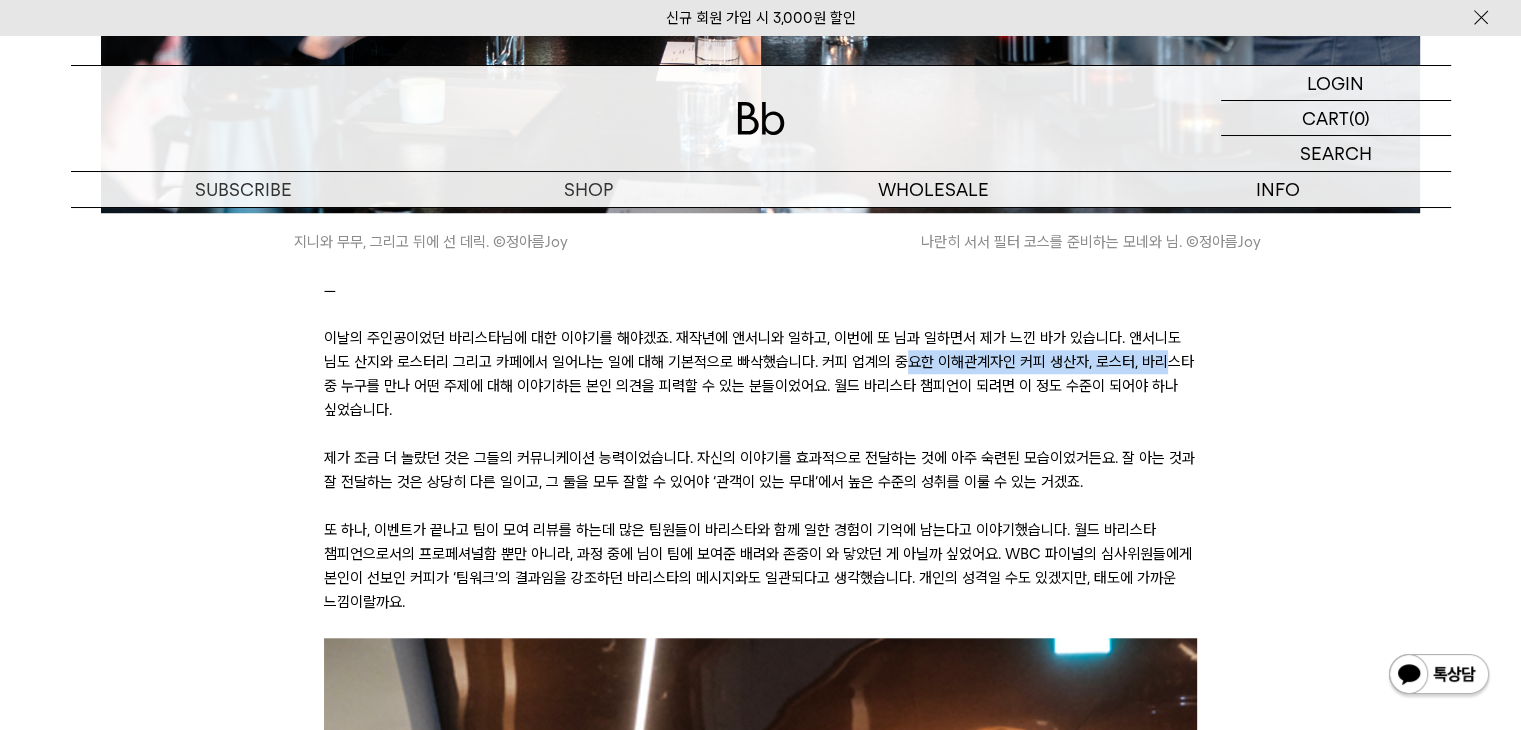 drag, startPoint x: 902, startPoint y: 310, endPoint x: 1195, endPoint y: 313, distance: 293.01535 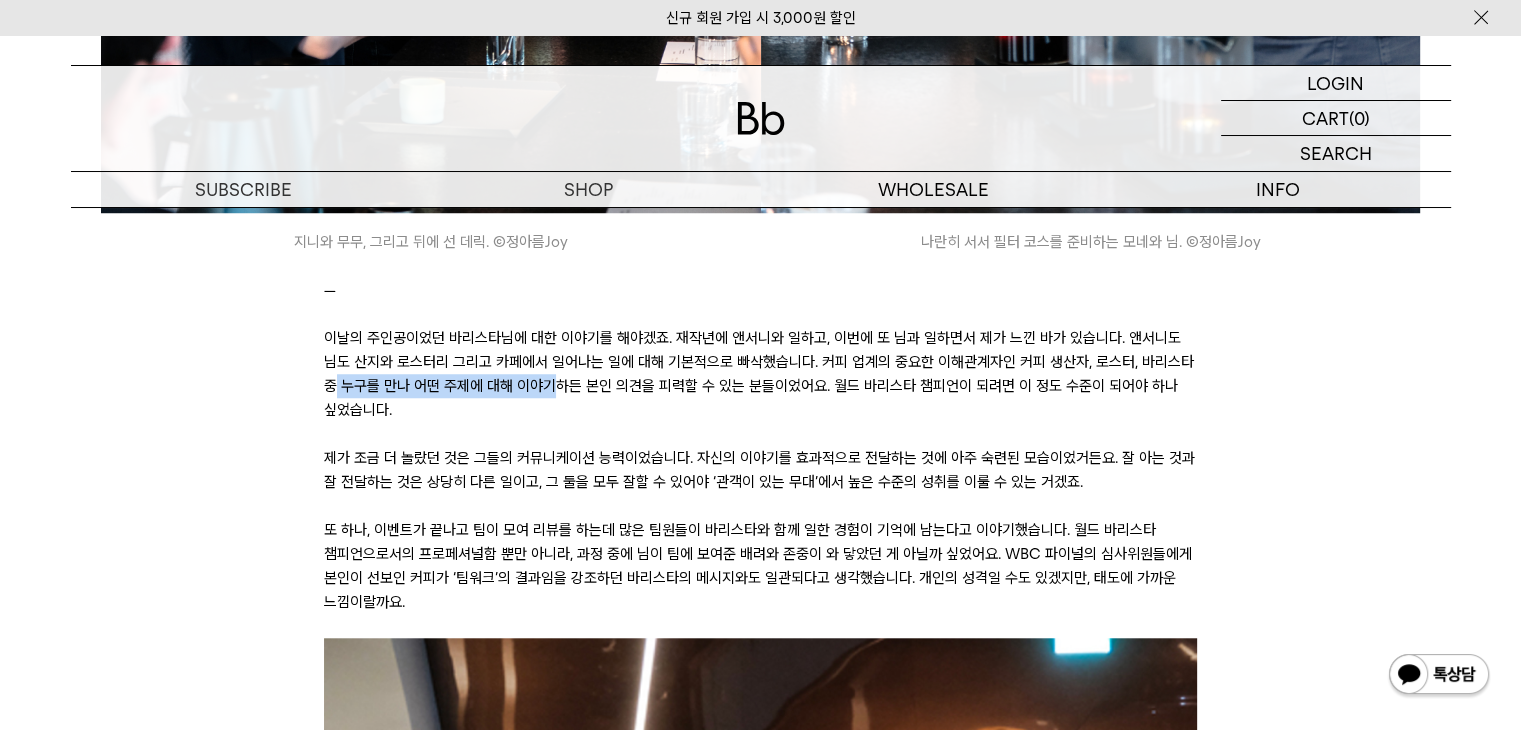 drag, startPoint x: 356, startPoint y: 337, endPoint x: 680, endPoint y: 339, distance: 324.00616 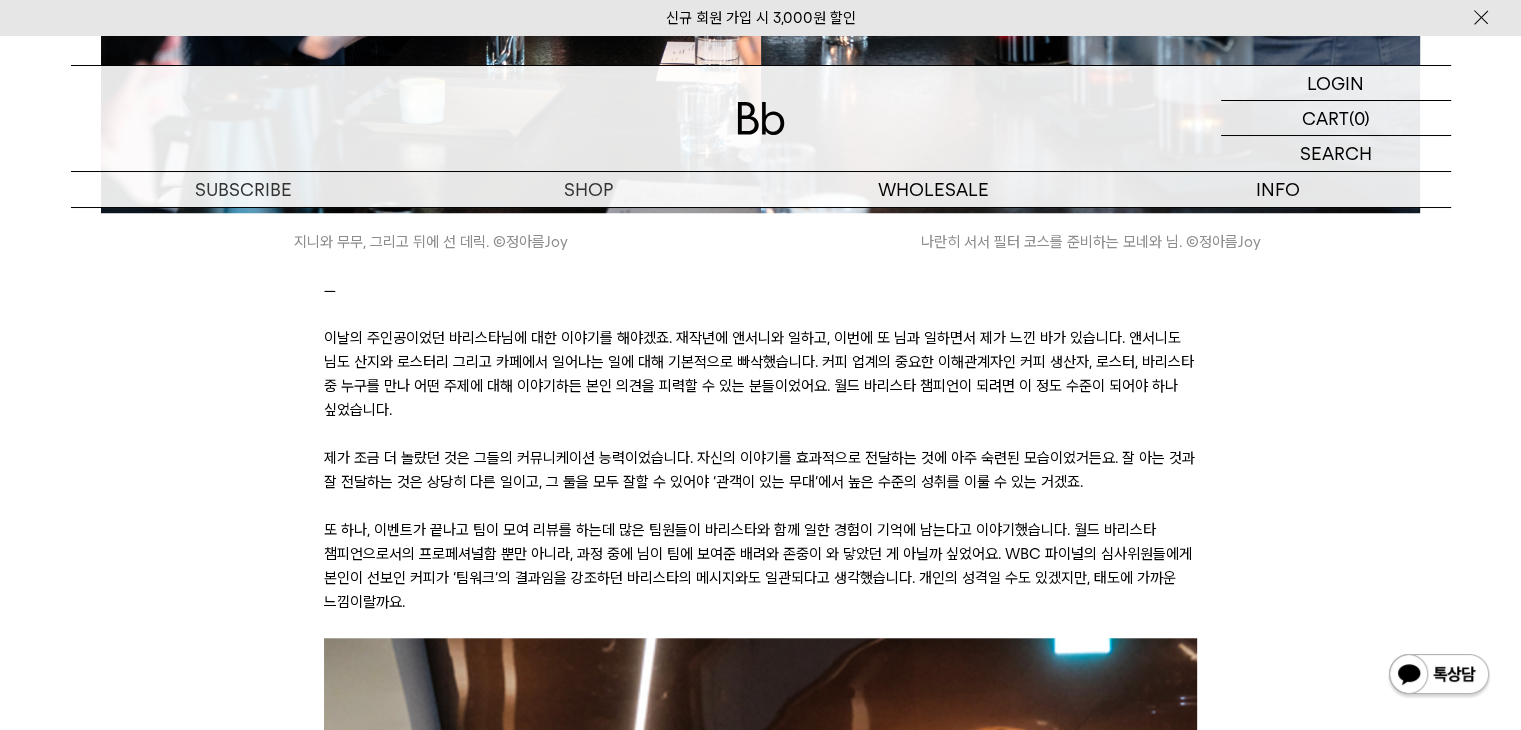 click on "이날의 주인공이었던 엄보람 바리스타님에 대한 이야기를 해야겠죠. 재작년에 앤서니와 일하고, 이번에 또 보람님과 일하면서 제가 느낀 바가 있습니다. 앤서니도 보람님도 산지와 로스터리 그리고 카페에서 일어나는 일에 대해 기본적으로 빠삭했습니다. 커피 업계의 중요한 이해관계자인 커피 생산자, 로스터, 바리스타 중 누구를 만나 어떤 주제에 대해 이야기하든 본인 의견을 피력할 수 있는 분들이었어요. 월드 바리스타 챔피언이 되려면 이 정도 수준이 되어야 하나 싶었습니다." at bounding box center (760, 374) 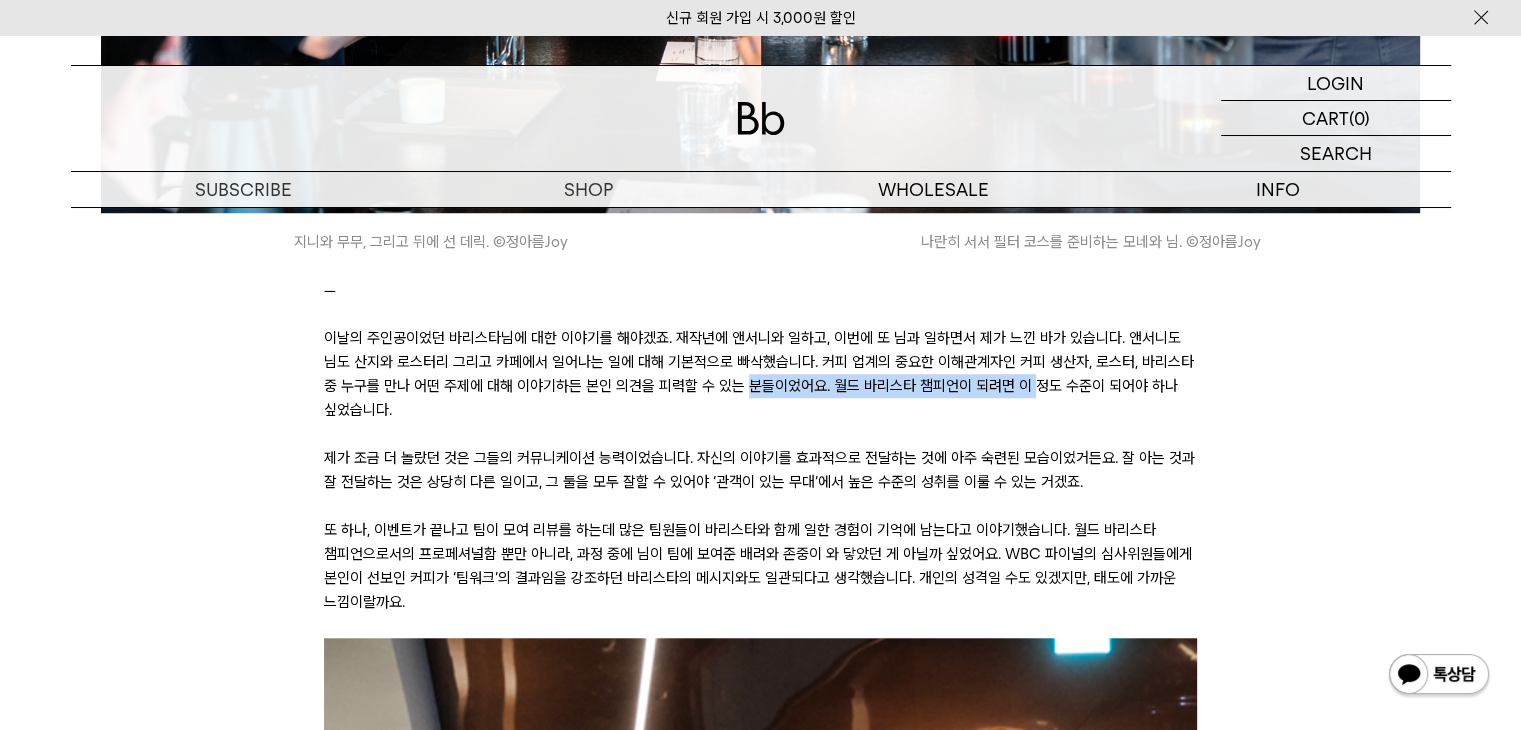 drag, startPoint x: 768, startPoint y: 328, endPoint x: 1136, endPoint y: 352, distance: 368.78177 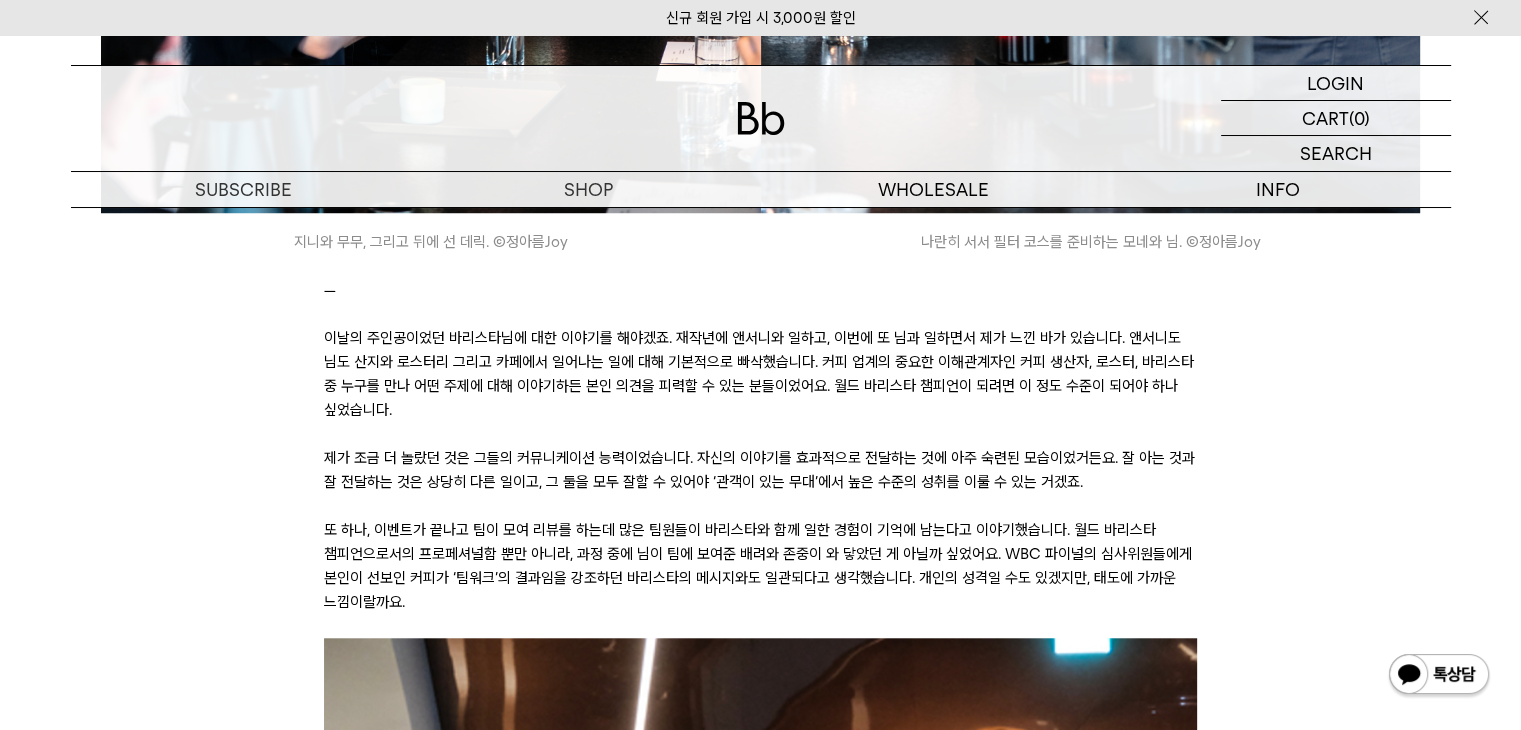 click on "이날의 주인공이었던 엄보람 바리스타님에 대한 이야기를 해야겠죠. 재작년에 앤서니와 일하고, 이번에 또 보람님과 일하면서 제가 느낀 바가 있습니다. 앤서니도 보람님도 산지와 로스터리 그리고 카페에서 일어나는 일에 대해 기본적으로 빠삭했습니다. 커피 업계의 중요한 이해관계자인 커피 생산자, 로스터, 바리스타 중 누구를 만나 어떤 주제에 대해 이야기하든 본인 의견을 피력할 수 있는 분들이었어요. 월드 바리스타 챔피언이 되려면 이 정도 수준이 되어야 하나 싶었습니다." at bounding box center (760, 374) 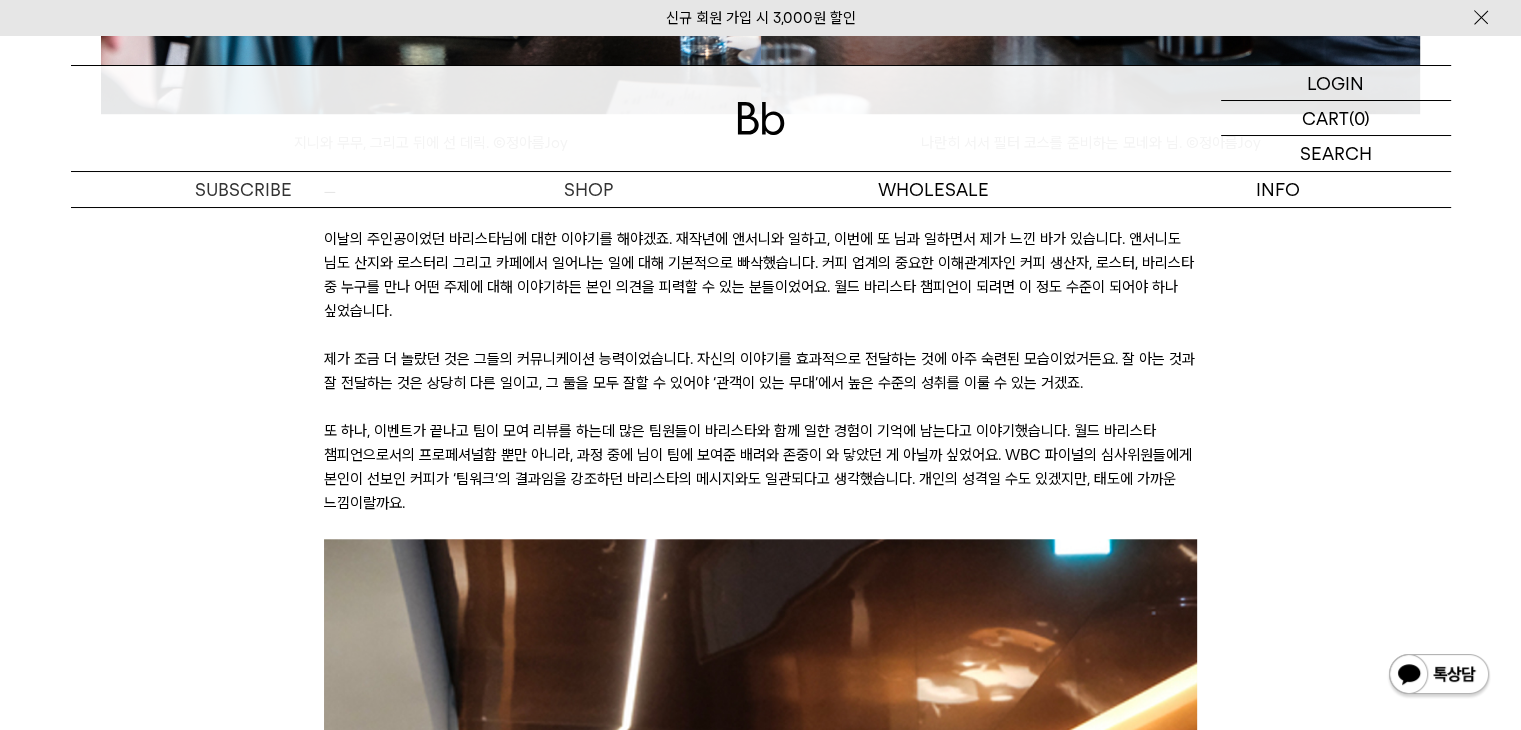 scroll, scrollTop: 9256, scrollLeft: 0, axis: vertical 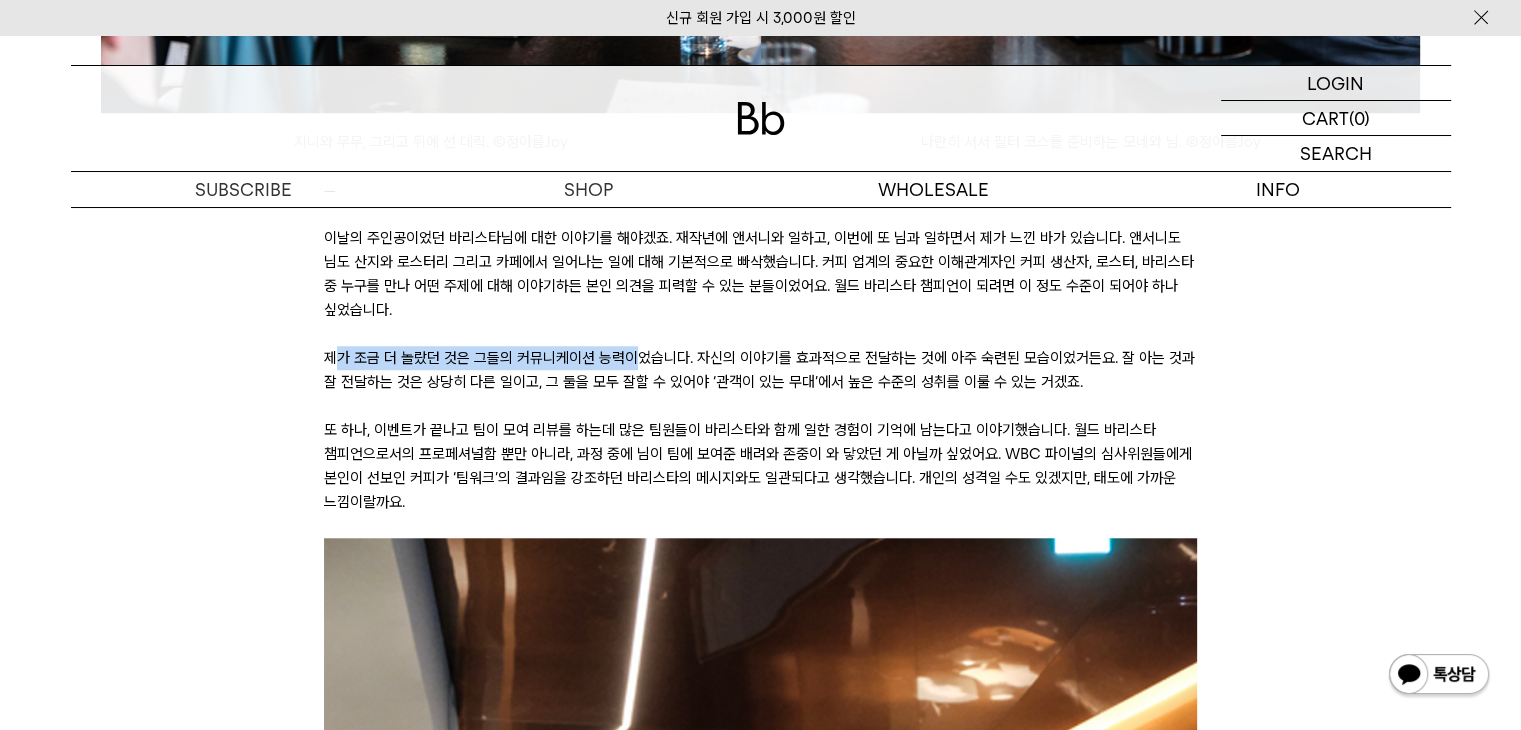 drag, startPoint x: 342, startPoint y: 315, endPoint x: 704, endPoint y: 318, distance: 362.01242 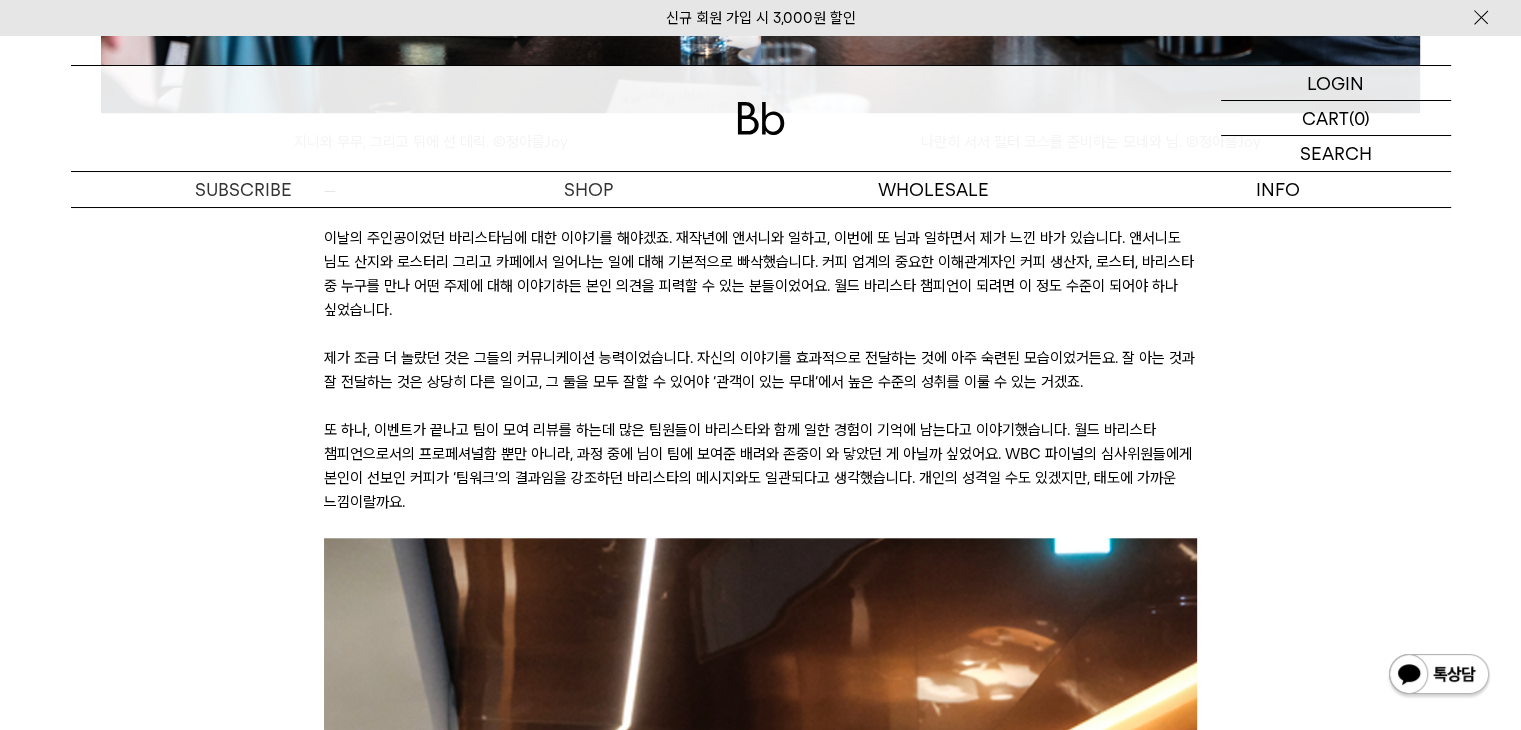 click on "제가 조금 더 놀랐던 것은 그들의 커뮤니케이션 능력이었습니다. 자신의 이야기를 효과적으로 전달하는 것에 아주 숙련된 모습이었거든요. 잘 아는 것과 잘 전달하는 것은 상당히 다른 일이고, 그 둘을 모두 잘할 수 있어야 ‘관객이 있는 무대’에서 높은 수준의 성취를 이룰 수 있는 거겠죠." at bounding box center (760, 370) 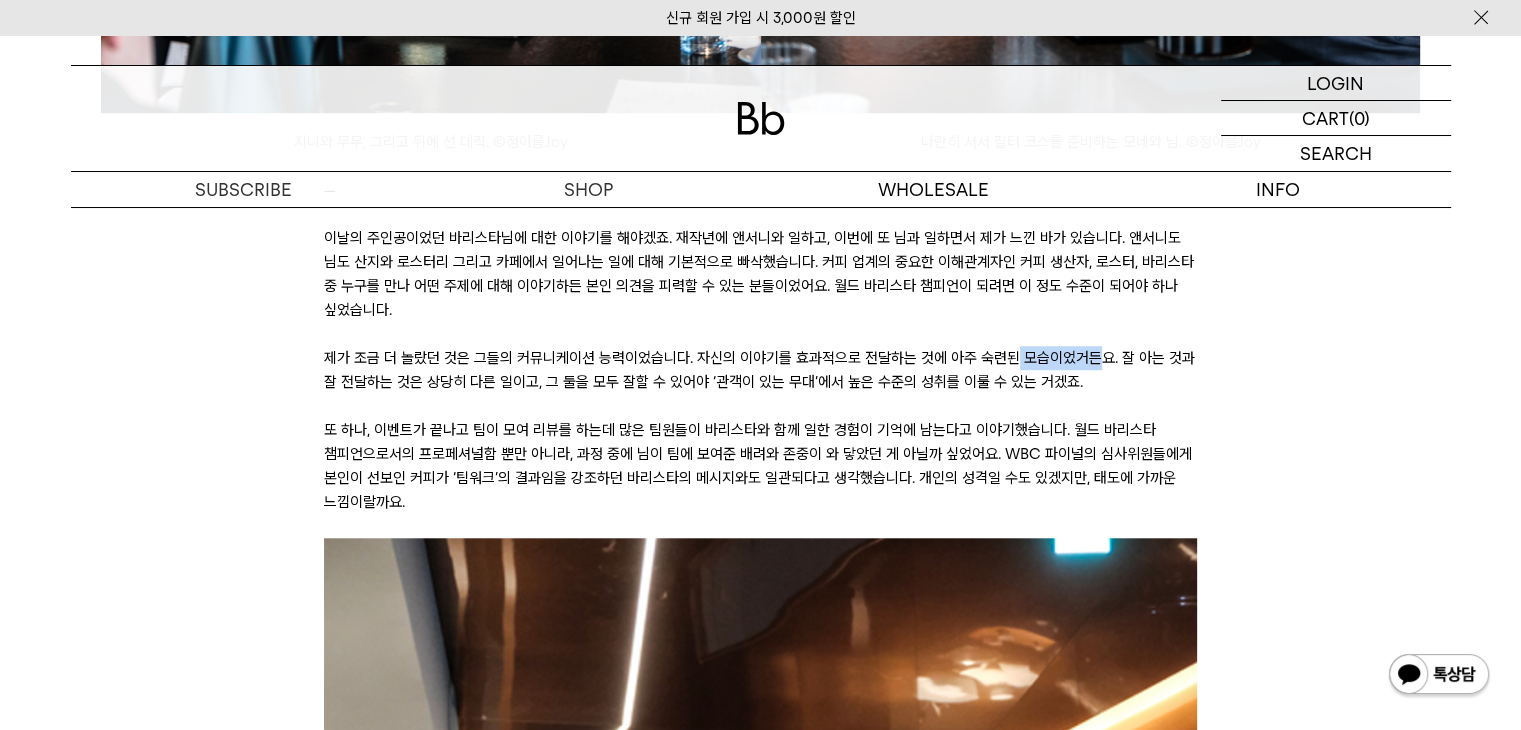 click on "제가 조금 더 놀랐던 것은 그들의 커뮤니케이션 능력이었습니다. 자신의 이야기를 효과적으로 전달하는 것에 아주 숙련된 모습이었거든요. 잘 아는 것과 잘 전달하는 것은 상당히 다른 일이고, 그 둘을 모두 잘할 수 있어야 ‘관객이 있는 무대’에서 높은 수준의 성취를 이룰 수 있는 거겠죠." at bounding box center (760, 370) 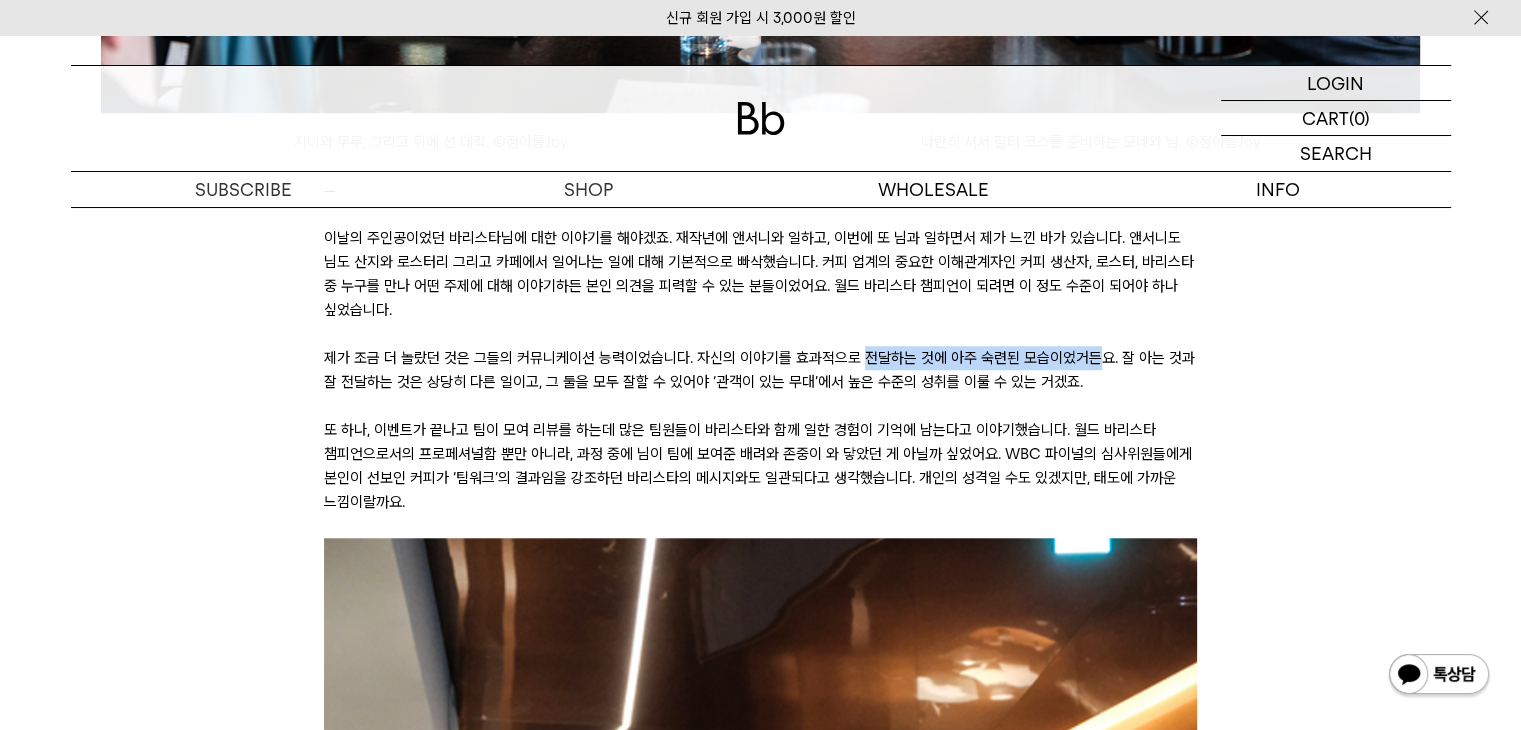 click on "제가 조금 더 놀랐던 것은 그들의 커뮤니케이션 능력이었습니다. 자신의 이야기를 효과적으로 전달하는 것에 아주 숙련된 모습이었거든요. 잘 아는 것과 잘 전달하는 것은 상당히 다른 일이고, 그 둘을 모두 잘할 수 있어야 ‘관객이 있는 무대’에서 높은 수준의 성취를 이룰 수 있는 거겠죠." at bounding box center (760, 370) 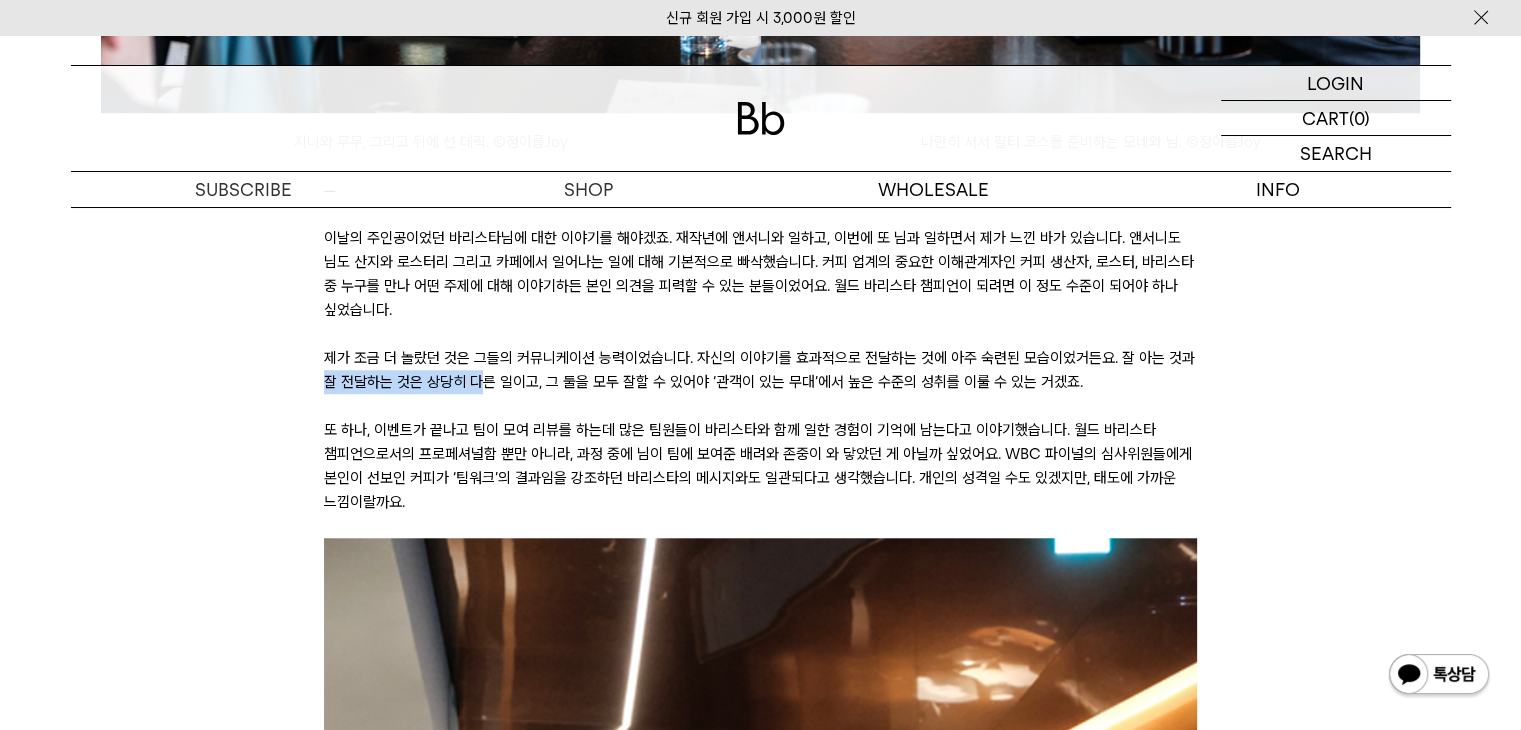 drag, startPoint x: 329, startPoint y: 341, endPoint x: 630, endPoint y: 353, distance: 301.2391 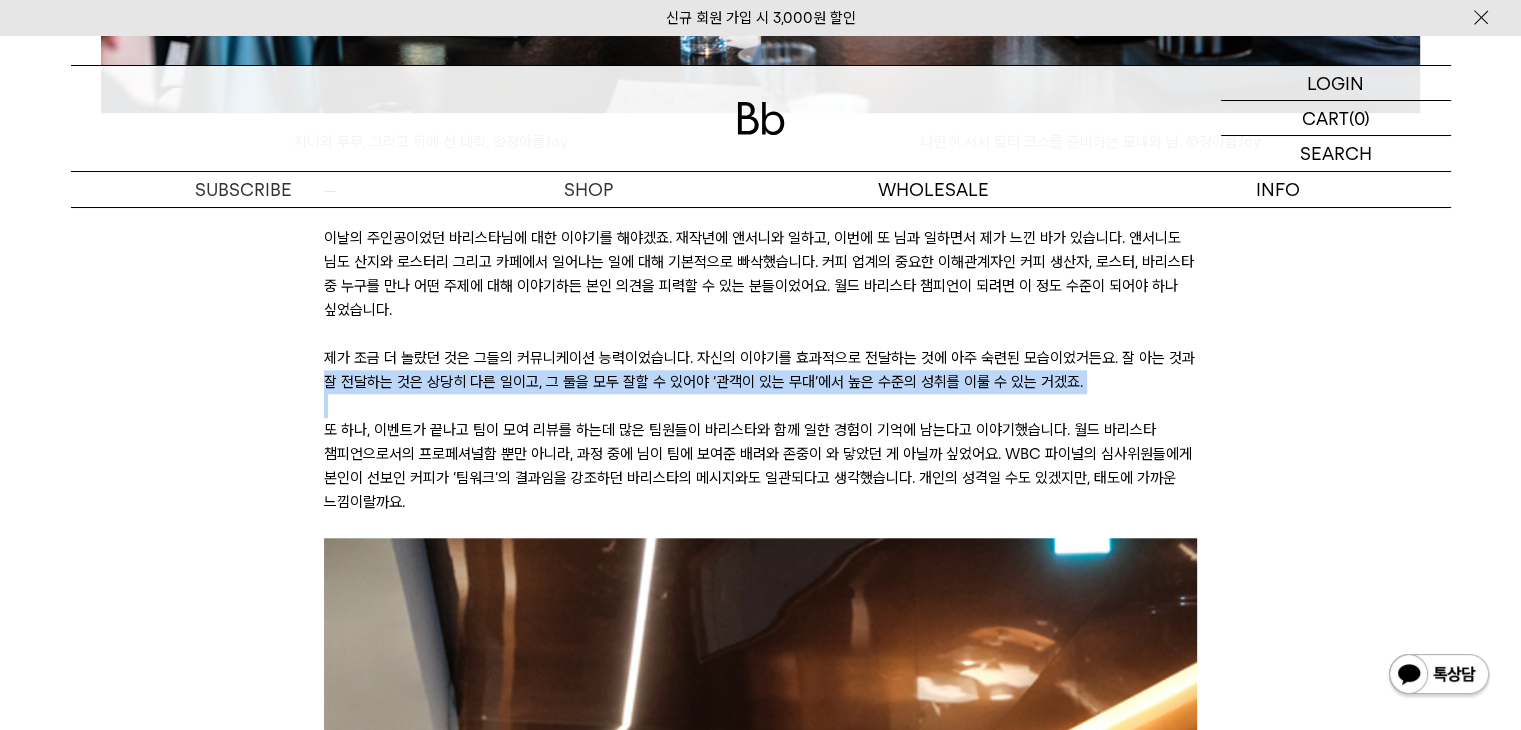 click at bounding box center (760, 406) 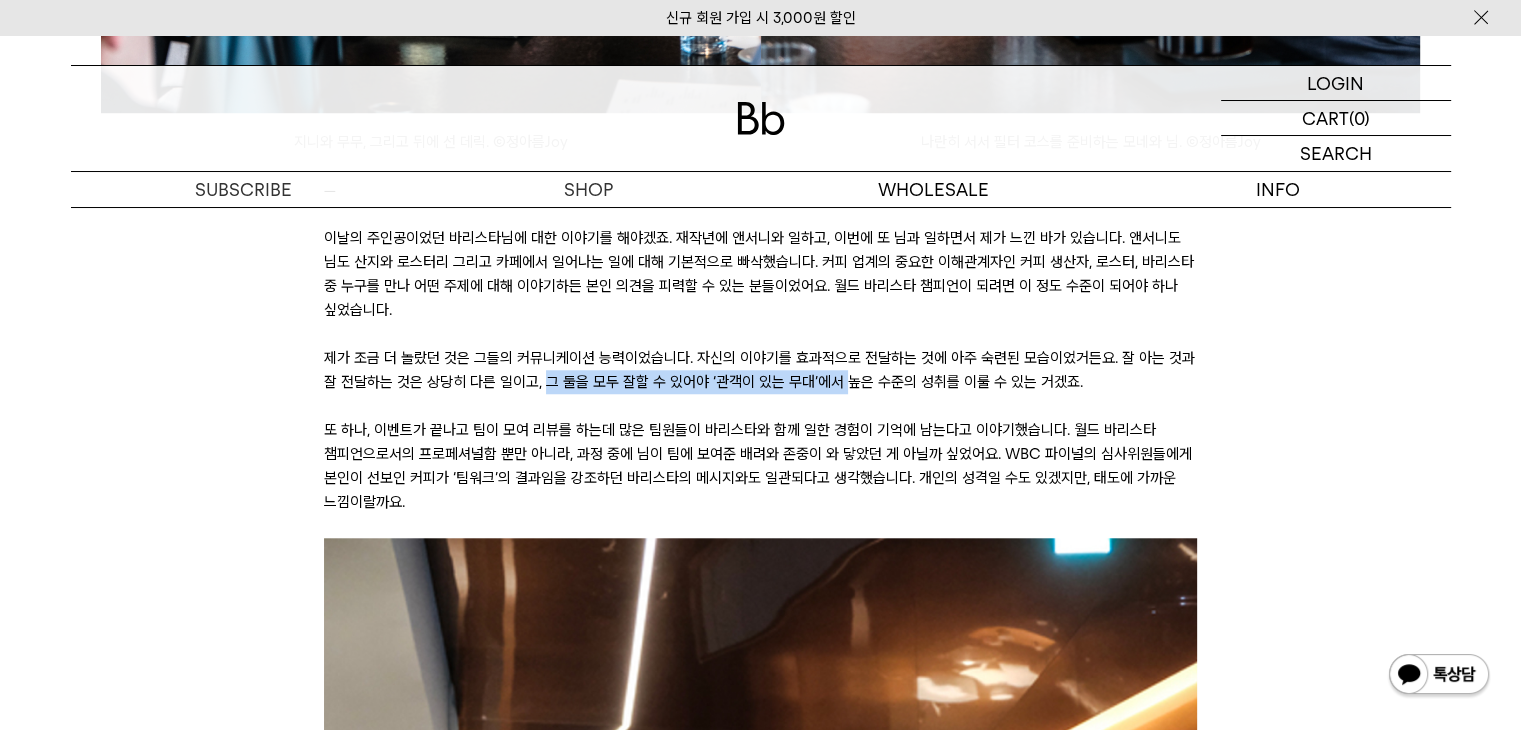 drag, startPoint x: 551, startPoint y: 333, endPoint x: 882, endPoint y: 347, distance: 331.29593 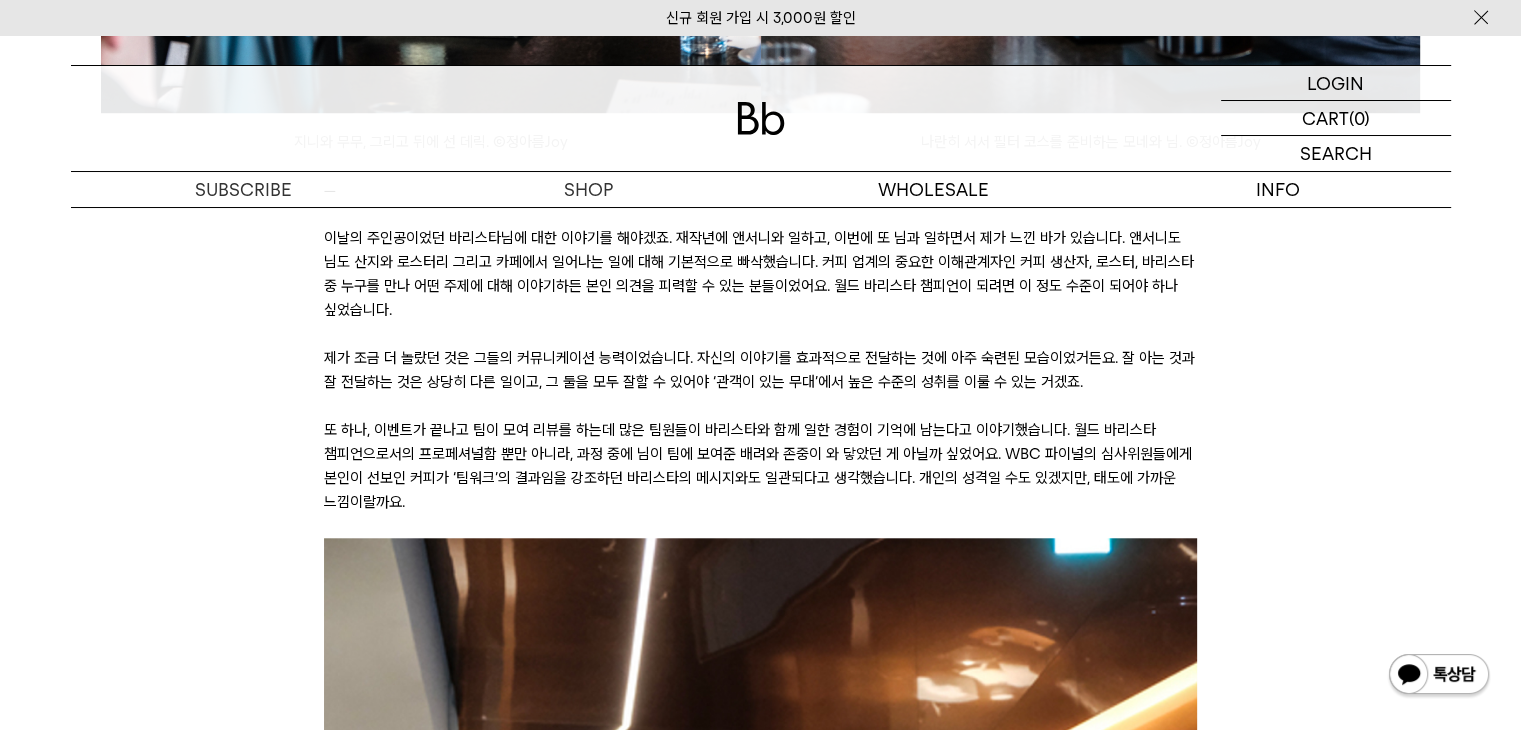click at bounding box center [760, 406] 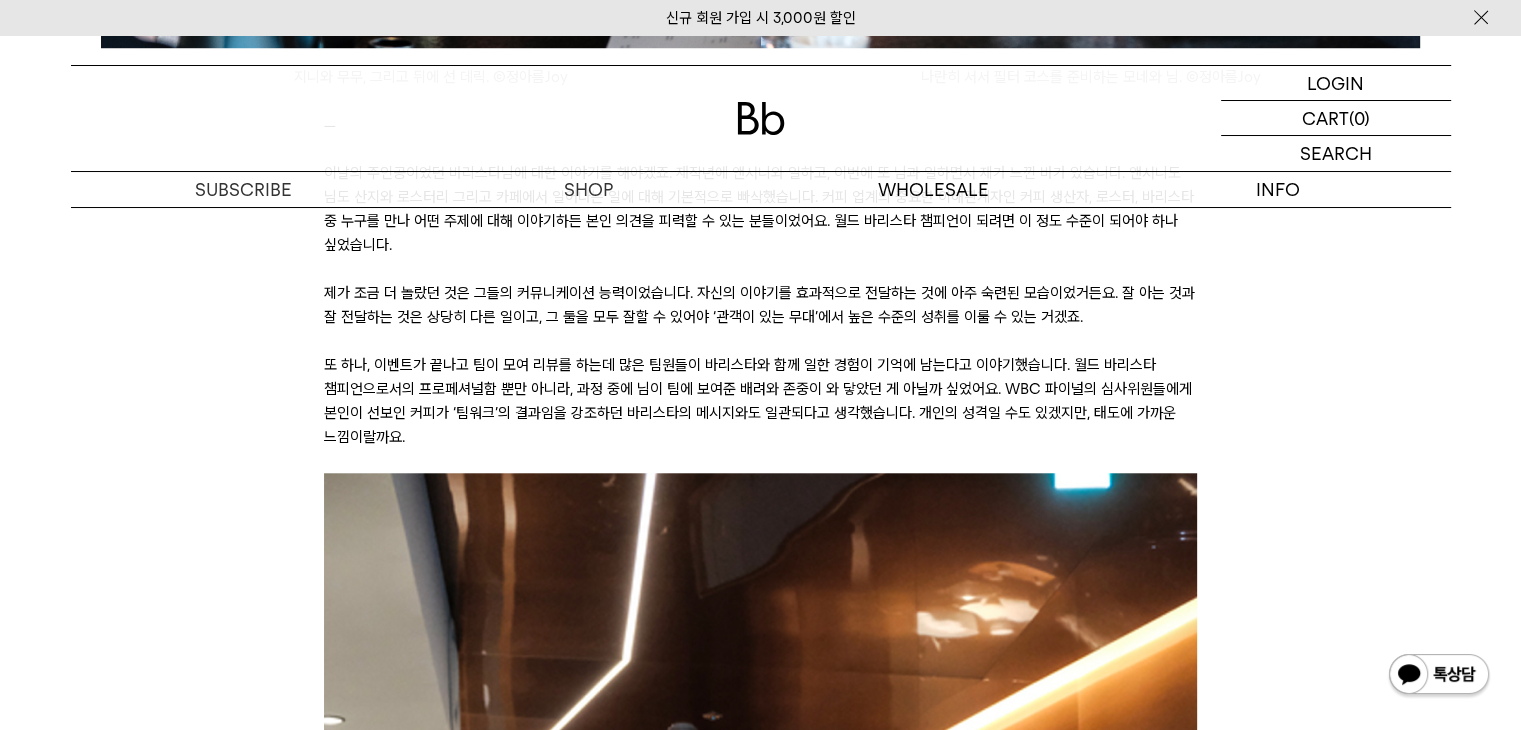 scroll, scrollTop: 9356, scrollLeft: 0, axis: vertical 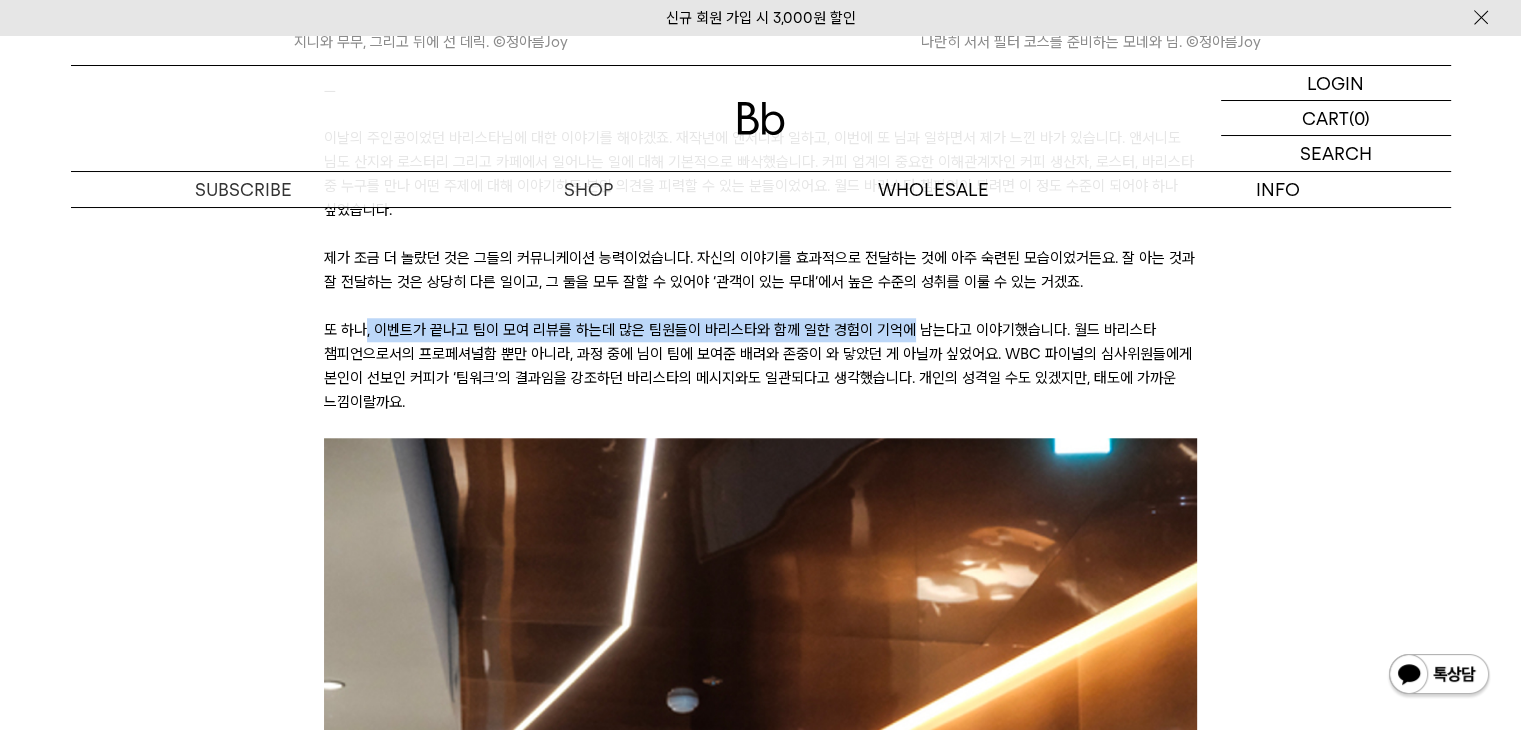drag, startPoint x: 858, startPoint y: 291, endPoint x: 904, endPoint y: 291, distance: 46 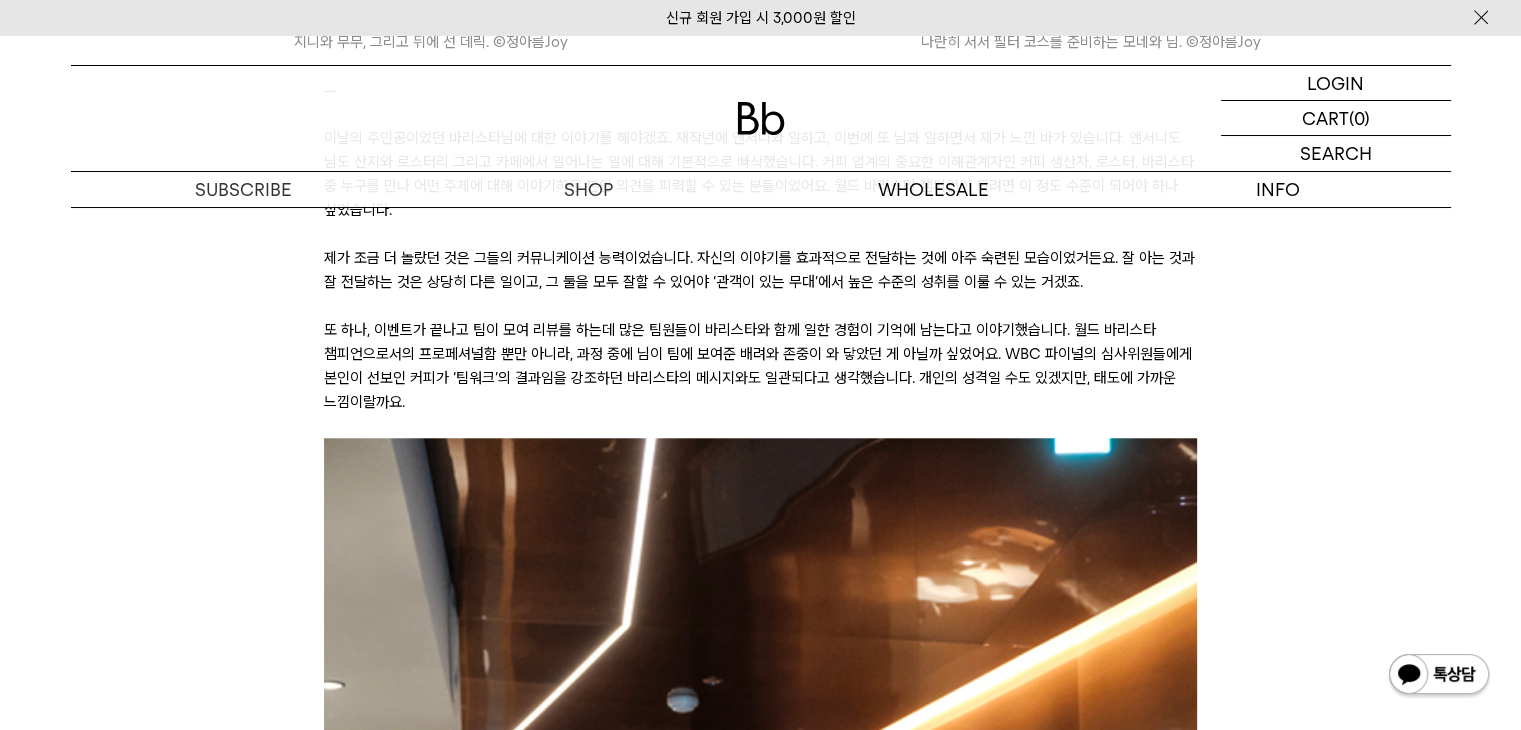 click on "또 하나, 이벤트가 끝나고 팀이 모여 리뷰를 하는데 많은 팀원들이 엄보람 바리스타와 함께 일한 경험이 기억에 남는다고 이야기했습니다. 월드 바리스타 챔피언으로서의 프로페셔널함 뿐만 아니라, 과정 중에 엄보람 바리스타님이 팀에 보여준 배려와 존중이 와 닿았던 게 아닐까 싶었어요. WBC 파이널의 심사위원들에게 본인이 선보인 커피가 ‘팀워크’의 결과임을 강조하던 엄보람 바리스타의 메시지와도 일관되다고 생각했습니다. 개인의 성격일 수도 있겠지만, 태도에 가까운 느낌이랄까요." at bounding box center [760, 366] 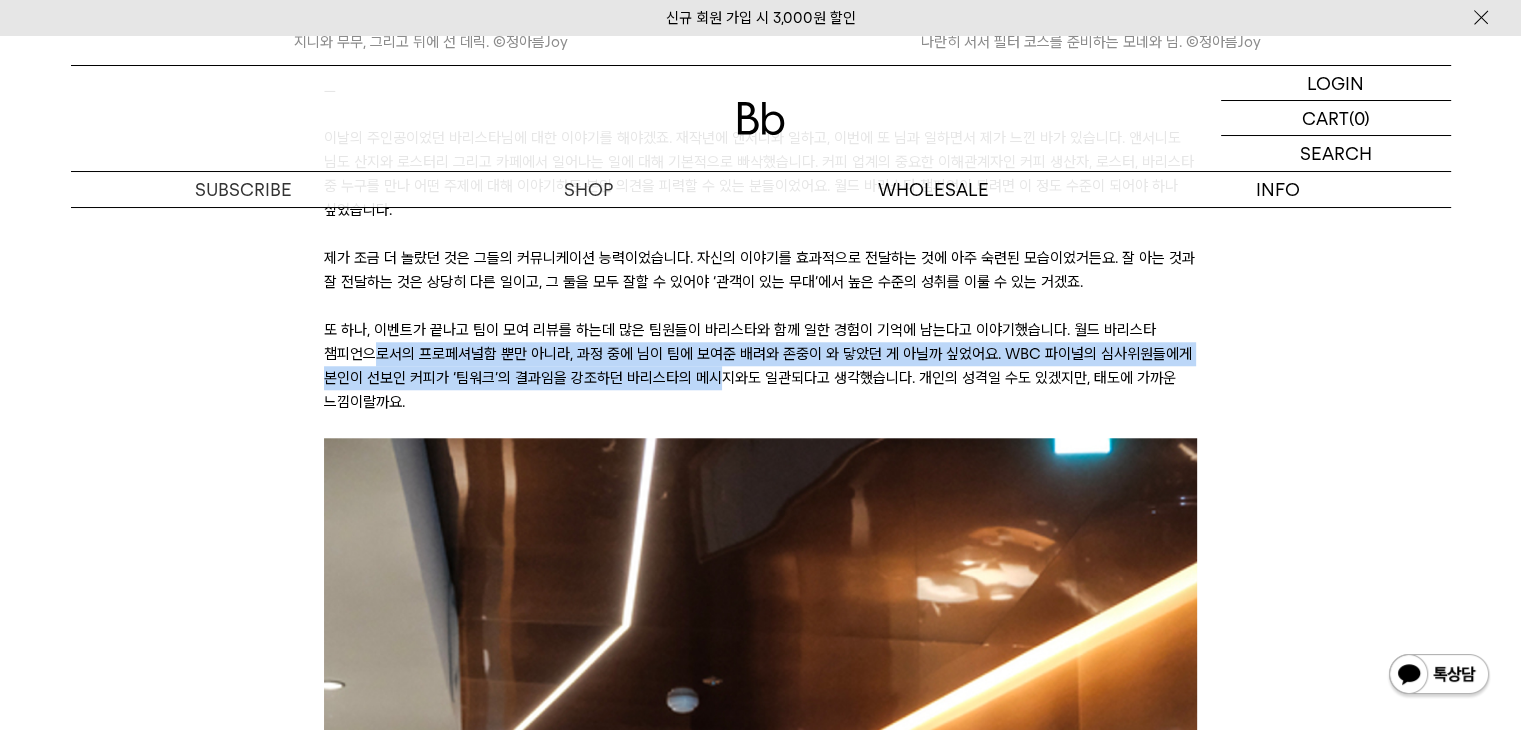 drag, startPoint x: 264, startPoint y: 311, endPoint x: 834, endPoint y: 346, distance: 571.07355 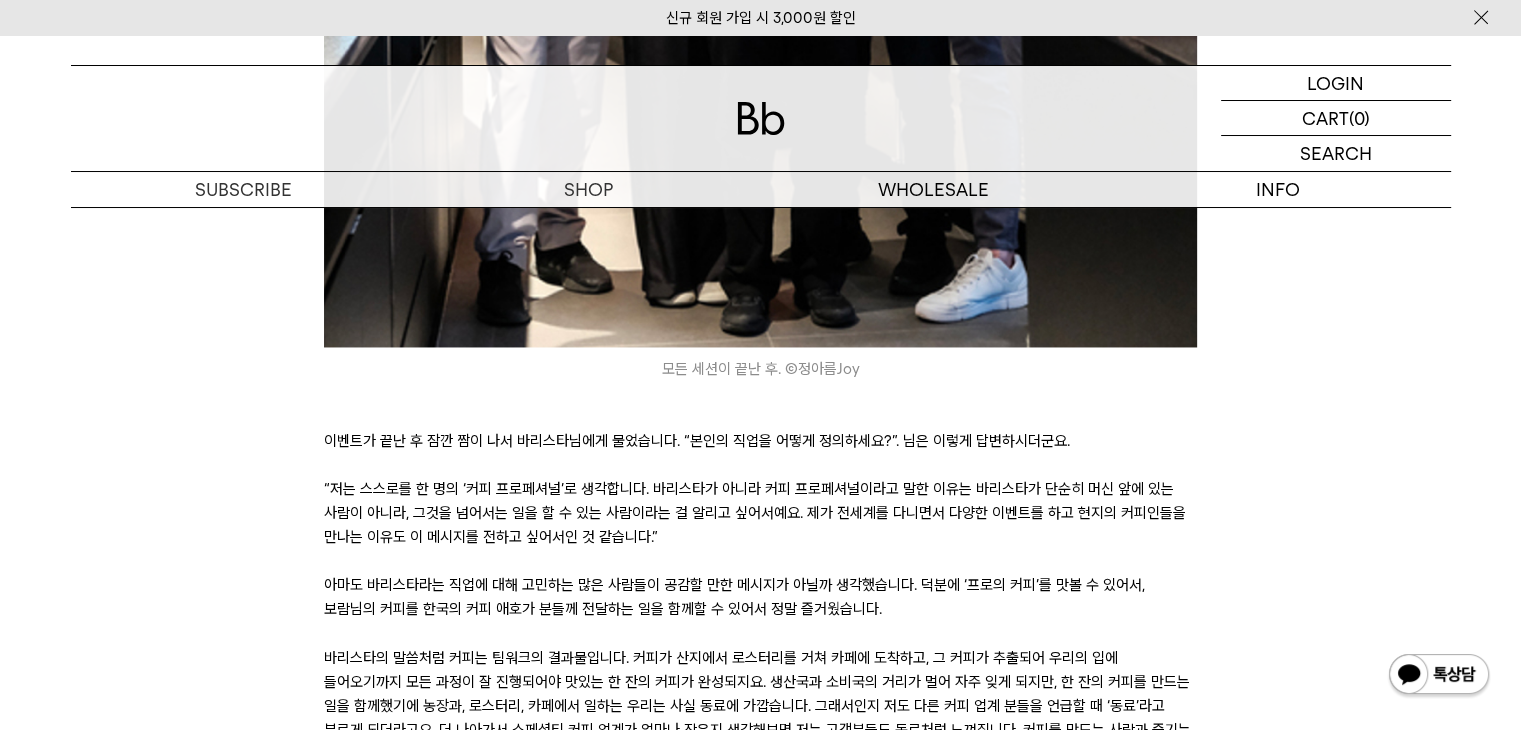 scroll, scrollTop: 10956, scrollLeft: 0, axis: vertical 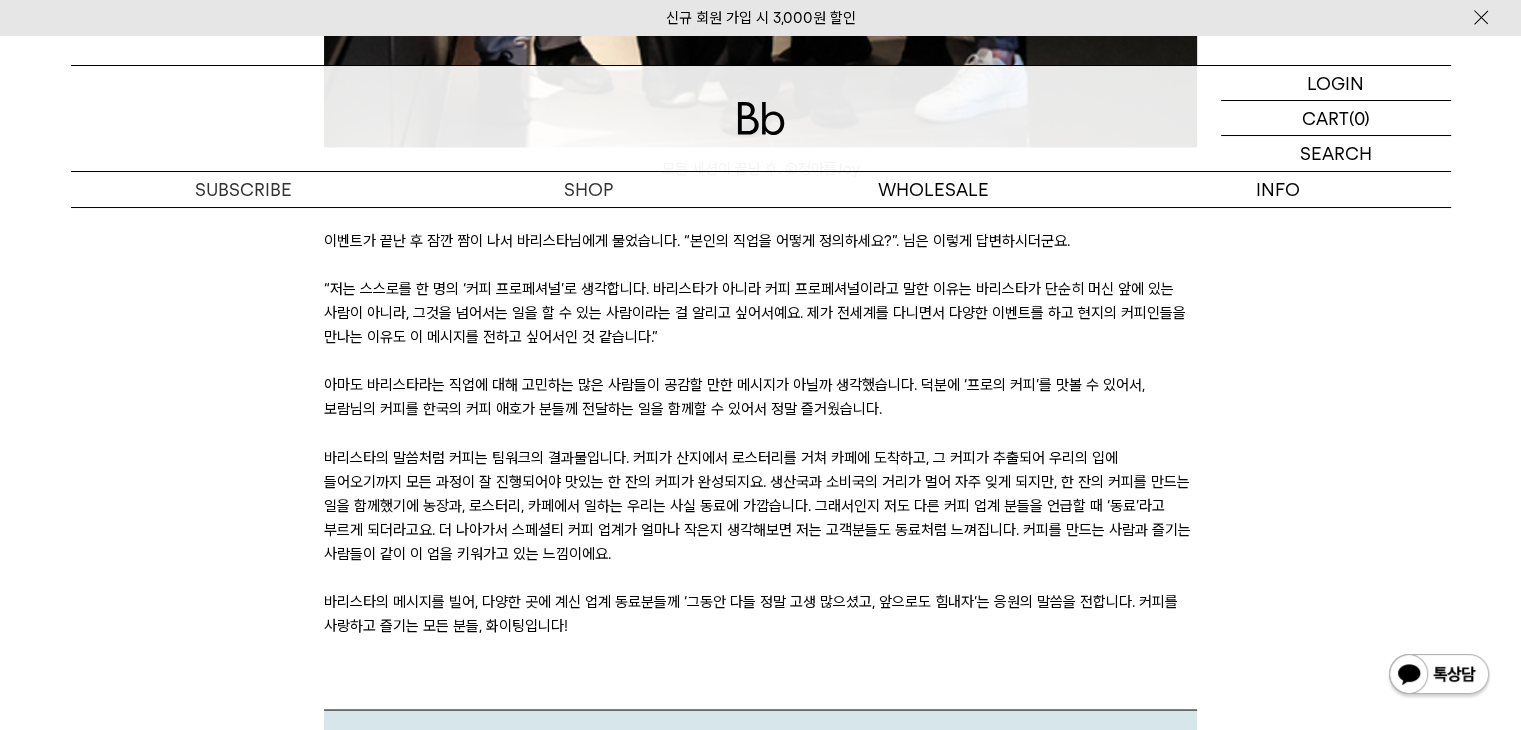 drag, startPoint x: 886, startPoint y: 360, endPoint x: 727, endPoint y: 352, distance: 159.20113 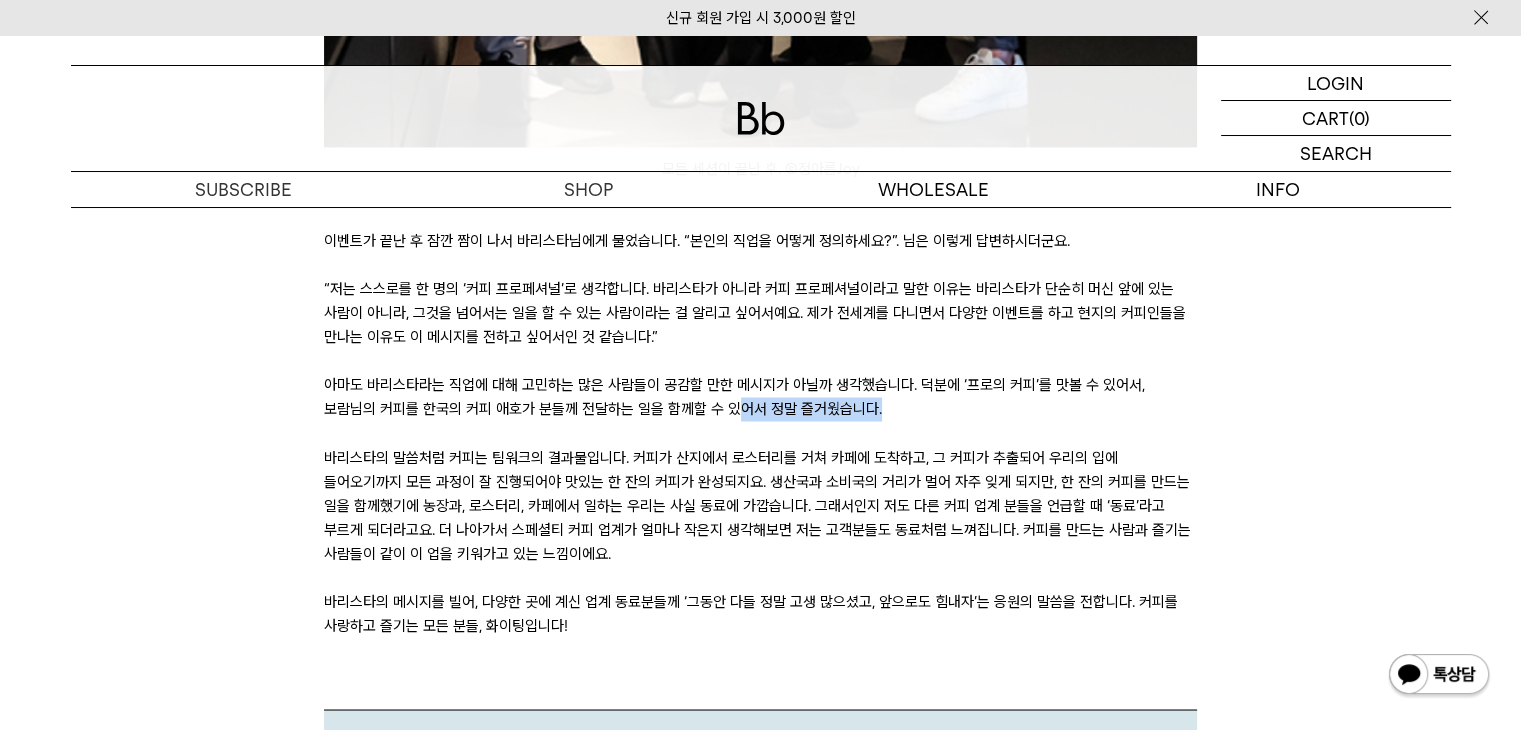 click on "아마도 바리스타라는 직업에 대해 고민하는 많은 사람들이 공감할 만한 메시지가 아닐까 생각했습니다. 덕분에 ‘프로의 커피’를 맛볼 수 있어서, 보람님의 커피를 한국의 커피 애호가 분들께 전달하는 일을 함께할 수 있어서 정말 즐거웠습니다." at bounding box center (760, 397) 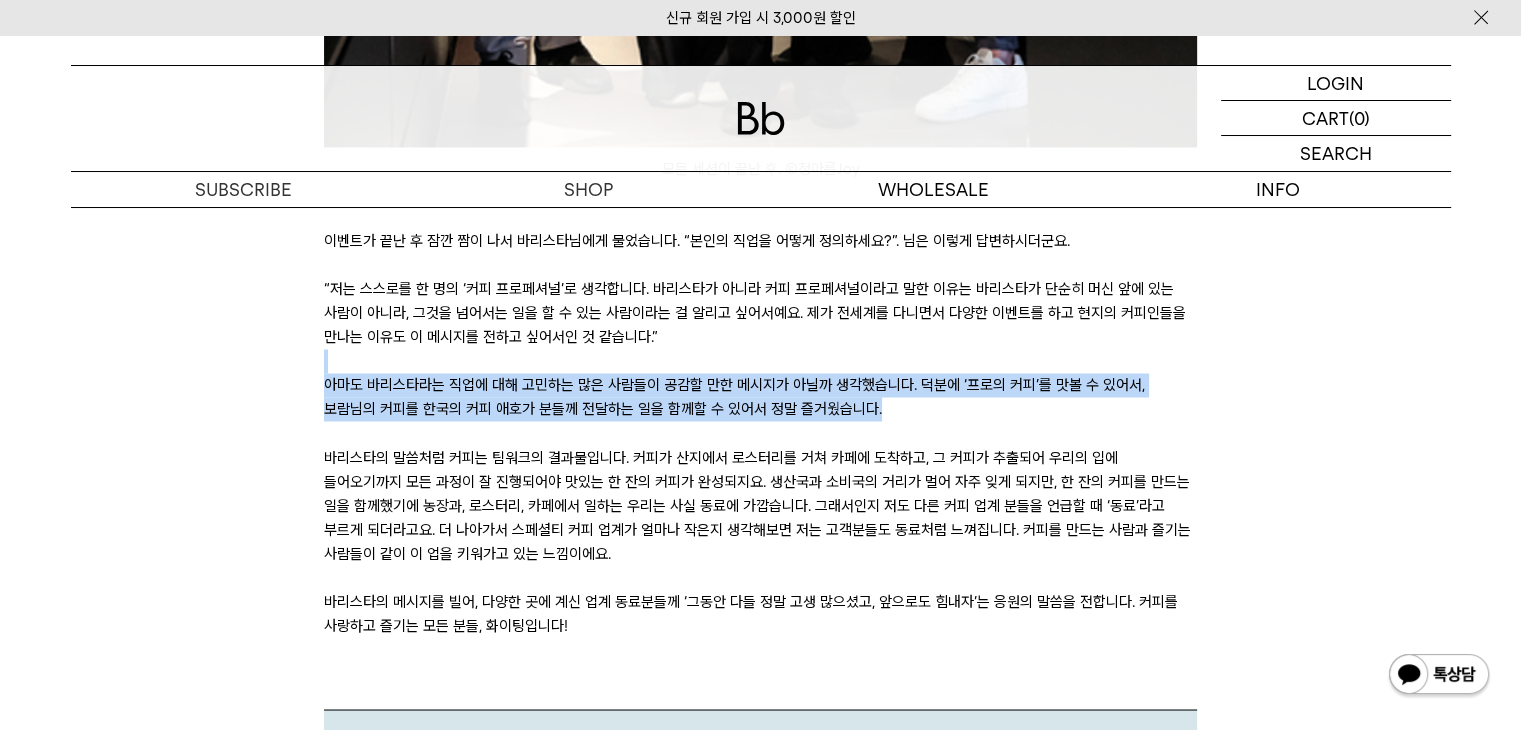 drag, startPoint x: 939, startPoint y: 345, endPoint x: 498, endPoint y: 329, distance: 441.29016 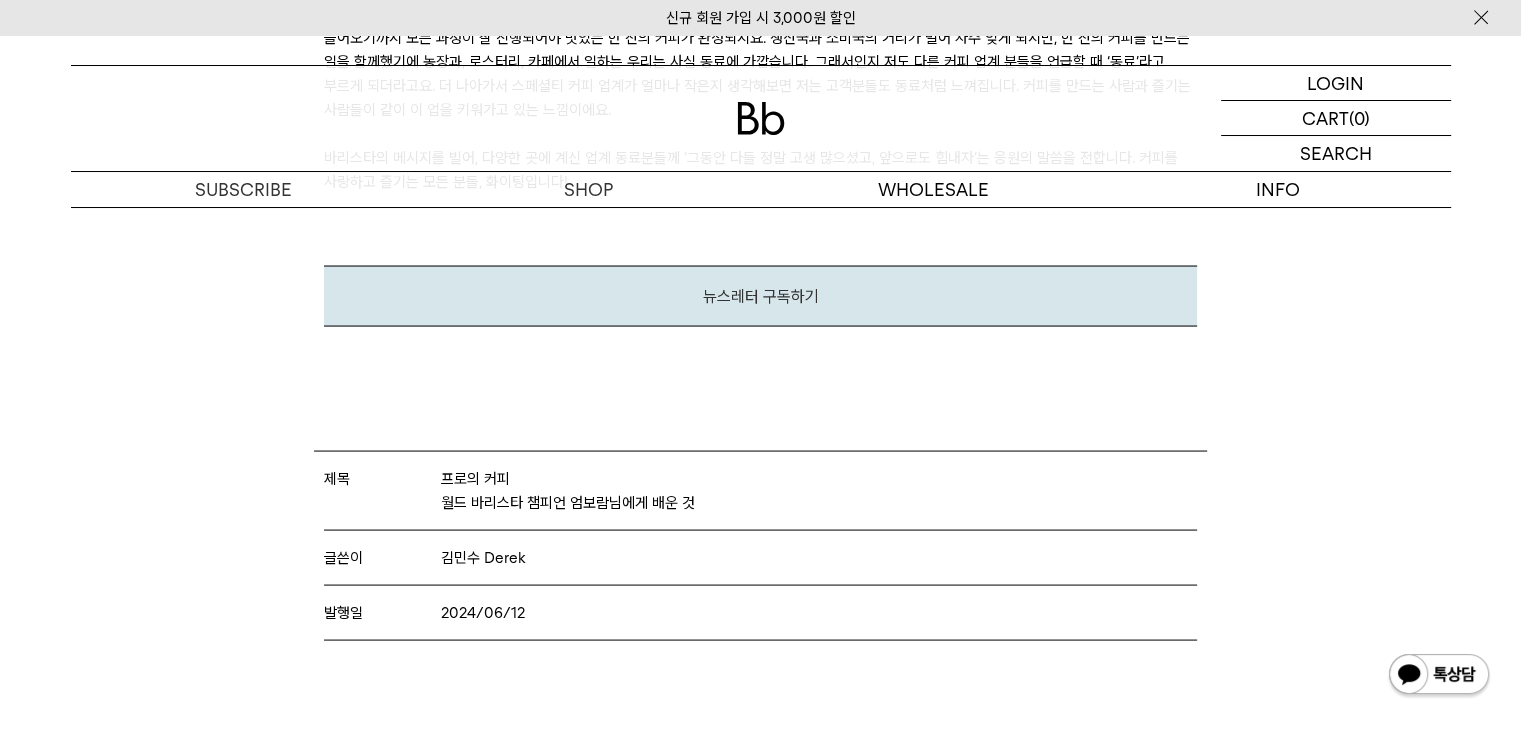 scroll, scrollTop: 11142, scrollLeft: 0, axis: vertical 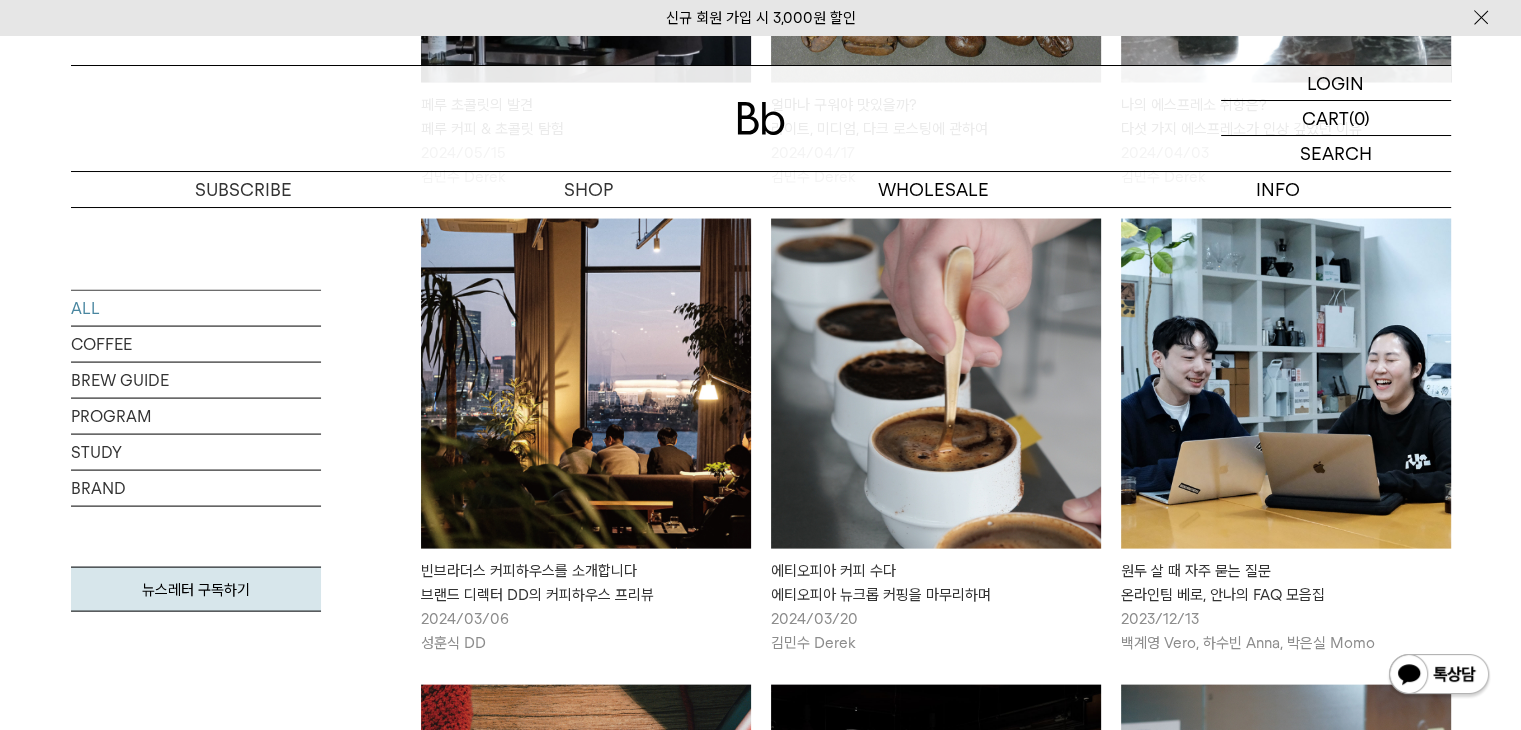 click at bounding box center [1286, 384] 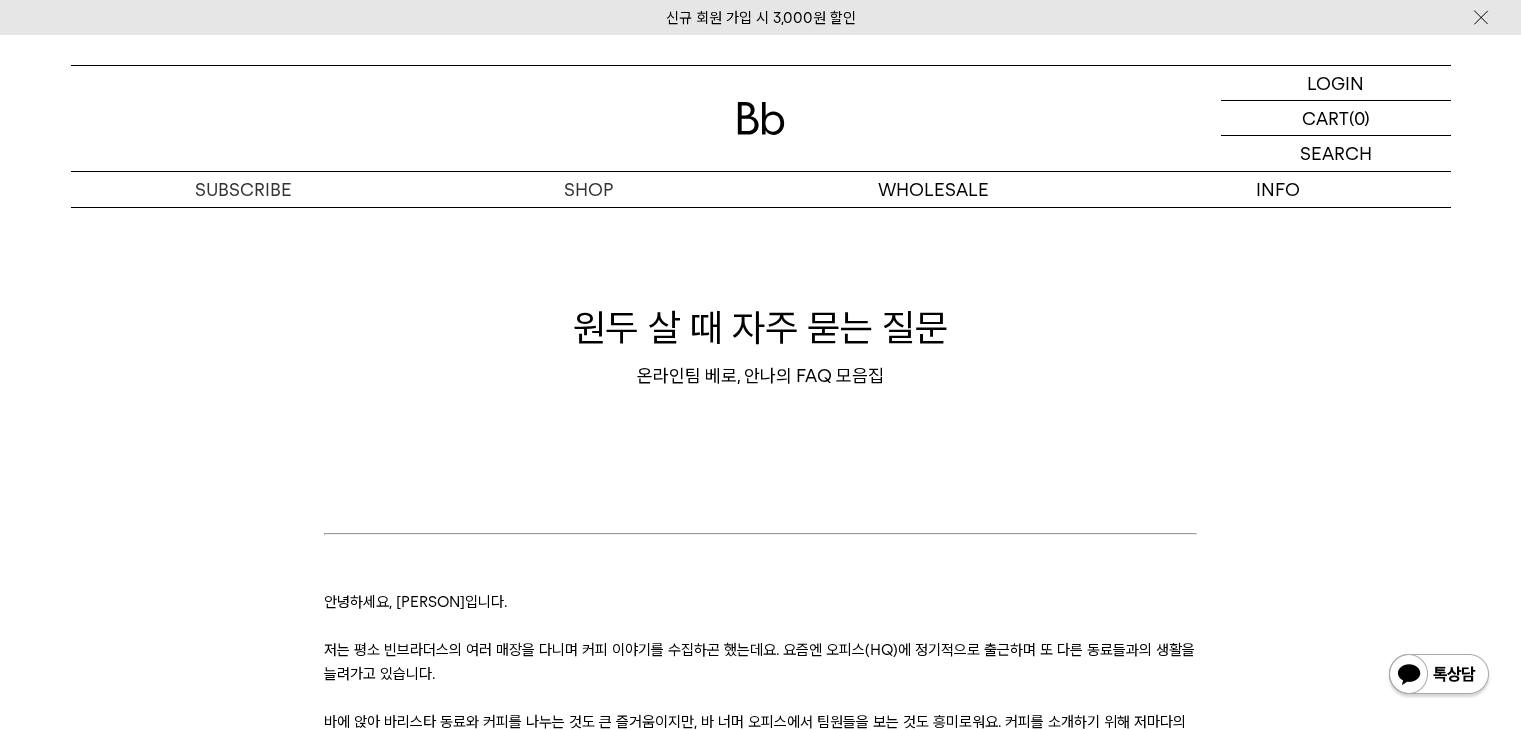 scroll, scrollTop: 0, scrollLeft: 0, axis: both 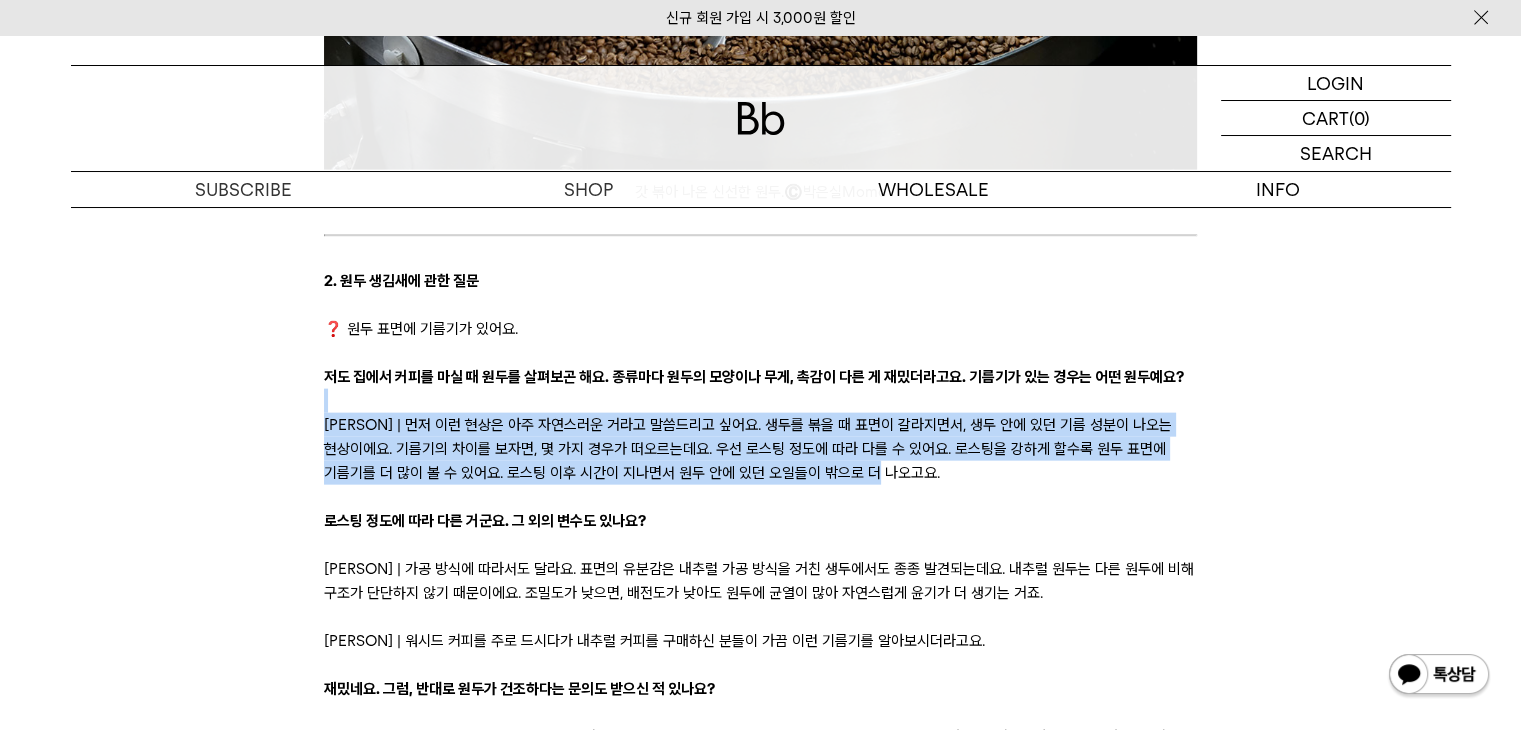 drag, startPoint x: 866, startPoint y: 435, endPoint x: 649, endPoint y: 425, distance: 217.23029 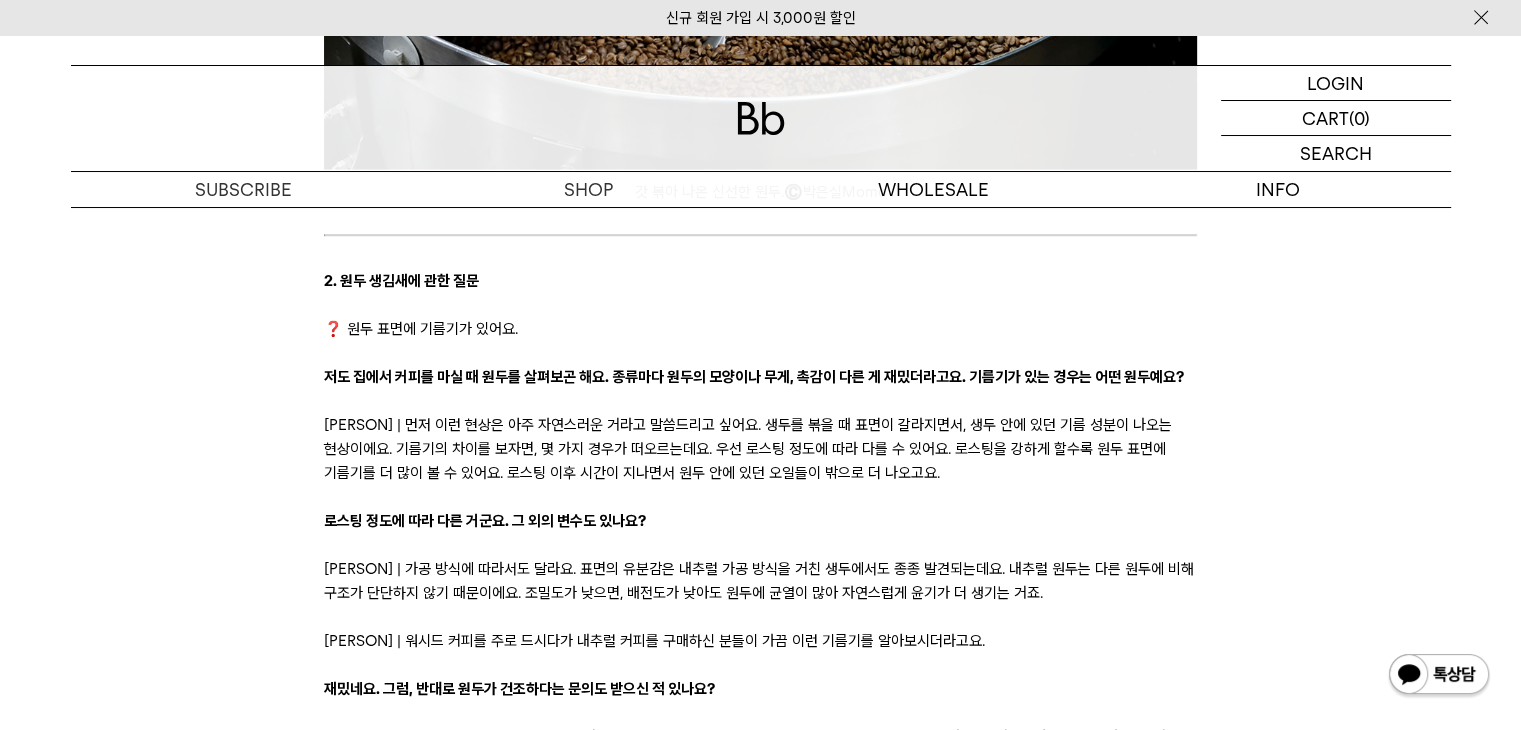 click on "로스팅 정도에 따라 다른 거군요. 그 외의 변수도 있나요?" at bounding box center [760, 521] 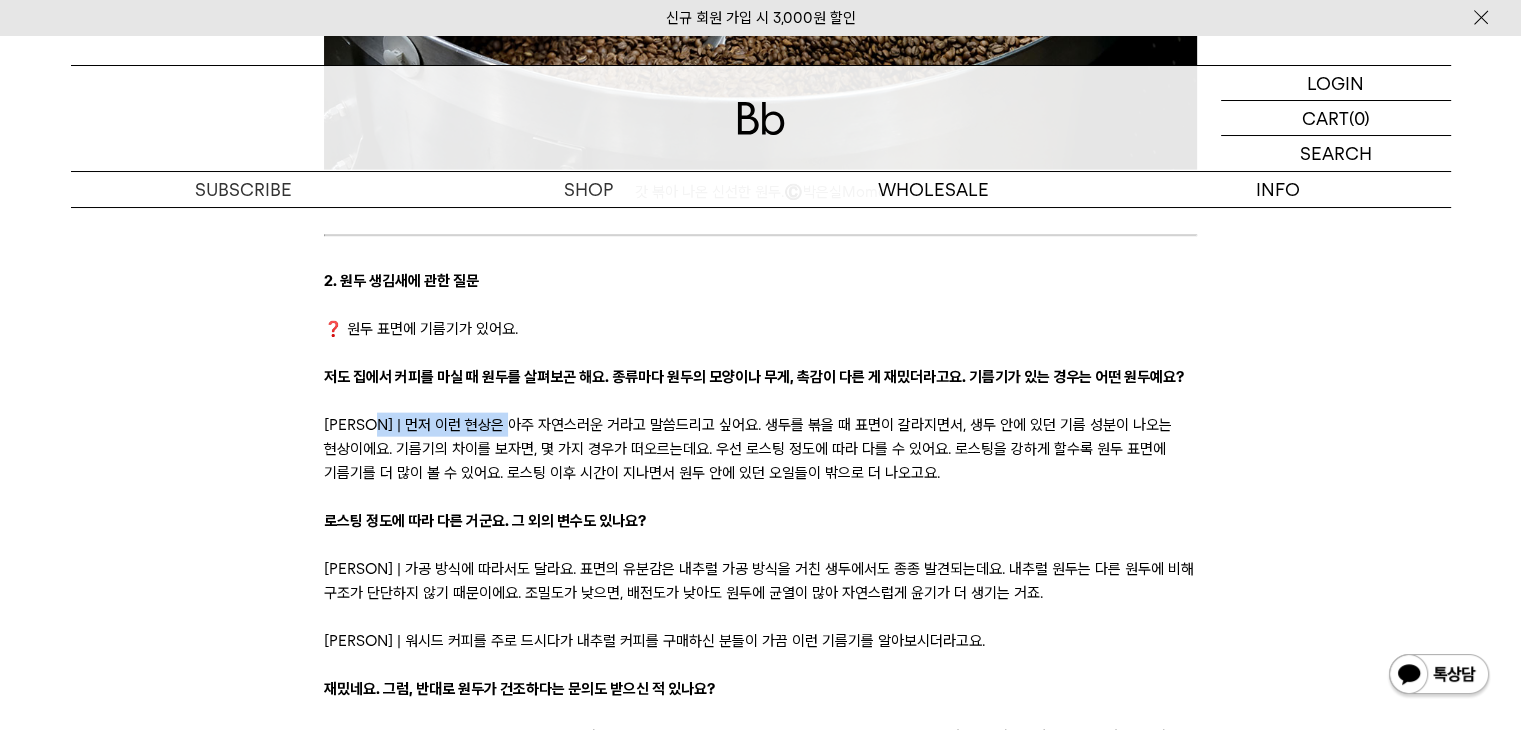 drag, startPoint x: 426, startPoint y: 401, endPoint x: 967, endPoint y: 397, distance: 541.0148 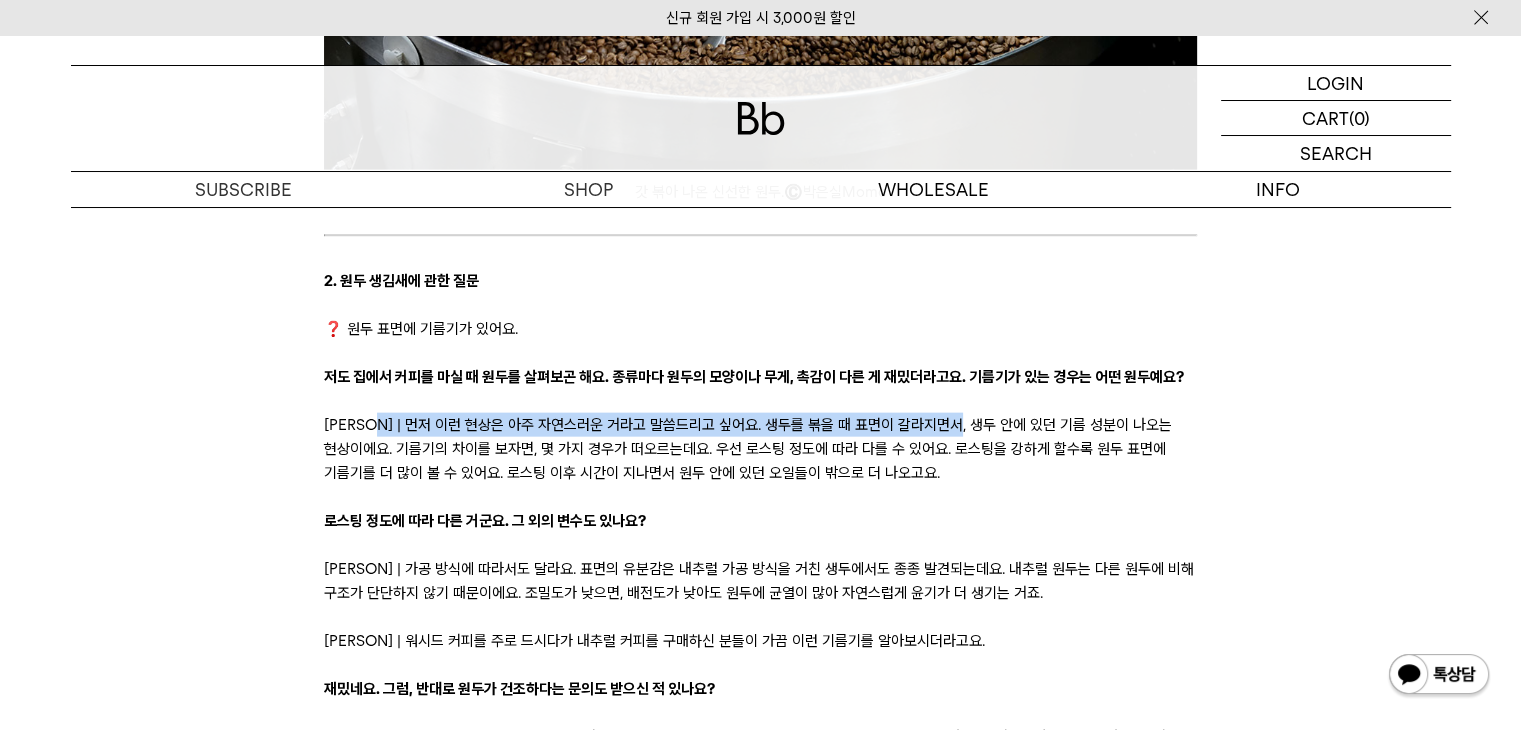 click on "베로 | 먼저 이런 현상은 아주 자연스러운 거라고 말씀드리고 싶어요. 생두를 볶을 때 표면이 갈라지면서, 생두 안에 있던 기름 성분이 나오는 현상이에요. 기름기의 차이를 보자면, 몇 가지 경우가 떠오르는데요. 우선 로스팅 정도에 따라 다를 수 있어요. 로스팅을 강하게 할수록 원두 표면에 기름기를 더 많이 볼 수 있어요. 로스팅 이후 시간이 지나면서 원두 안에 있던 오일들이 밖으로 더 나오고요." at bounding box center [760, 449] 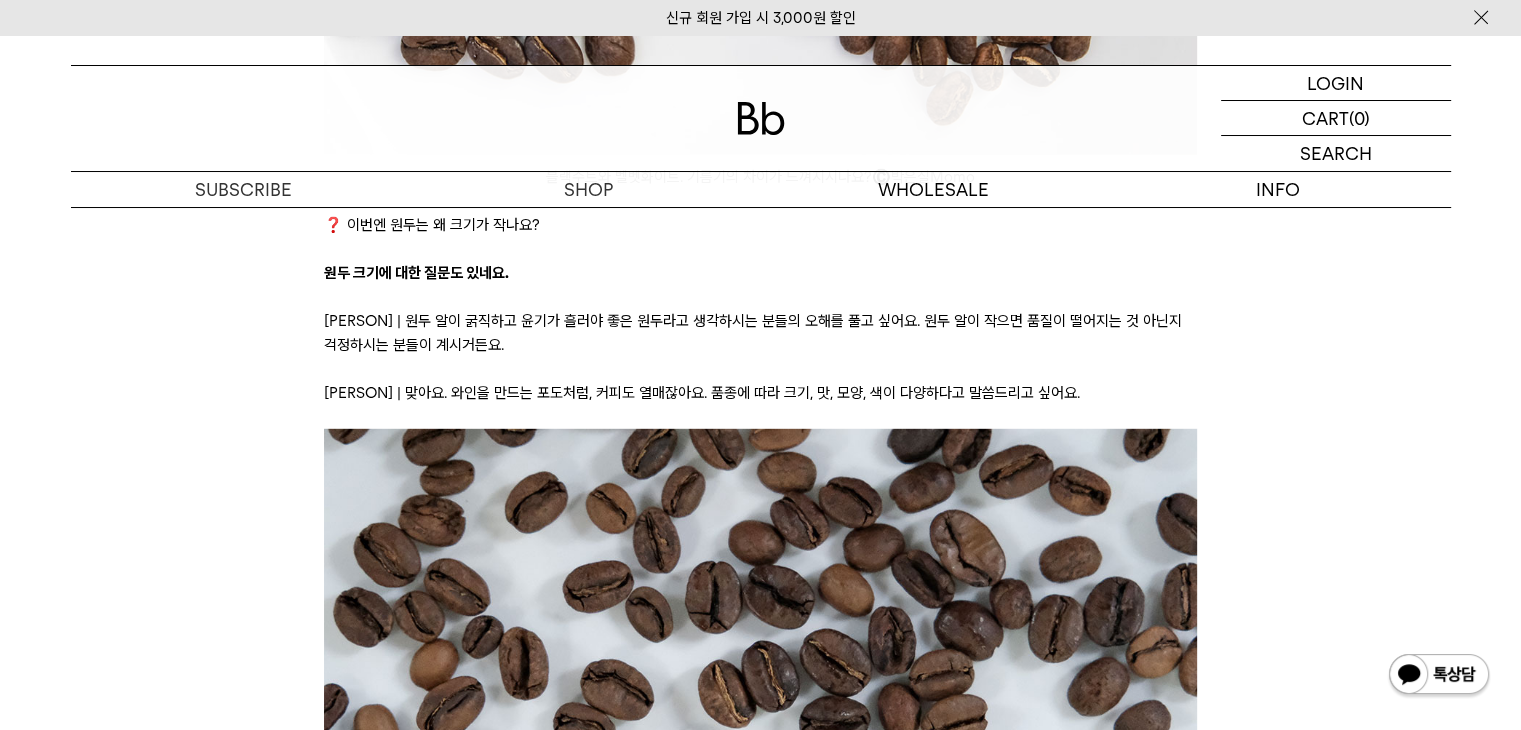 scroll, scrollTop: 5700, scrollLeft: 0, axis: vertical 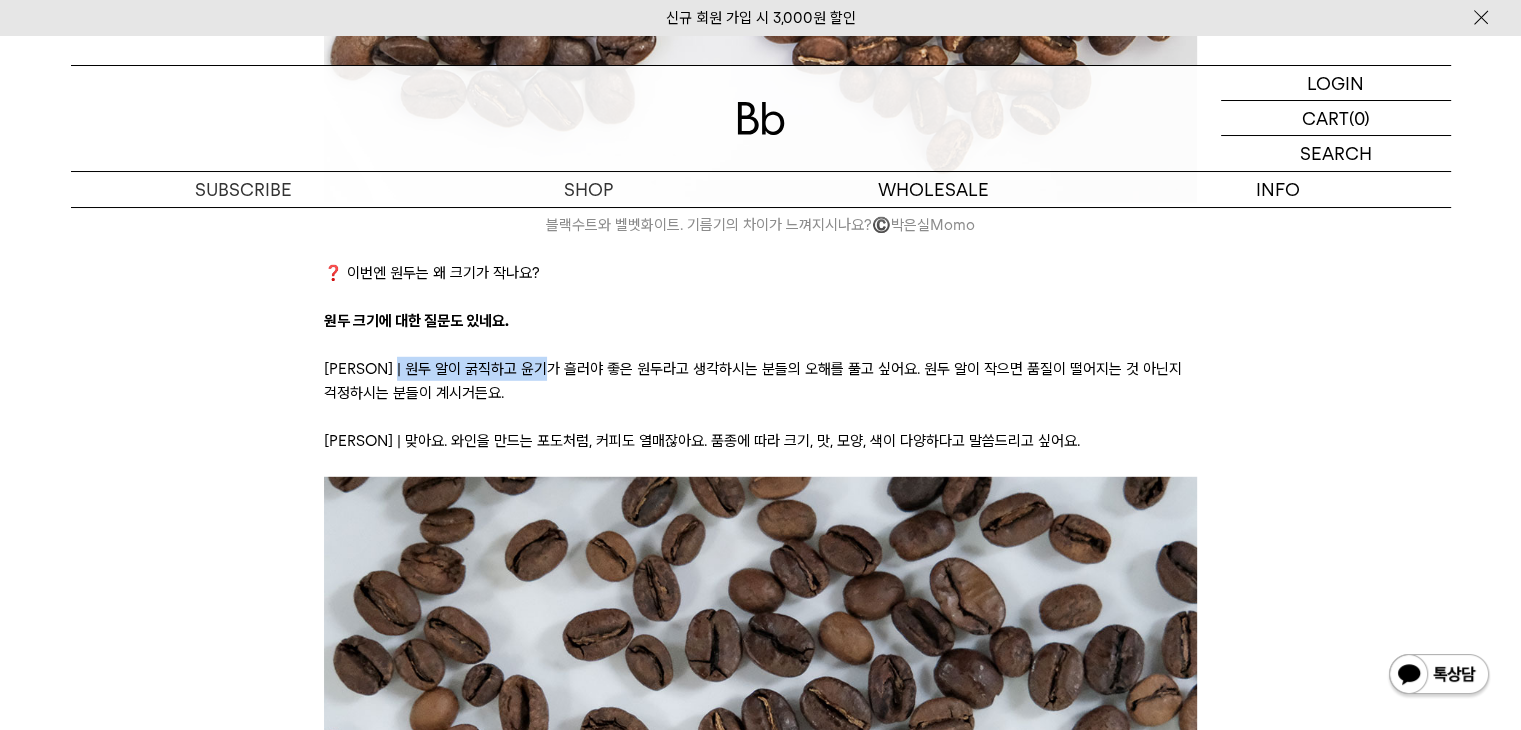 drag, startPoint x: 405, startPoint y: 349, endPoint x: 656, endPoint y: 353, distance: 251.03188 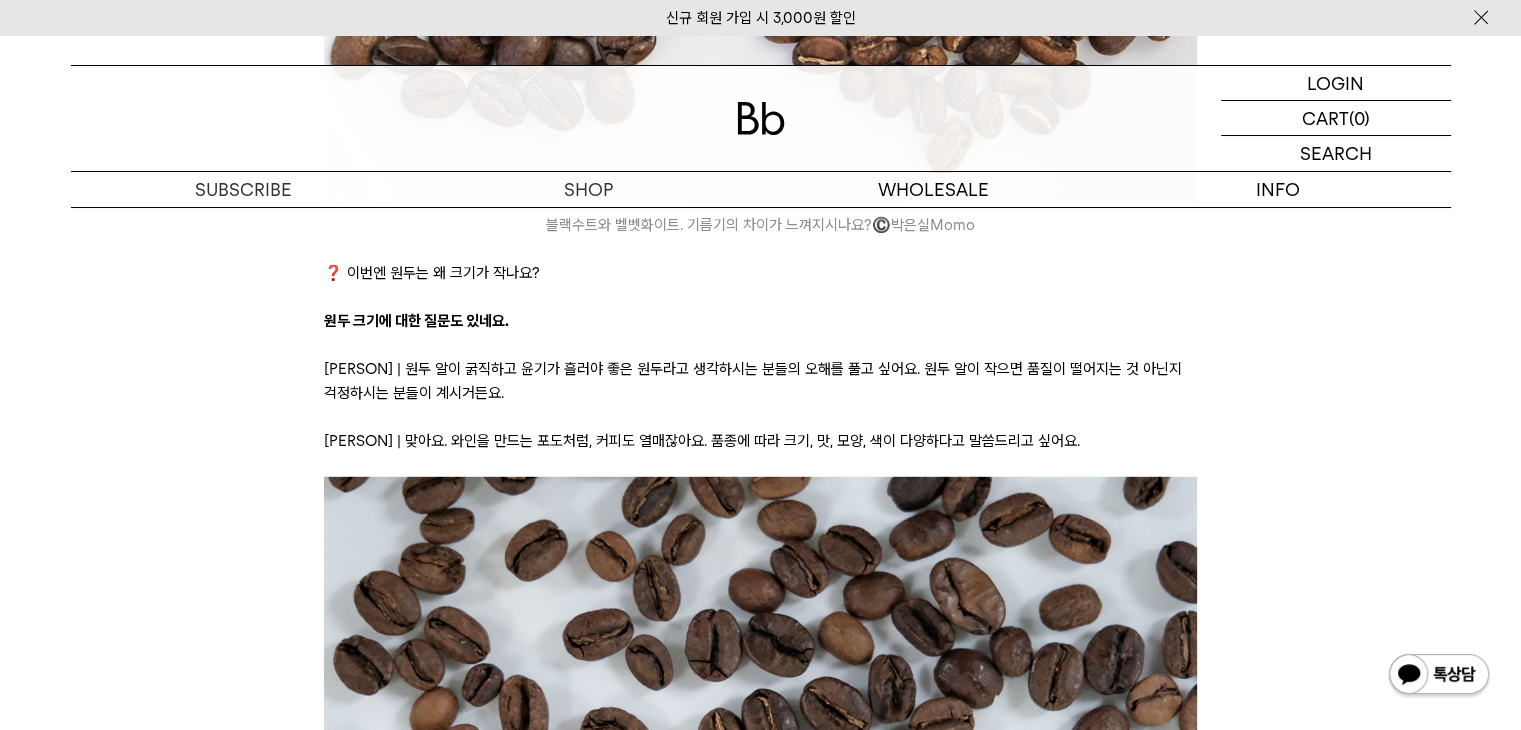 click on "안나 | 원두 알이 굵직하고 윤기가 흘러야 좋은 원두라고 생각하시는 분들의 오해를 풀고 싶어요. 원두 알이 작으면 품질이 떨어지는 것 아닌지 걱정하시는 분들이 계시거든요." at bounding box center (760, 381) 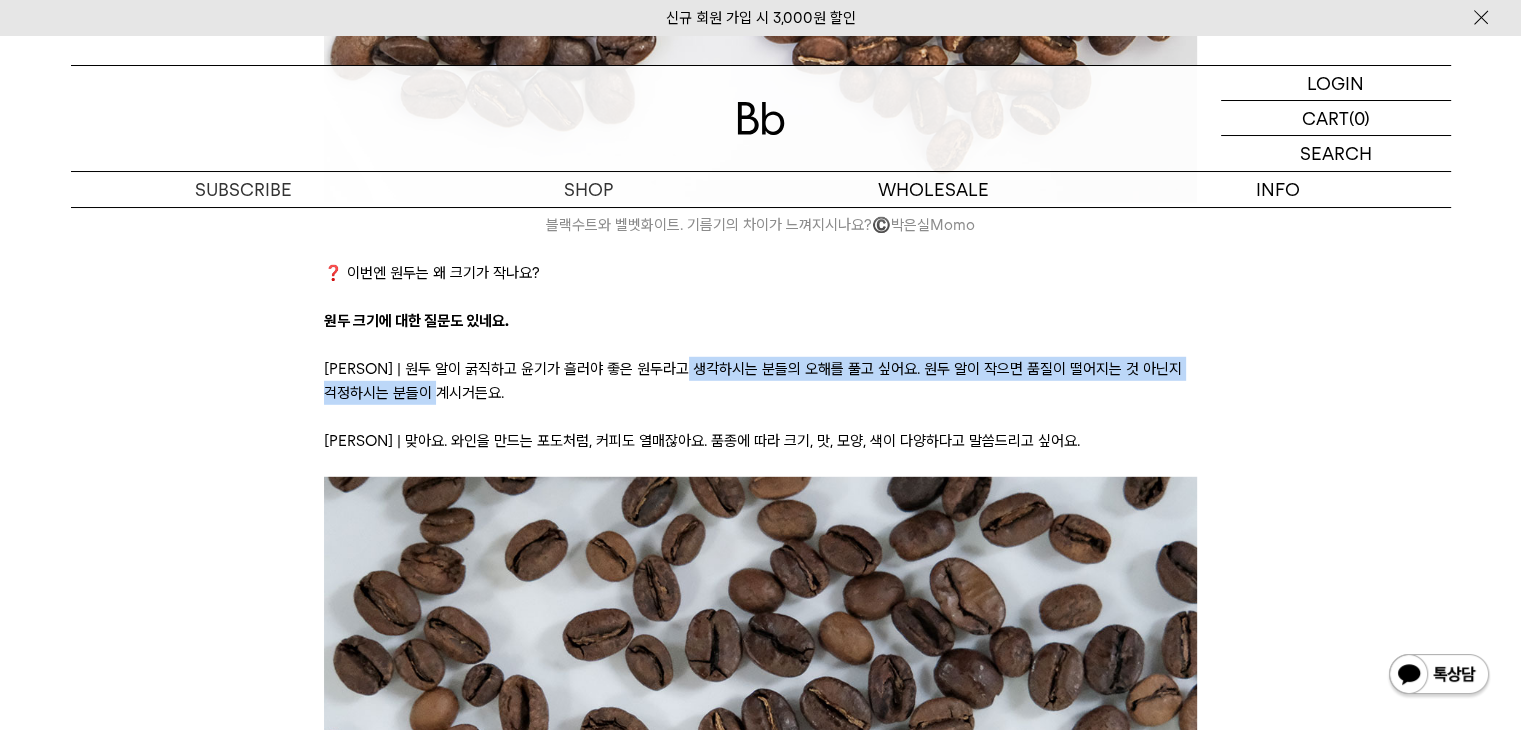 drag, startPoint x: 711, startPoint y: 342, endPoint x: 1224, endPoint y: 401, distance: 516.38165 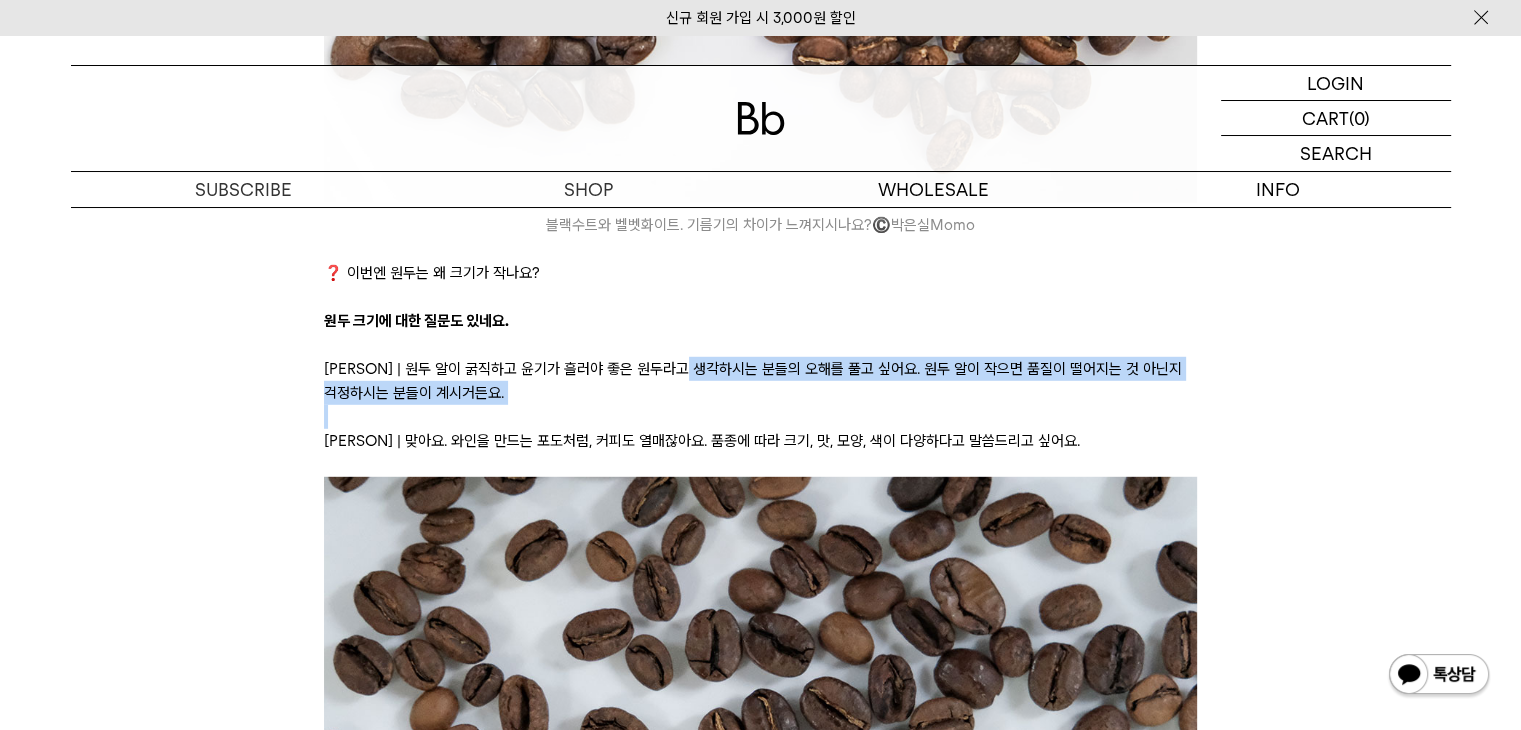 click on "안녕하세요, 모모입니다.
저는 평소 빈브라더스의 여러 매장을 다니며 커피 이야기를 수집하곤 했는데요. 요즘엔 오피스(HQ)에 정기적으로 출근하며 또 다른 동료들과의 생활을 늘려가고 있습니다. 바에 앉아 바리스타 동료와 커피를 나누는 것도 큰 즐거움이지만, 바 너머 오피스에서 팀원들을 보는 것도 흥미로워요. 커피를 소개하기 위해 저마다의 무기를 벼르는 어벤져스 같달까요. 곧 출시될 ‘옥션시리즈’ 패키지를 디자인하는 디자이너 데니의 시안을 구경한다든지, 지방 출장 다녀온 B2B팀 어스의 커다란 공구 가방을 구경한다든지 말이죠.
가장 평소 모습에 가까운 사진. 회의 중인 베로와 안나. ©️ 박은실Momo
1. 원두 보관에 관한 질문 ❓ 원두는 어디에 두면 되나요?
©️ 박은실Momo
©️" at bounding box center (761, 1964) 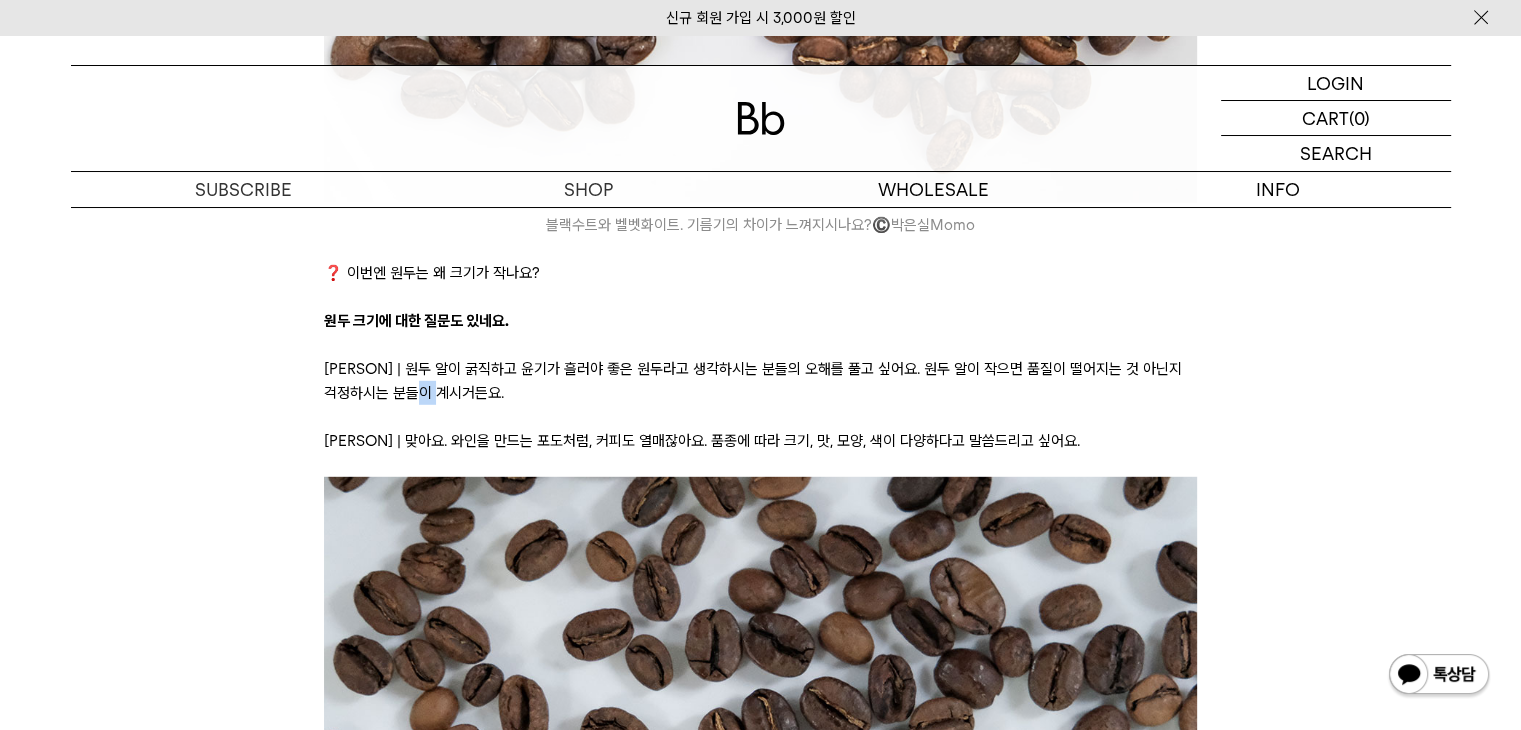 drag, startPoint x: 484, startPoint y: 380, endPoint x: 360, endPoint y: 377, distance: 124.036285 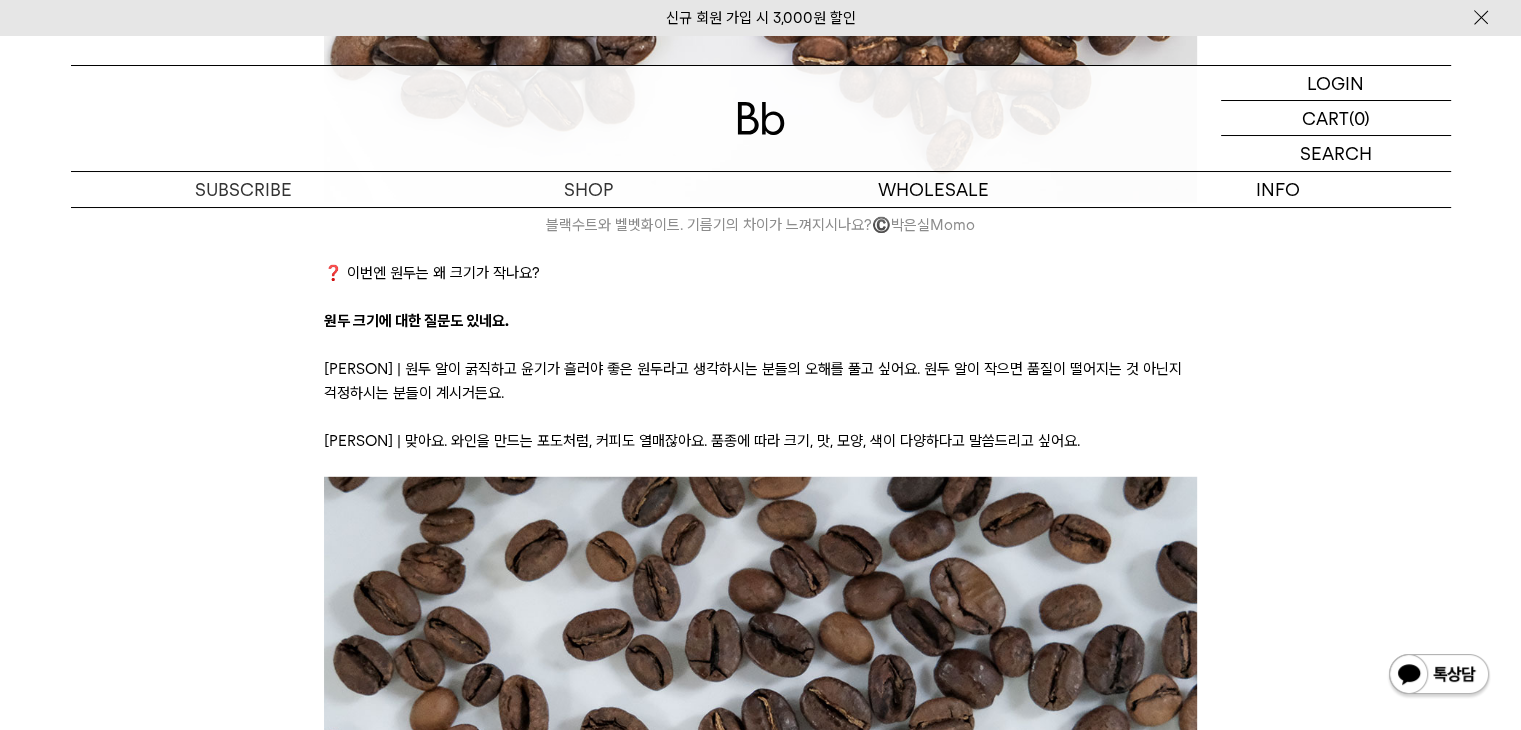 click at bounding box center (760, 417) 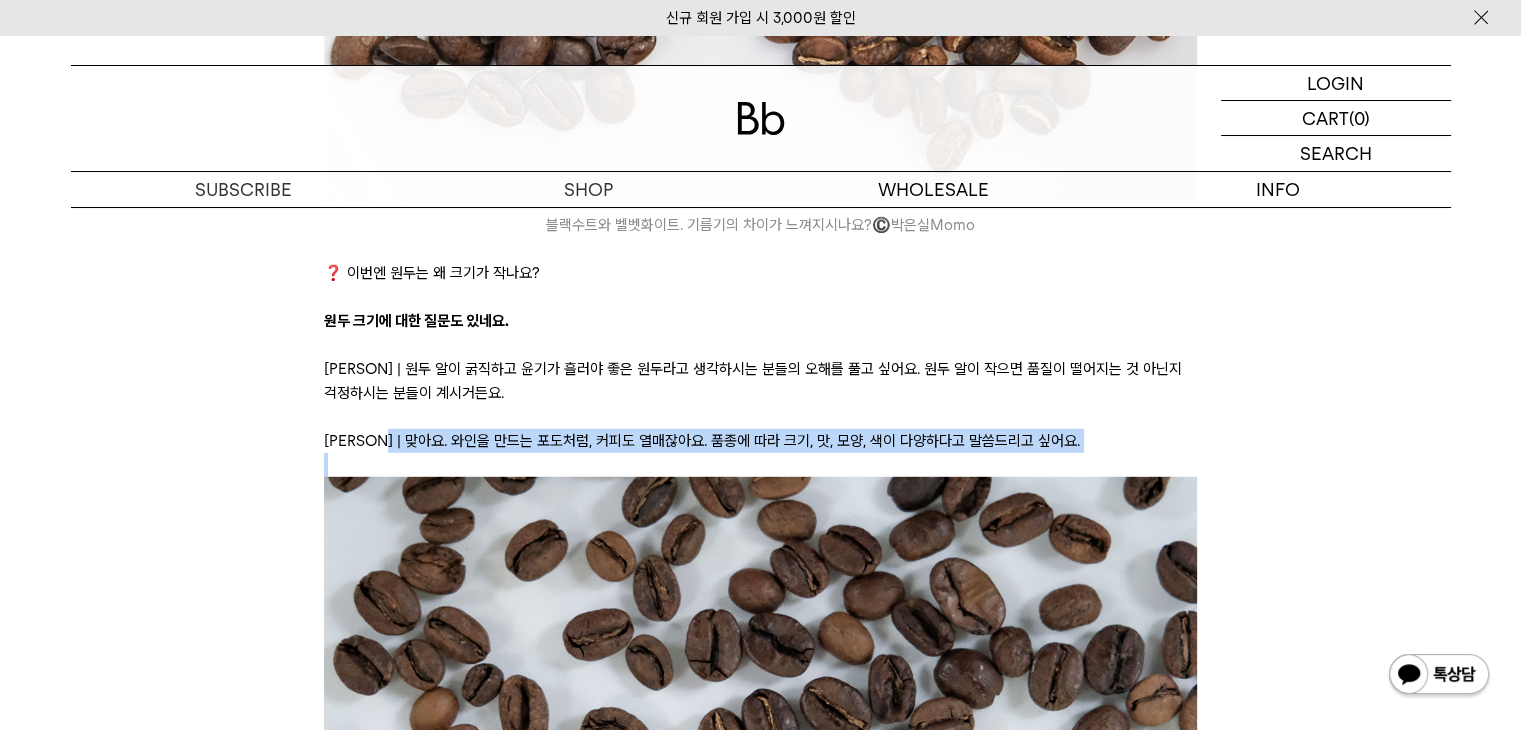 drag, startPoint x: 388, startPoint y: 417, endPoint x: 882, endPoint y: 434, distance: 494.29242 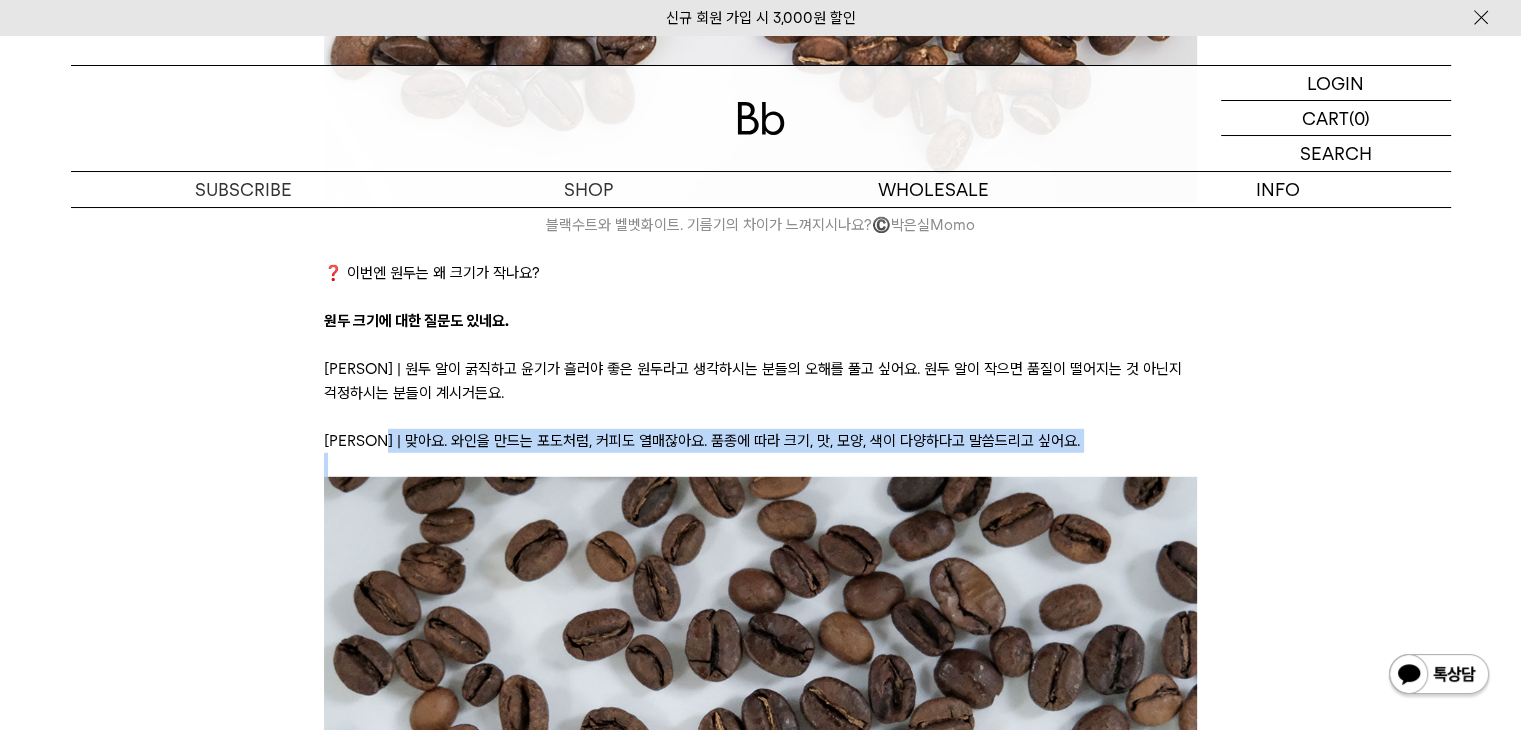 click on "베로 | 맞아요. 와인을 만드는 포도처럼, 커피도 열매잖아요. 품종에 따라 크기, 맛, 모양, 색이 다양하다고 말씀드리고 싶어요." at bounding box center [760, 441] 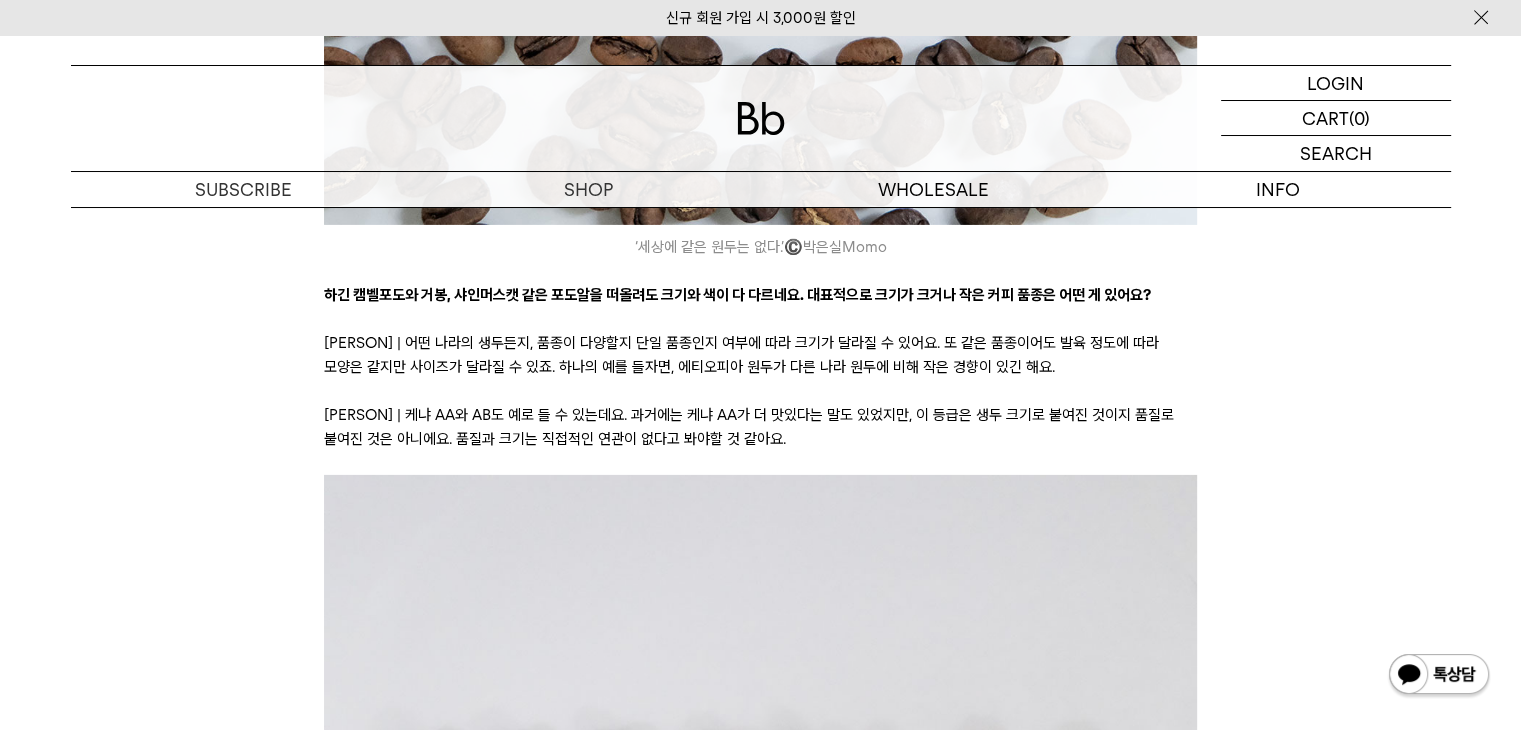 scroll, scrollTop: 6500, scrollLeft: 0, axis: vertical 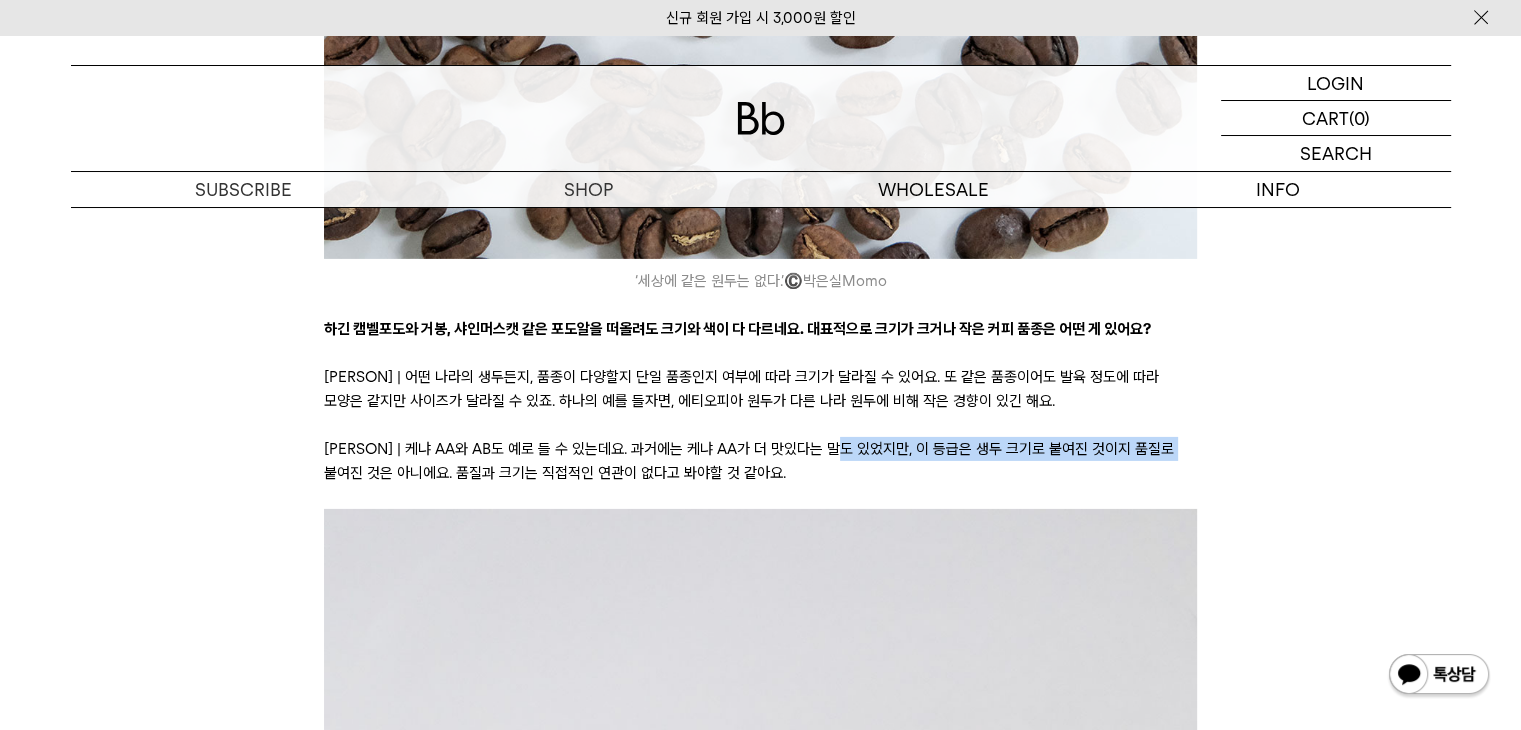 drag, startPoint x: 928, startPoint y: 424, endPoint x: 1286, endPoint y: 441, distance: 358.4034 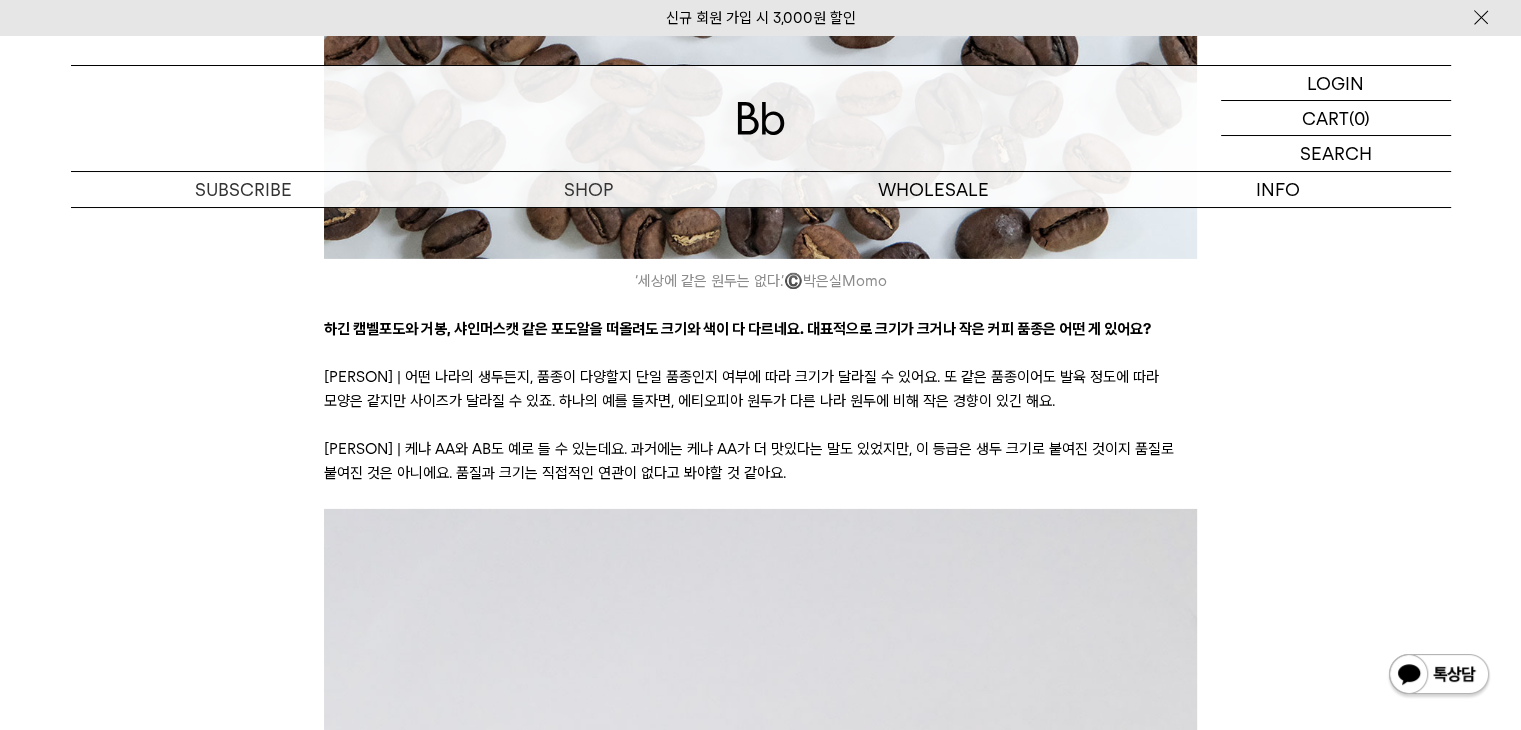 click on "안녕하세요, 모모입니다.
저는 평소 빈브라더스의 여러 매장을 다니며 커피 이야기를 수집하곤 했는데요. 요즘엔 오피스(HQ)에 정기적으로 출근하며 또 다른 동료들과의 생활을 늘려가고 있습니다. 바에 앉아 바리스타 동료와 커피를 나누는 것도 큰 즐거움이지만, 바 너머 오피스에서 팀원들을 보는 것도 흥미로워요. 커피를 소개하기 위해 저마다의 무기를 벼르는 어벤져스 같달까요. 곧 출시될 ‘옥션시리즈’ 패키지를 디자인하는 디자이너 데니의 시안을 구경한다든지, 지방 출장 다녀온 B2B팀 어스의 커다란 공구 가방을 구경한다든지 말이죠.
가장 평소 모습에 가까운 사진. 회의 중인 베로와 안나. ©️ 박은실Momo
1. 원두 보관에 관한 질문 ❓ 원두는 어디에 두면 되나요?
©️ 박은실Momo
©️" at bounding box center [761, 1164] 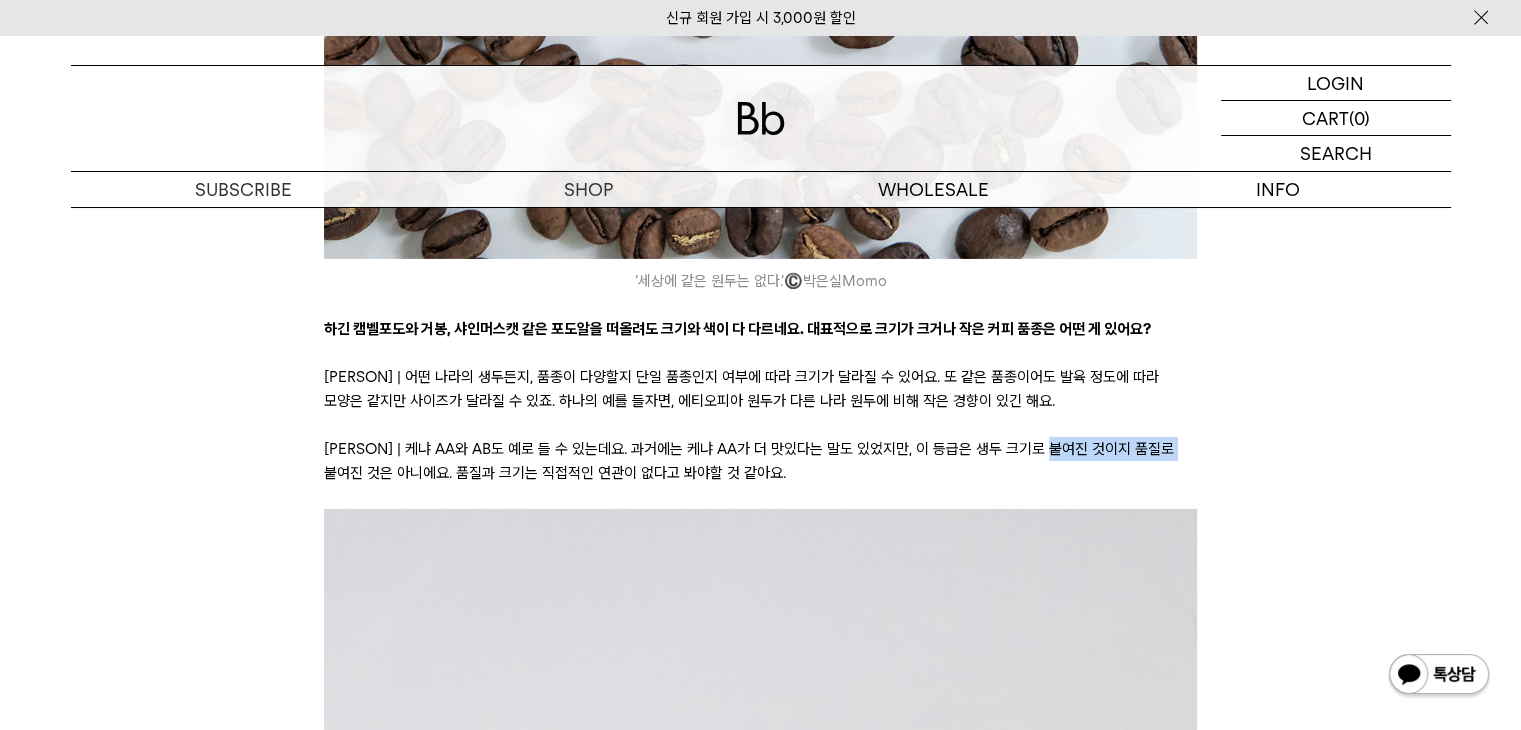 drag, startPoint x: 1060, startPoint y: 427, endPoint x: 687, endPoint y: 461, distance: 374.5464 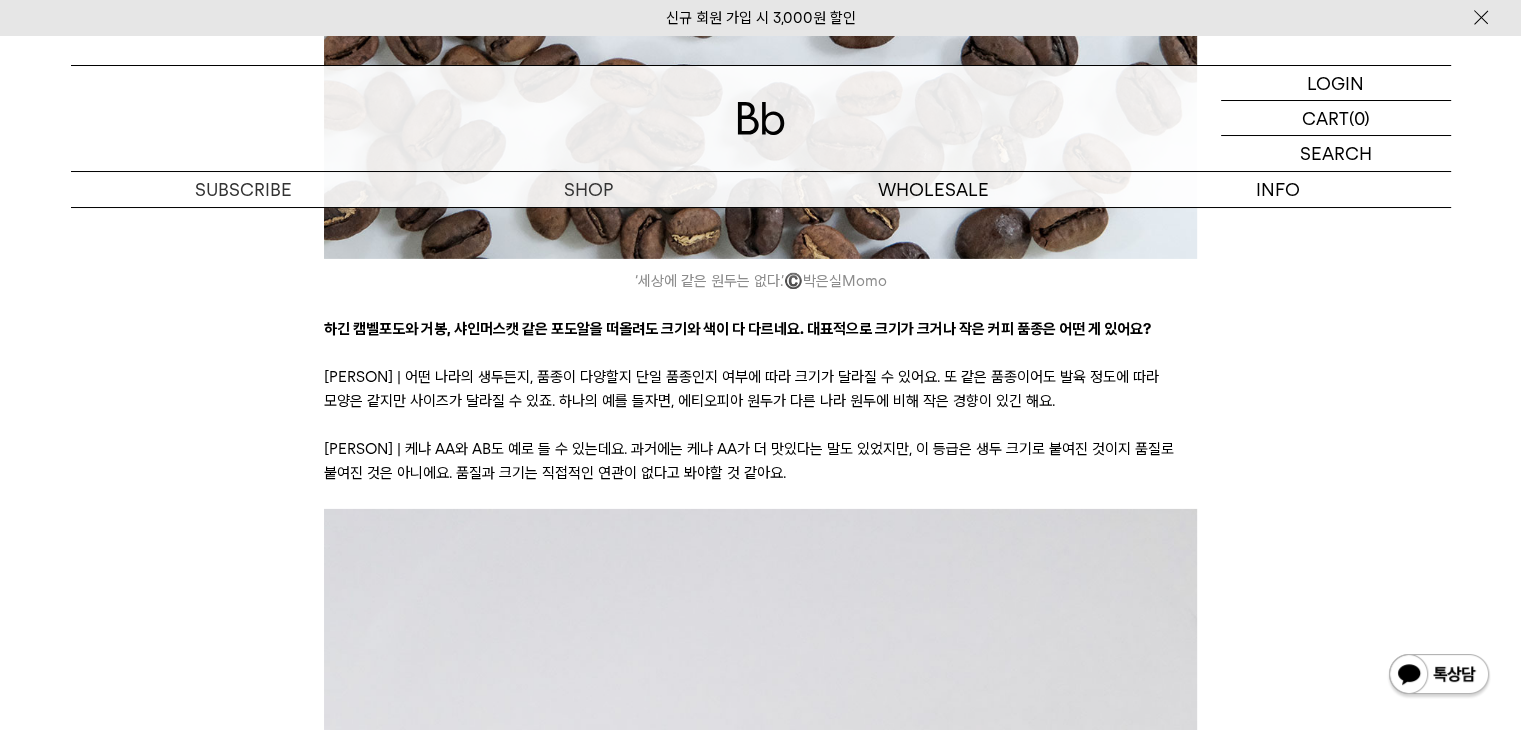 click on "베로 | 케냐 AA와 AB도 예로 들 수 있는데요. 과거에는 케냐 AA가 더 맛있다는 말도 있었지만, 이 등급은 생두 크기로 붙여진 것이지 품질로 붙여진 것은 아니에요. 품질과 크기는 직접적인 연관이 없다고 봐야할 것 같아요." at bounding box center [760, 461] 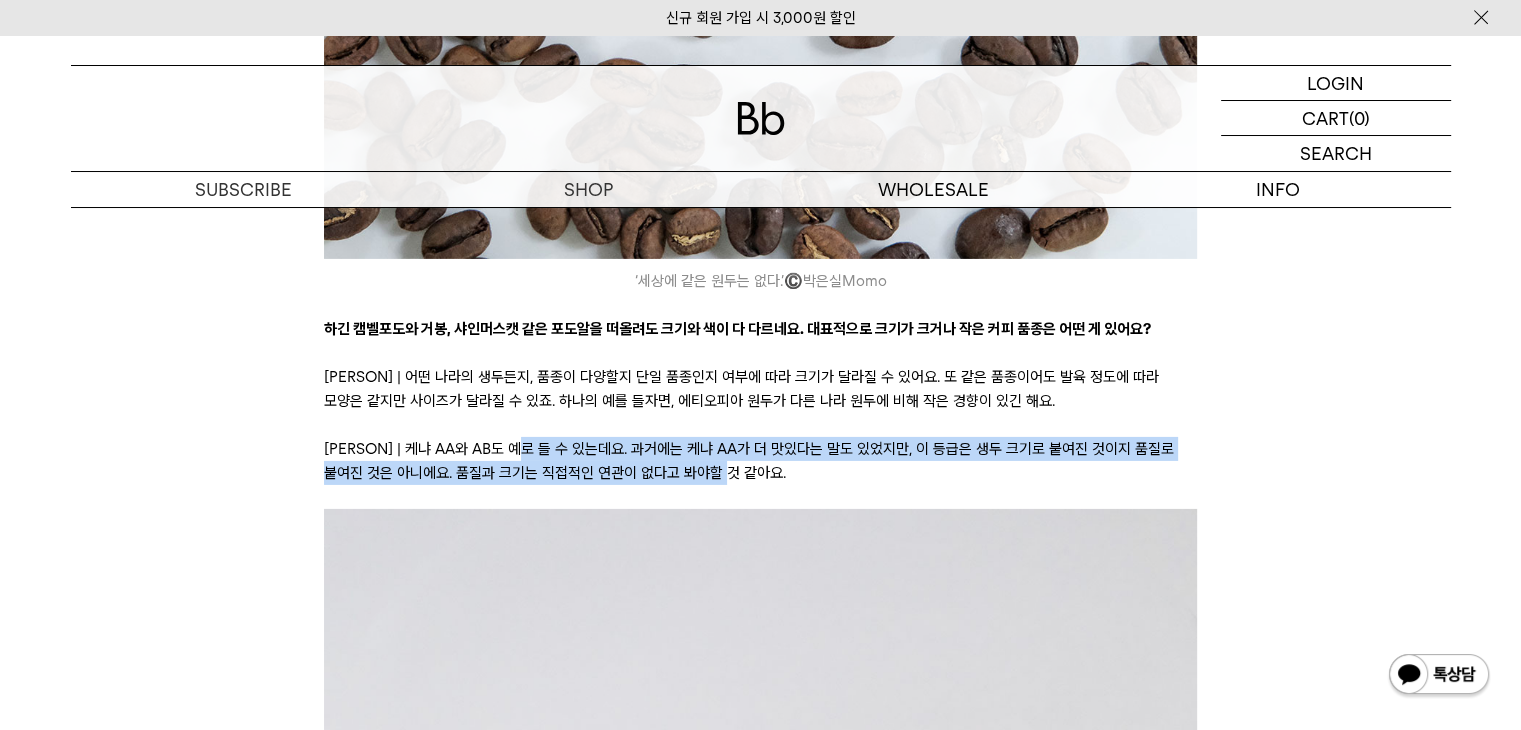 drag, startPoint x: 725, startPoint y: 453, endPoint x: 483, endPoint y: 423, distance: 243.85242 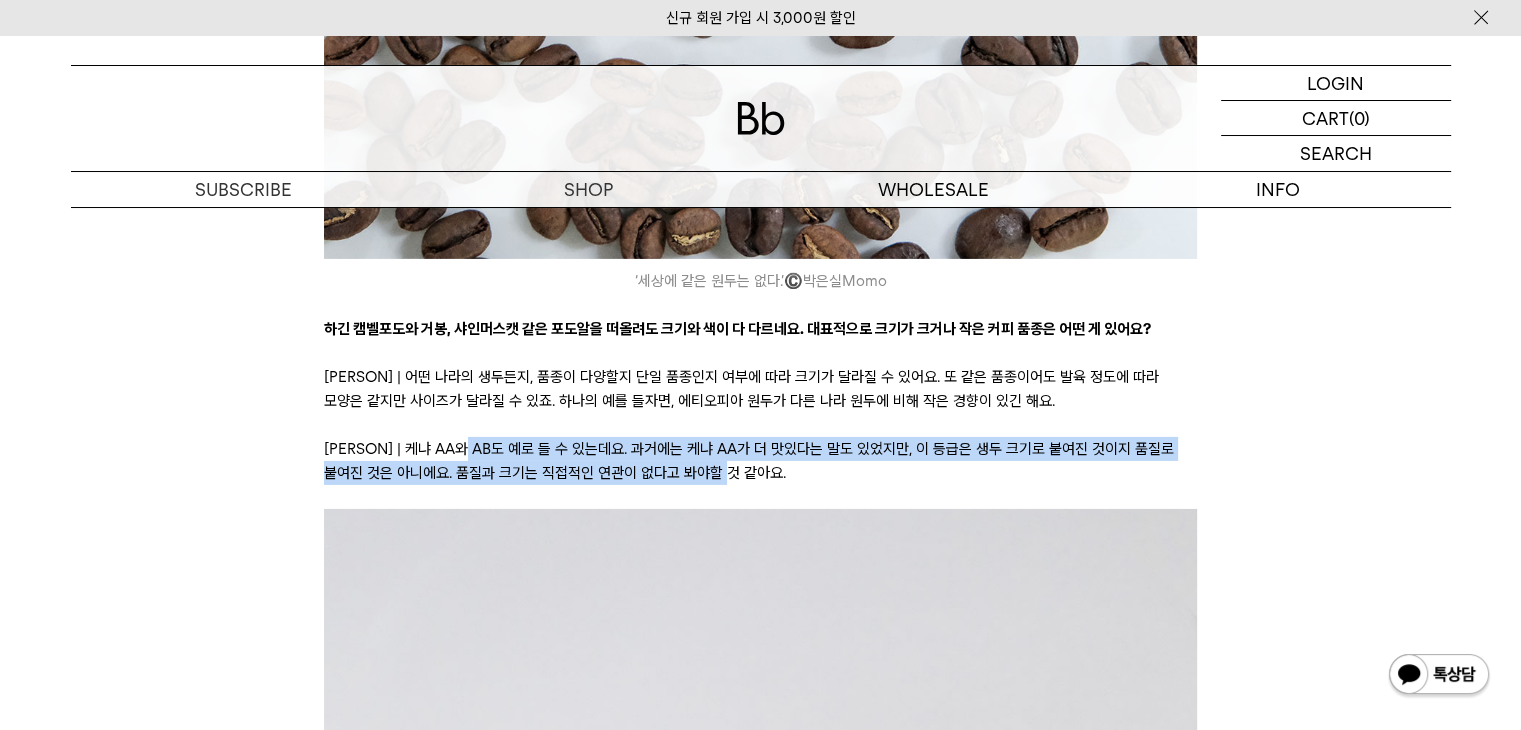 click on "베로 | 케냐 AA와 AB도 예로 들 수 있는데요. 과거에는 케냐 AA가 더 맛있다는 말도 있었지만, 이 등급은 생두 크기로 붙여진 것이지 품질로 붙여진 것은 아니에요. 품질과 크기는 직접적인 연관이 없다고 봐야할 것 같아요." at bounding box center [760, 461] 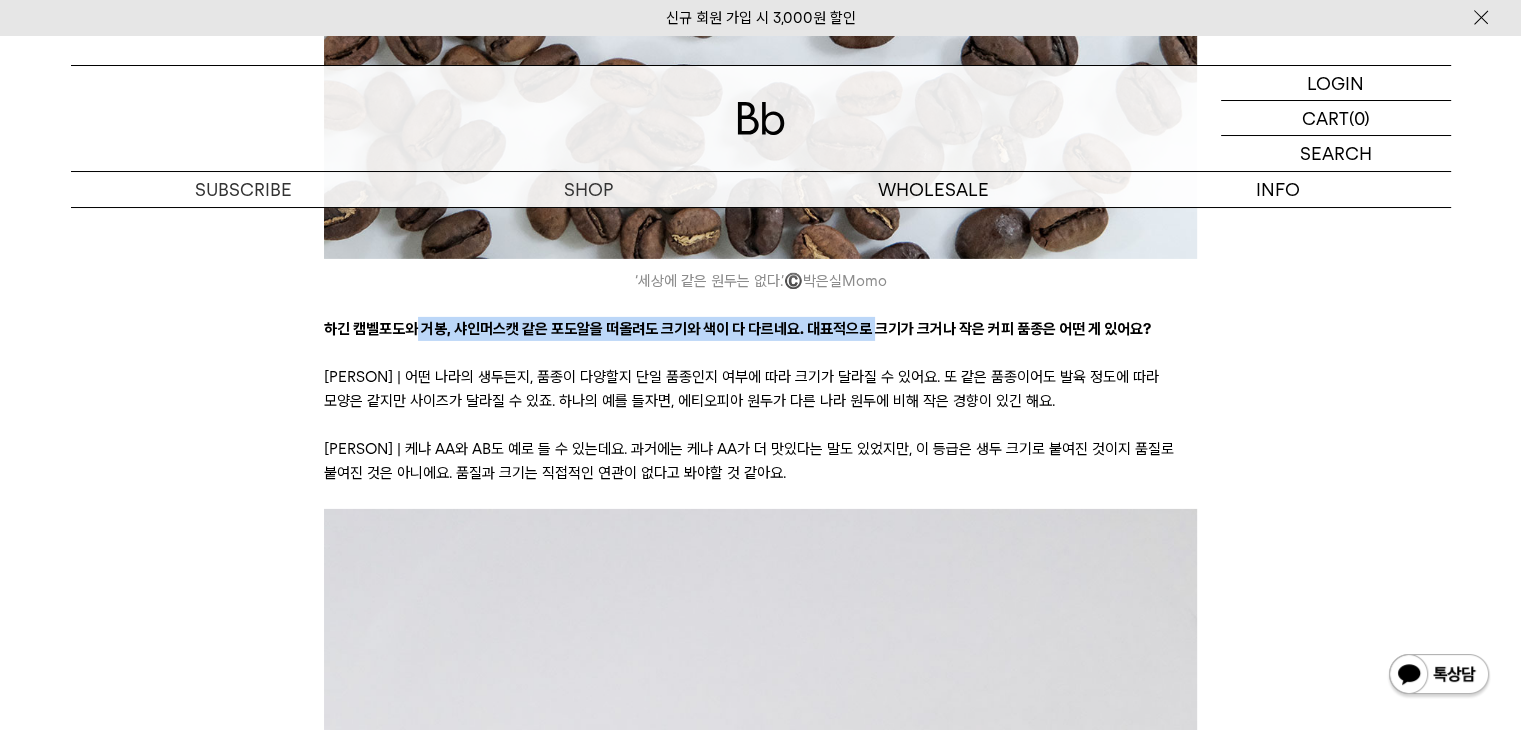 drag, startPoint x: 417, startPoint y: 309, endPoint x: 1034, endPoint y: 301, distance: 617.0519 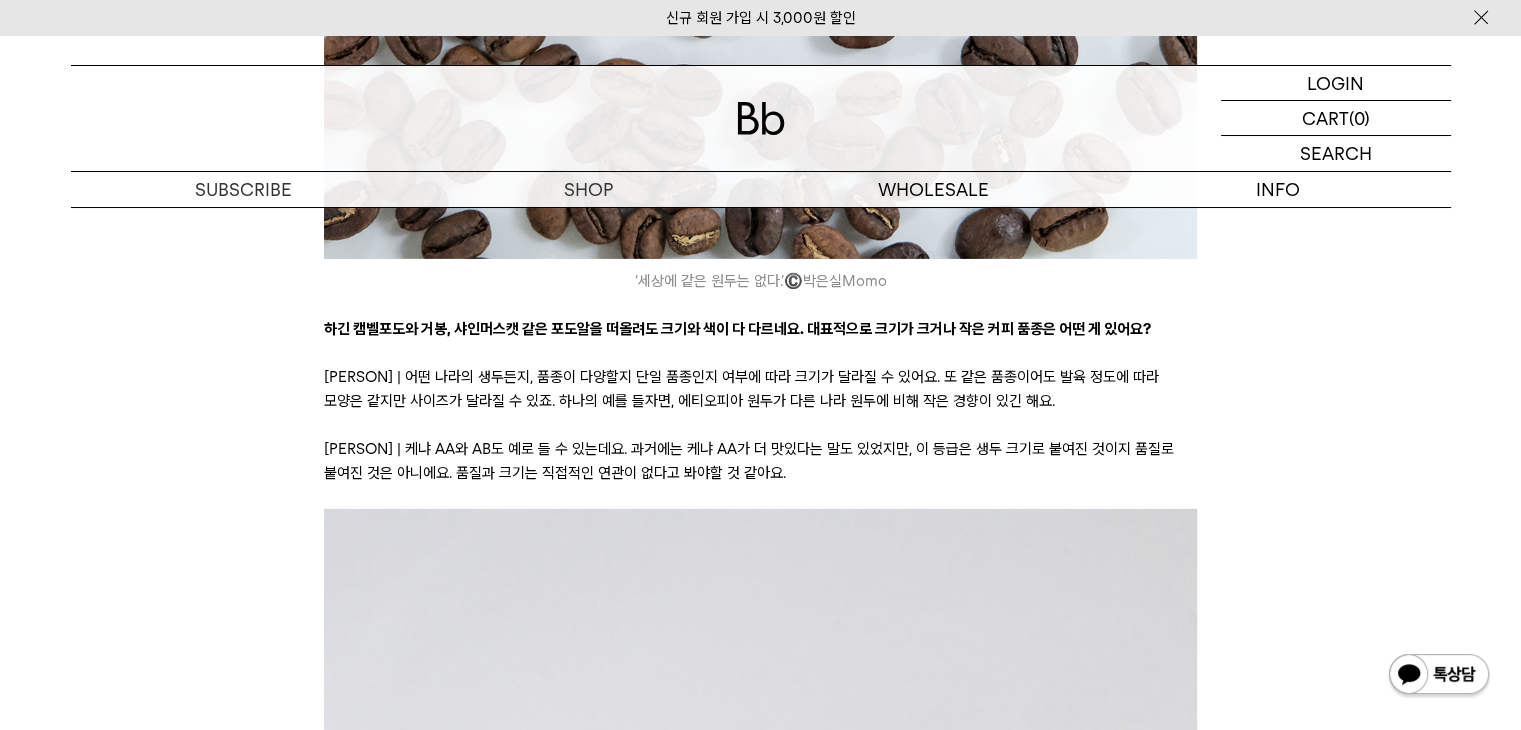 click on "하긴 캠벨포도와 거봉, 샤인머스캣 같은 포도알을 떠올려도 크기와 색이 다 다르네요. 대표적으로 크기가 크거나 작은 커피 품종은 어떤 게 있어요?" at bounding box center (737, 329) 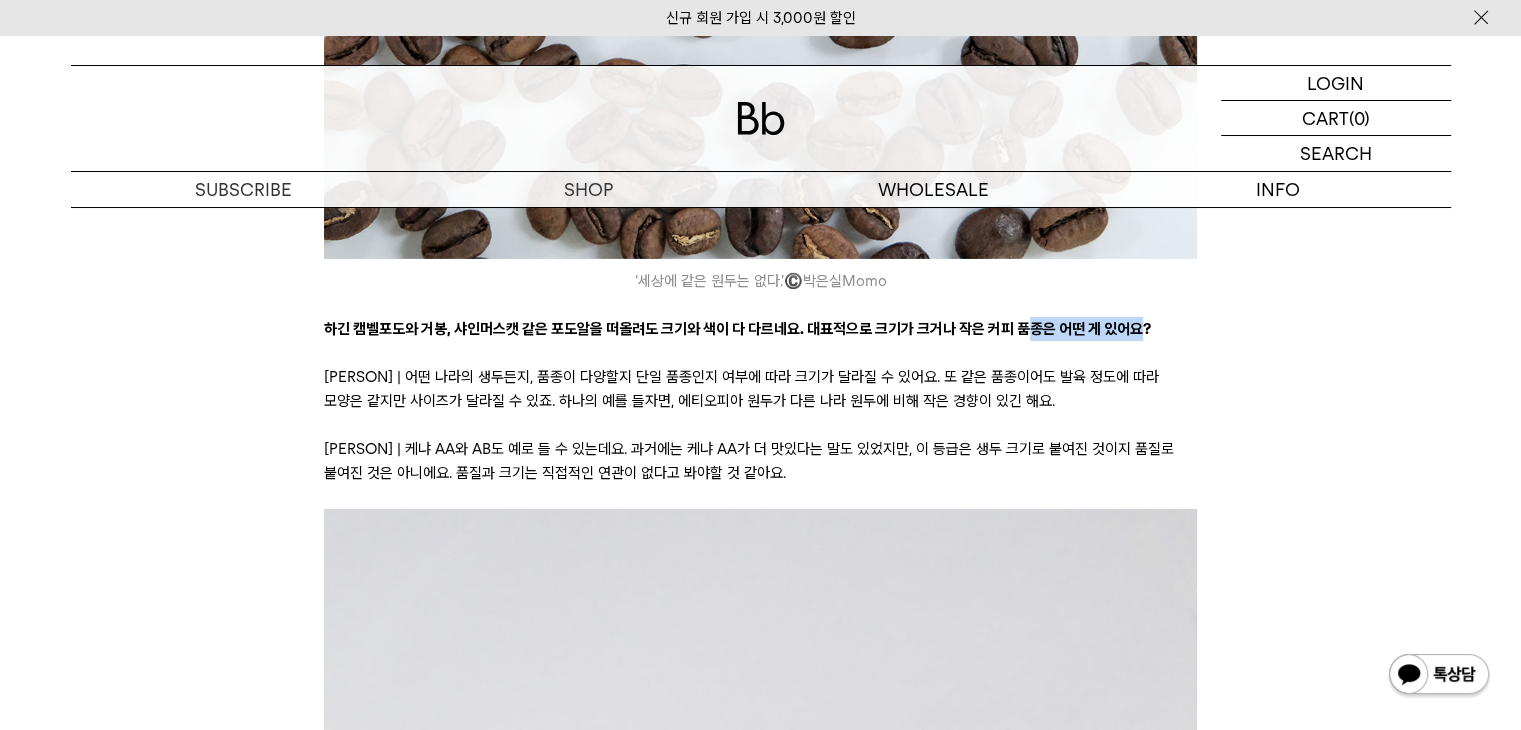 drag, startPoint x: 1131, startPoint y: 316, endPoint x: 751, endPoint y: 321, distance: 380.0329 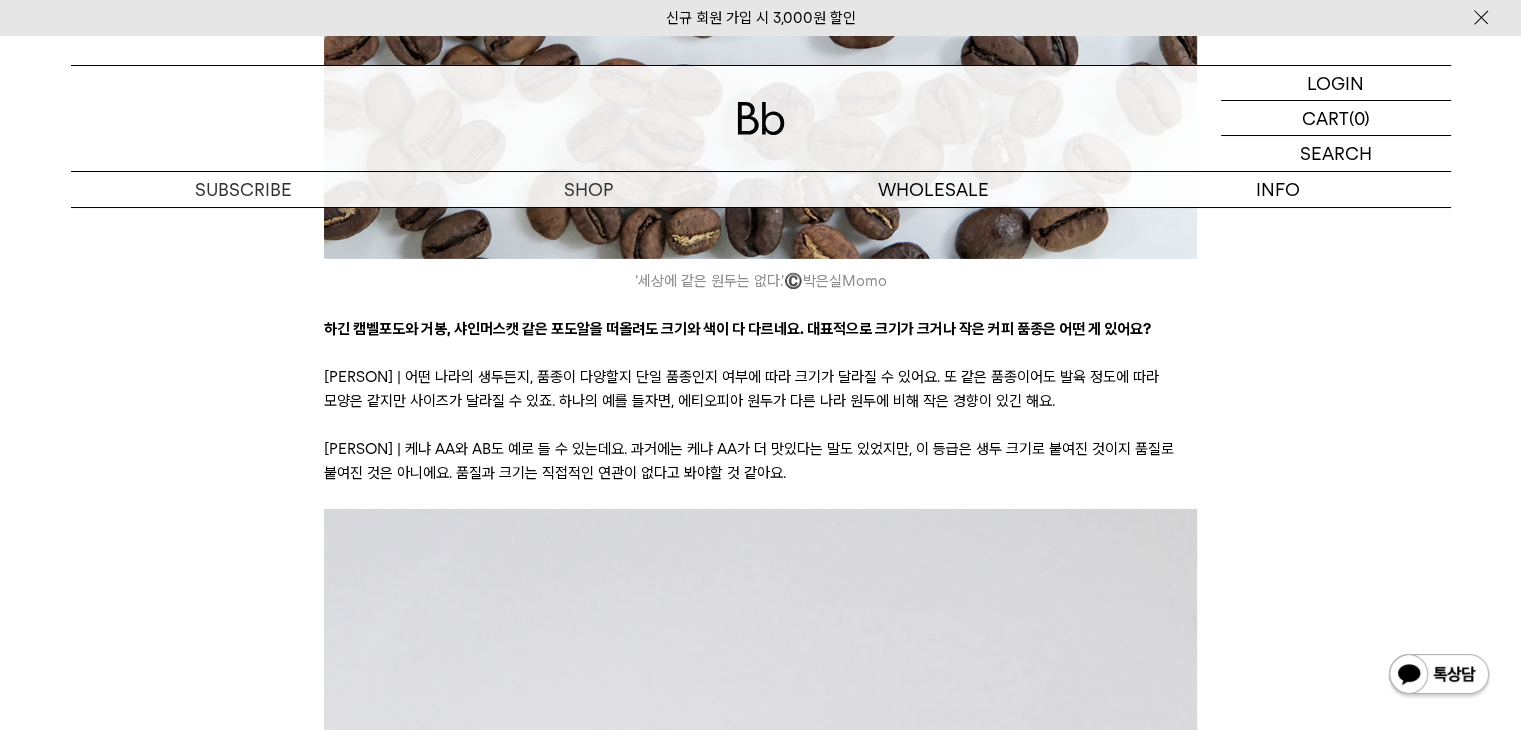click on "안나 | 어떤 나라의 생두든지, 품종이 다양할지 단일 품종인지 여부에 따라 크기가 달라질 수 있어요. 또 같은 품종이어도 발육 정도에 따라 모양은 같지만 사이즈가 달라질 수 있죠. 하나의 예를 들자면, 에티오피아 원두가 다른 나라 원두에 비해 작은 경향이 있긴 해요." at bounding box center [760, 389] 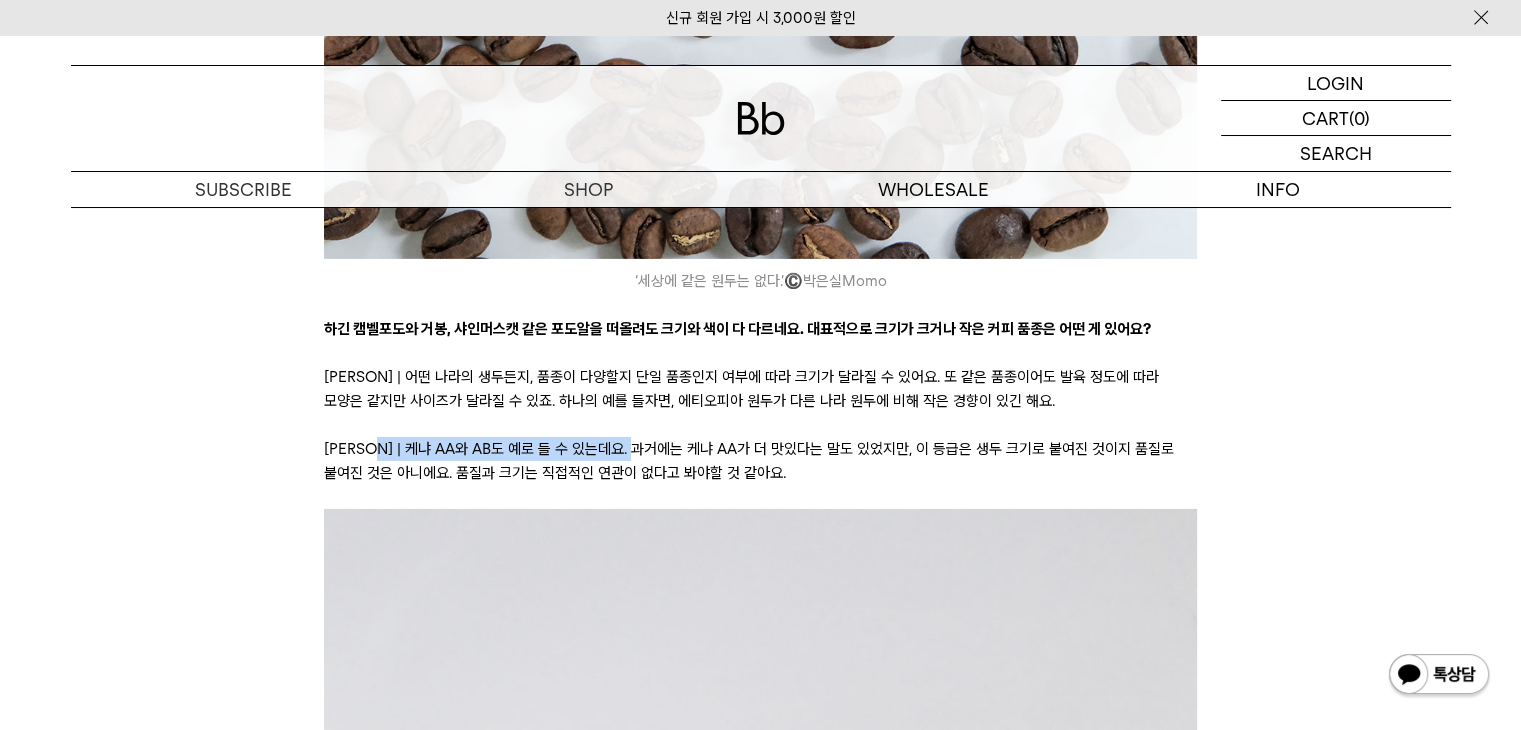 drag, startPoint x: 428, startPoint y: 425, endPoint x: 706, endPoint y: 437, distance: 278.25888 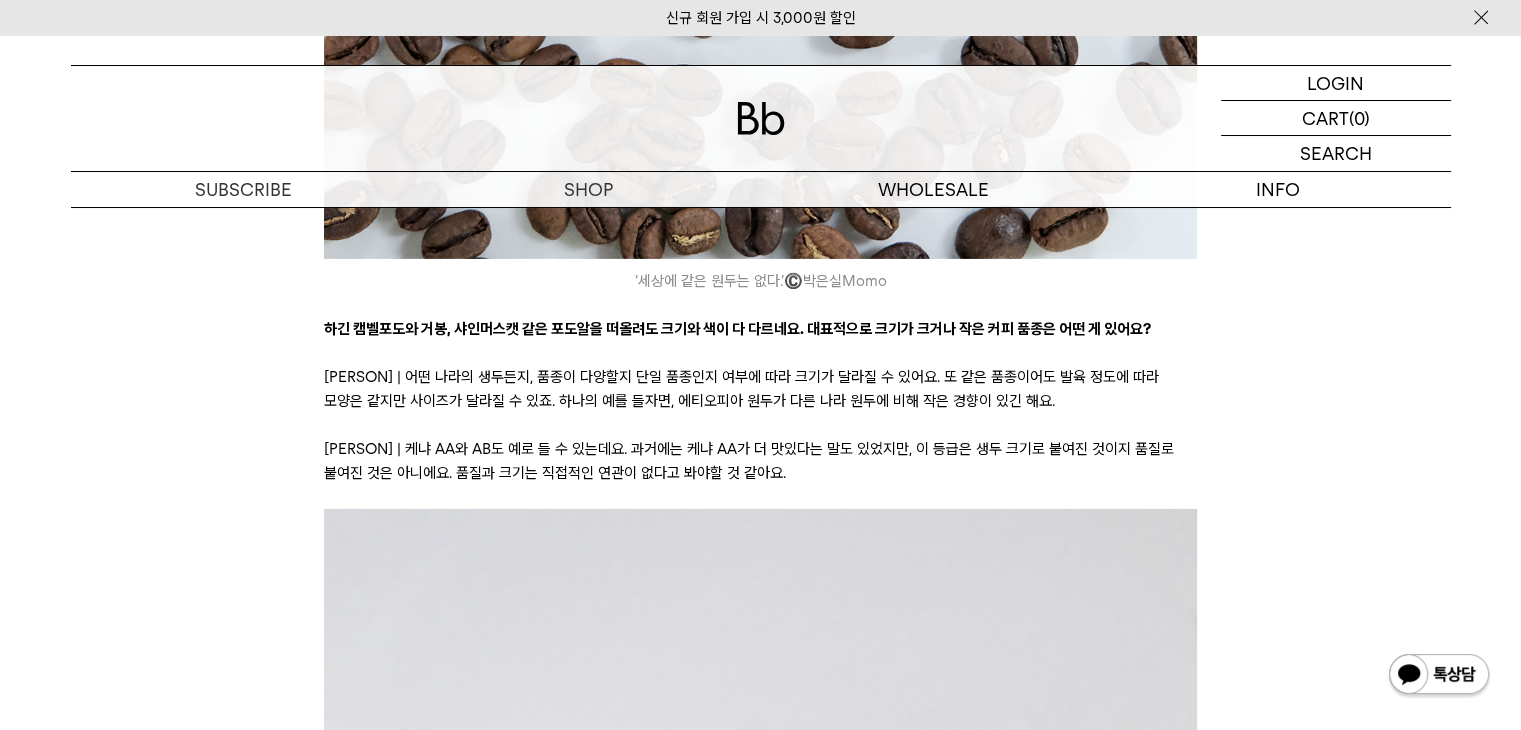click on "베로 | 케냐 AA와 AB도 예로 들 수 있는데요. 과거에는 케냐 AA가 더 맛있다는 말도 있었지만, 이 등급은 생두 크기로 붙여진 것이지 품질로 붙여진 것은 아니에요. 품질과 크기는 직접적인 연관이 없다고 봐야할 것 같아요." at bounding box center [760, 461] 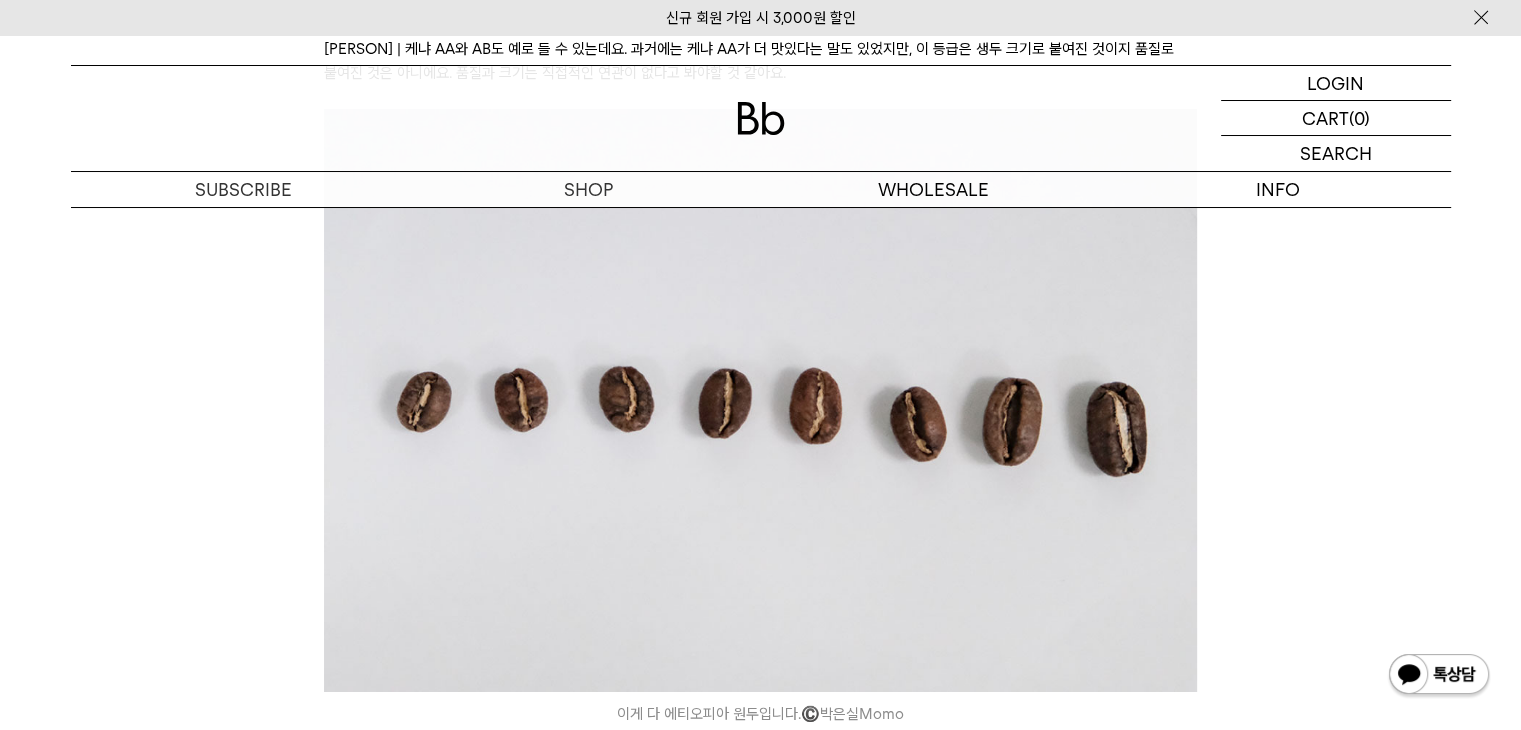 scroll, scrollTop: 6500, scrollLeft: 0, axis: vertical 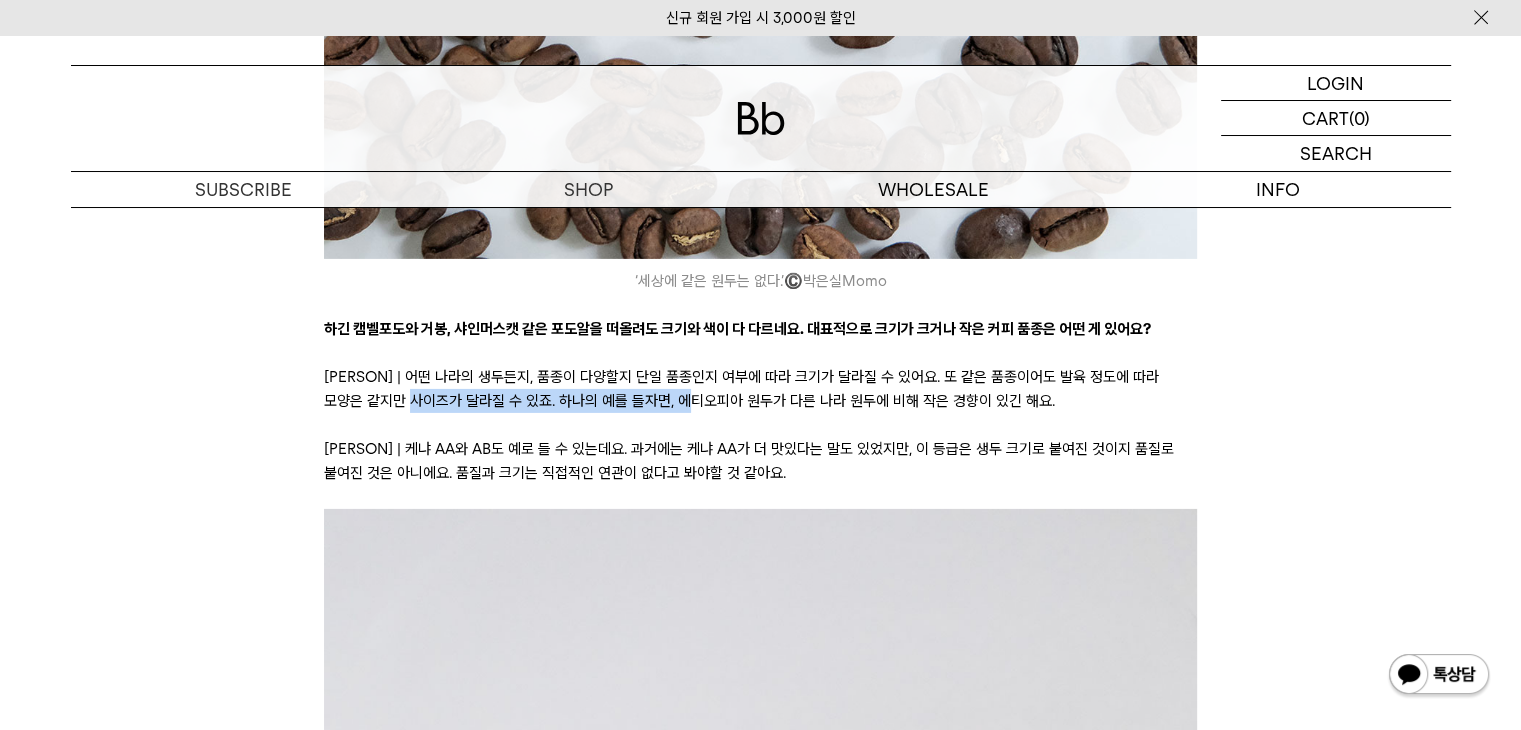 drag, startPoint x: 394, startPoint y: 391, endPoint x: 898, endPoint y: 393, distance: 504.00397 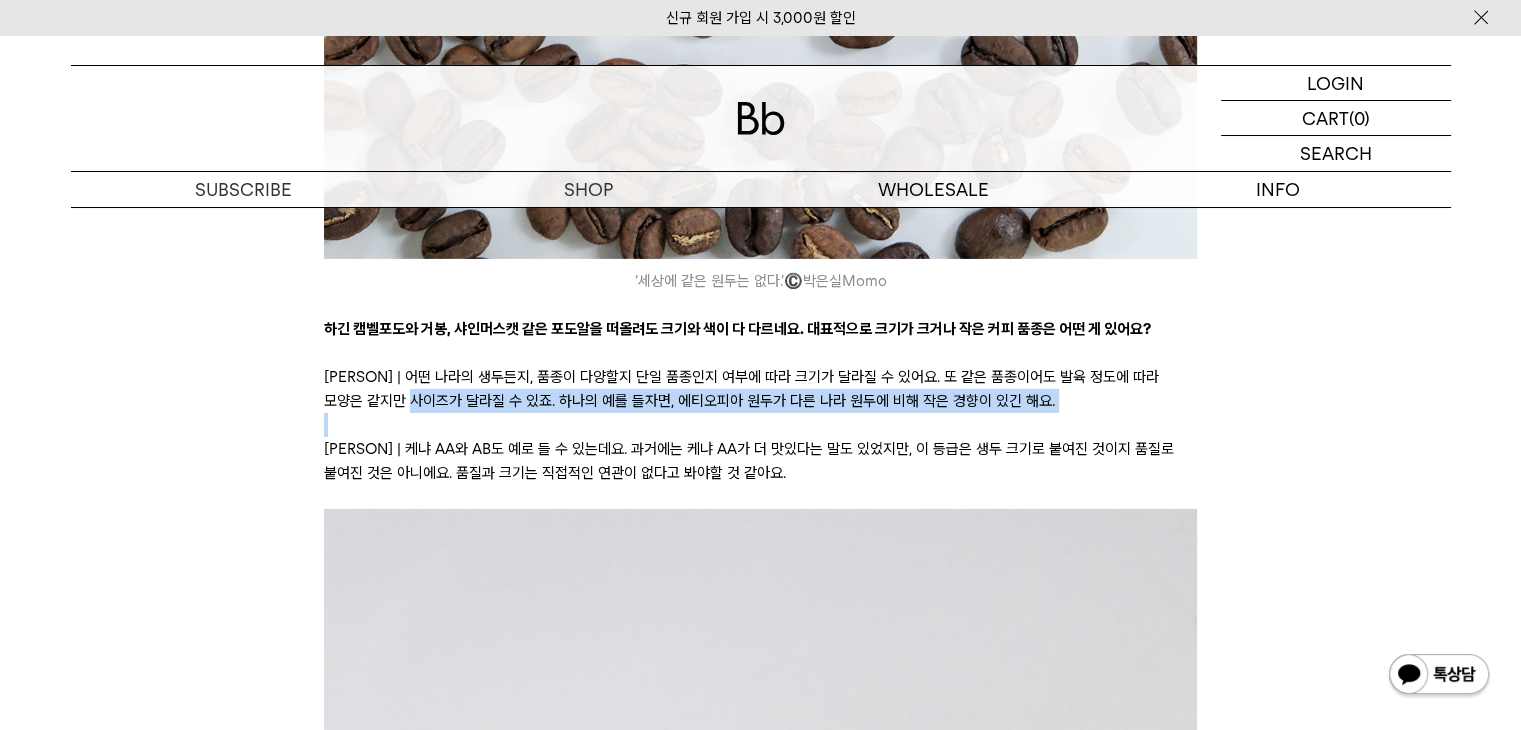 click at bounding box center [760, 425] 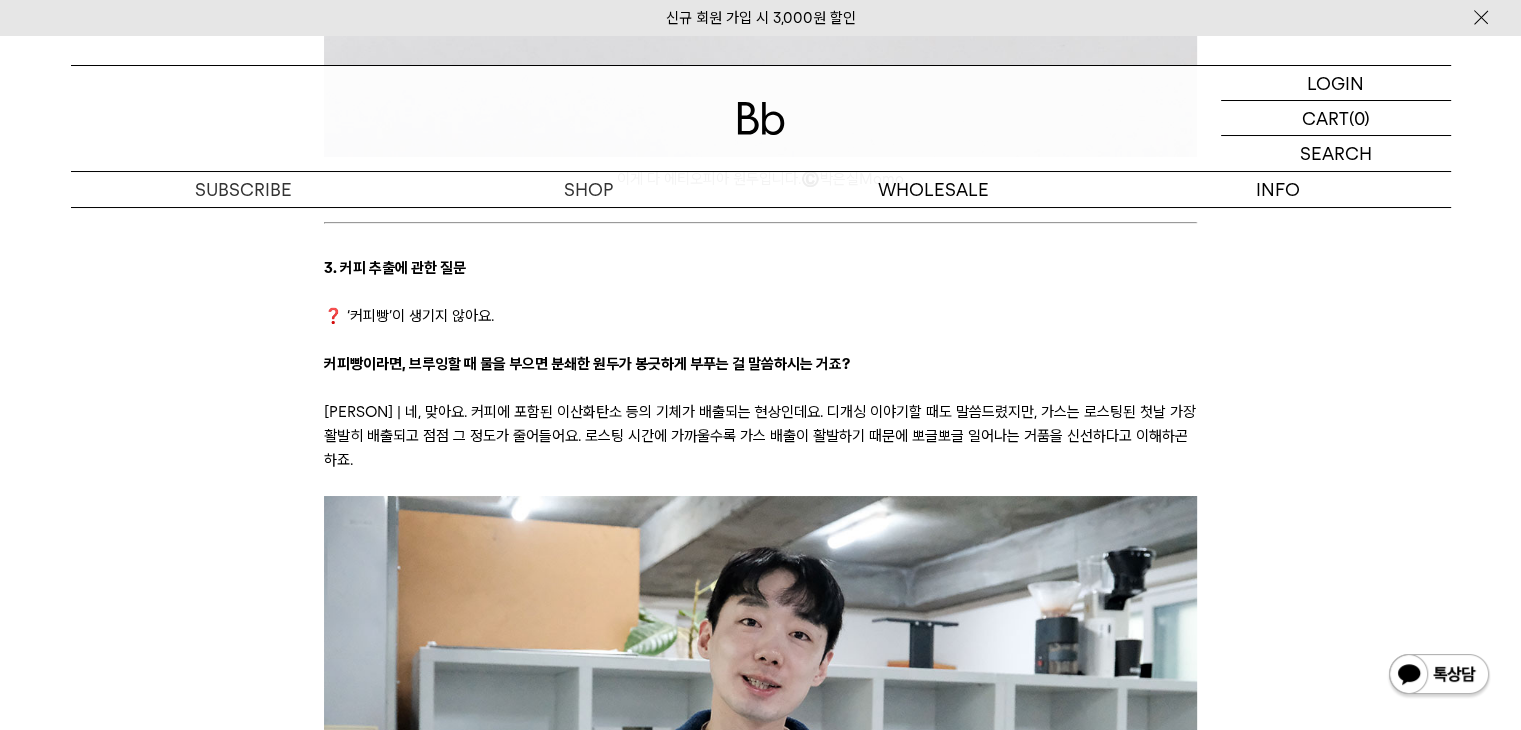 scroll, scrollTop: 7400, scrollLeft: 0, axis: vertical 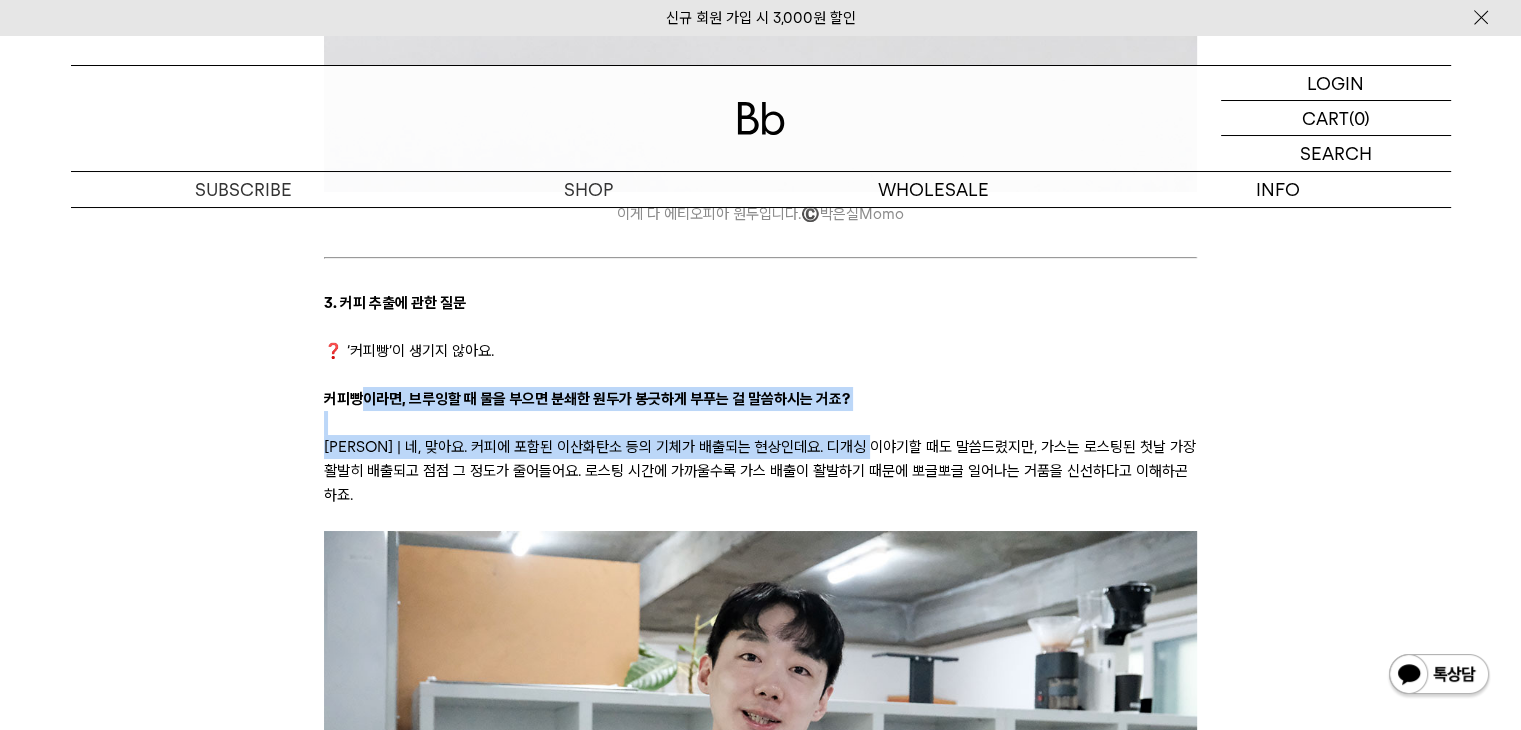 drag, startPoint x: 364, startPoint y: 381, endPoint x: 900, endPoint y: 429, distance: 538.14496 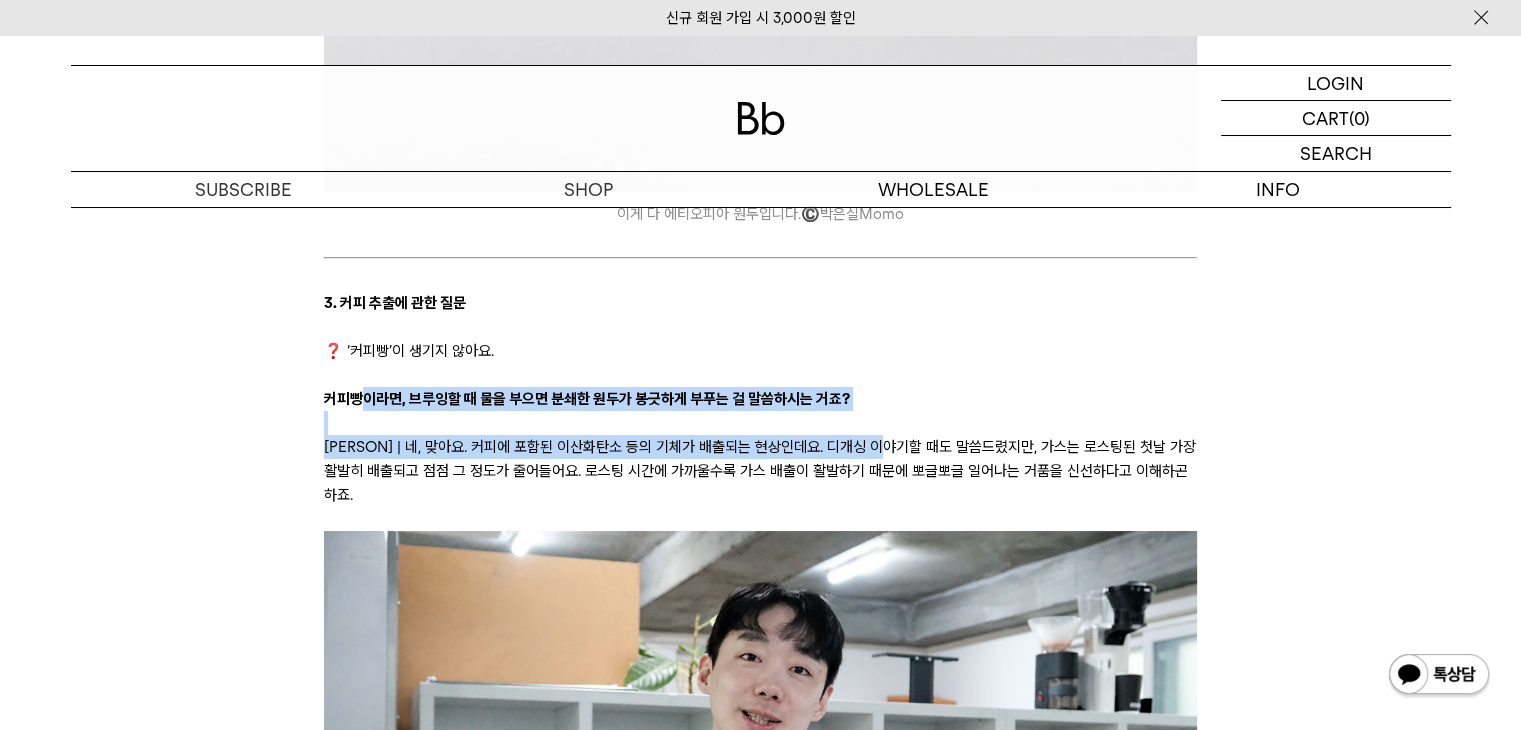 click on "안나 | 네, 맞아요. 커피에 포함된 이산화탄소 등의 기체가 배출되는 현상인데요. 디개싱 이야기할 때도 말씀드렸지만, 가스는 로스팅된 첫날 가장 활발히 배출되고 점점 그 정도가 줄어들어요. 로스팅 시간에 가까울수록 가스 배출이 활발하기 때문에 뽀글뽀글 일어나는 거품을 신선하다고 이해하시곤 하죠." at bounding box center [760, 471] 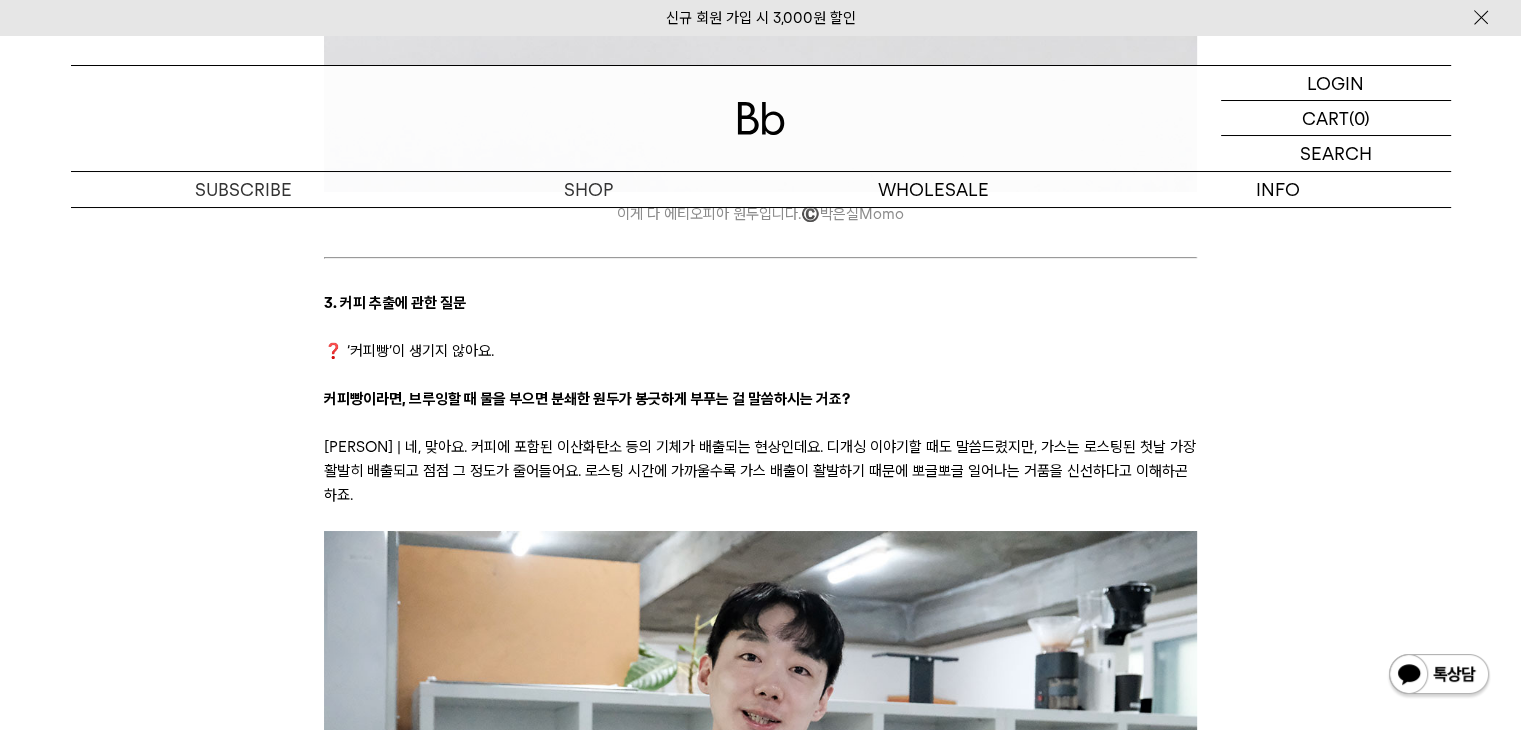 click on "안나 | 네, 맞아요. 커피에 포함된 이산화탄소 등의 기체가 배출되는 현상인데요. 디개싱 이야기할 때도 말씀드렸지만, 가스는 로스팅된 첫날 가장 활발히 배출되고 점점 그 정도가 줄어들어요. 로스팅 시간에 가까울수록 가스 배출이 활발하기 때문에 뽀글뽀글 일어나는 거품을 신선하다고 이해하시곤 하죠." at bounding box center (760, 471) 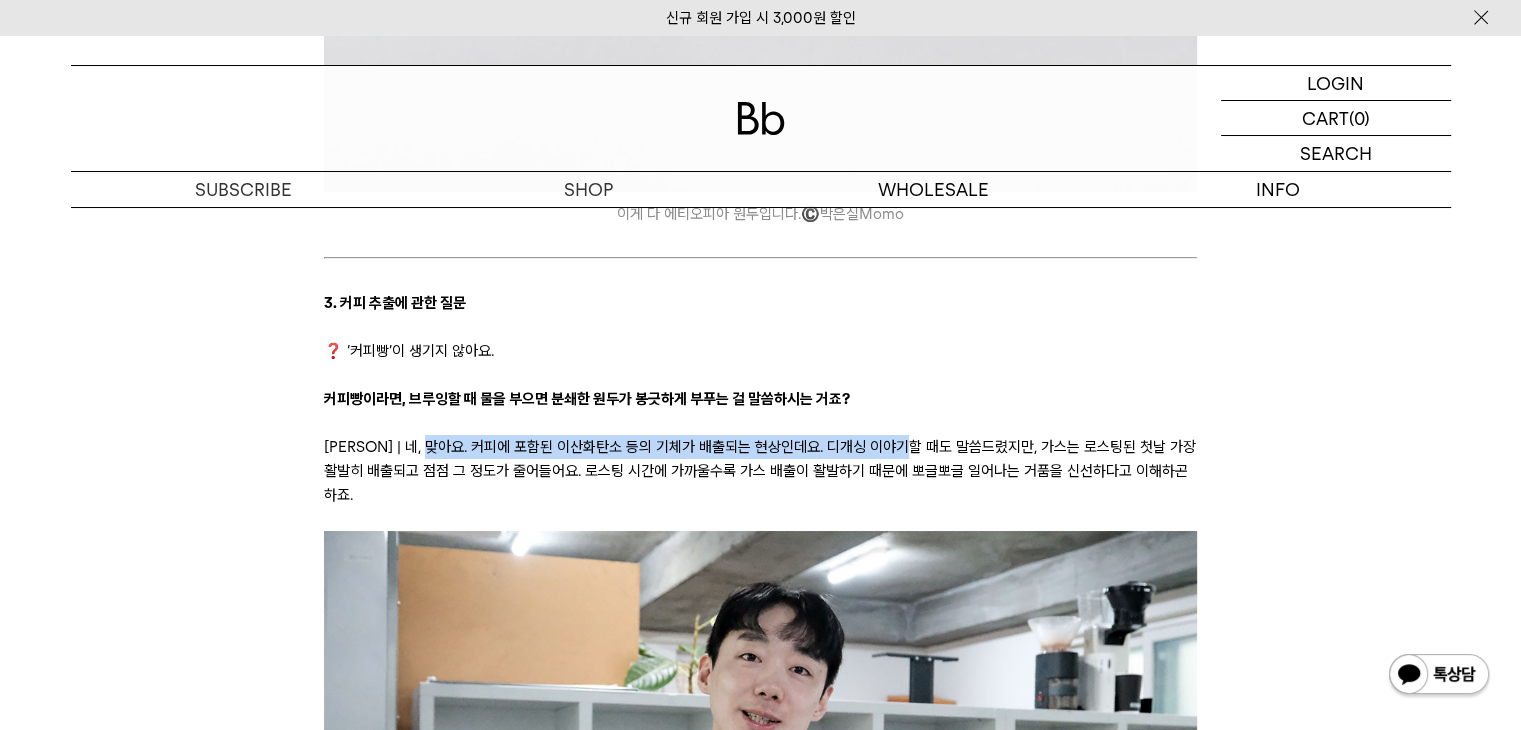 drag, startPoint x: 441, startPoint y: 428, endPoint x: 1040, endPoint y: 420, distance: 599.0534 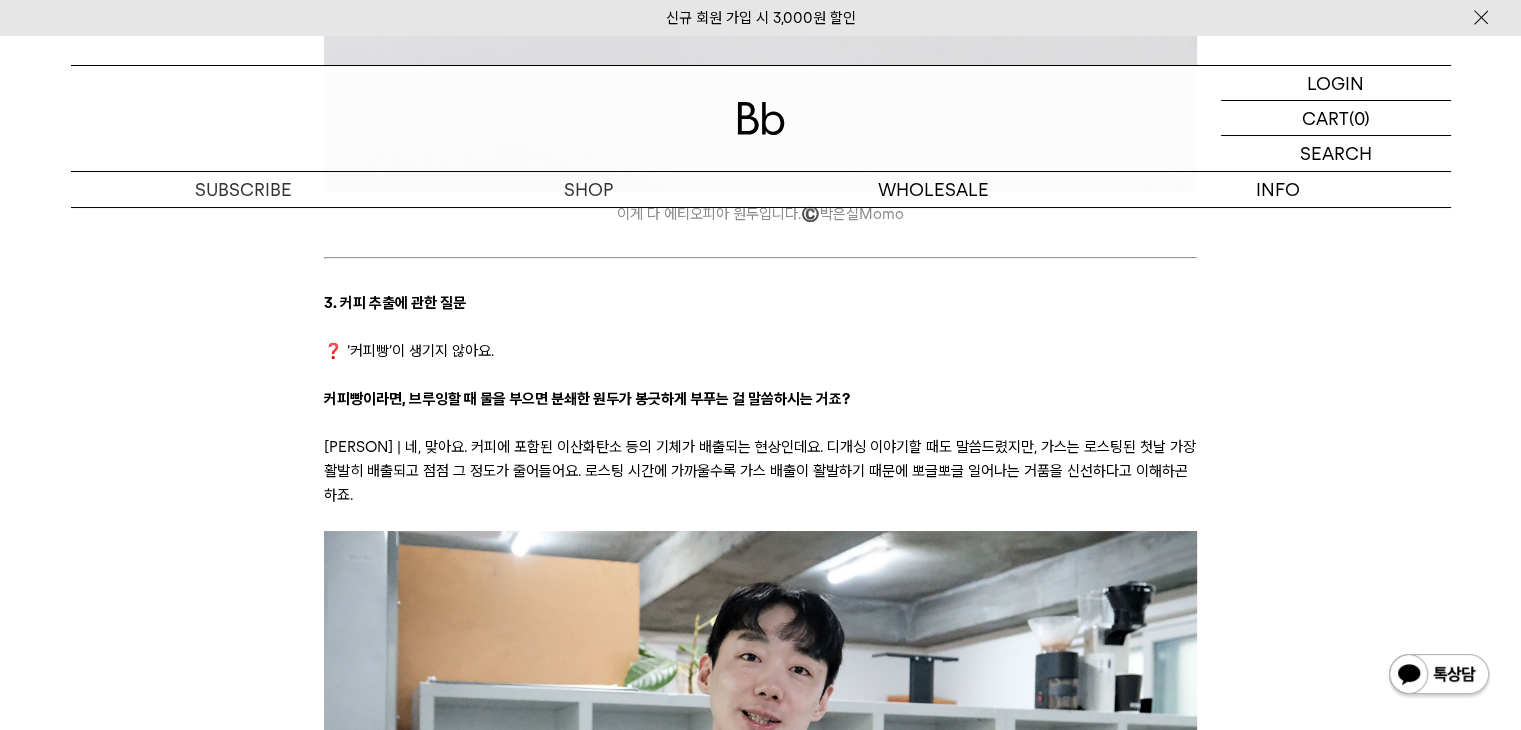 drag, startPoint x: 1061, startPoint y: 416, endPoint x: 1168, endPoint y: 428, distance: 107.67079 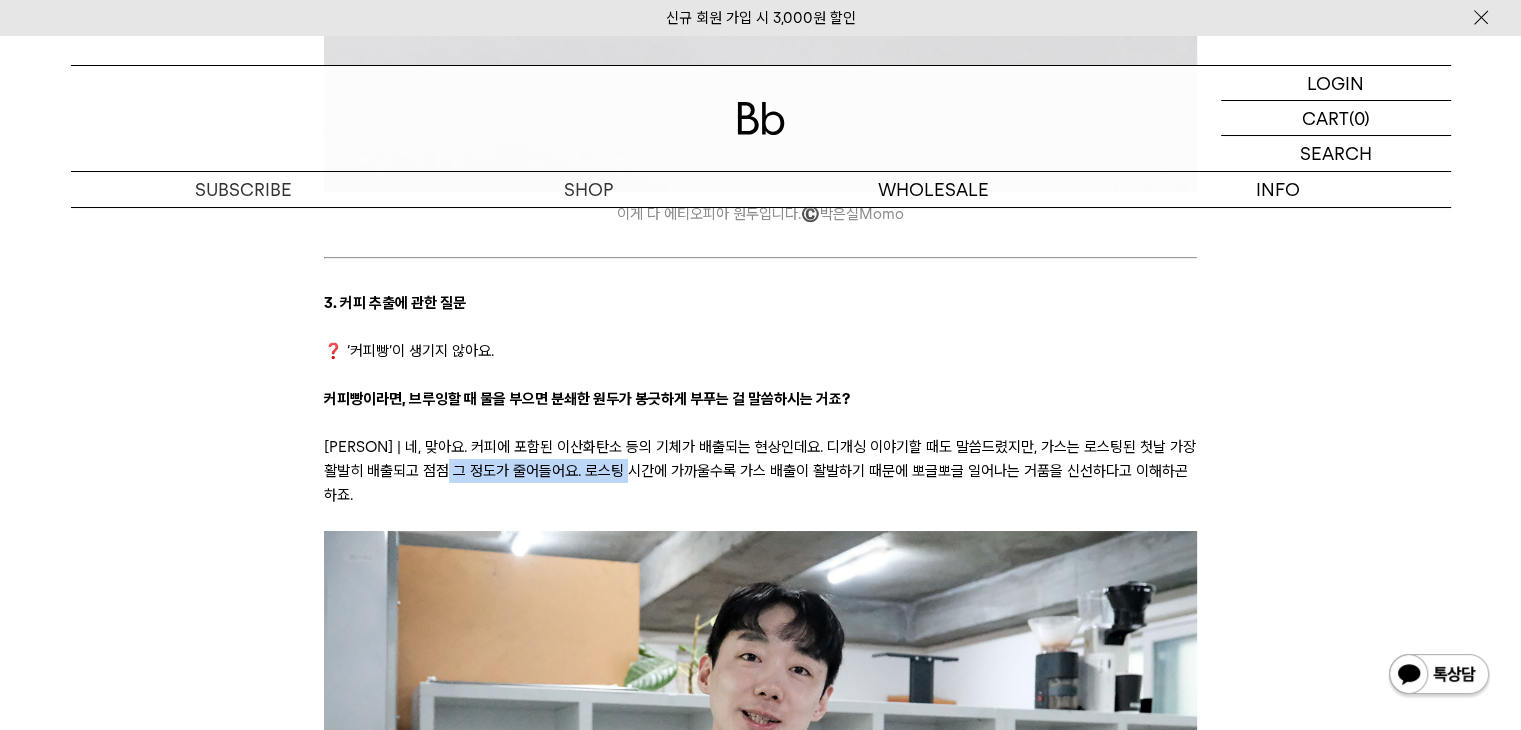 click on "안나 | 네, 맞아요. 커피에 포함된 이산화탄소 등의 기체가 배출되는 현상인데요. 디개싱 이야기할 때도 말씀드렸지만, 가스는 로스팅된 첫날 가장 활발히 배출되고 점점 그 정도가 줄어들어요. 로스팅 시간에 가까울수록 가스 배출이 활발하기 때문에 뽀글뽀글 일어나는 거품을 신선하다고 이해하시곤 하죠." at bounding box center [760, 471] 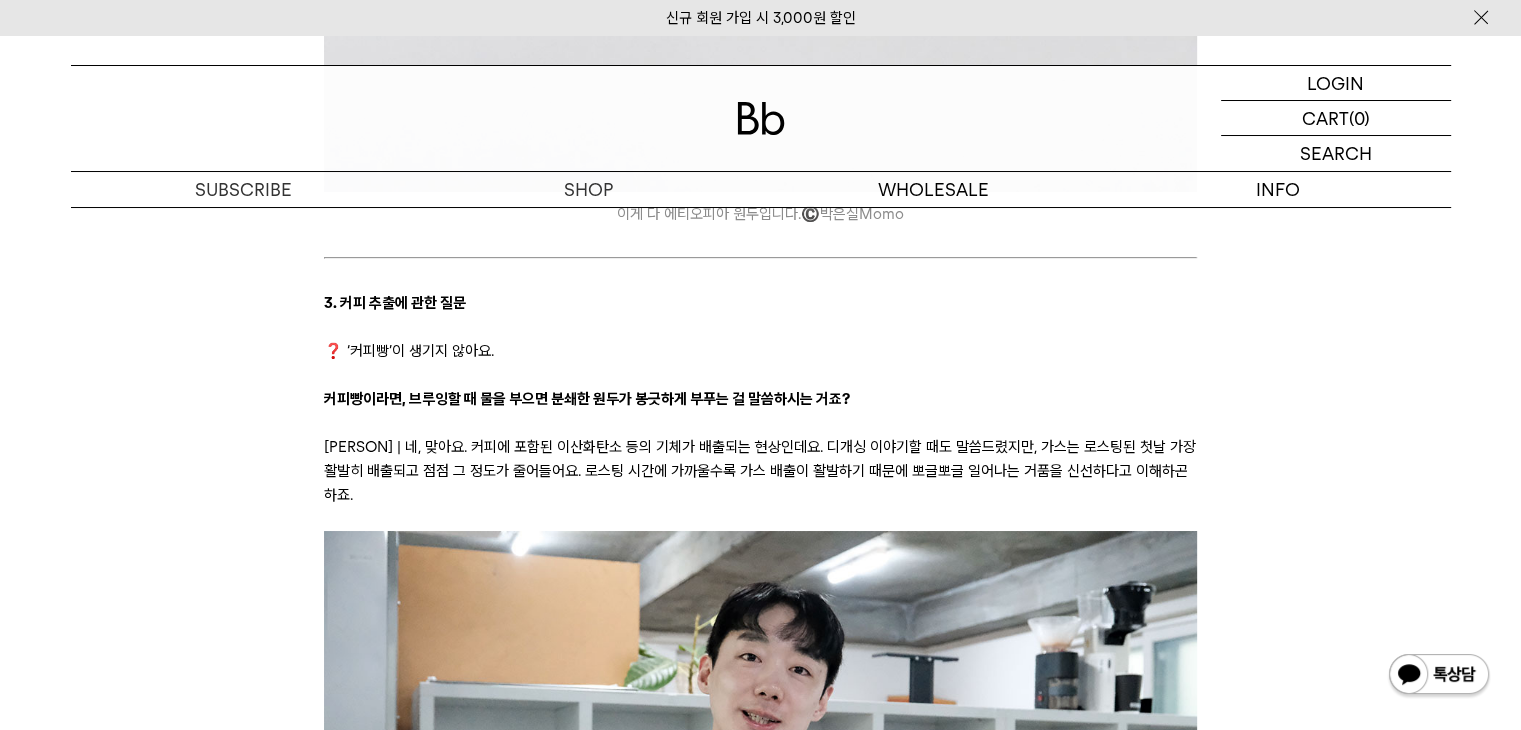 click on "안나 | 네, 맞아요. 커피에 포함된 이산화탄소 등의 기체가 배출되는 현상인데요. 디개싱 이야기할 때도 말씀드렸지만, 가스는 로스팅된 첫날 가장 활발히 배출되고 점점 그 정도가 줄어들어요. 로스팅 시간에 가까울수록 가스 배출이 활발하기 때문에 뽀글뽀글 일어나는 거품을 신선하다고 이해하시곤 하죠." at bounding box center [760, 471] 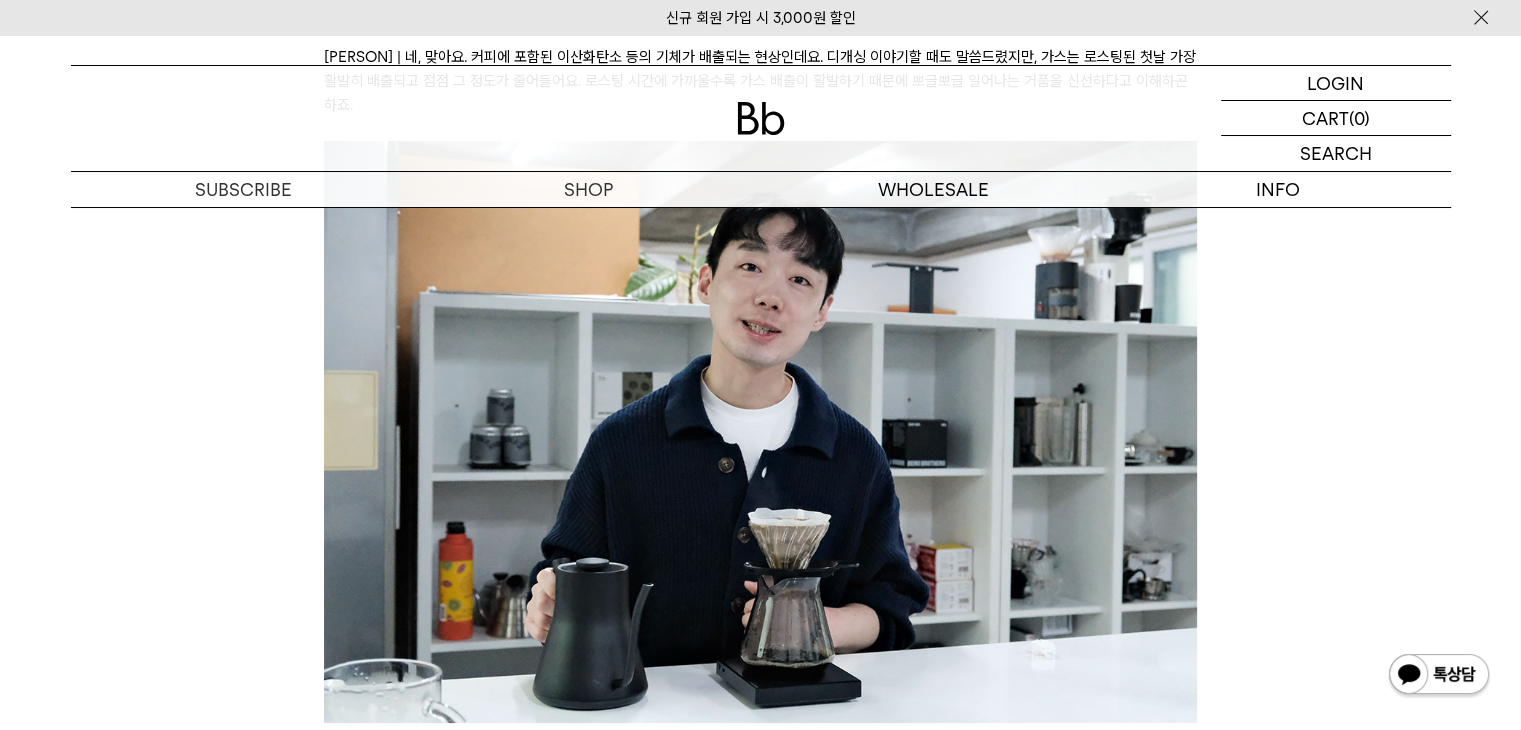 scroll, scrollTop: 8100, scrollLeft: 0, axis: vertical 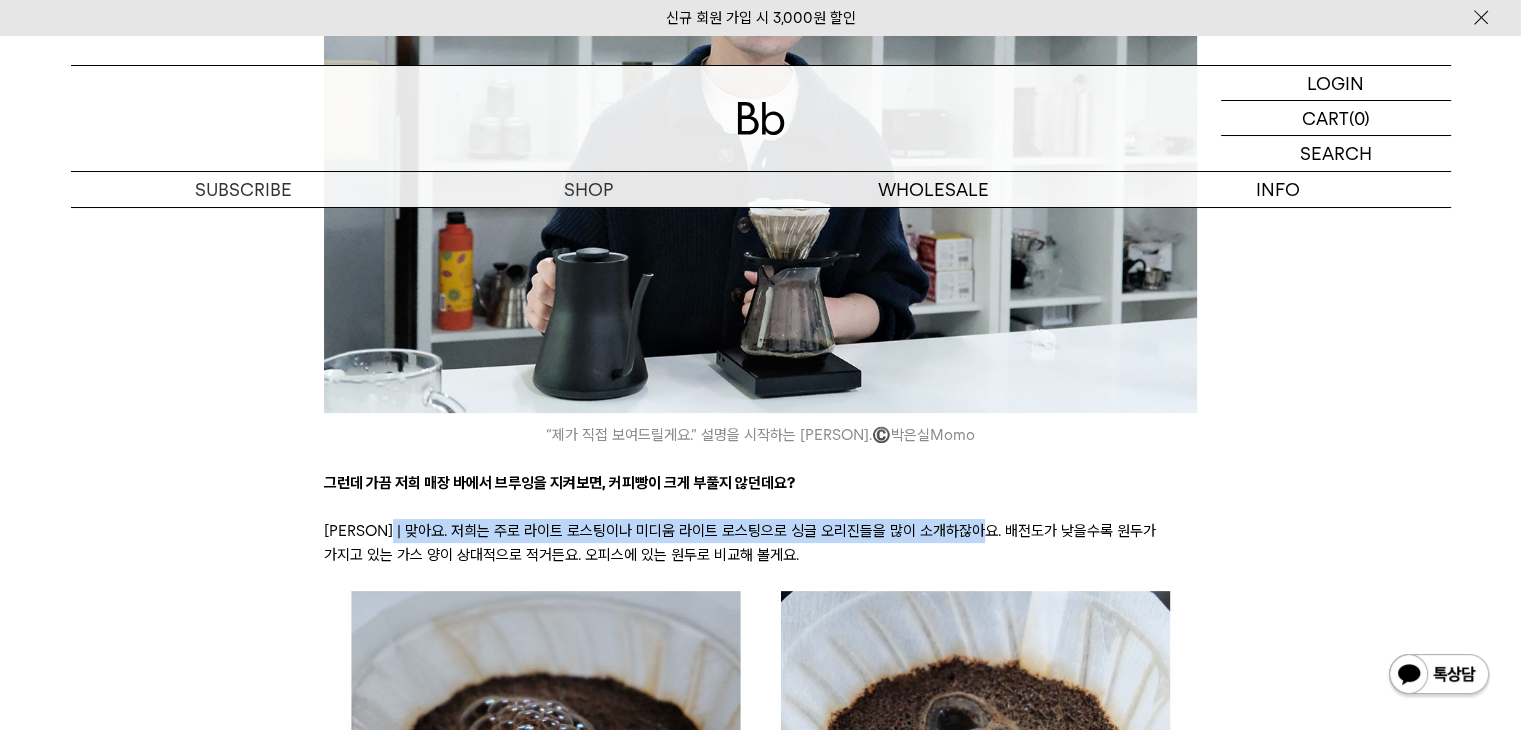 click on "베로 | 맞아요. 저희는 주로 라이트 로스팅이나 미디움 라이트 로스팅으로 싱글 오리진들을 많이 소개하잖아요. 배전도가 낮을수록 원두가 가지고 있는 가스 양이 상대적으로 적거든요. 오피스에 있는 원두로 비교해 볼게요." at bounding box center [760, 543] 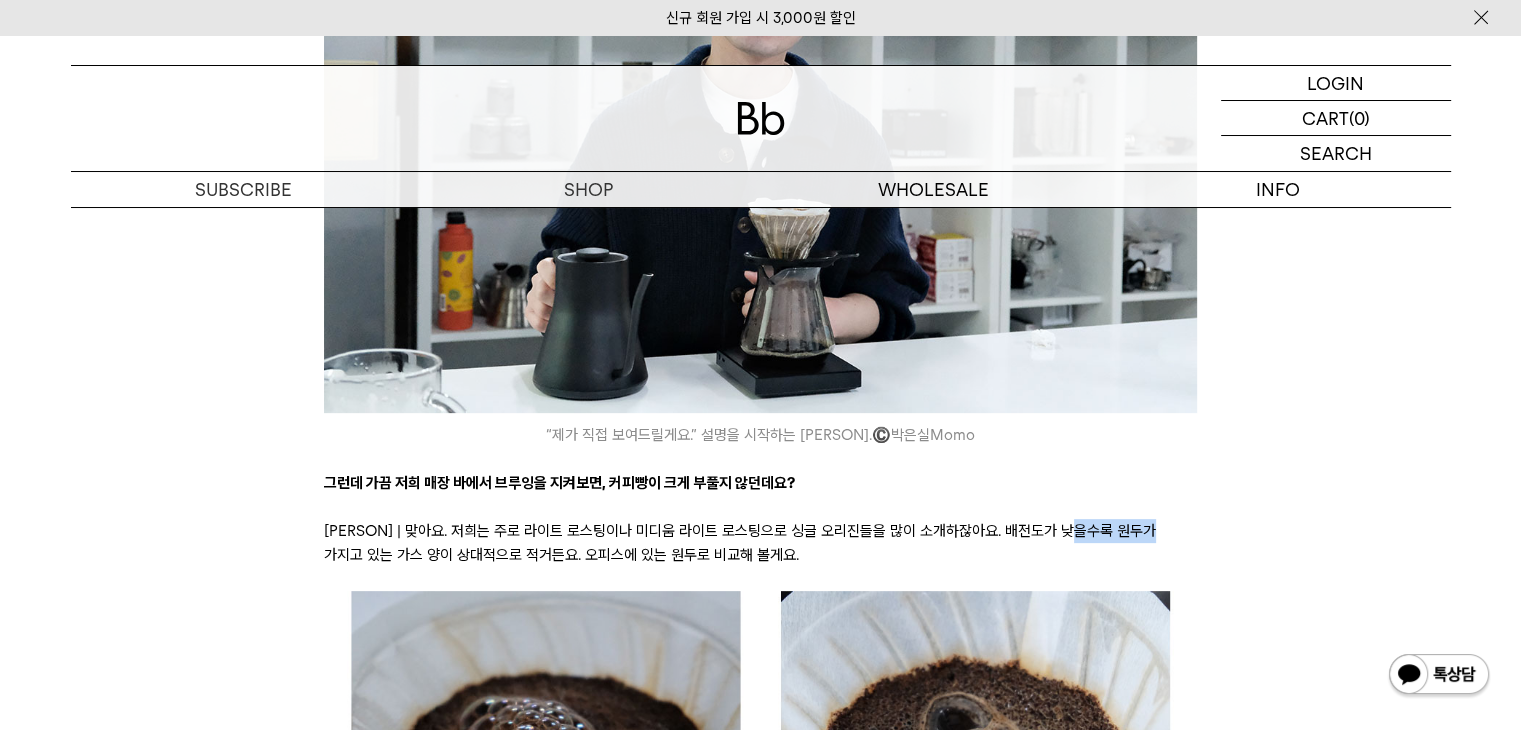 drag, startPoint x: 1168, startPoint y: 492, endPoint x: 1053, endPoint y: 494, distance: 115.01739 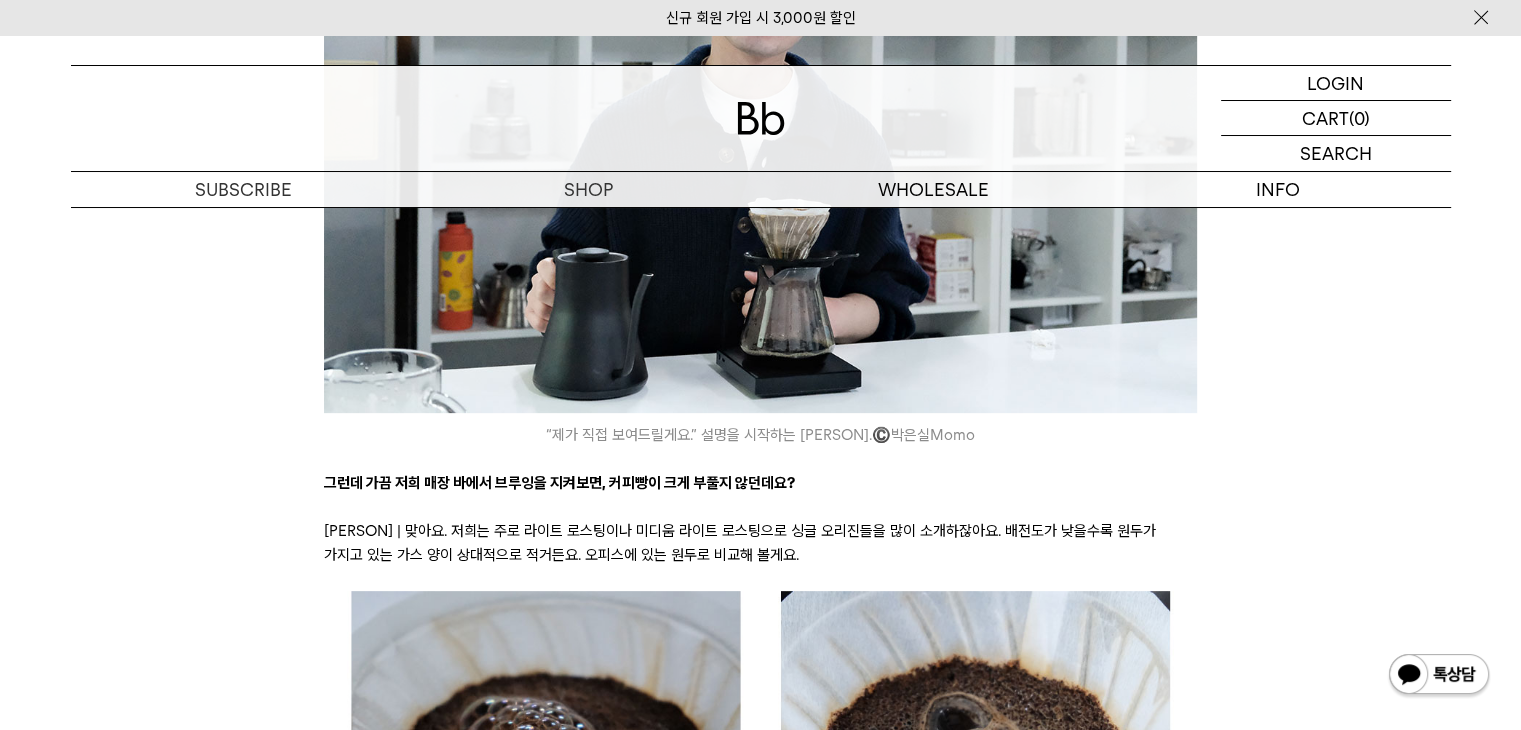 click on "베로 | 맞아요. 저희는 주로 라이트 로스팅이나 미디움 라이트 로스팅으로 싱글 오리진들을 많이 소개하잖아요. 배전도가 낮을수록 원두가 가지고 있는 가스 양이 상대적으로 적거든요. 오피스에 있는 원두로 비교해 볼게요." at bounding box center [760, 543] 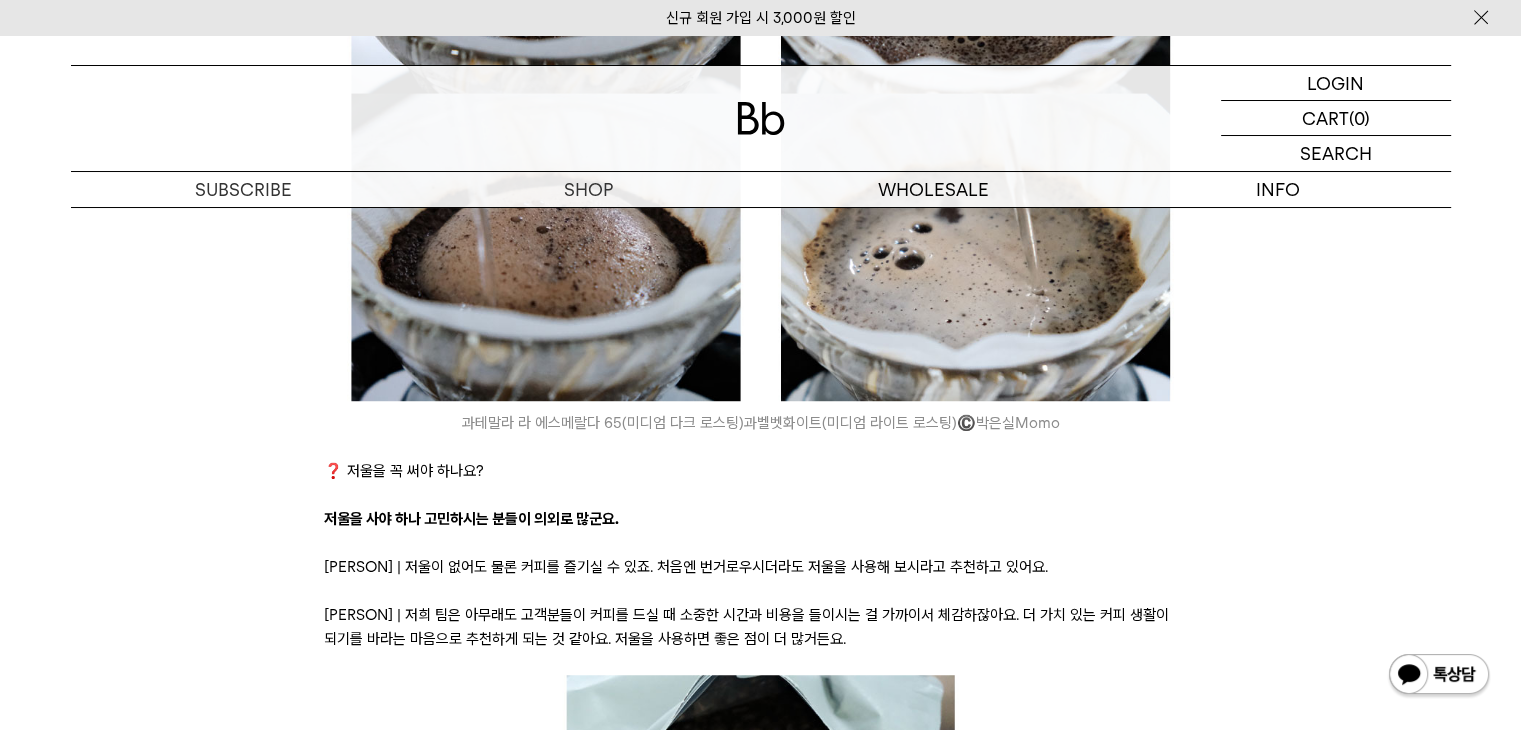 scroll, scrollTop: 9000, scrollLeft: 0, axis: vertical 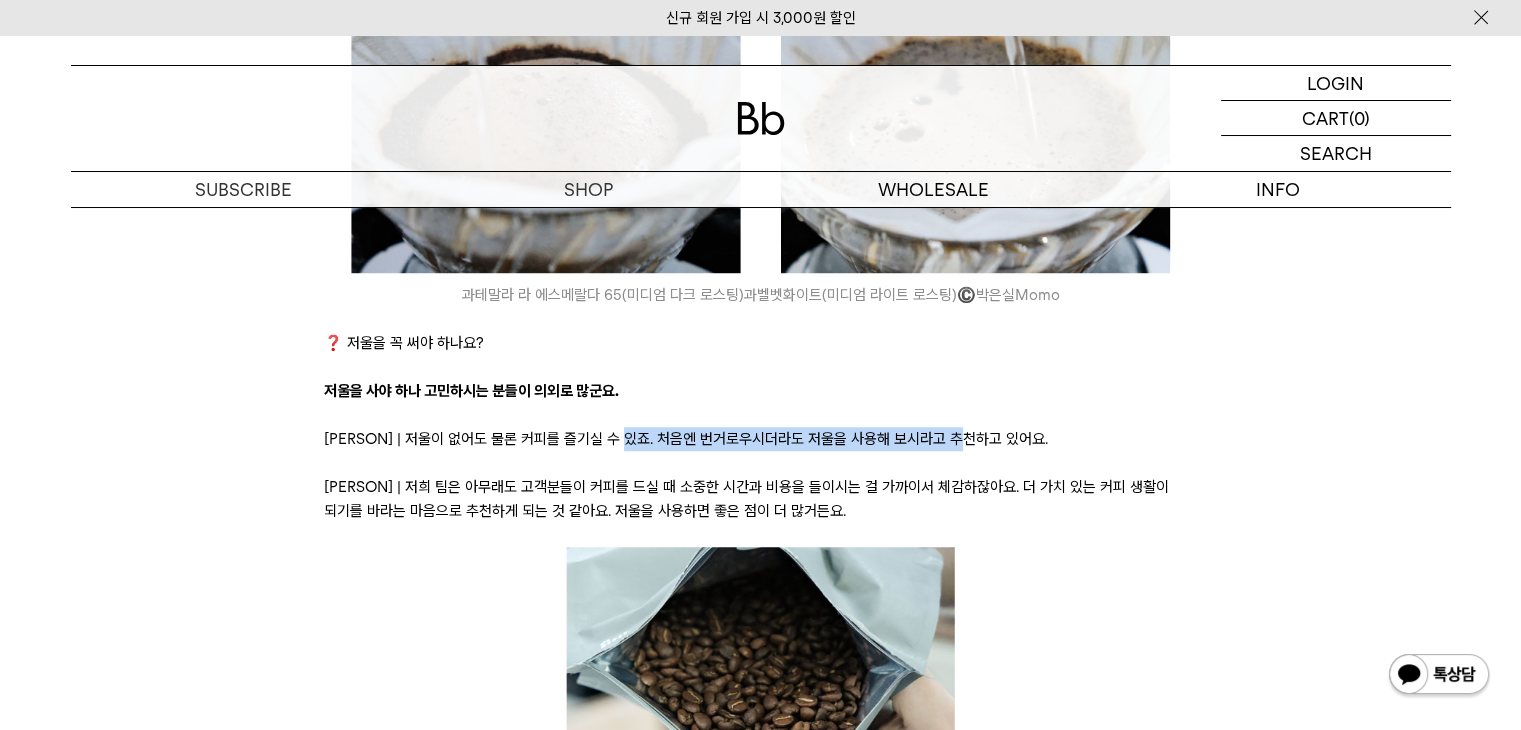 drag, startPoint x: 632, startPoint y: 397, endPoint x: 974, endPoint y: 409, distance: 342.21045 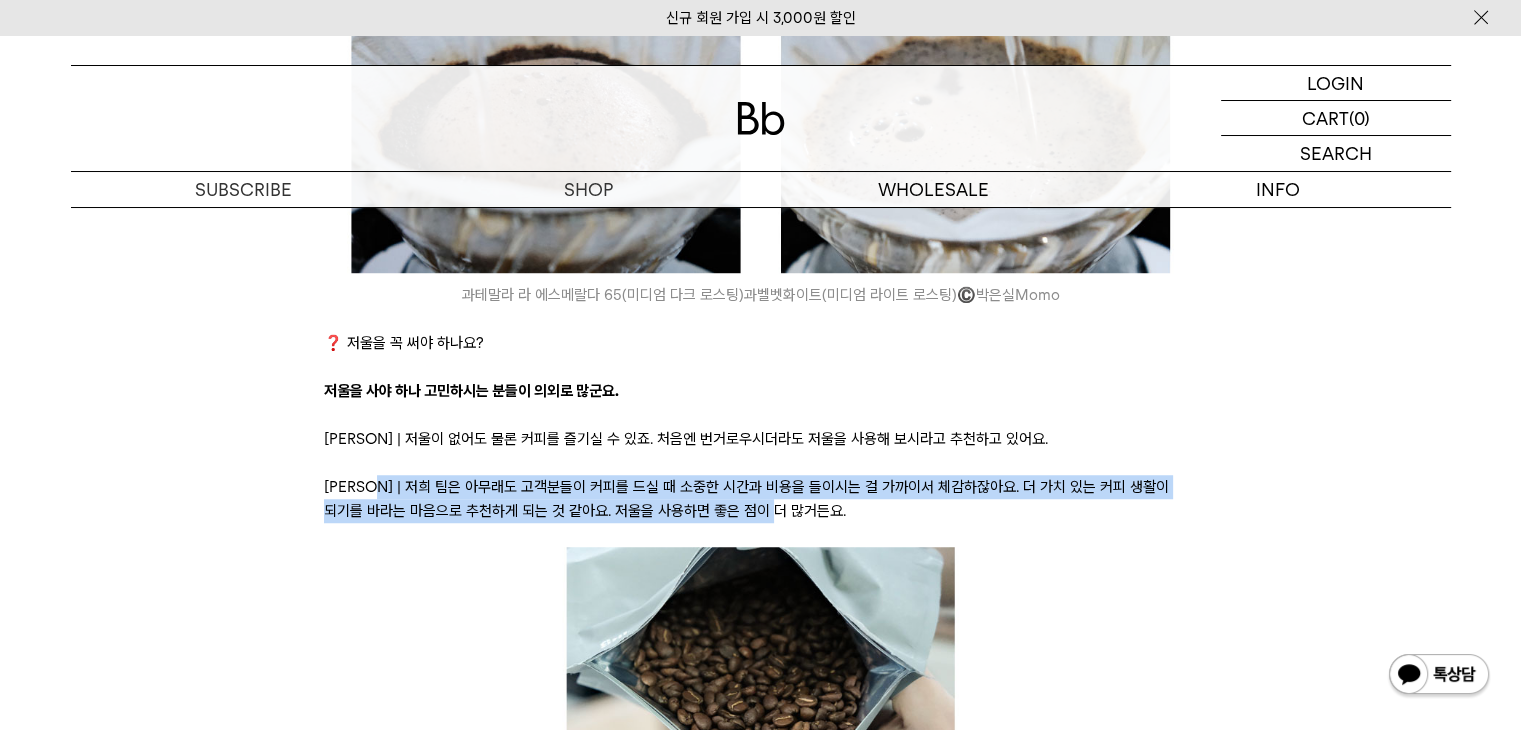 drag, startPoint x: 394, startPoint y: 455, endPoint x: 791, endPoint y: 465, distance: 397.12592 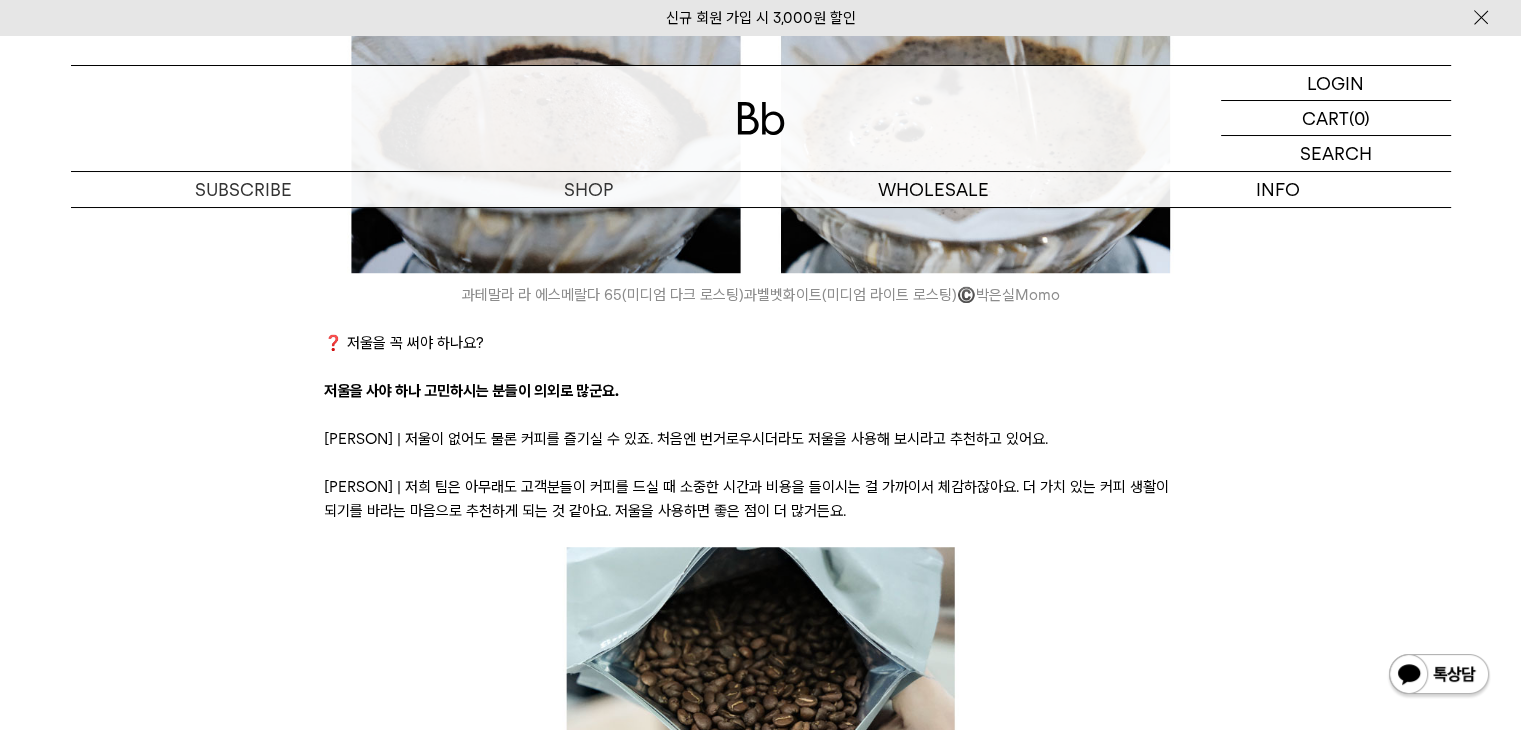click on "베로 | 저희 팀은 아무래도 고객분들이 커피를 드실 때 소중한 시간과 비용을 들이시는 걸 가까이서 체감하잖아요. 더 가치 있는 커피 생활이 되기를 바라는 마음으로 추천하게 되는 것 같아요. 저울을 사용하면 좋은 점이 더 많거든요." at bounding box center [760, 499] 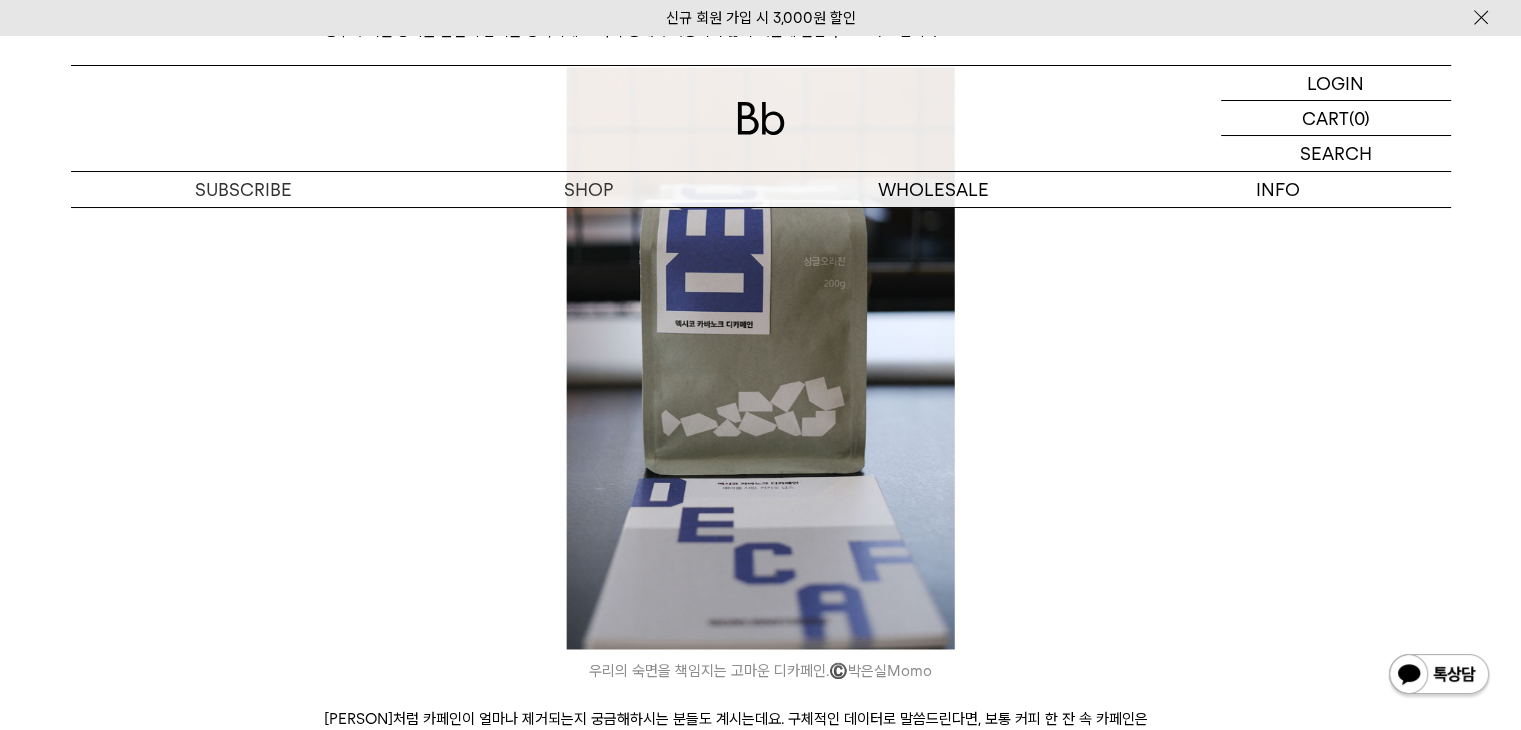 scroll, scrollTop: 10700, scrollLeft: 0, axis: vertical 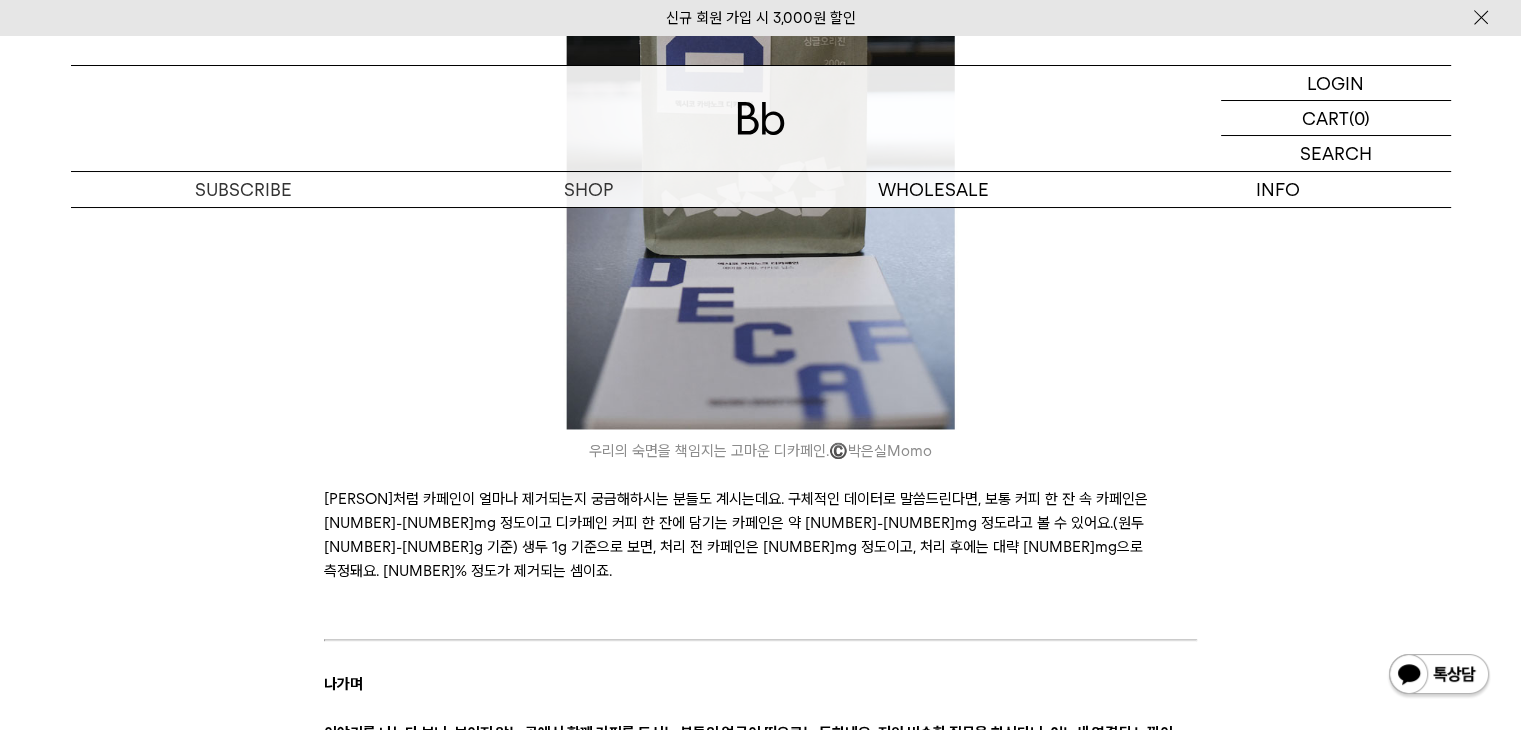 click on "모모처럼 카페인이 얼마나 제거되는지 궁금해하시는 분들도 계시는데요. 구체적인 데이터로 말씀드린다면, 보통 커피 한 잔 속 카페인은 24~27mg 정도이고 디카페인 커피 한 잔에 담기는 카페인은 약 0.5~0.58mg 정도라고 볼 수 있어요.(원두 20-22g 기준) 생두 1g 기준으로 보면, 처리 전 카페인은 1.22mg 정도이고, 처리 후에는 대략 0.026mg으로 측정돼요. 97.87% 정도가 제거되는 셈이죠." at bounding box center (760, 547) 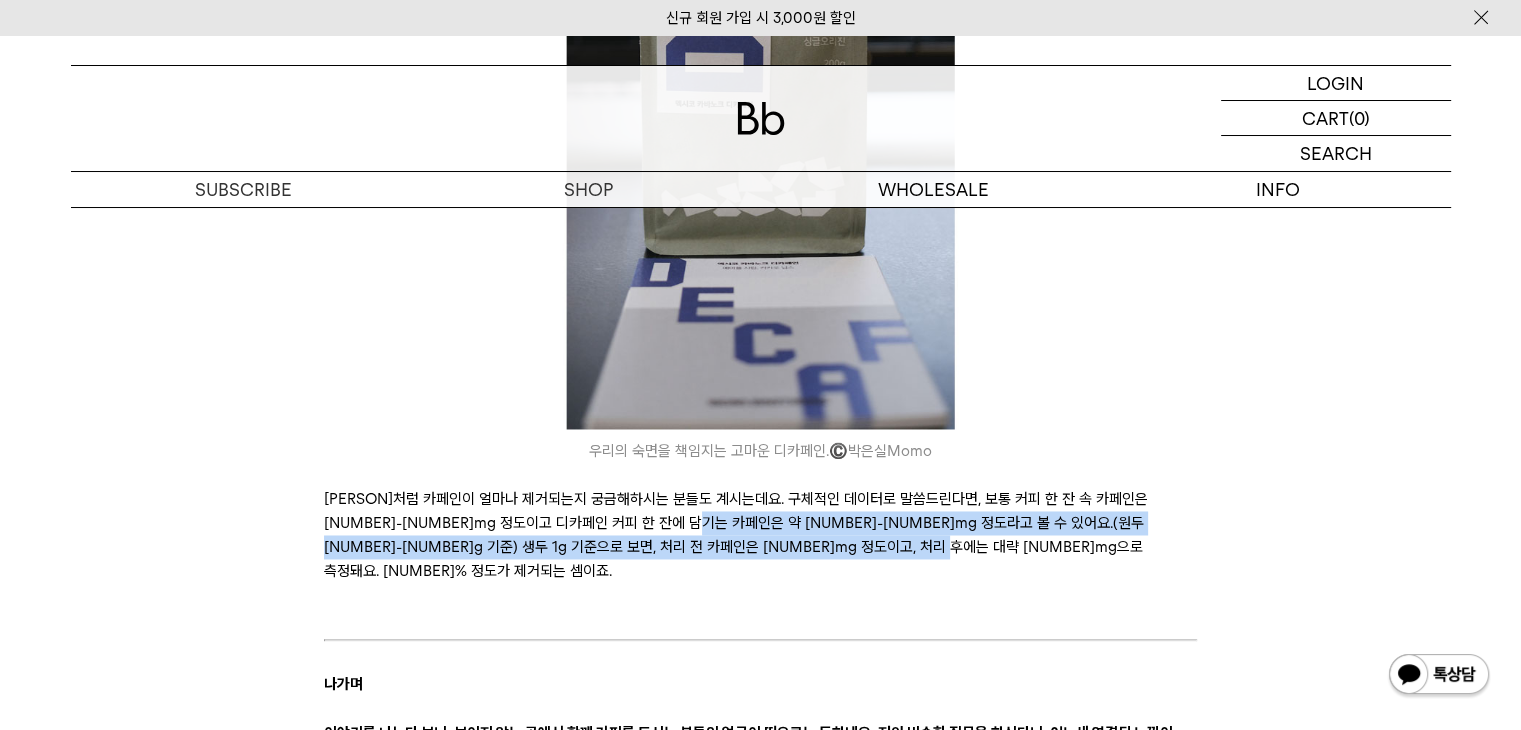 drag, startPoint x: 498, startPoint y: 457, endPoint x: 890, endPoint y: 523, distance: 397.5173 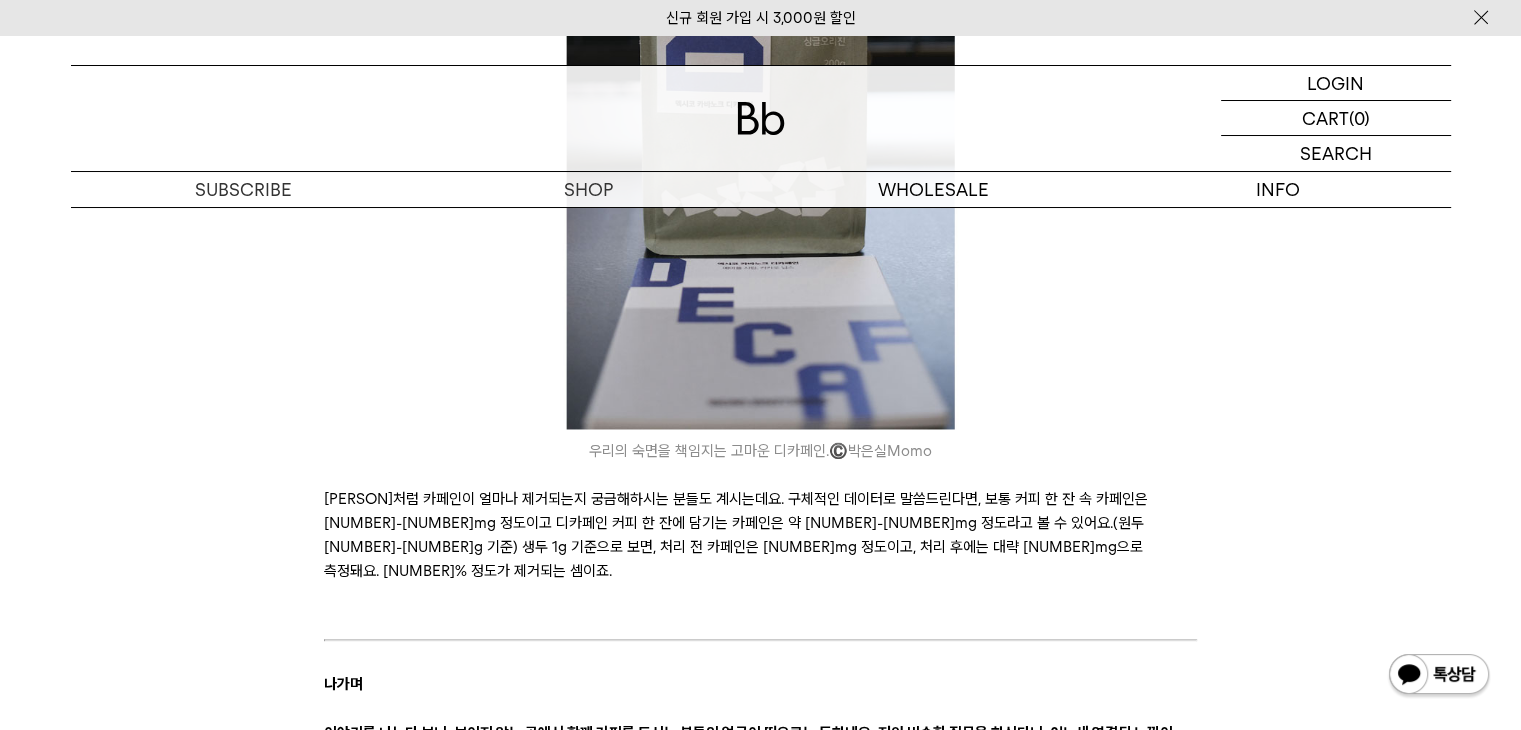 click on "모모처럼 카페인이 얼마나 제거되는지 궁금해하시는 분들도 계시는데요. 구체적인 데이터로 말씀드린다면, 보통 커피 한 잔 속 카페인은 24~27mg 정도이고 디카페인 커피 한 잔에 담기는 카페인은 약 0.5~0.58mg 정도라고 볼 수 있어요.(원두 20-22g 기준) 생두 1g 기준으로 보면, 처리 전 카페인은 1.22mg 정도이고, 처리 후에는 대략 0.026mg으로 측정돼요. 97.87% 정도가 제거되는 셈이죠." at bounding box center (760, 547) 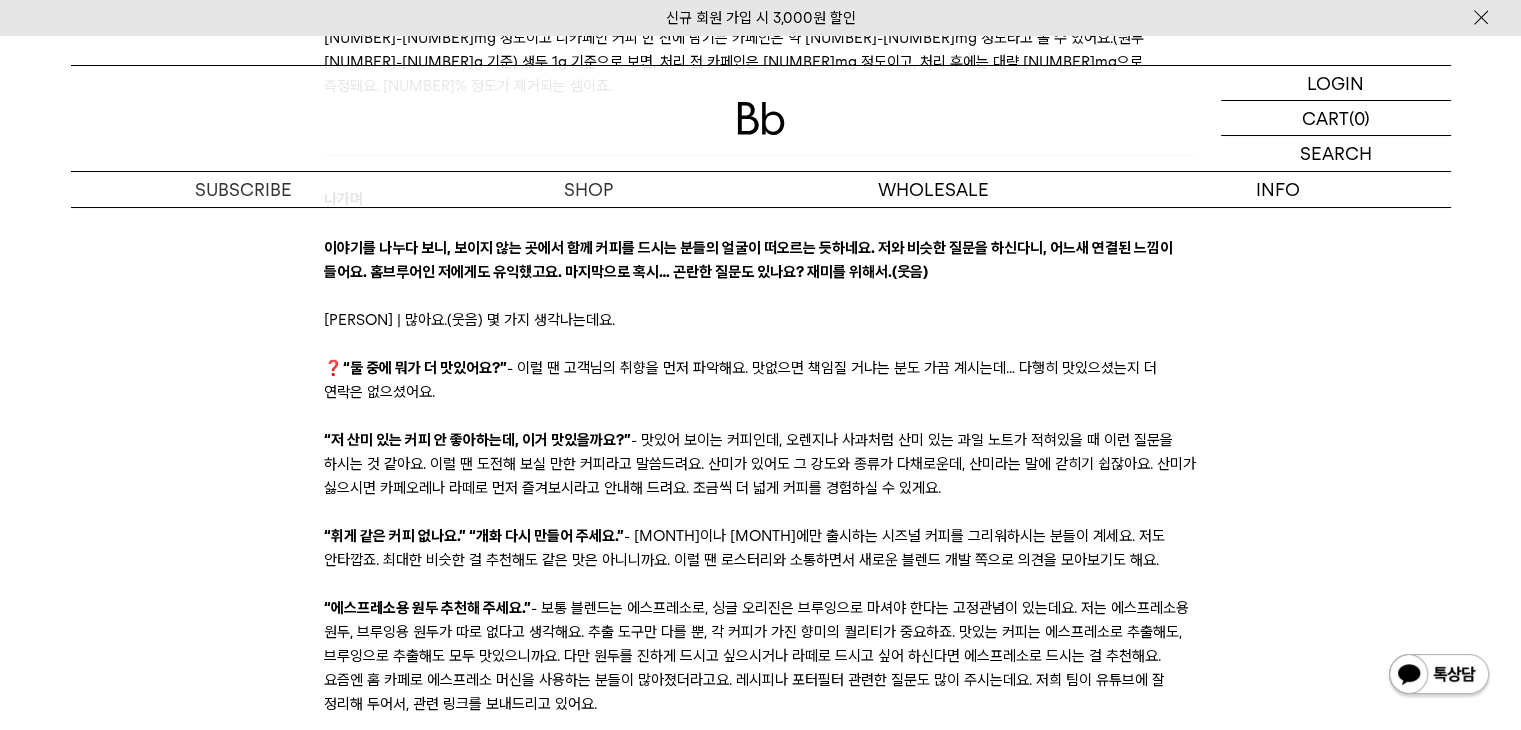 scroll, scrollTop: 11100, scrollLeft: 0, axis: vertical 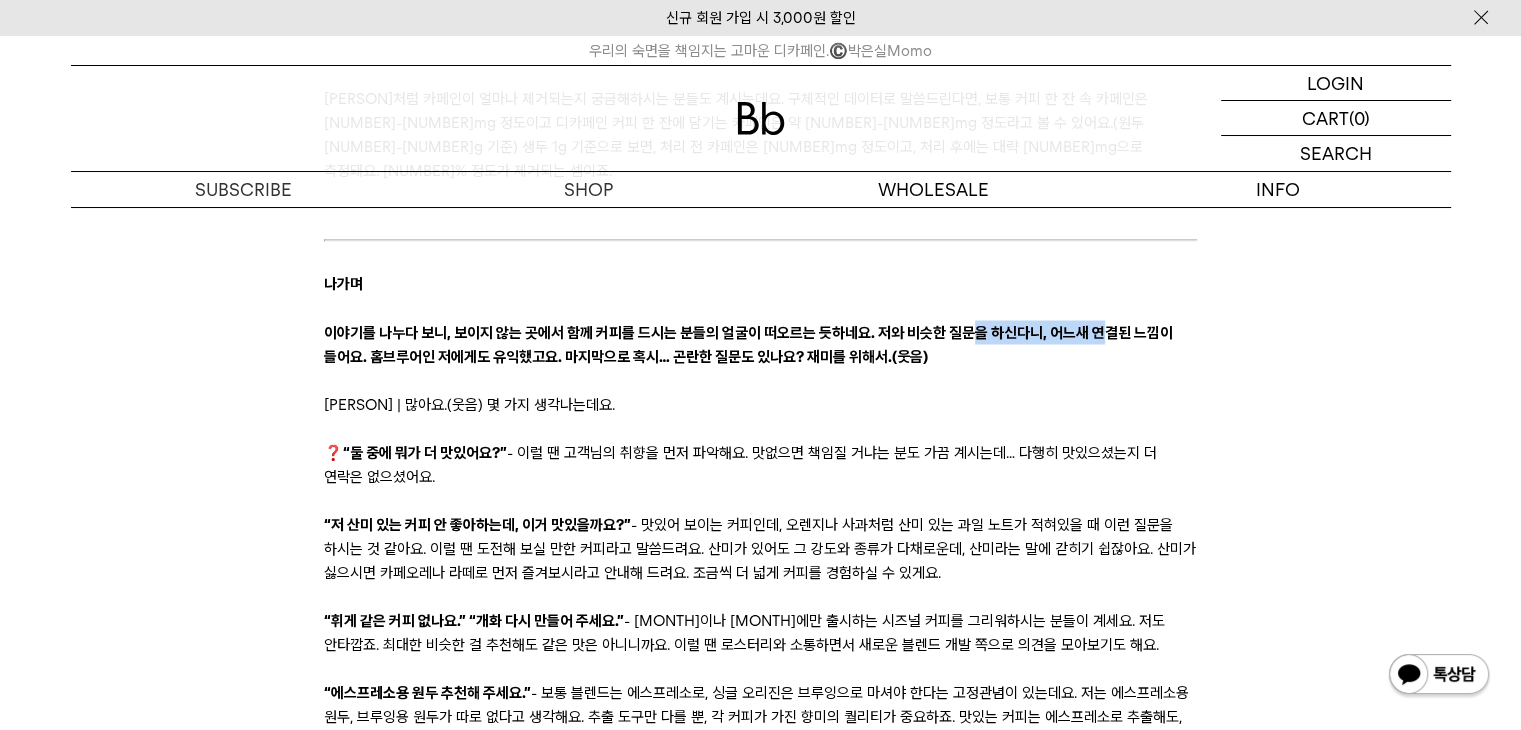 click on "안녕하세요, 모모입니다.
저는 평소 빈브라더스의 여러 매장을 다니며 커피 이야기를 수집하곤 했는데요. 요즘엔 오피스(HQ)에 정기적으로 출근하며 또 다른 동료들과의 생활을 늘려가고 있습니다. 바에 앉아 바리스타 동료와 커피를 나누는 것도 큰 즐거움이지만, 바 너머 오피스에서 팀원들을 보는 것도 흥미로워요. 커피를 소개하기 위해 저마다의 무기를 벼르는 어벤져스 같달까요. 곧 출시될 ‘옥션시리즈’ 패키지를 디자인하는 디자이너 데니의 시안을 구경한다든지, 지방 출장 다녀온 B2B팀 어스의 커다란 공구 가방을 구경한다든지 말이죠.
오늘은 온라인팀 안나와 베로를 만나, 원두를 살 때 궁금해지는 다양한 질문에 답을 얻어 볼게요. 다른 레터보다 호흡은 조금 길지만 유용한 정보가 많으니 즐겁게 잘 따라와 주세요! ©️ 박은실Momo" at bounding box center [760, -3676] 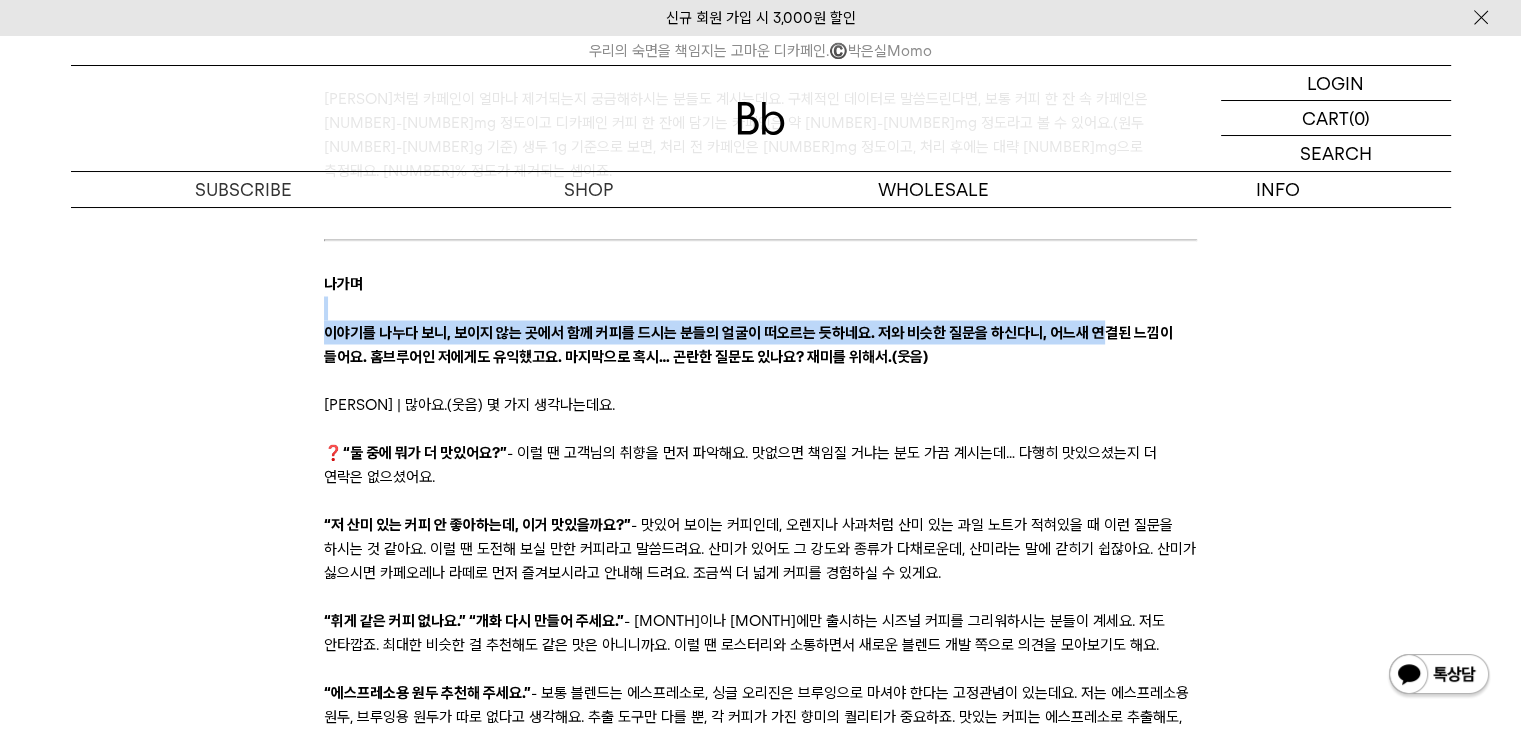 click on "이야기를 나누다 보니, 보이지 않는 곳에서 함께 커피를 드시는 분들의 얼굴이 떠오르는 듯하네요. 저와 비슷한 질문을 하신다니, 어느새 연결된 느낌이 들어요. 홈브루어인 저에게도 유익했고요. 마지막으로 혹시… 곤란한 질문도 있나요? 재미를 위해서.(웃음)" at bounding box center [748, 344] 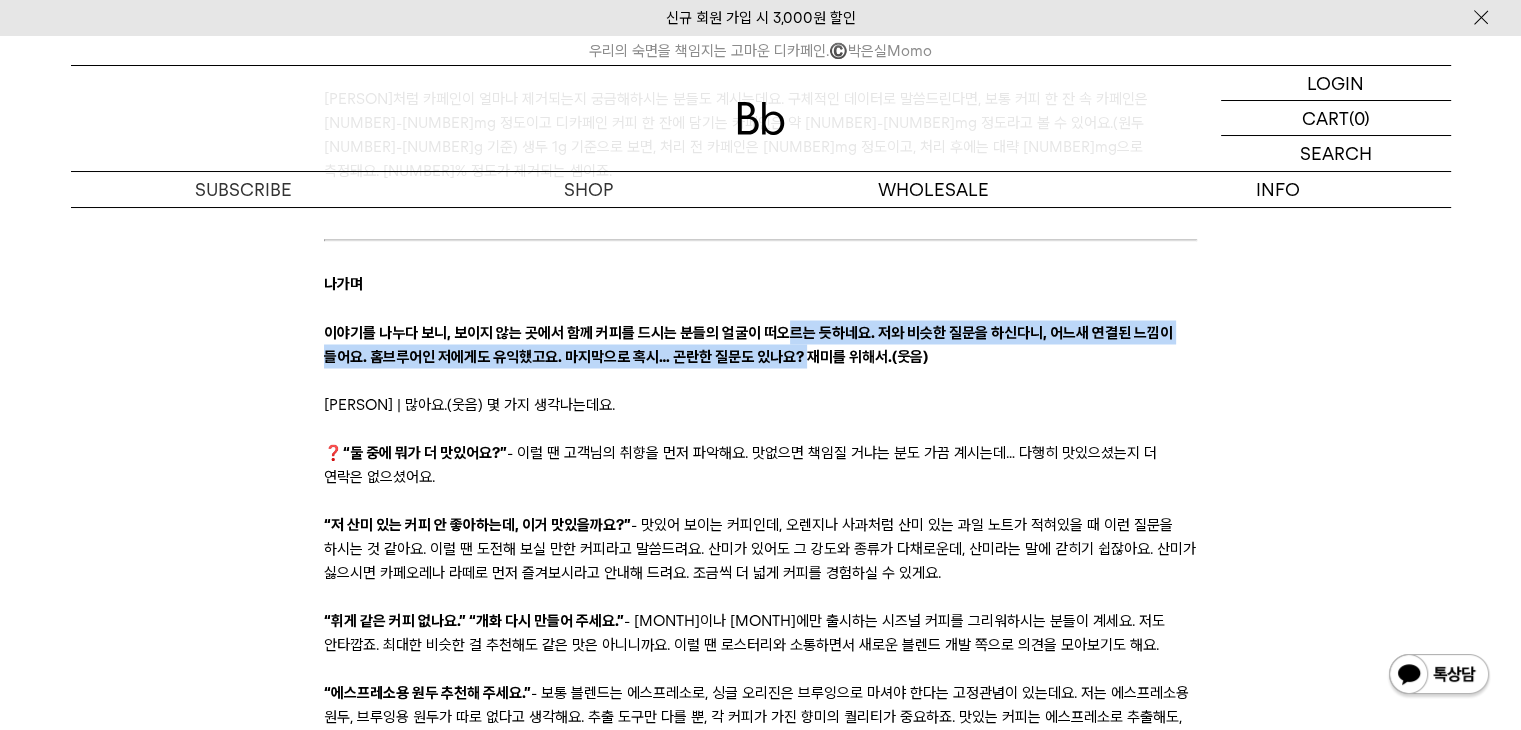 click on "이야기를 나누다 보니, 보이지 않는 곳에서 함께 커피를 드시는 분들의 얼굴이 떠오르는 듯하네요. 저와 비슷한 질문을 하신다니, 어느새 연결된 느낌이 들어요. 홈브루어인 저에게도 유익했고요. 마지막으로 혹시… 곤란한 질문도 있나요? 재미를 위해서.(웃음)" at bounding box center (748, 344) 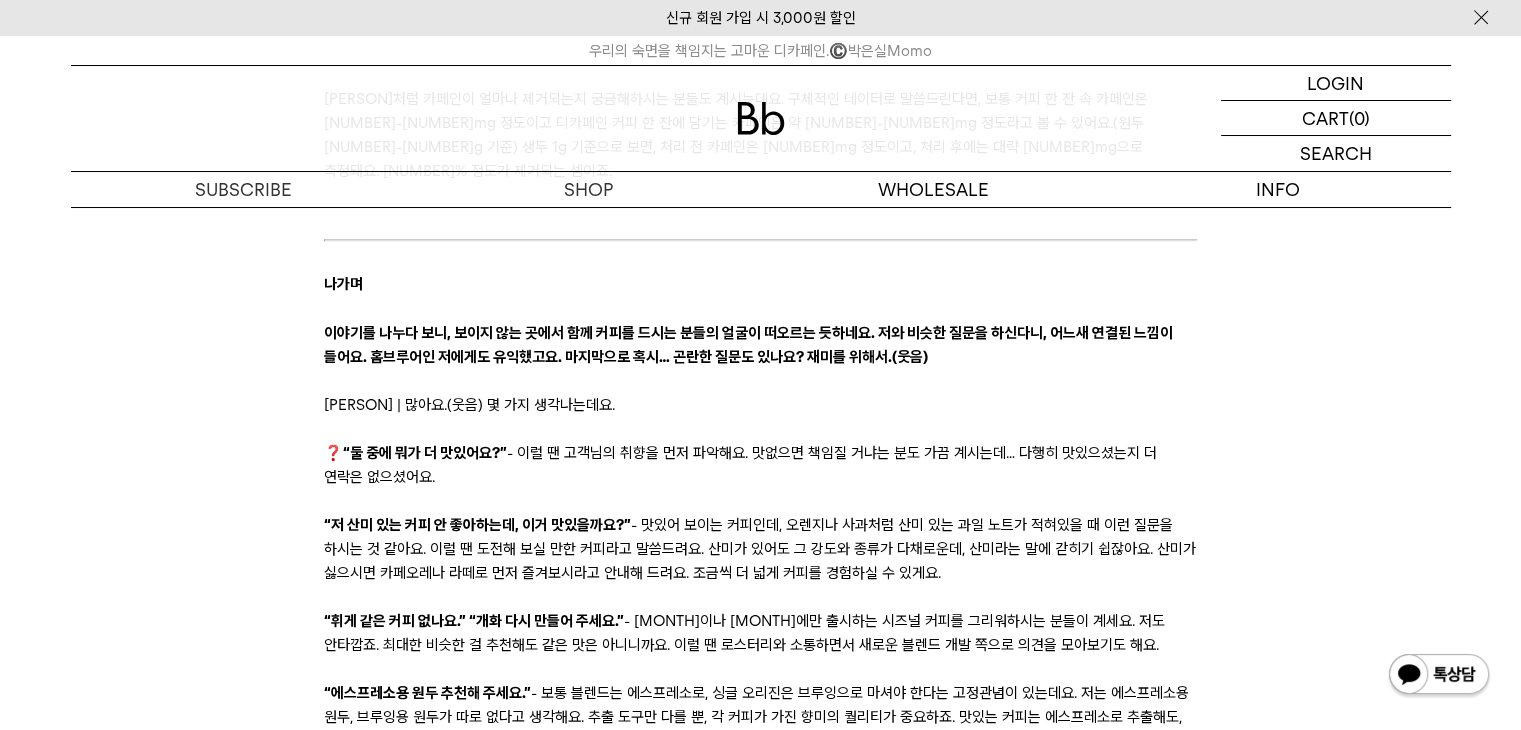 click at bounding box center (760, 380) 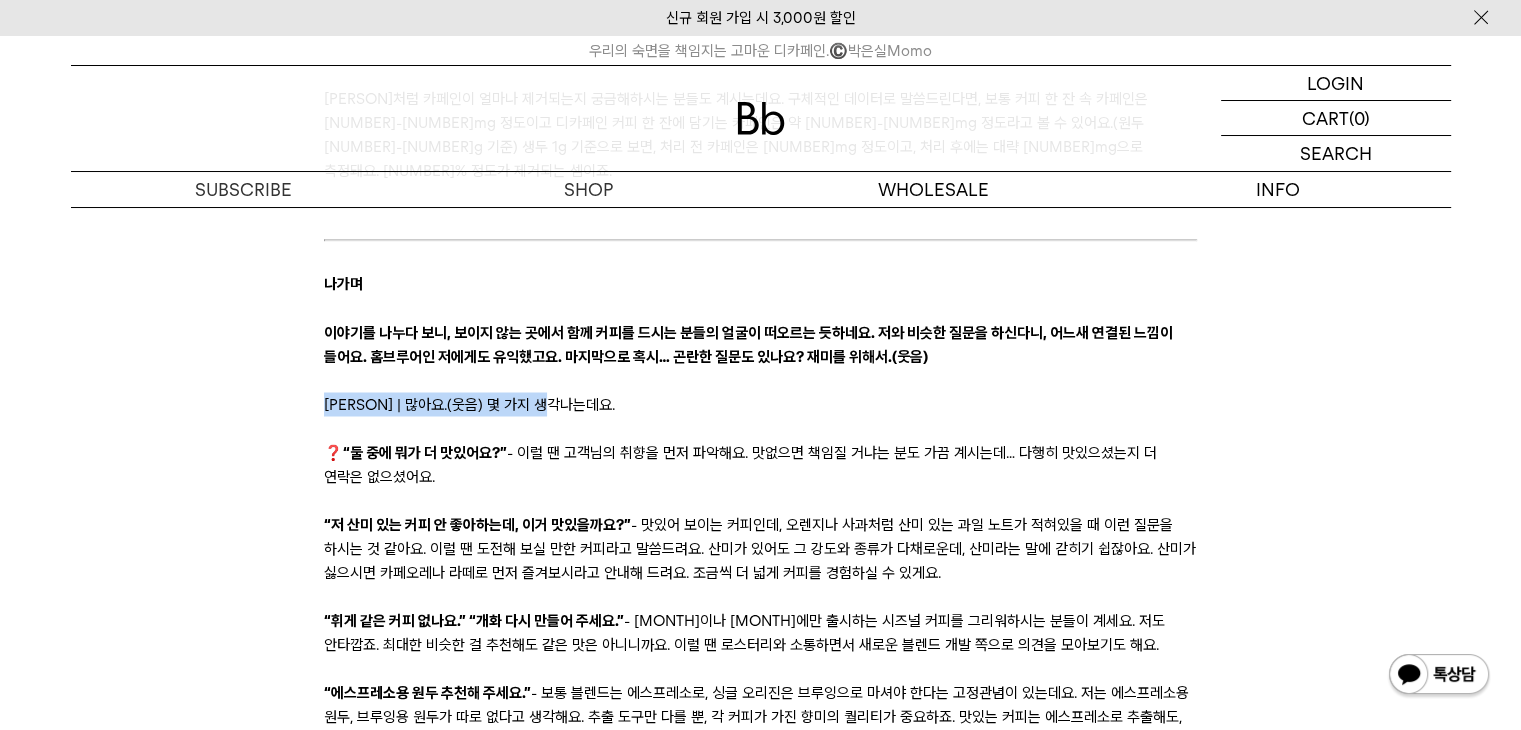 drag, startPoint x: 608, startPoint y: 330, endPoint x: 300, endPoint y: 331, distance: 308.00162 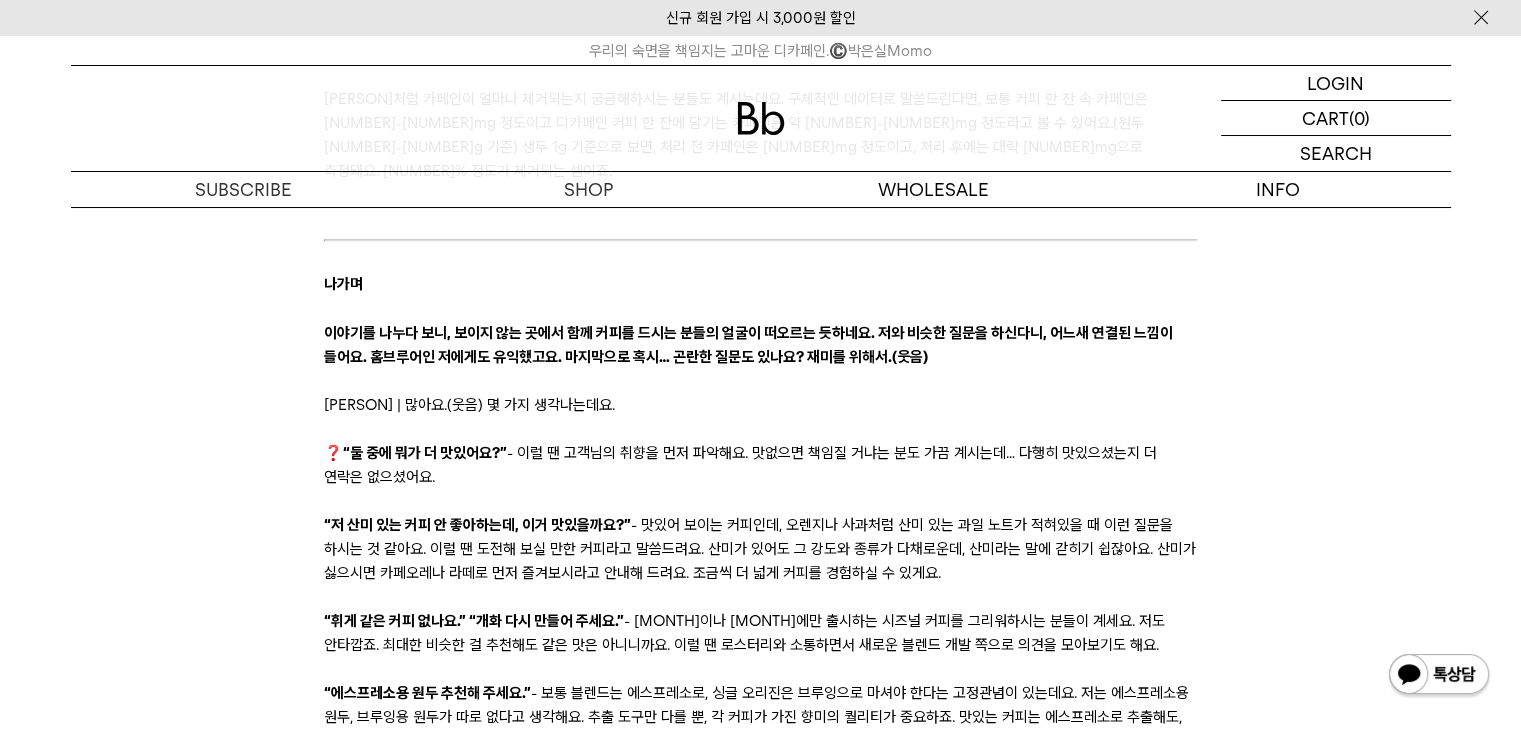 click on "❓
“둘 중에 뭐가 더 맛있어요?”  - 이럴 땐 고객님의 취향을 먼저 파악해요. 맛없으면 책임질 거냐는 분도 가끔 계시는데… 다행히 맛있으셨는지 더 연락은 없으셨어요." at bounding box center (760, 464) 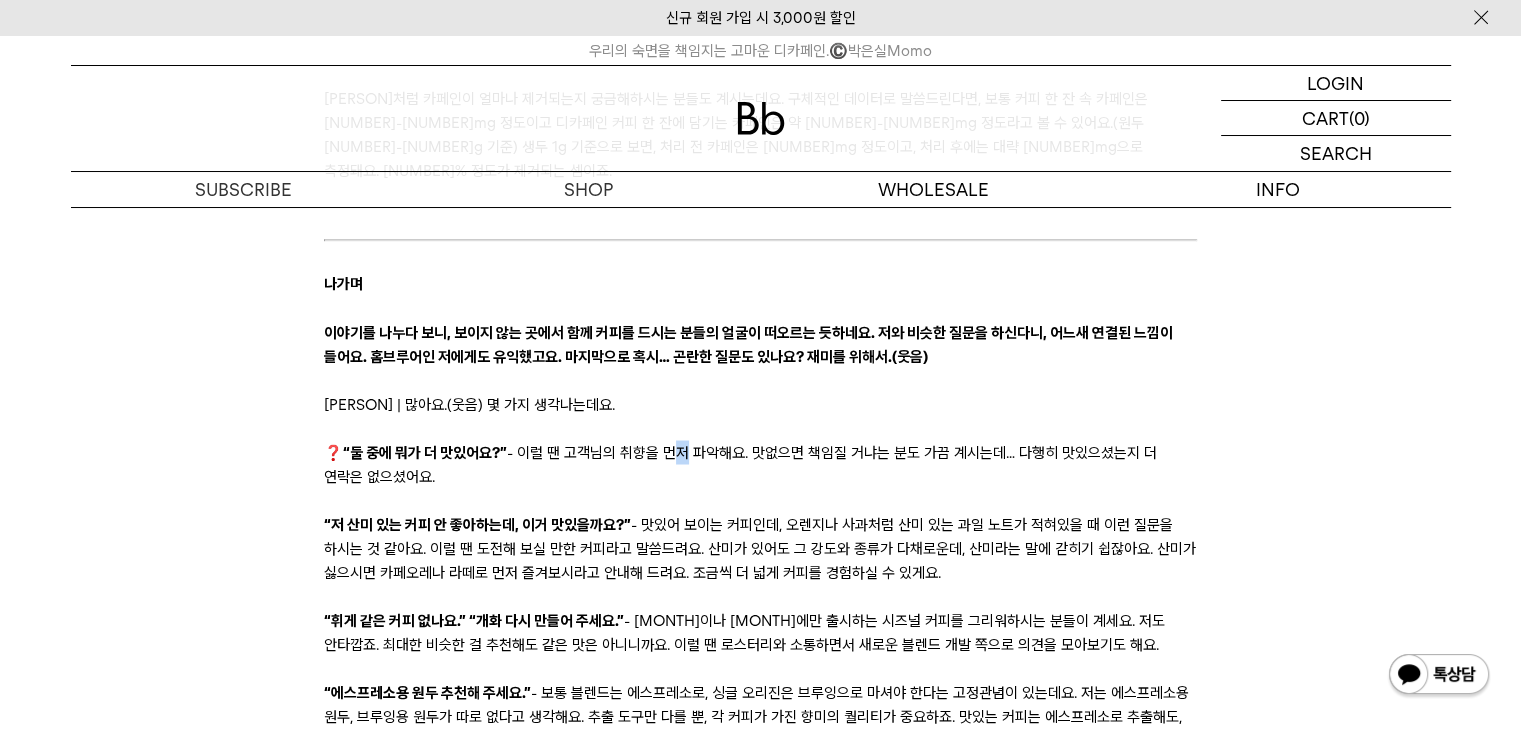 click on "안녕하세요, 모모입니다.
저는 평소 빈브라더스의 여러 매장을 다니며 커피 이야기를 수집하곤 했는데요. 요즘엔 오피스(HQ)에 정기적으로 출근하며 또 다른 동료들과의 생활을 늘려가고 있습니다. 바에 앉아 바리스타 동료와 커피를 나누는 것도 큰 즐거움이지만, 바 너머 오피스에서 팀원들을 보는 것도 흥미로워요. 커피를 소개하기 위해 저마다의 무기를 벼르는 어벤져스 같달까요. 곧 출시될 ‘옥션시리즈’ 패키지를 디자인하는 디자이너 데니의 시안을 구경한다든지, 지방 출장 다녀온 B2B팀 어스의 커다란 공구 가방을 구경한다든지 말이죠.
오늘은 온라인팀 안나와 베로를 만나, 원두를 살 때 궁금해지는 다양한 질문에 답을 얻어 볼게요. 다른 레터보다 호흡은 조금 길지만 유용한 정보가 많으니 즐겁게 잘 따라와 주세요! ©️ 박은실Momo" at bounding box center (760, -3676) 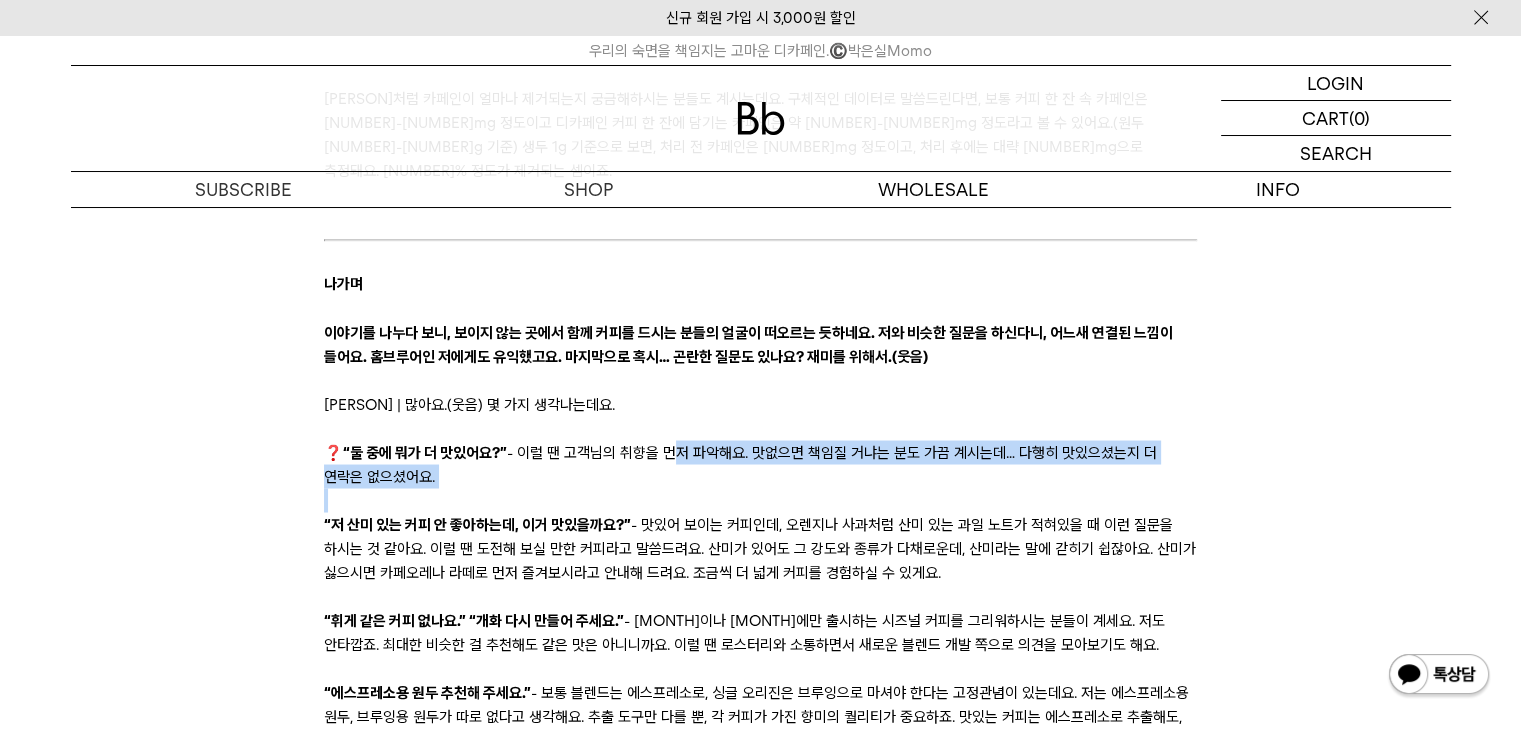 click at bounding box center (760, 500) 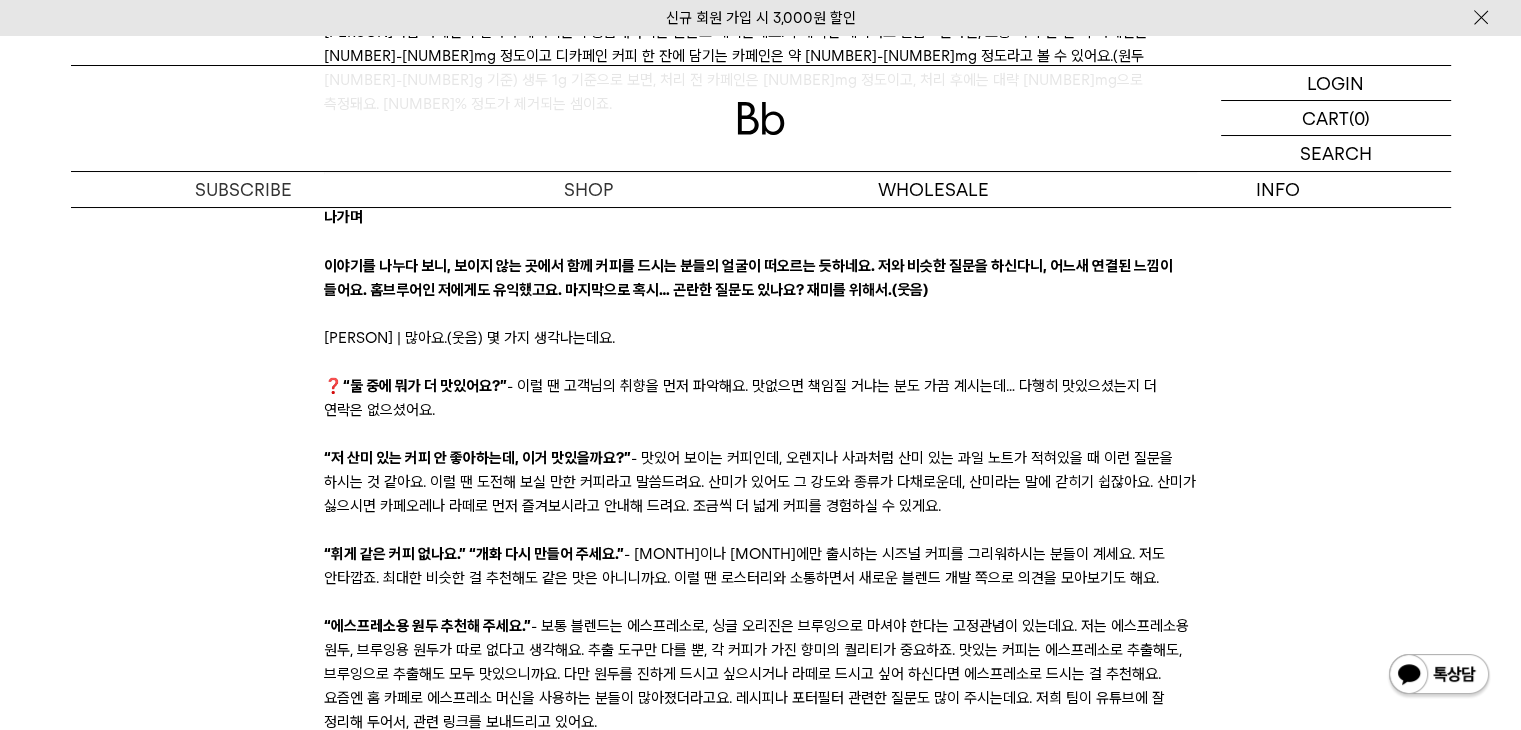 scroll, scrollTop: 11300, scrollLeft: 0, axis: vertical 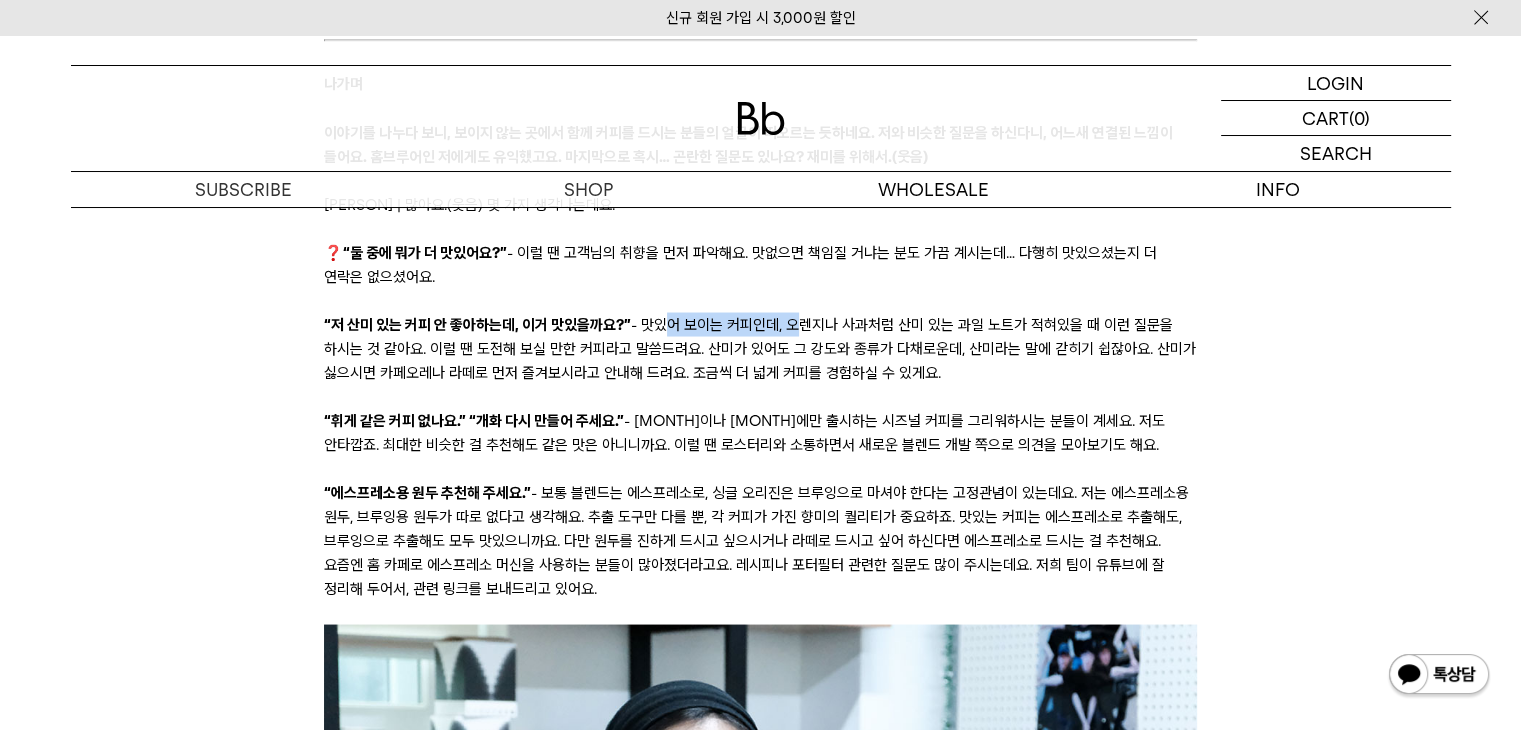 drag, startPoint x: 789, startPoint y: 271, endPoint x: 917, endPoint y: 277, distance: 128.14055 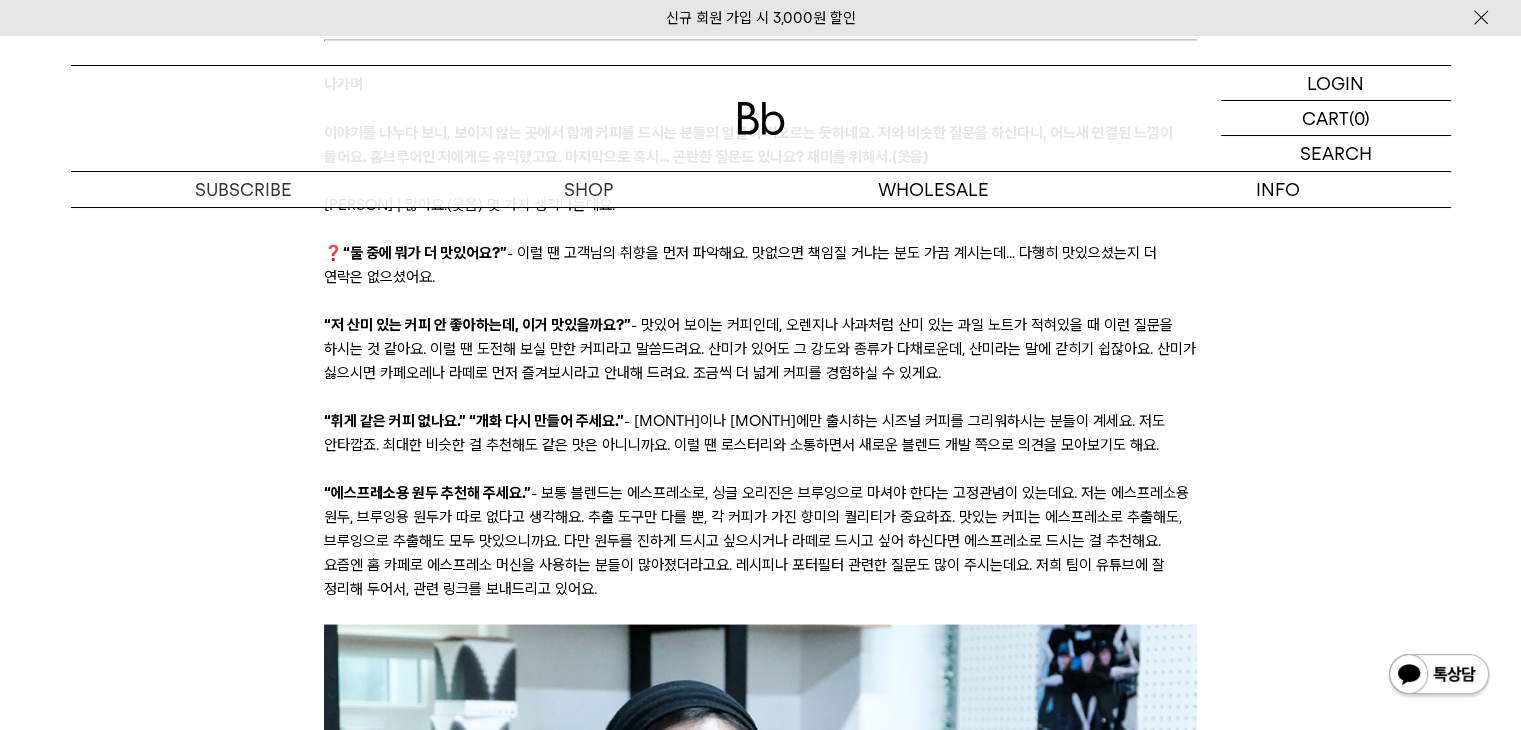 click on "“저 산미 있는 커피 안 좋아하는데, 이거 맛있을까요?”  - 맛있어 보이는 커피인데, 오렌지나 사과처럼 산미 있는 과일 노트가 적혀있을 때 이런 질문을 하시는 것 같아요. 이럴 땐 도전해 보실 만한 커피라고 말씀드려요. 산미가 있어도 그 강도와 종류가 다채로운데, 산미라는 말에 갇히기 쉽잖아요. 산미가 싫으시면 카페오레나 라떼로 먼저 즐겨보시라고 안내해 드려요. 조금씩 더 넓게 커피를 경험하실 수 있게요." at bounding box center [760, 348] 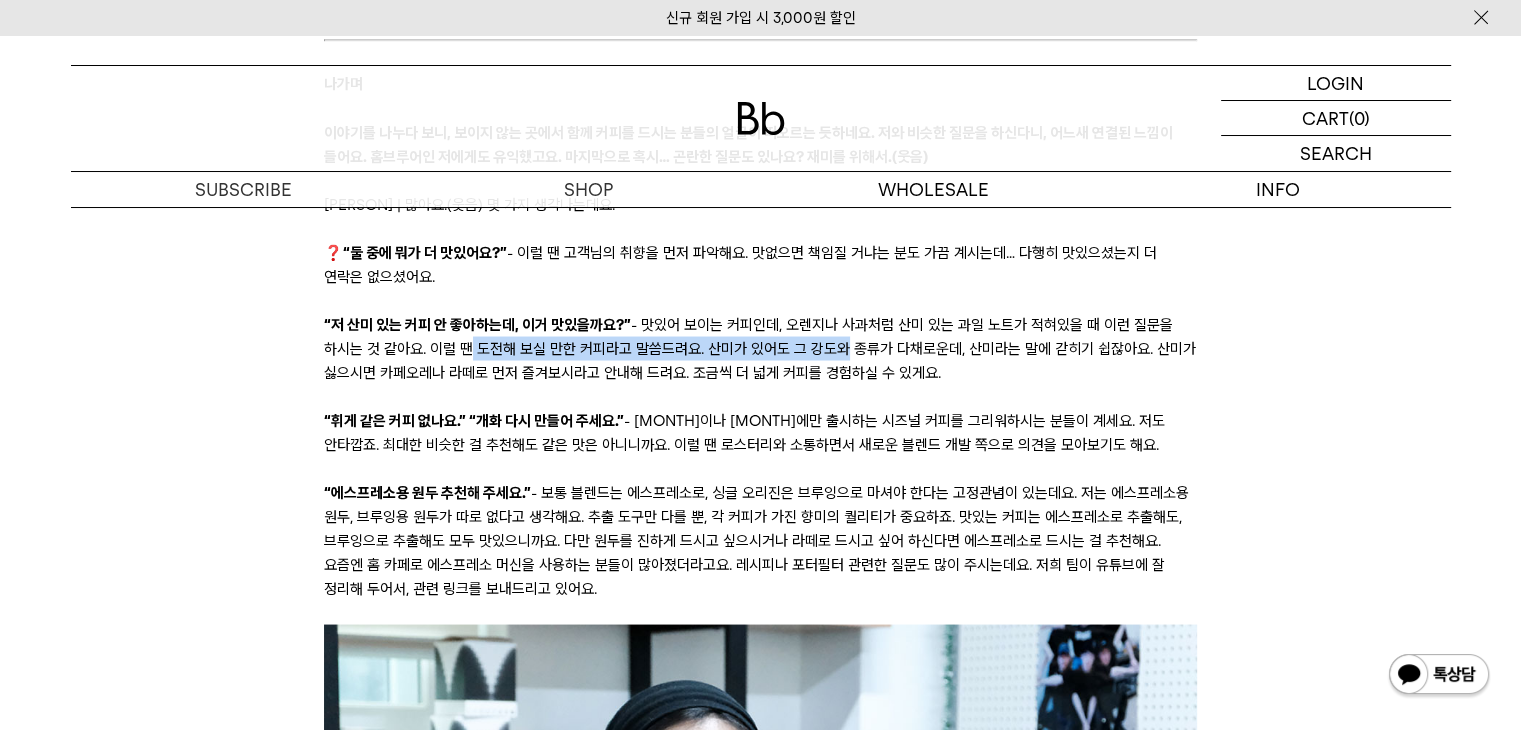 drag, startPoint x: 458, startPoint y: 285, endPoint x: 831, endPoint y: 289, distance: 373.02145 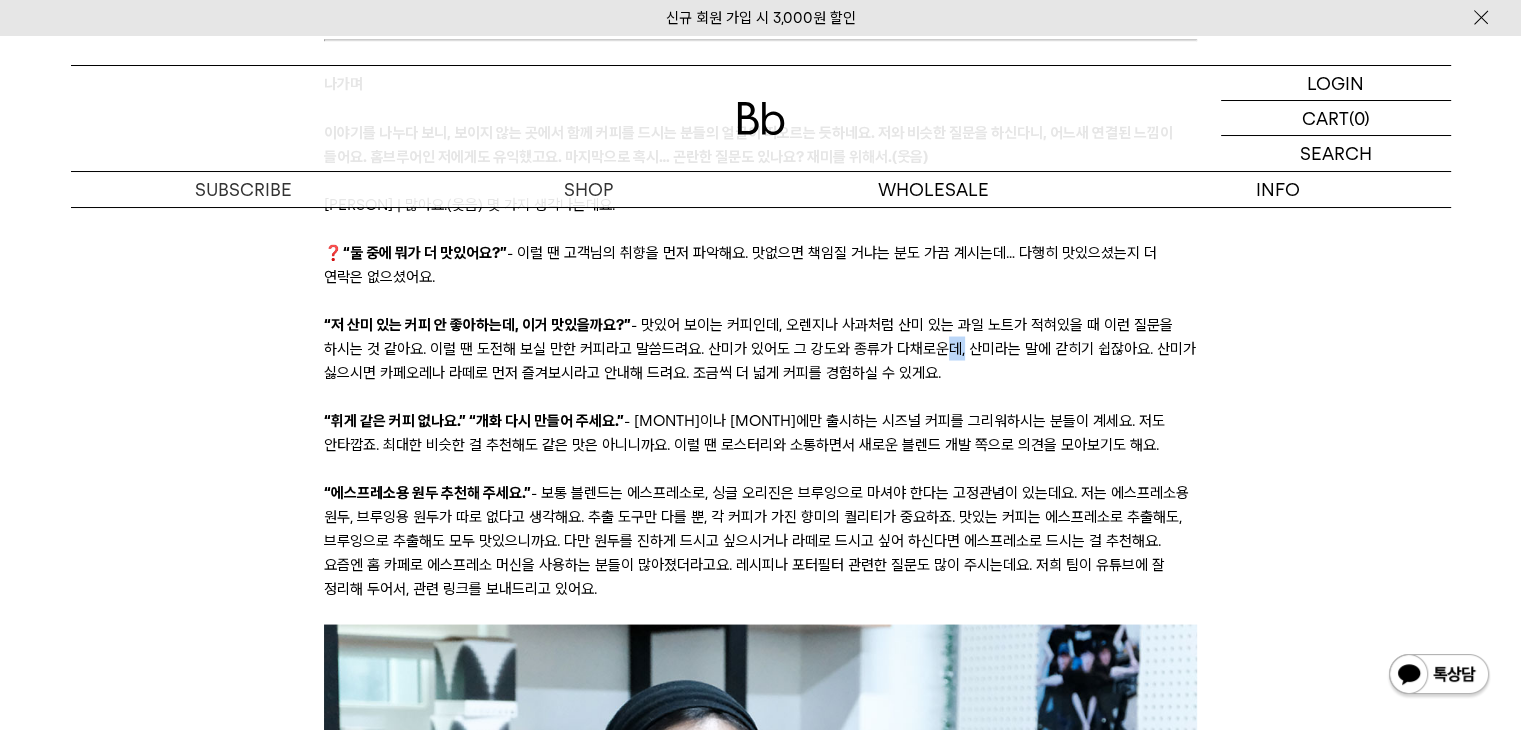 click on "“저 산미 있는 커피 안 좋아하는데, 이거 맛있을까요?”  - 맛있어 보이는 커피인데, 오렌지나 사과처럼 산미 있는 과일 노트가 적혀있을 때 이런 질문을 하시는 것 같아요. 이럴 땐 도전해 보실 만한 커피라고 말씀드려요. 산미가 있어도 그 강도와 종류가 다채로운데, 산미라는 말에 갇히기 쉽잖아요. 산미가 싫으시면 카페오레나 라떼로 먼저 즐겨보시라고 안내해 드려요. 조금씩 더 넓게 커피를 경험하실 수 있게요." at bounding box center [760, 348] 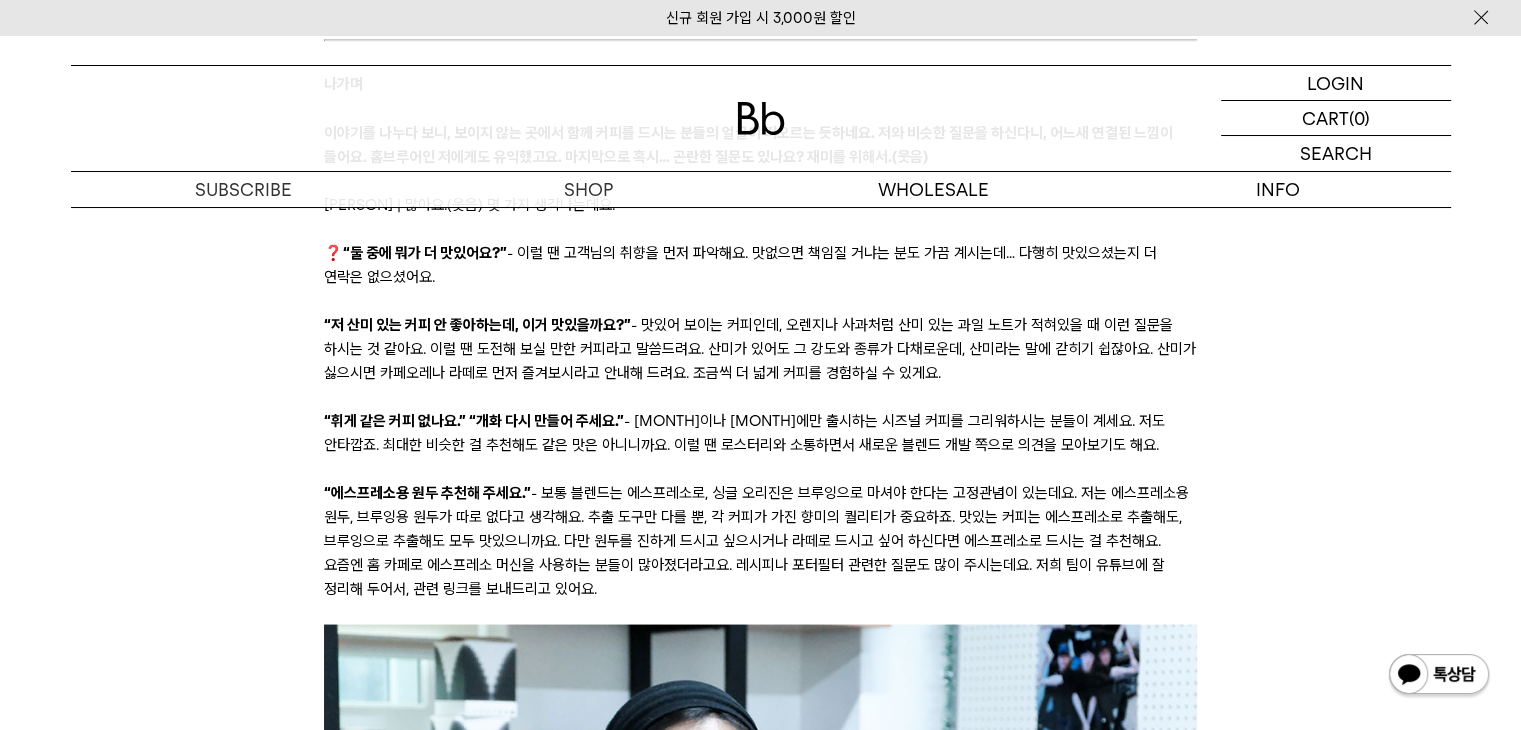 click on "“저 산미 있는 커피 안 좋아하는데, 이거 맛있을까요?”  - 맛있어 보이는 커피인데, 오렌지나 사과처럼 산미 있는 과일 노트가 적혀있을 때 이런 질문을 하시는 것 같아요. 이럴 땐 도전해 보실 만한 커피라고 말씀드려요. 산미가 있어도 그 강도와 종류가 다채로운데, 산미라는 말에 갇히기 쉽잖아요. 산미가 싫으시면 카페오레나 라떼로 먼저 즐겨보시라고 안내해 드려요. 조금씩 더 넓게 커피를 경험하실 수 있게요." at bounding box center [760, 348] 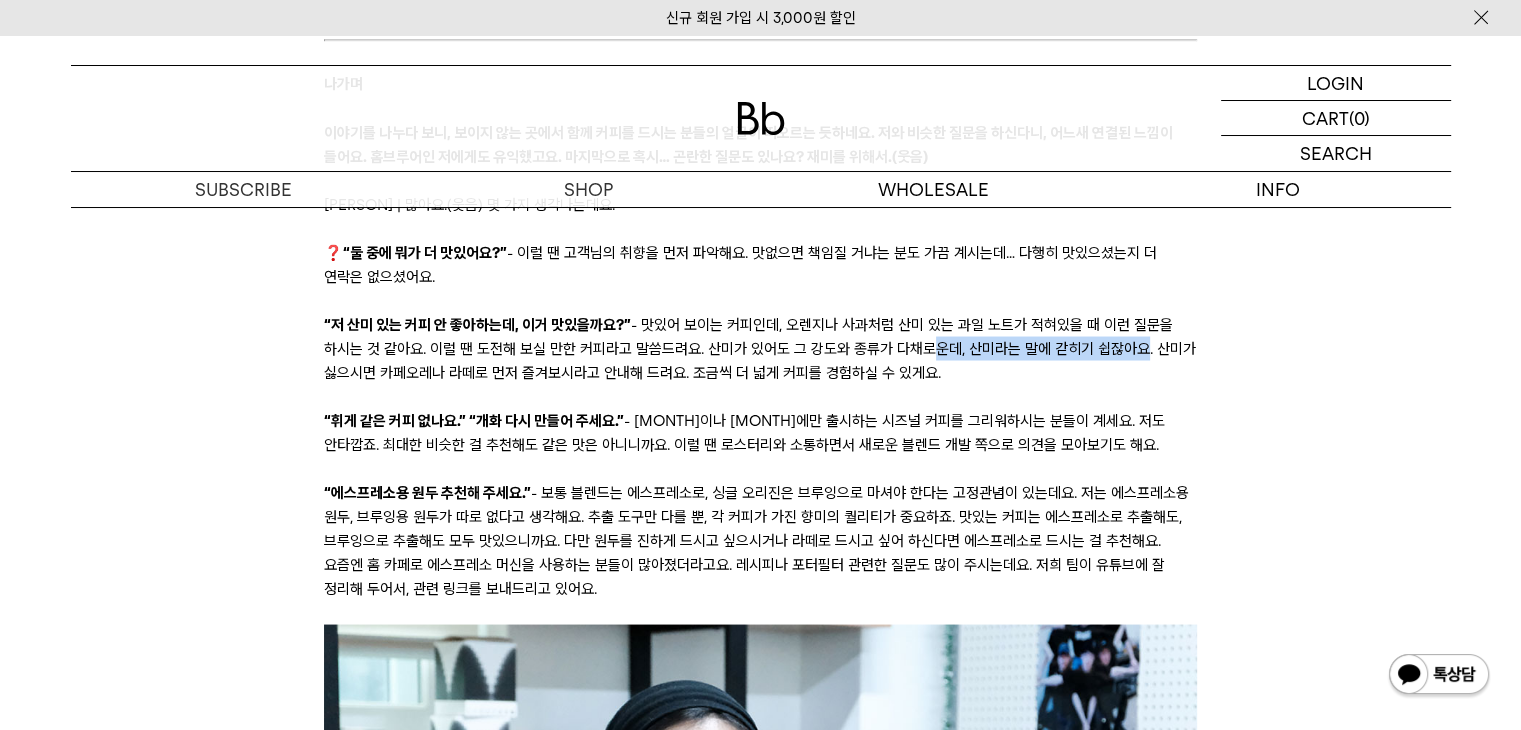 drag, startPoint x: 1087, startPoint y: 276, endPoint x: 944, endPoint y: 285, distance: 143.28294 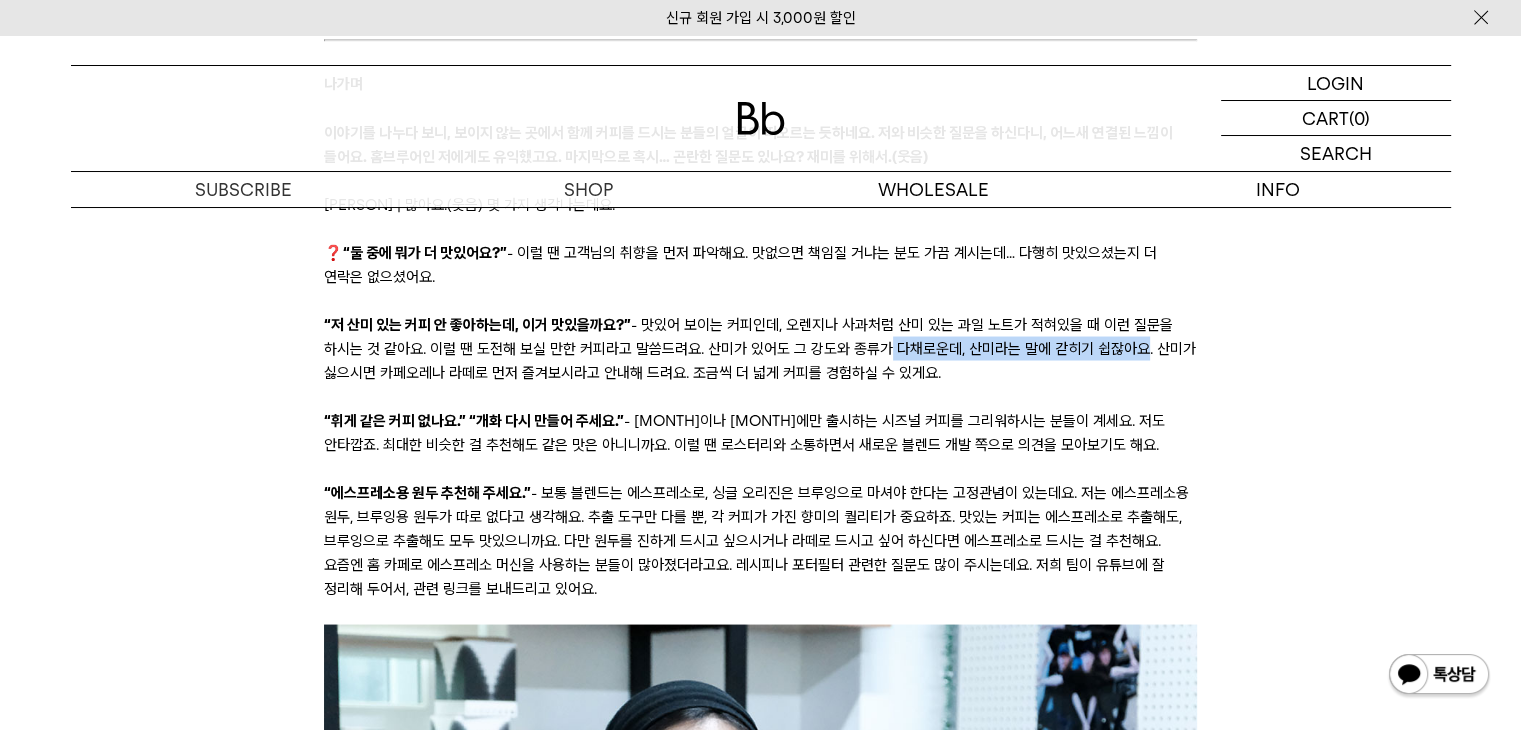 click on "“저 산미 있는 커피 안 좋아하는데, 이거 맛있을까요?”  - 맛있어 보이는 커피인데, 오렌지나 사과처럼 산미 있는 과일 노트가 적혀있을 때 이런 질문을 하시는 것 같아요. 이럴 땐 도전해 보실 만한 커피라고 말씀드려요. 산미가 있어도 그 강도와 종류가 다채로운데, 산미라는 말에 갇히기 쉽잖아요. 산미가 싫으시면 카페오레나 라떼로 먼저 즐겨보시라고 안내해 드려요. 조금씩 더 넓게 커피를 경험하실 수 있게요." at bounding box center [760, 348] 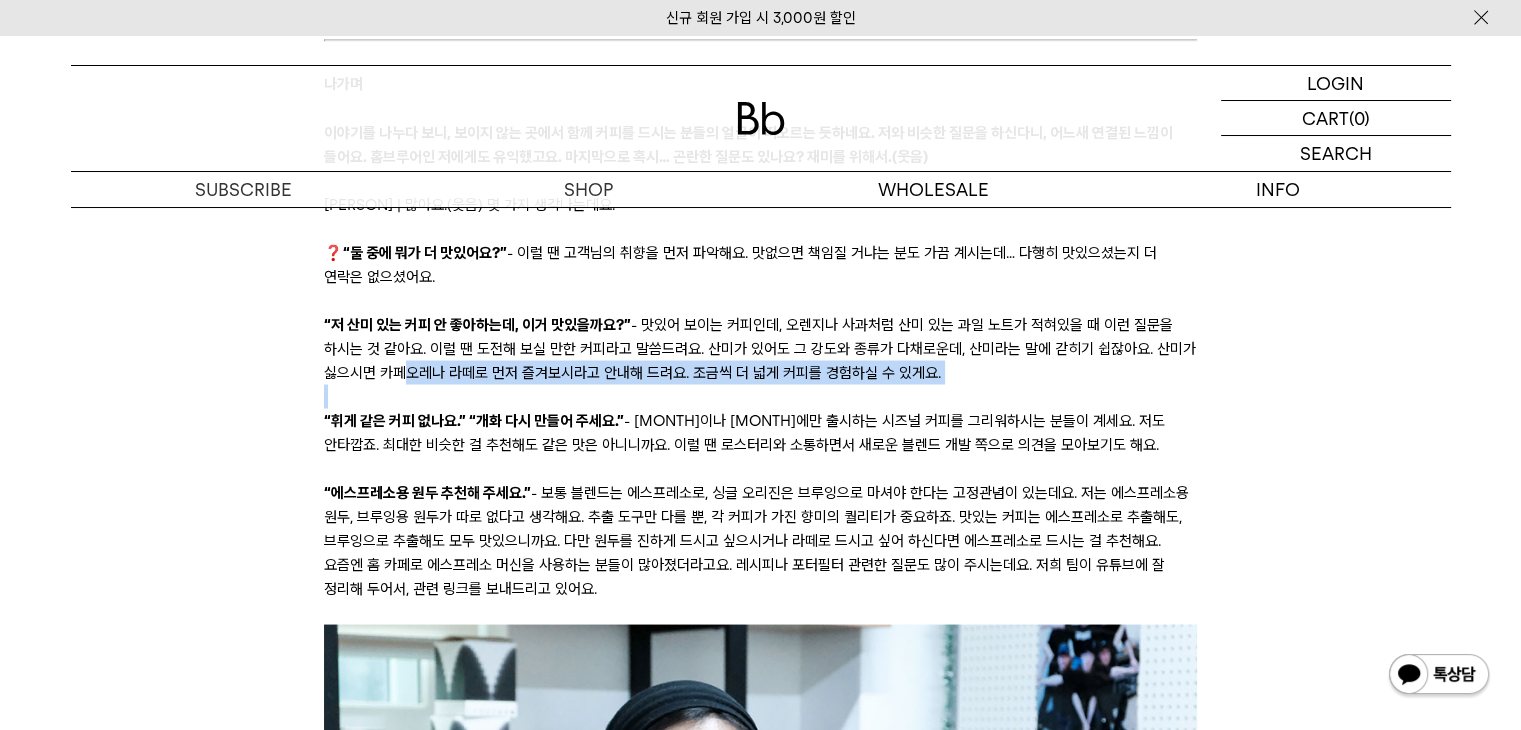 drag, startPoint x: 389, startPoint y: 303, endPoint x: 745, endPoint y: 333, distance: 357.2618 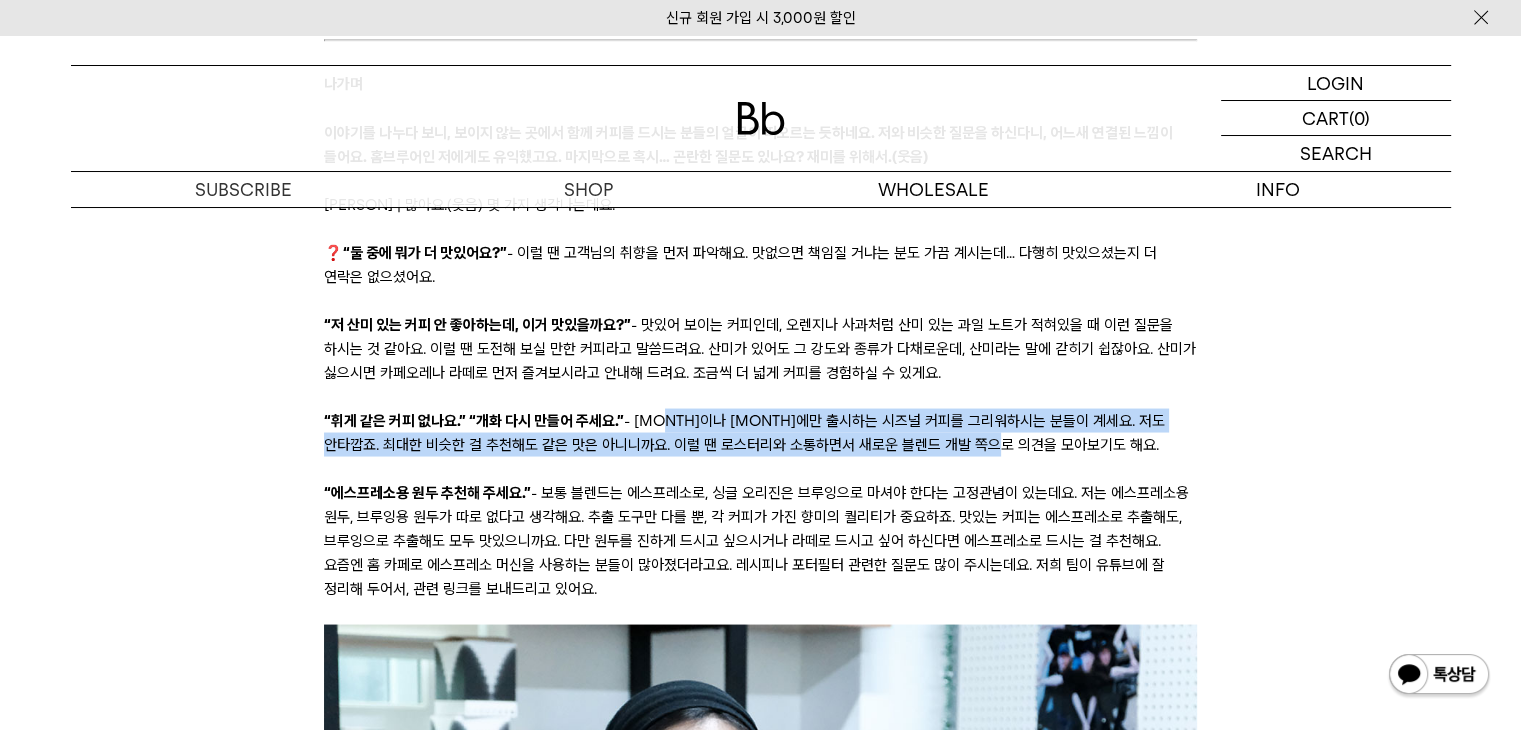 drag, startPoint x: 654, startPoint y: 356, endPoint x: 1052, endPoint y: 396, distance: 400.005 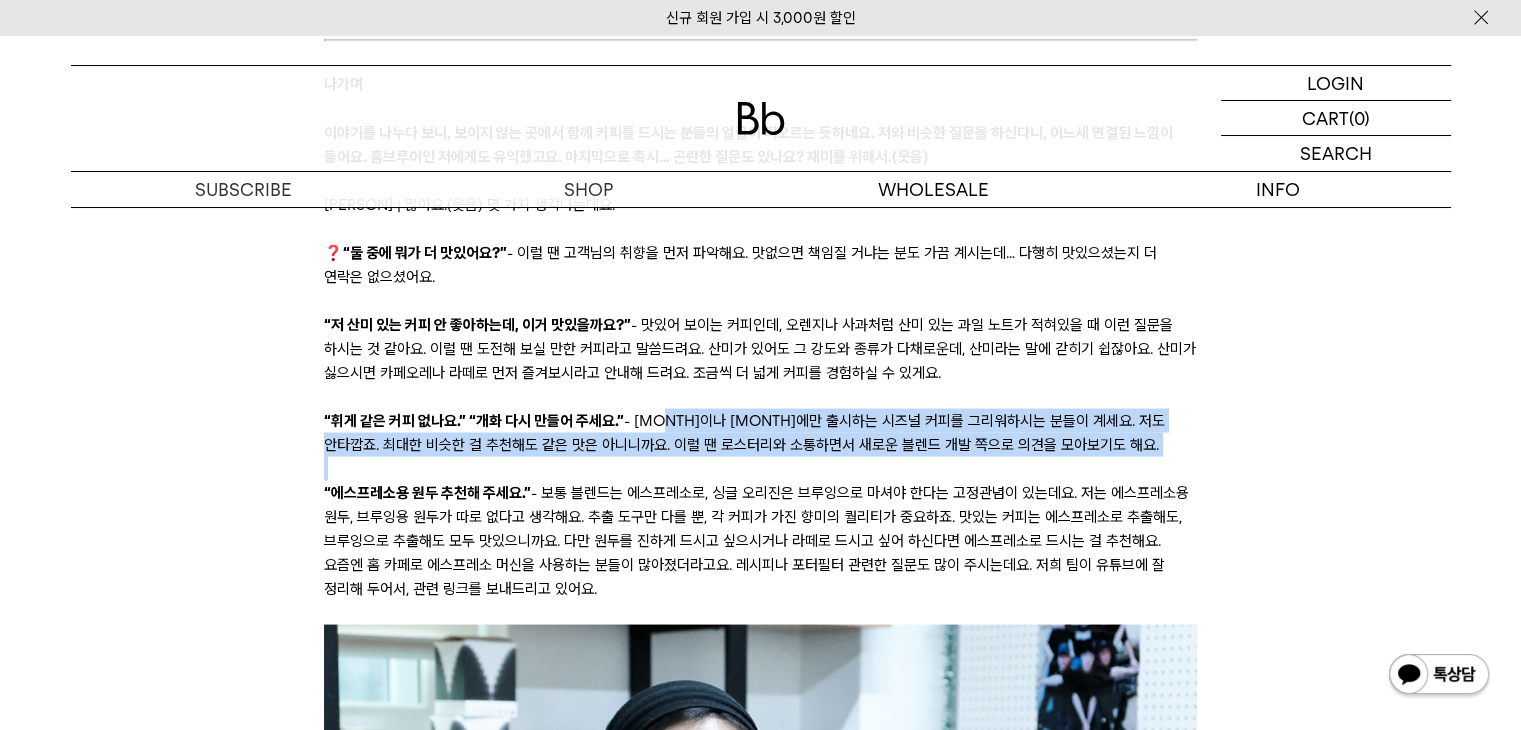 click at bounding box center [760, 468] 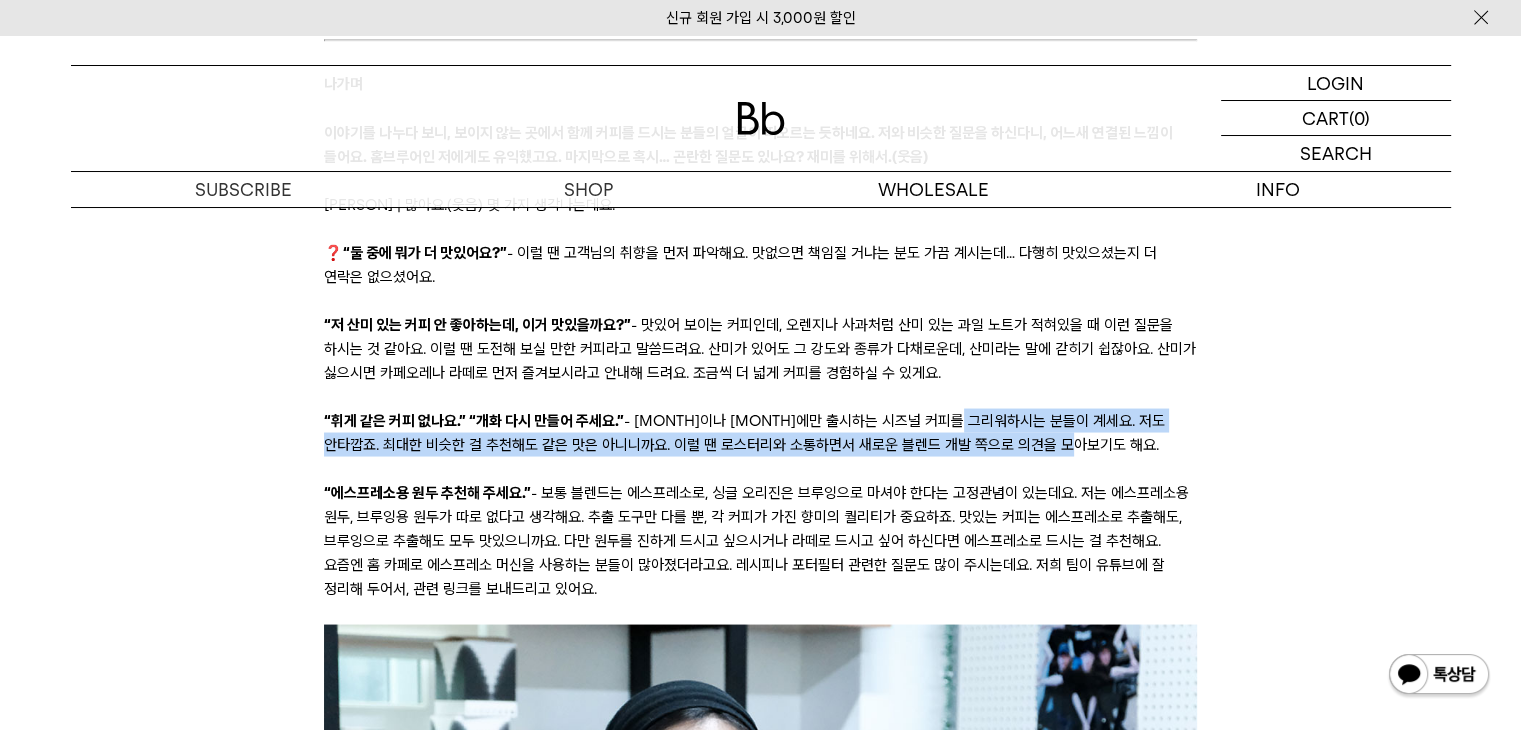 click on "“휘게 같은 커피 없나요.” “개화 다시 만들어 주세요.”  - 3월이나 12월에만 출시하는 시즈널 커피를 그리워하시는 분들이 계세요. 저도 안타깝죠. 최대한 비슷한 걸 추천해도 같은 맛은 아니니까요. 이럴 땐 로스터리와 소통하면서 새로운 블렌드 개발 쪽으로 의견을 모아보기도 해요." at bounding box center (760, 432) 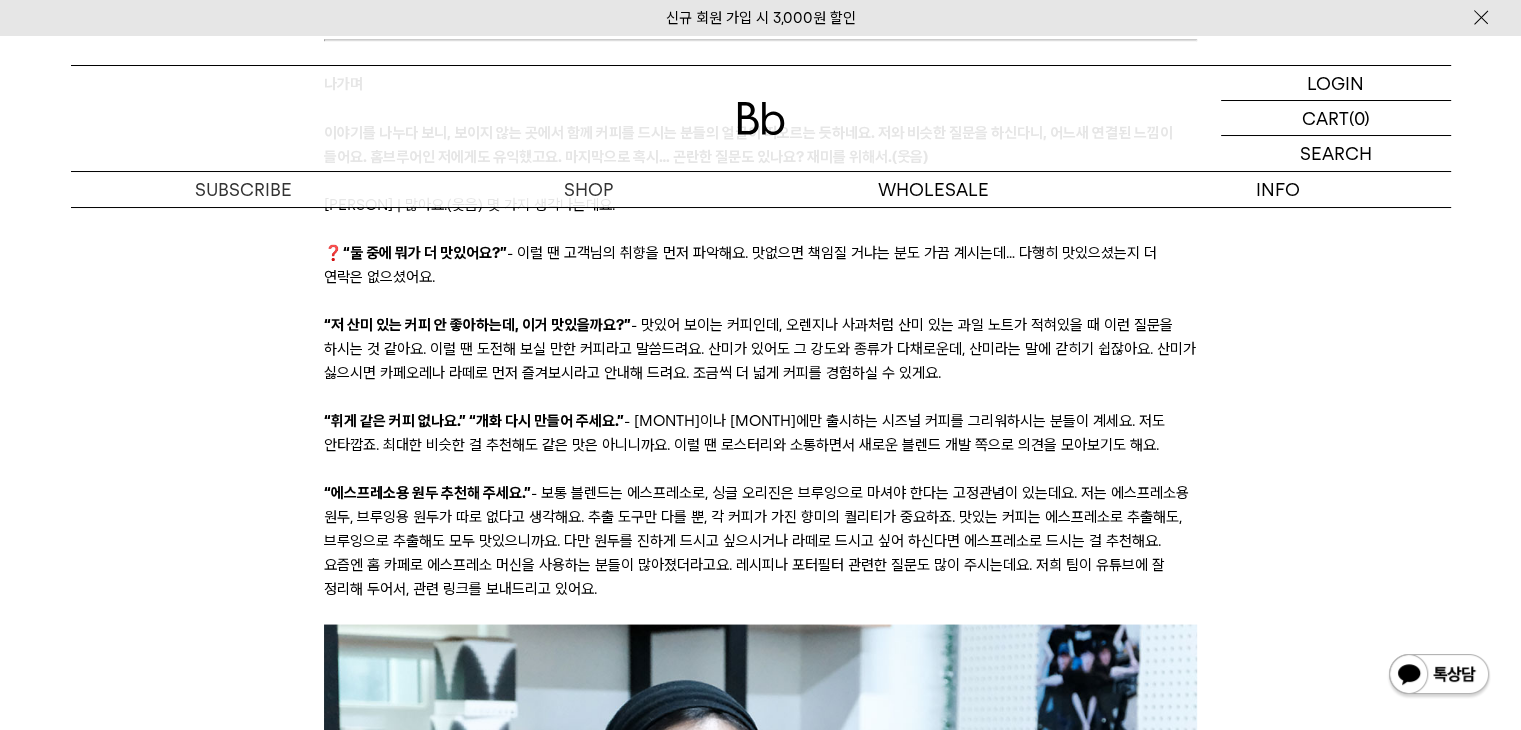 click at bounding box center (760, 468) 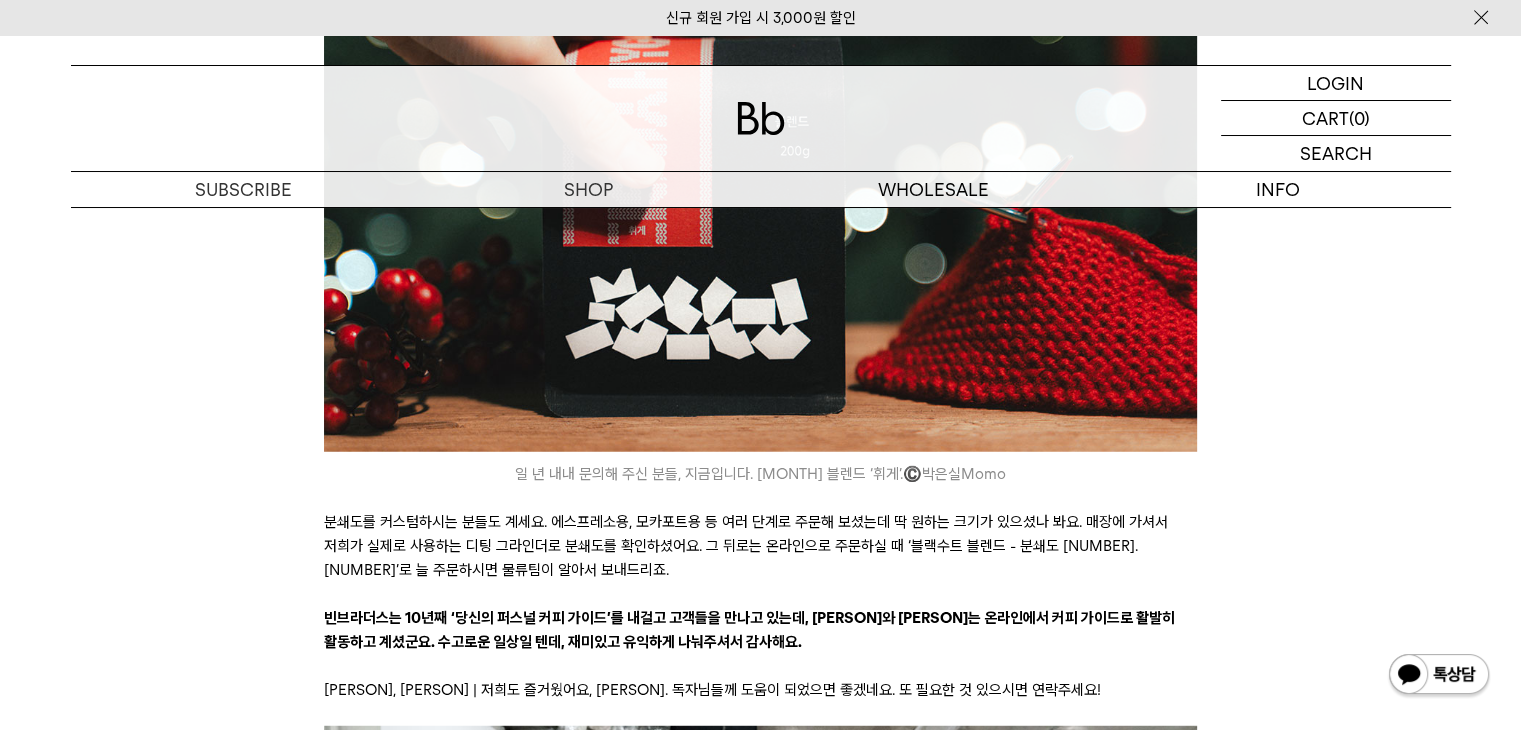scroll, scrollTop: 13300, scrollLeft: 0, axis: vertical 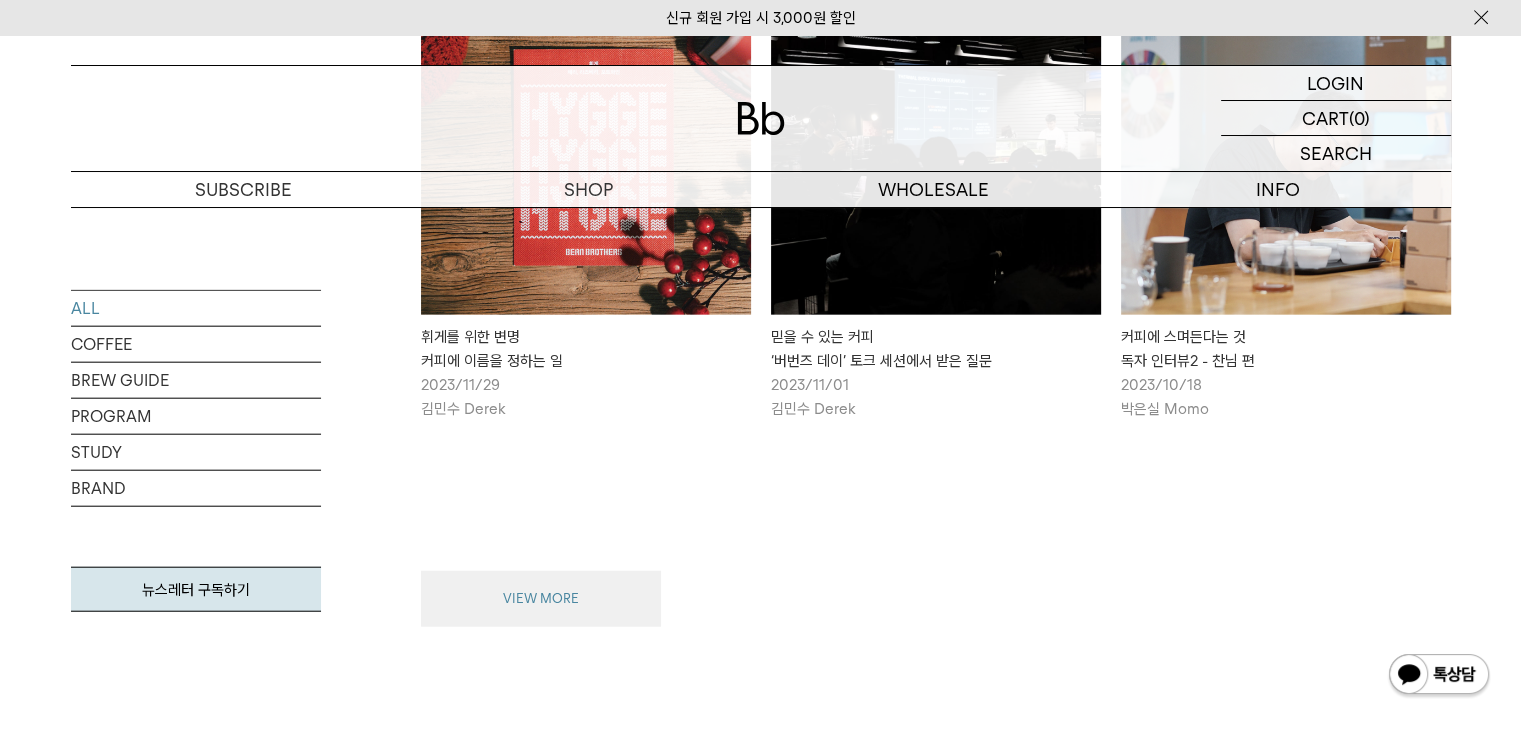 click on "VIEW MORE" at bounding box center (541, 599) 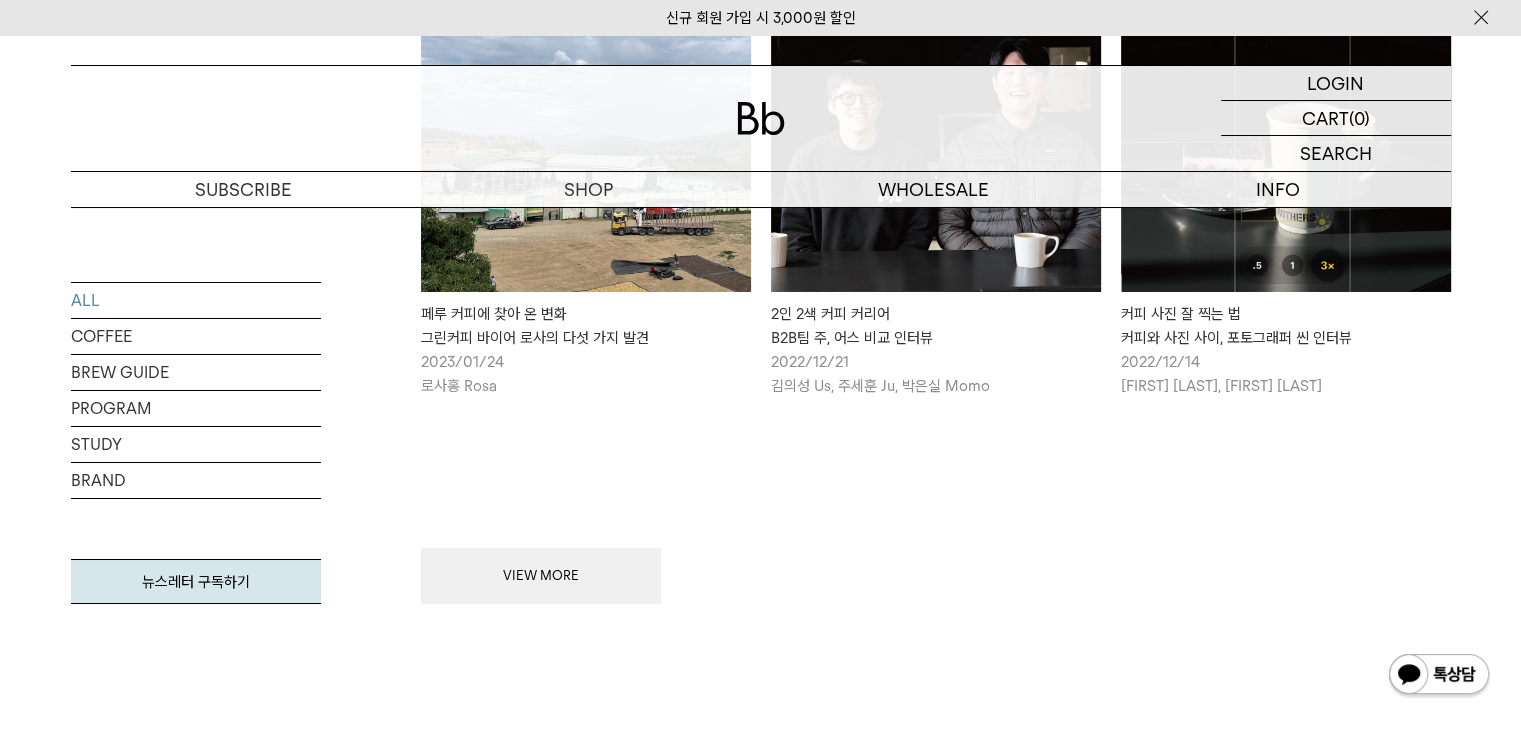 scroll, scrollTop: 6760, scrollLeft: 0, axis: vertical 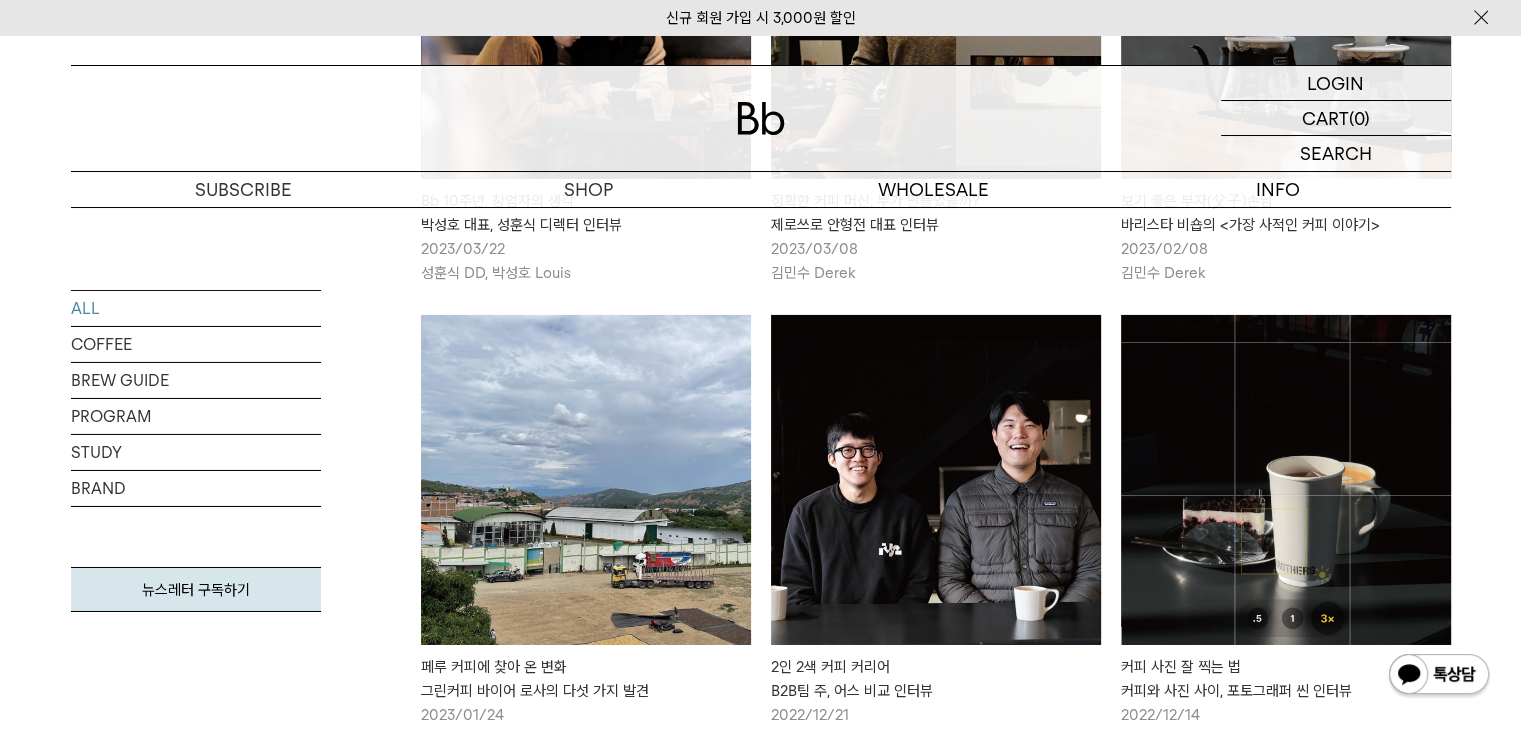 click at bounding box center (586, 480) 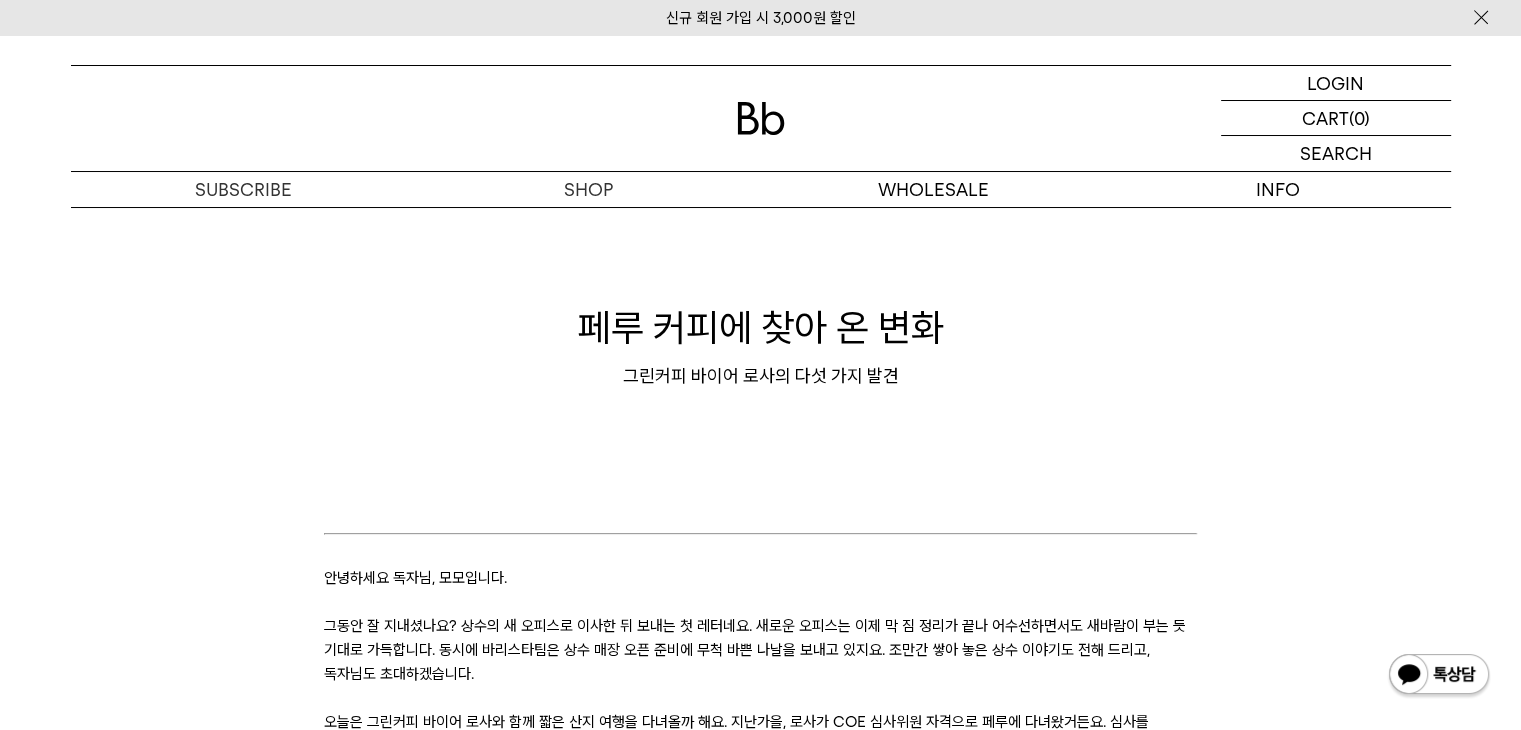 scroll, scrollTop: 0, scrollLeft: 0, axis: both 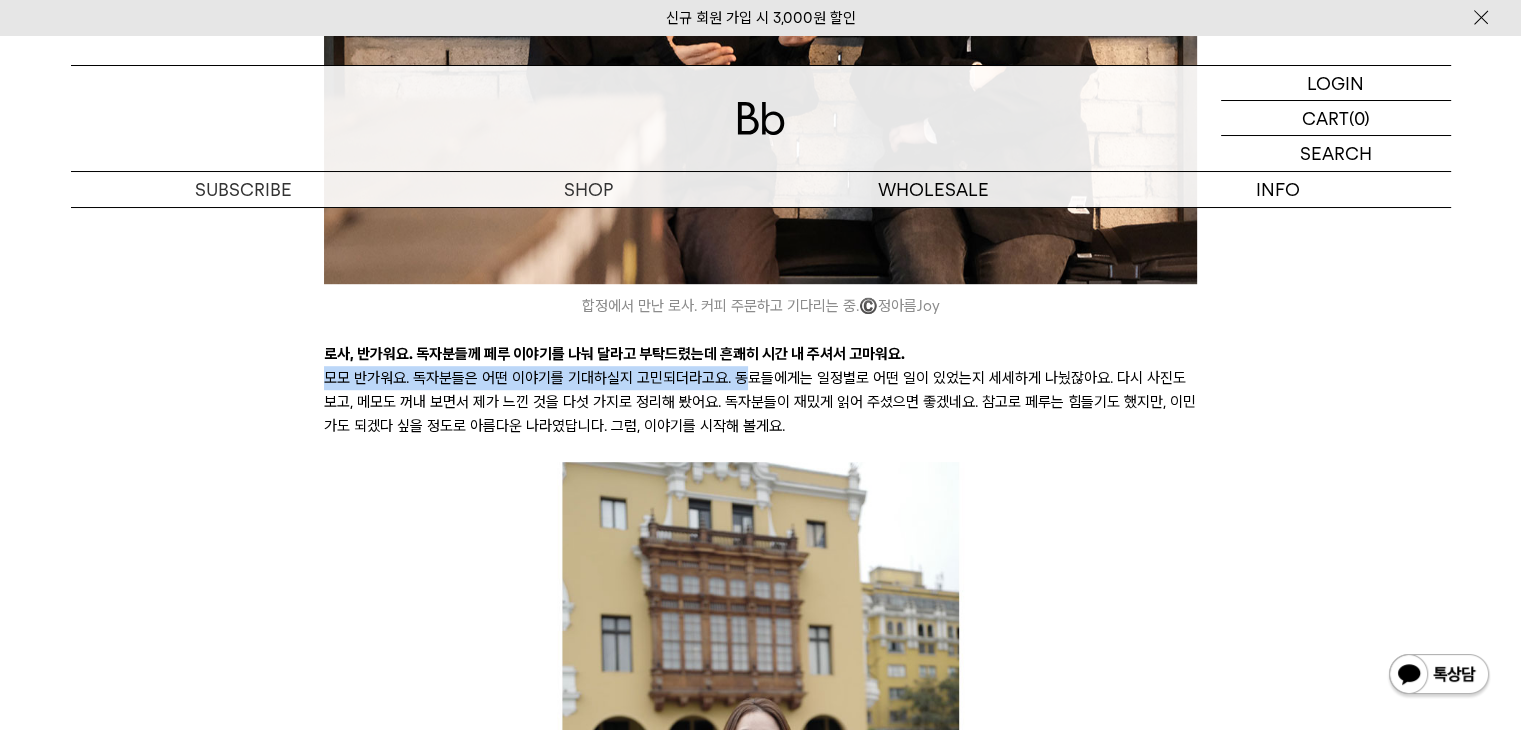 click on "안녕하세요 독자님, 모모입니다. 그동안 잘 지내셨나요? 상수의 새 오피스로 이사한 뒤 보내는 첫 레터네요. 새로운 오피스는 이제 막 짐 정리가 끝나 어수선하면서도 새바람이 부는 듯 기대로 가득합니다. 동시에 바리스타팀은 상수 매장 오픈 준비에 무척 바쁜 나날을 보내고 있지요. 조만간 쌓아 놓은 상수 이야기도 전해 드리고, 독자님도 초대하겠습니다.
‘페루 커피’ 하면 어떤 이미지가 떠오르세요? 사실 이 질문은 2년 전에 드렸던 질문입니다. 페루 커피의 변화를 감지했던 데릭이 65호 Bb레터 에서 페루 이야기를 전해드렸었는데요. 그간 페루는 커피 산지로서 어떤 변화를 겪었을지. 로사의 목소리로 따끈따끈한 페루 커피 근황을 여러분께 전해드릴게요. 합정에서 만난 로사. 커피 주문하고 기다리는 중. ©" at bounding box center (761, 4301) 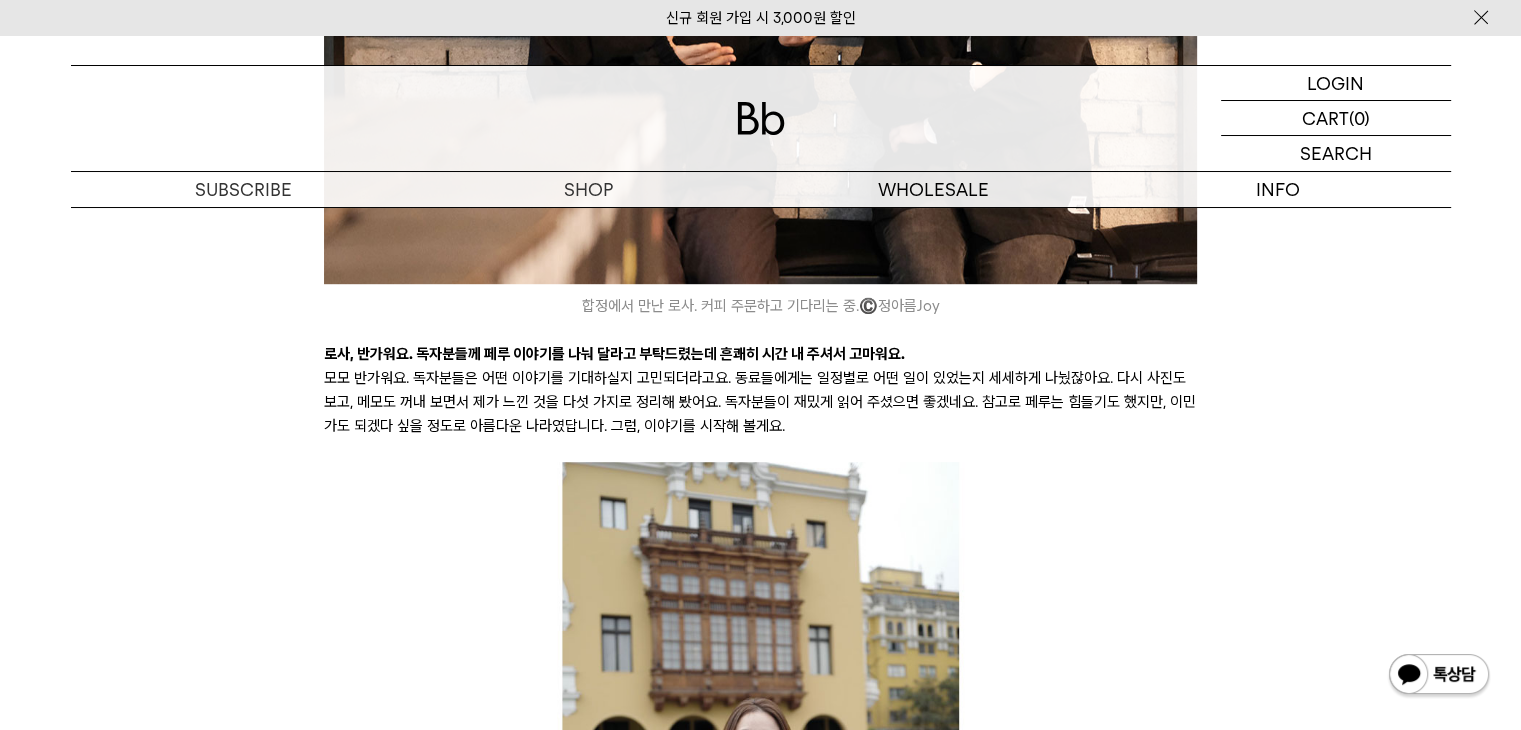 drag, startPoint x: 852, startPoint y: 377, endPoint x: 904, endPoint y: 377, distance: 52 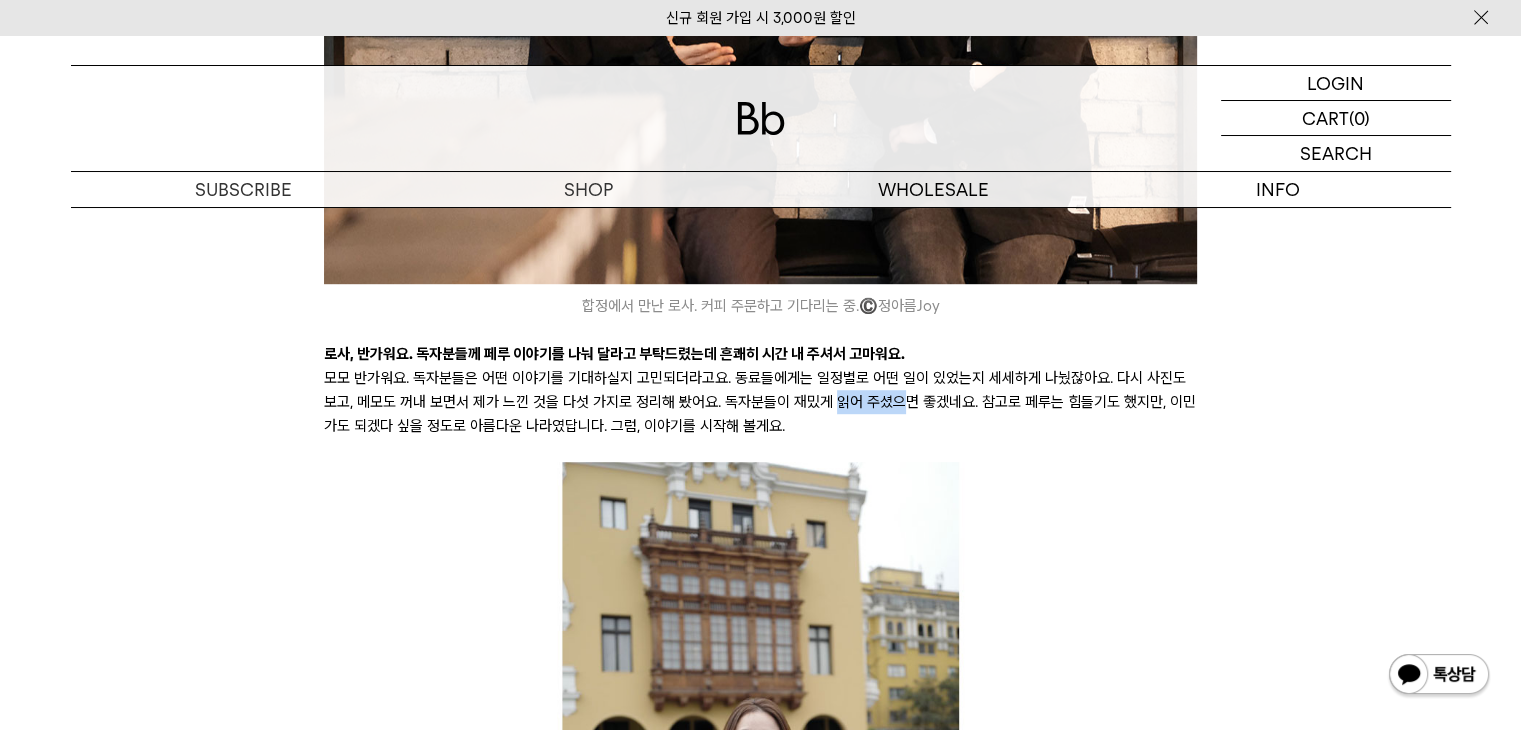 click on "모모 반가워요. 독자분들은 어떤 이야기를 기대하실지 고민되더라고요. 동료들에게는 일정별로 어떤 일이 있었는지 세세하게 나눴잖아요. 다시 사진도 보고, 메모도 꺼내 보면서 제가 느낀 것을 다섯 가지로 정리해 봤어요. 독자분들이 재밌게 읽어 주셨으면 좋겠네요. 참고로 페루는 힘들기도 했지만, 이민 가도 되겠다 싶을 정도로 아름다운 나라였답니다. 그럼, 이야기를 시작해 볼게요." at bounding box center (760, 402) 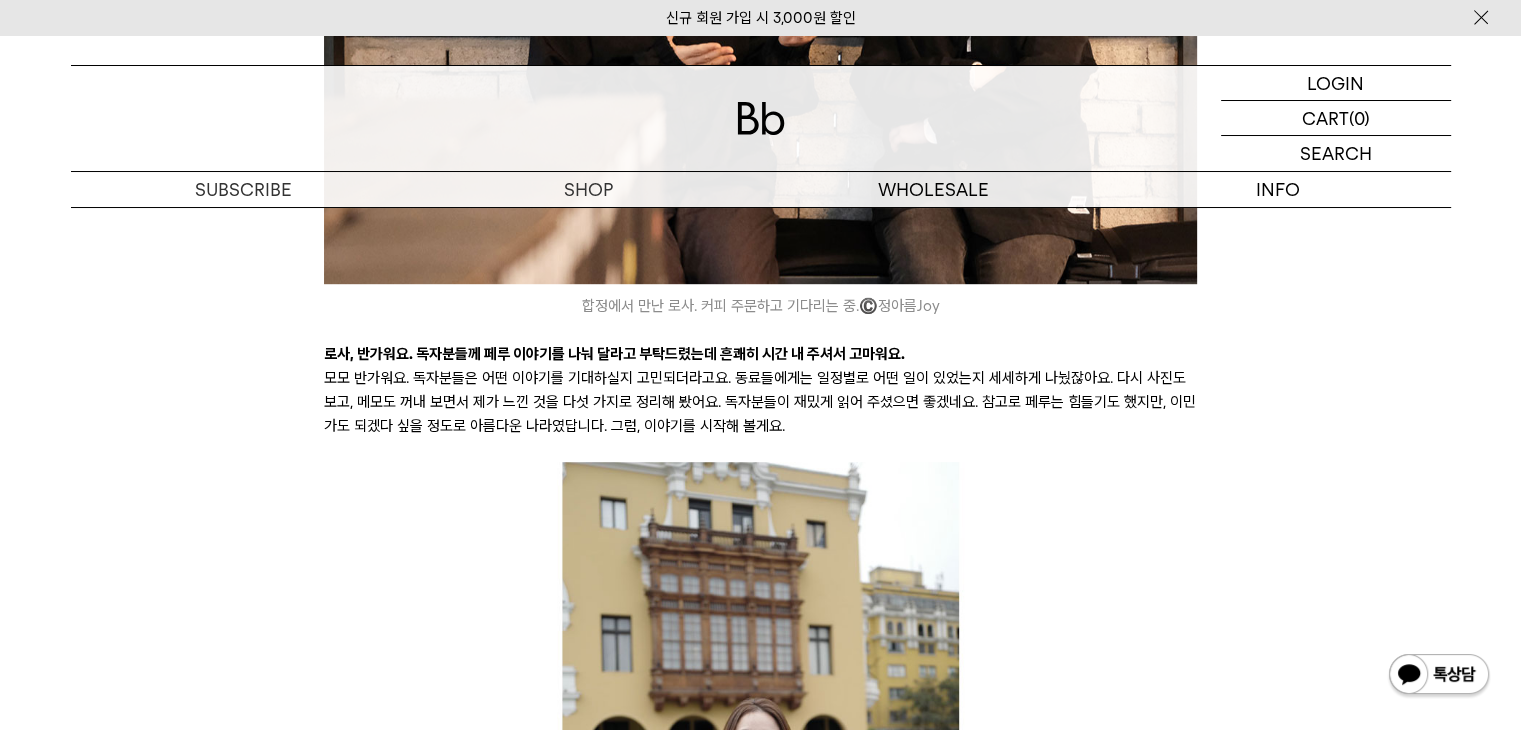 click on "모모 반가워요. 독자분들은 어떤 이야기를 기대하실지 고민되더라고요. 동료들에게는 일정별로 어떤 일이 있었는지 세세하게 나눴잖아요. 다시 사진도 보고, 메모도 꺼내 보면서 제가 느낀 것을 다섯 가지로 정리해 봤어요. 독자분들이 재밌게 읽어 주셨으면 좋겠네요. 참고로 페루는 힘들기도 했지만, 이민 가도 되겠다 싶을 정도로 아름다운 나라였답니다. 그럼, 이야기를 시작해 볼게요." at bounding box center [760, 402] 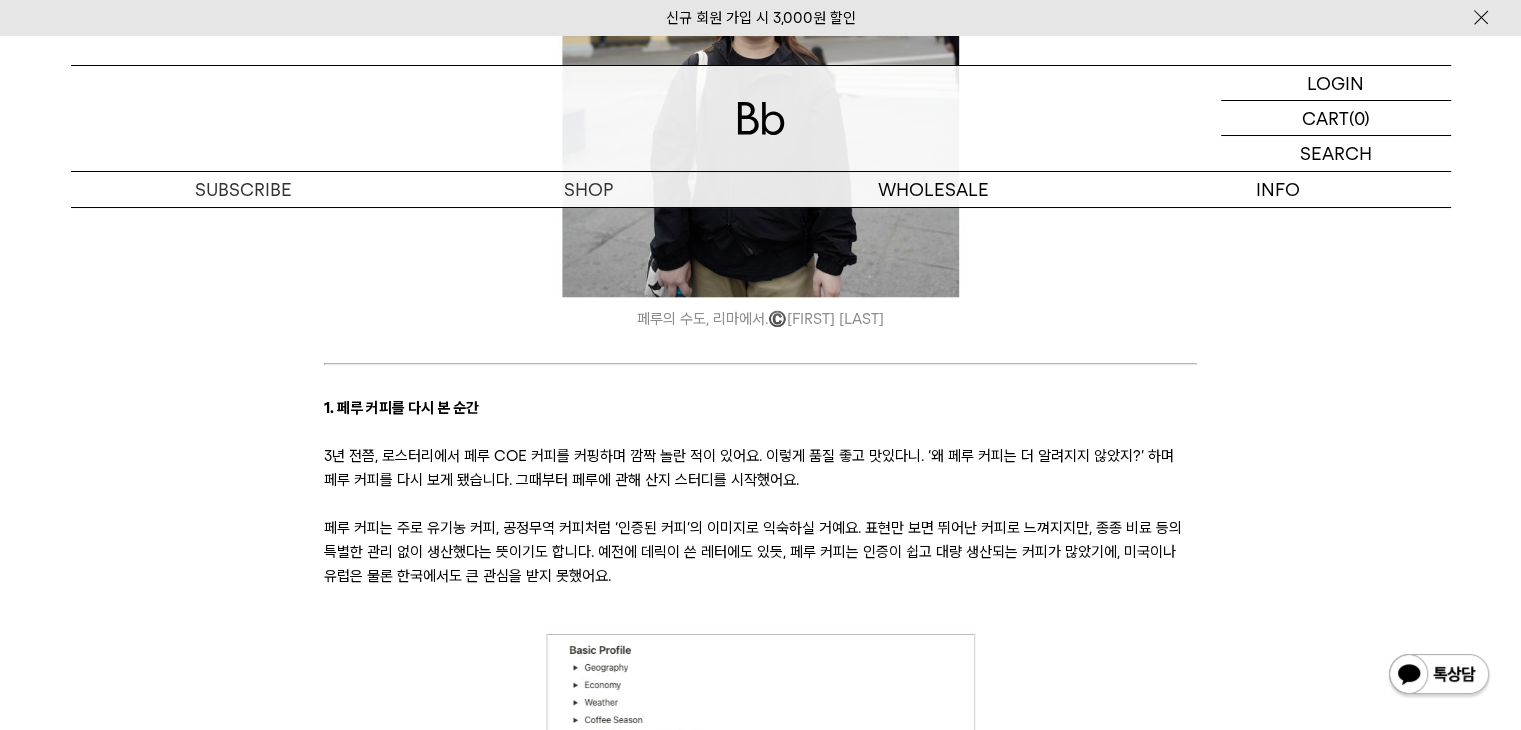 scroll, scrollTop: 2100, scrollLeft: 0, axis: vertical 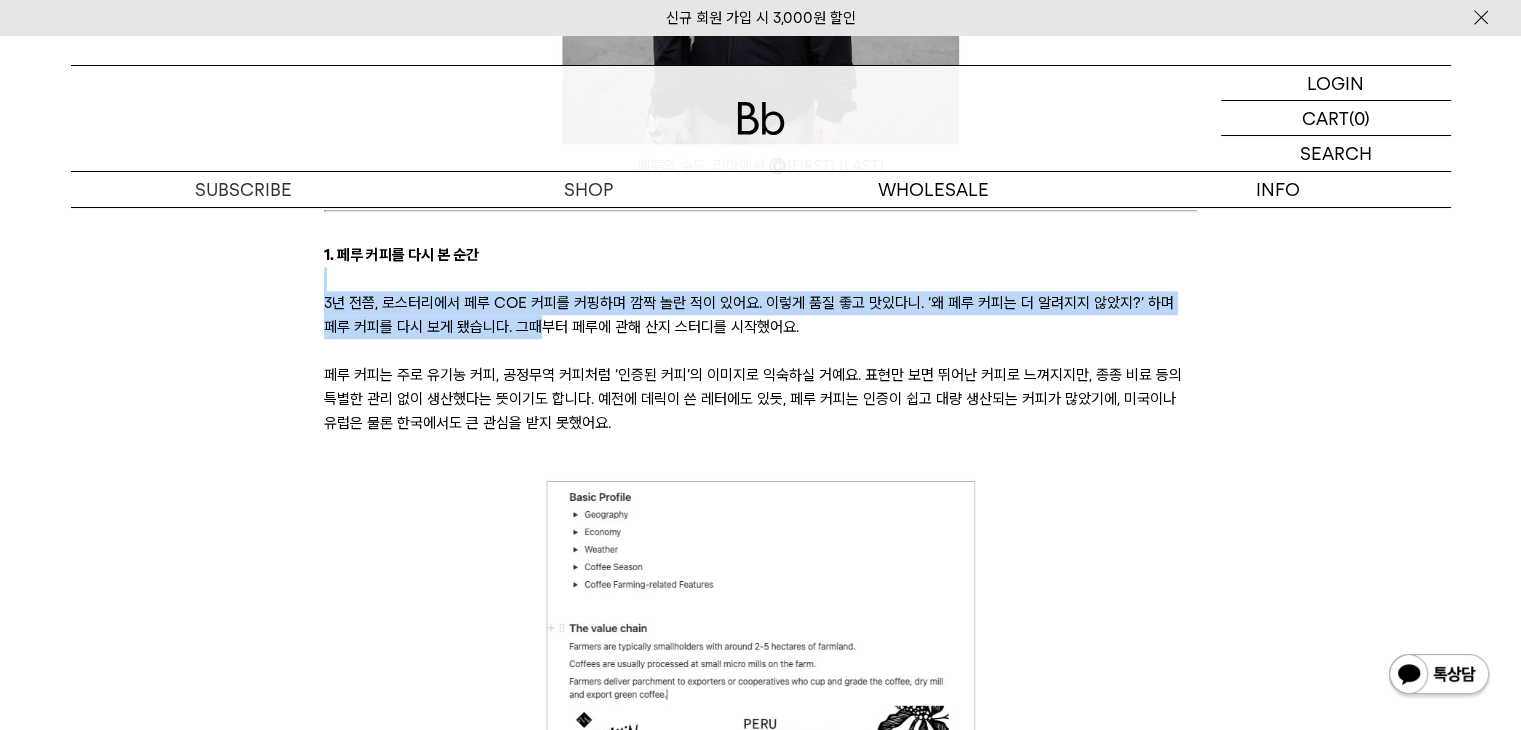 drag, startPoint x: 504, startPoint y: 319, endPoint x: 868, endPoint y: 287, distance: 365.4039 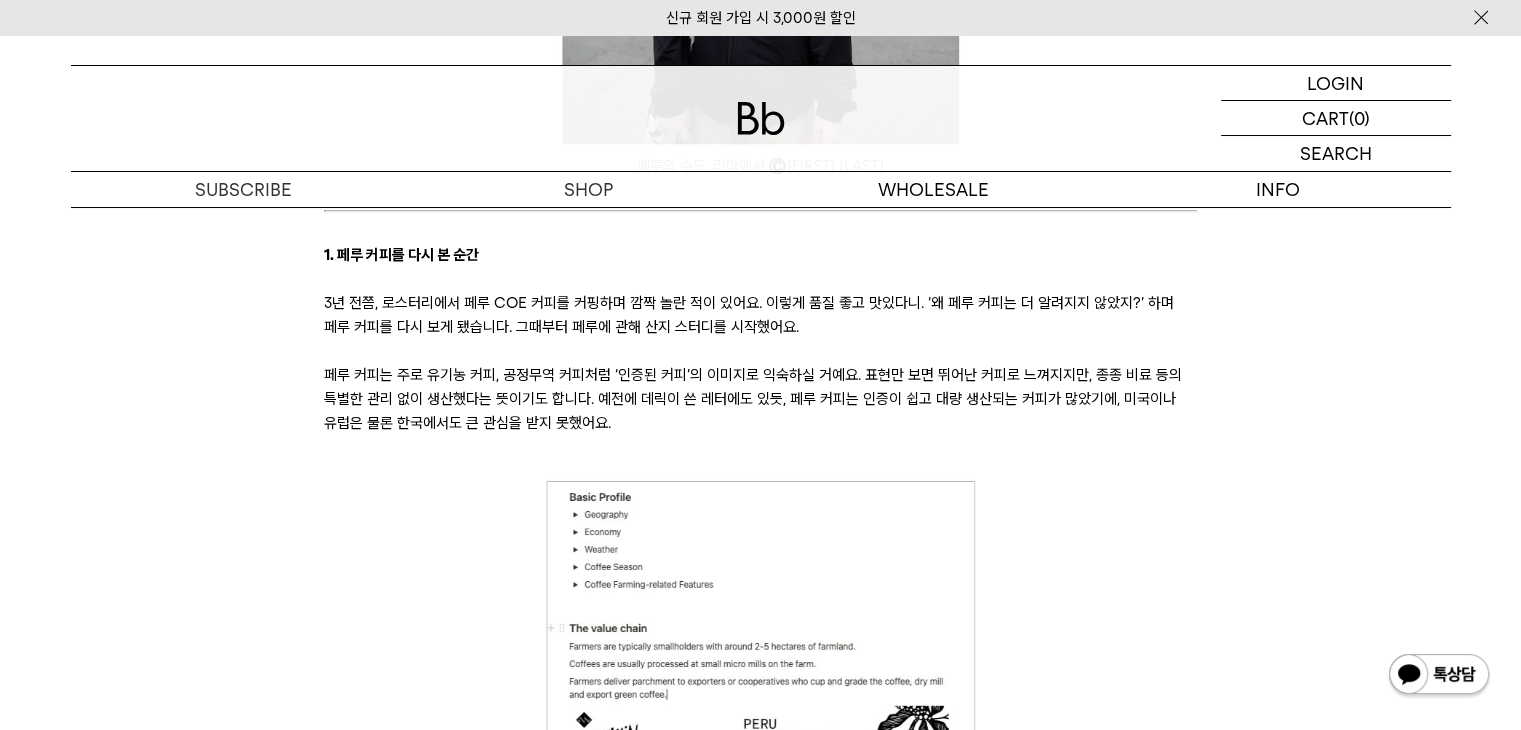 click on "3년 전쯤, 로스터리에서 페루 COE 커피를 커핑하며 깜짝 놀란 적이 있어요. 이렇게 품질 좋고 맛있다니. ‘왜 페루 커피는 더 알려지지 않았지?’ 하며 페루 커피를 다시 보게 됐습니다. 그때부터 페루에 관해 산지 스터디를 시작했어요." at bounding box center [760, 315] 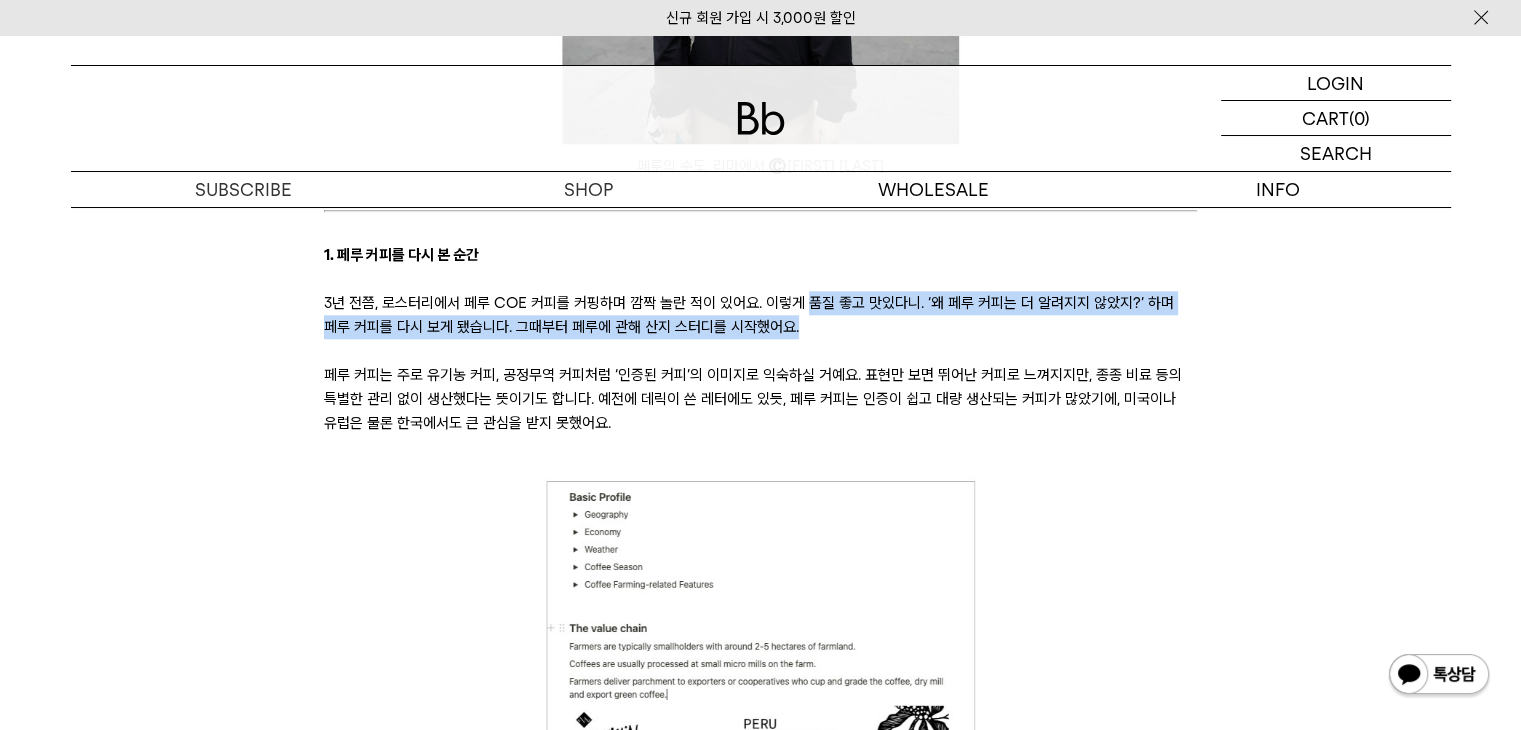 drag, startPoint x: 844, startPoint y: 316, endPoint x: 798, endPoint y: 303, distance: 47.801674 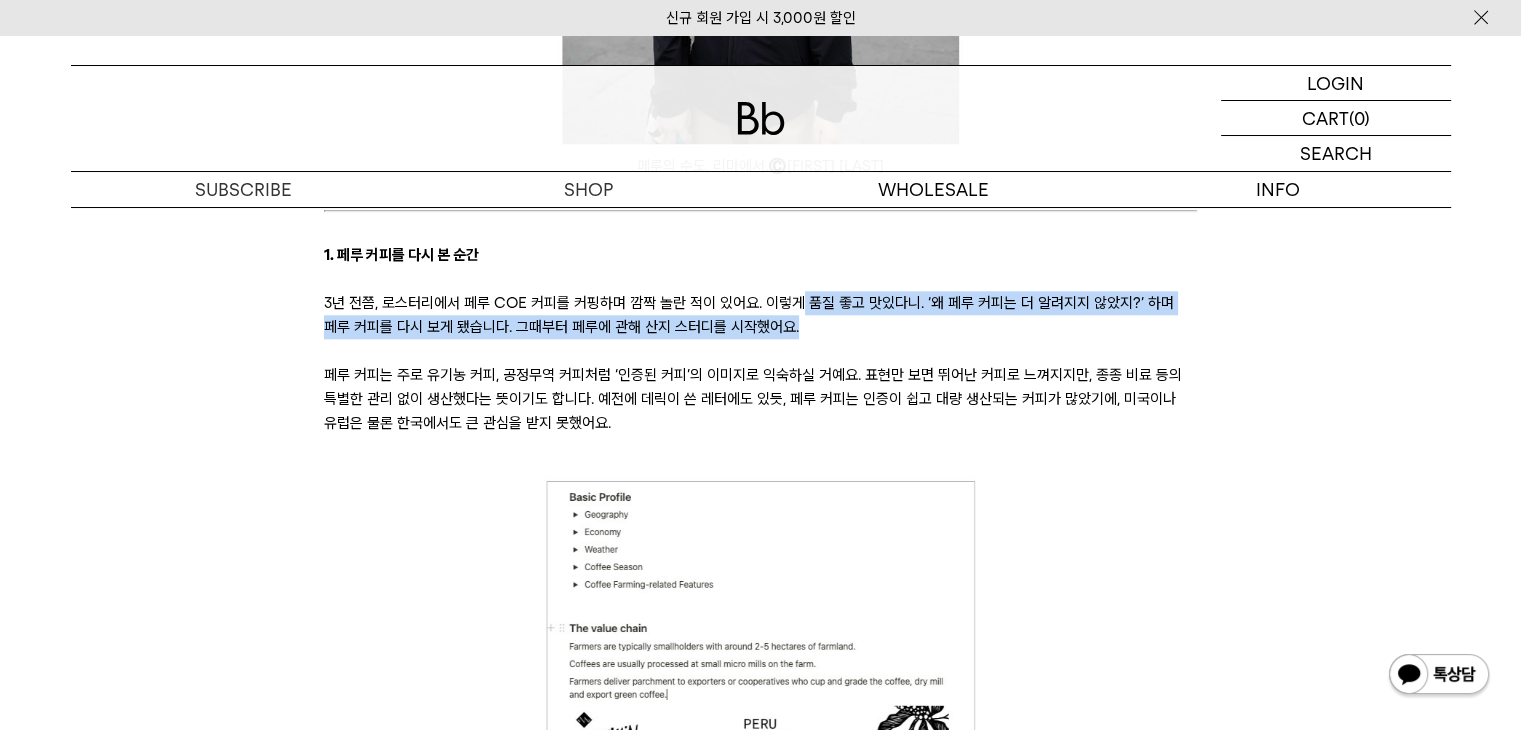 click on "3년 전쯤, 로스터리에서 페루 COE 커피를 커핑하며 깜짝 놀란 적이 있어요. 이렇게 품질 좋고 맛있다니. ‘왜 페루 커피는 더 알려지지 않았지?’ 하며 페루 커피를 다시 보게 됐습니다. 그때부터 페루에 관해 산지 스터디를 시작했어요." at bounding box center (760, 315) 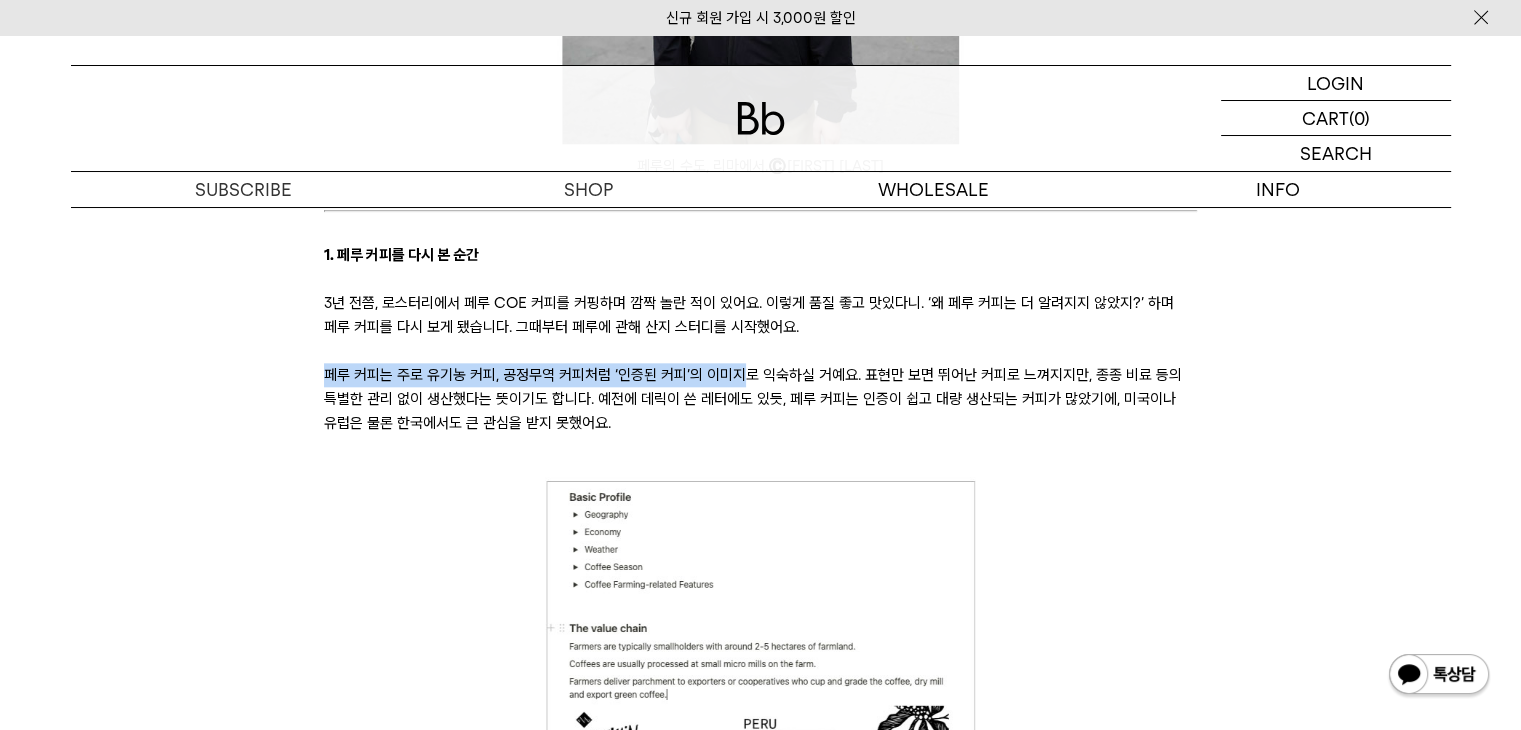 drag, startPoint x: 323, startPoint y: 369, endPoint x: 745, endPoint y: 369, distance: 422 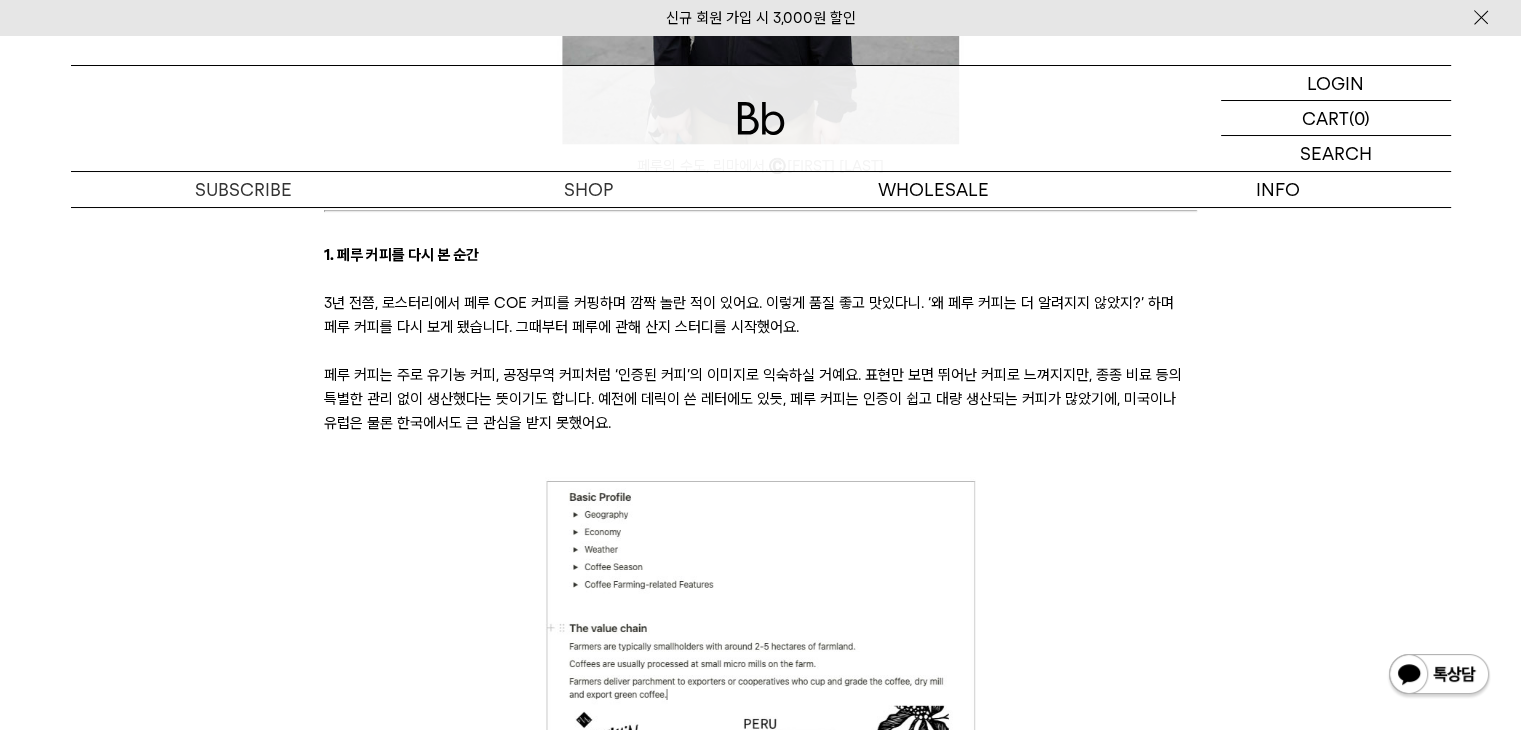 click on "페루 커피는 주로 유기농 커피, 공정무역 커피처럼 ‘인증된 커피’의 이미지로 익숙하실 거예요. 표현만 보면 뛰어난 커피로 느껴지지만, 종종 비료 등의 특별한 관리 없이 생산했다는 뜻이기도 합니다. 예전에 데릭이 쓴 레터에도 있듯, 페루 커피는 인증이 쉽고 대량 생산되는 커피가 많았기에, 미국이나 유럽은 물론 한국에서도 큰 관심을 받지 못했어요." at bounding box center [760, 399] 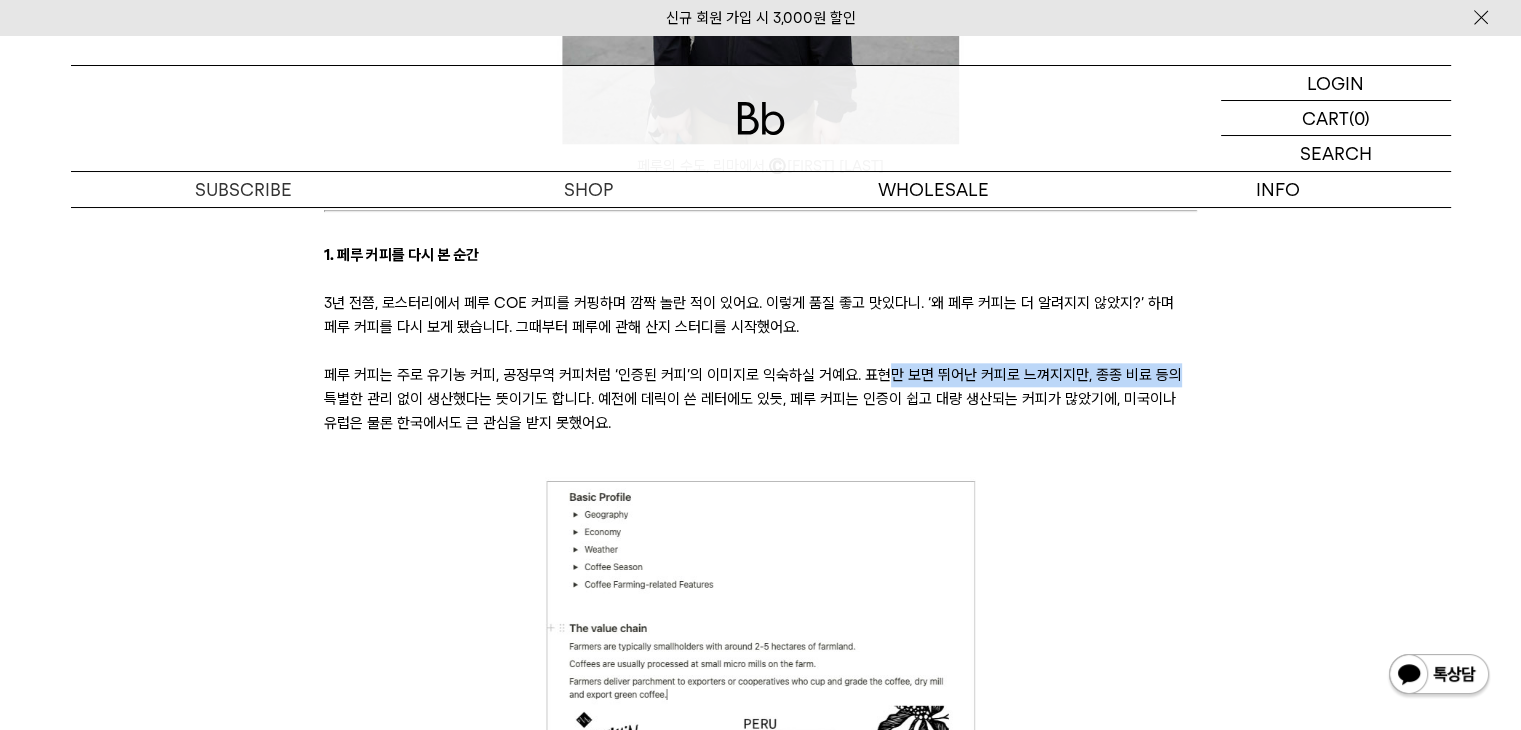 drag, startPoint x: 1178, startPoint y: 377, endPoint x: 854, endPoint y: 390, distance: 324.2607 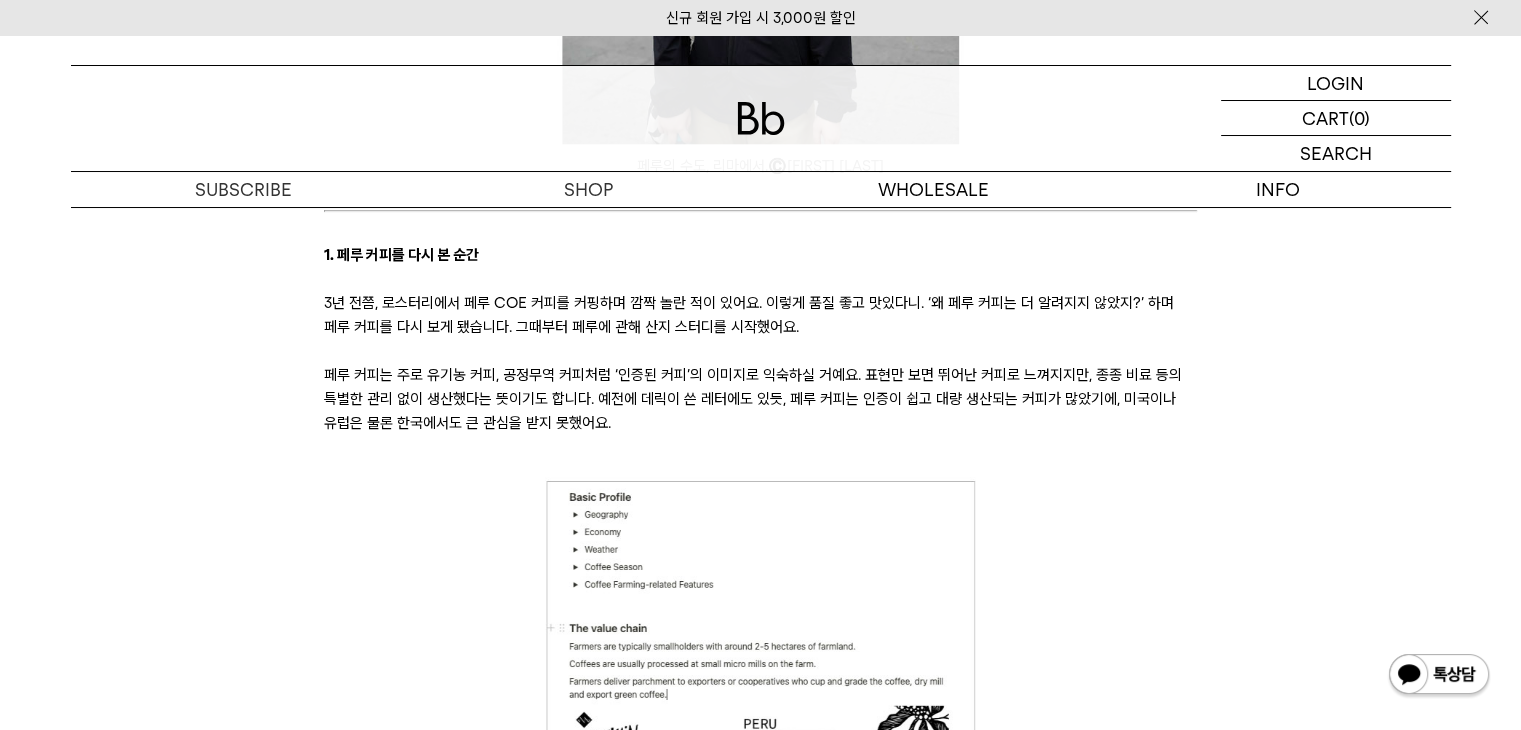 click on "페루 커피는 주로 유기농 커피, 공정무역 커피처럼 ‘인증된 커피’의 이미지로 익숙하실 거예요. 표현만 보면 뛰어난 커피로 느껴지지만, 종종 비료 등의 특별한 관리 없이 생산했다는 뜻이기도 합니다. 예전에 데릭이 쓴 레터에도 있듯, 페루 커피는 인증이 쉽고 대량 생산되는 커피가 많았기에, 미국이나 유럽은 물론 한국에서도 큰 관심을 받지 못했어요." at bounding box center [760, 399] 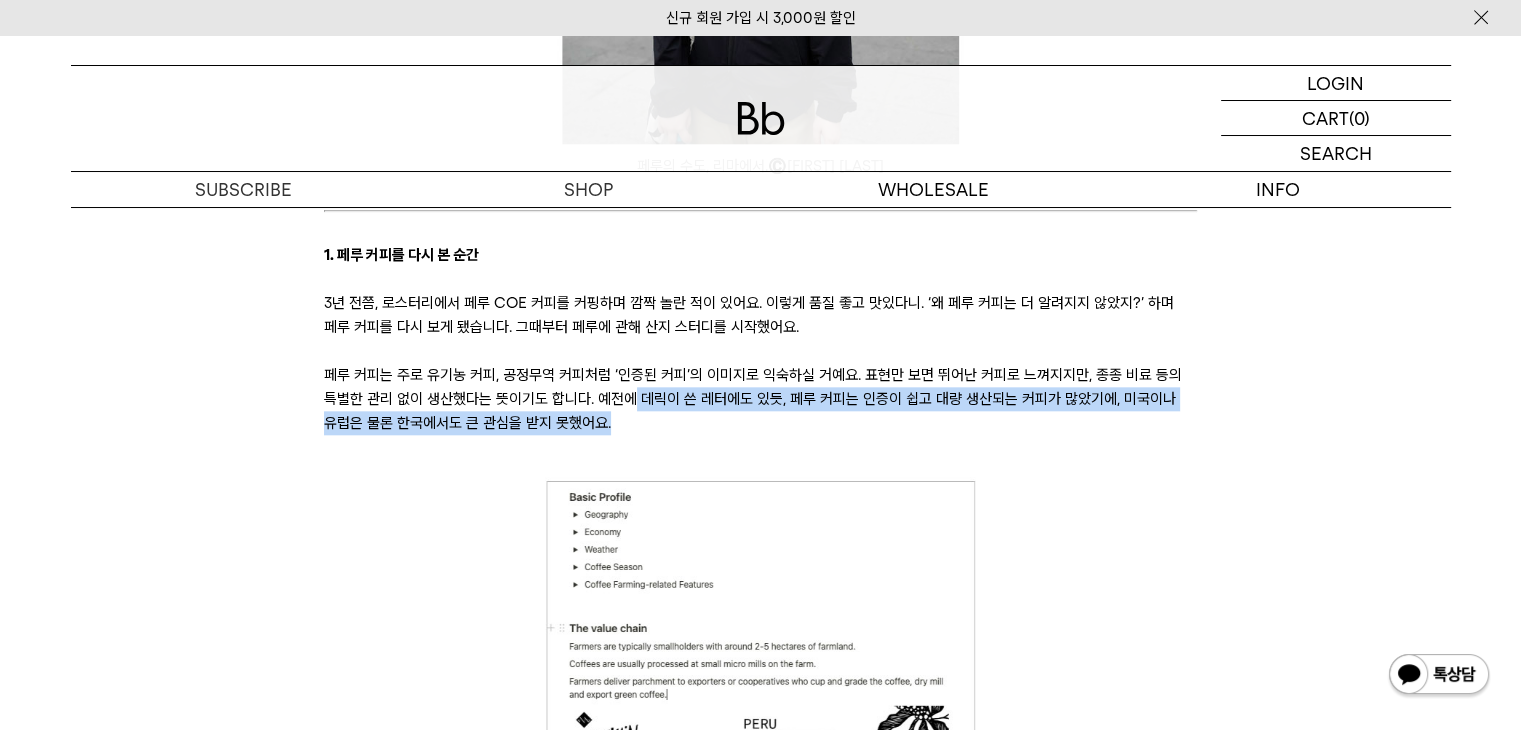 drag, startPoint x: 648, startPoint y: 407, endPoint x: 624, endPoint y: 395, distance: 26.832815 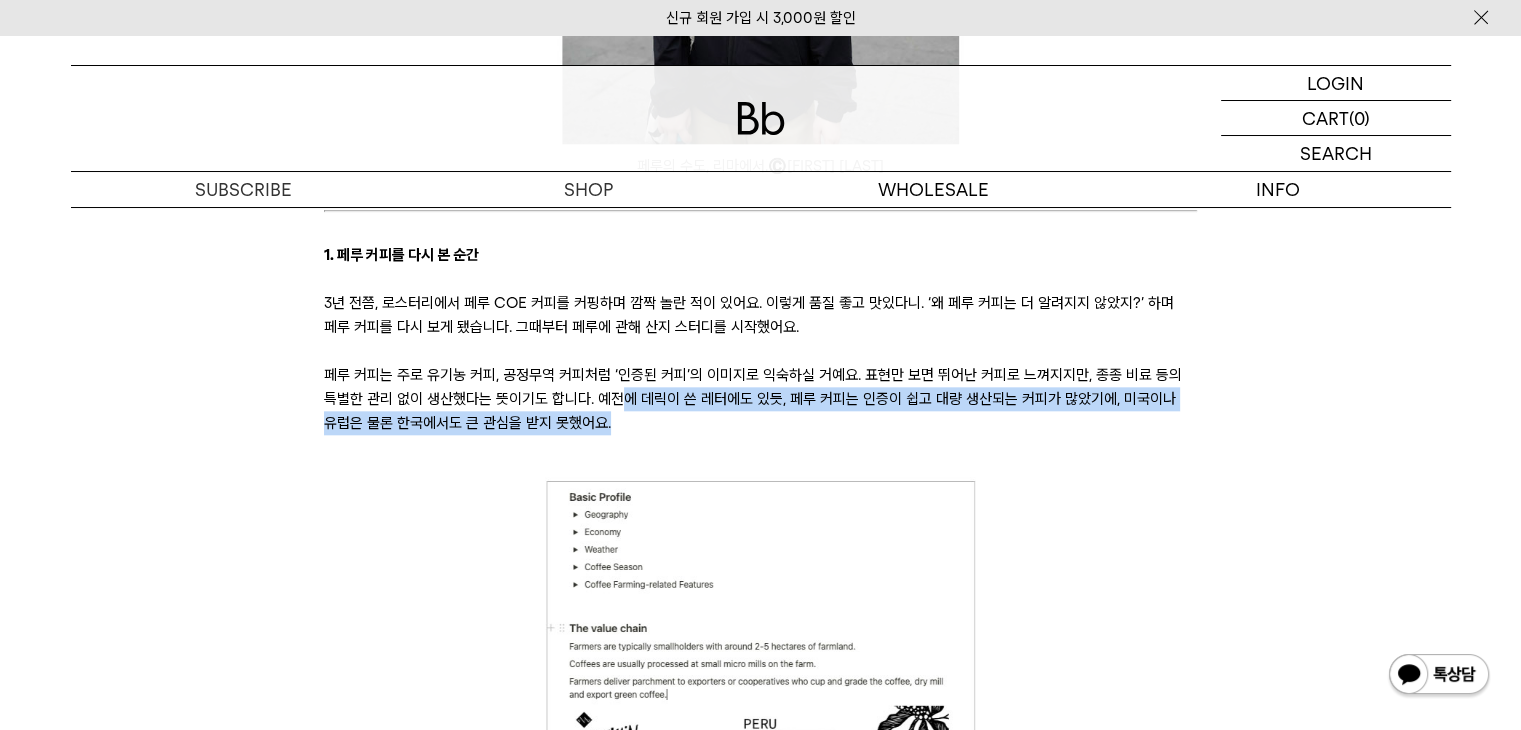 click on "페루 커피는 주로 유기농 커피, 공정무역 커피처럼 ‘인증된 커피’의 이미지로 익숙하실 거예요. 표현만 보면 뛰어난 커피로 느껴지지만, 종종 비료 등의 특별한 관리 없이 생산했다는 뜻이기도 합니다. 예전에 데릭이 쓴 레터에도 있듯, 페루 커피는 인증이 쉽고 대량 생산되는 커피가 많았기에, 미국이나 유럽은 물론 한국에서도 큰 관심을 받지 못했어요." at bounding box center [760, 399] 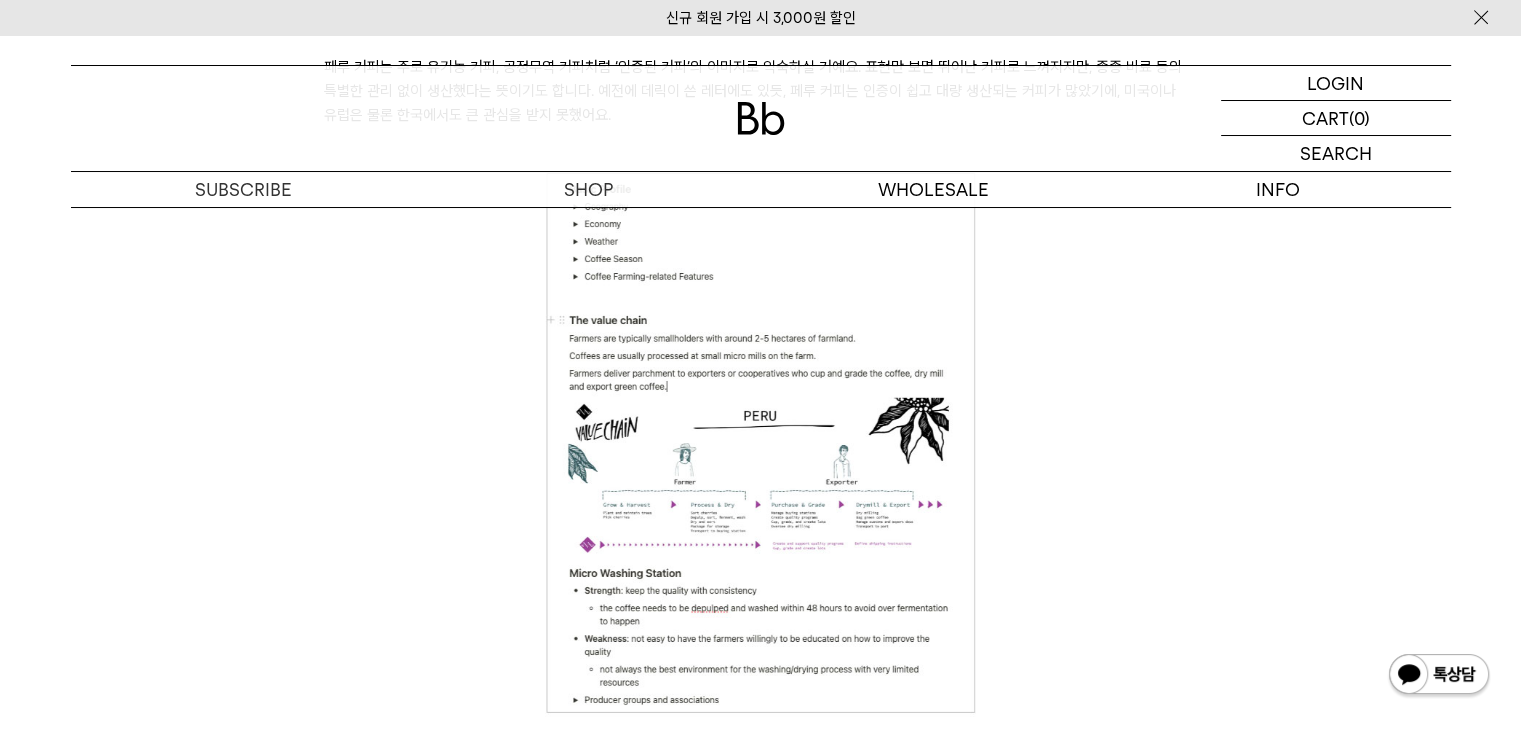scroll, scrollTop: 2700, scrollLeft: 0, axis: vertical 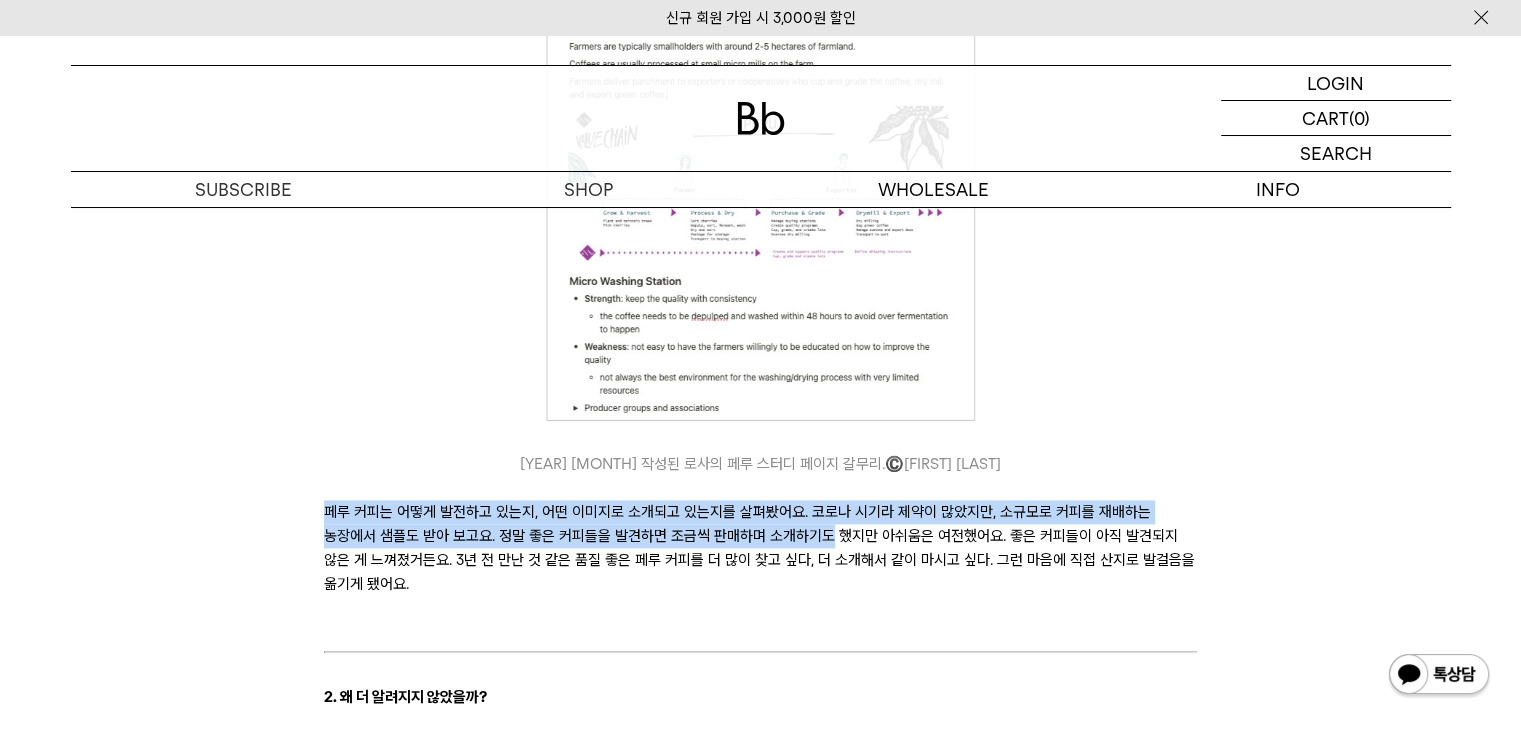 drag, startPoint x: 324, startPoint y: 520, endPoint x: 836, endPoint y: 537, distance: 512.28217 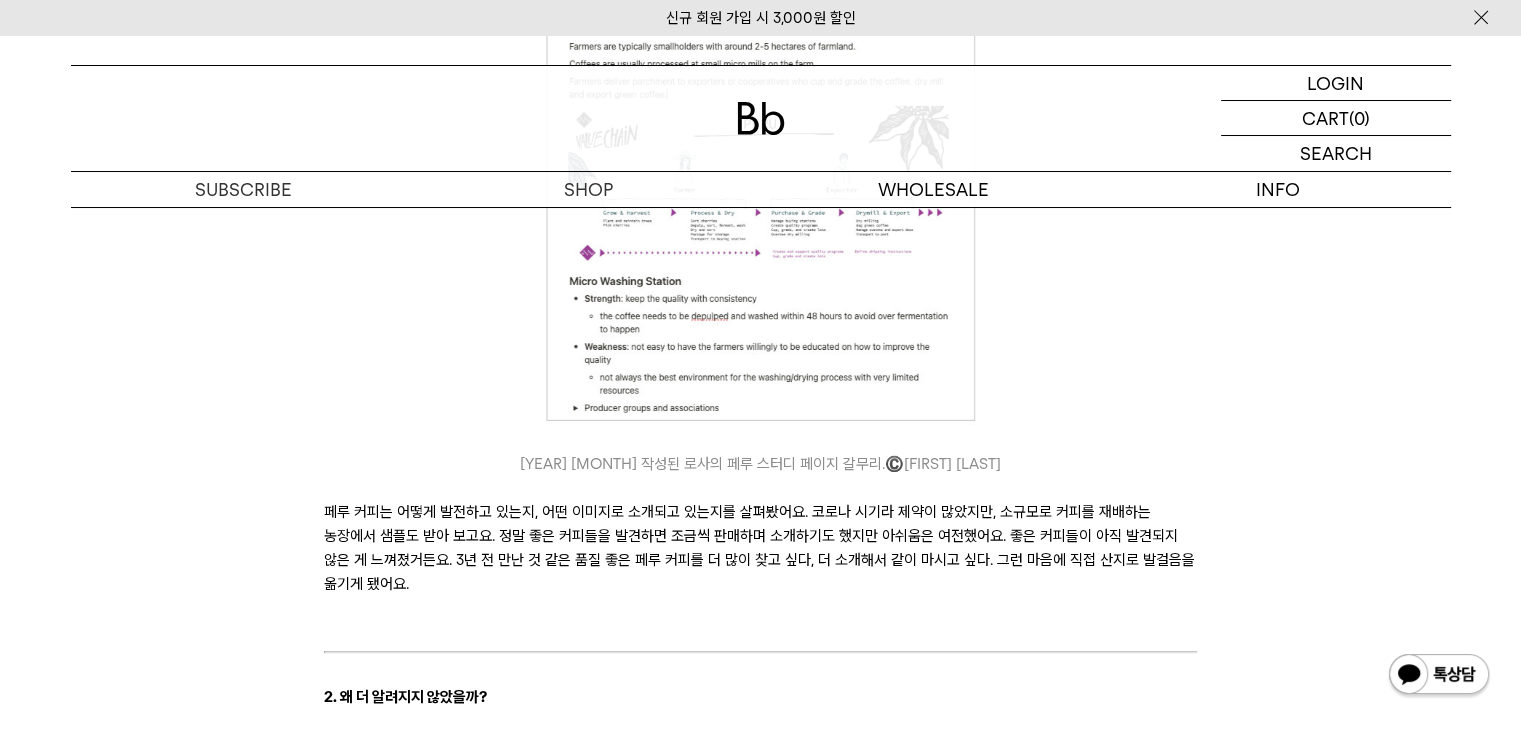 click on "페루 커피는 어떻게 발전하고 있는지, 어떤 이미지로 소개되고 있는지를 살펴봤어요. 코로나 시기라 제약이 많았지만, 소규모로 커피를 재배하는 농장에서 샘플도 받아 보고요. 정말 좋은 커피들을 발견하면 조금씩 판매하며 소개하기도 했지만 아쉬움은 여전했어요. 좋은 커피들이 아직 발견되지 않은 게 느껴졌거든요. 3년 전 만난 것 같은 품질 좋은 페루 커피를 더 많이 찾고 싶다, 더 소개해서 같이 마시고 싶다. 그런 마음에 직접 산지로 발걸음을 옮기게 됐어요." at bounding box center (760, 560) 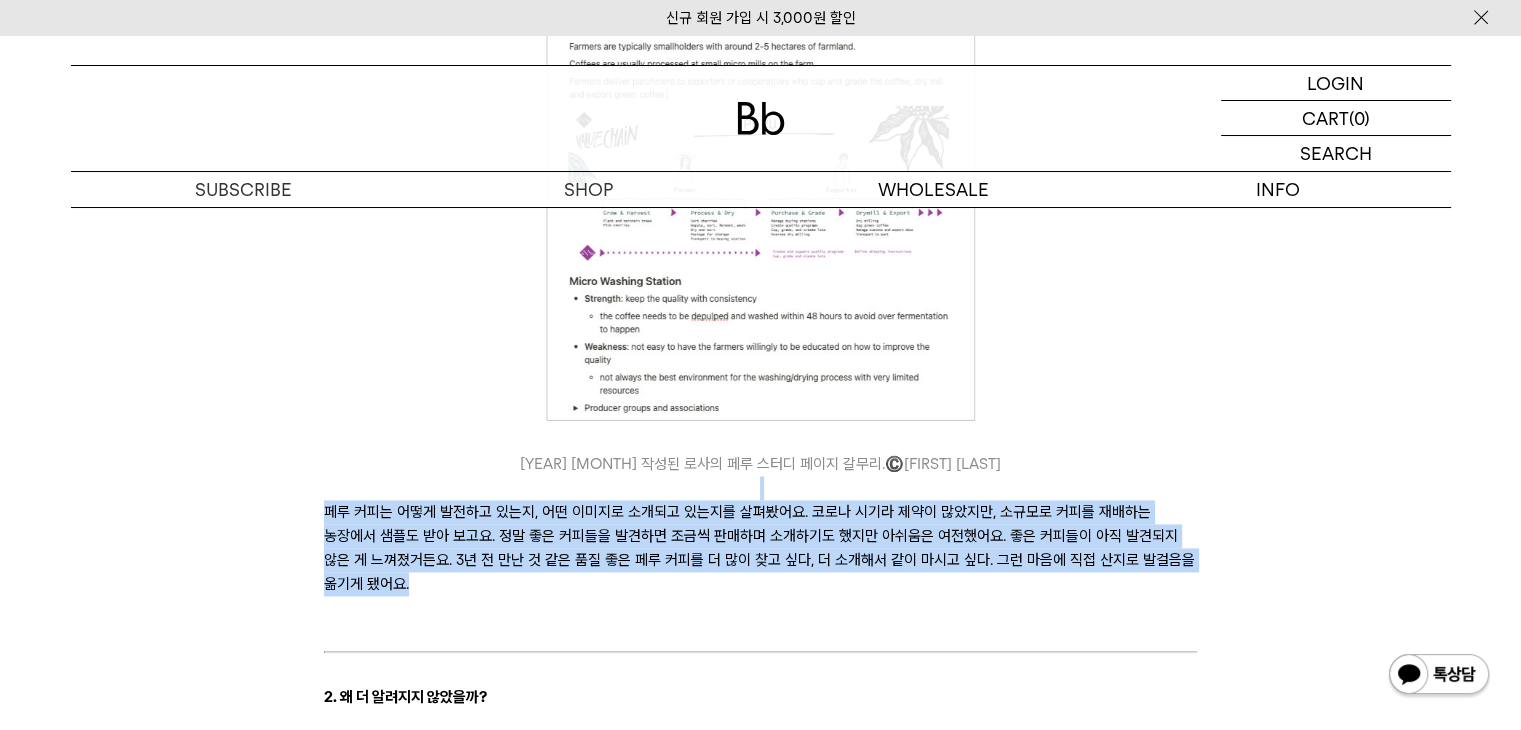 drag, startPoint x: 891, startPoint y: 574, endPoint x: 698, endPoint y: 480, distance: 214.67418 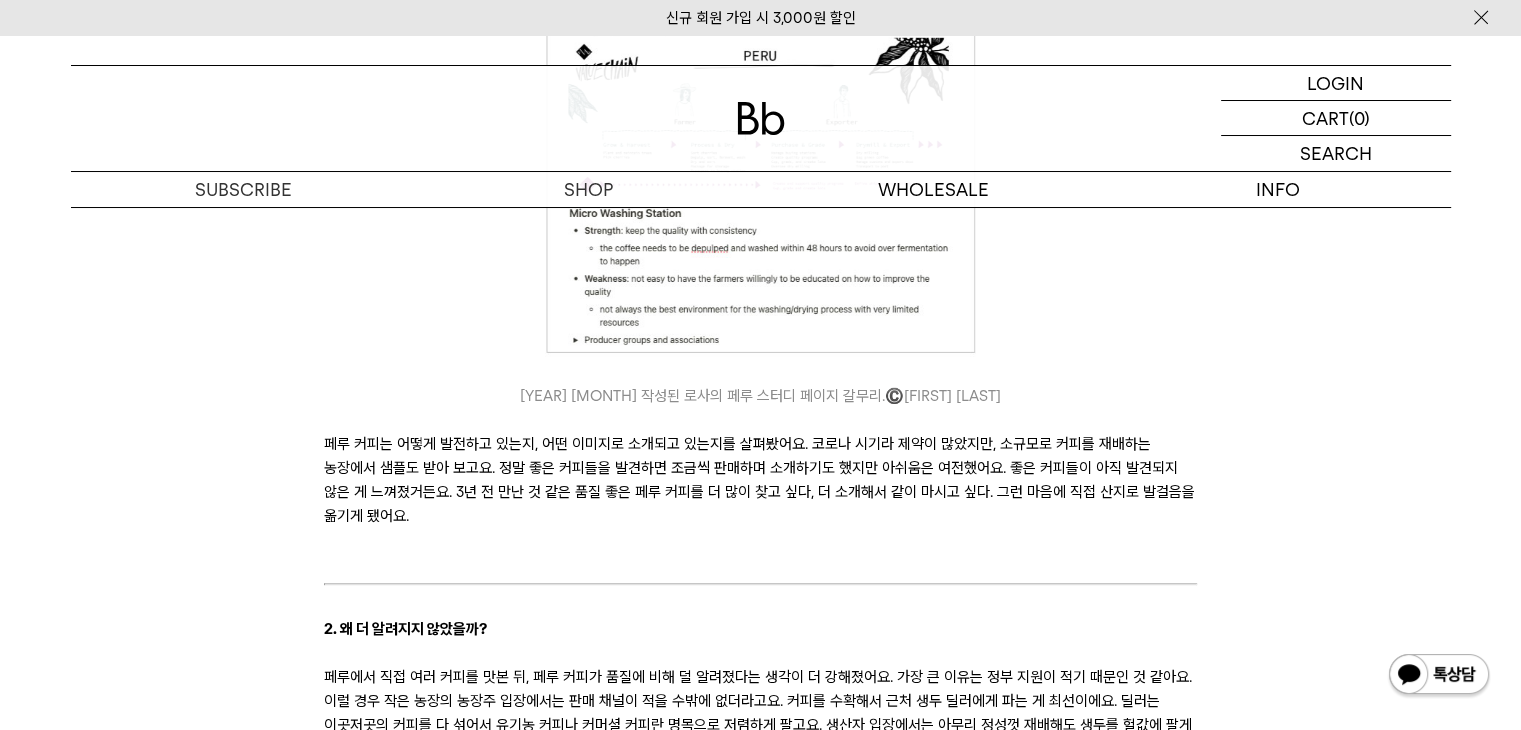 scroll, scrollTop: 2900, scrollLeft: 0, axis: vertical 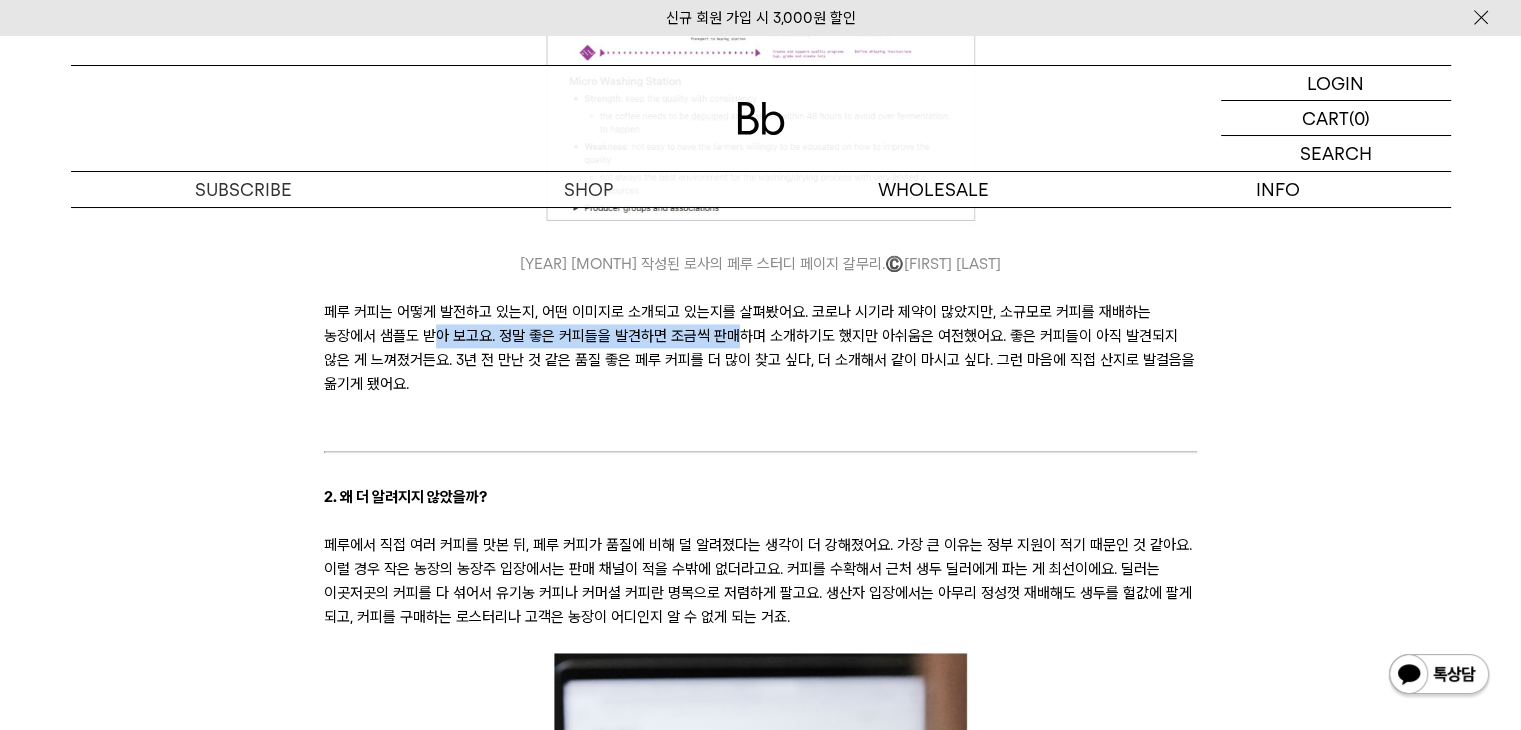 drag, startPoint x: 385, startPoint y: 345, endPoint x: 704, endPoint y: 344, distance: 319.00156 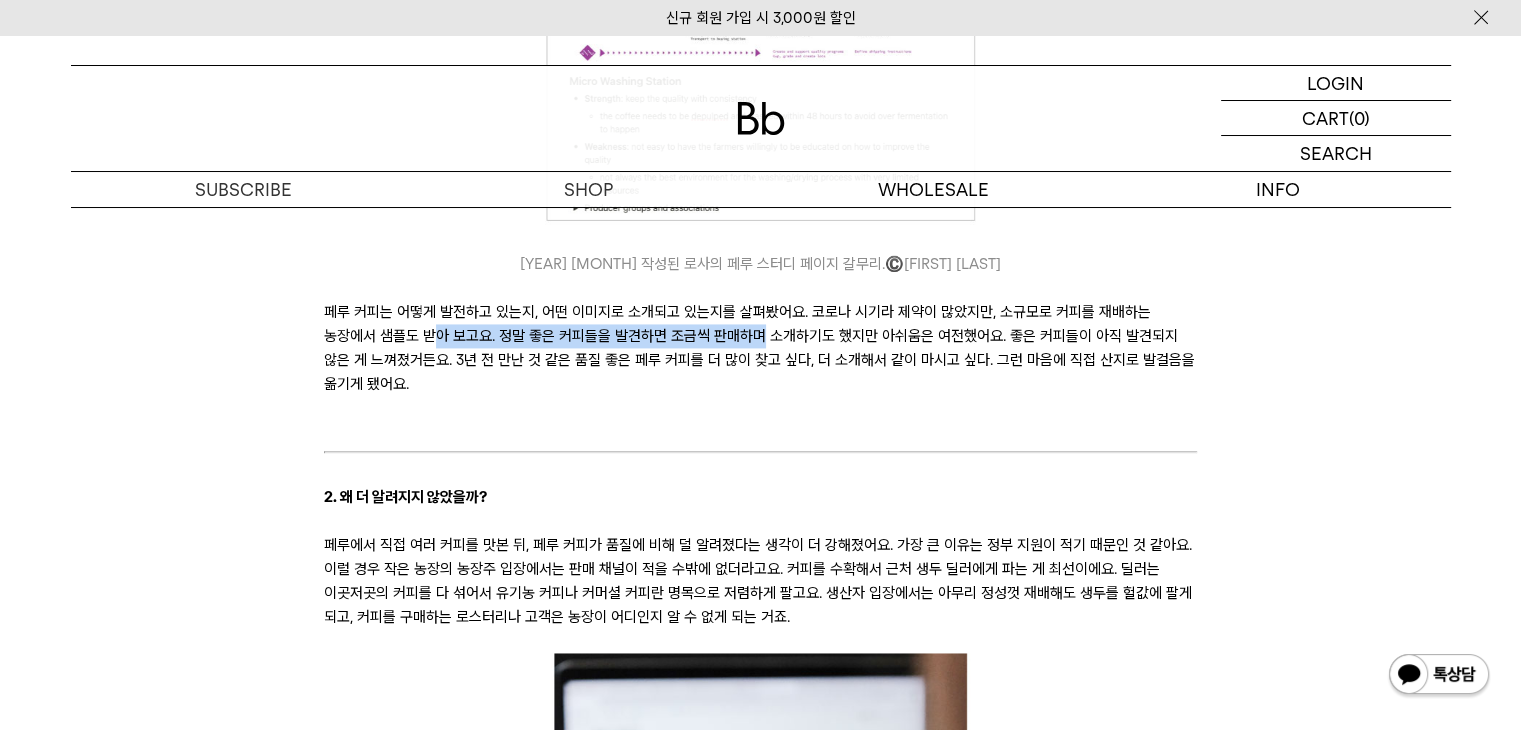 click on "페루 커피는 어떻게 발전하고 있는지, 어떤 이미지로 소개되고 있는지를 살펴봤어요. 코로나 시기라 제약이 많았지만, 소규모로 커피를 재배하는 농장에서 샘플도 받아 보고요. 정말 좋은 커피들을 발견하면 조금씩 판매하며 소개하기도 했지만 아쉬움은 여전했어요. 좋은 커피들이 아직 발견되지 않은 게 느껴졌거든요. 3년 전 만난 것 같은 품질 좋은 페루 커피를 더 많이 찾고 싶다, 더 소개해서 같이 마시고 싶다. 그런 마음에 직접 산지로 발걸음을 옮기게 됐어요." at bounding box center [760, 360] 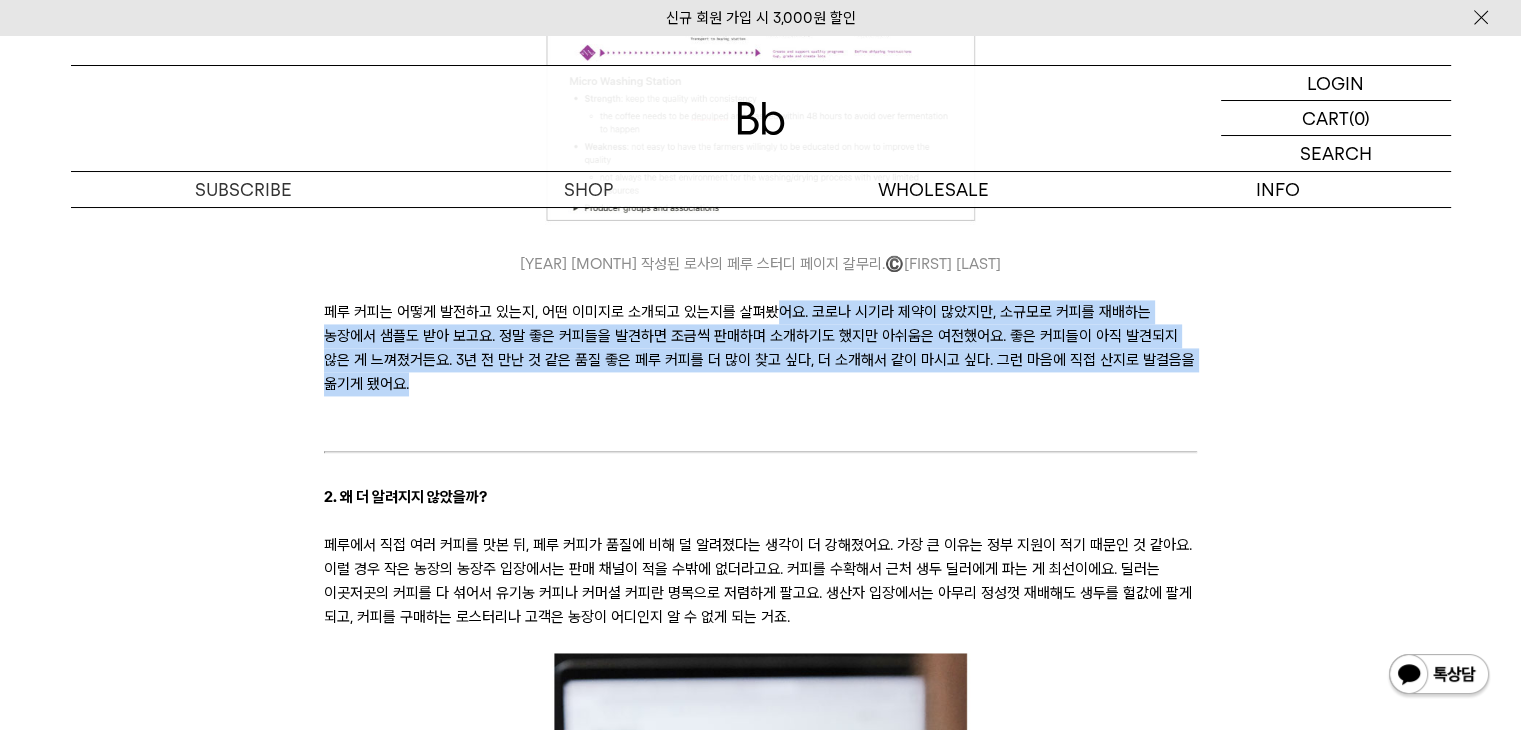 drag, startPoint x: 776, startPoint y: 377, endPoint x: 763, endPoint y: 317, distance: 61.39218 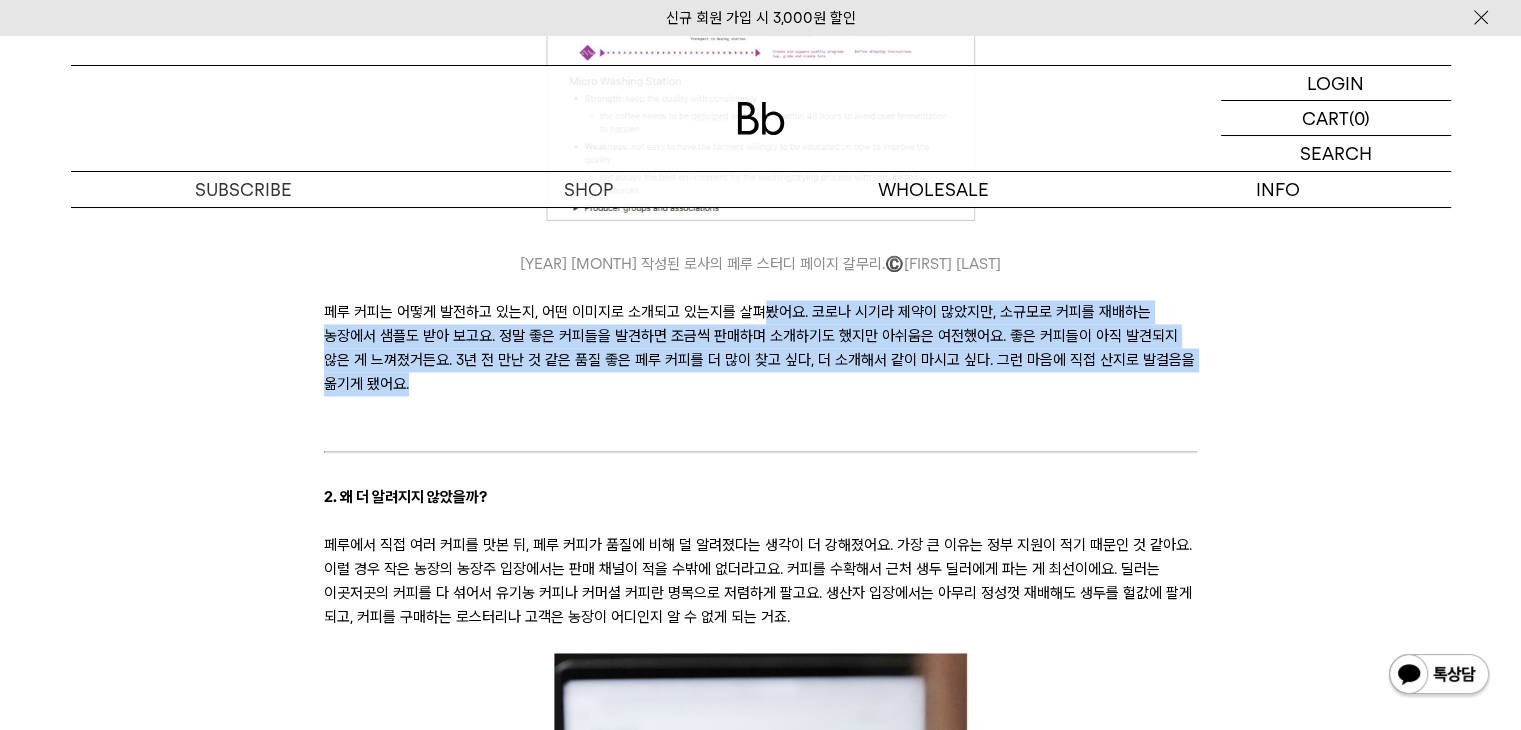 click on "페루 커피는 어떻게 발전하고 있는지, 어떤 이미지로 소개되고 있는지를 살펴봤어요. 코로나 시기라 제약이 많았지만, 소규모로 커피를 재배하는 농장에서 샘플도 받아 보고요. 정말 좋은 커피들을 발견하면 조금씩 판매하며 소개하기도 했지만 아쉬움은 여전했어요. 좋은 커피들이 아직 발견되지 않은 게 느껴졌거든요. 3년 전 만난 것 같은 품질 좋은 페루 커피를 더 많이 찾고 싶다, 더 소개해서 같이 마시고 싶다. 그런 마음에 직접 산지로 발걸음을 옮기게 됐어요." at bounding box center [760, 360] 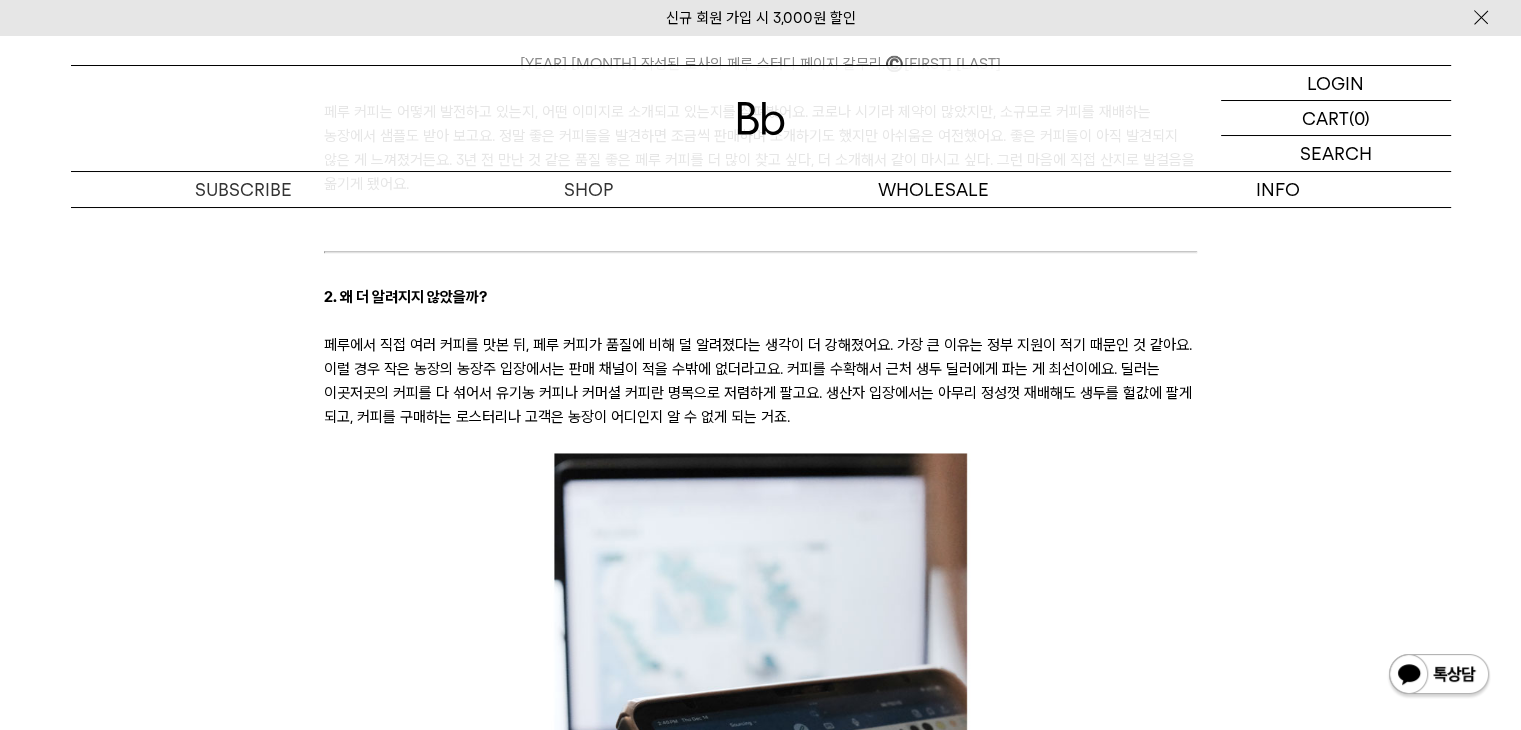 scroll, scrollTop: 3200, scrollLeft: 0, axis: vertical 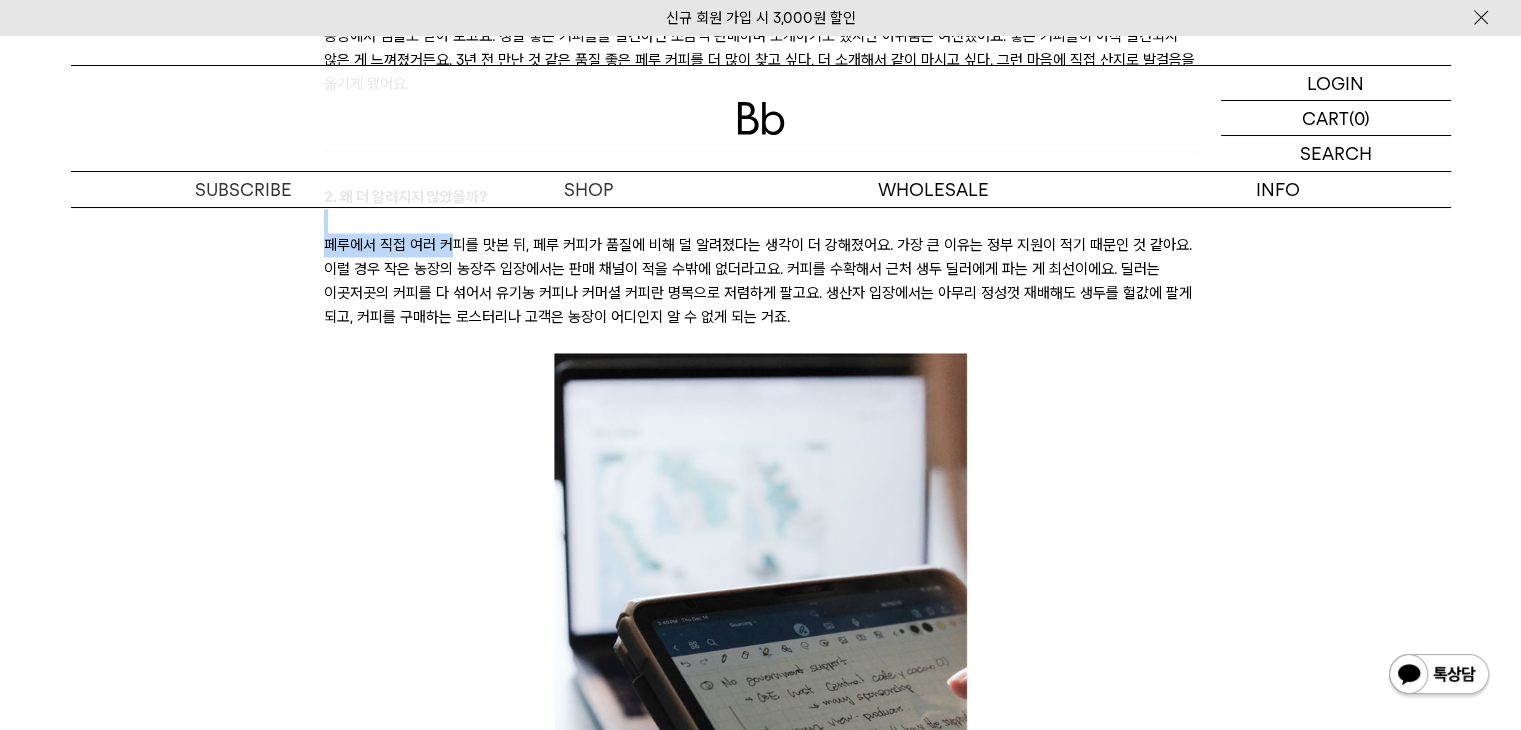 drag, startPoint x: 448, startPoint y: 241, endPoint x: 1007, endPoint y: 237, distance: 559.0143 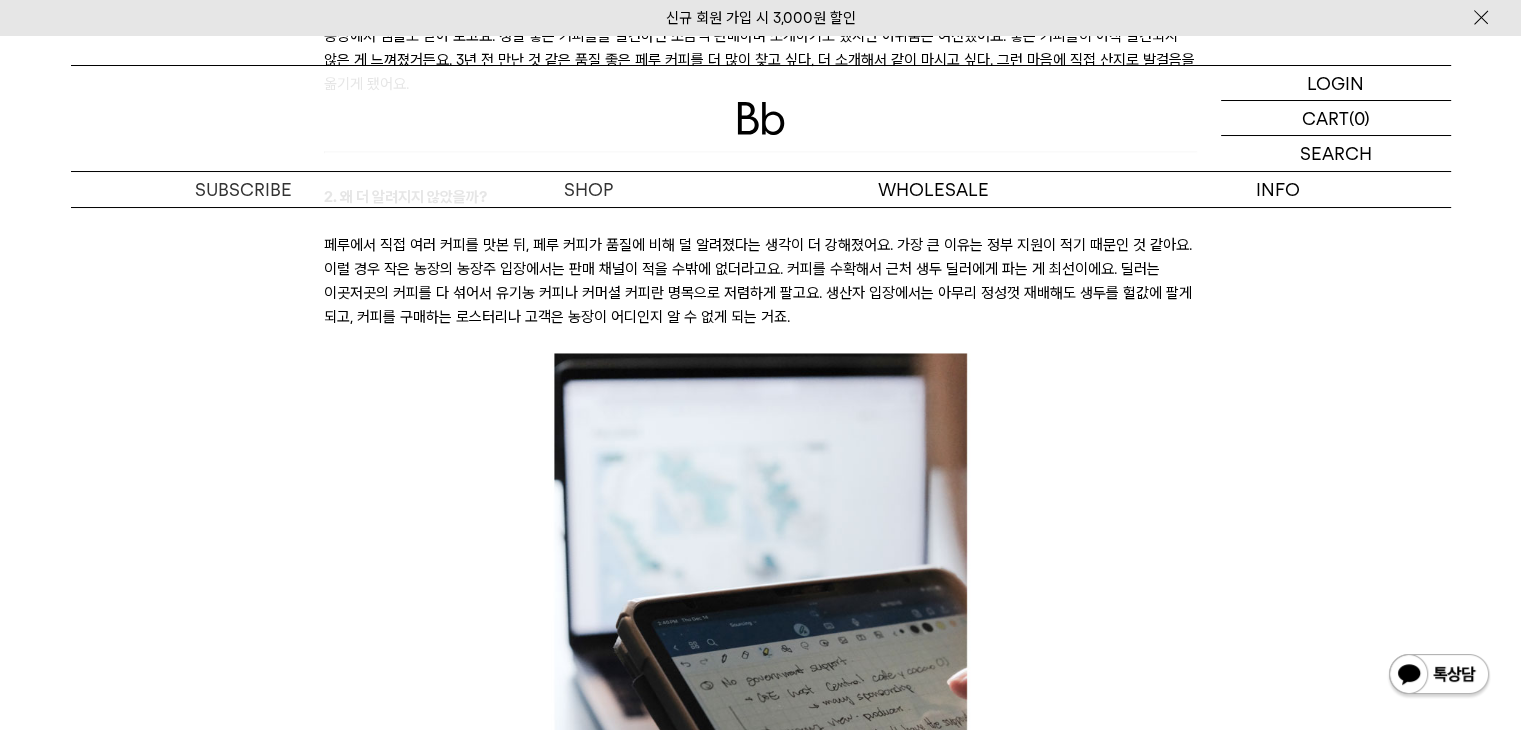 click on "페루에서 직접 여러 커피를 맛본 뒤, 페루 커피가 품질에 비해 덜 알려졌다는 생각이 더 강해졌어요. 가장 큰 이유는 정부 지원이 적기 때문인 것 같아요. 이럴 경우 작은 농장의 농장주 입장에서는 판매 채널이 적을 수밖에 없더라고요. 커피를 수확해서 근처 생두 딜러에게 파는 게 최선이에요. 딜러는 이곳저곳의 커피를 다 섞어서 유기농 커피나 커머셜 커피란 명목으로 저렴하게 팔고요. 생산자 입장에서는 아무리 정성껏 재배해도 생두를 헐값에 팔게 되고, 커피를 구매하는 로스터리나 고객은 농장이 어디인지 알 수 없게 되는 거죠." at bounding box center [760, 281] 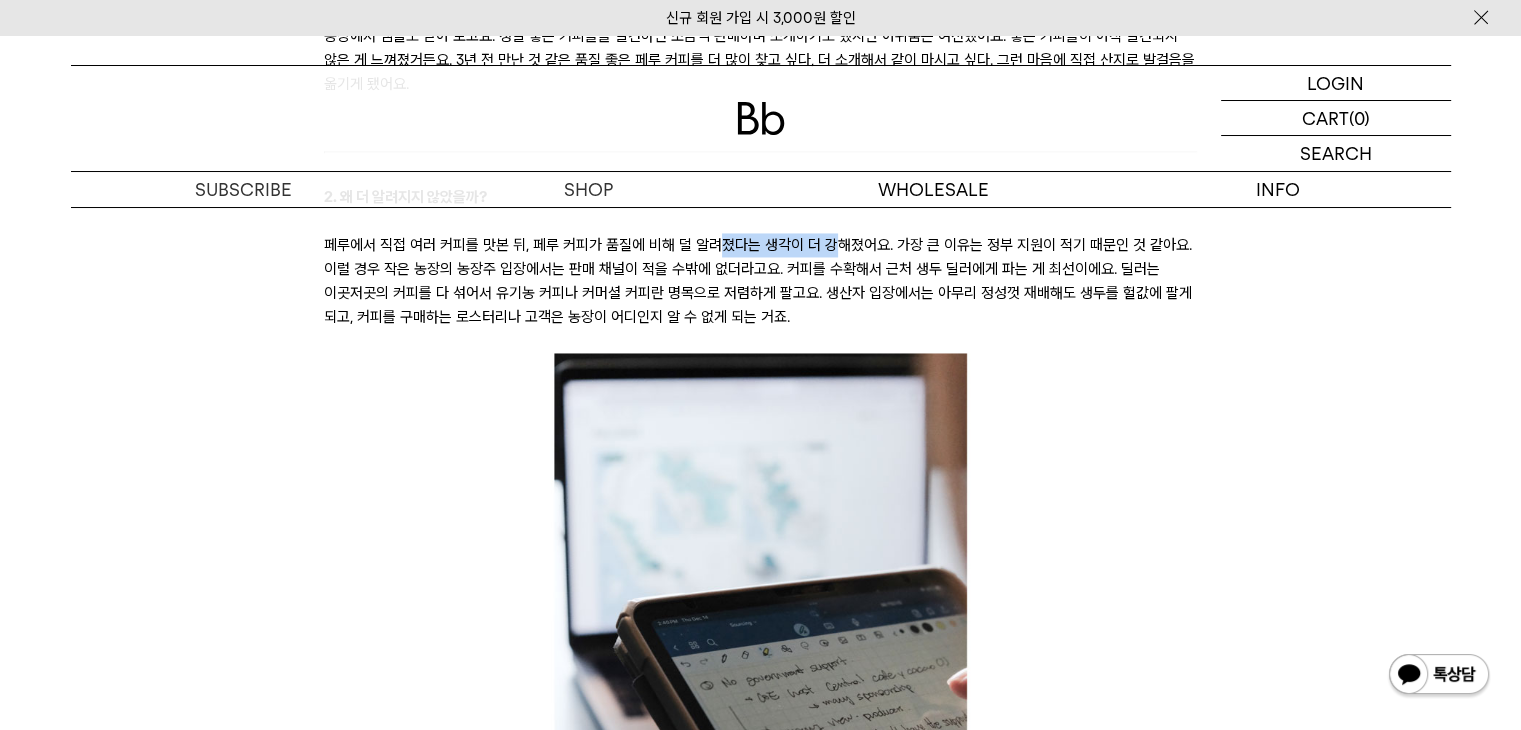 drag, startPoint x: 721, startPoint y: 250, endPoint x: 991, endPoint y: 277, distance: 271.34665 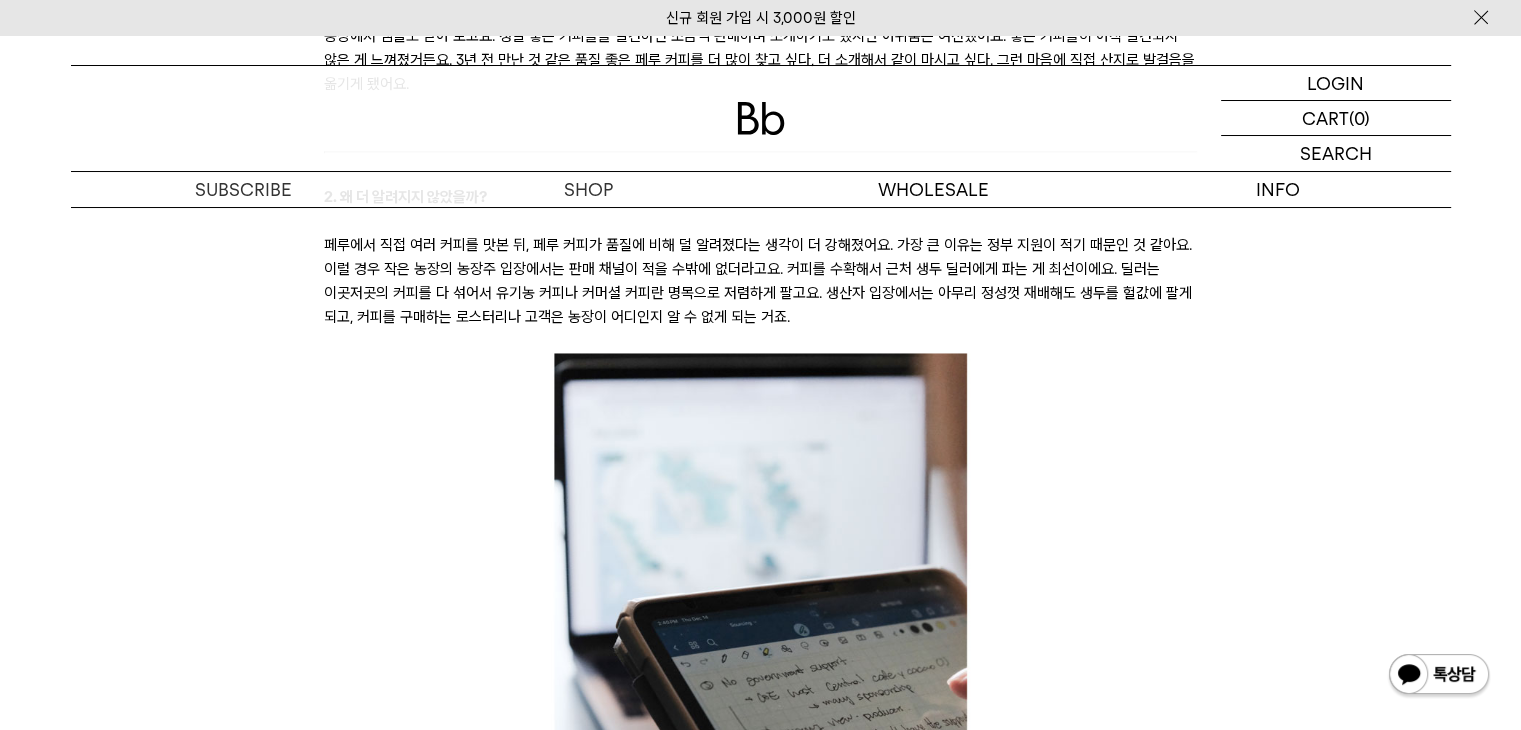 click on "페루에서 직접 여러 커피를 맛본 뒤, 페루 커피가 품질에 비해 덜 알려졌다는 생각이 더 강해졌어요. 가장 큰 이유는 정부 지원이 적기 때문인 것 같아요. 이럴 경우 작은 농장의 농장주 입장에서는 판매 채널이 적을 수밖에 없더라고요. 커피를 수확해서 근처 생두 딜러에게 파는 게 최선이에요. 딜러는 이곳저곳의 커피를 다 섞어서 유기농 커피나 커머셜 커피란 명목으로 저렴하게 팔고요. 생산자 입장에서는 아무리 정성껏 재배해도 생두를 헐값에 팔게 되고, 커피를 구매하는 로스터리나 고객은 농장이 어디인지 알 수 없게 되는 거죠." at bounding box center (760, 281) 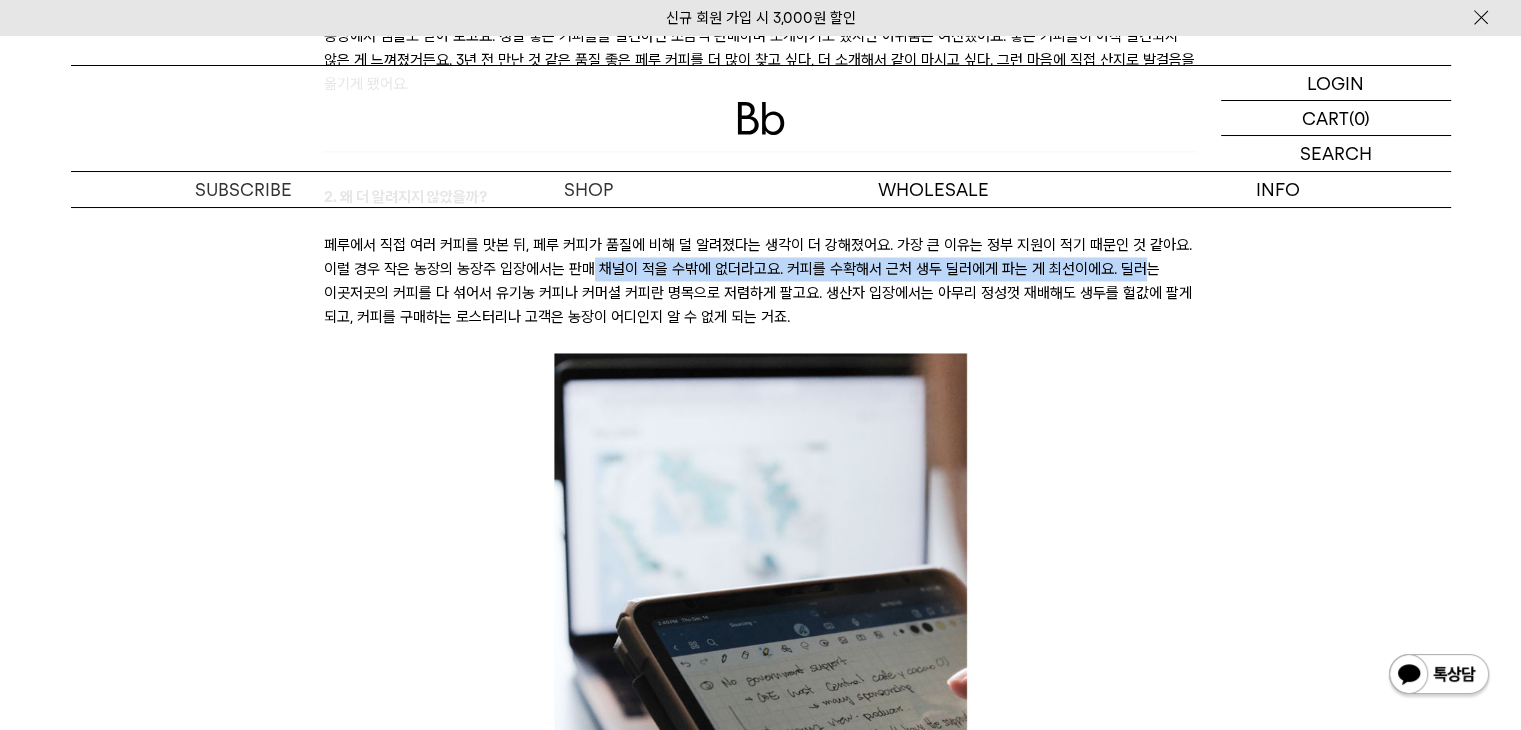 drag, startPoint x: 1139, startPoint y: 274, endPoint x: 458, endPoint y: 272, distance: 681.0029 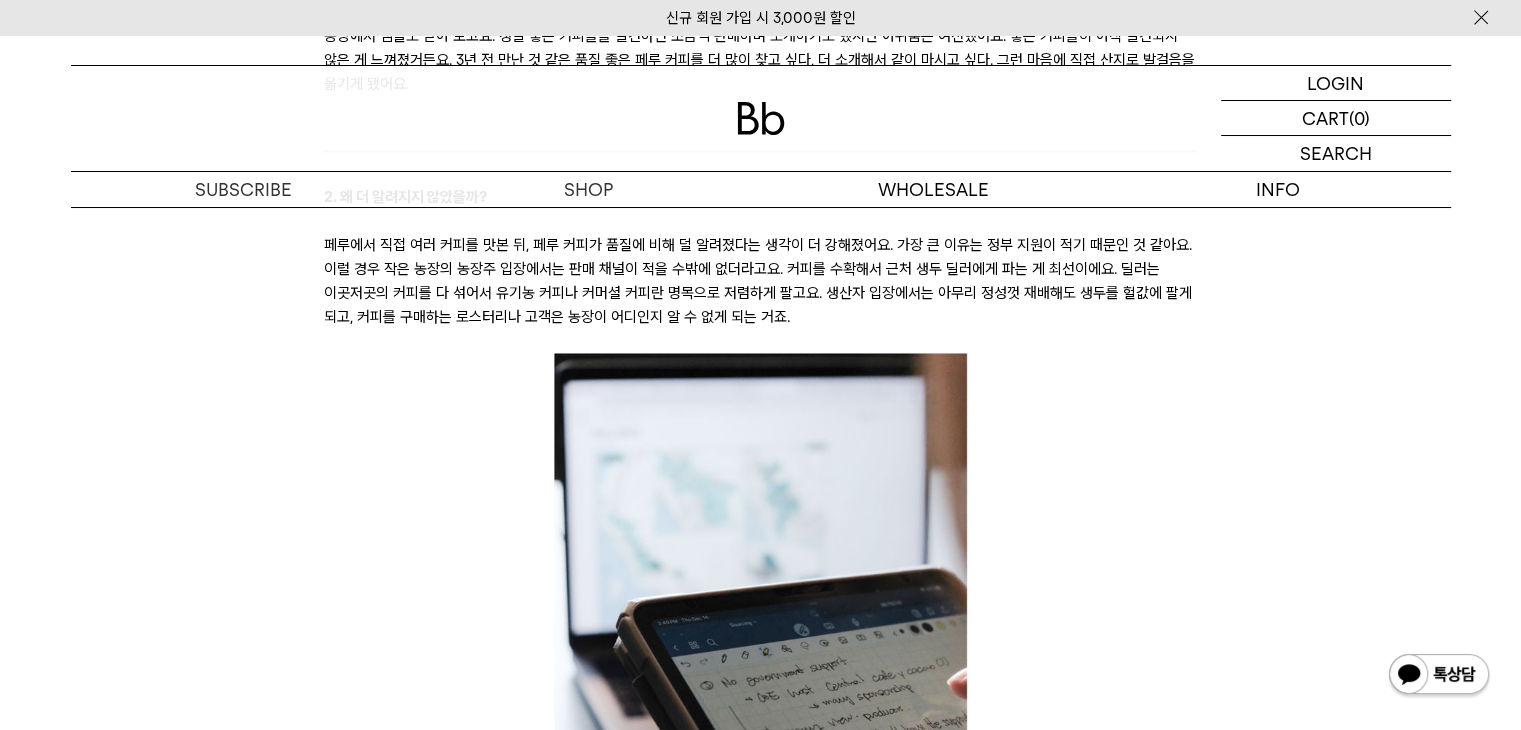 click on "페루에서 직접 여러 커피를 맛본 뒤, 페루 커피가 품질에 비해 덜 알려졌다는 생각이 더 강해졌어요. 가장 큰 이유는 정부 지원이 적기 때문인 것 같아요. 이럴 경우 작은 농장의 농장주 입장에서는 판매 채널이 적을 수밖에 없더라고요. 커피를 수확해서 근처 생두 딜러에게 파는 게 최선이에요. 딜러는 이곳저곳의 커피를 다 섞어서 유기농 커피나 커머셜 커피란 명목으로 저렴하게 팔고요. 생산자 입장에서는 아무리 정성껏 재배해도 생두를 헐값에 팔게 되고, 커피를 구매하는 로스터리나 고객은 농장이 어디인지 알 수 없게 되는 거죠." at bounding box center [760, 281] 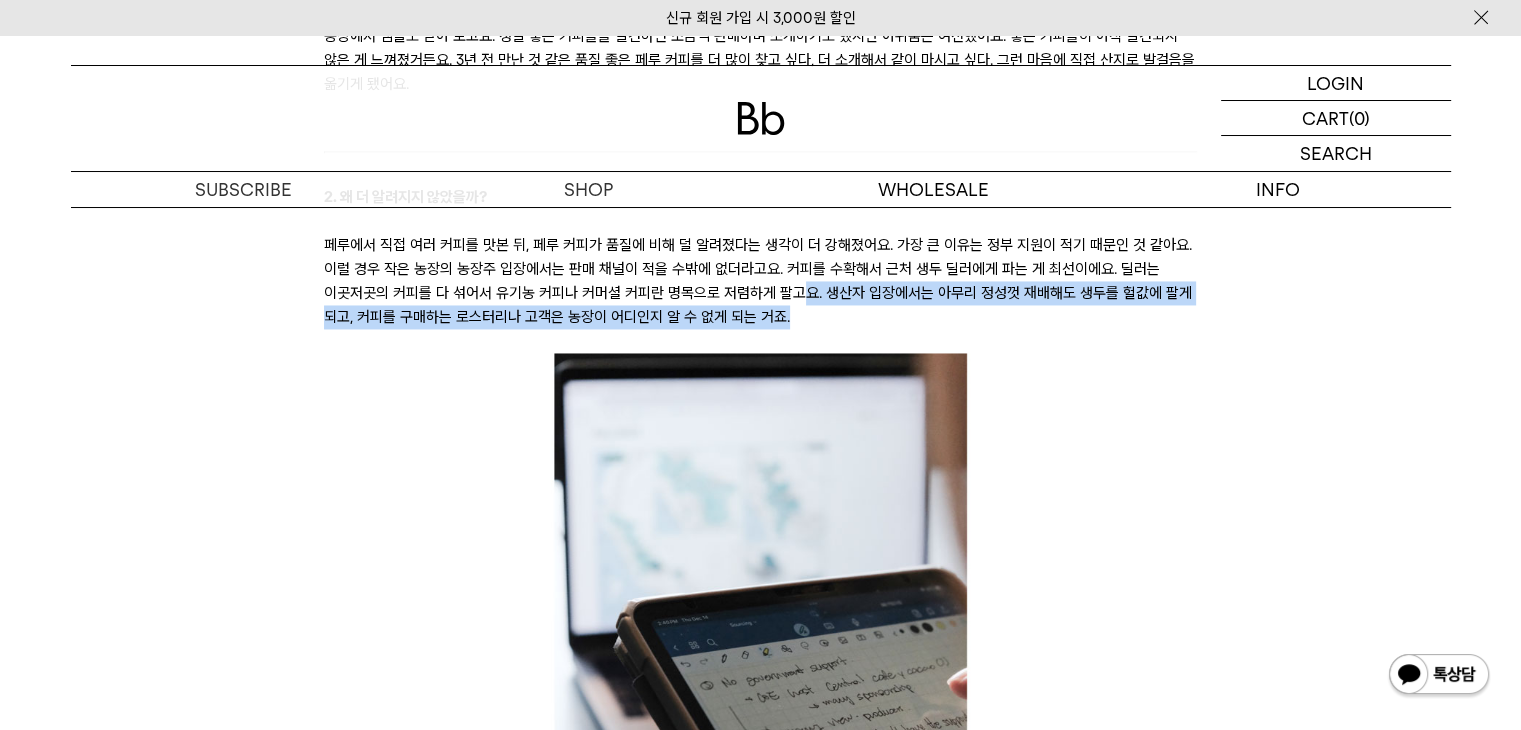 drag, startPoint x: 821, startPoint y: 321, endPoint x: 797, endPoint y: 284, distance: 44.102154 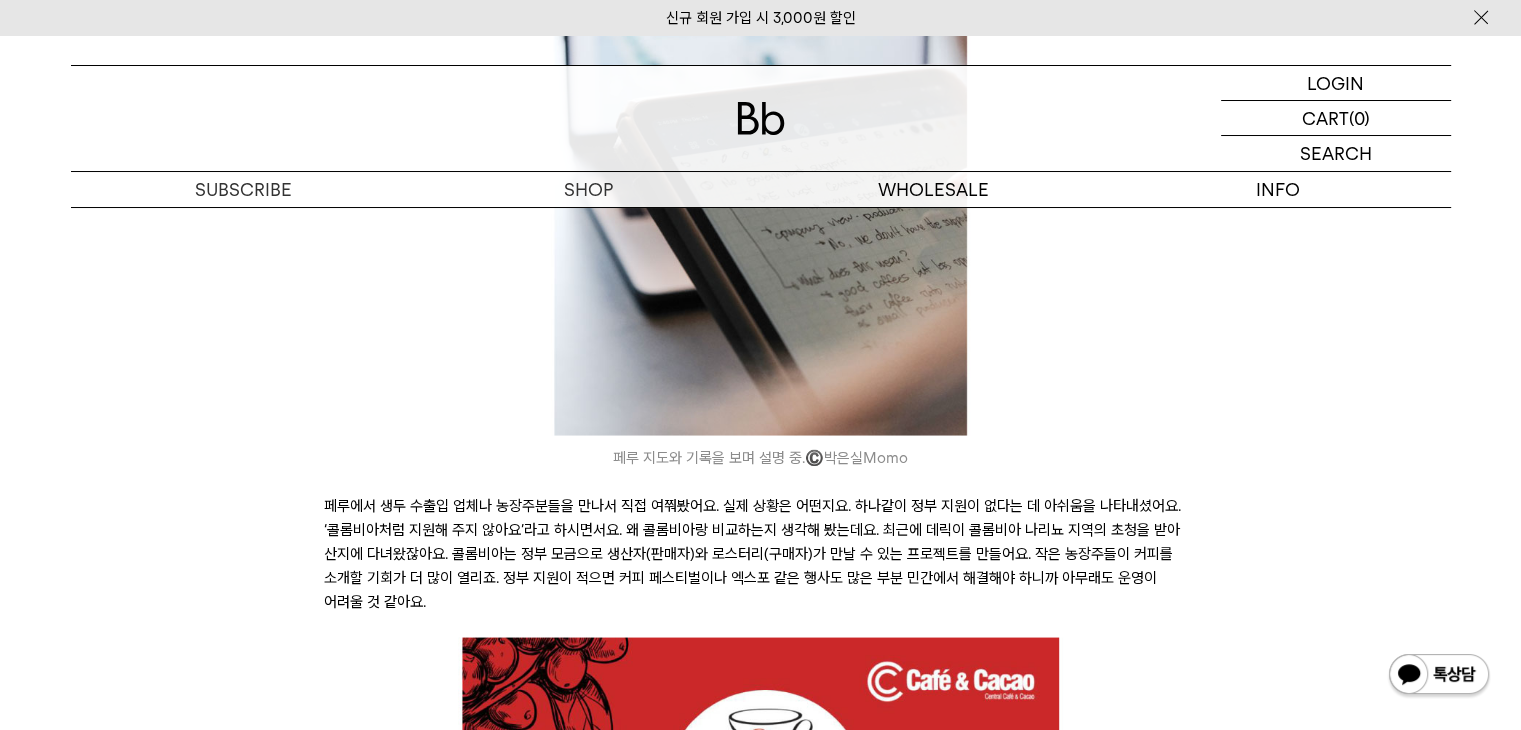 click on "페루에서 생두 수출입 업체나 농장주분들을 만나서 직접 여쭤봤어요. 실제 상황은 어떤지요. 하나같이 정부 지원이 없다는 데 아쉬움을 나타내셨어요. ‘콜롬비아처럼 지원해 주지 않아요’라고 하시면서요. 왜 콜롬비아랑 비교하는지 생각해 봤는데요. 최근에 데릭이 콜롬비아 나리뇨 지역의 초청을 받아 산지에 다녀왔잖아요. 콜롬비아는 정부 모금으로 생산자(판매자)와 로스터리(구매자)가 만날 수 있는 프로젝트를 만들어요. 작은 농장주들이 커피를 소개할 기회가 더 많이 열리죠. 정부 지원이 적으면 커피 페스티벌이나 엑스포 같은 행사도 많은 부분 민간에서 해결해야 하니까 아무래도 운영이 어려울 것 같아요." at bounding box center [760, 553] 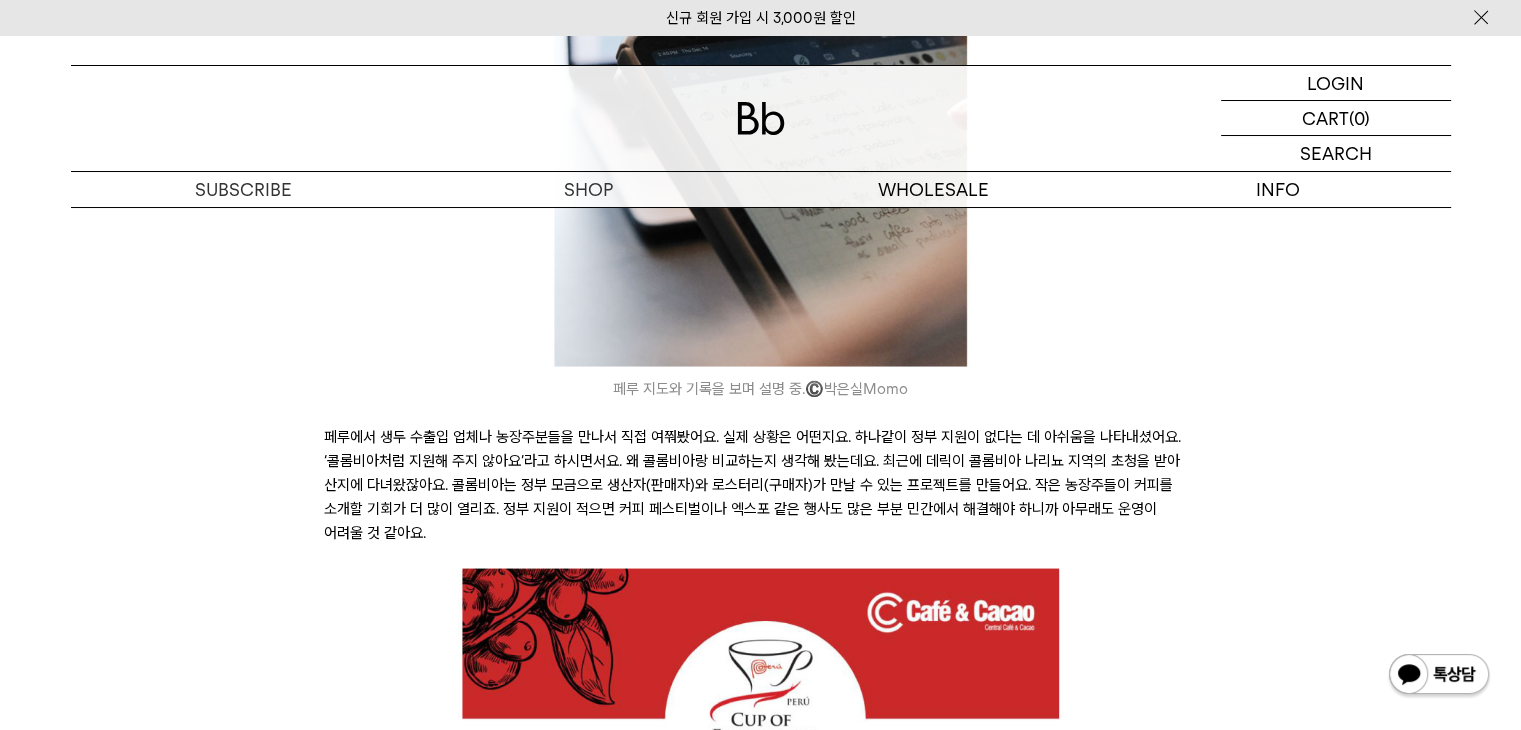 scroll, scrollTop: 3900, scrollLeft: 0, axis: vertical 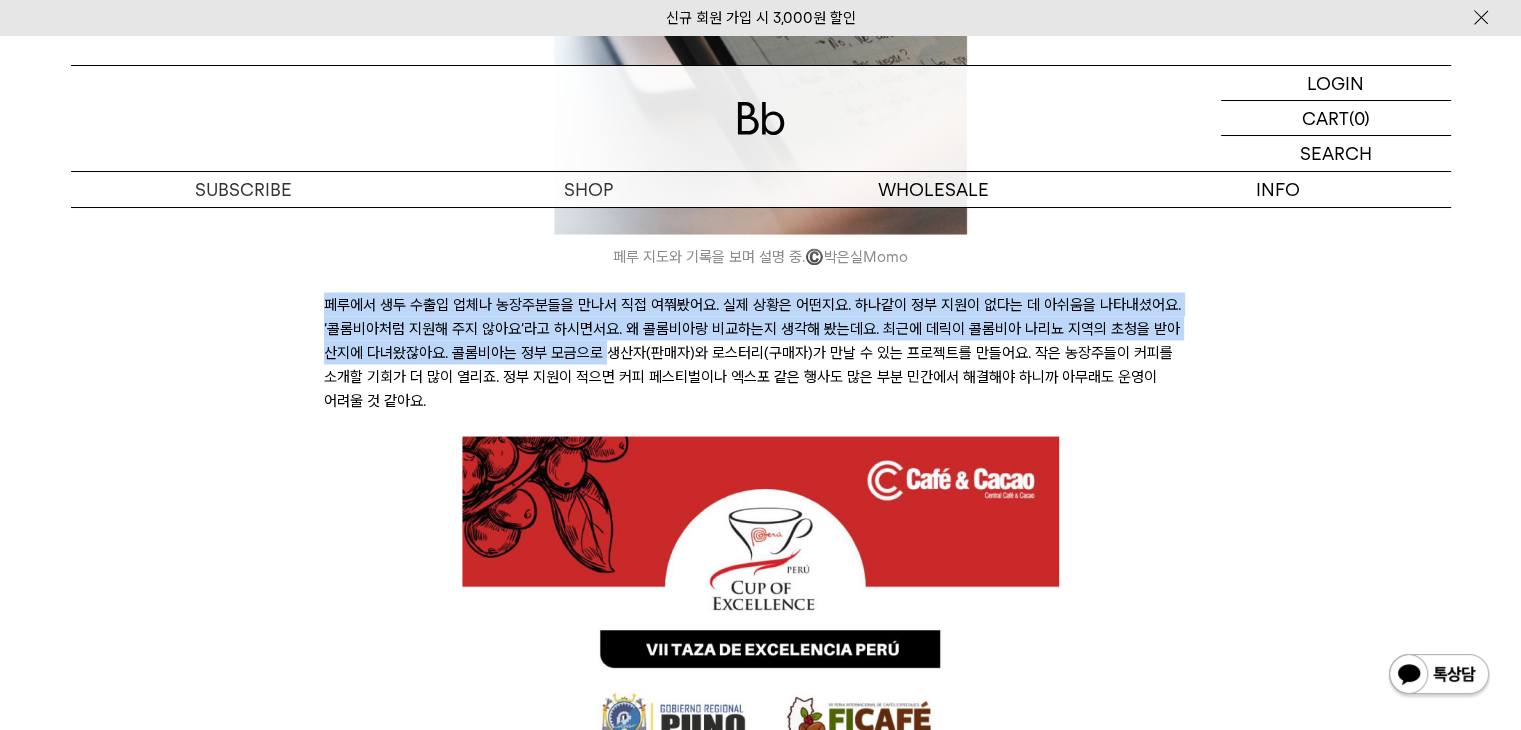drag, startPoint x: 539, startPoint y: 330, endPoint x: 785, endPoint y: 391, distance: 253.4502 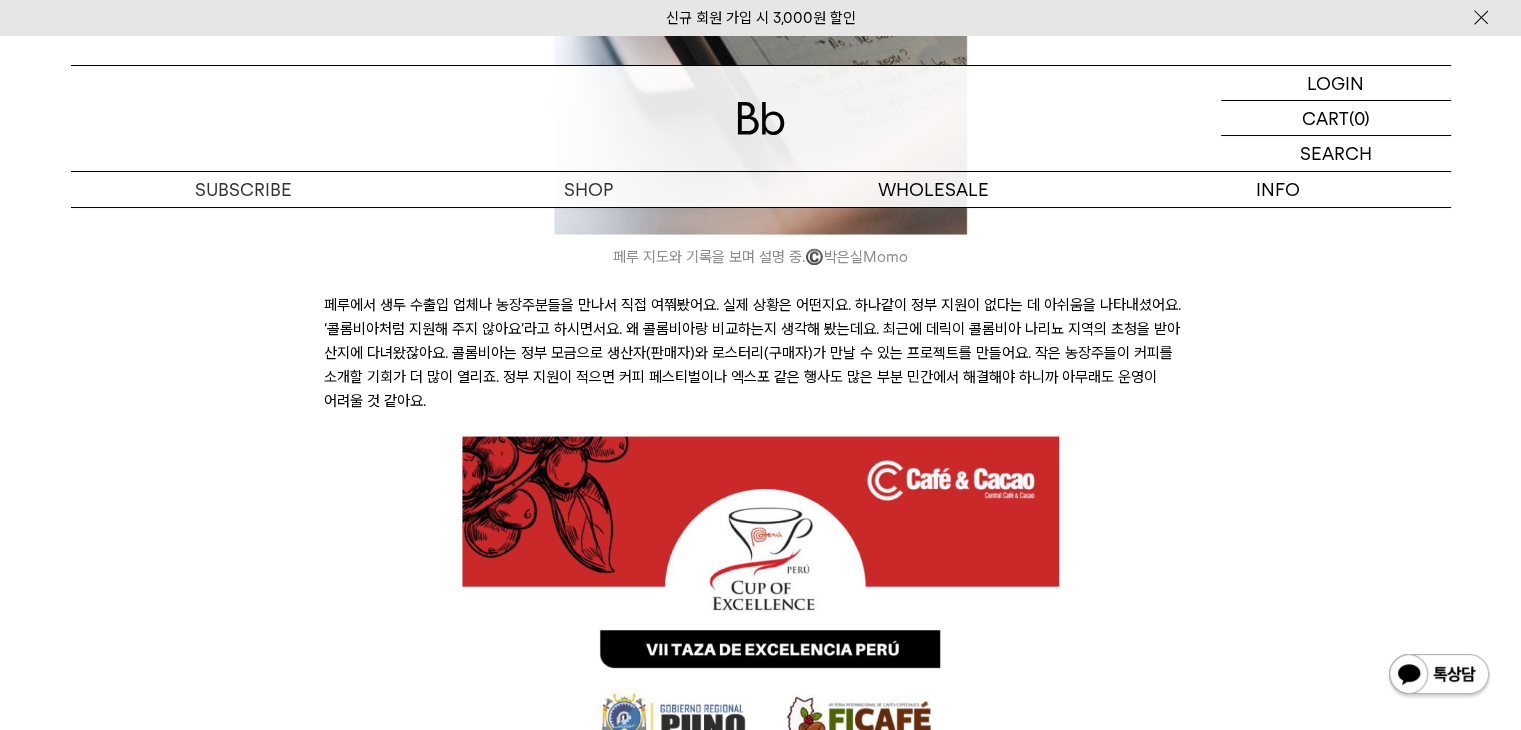 click on "페루에서 생두 수출입 업체나 농장주분들을 만나서 직접 여쭤봤어요. 실제 상황은 어떤지요. 하나같이 정부 지원이 없다는 데 아쉬움을 나타내셨어요. ‘콜롬비아처럼 지원해 주지 않아요’라고 하시면서요. 왜 콜롬비아랑 비교하는지 생각해 봤는데요. 최근에 데릭이 콜롬비아 나리뇨 지역의 초청을 받아 산지에 다녀왔잖아요. 콜롬비아는 정부 모금으로 생산자(판매자)와 로스터리(구매자)가 만날 수 있는 프로젝트를 만들어요. 작은 농장주들이 커피를 소개할 기회가 더 많이 열리죠. 정부 지원이 적으면 커피 페스티벌이나 엑스포 같은 행사도 많은 부분 민간에서 해결해야 하니까 아무래도 운영이 어려울 것 같아요." at bounding box center (760, 353) 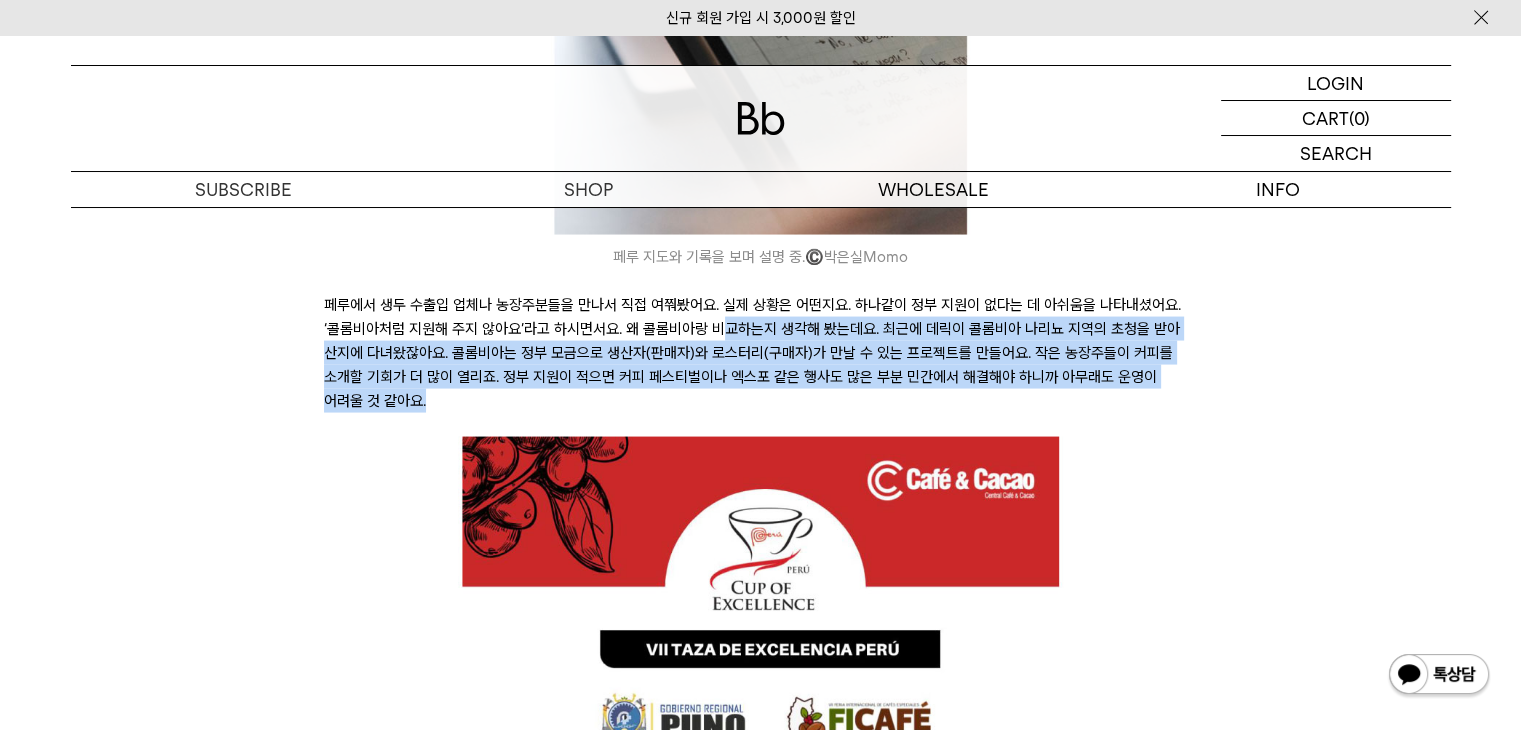 drag, startPoint x: 804, startPoint y: 393, endPoint x: 719, endPoint y: 328, distance: 107.00467 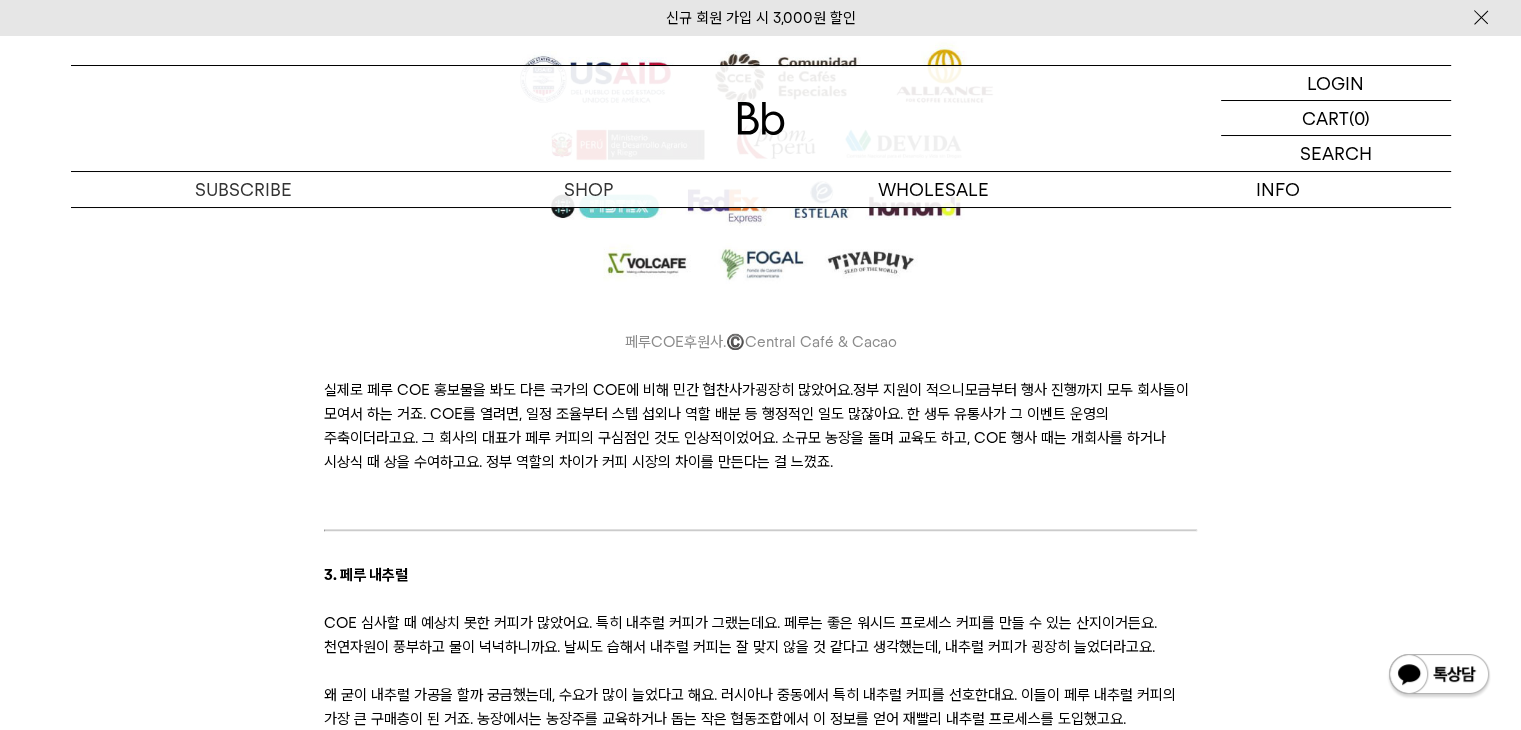 scroll, scrollTop: 4600, scrollLeft: 0, axis: vertical 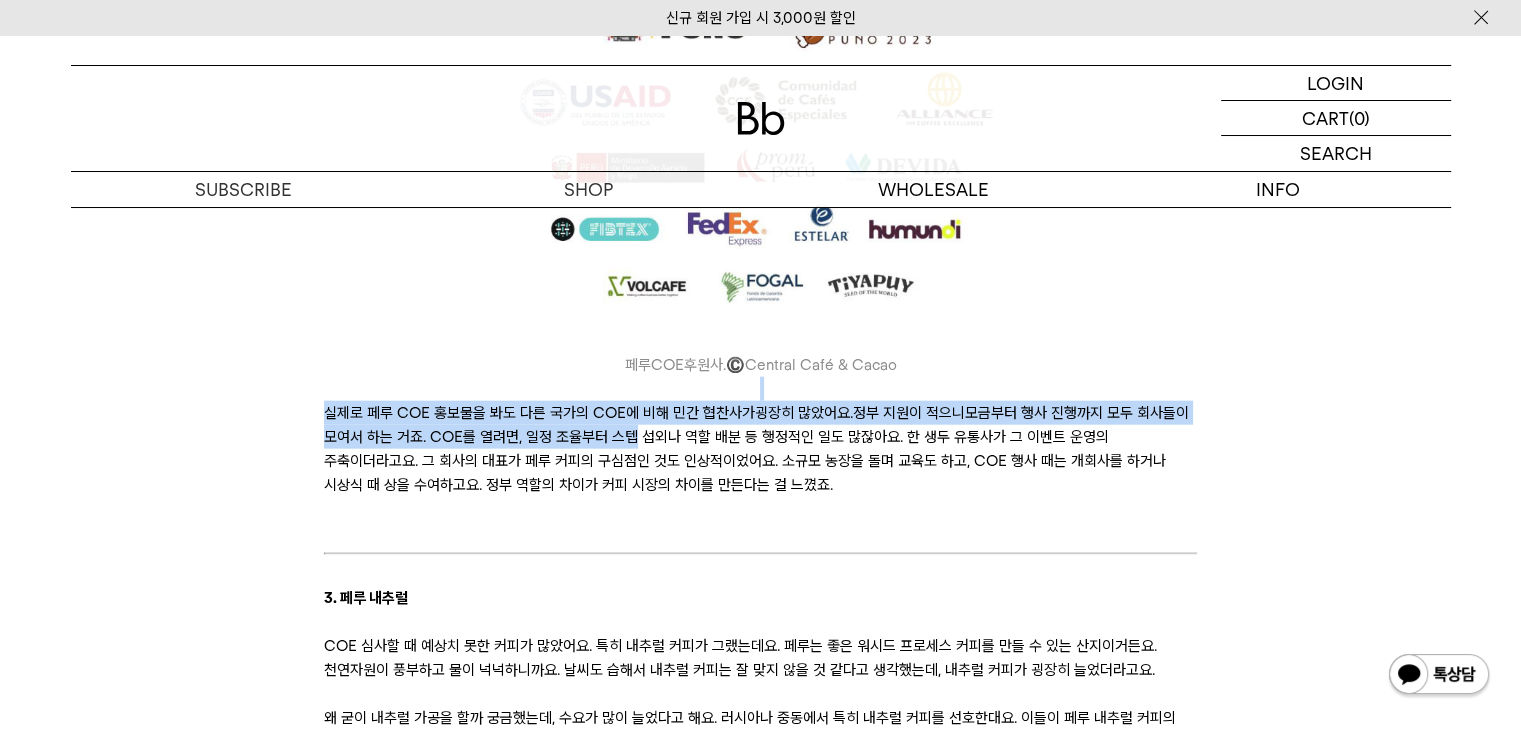 drag, startPoint x: 331, startPoint y: 402, endPoint x: 878, endPoint y: 488, distance: 553.71924 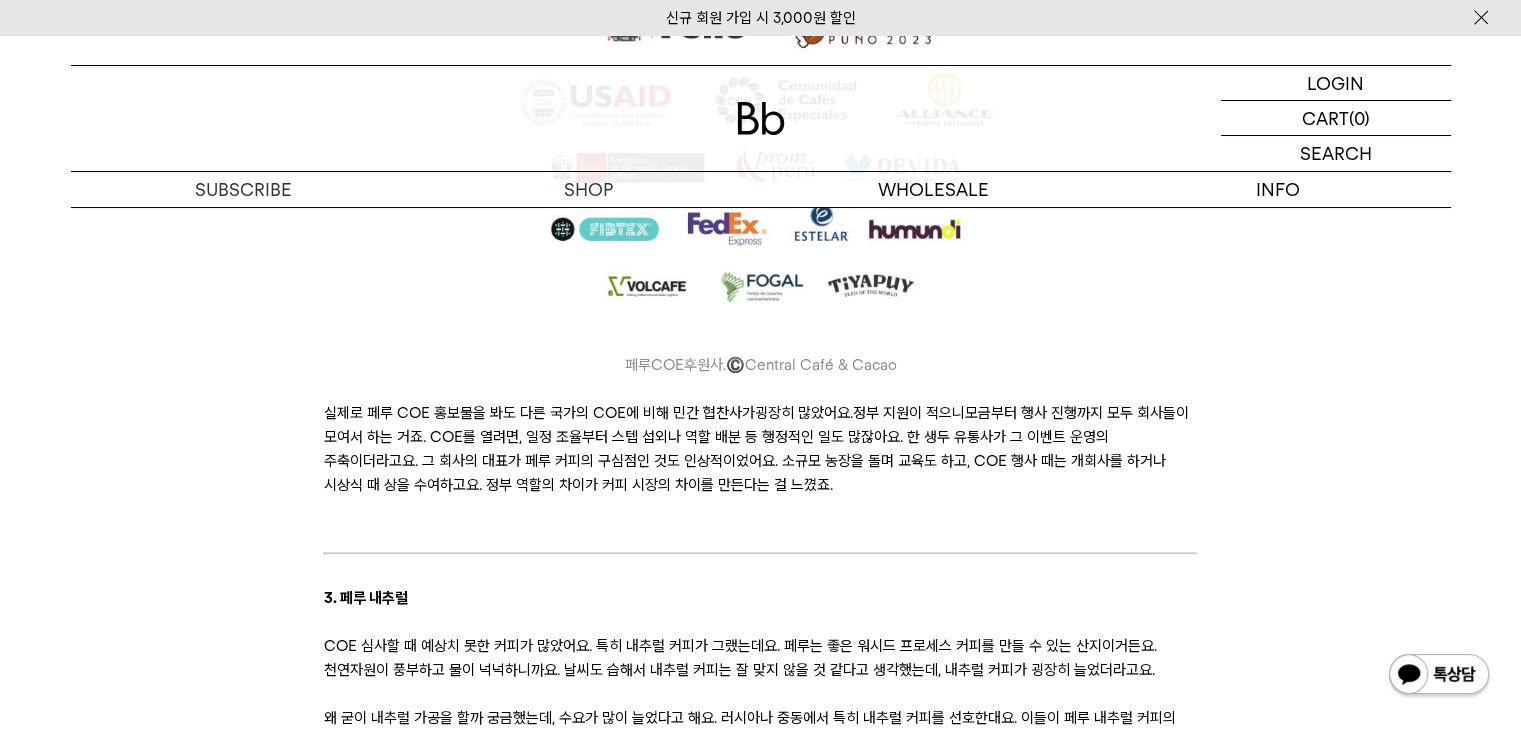 click on "실제로 페루 COE 홍보물을 봐도 다른 국가의 COE에 비해 민간 협찬사가 굉장히 많았어요 . 정부 지원이 적으니 모금부터 행사 진행까지 모두 회사들이 모여서 하는 거죠. COE를 열려면, 일정 조율부터 스텝 섭외나 역할 배분 등 행정적인 일도 많잖아요. 한 생두 유통사가 그 이벤트 운영의 주축이더라고요. 그 회사의 대표가 페루 커피의 구심점인 것도 인상적이었어요. 소규모 농장을 돌며 교육도 하고, COE 행사 때는 개회사를 하거나 시상식 때 상을 수여하고요. 정부 역할의 차이가 커피 시장의 차이를 만든다는 걸 느꼈죠." at bounding box center (760, 461) 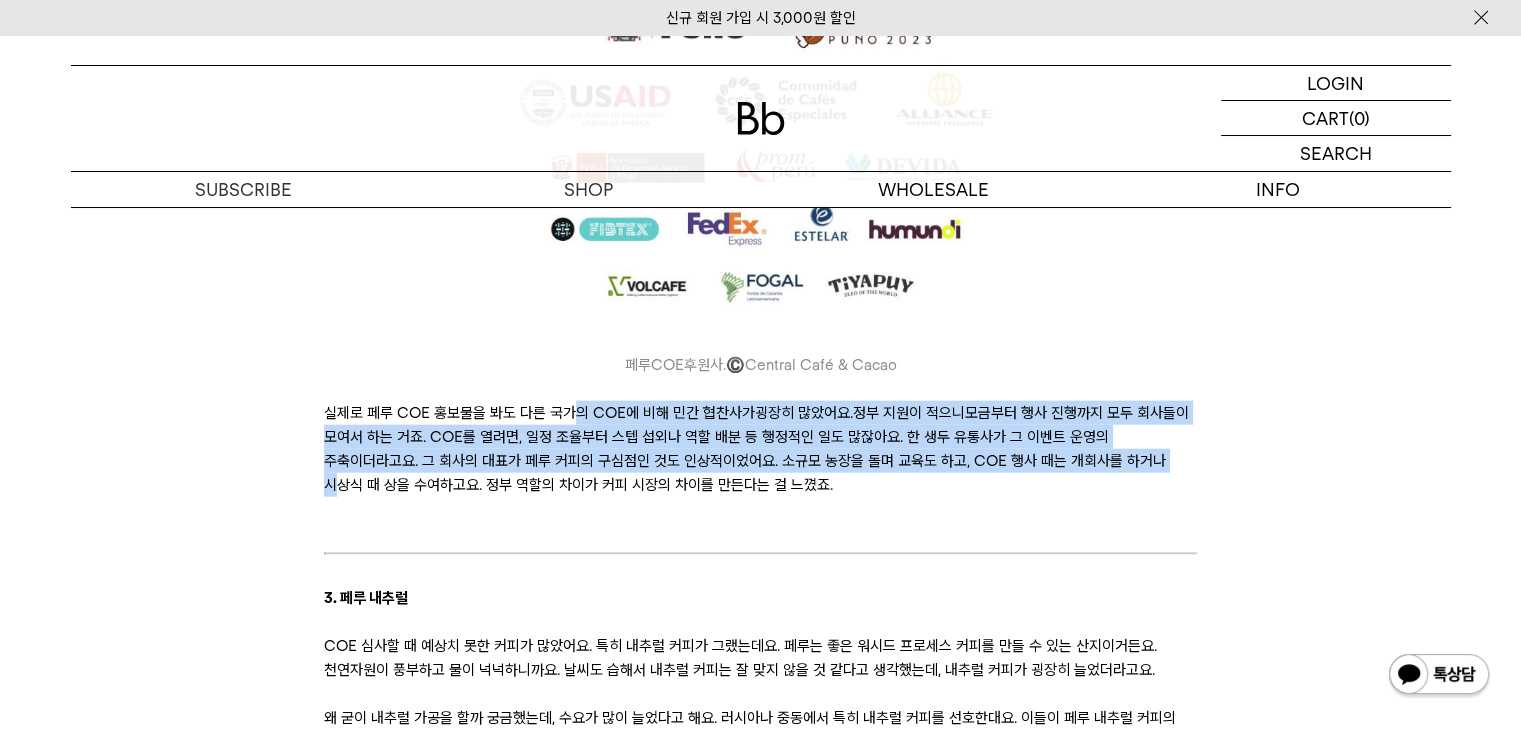 drag, startPoint x: 668, startPoint y: 413, endPoint x: 783, endPoint y: 475, distance: 130.64838 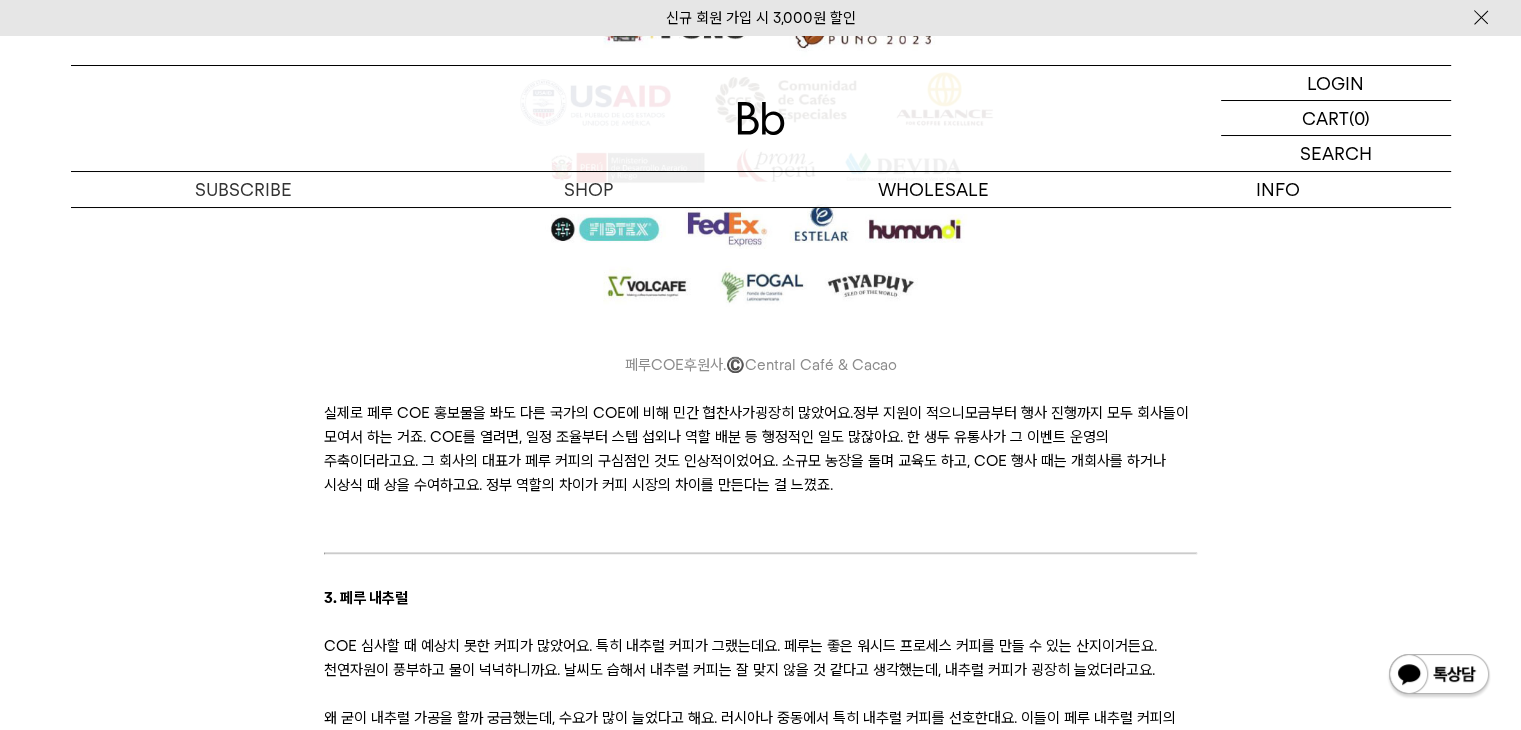 click on "실제로 페루 COE 홍보물을 봐도 다른 국가의 COE에 비해 민간 협찬사가 굉장히 많았어요 . 정부 지원이 적으니 모금부터 행사 진행까지 모두 회사들이 모여서 하는 거죠. COE를 열려면, 일정 조율부터 스텝 섭외나 역할 배분 등 행정적인 일도 많잖아요. 한 생두 유통사가 그 이벤트 운영의 주축이더라고요. 그 회사의 대표가 페루 커피의 구심점인 것도 인상적이었어요. 소규모 농장을 돌며 교육도 하고, COE 행사 때는 개회사를 하거나 시상식 때 상을 수여하고요. 정부 역할의 차이가 커피 시장의 차이를 만든다는 걸 느꼈죠." at bounding box center (760, 461) 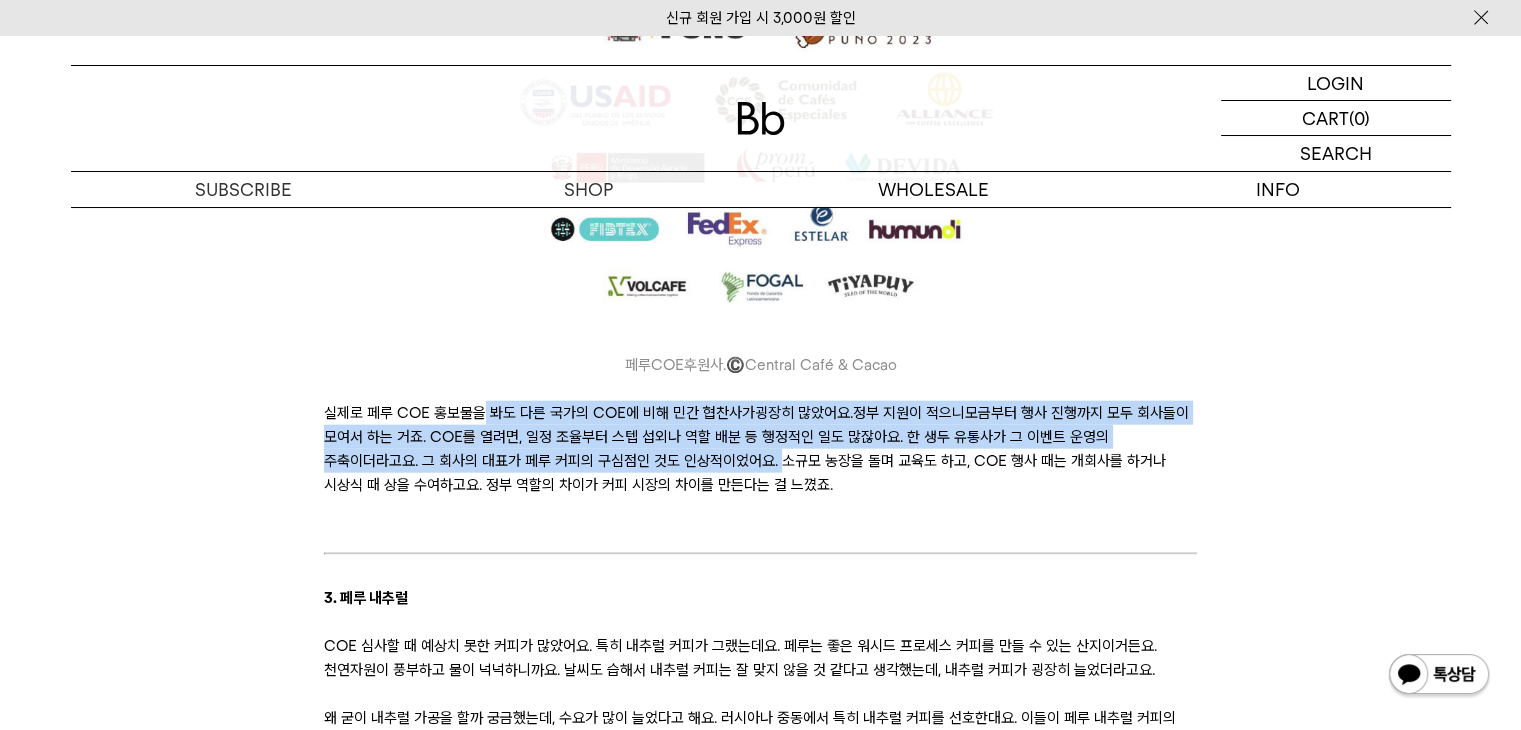 drag, startPoint x: 576, startPoint y: 441, endPoint x: 611, endPoint y: 433, distance: 35.902645 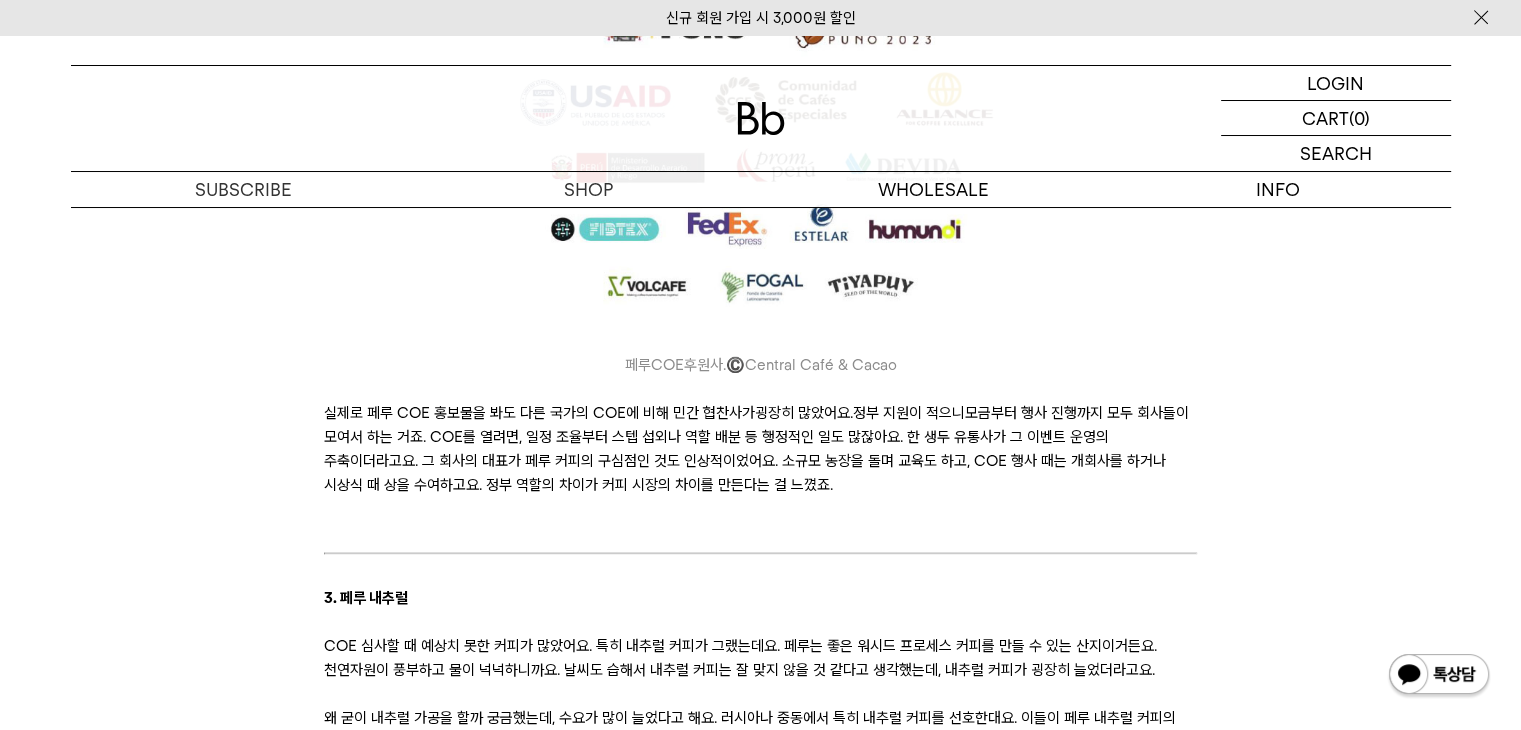 click on "실제로 페루 COE 홍보물을 봐도 다른 국가의 COE에 비해 민간 협찬사가 굉장히 많았어요 . 정부 지원이 적으니 모금부터 행사 진행까지 모두 회사들이 모여서 하는 거죠. COE를 열려면, 일정 조율부터 스텝 섭외나 역할 배분 등 행정적인 일도 많잖아요. 한 생두 유통사가 그 이벤트 운영의 주축이더라고요. 그 회사의 대표가 페루 커피의 구심점인 것도 인상적이었어요. 소규모 농장을 돌며 교육도 하고, COE 행사 때는 개회사를 하거나 시상식 때 상을 수여하고요. 정부 역할의 차이가 커피 시장의 차이를 만든다는 걸 느꼈죠." at bounding box center [760, 461] 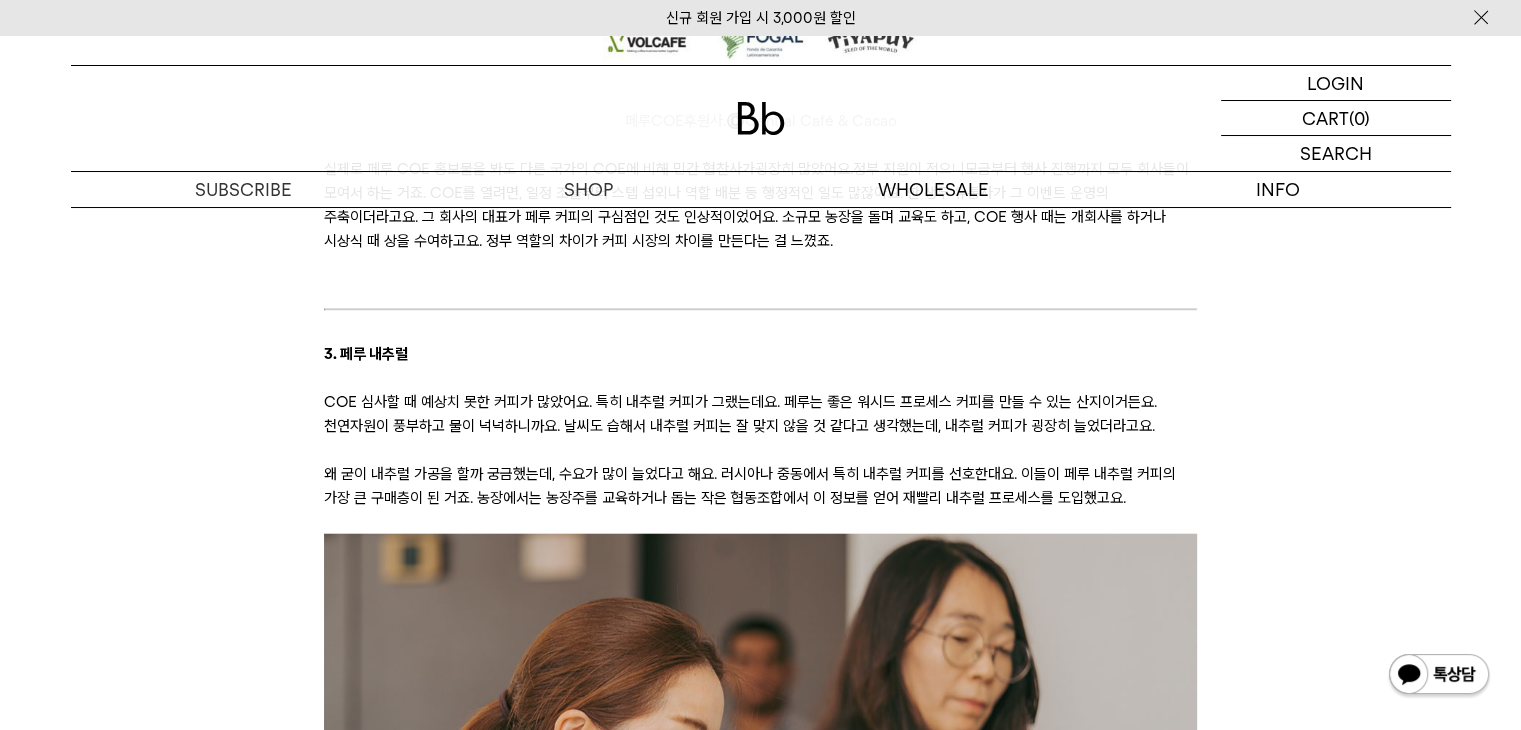 scroll, scrollTop: 4900, scrollLeft: 0, axis: vertical 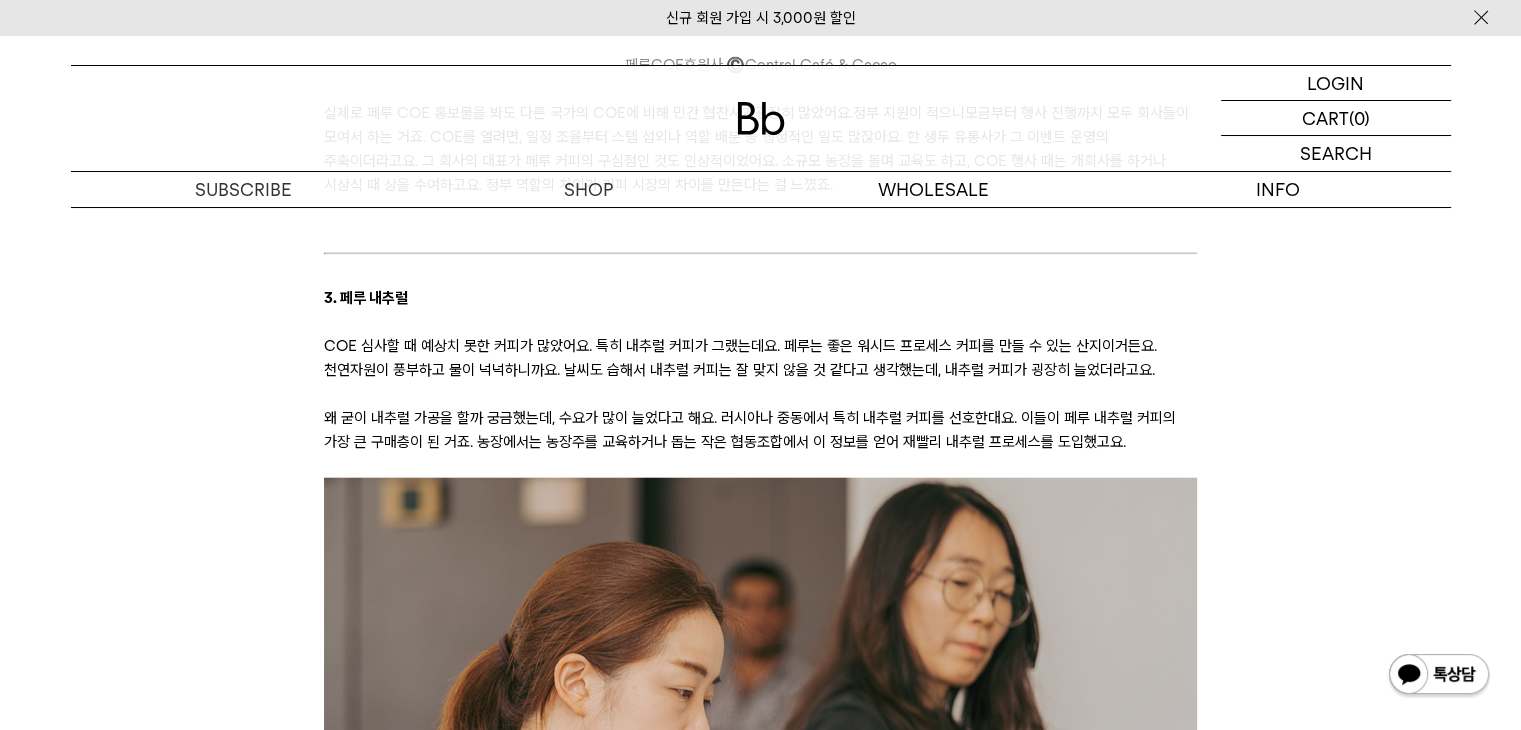 drag, startPoint x: 320, startPoint y: 426, endPoint x: 946, endPoint y: 450, distance: 626.4599 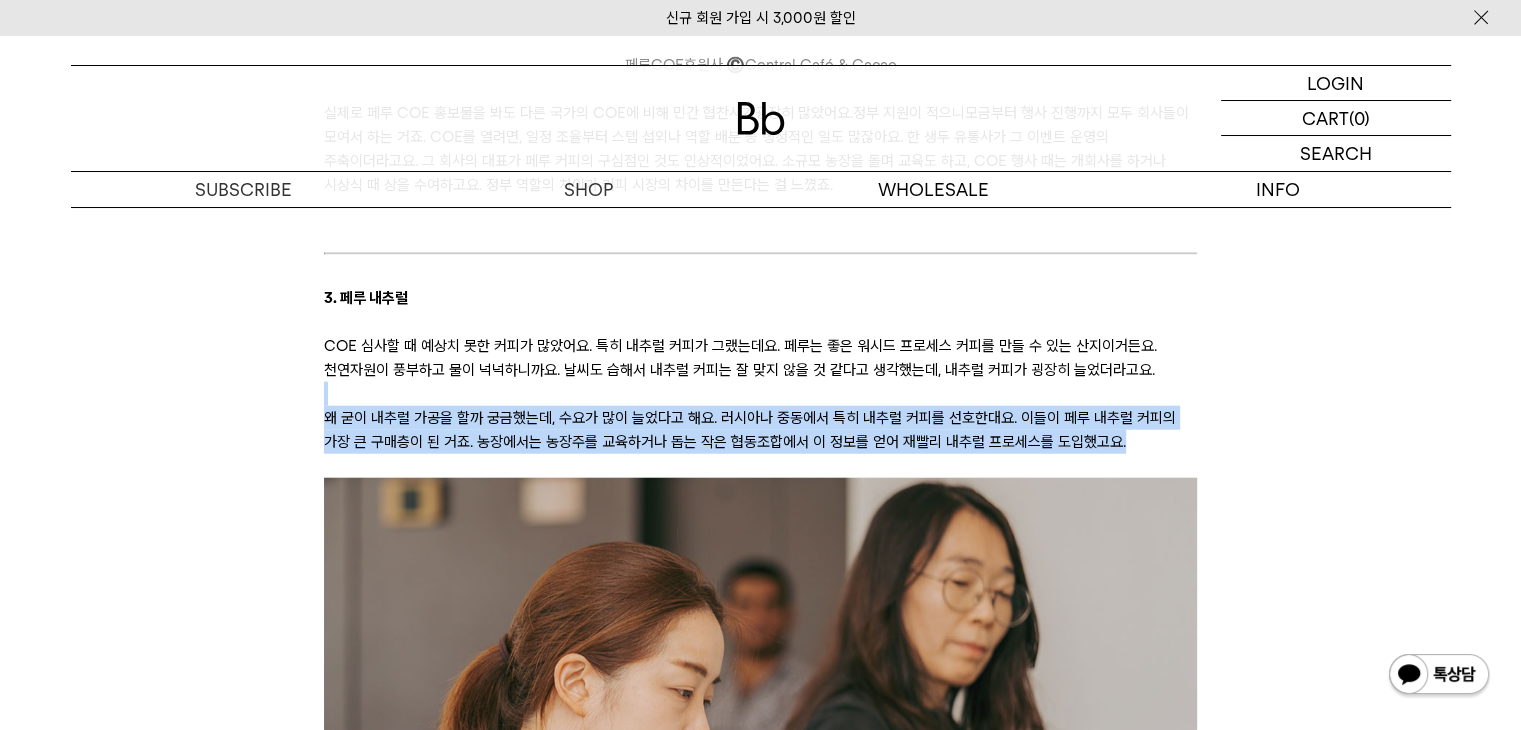 click on "안녕하세요 독자님, 모모입니다. 그동안 잘 지내셨나요? 상수의 새 오피스로 이사한 뒤 보내는 첫 레터네요. 새로운 오피스는 이제 막 짐 정리가 끝나 어수선하면서도 새바람이 부는 듯 기대로 가득합니다. 동시에 바리스타팀은 상수 매장 오픈 준비에 무척 바쁜 나날을 보내고 있지요. 조만간 쌓아 놓은 상수 이야기도 전해 드리고, 독자님도 초대하겠습니다.
‘페루 커피’ 하면 어떤 이미지가 떠오르세요? 사실 이 질문은 2년 전에 드렸던 질문입니다. 페루 커피의 변화를 감지했던 데릭이 65호 Bb레터 에서 페루 이야기를 전해드렸었는데요. 그간 페루는 커피 산지로서 어떤 변화를 겪었을지. 로사의 목소리로 따끈따끈한 페루 커피 근황을 여러분께 전해드릴게요. 합정에서 만난 로사. 커피 주문하고 기다리는 중. © [NAME]
© [NAME]" at bounding box center (760, 360) 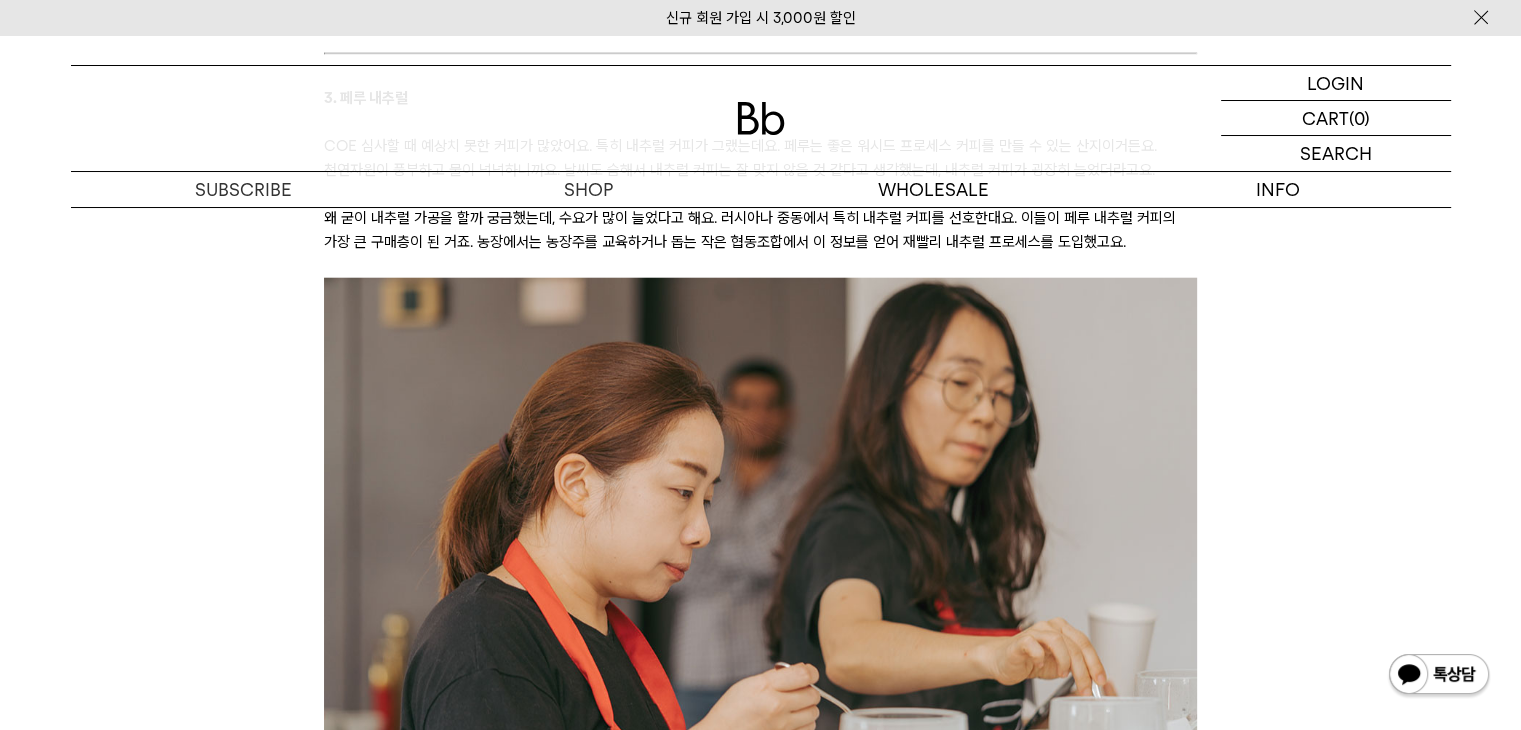 scroll, scrollTop: 5500, scrollLeft: 0, axis: vertical 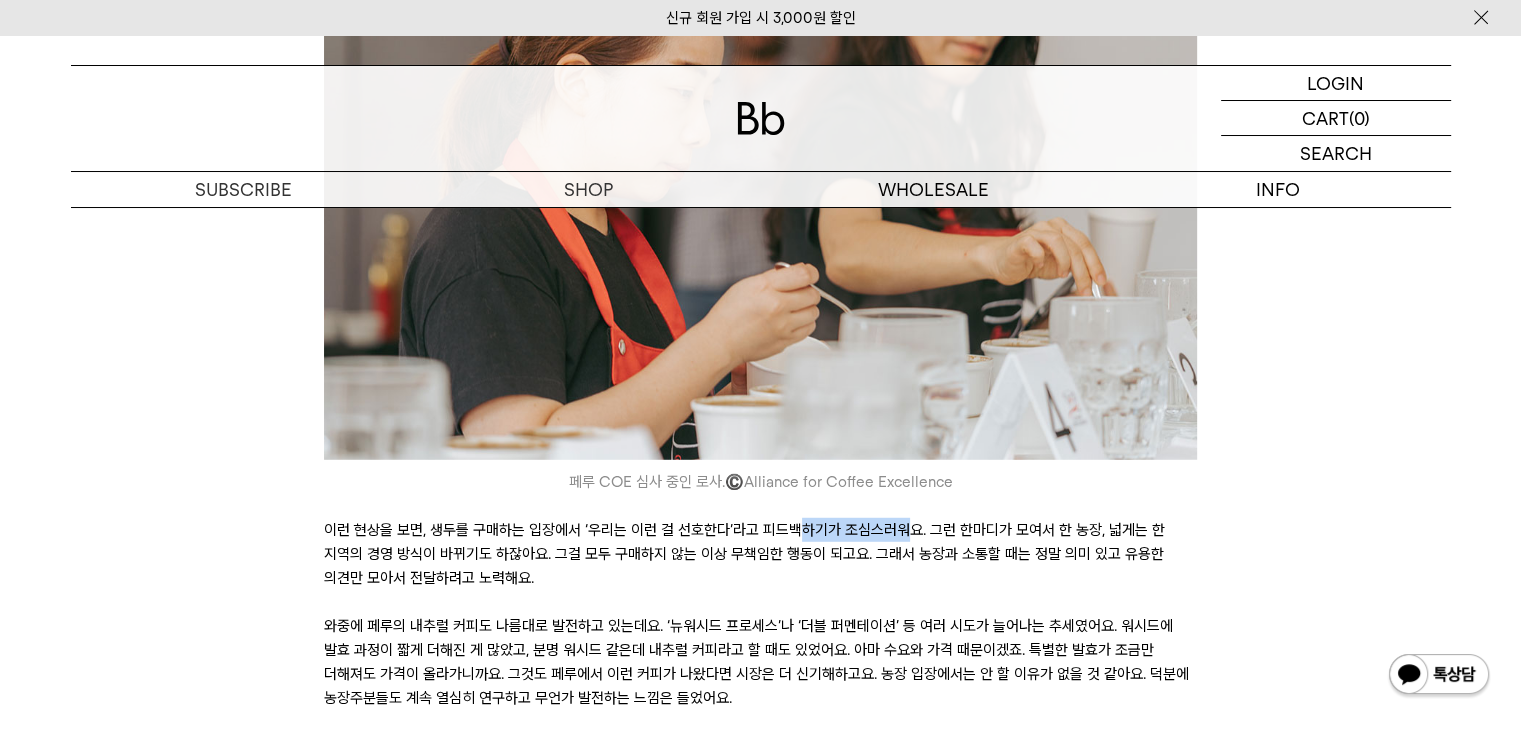 drag, startPoint x: 766, startPoint y: 528, endPoint x: 750, endPoint y: 527, distance: 16.03122 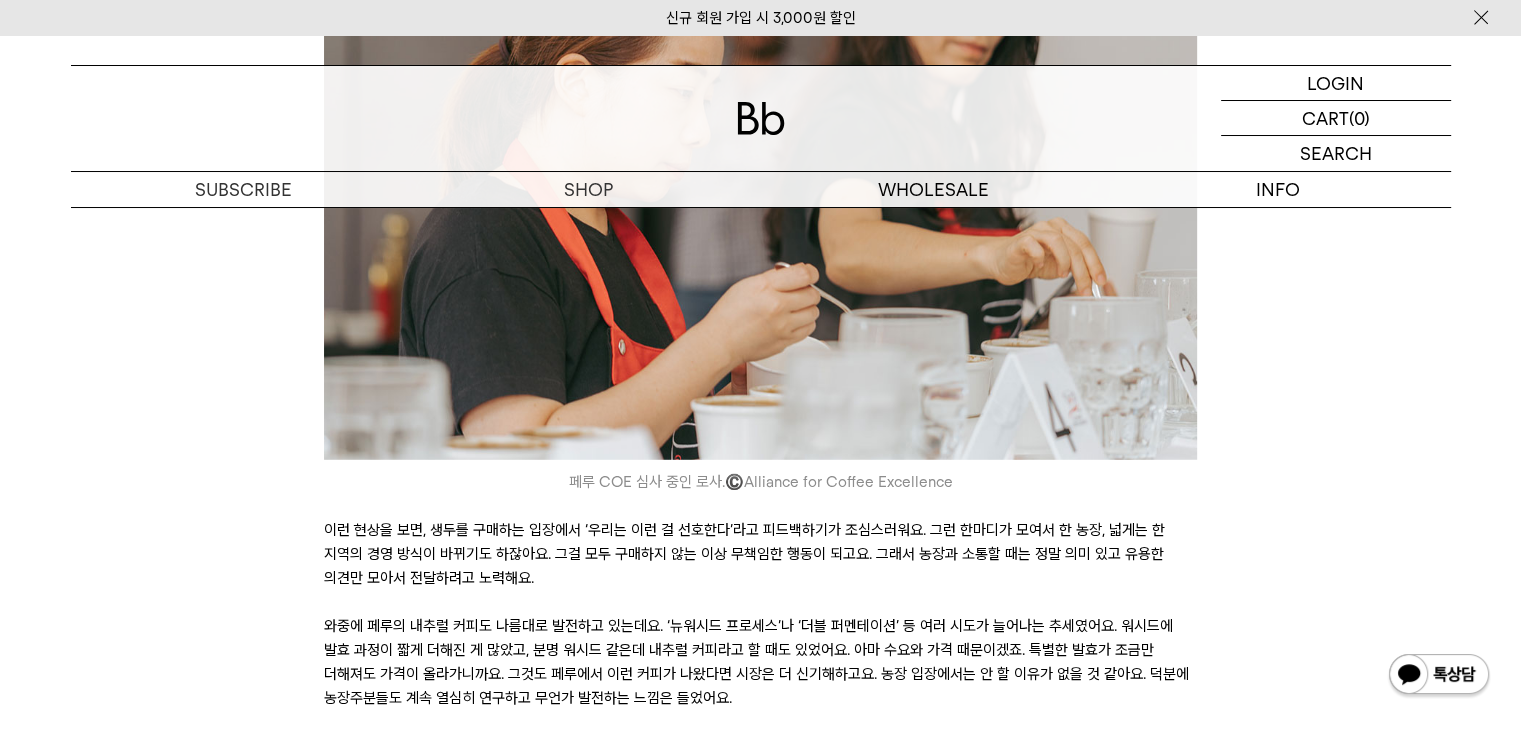 click at bounding box center [760, 506] 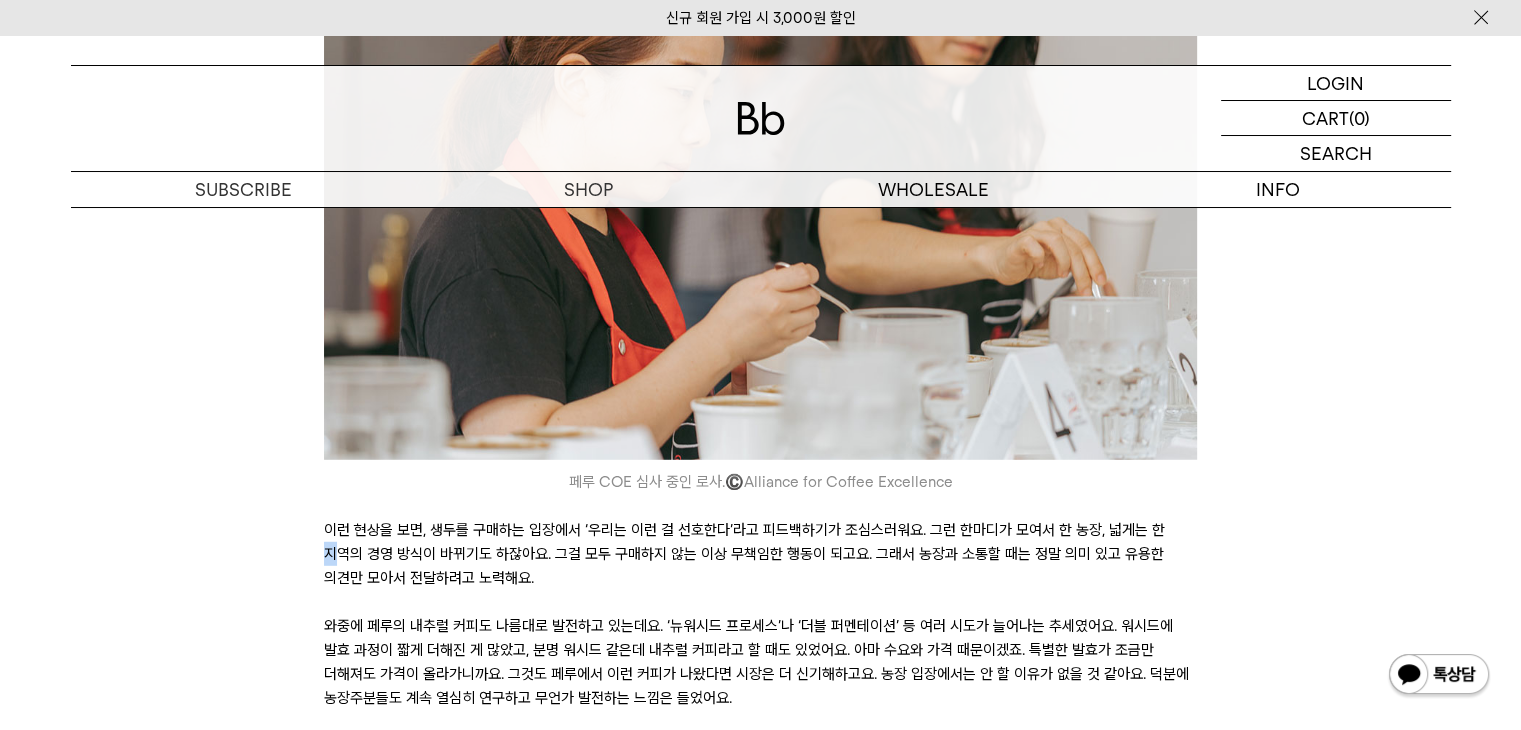 drag, startPoint x: 1173, startPoint y: 537, endPoint x: 791, endPoint y: 529, distance: 382.08377 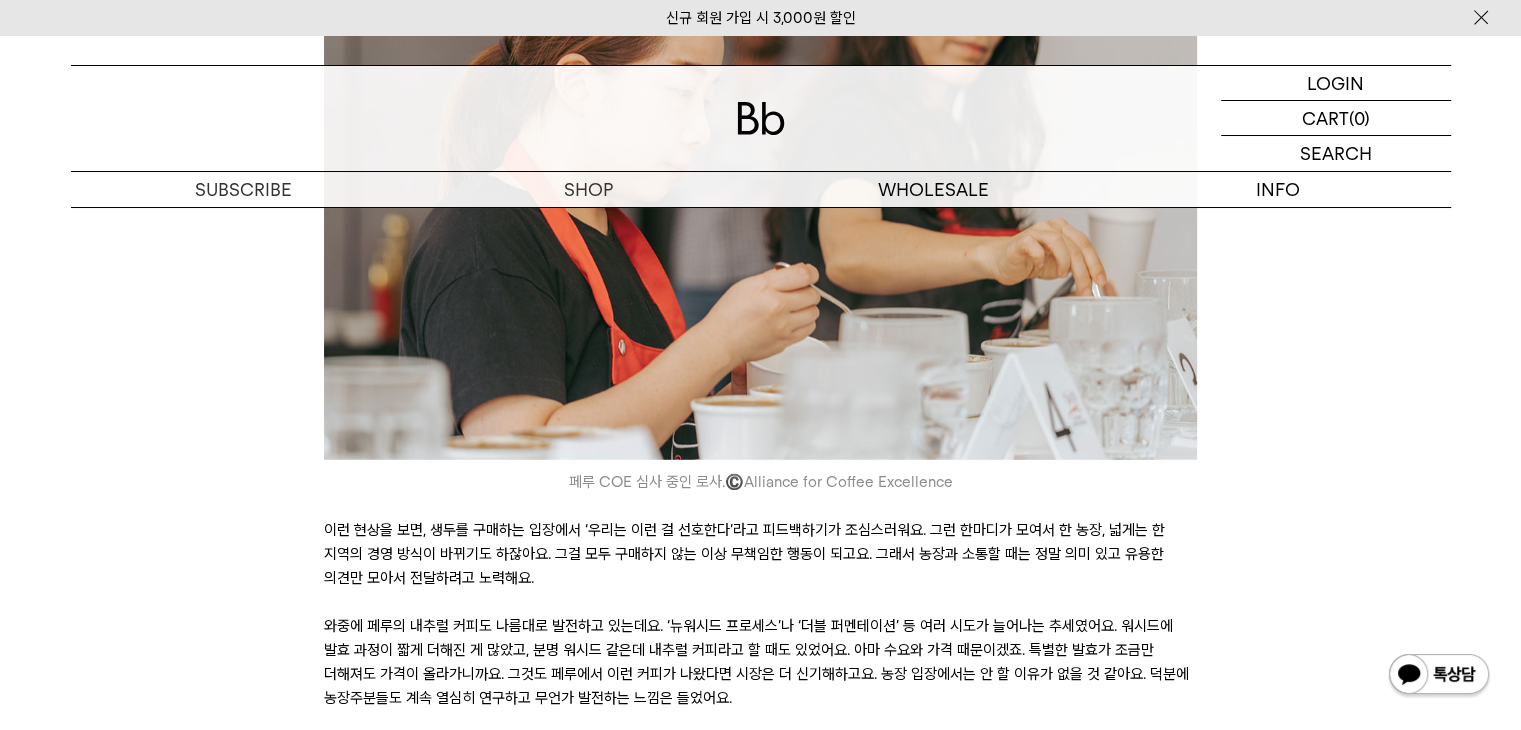 click on "이런 현상을 보면, 생두를 구매하는 입장에서 ‘우리는 이런 걸 선호한다’라고 피드백하기가 조심스러워요. 그런 한마디가 모여서 한 농장, 넓게는 한 지역의 경영 방식이 바뀌기도 하잖아요. 그걸 모두 구매하지 않는 이상 무책임한 행동이 되고요. 그래서 농장과 소통할 때는 정말 의미 있고 유용한 의견만 모아서 전달하려고 노력해요." at bounding box center (760, 554) 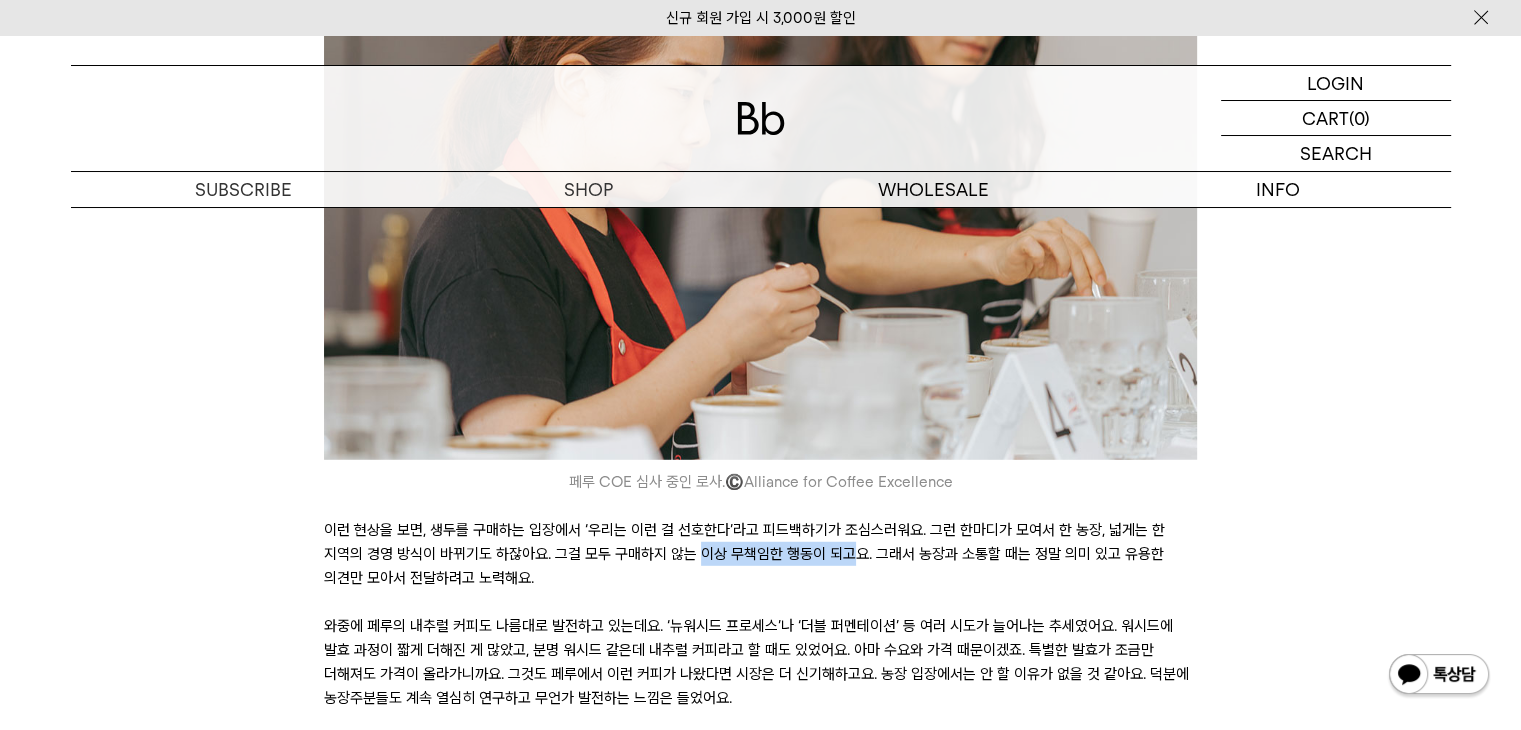 drag, startPoint x: 788, startPoint y: 546, endPoint x: 505, endPoint y: 546, distance: 283 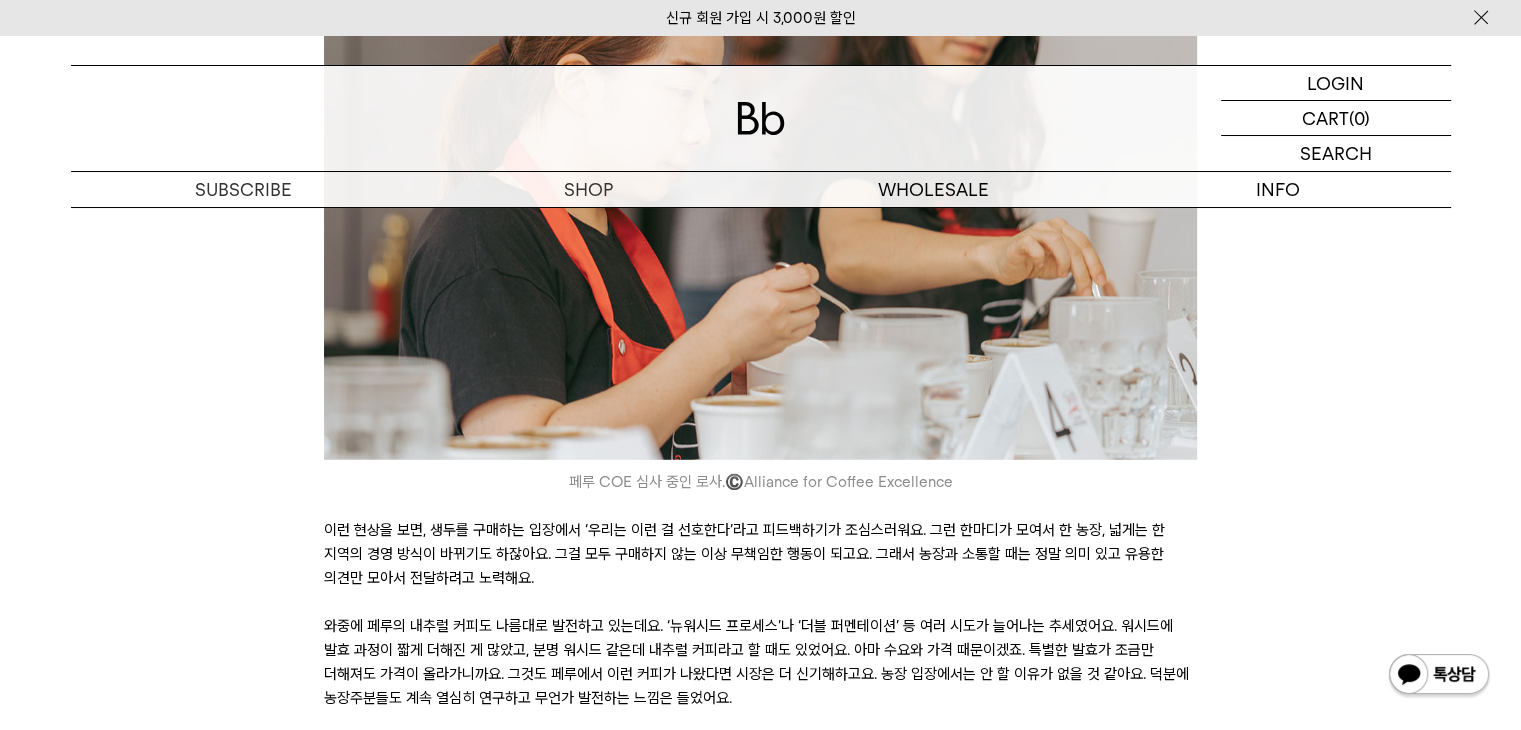 click on "이런 현상을 보면, 생두를 구매하는 입장에서 ‘우리는 이런 걸 선호한다’라고 피드백하기가 조심스러워요. 그런 한마디가 모여서 한 농장, 넓게는 한 지역의 경영 방식이 바뀌기도 하잖아요. 그걸 모두 구매하지 않는 이상 무책임한 행동이 되고요. 그래서 농장과 소통할 때는 정말 의미 있고 유용한 의견만 모아서 전달하려고 노력해요." at bounding box center (760, 554) 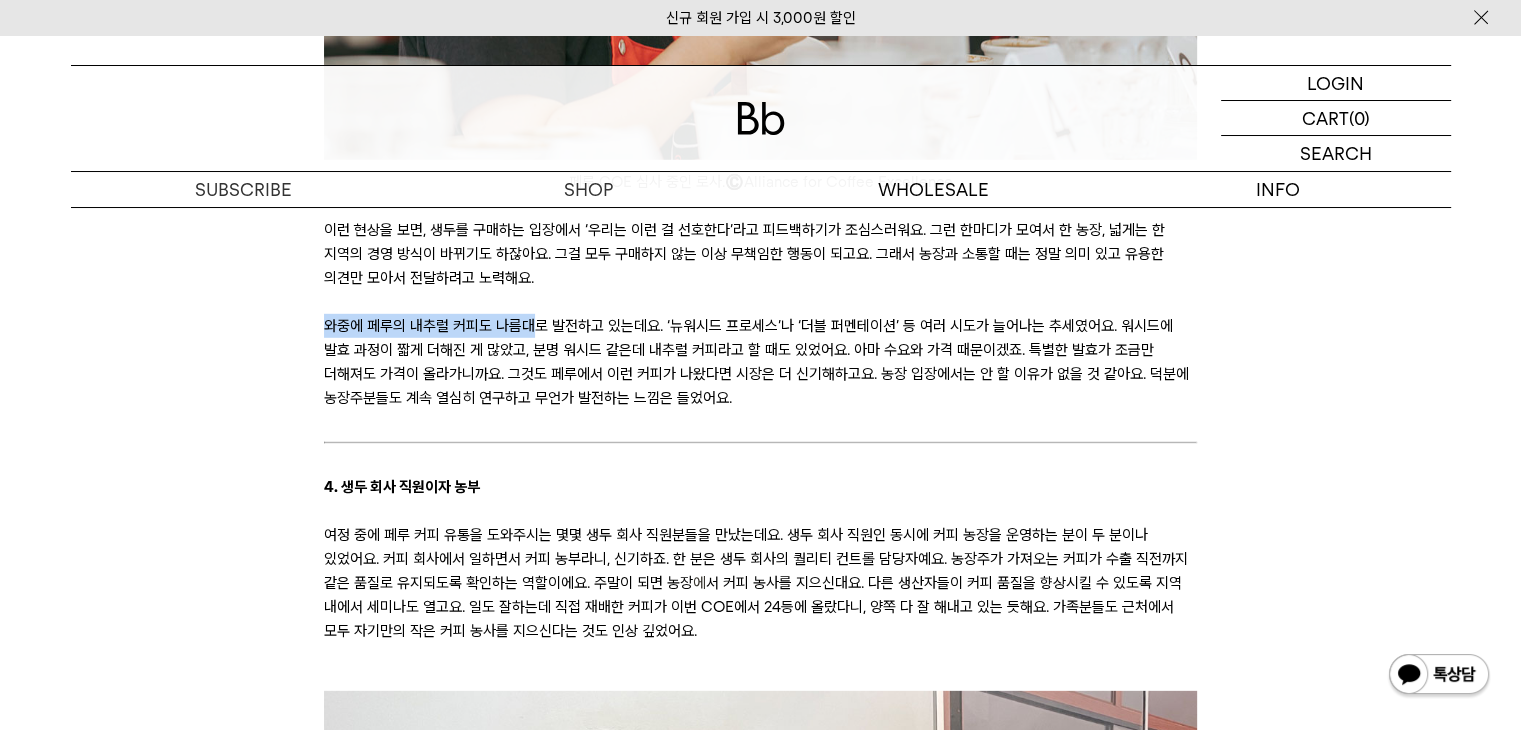 drag, startPoint x: 319, startPoint y: 334, endPoint x: 539, endPoint y: 329, distance: 220.05681 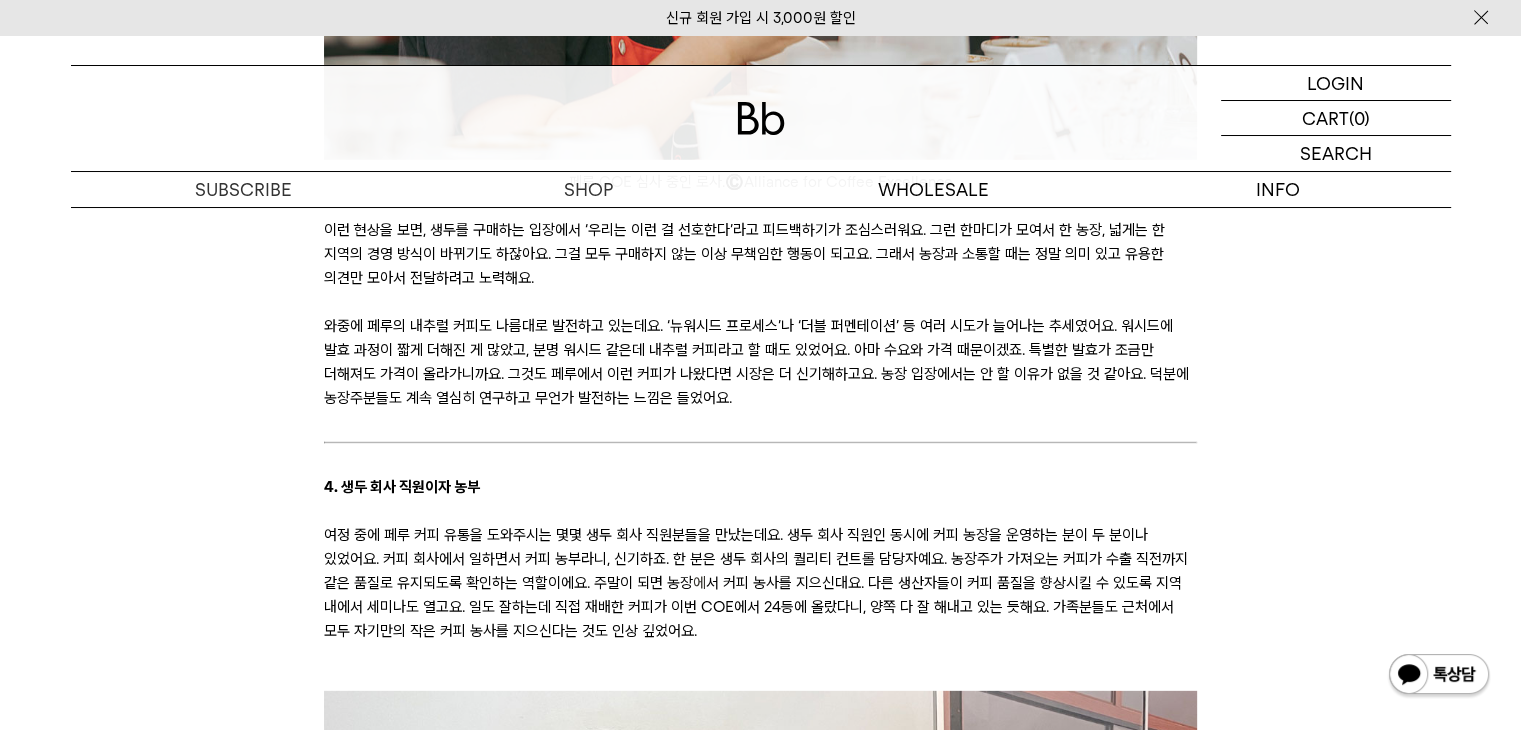click on "와중에 페루의 내추럴 커피도 나름대로 발전하고 있는데요. ‘뉴워시드 프로세스’나 ‘더블 퍼멘테이션’ 등 여러 시도가 늘어나는 추세였어요. 워시드에 발효 과정이 짧게 더해진 게 많았고, 분명 워시드 같은데 내추럴 커피라고 할 때도 있었어요. 아마 수요와 가격 때문이겠죠. 특별한 발효가 조금만 더해져도 가격이 올라가니까요. 그것도 페루에서 이런 커피가 나왔다면 시장은 더 신기해하고요. 농장 입장에서는 안 할 이유가 없을 것 같아요. 덕분에 농장주분들도 계속 열심히 연구하고 무언가 발전하는 느낌은 들었어요." at bounding box center (760, 362) 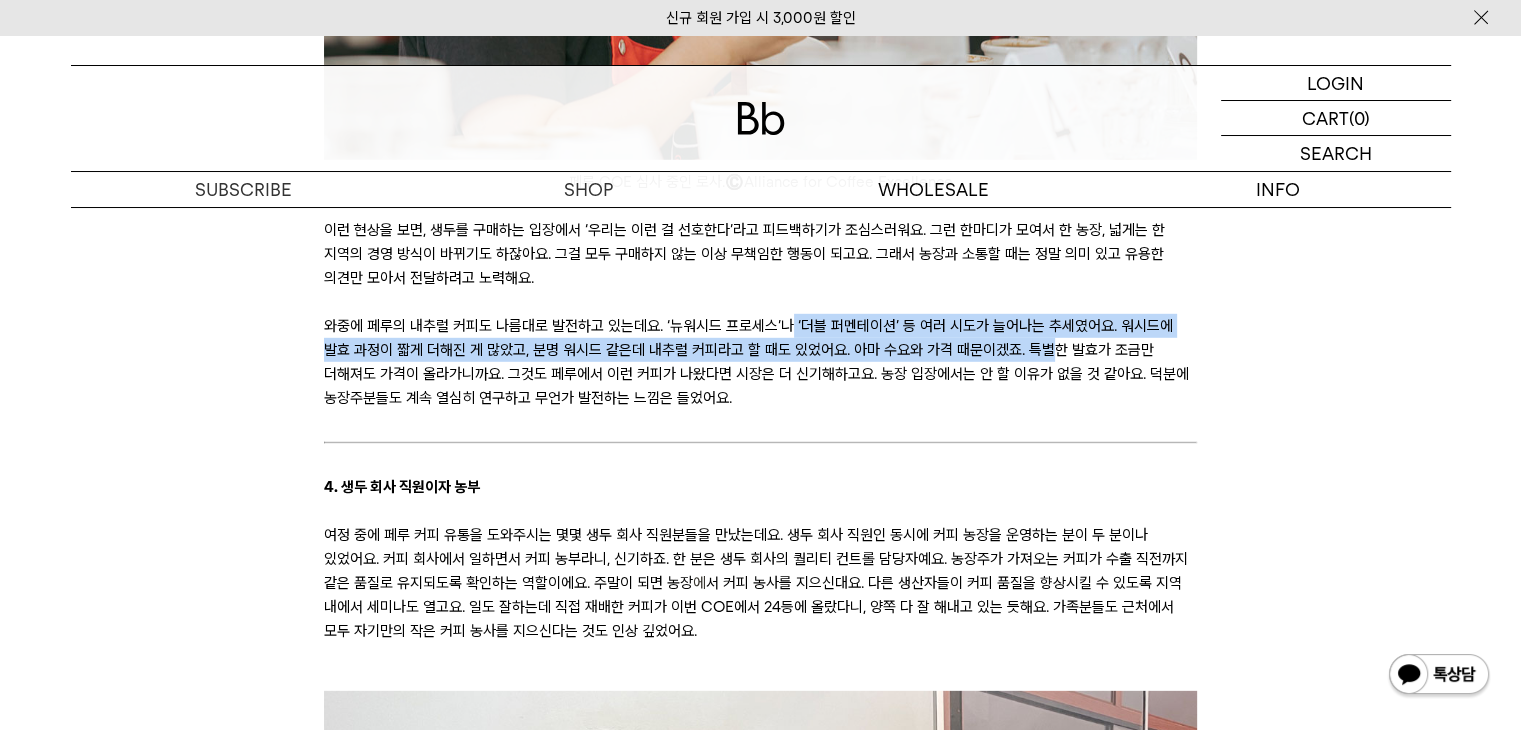 drag, startPoint x: 784, startPoint y: 333, endPoint x: 1072, endPoint y: 344, distance: 288.21 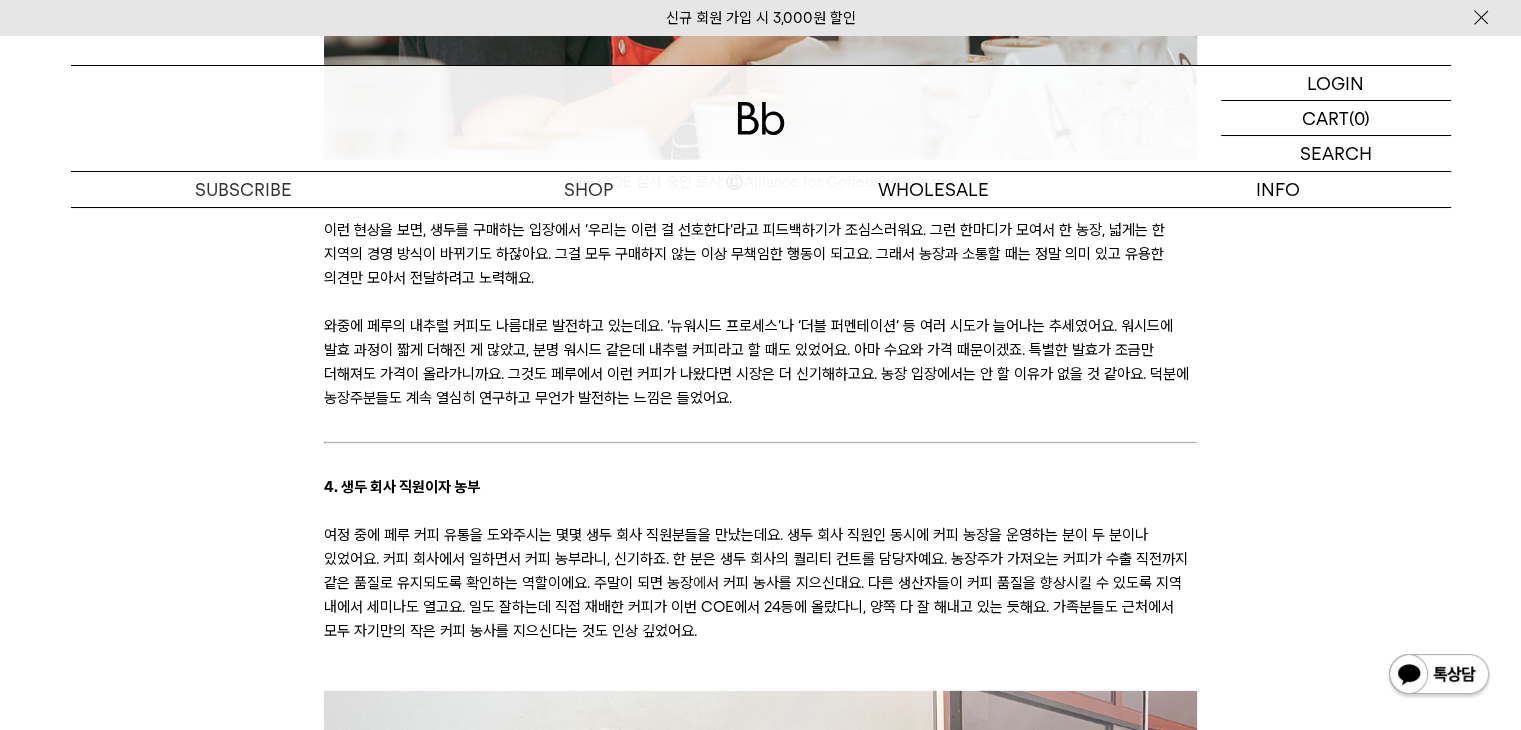 click on "와중에 페루의 내추럴 커피도 나름대로 발전하고 있는데요. ‘뉴워시드 프로세스’나 ‘더블 퍼멘테이션’ 등 여러 시도가 늘어나는 추세였어요. 워시드에 발효 과정이 짧게 더해진 게 많았고, 분명 워시드 같은데 내추럴 커피라고 할 때도 있었어요. 아마 수요와 가격 때문이겠죠. 특별한 발효가 조금만 더해져도 가격이 올라가니까요. 그것도 페루에서 이런 커피가 나왔다면 시장은 더 신기해하고요. 농장 입장에서는 안 할 이유가 없을 것 같아요. 덕분에 농장주분들도 계속 열심히 연구하고 무언가 발전하는 느낌은 들었어요." at bounding box center (760, 362) 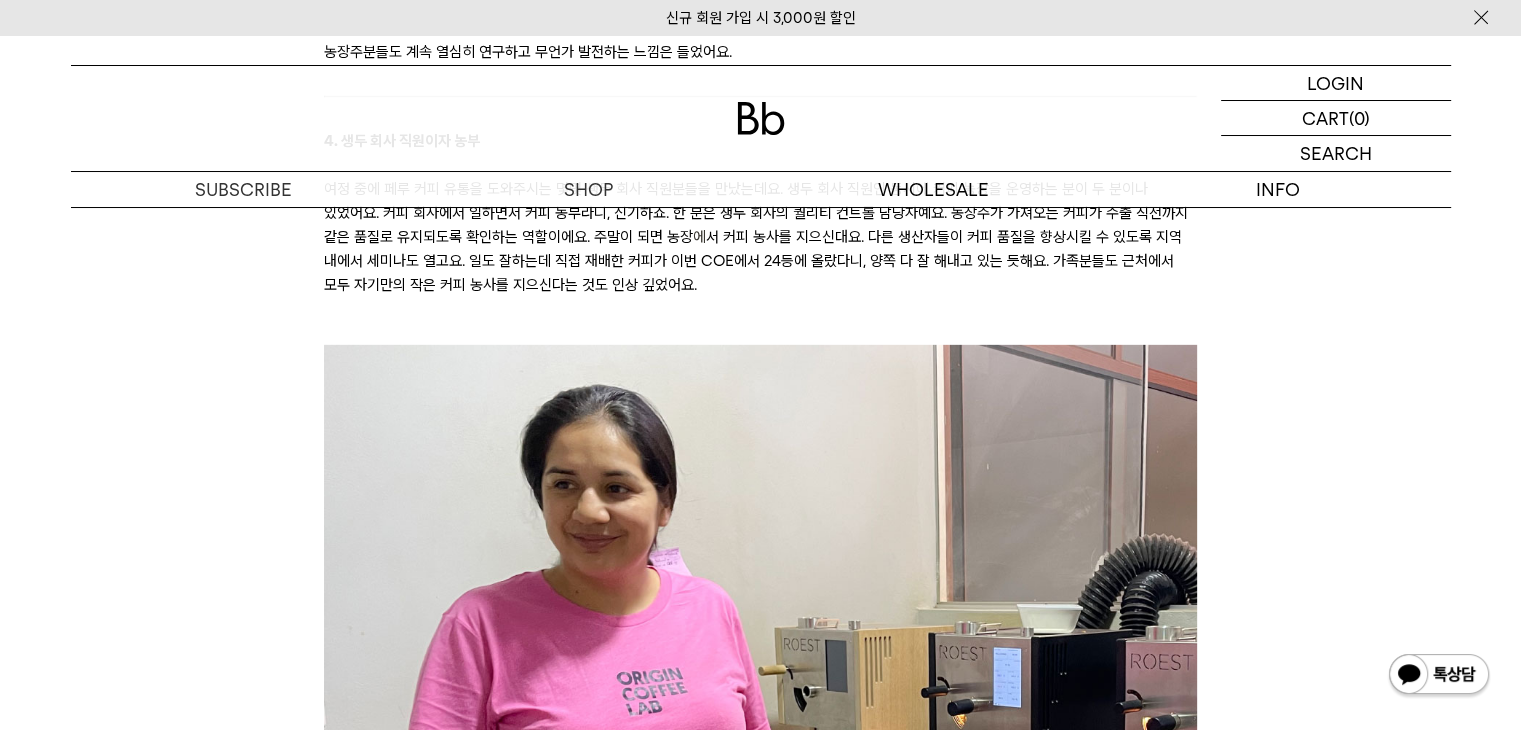 scroll, scrollTop: 6000, scrollLeft: 0, axis: vertical 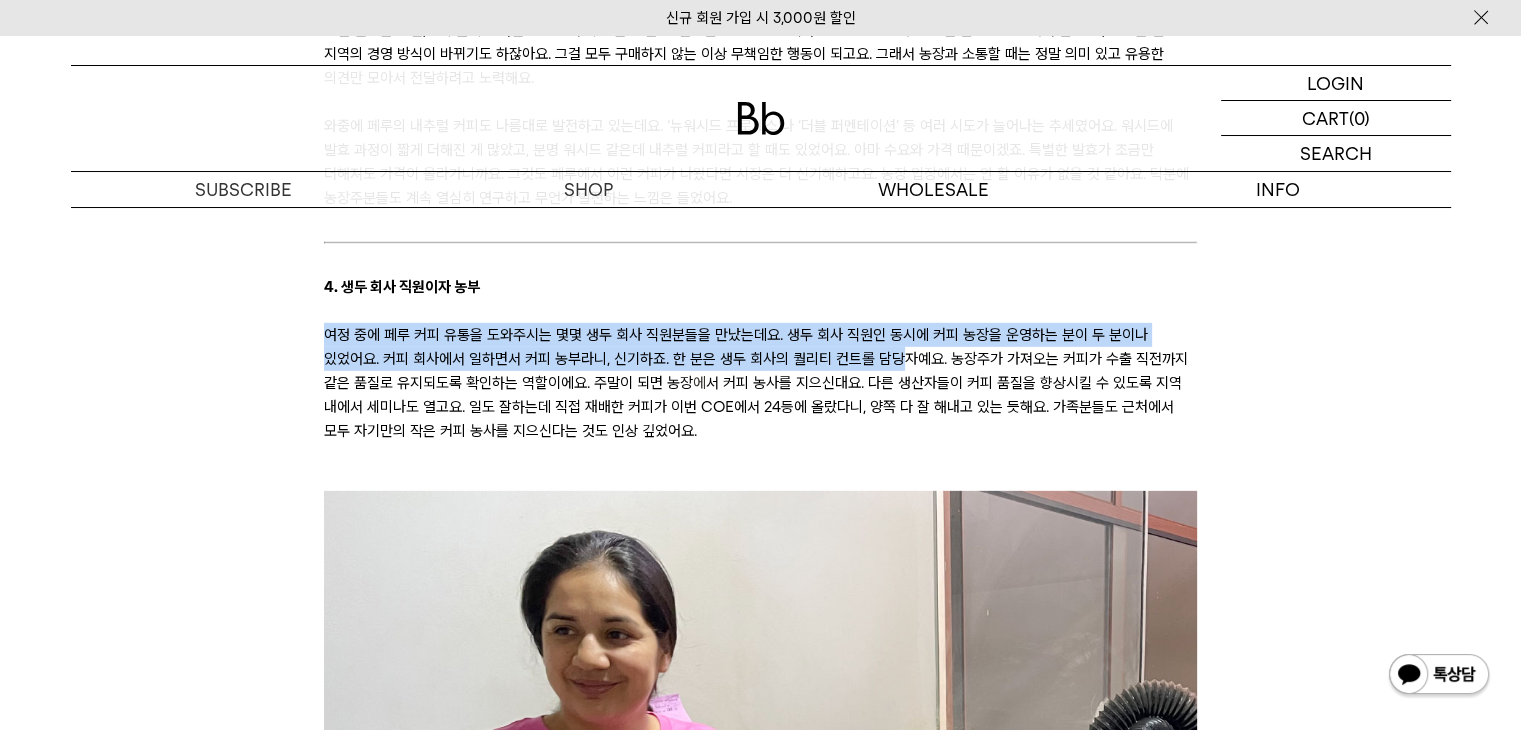 drag, startPoint x: 326, startPoint y: 341, endPoint x: 896, endPoint y: 395, distance: 572.5522 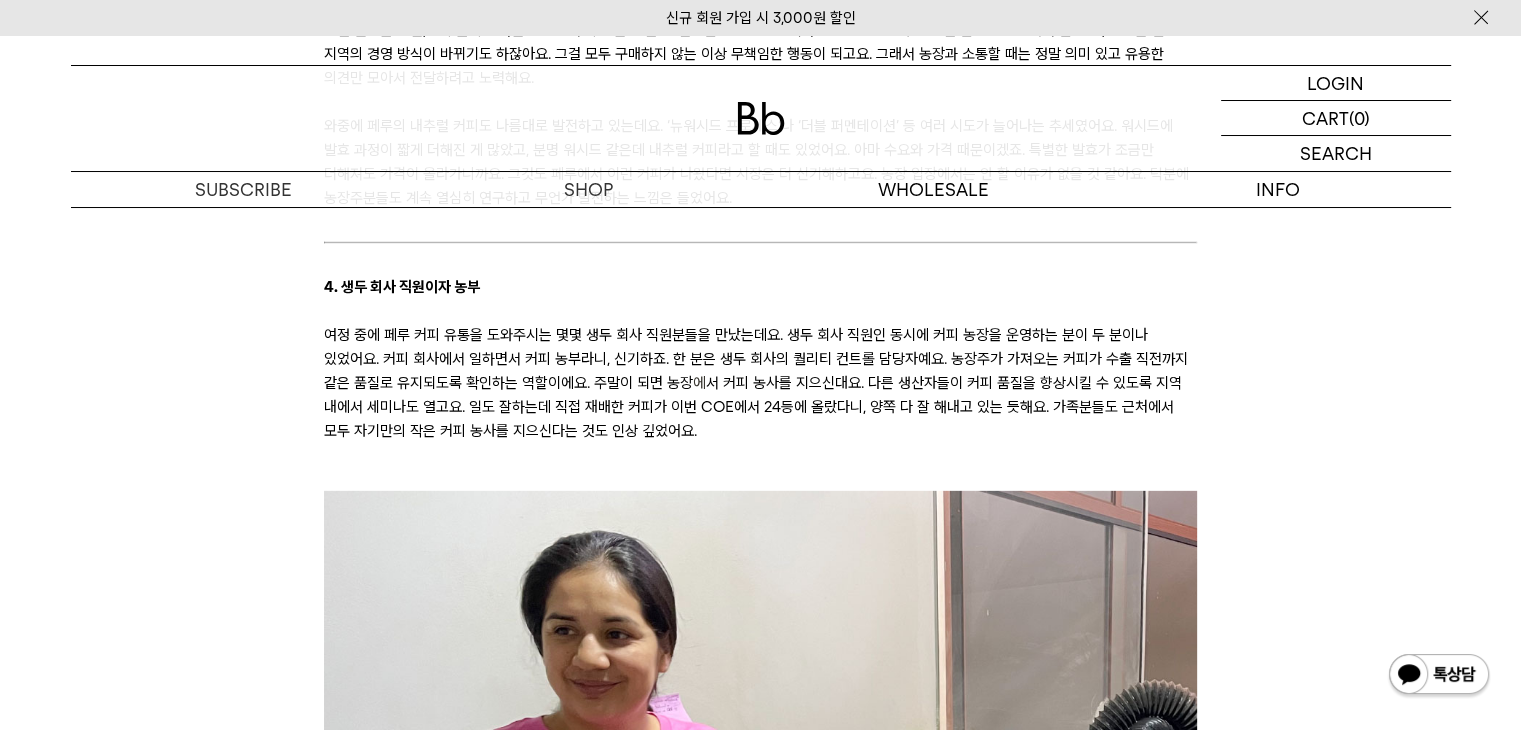 click on "여정 중에 페루 커피 유통을 도와주시는 몇몇 생두 회사 직원분들을 만났는데요. 생두 회사 직원인 동시에 커피 농장을 운영하는 분이 두 분이나 있었어요. 커피 회사에서 일하면서 커피 농부라니, 신기하죠. 한 분은 생두 회사의 퀄리티 컨트롤 담당자예요. 농장주가 가져오는 커피가 수출 직전까지 같은 품질로 유지되도록 확인하는 역할이에요. 주말이 되면 농장 에 서 커피 농사를 지으신대요. 다른 생산자들이 커피 품질을 향상시킬 수 있도록 지역 내에서 세미나도 열고요. 일도 잘하는데 직접 재배한 커피가 이번 COE에서 24등에 올랐다니, 양쪽 다 잘 해내고 있는 듯해요. 가족분들도 근처에서 모두 자기만의 작은 커피 농사를 지으신다는 것도 인상 깊었어요." at bounding box center [760, 395] 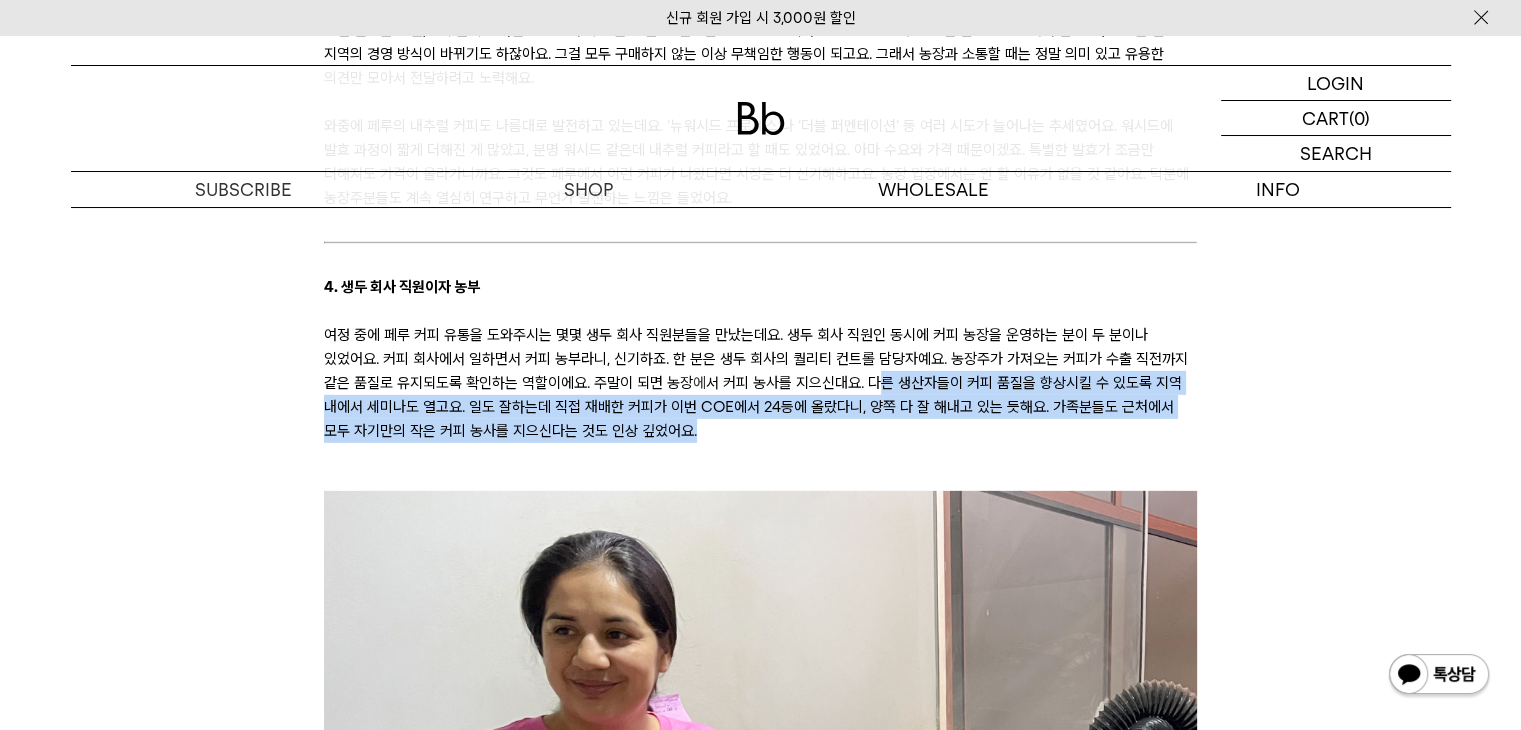 click on "여정 중에 페루 커피 유통을 도와주시는 몇몇 생두 회사 직원분들을 만났는데요. 생두 회사 직원인 동시에 커피 농장을 운영하는 분이 두 분이나 있었어요. 커피 회사에서 일하면서 커피 농부라니, 신기하죠. 한 분은 생두 회사의 퀄리티 컨트롤 담당자예요. 농장주가 가져오는 커피가 수출 직전까지 같은 품질로 유지되도록 확인하는 역할이에요. 주말이 되면 농장 에 서 커피 농사를 지으신대요. 다른 생산자들이 커피 품질을 향상시킬 수 있도록 지역 내에서 세미나도 열고요. 일도 잘하는데 직접 재배한 커피가 이번 COE에서 24등에 올랐다니, 양쪽 다 잘 해내고 있는 듯해요. 가족분들도 근처에서 모두 자기만의 작은 커피 농사를 지으신다는 것도 인상 깊었어요." at bounding box center [760, 395] 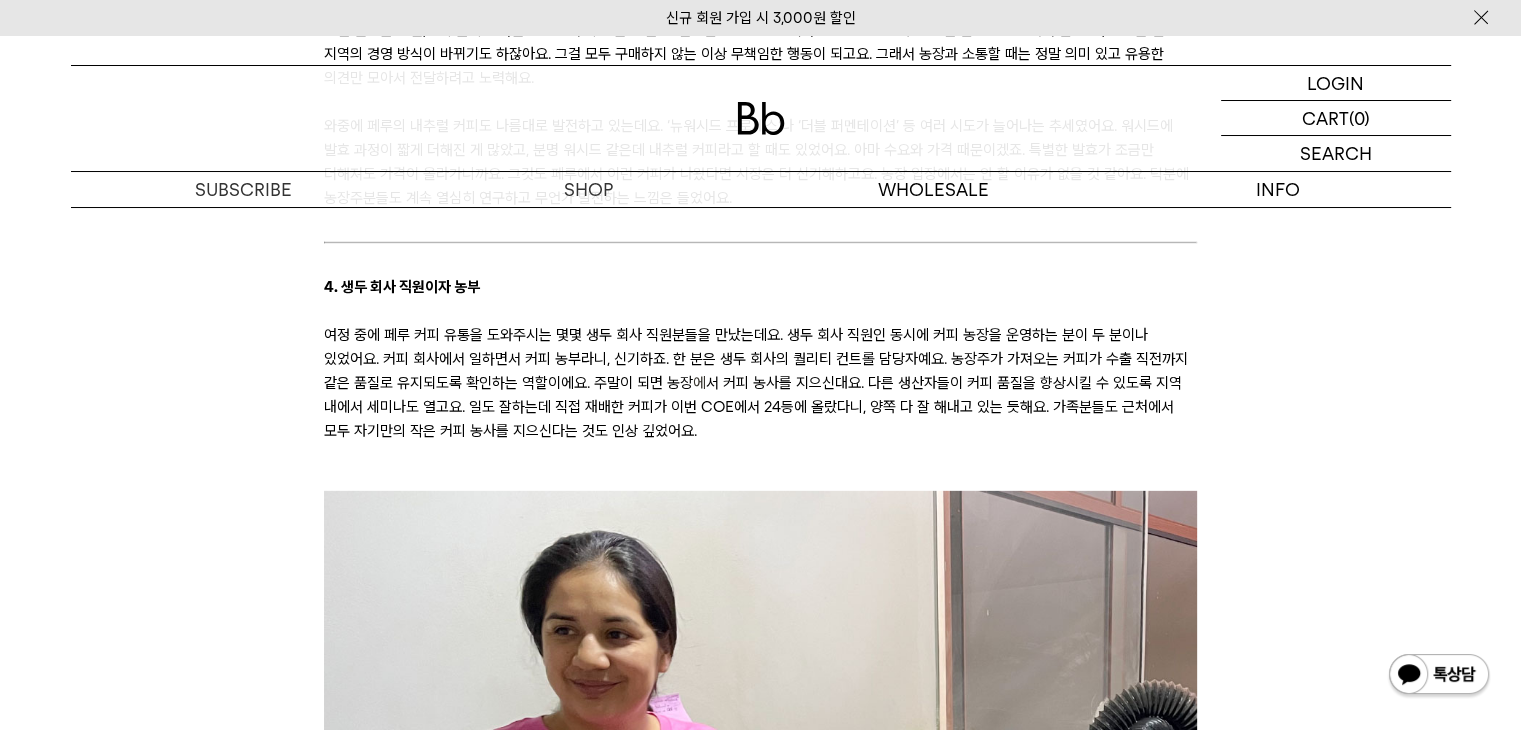 click on "여정 중에 페루 커피 유통을 도와주시는 몇몇 생두 회사 직원분들을 만났는데요. 생두 회사 직원인 동시에 커피 농장을 운영하는 분이 두 분이나 있었어요. 커피 회사에서 일하면서 커피 농부라니, 신기하죠. 한 분은 생두 회사의 퀄리티 컨트롤 담당자예요. 농장주가 가져오는 커피가 수출 직전까지 같은 품질로 유지되도록 확인하는 역할이에요. 주말이 되면 농장 에 서 커피 농사를 지으신대요. 다른 생산자들이 커피 품질을 향상시킬 수 있도록 지역 내에서 세미나도 열고요. 일도 잘하는데 직접 재배한 커피가 이번 COE에서 24등에 올랐다니, 양쪽 다 잘 해내고 있는 듯해요. 가족분들도 근처에서 모두 자기만의 작은 커피 농사를 지으신다는 것도 인상 깊었어요." at bounding box center (760, 395) 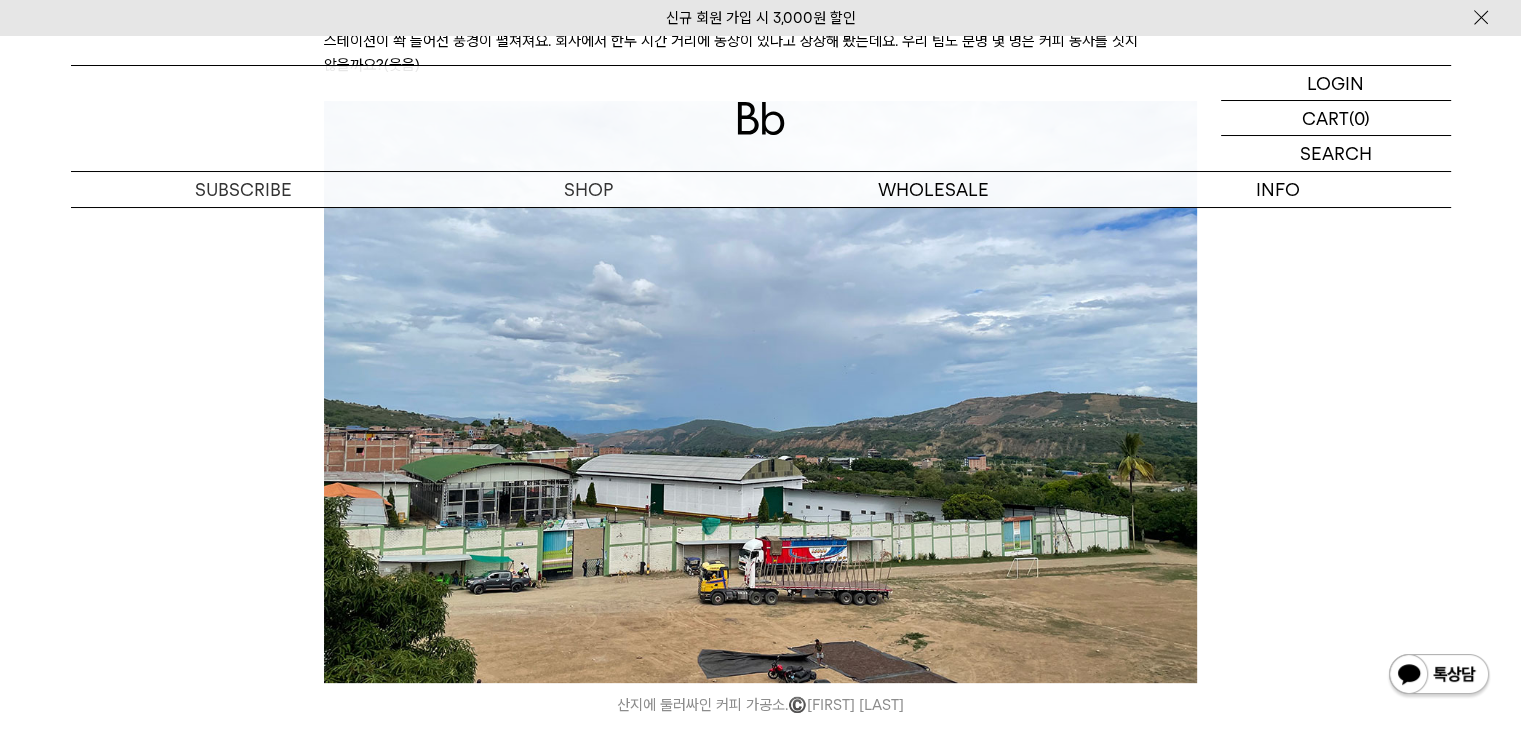 scroll, scrollTop: 8600, scrollLeft: 0, axis: vertical 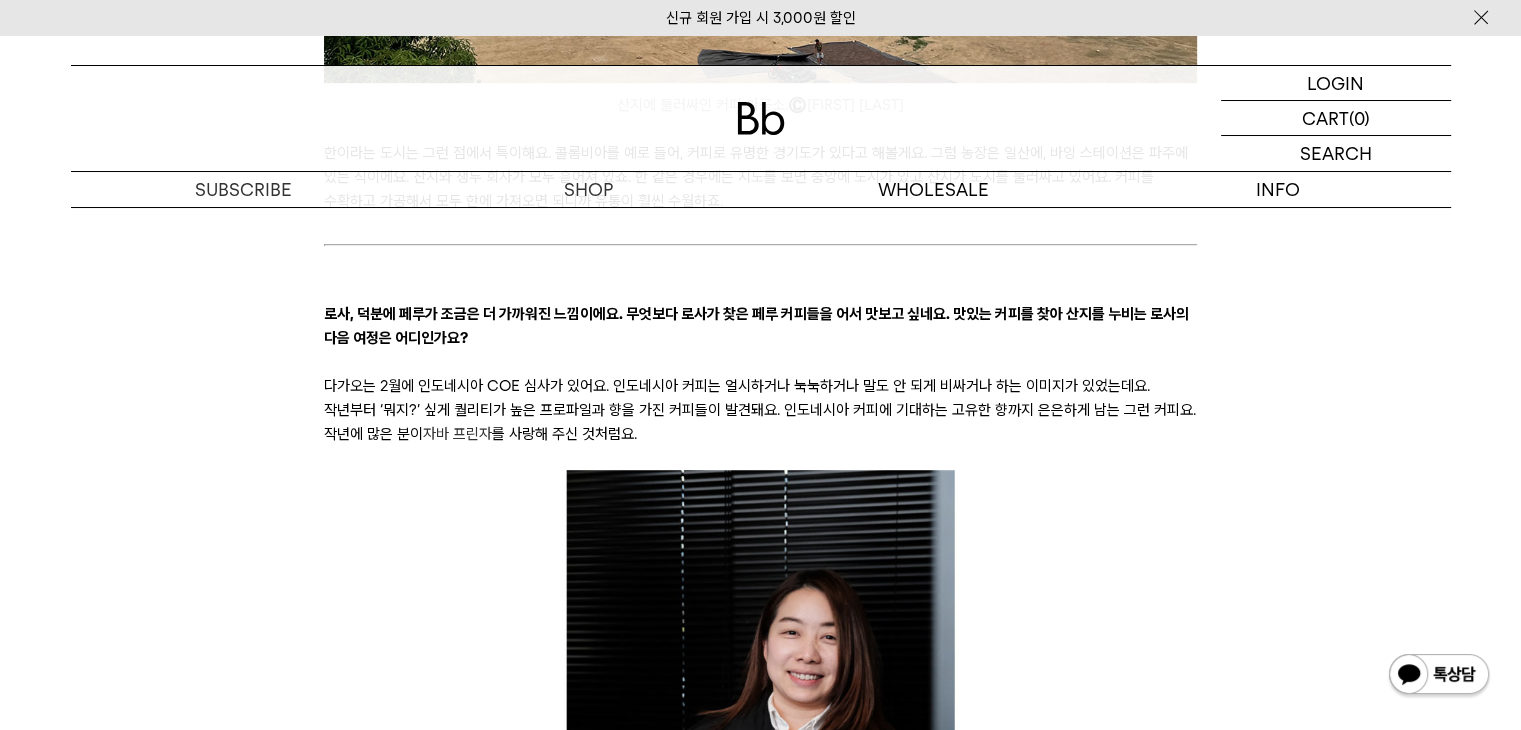 drag, startPoint x: 754, startPoint y: 333, endPoint x: 1115, endPoint y: 345, distance: 361.1994 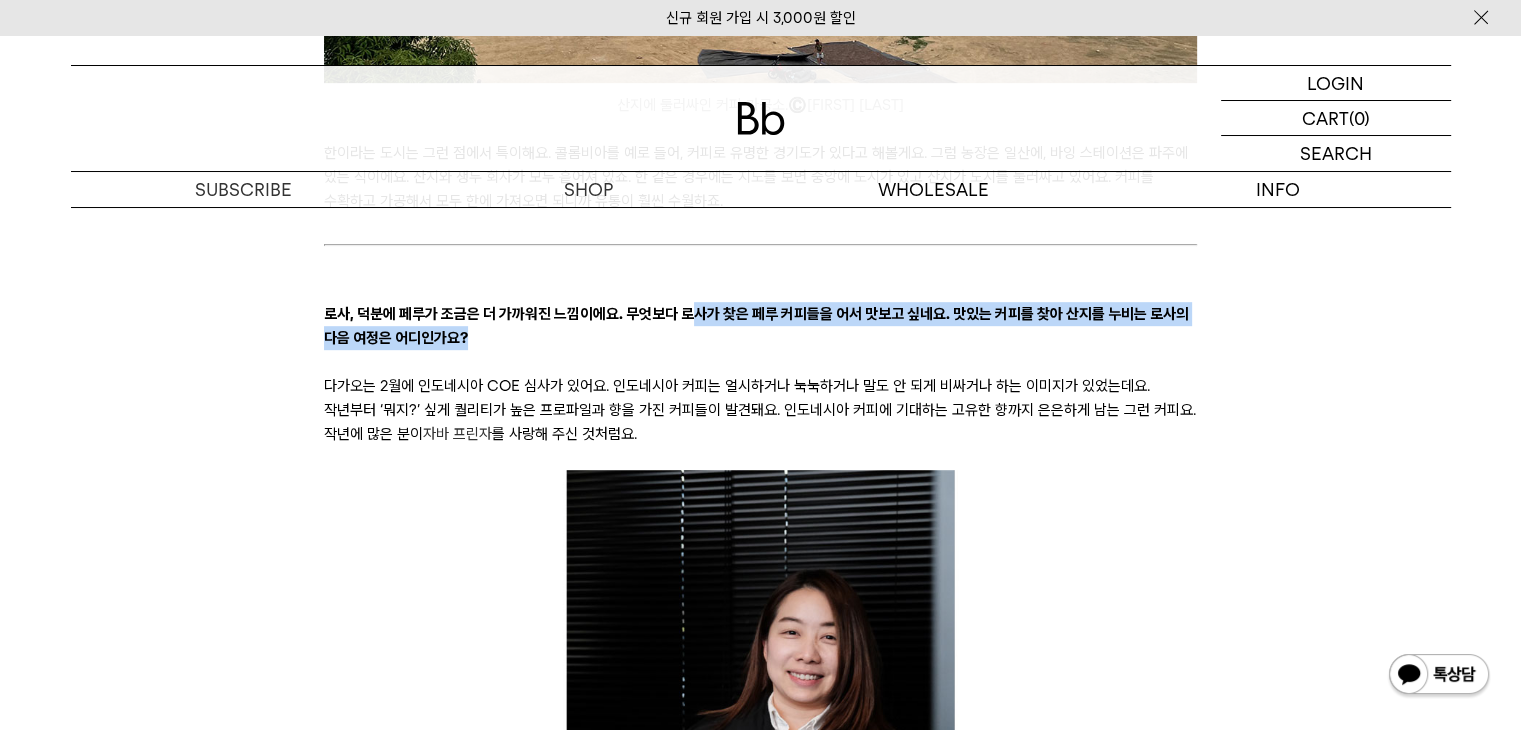 drag, startPoint x: 697, startPoint y: 309, endPoint x: 718, endPoint y: 361, distance: 56.0803 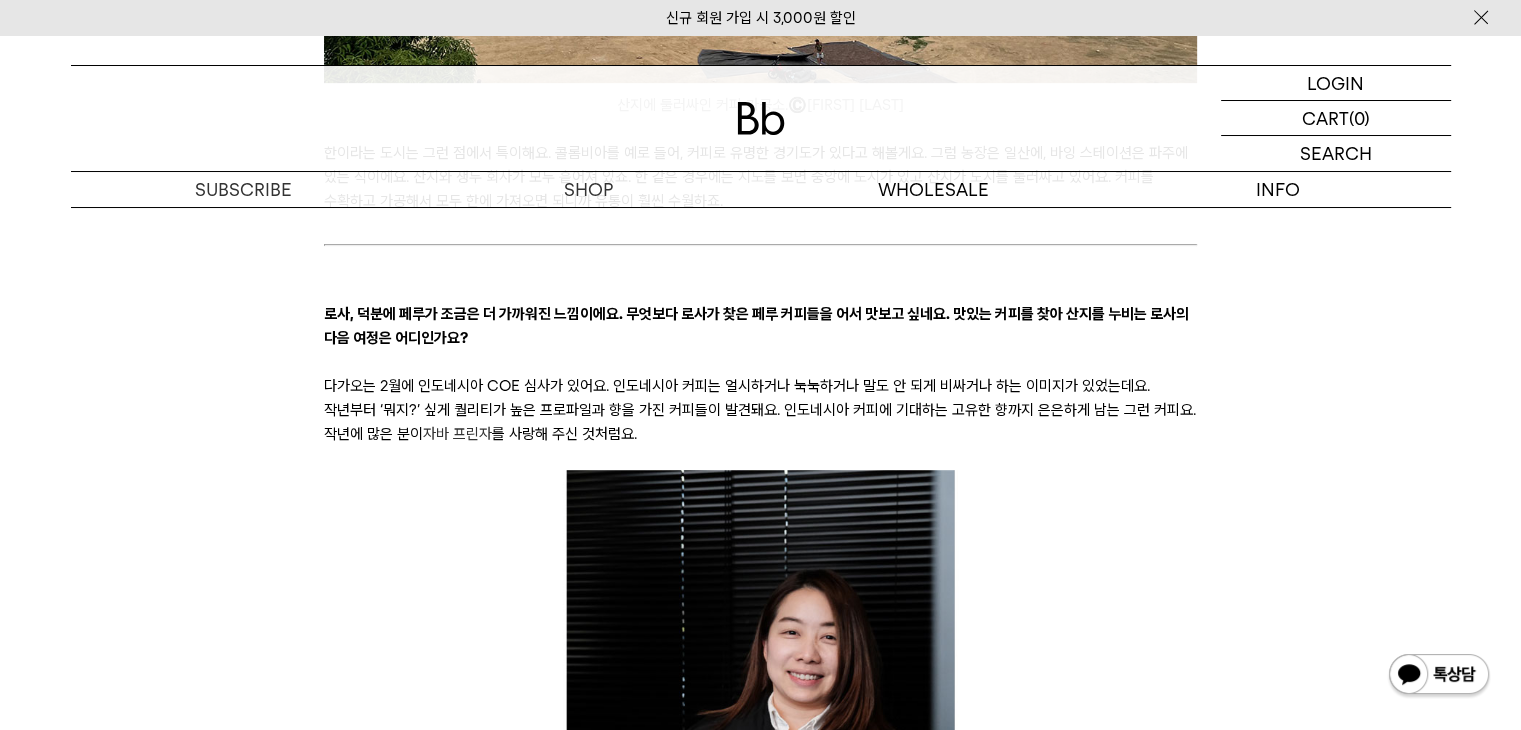 click on "다가오는 2월에 인도네시아 COE 심사가 있어요. 인도네시아 커피는 얼시하거나 눅눅하거나 말도 안 되게 비싸거나 하는 이미지가 있었는데요. 작년부터 ‘뭐지?’ 싶게 퀄리티가 높은 프로파일과 향을 가진 커피들이 발견돼요. 인도네시아 커피에 기대하는 고유한 향까지 은은하게 남는 그런 커피요. 작년에 많은 분이 자바 프린자 를 사랑해 주신 것처럼요." at bounding box center (760, 410) 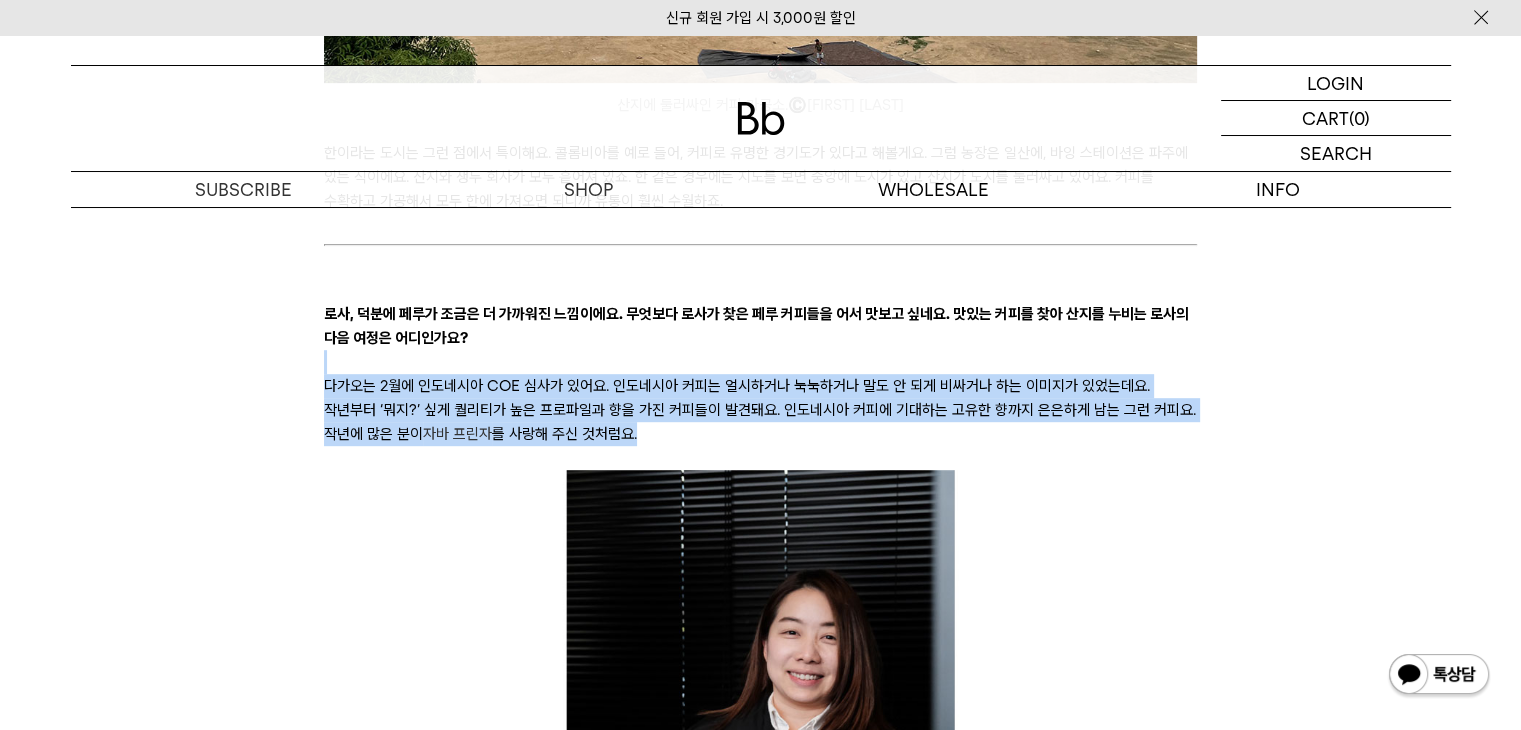 drag, startPoint x: 737, startPoint y: 408, endPoint x: 690, endPoint y: 374, distance: 58.00862 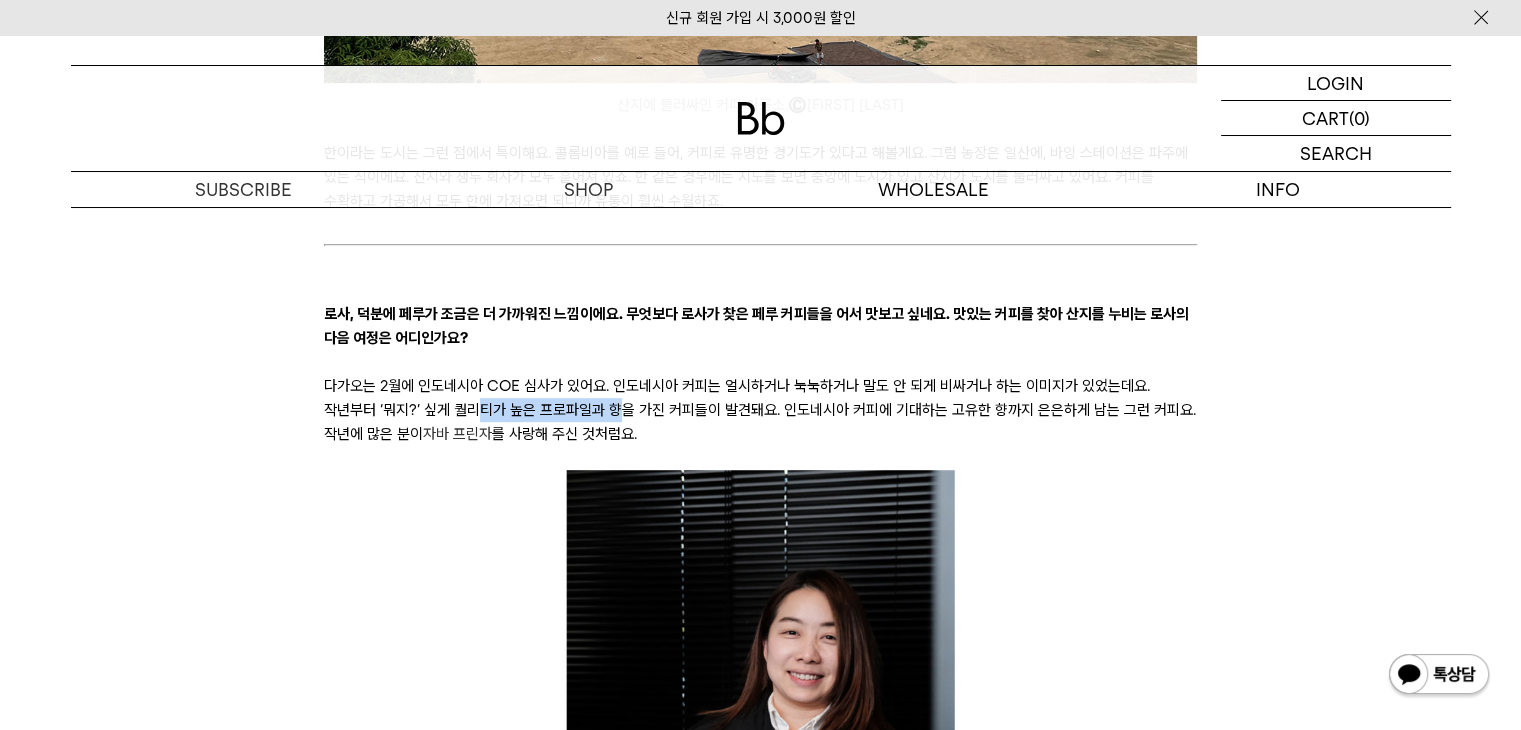 click on "다가오는 2월에 인도네시아 COE 심사가 있어요. 인도네시아 커피는 얼시하거나 눅눅하거나 말도 안 되게 비싸거나 하는 이미지가 있었는데요. 작년부터 ‘뭐지?’ 싶게 퀄리티가 높은 프로파일과 향을 가진 커피들이 발견돼요. 인도네시아 커피에 기대하는 고유한 향까지 은은하게 남는 그런 커피요. 작년에 많은 분이 자바 프린자 를 사랑해 주신 것처럼요." at bounding box center [760, 410] 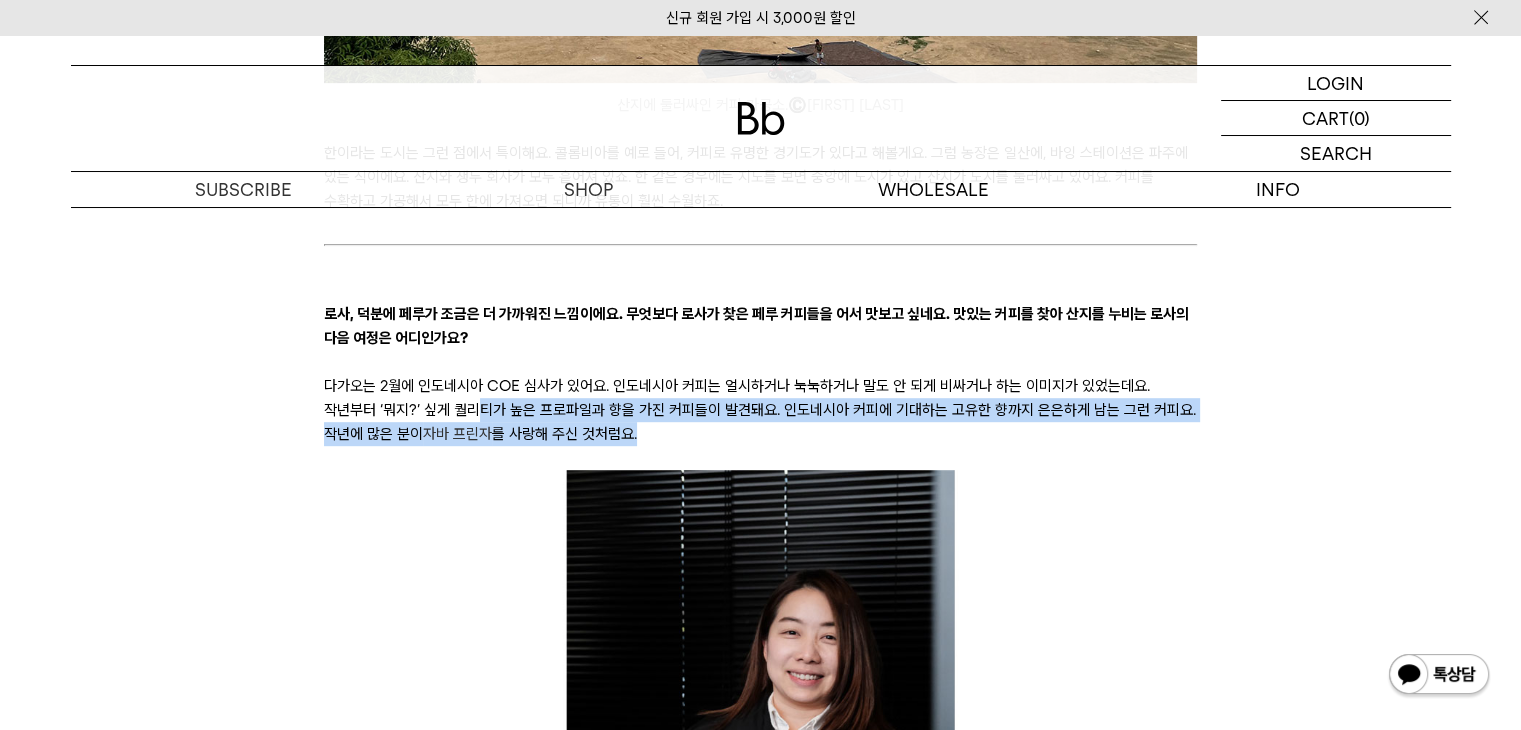 click on "다가오는 2월에 인도네시아 COE 심사가 있어요. 인도네시아 커피는 얼시하거나 눅눅하거나 말도 안 되게 비싸거나 하는 이미지가 있었는데요. 작년부터 ‘뭐지?’ 싶게 퀄리티가 높은 프로파일과 향을 가진 커피들이 발견돼요. 인도네시아 커피에 기대하는 고유한 향까지 은은하게 남는 그런 커피요. 작년에 많은 분이 자바 프린자 를 사랑해 주신 것처럼요." at bounding box center [760, 410] 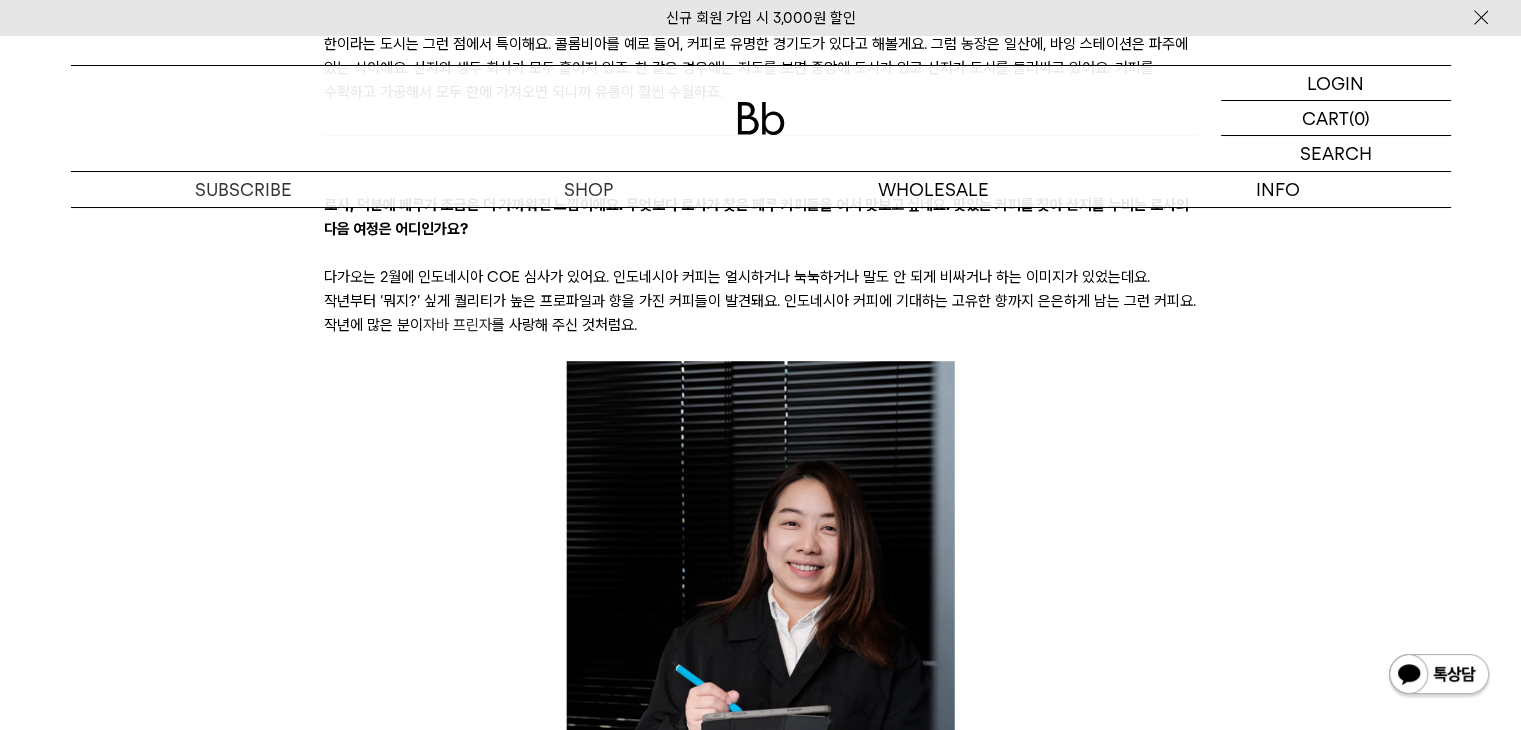 scroll, scrollTop: 8600, scrollLeft: 0, axis: vertical 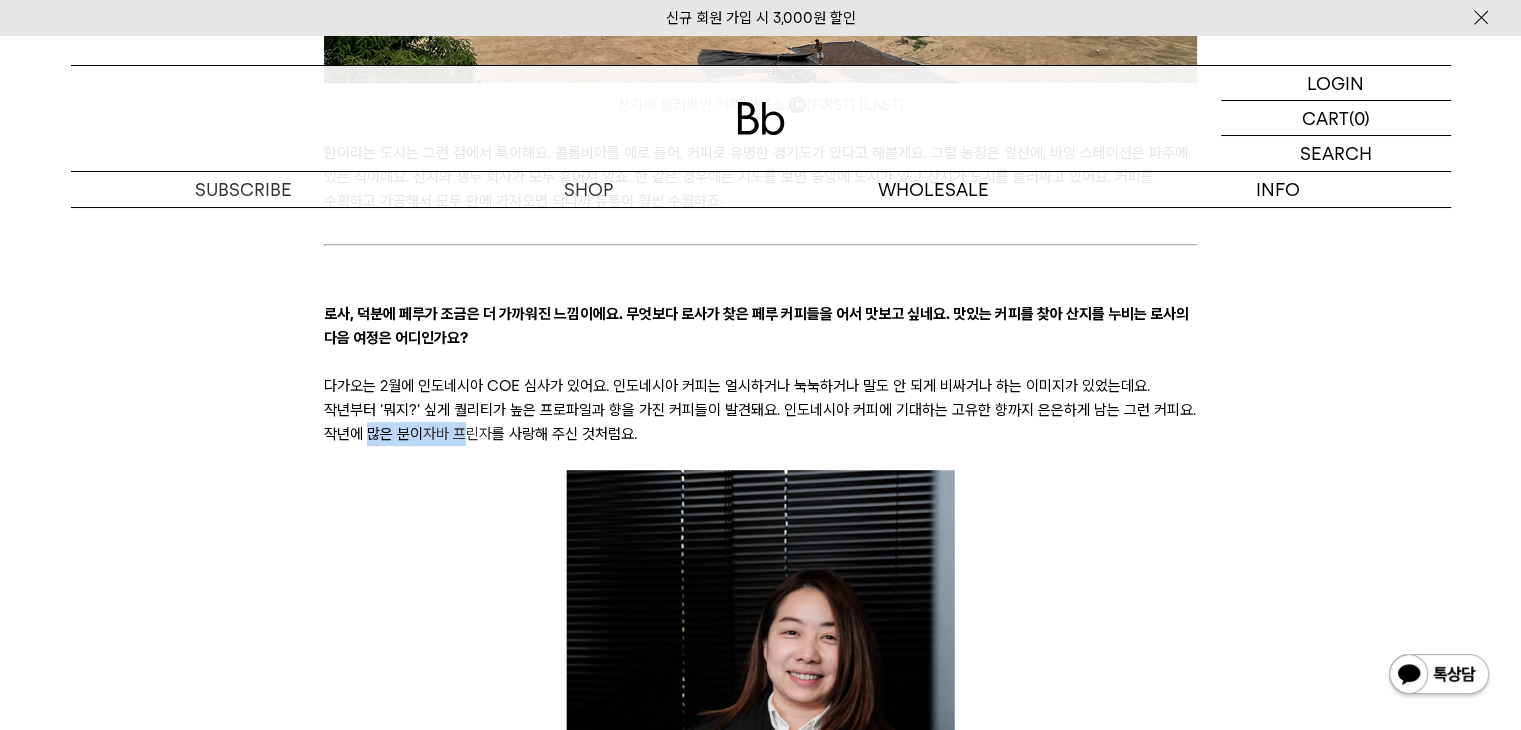 drag, startPoint x: 324, startPoint y: 449, endPoint x: 519, endPoint y: 436, distance: 195.43285 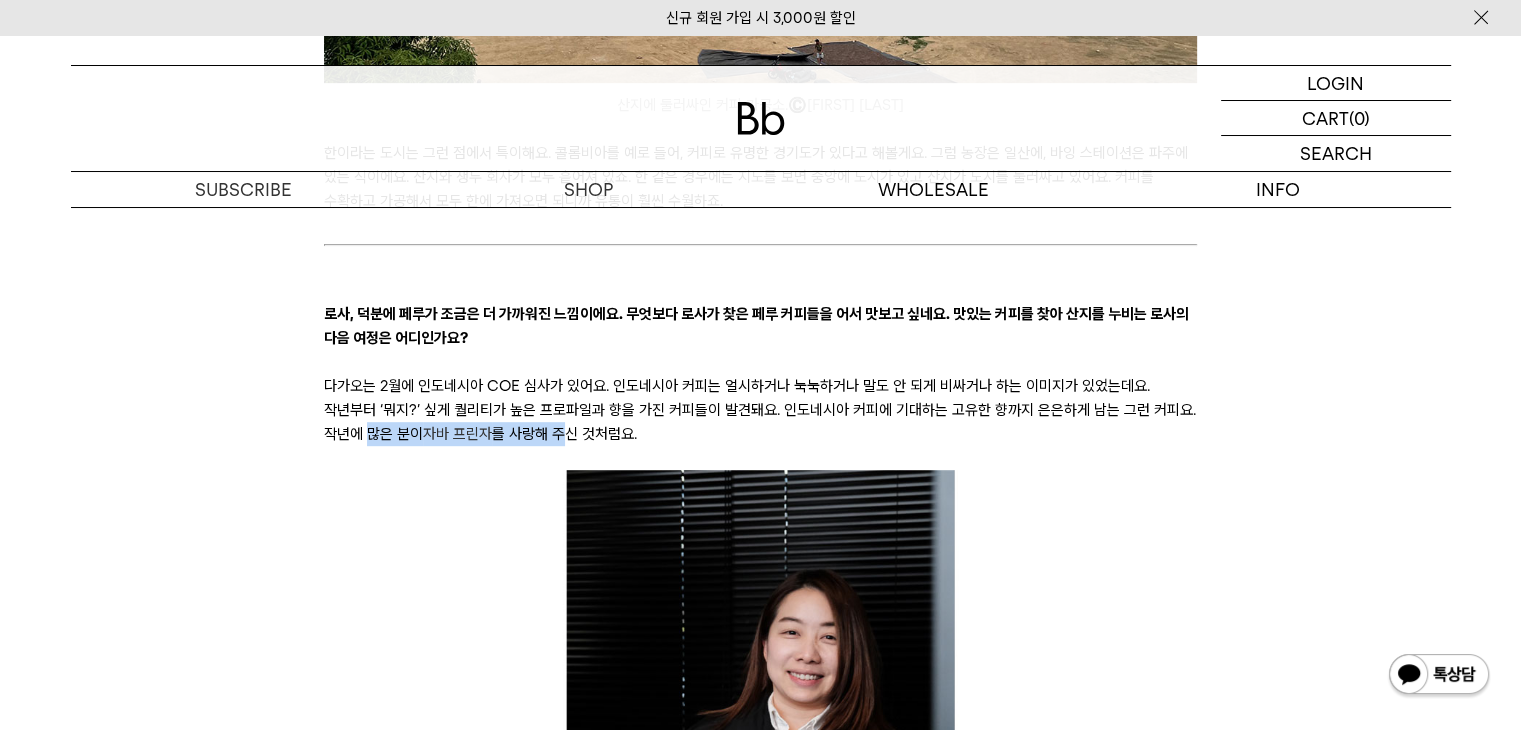 click on "다가오는 2월에 인도네시아 COE 심사가 있어요. 인도네시아 커피는 얼시하거나 눅눅하거나 말도 안 되게 비싸거나 하는 이미지가 있었는데요. 작년부터 ‘뭐지?’ 싶게 퀄리티가 높은 프로파일과 향을 가진 커피들이 발견돼요. 인도네시아 커피에 기대하는 고유한 향까지 은은하게 남는 그런 커피요. 작년에 많은 분이 자바 프린자 를 사랑해 주신 것처럼요." at bounding box center [760, 410] 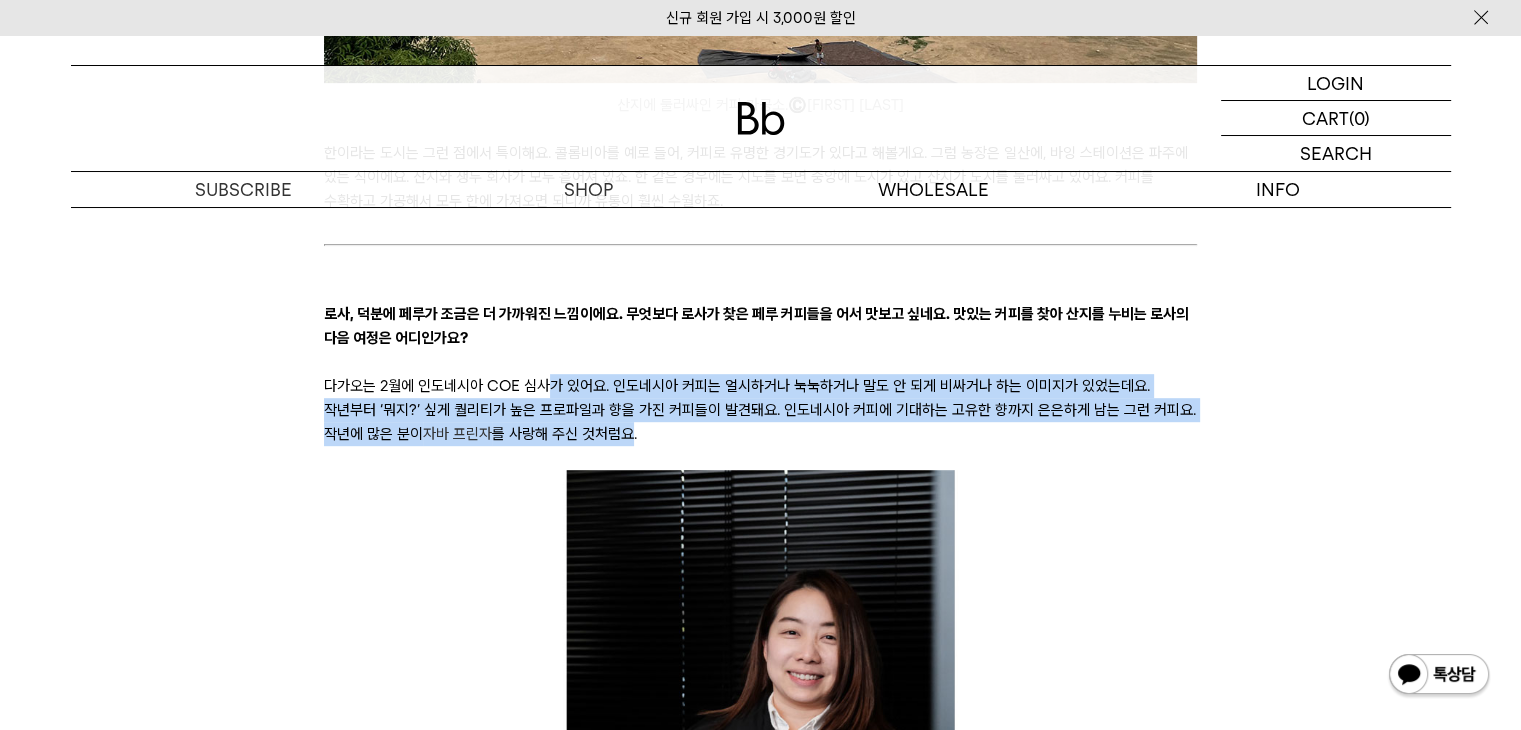 drag, startPoint x: 591, startPoint y: 441, endPoint x: 538, endPoint y: 388, distance: 74.953316 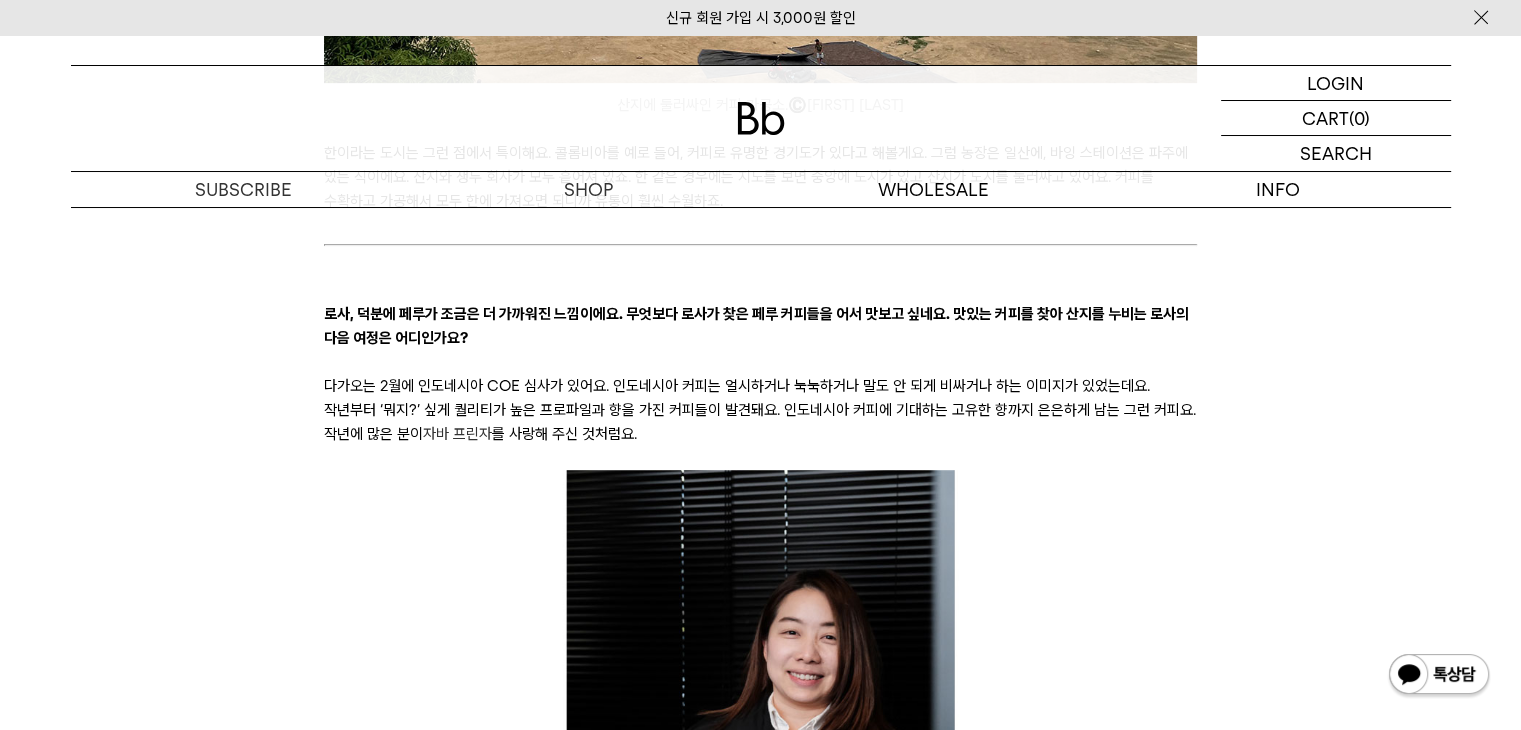 click on "다가오는 2월에 인도네시아 COE 심사가 있어요. 인도네시아 커피는 얼시하거나 눅눅하거나 말도 안 되게 비싸거나 하는 이미지가 있었는데요. 작년부터 ‘뭐지?’ 싶게 퀄리티가 높은 프로파일과 향을 가진 커피들이 발견돼요. 인도네시아 커피에 기대하는 고유한 향까지 은은하게 남는 그런 커피요. 작년에 많은 분이 자바 프린자 를 사랑해 주신 것처럼요." at bounding box center (760, 410) 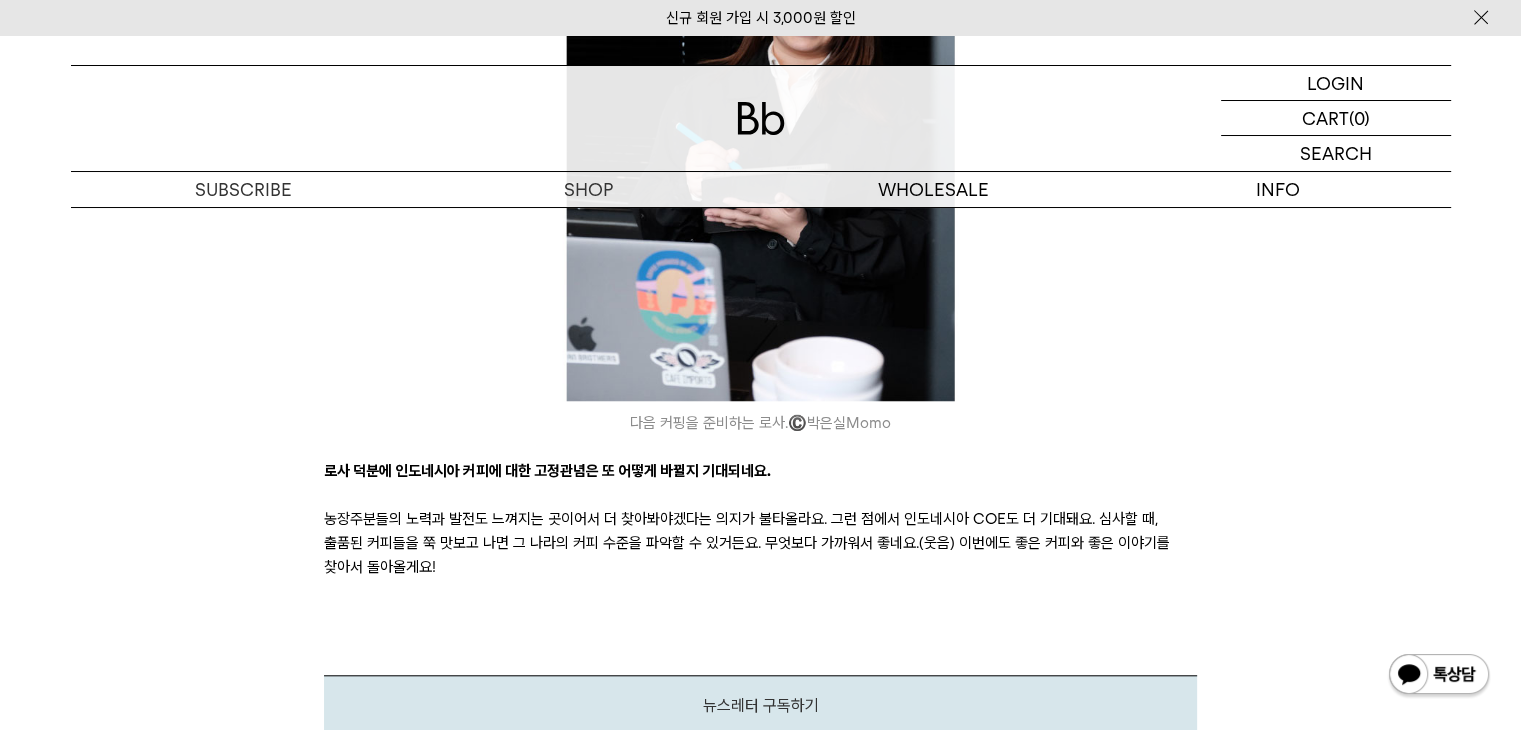 scroll, scrollTop: 9200, scrollLeft: 0, axis: vertical 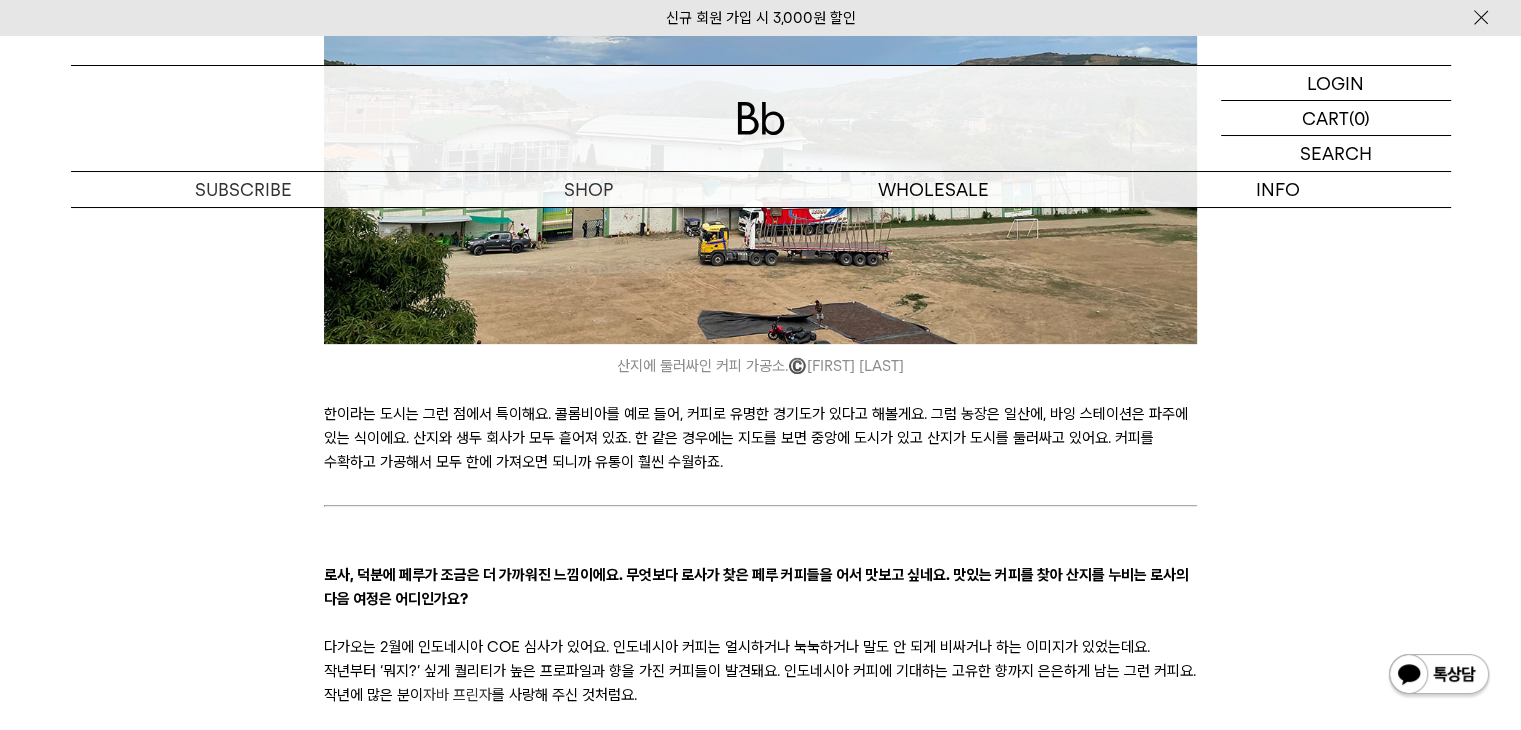 drag, startPoint x: 259, startPoint y: 408, endPoint x: 248, endPoint y: 224, distance: 184.3285 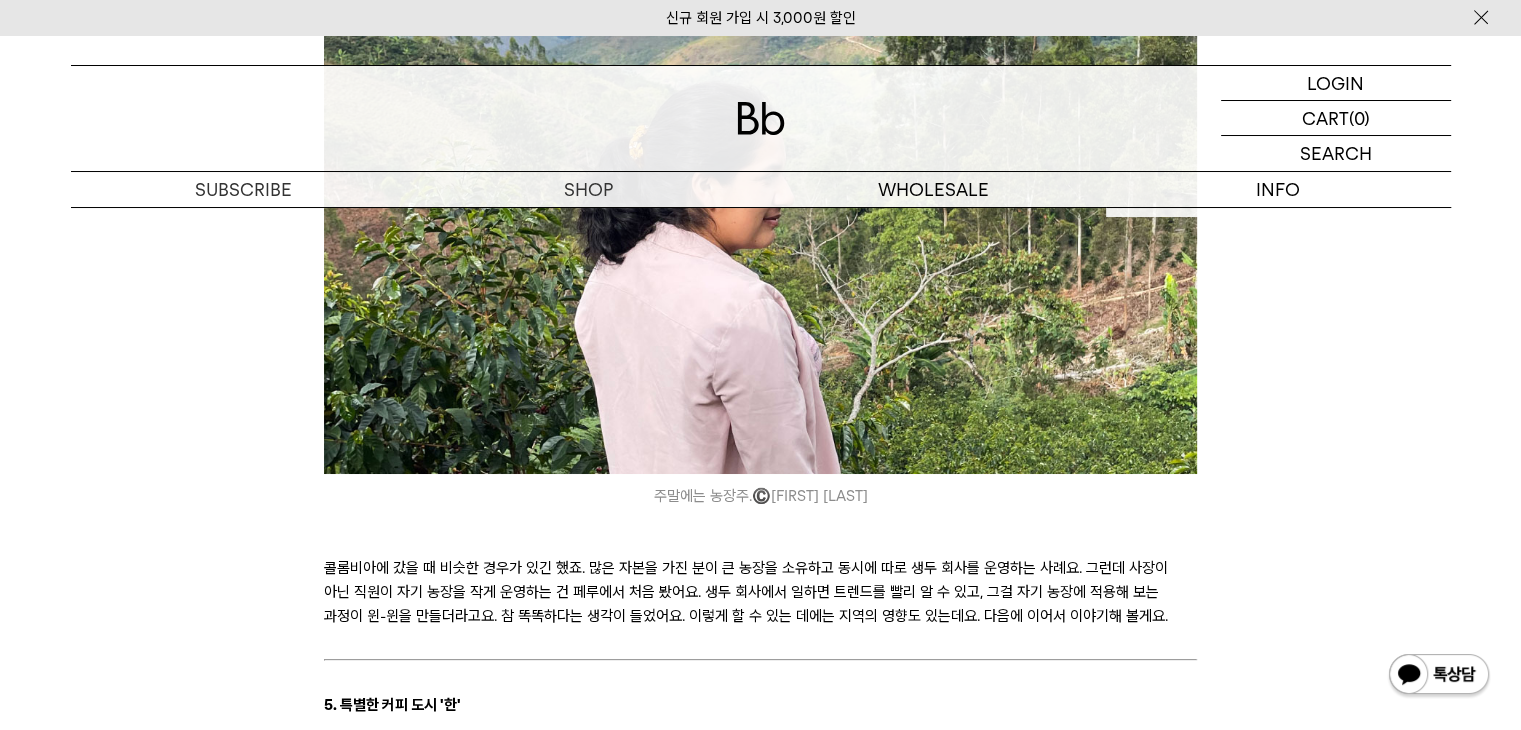 click on "안녕하세요 독자님, 모모입니다. 그동안 잘 지내셨나요? 상수의 새 오피스로 이사한 뒤 보내는 첫 레터네요. 새로운 오피스는 이제 막 짐 정리가 끝나 어수선하면서도 새바람이 부는 듯 기대로 가득합니다. 동시에 바리스타팀은 상수 매장 오픈 준비에 무척 바쁜 나날을 보내고 있지요. 조만간 쌓아 놓은 상수 이야기도 전해 드리고, 독자님도 초대하겠습니다.
‘페루 커피’ 하면 어떤 이미지가 떠오르세요? 사실 이 질문은 2년 전에 드렸던 질문입니다. 페루 커피의 변화를 감지했던 데릭이 65호 Bb레터 에서 페루 이야기를 전해드렸었는데요. 그간 페루는 커피 산지로서 어떤 변화를 겪었을지. 로사의 목소리로 따끈따끈한 페루 커피 근황을 여러분께 전해드릴게요. 합정에서 만난 로사. 커피 주문하고 기다리는 중. ©" at bounding box center (761, -1763) 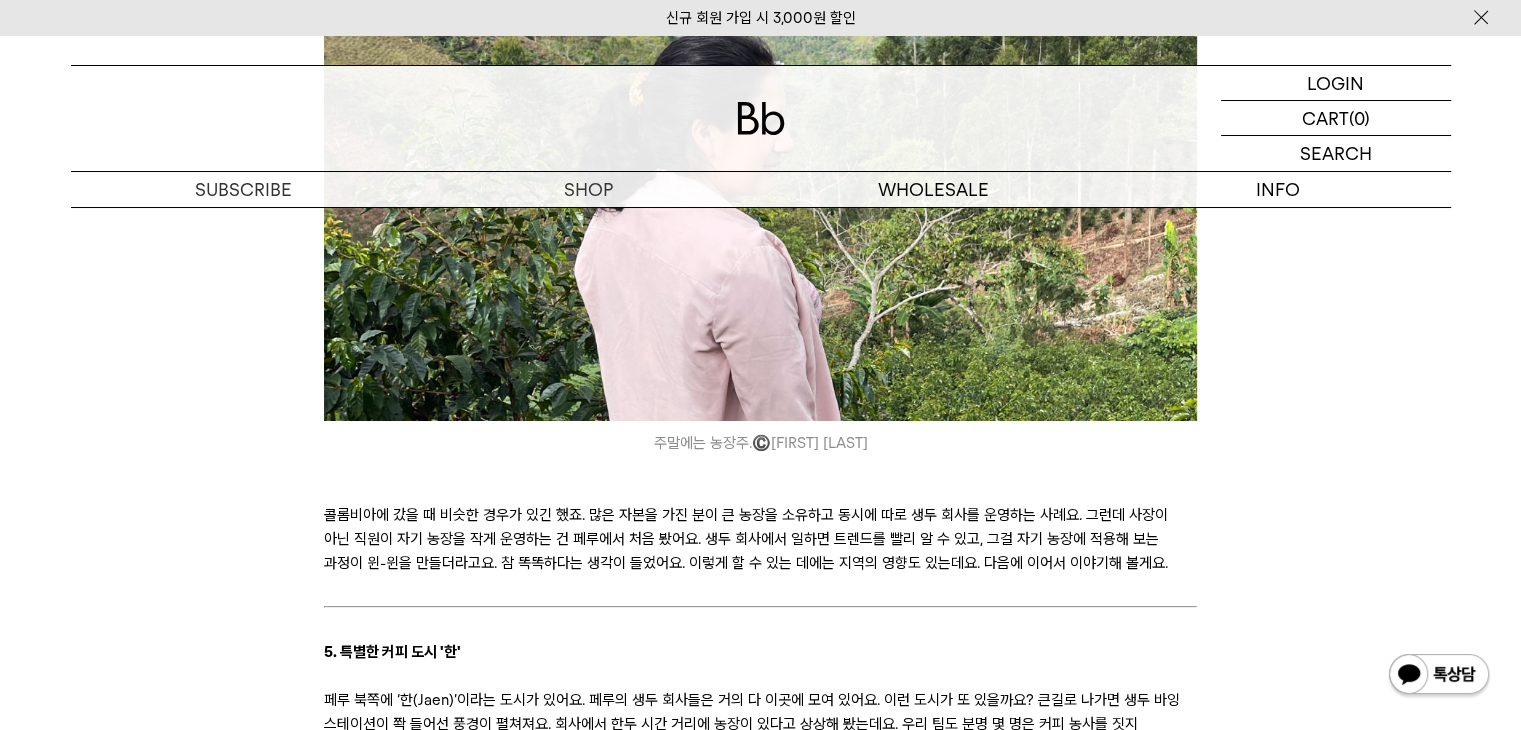 scroll, scrollTop: 7364, scrollLeft: 0, axis: vertical 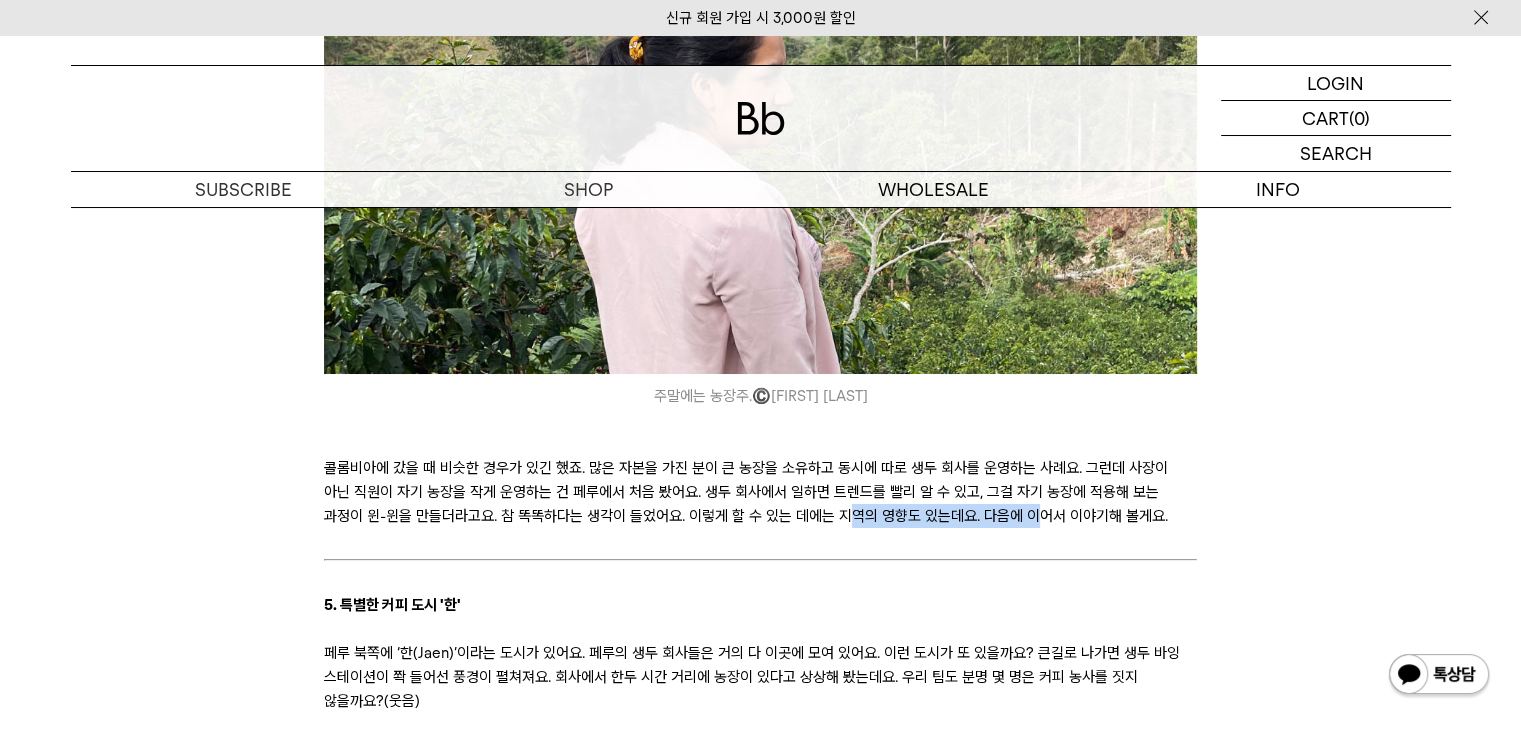 drag, startPoint x: 967, startPoint y: 521, endPoint x: 758, endPoint y: 507, distance: 209.46837 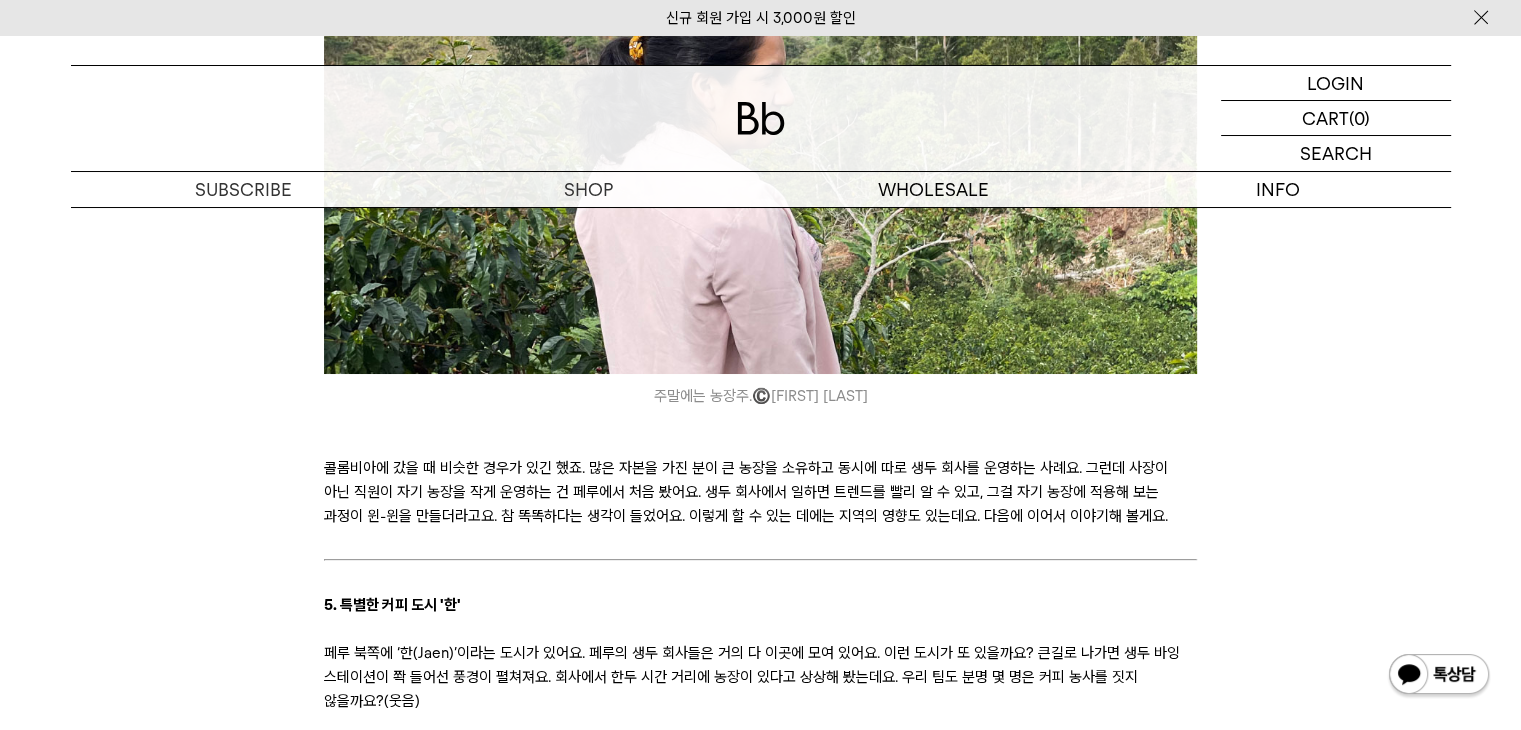 click on "콜롬비아에 갔을 때 비슷한 경우가 있긴 했죠. 많은 자본을 가진 분이 큰 농장을 소유하고 동시에 따로 생두 회사를 운영하는 사례요. 그런데 사장이 아닌 직원이 자기 농장을 작게 운영하는 건 페루에서 처음 봤어요. 생두 회사에서 일하면 트렌드를 빨리 알 수 있고, 그걸 자기 농장에 적용해 보는 과정이 윈-윈을 만들더라고요. 참 똑똑하다는 생각이 들었어요. 이렇게 할 수 있는 데에는 지역의 영향도 있는데요. 다음에 이어서 이야기해 볼게요." at bounding box center [760, 492] 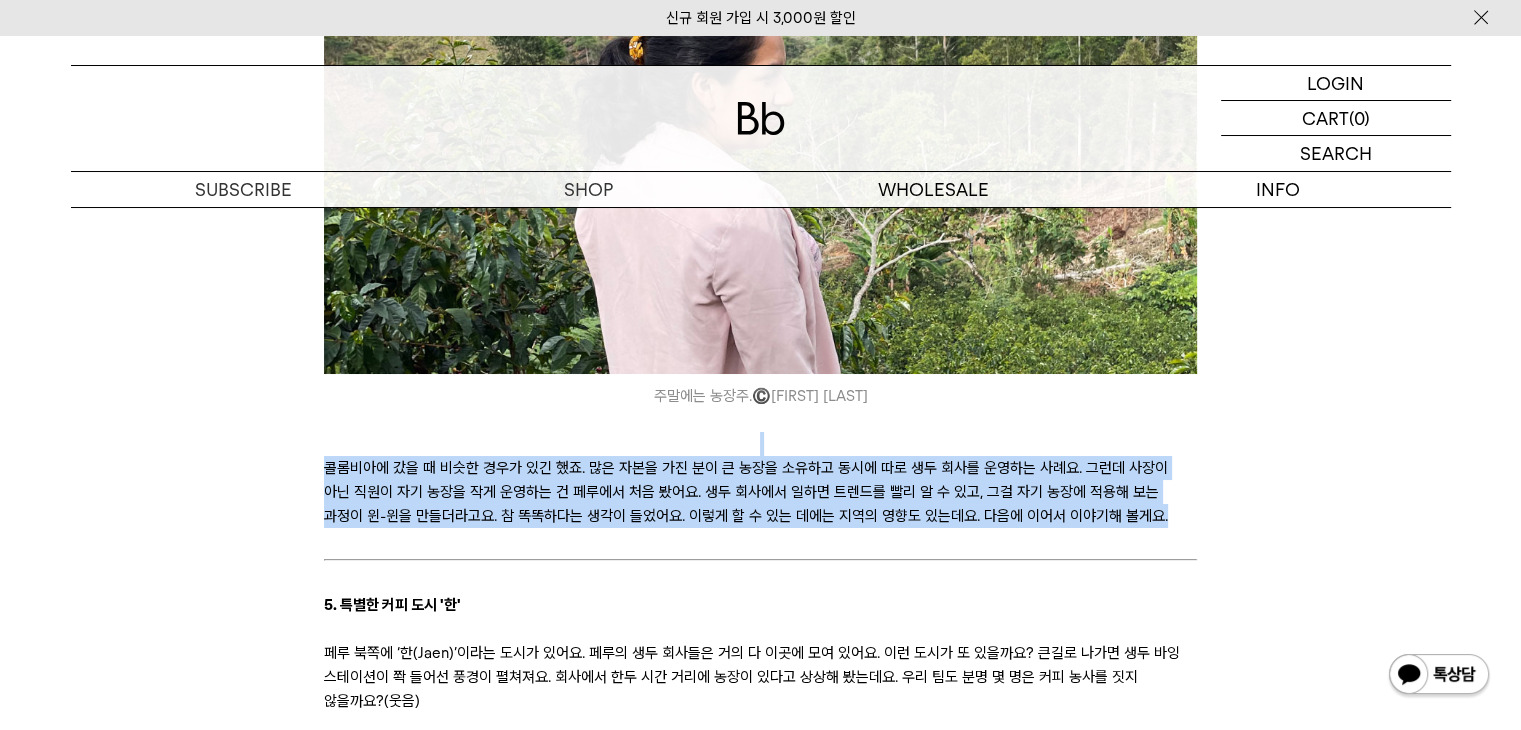 drag, startPoint x: 1100, startPoint y: 513, endPoint x: 880, endPoint y: 479, distance: 222.61177 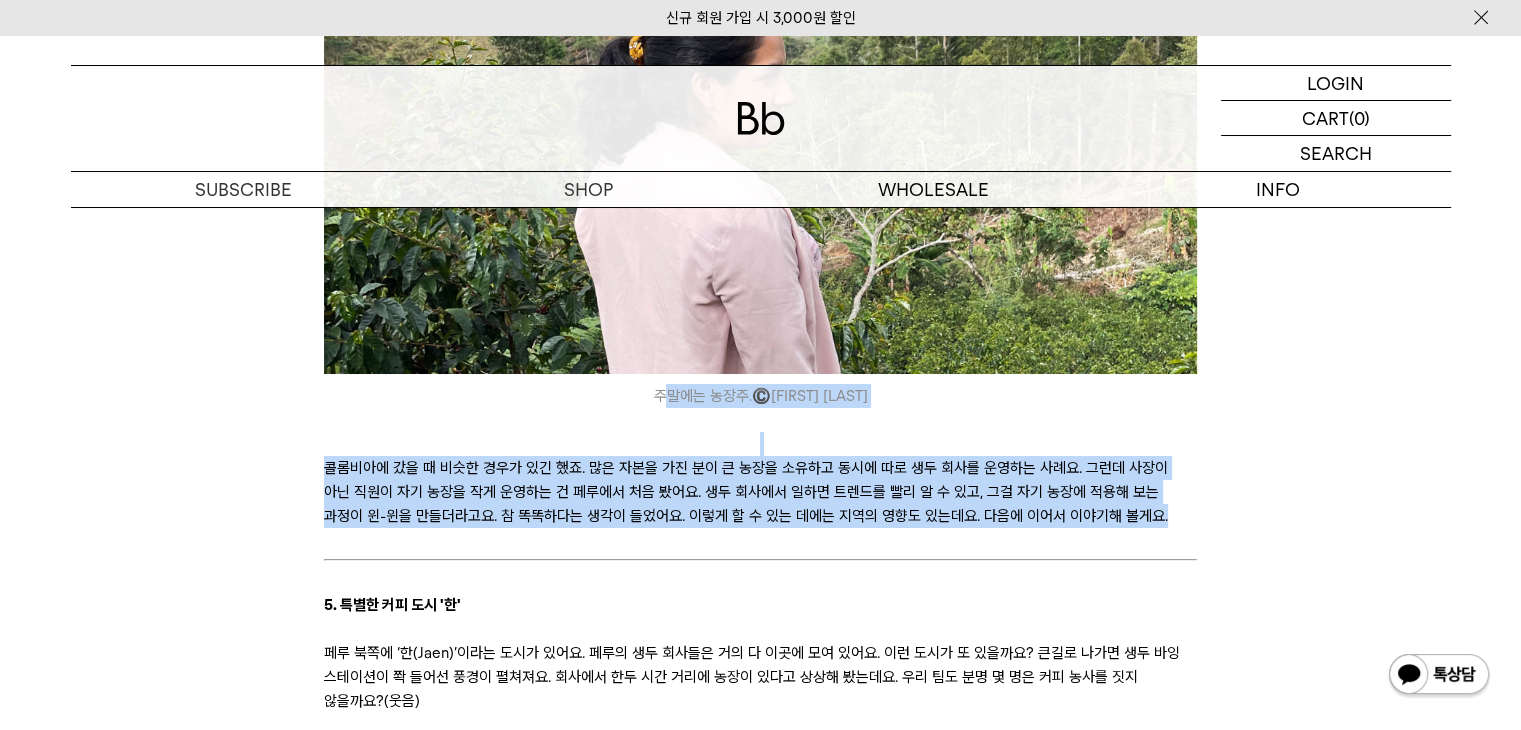 click on "콜롬비아에 갔을 때 비슷한 경우가 있긴 했죠. 많은 자본을 가진 분이 큰 농장을 소유하고 동시에 따로 생두 회사를 운영하는 사례요. 그런데 사장이 아닌 직원이 자기 농장을 작게 운영하는 건 페루에서 처음 봤어요. 생두 회사에서 일하면 트렌드를 빨리 알 수 있고, 그걸 자기 농장에 적용해 보는 과정이 윈-윈을 만들더라고요. 참 똑똑하다는 생각이 들었어요. 이렇게 할 수 있는 데에는 지역의 영향도 있는데요. 다음에 이어서 이야기해 볼게요." at bounding box center (760, 492) 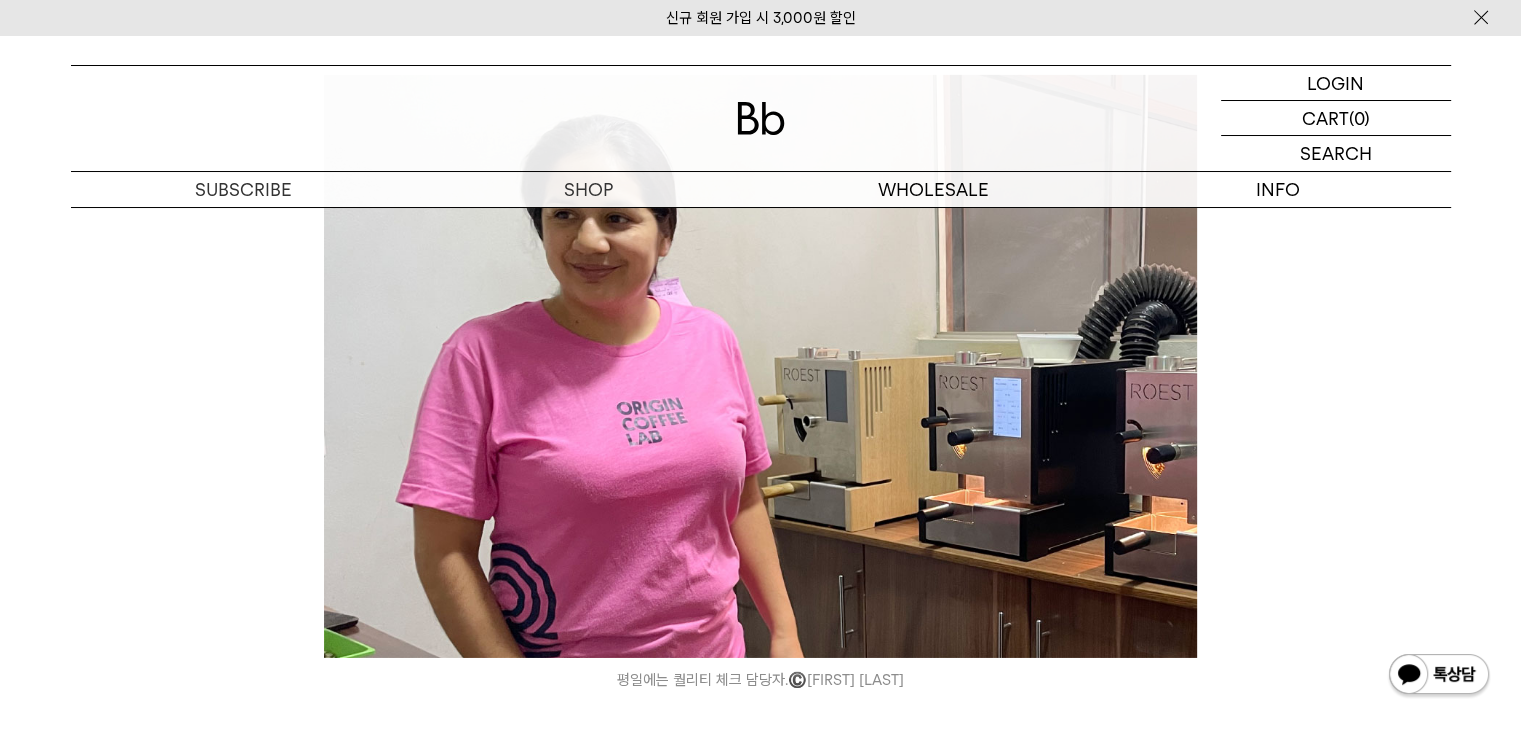 scroll, scrollTop: 6464, scrollLeft: 0, axis: vertical 